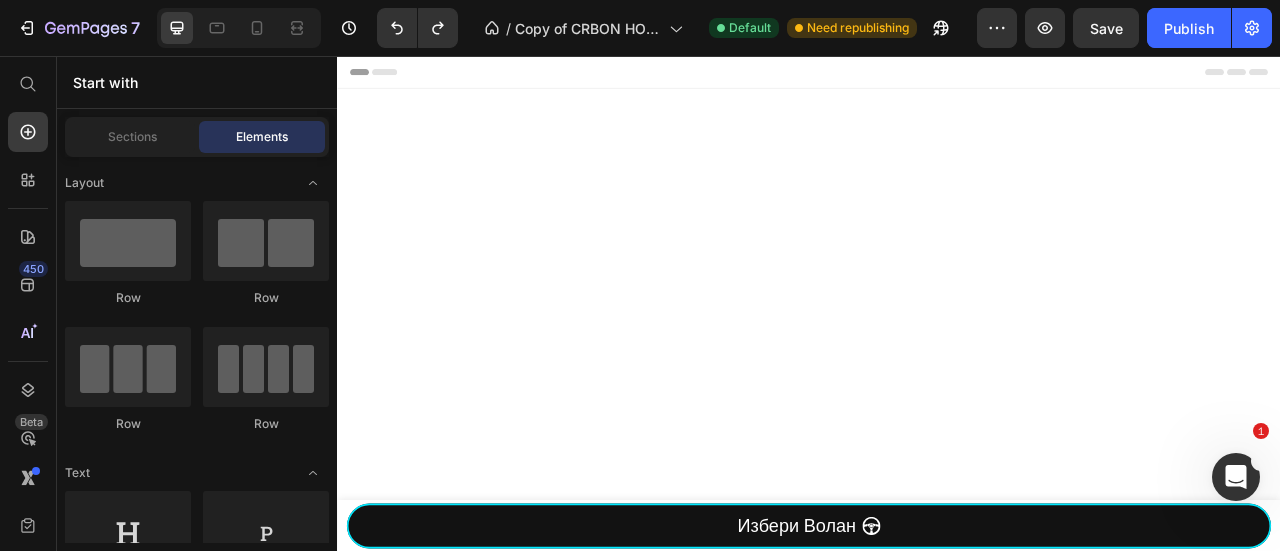 scroll, scrollTop: 2400, scrollLeft: 0, axis: vertical 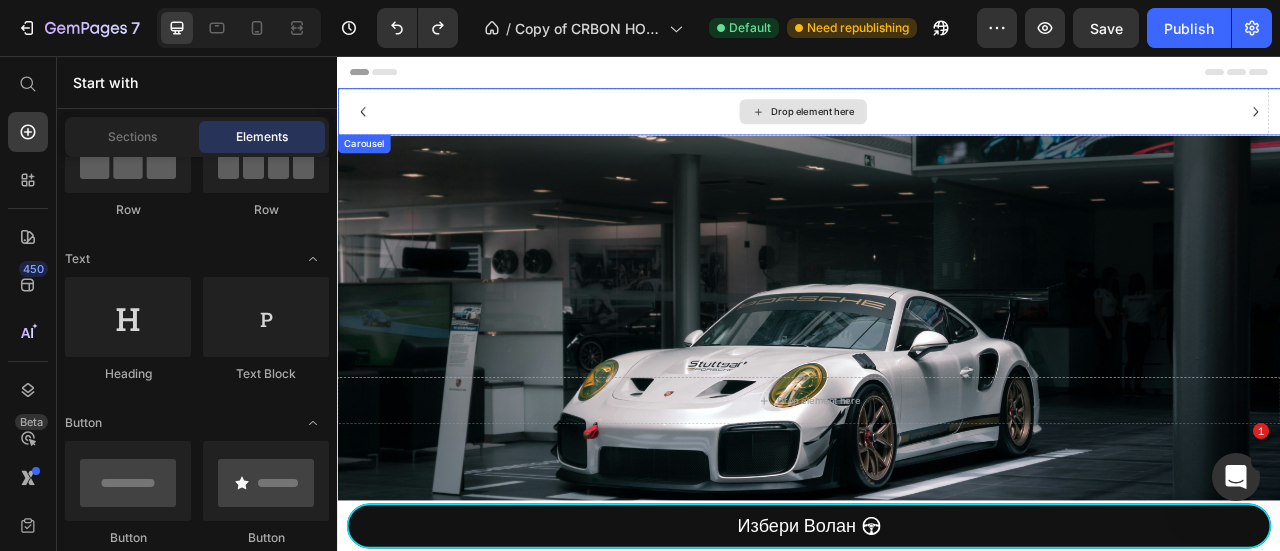 click on "Drop element here" at bounding box center [929, 127] 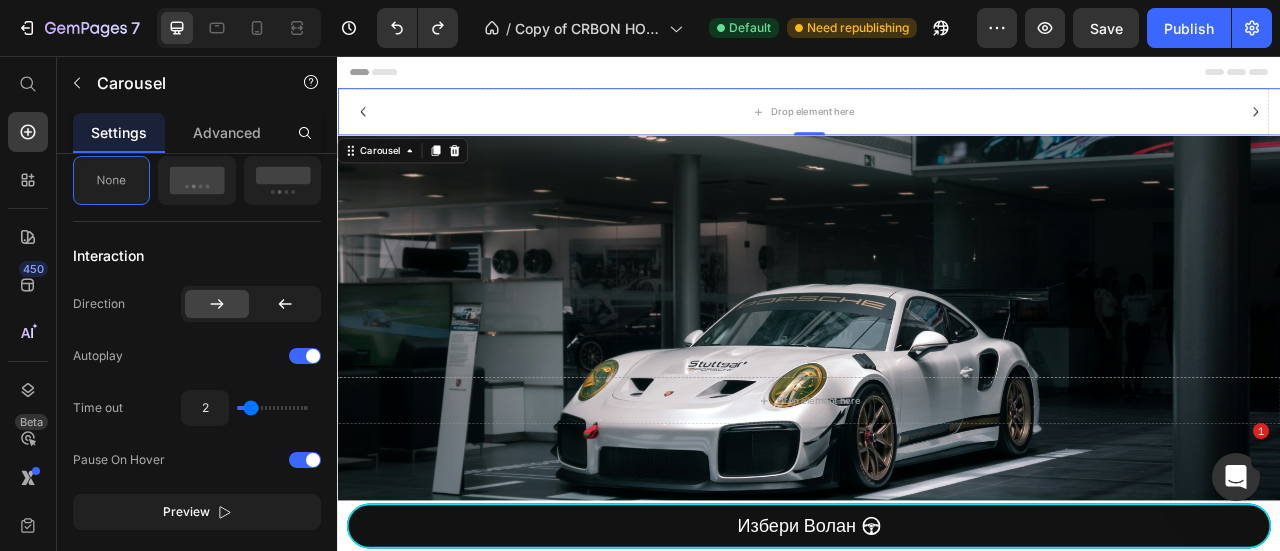scroll, scrollTop: 1066, scrollLeft: 0, axis: vertical 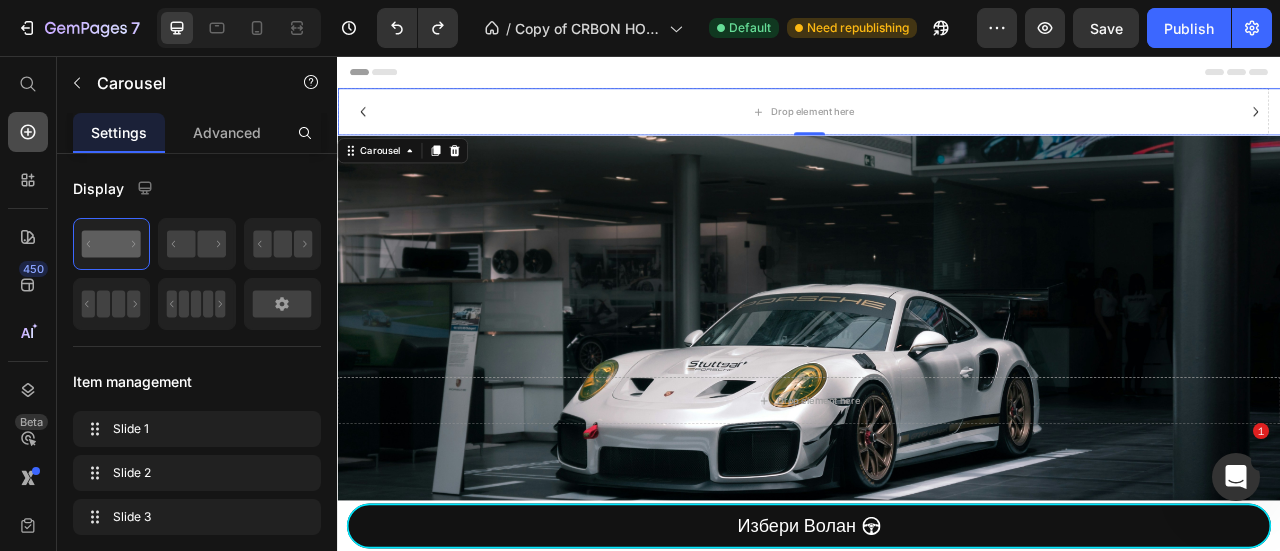 click 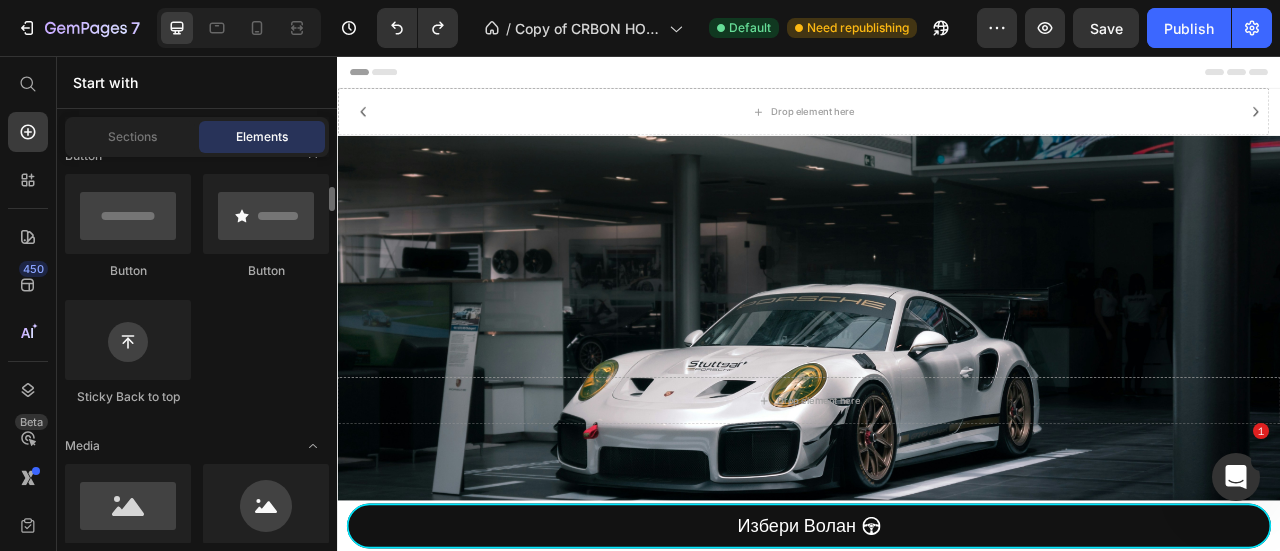 scroll, scrollTop: 214, scrollLeft: 0, axis: vertical 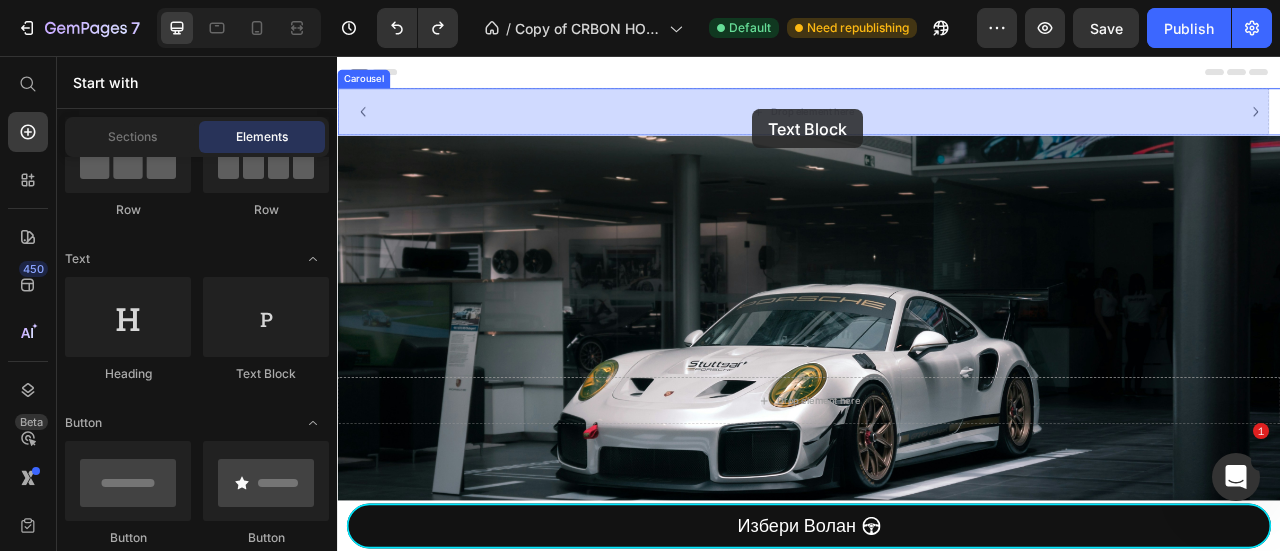drag, startPoint x: 631, startPoint y: 383, endPoint x: 865, endPoint y: 124, distance: 349.05157 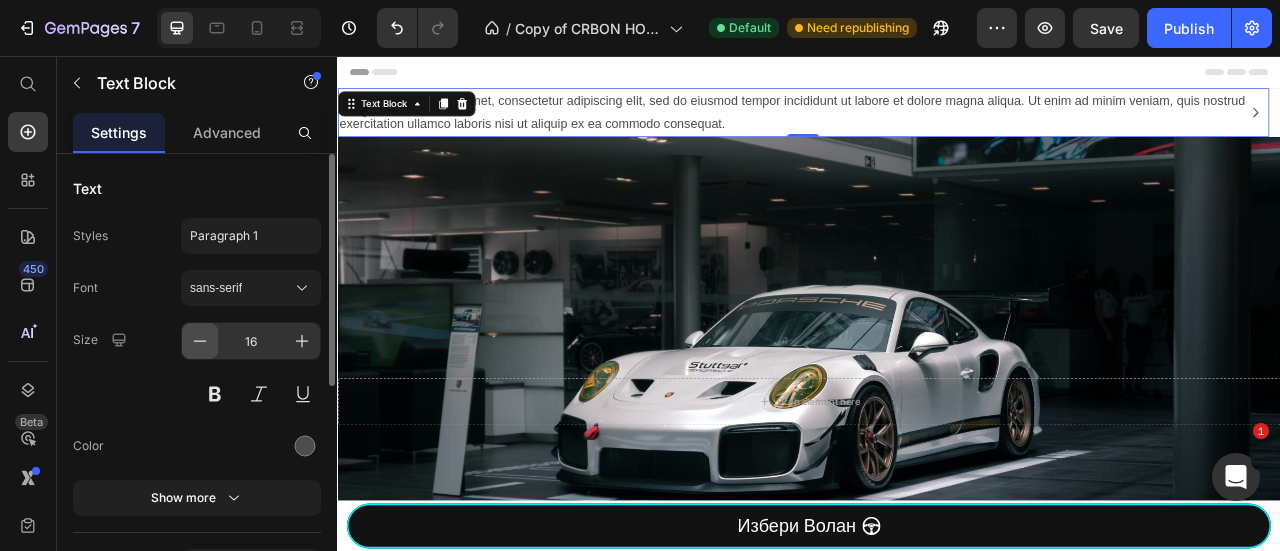 click at bounding box center (200, 341) 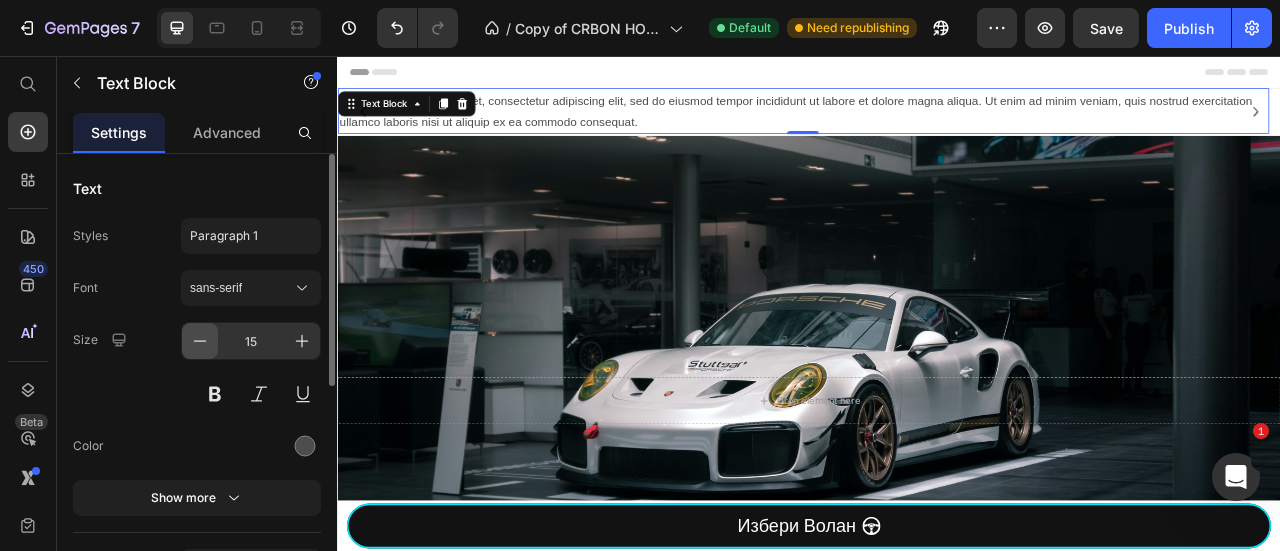 click at bounding box center [200, 341] 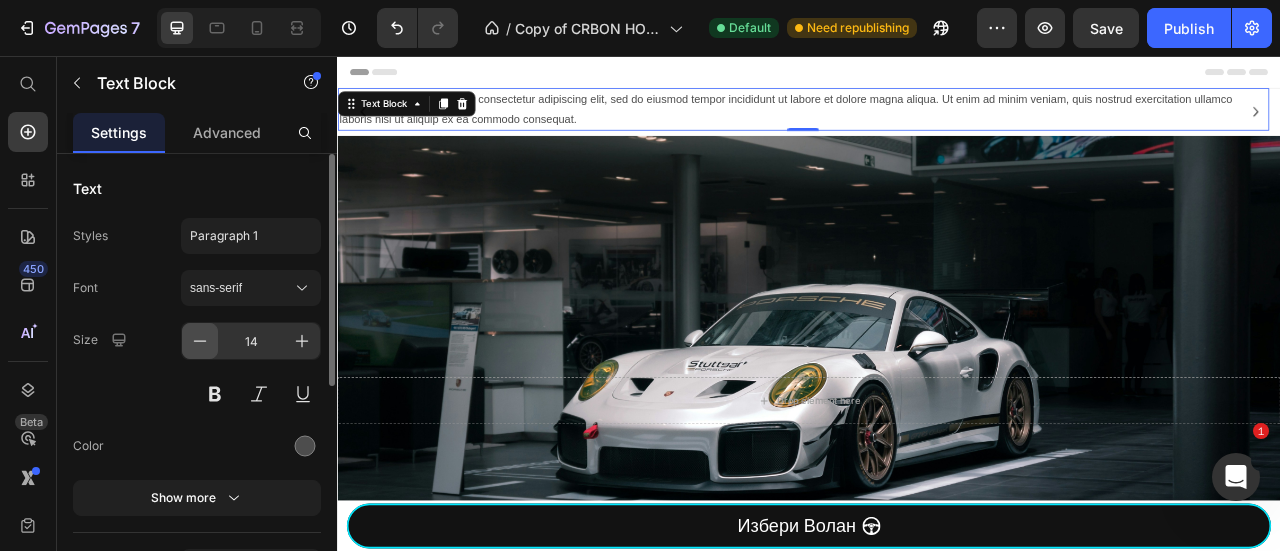 click at bounding box center (200, 341) 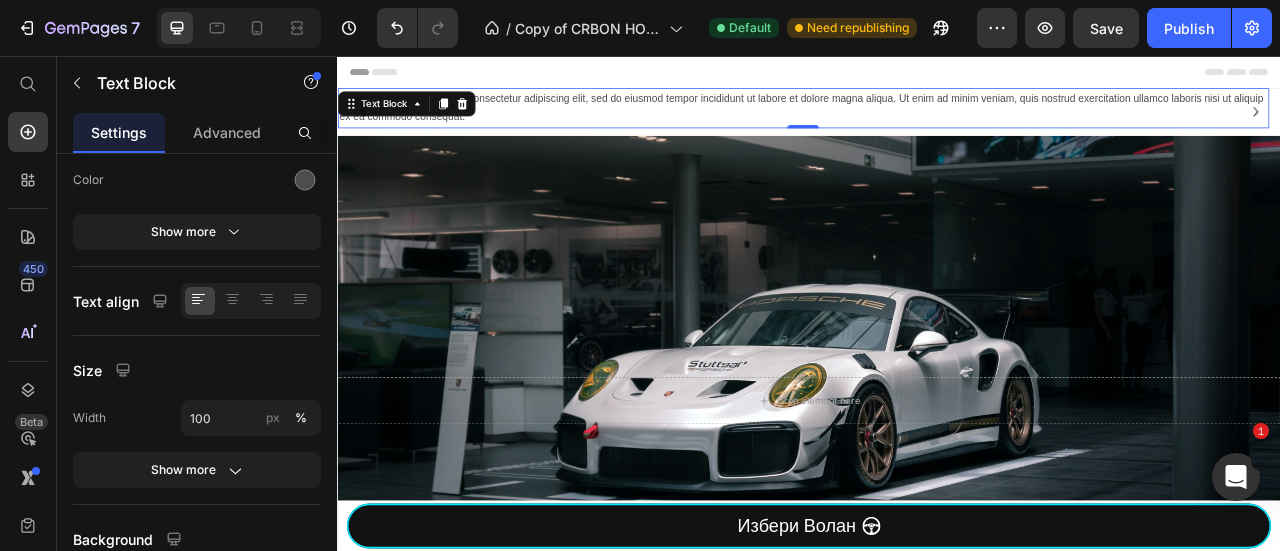 scroll, scrollTop: 0, scrollLeft: 0, axis: both 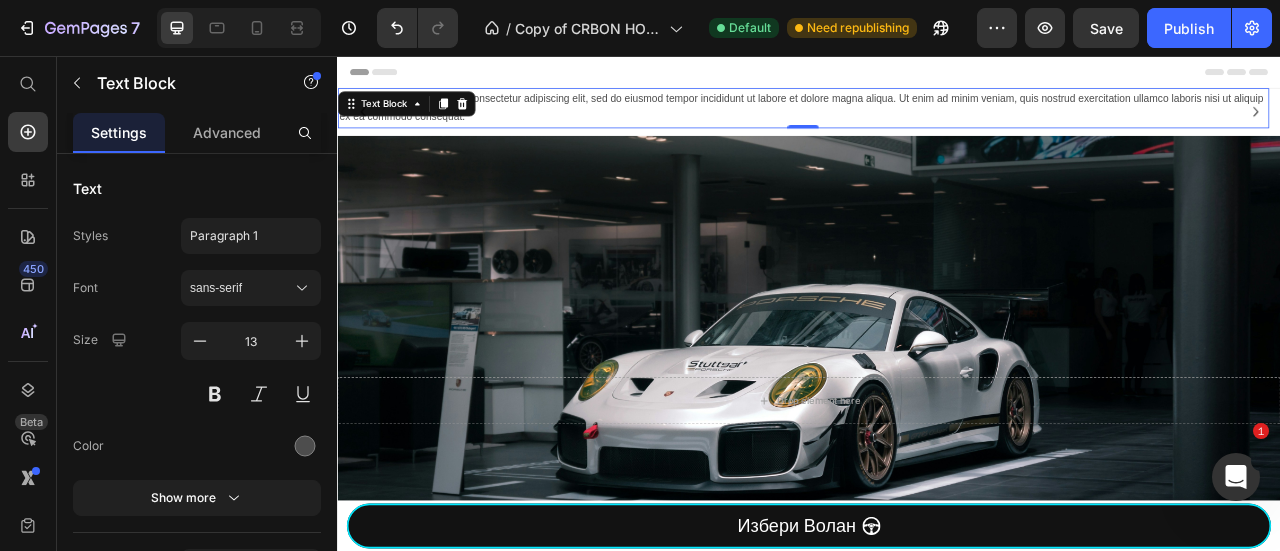 click on "Lorem ipsum dolor sit amet, consectetur adipiscing elit, sed do eiusmod tempor incididunt ut labore et dolore magna aliqua. Ut enim ad minim veniam, quis nostrud exercitation ullamco laboris nisi ut aliquip ex ea commodo consequat." at bounding box center (929, 122) 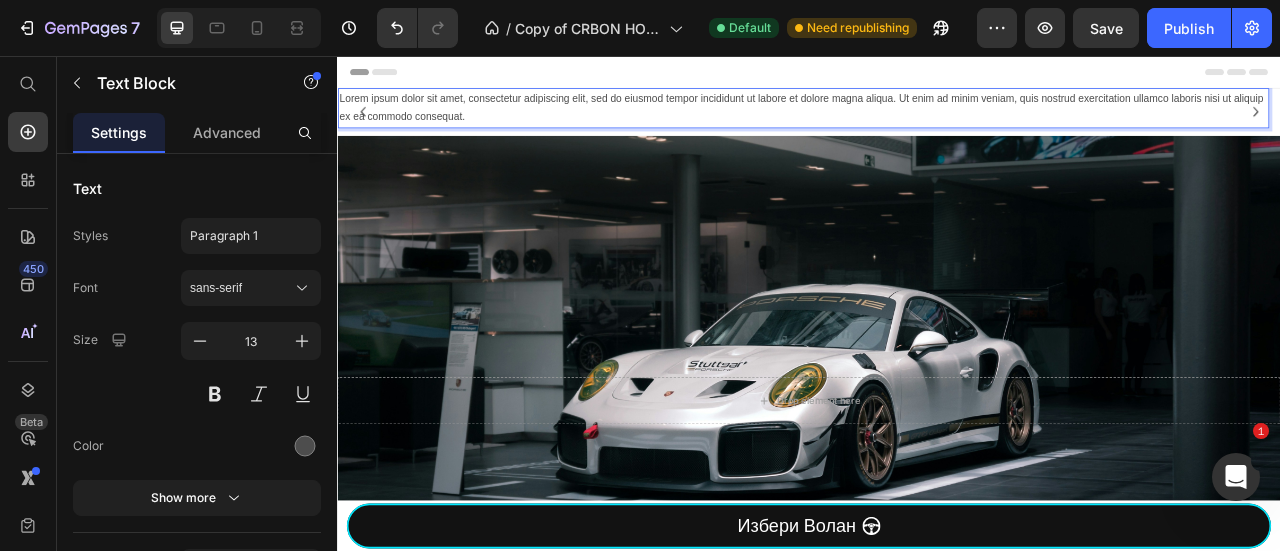 click on "Lorem ipsum dolor sit amet, consectetur adipiscing elit, sed do eiusmod tempor incididunt ut labore et dolore magna aliqua. Ut enim ad minim veniam, quis nostrud exercitation ullamco laboris nisi ut aliquip ex ea commodo consequat." at bounding box center (929, 122) 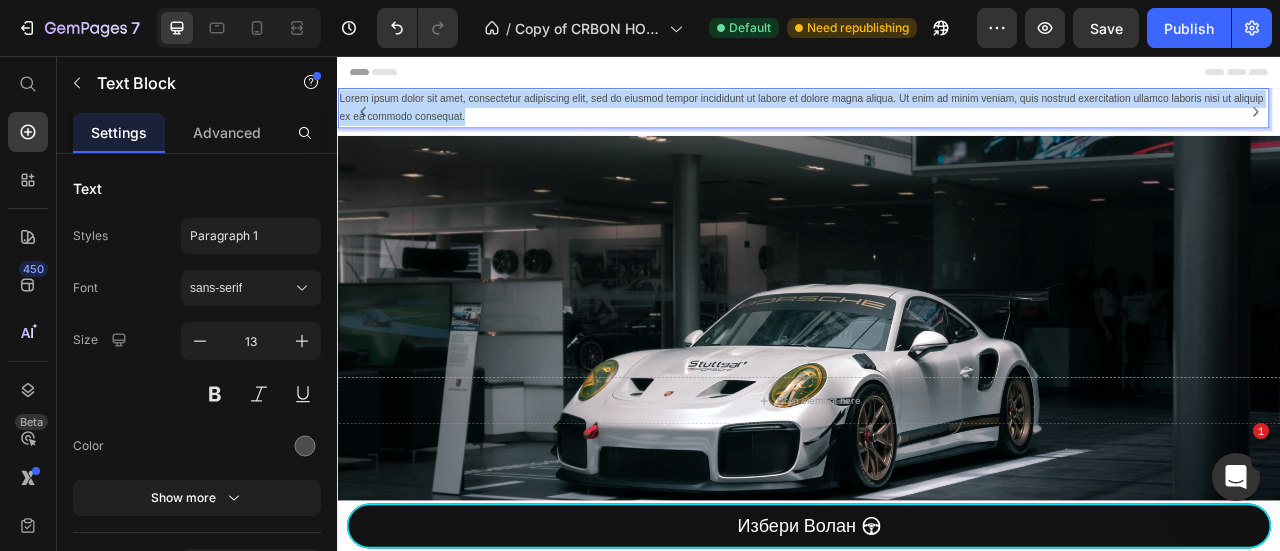 click on "Lorem ipsum dolor sit amet, consectetur adipiscing elit, sed do eiusmod tempor incididunt ut labore et dolore magna aliqua. Ut enim ad minim veniam, quis nostrud exercitation ullamco laboris nisi ut aliquip ex ea commodo consequat." at bounding box center [929, 122] 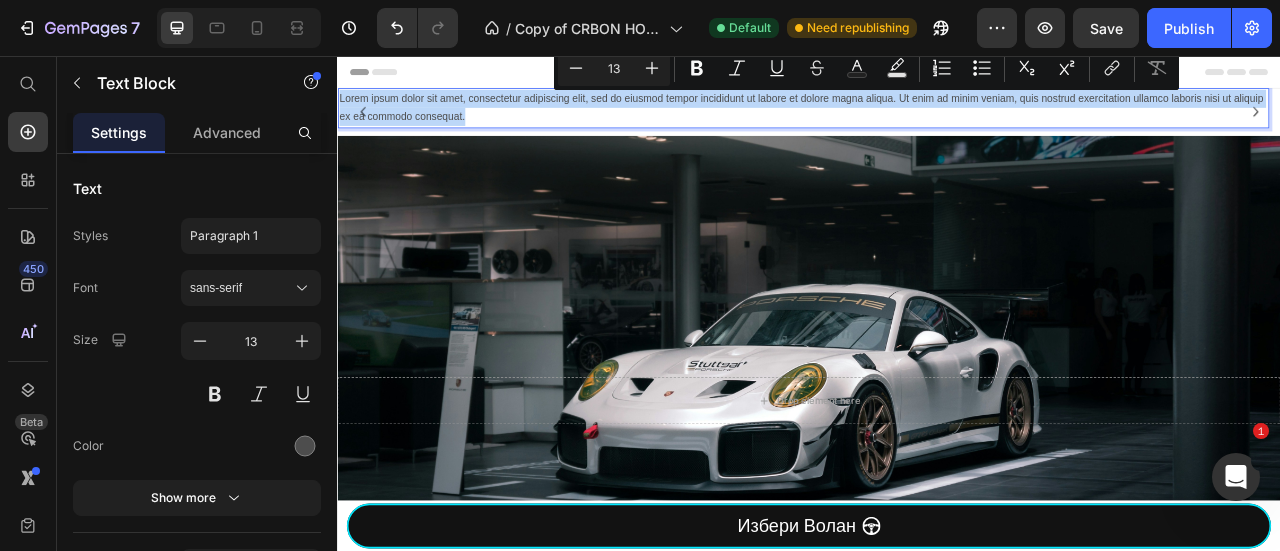 click on "Lorem ipsum dolor sit amet, consectetur adipiscing elit, sed do eiusmod tempor incididunt ut labore et dolore magna aliqua. Ut enim ad minim veniam, quis nostrud exercitation ullamco laboris nisi ut aliquip ex ea commodo consequat." at bounding box center [929, 122] 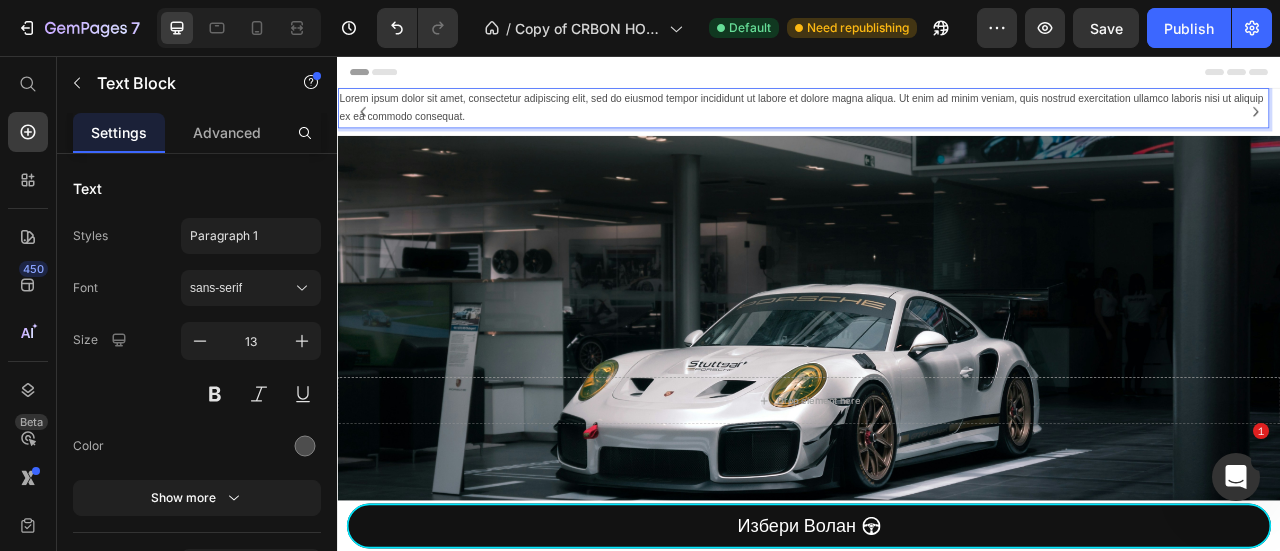 click on "Lorem ipsum dolor sit amet, consectetur adipiscing elit, sed do eiusmod tempor incididunt ut labore et dolore magna aliqua. Ut enim ad minim veniam, quis nostrud exercitation ullamco laboris nisi ut aliquip ex ea commodo consequat." at bounding box center (929, 122) 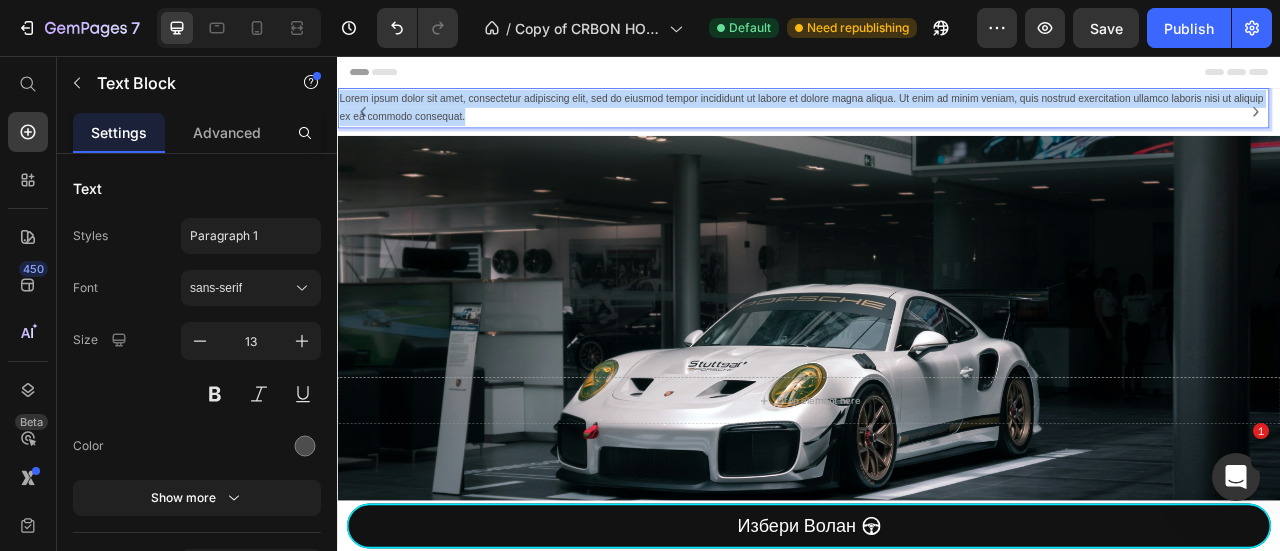 click on "Lorem ipsum dolor sit amet, consectetur adipiscing elit, sed do eiusmod tempor incididunt ut labore et dolore magna aliqua. Ut enim ad minim veniam, quis nostrud exercitation ullamco laboris nisi ut aliquip ex ea commodo consequat." at bounding box center [929, 122] 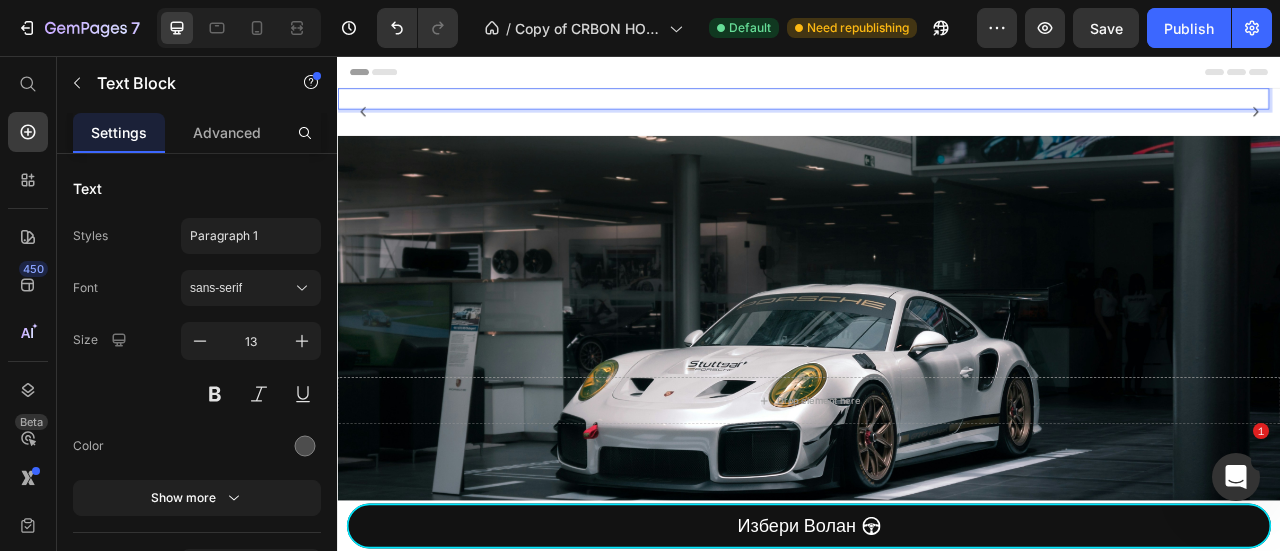 click at bounding box center [929, 110] 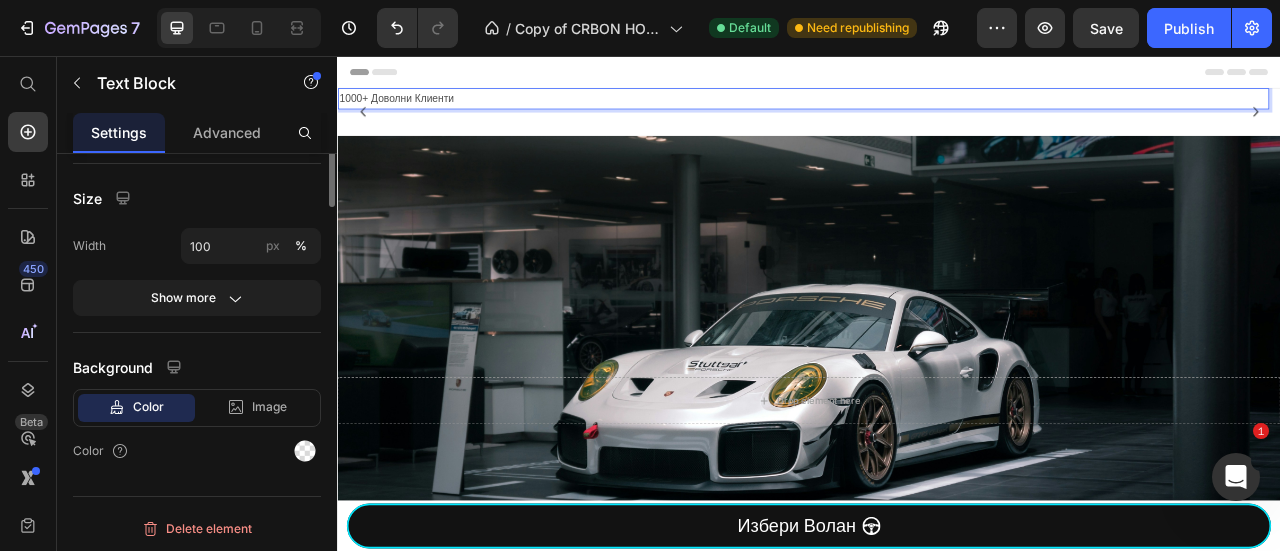 scroll, scrollTop: 172, scrollLeft: 0, axis: vertical 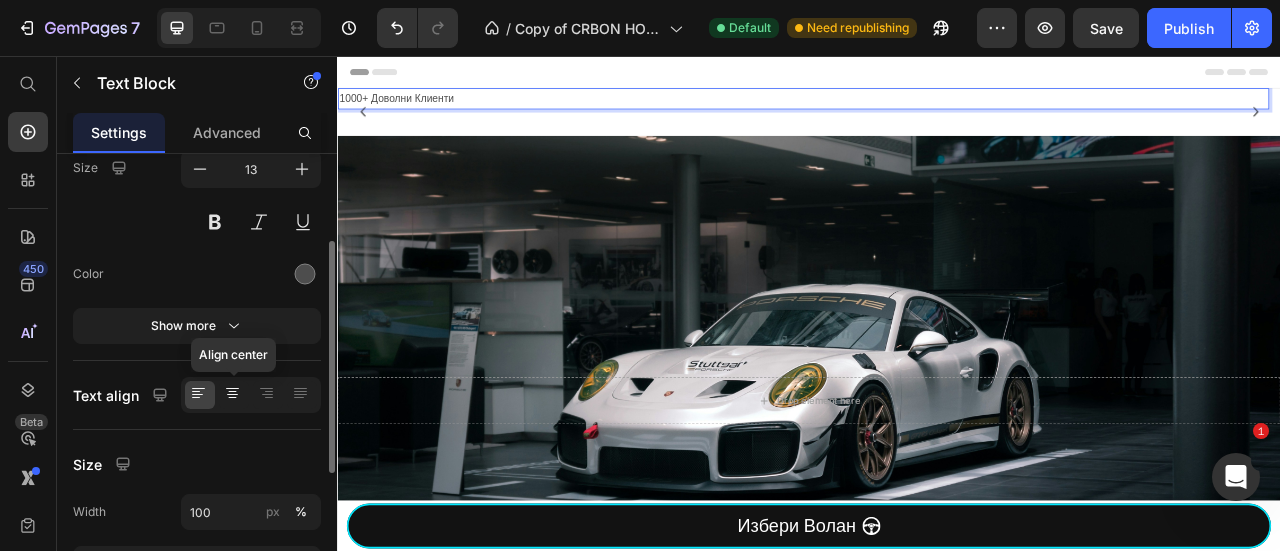 click 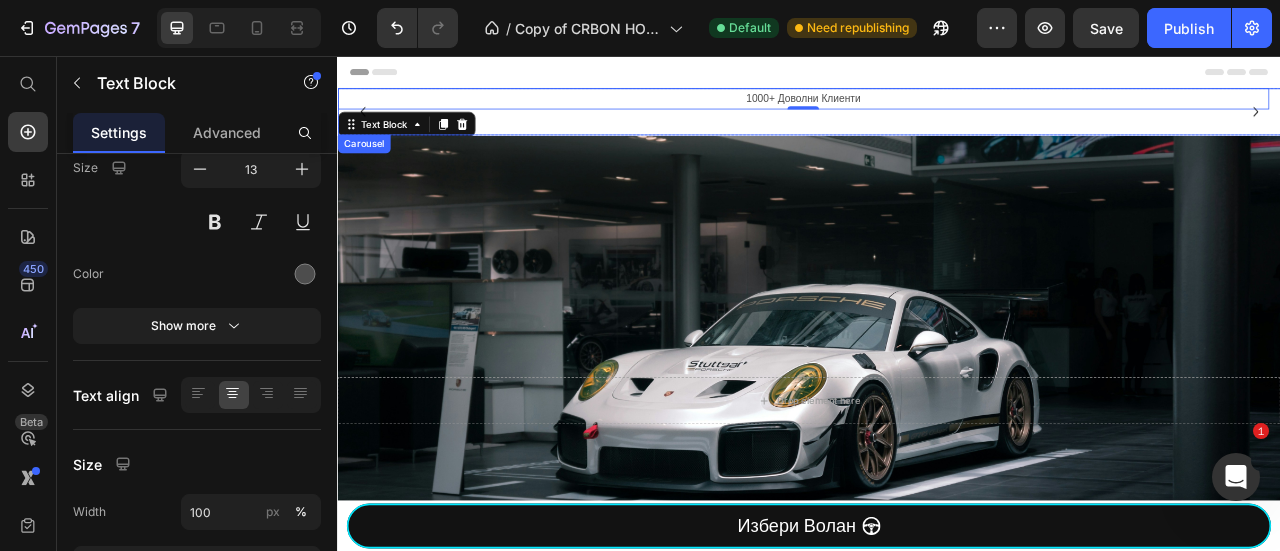 click 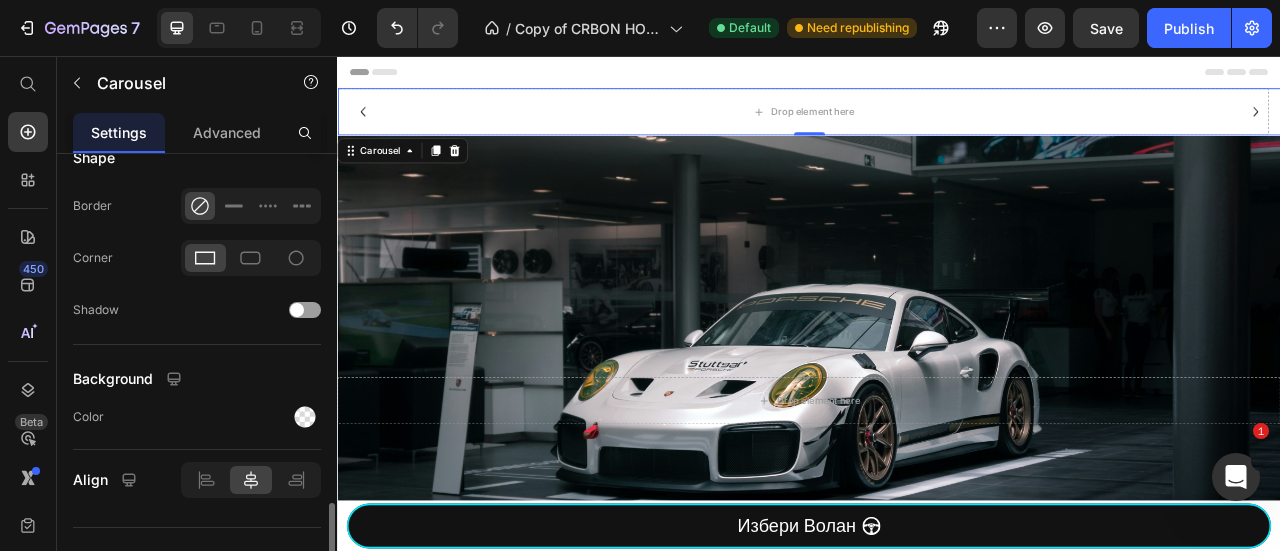 scroll, scrollTop: 1333, scrollLeft: 0, axis: vertical 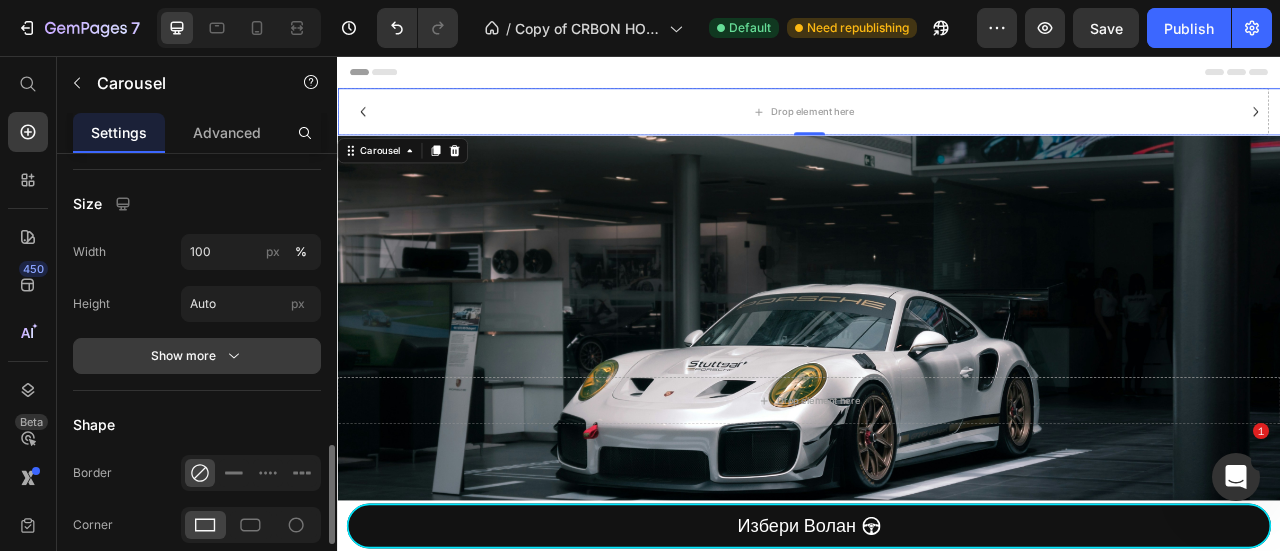 click on "Show more" at bounding box center [197, 356] 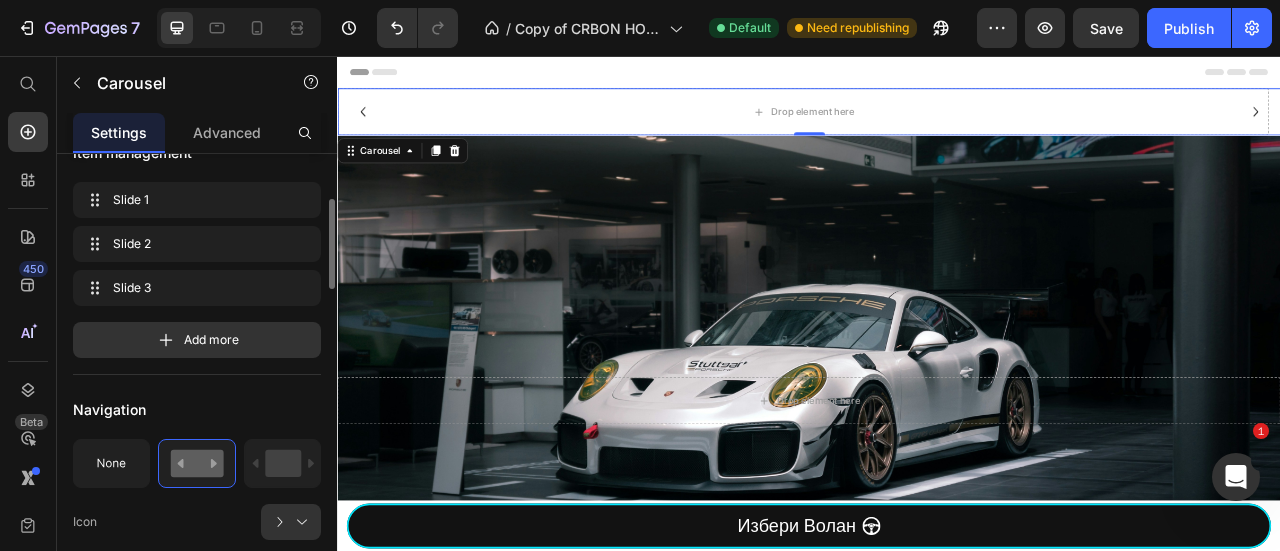 scroll, scrollTop: 0, scrollLeft: 0, axis: both 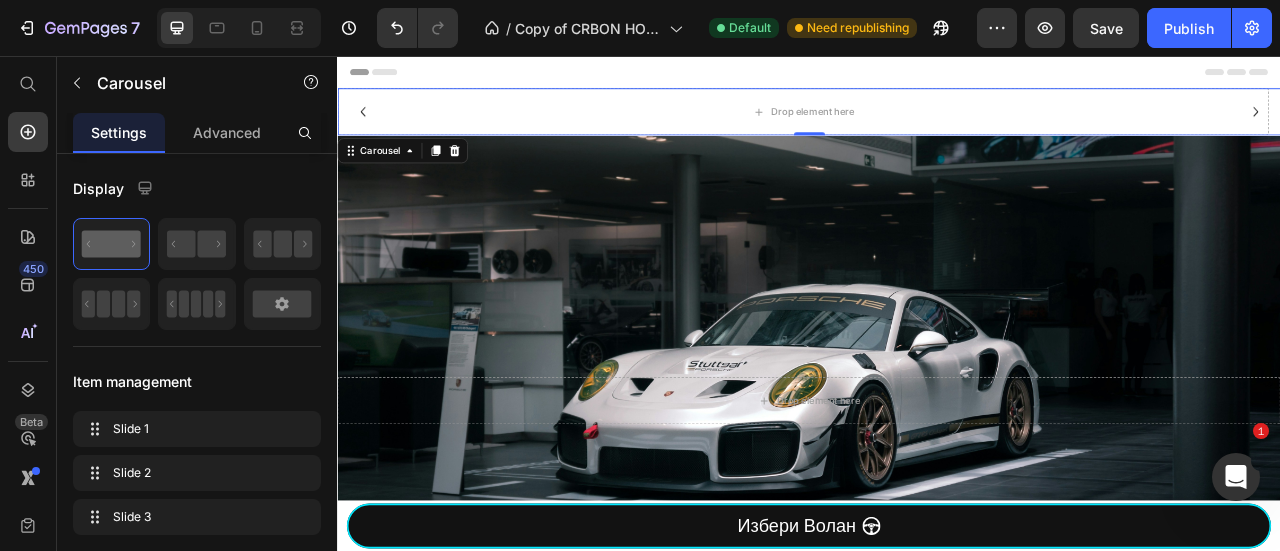 click 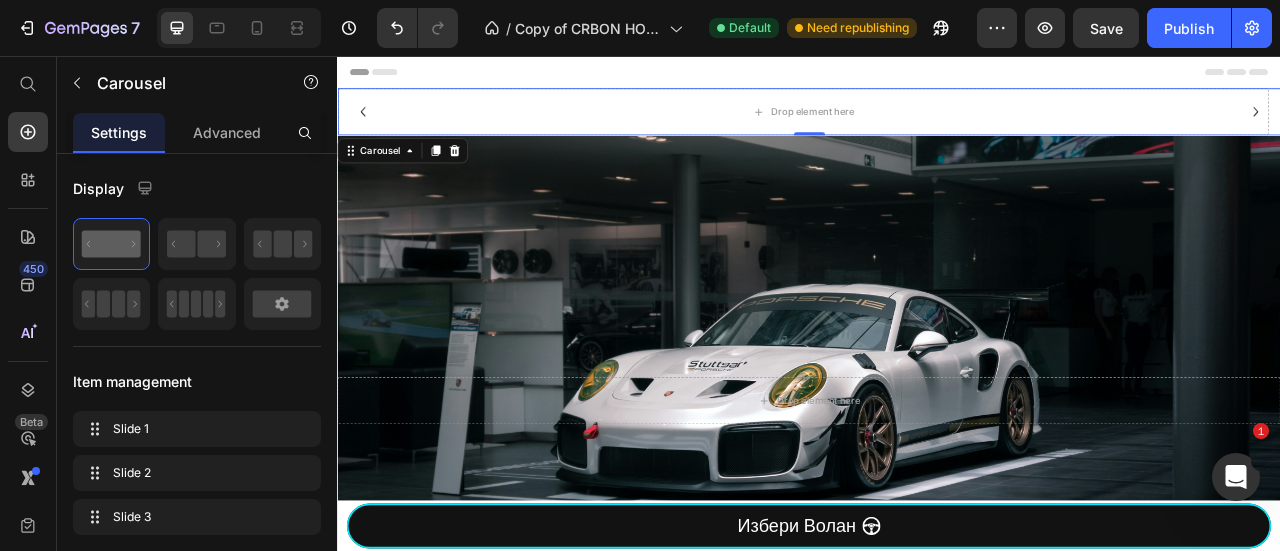 click 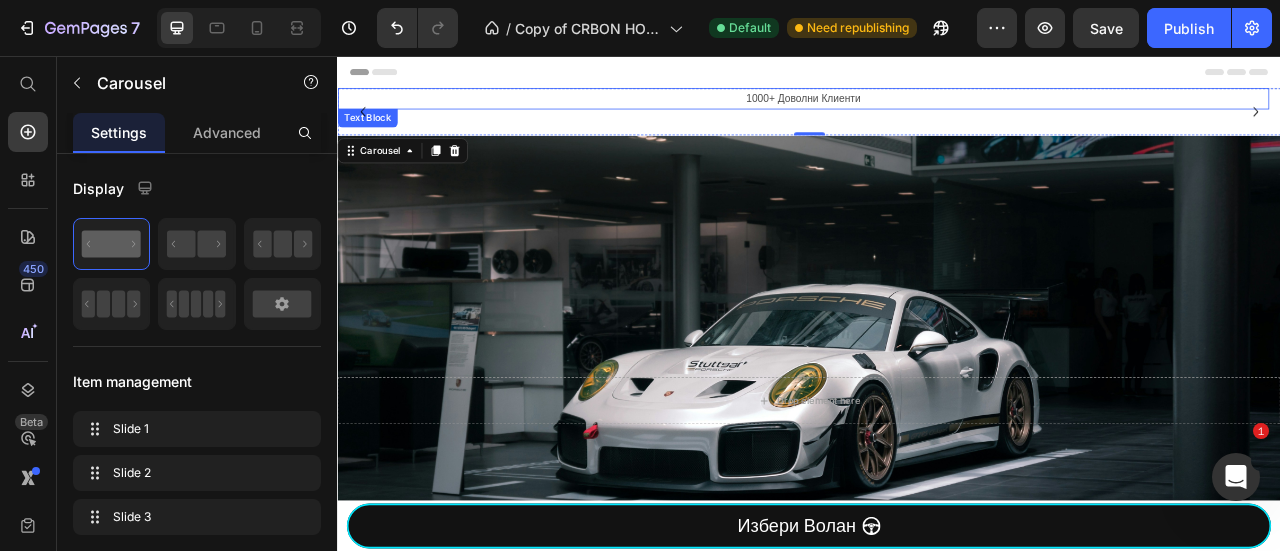 click on "1000+ Доволни Клиенти" at bounding box center (929, 110) 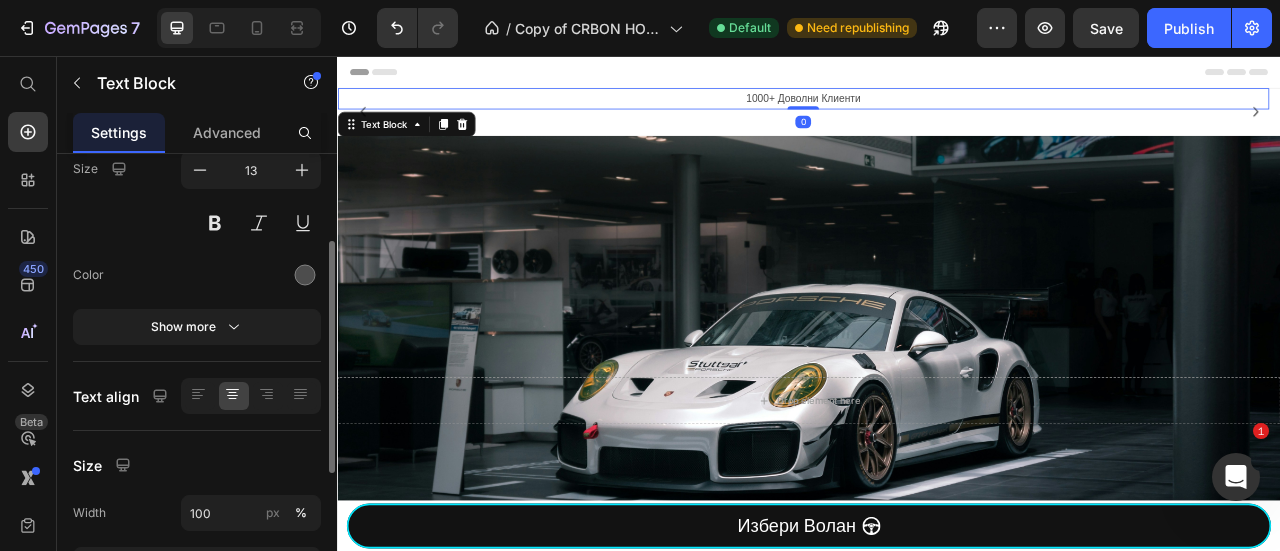 scroll, scrollTop: 0, scrollLeft: 0, axis: both 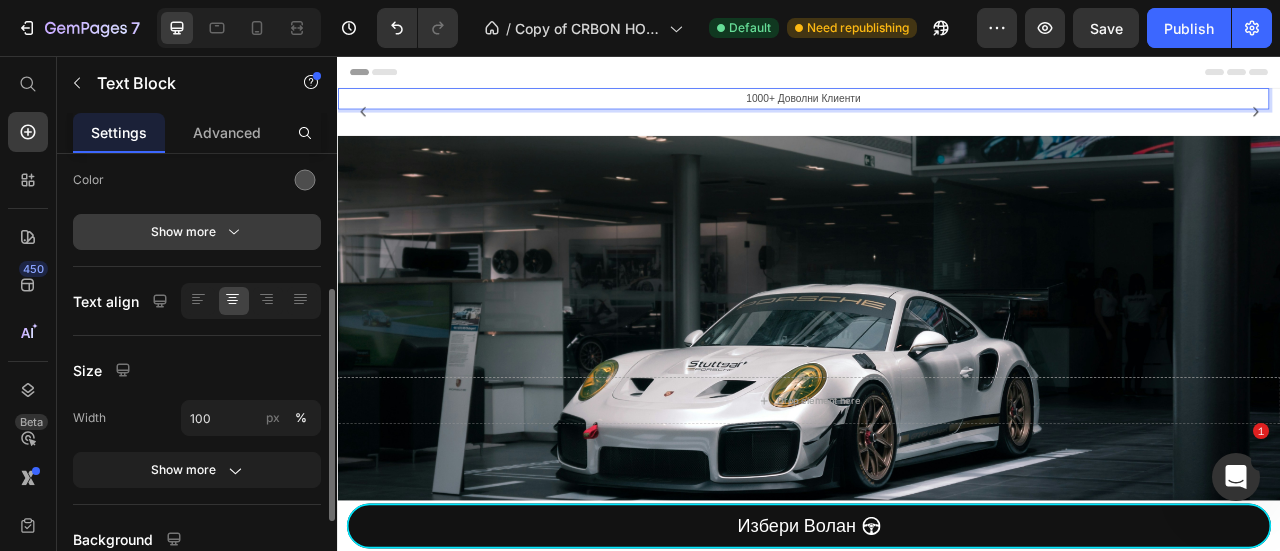click on "Show more" at bounding box center (197, 232) 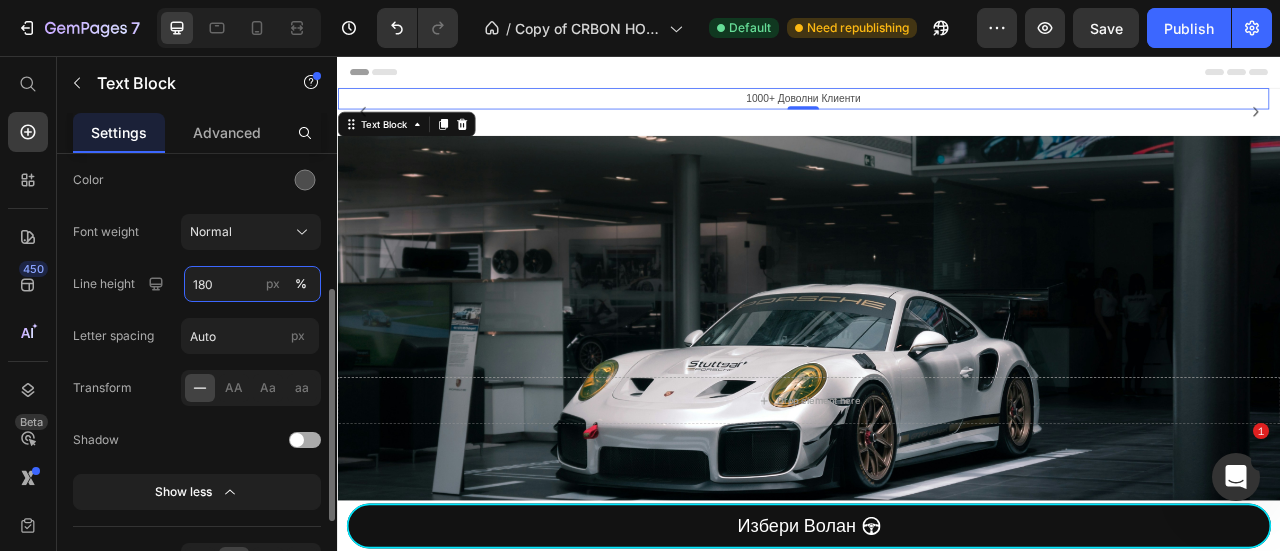 click on "180" at bounding box center [252, 284] 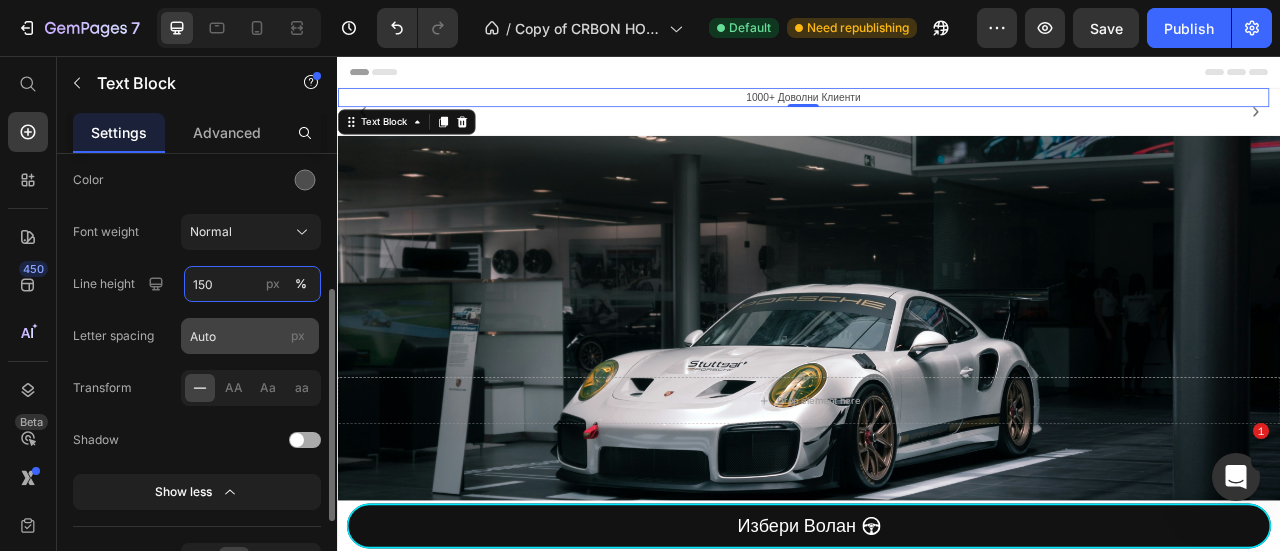 type on "150" 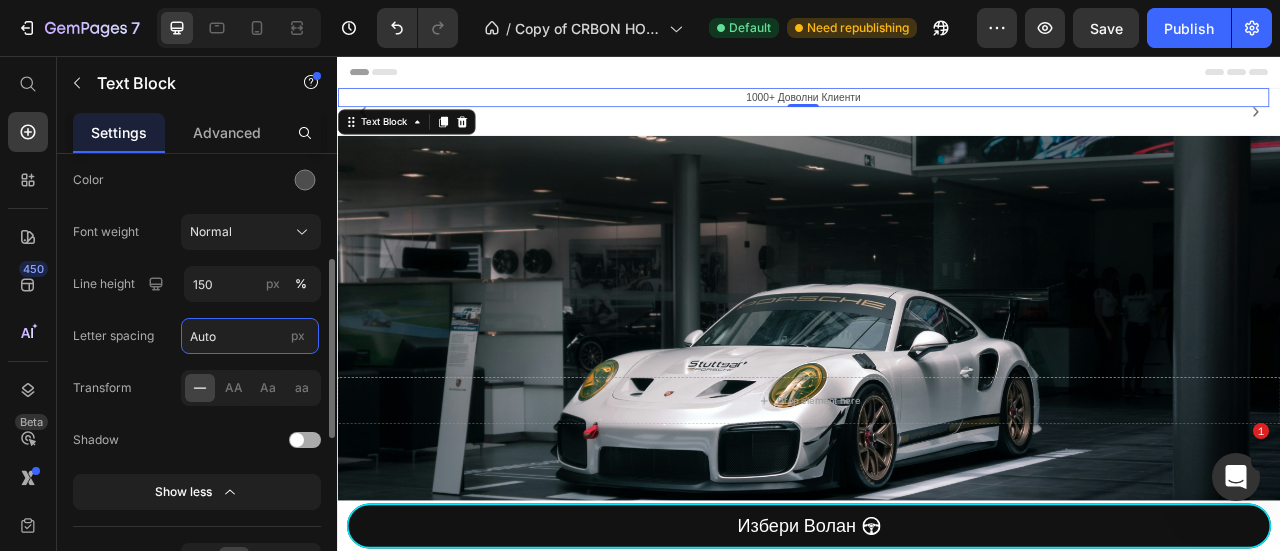 click on "Auto" at bounding box center (250, 336) 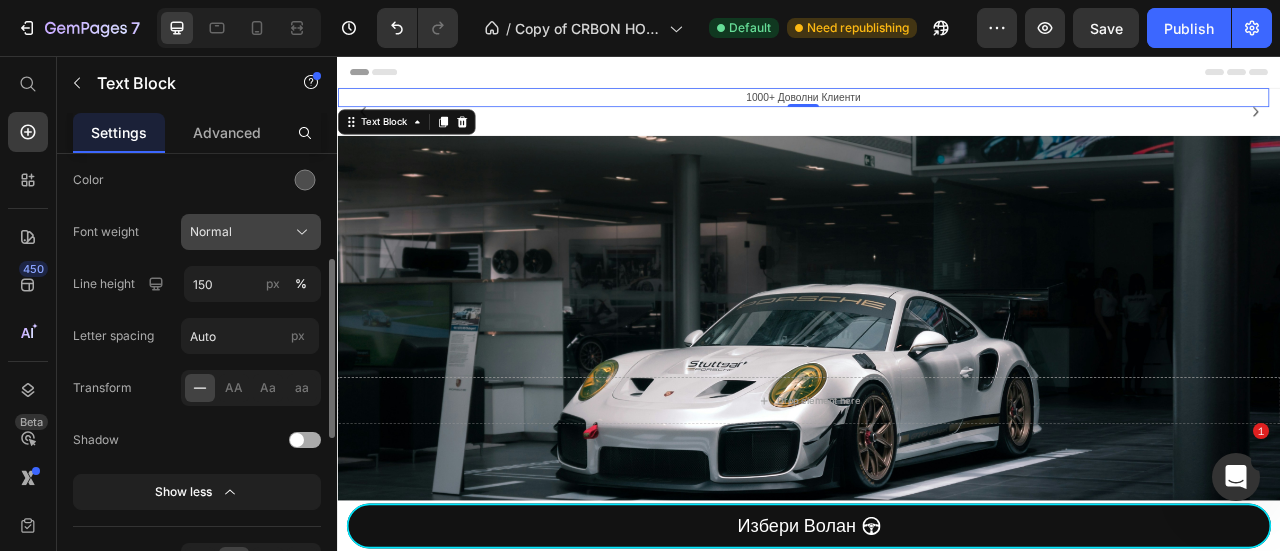 click on "Normal" at bounding box center [211, 232] 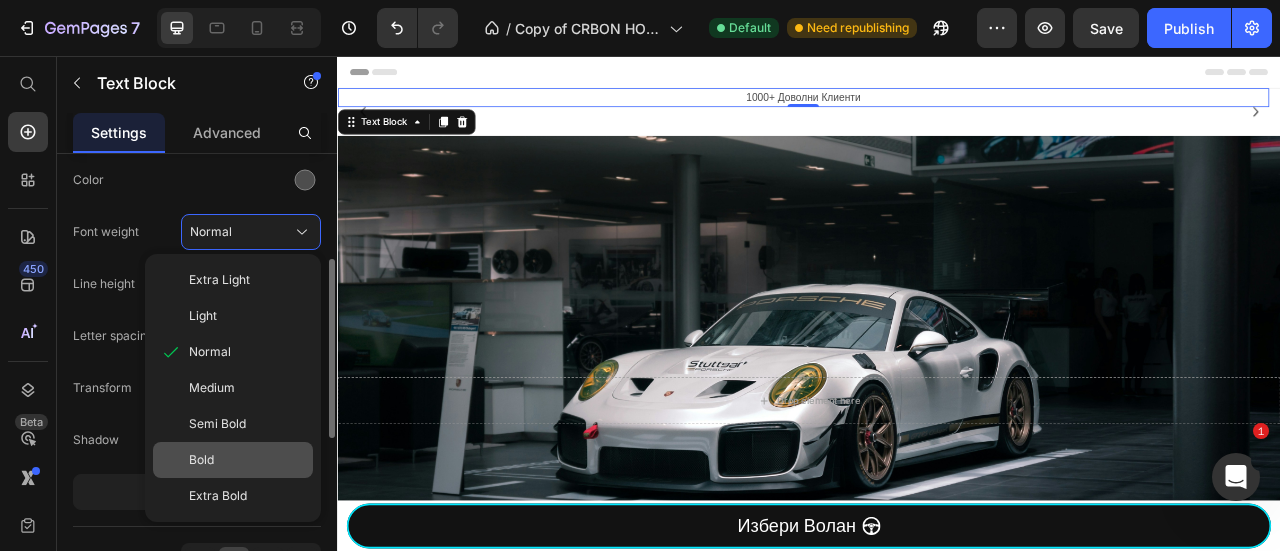 click on "Bold" at bounding box center [247, 460] 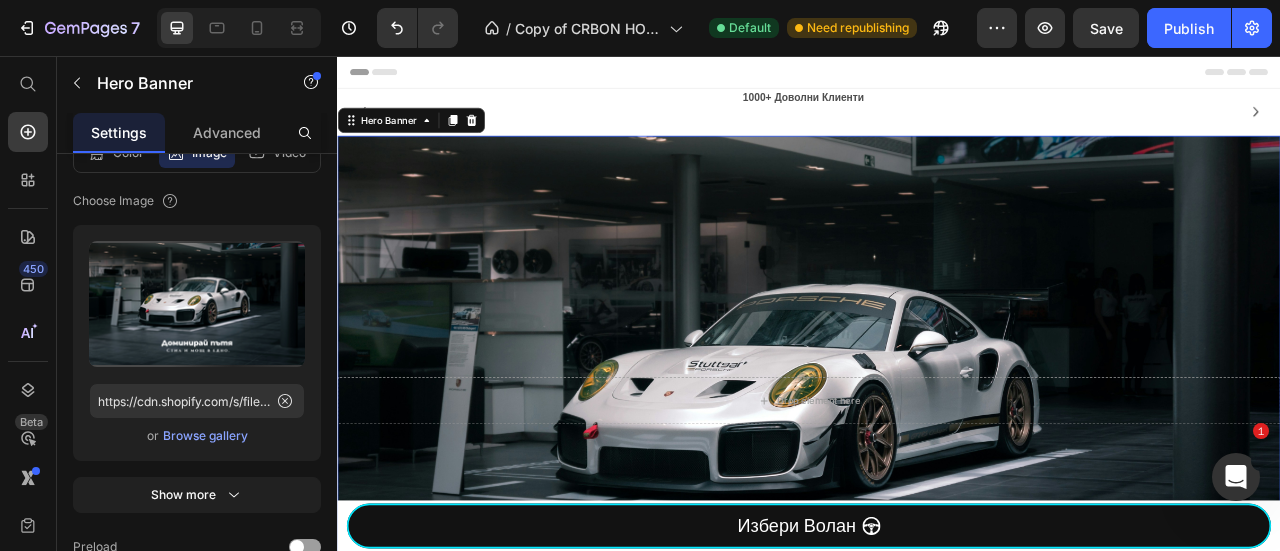 scroll, scrollTop: 0, scrollLeft: 0, axis: both 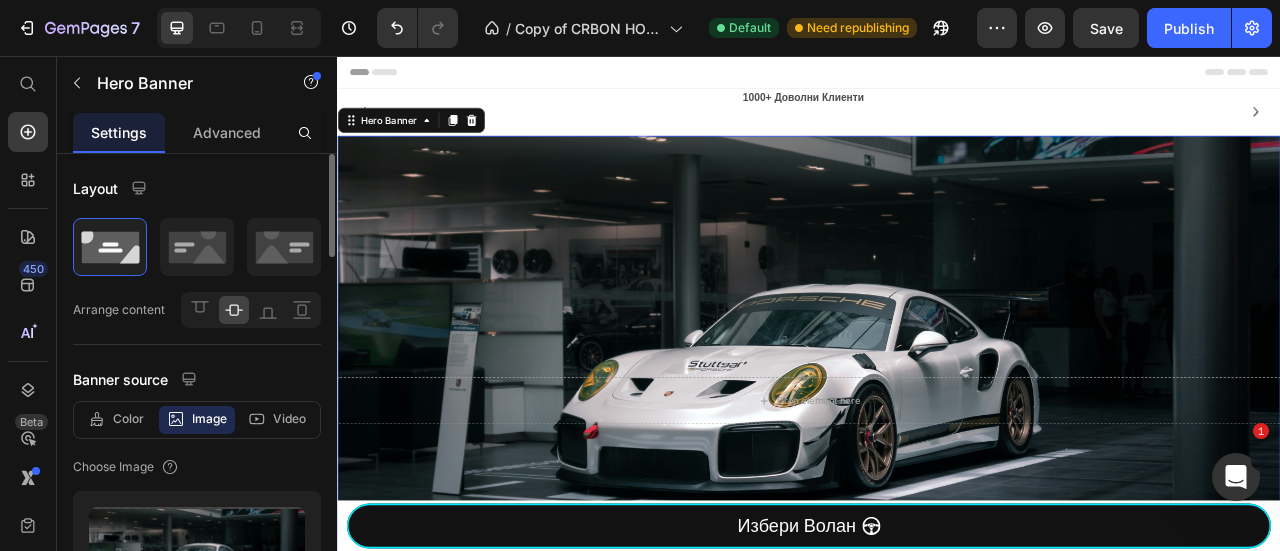 drag, startPoint x: 902, startPoint y: -98, endPoint x: 877, endPoint y: 104, distance: 203.54115 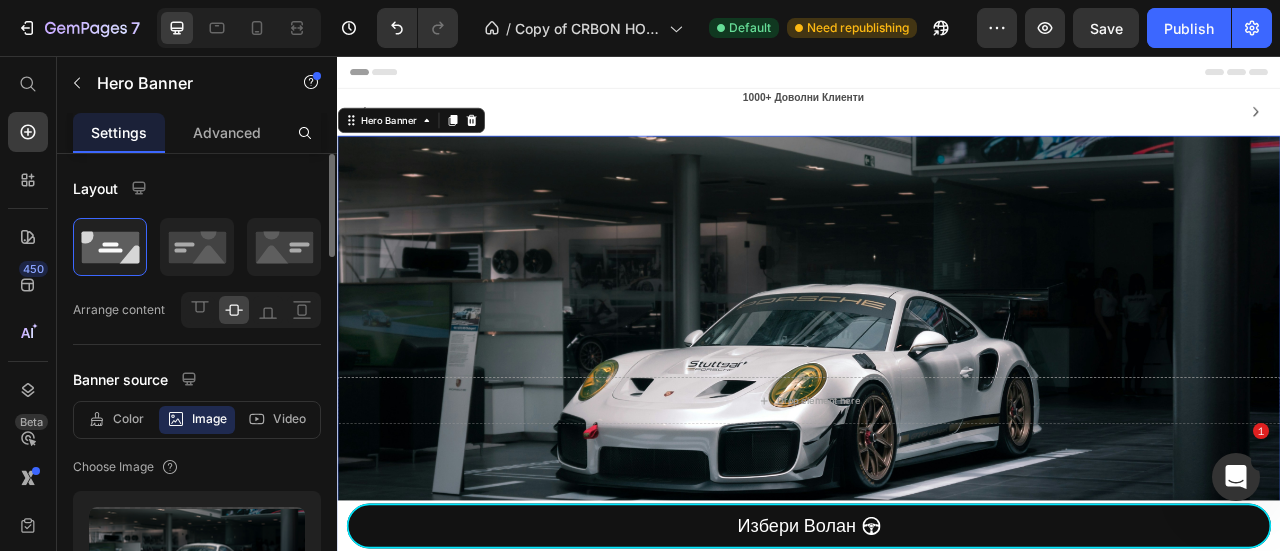 click on "1000+ Доволни Клиенти" at bounding box center (929, 109) 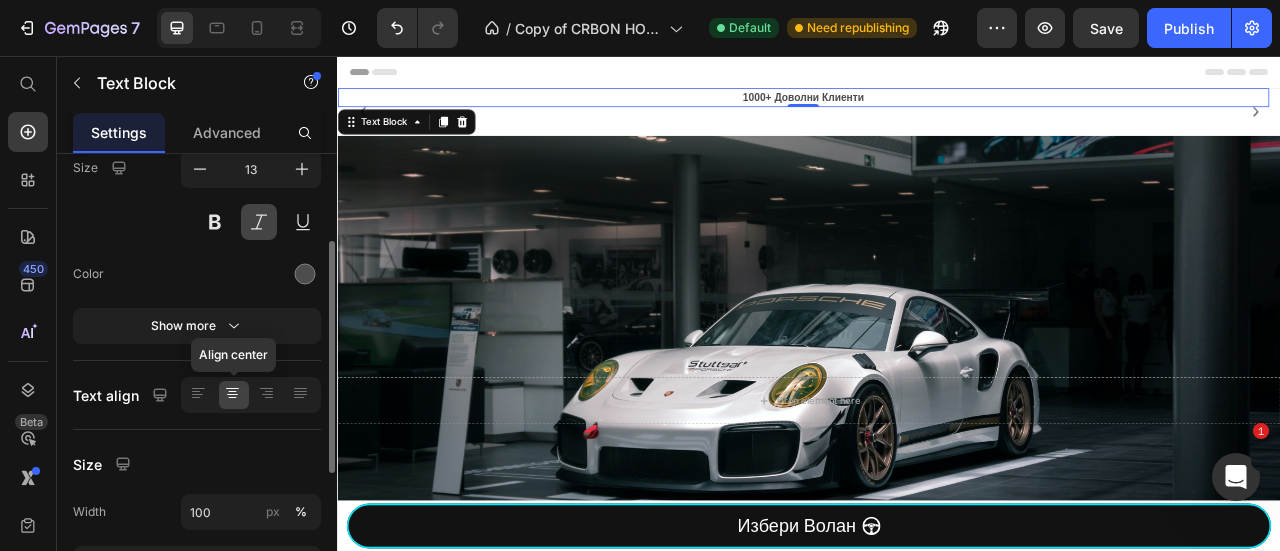 scroll, scrollTop: 0, scrollLeft: 0, axis: both 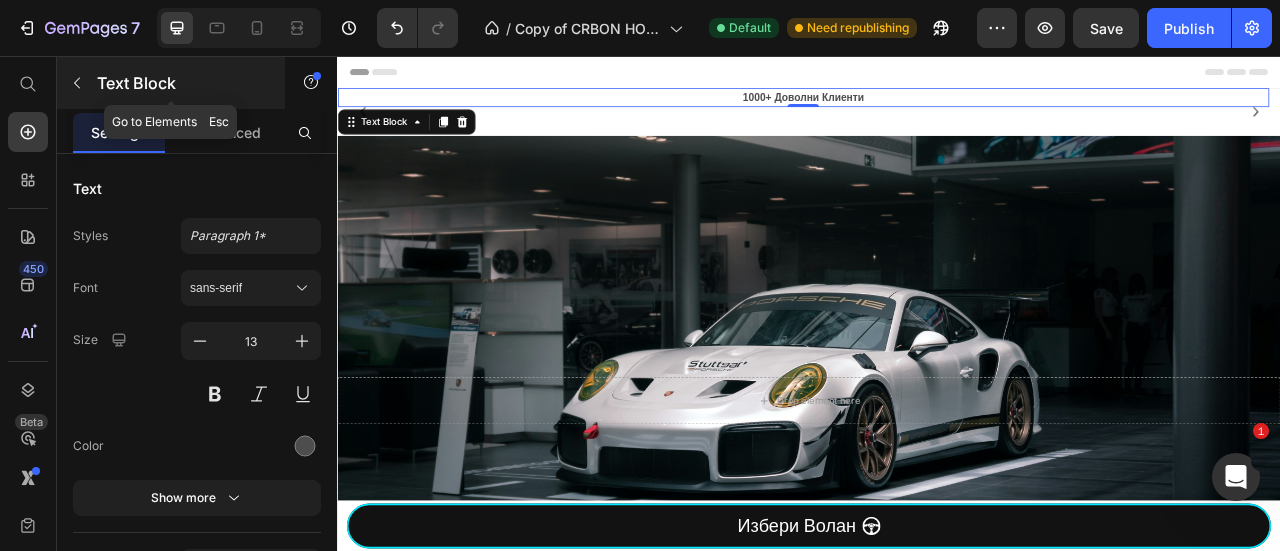 click at bounding box center [77, 83] 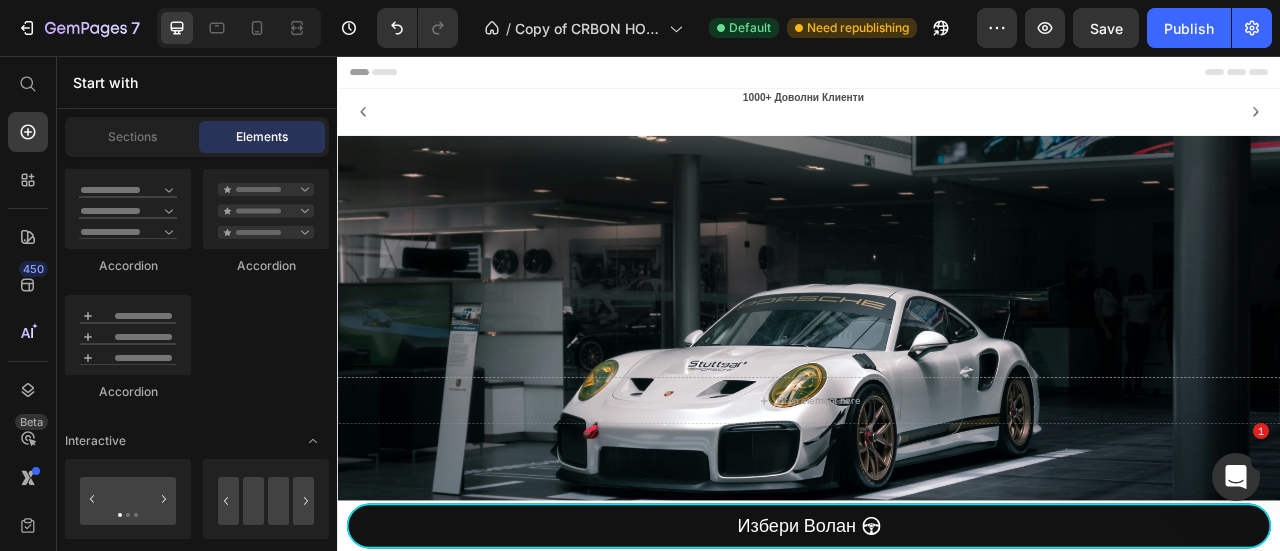 scroll, scrollTop: 2133, scrollLeft: 0, axis: vertical 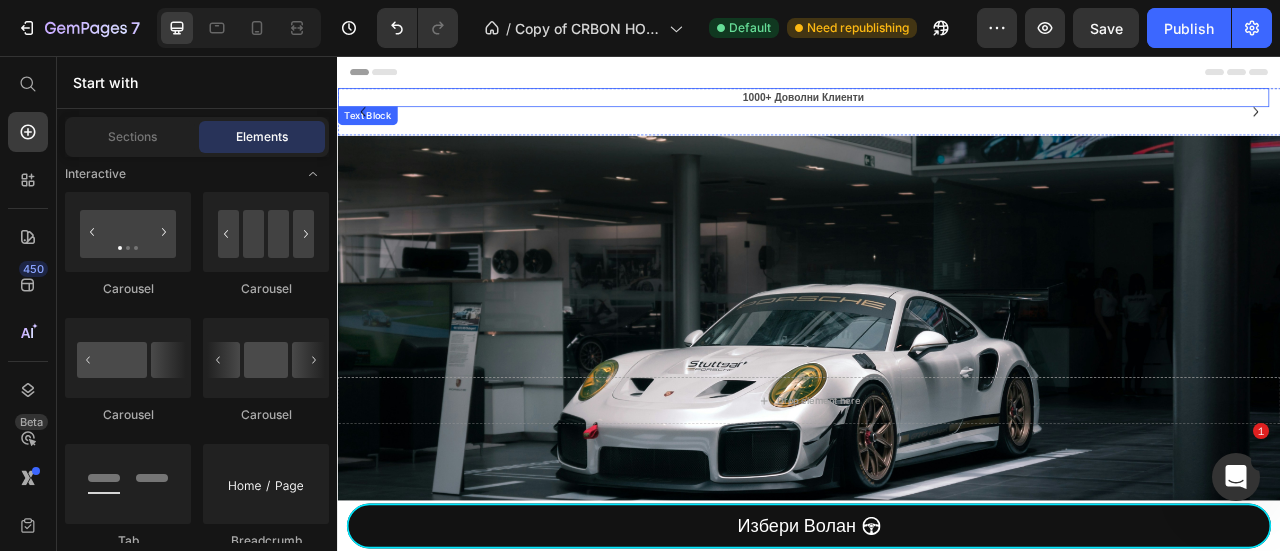 click on "1000+ Доволни Клиенти" at bounding box center [929, 109] 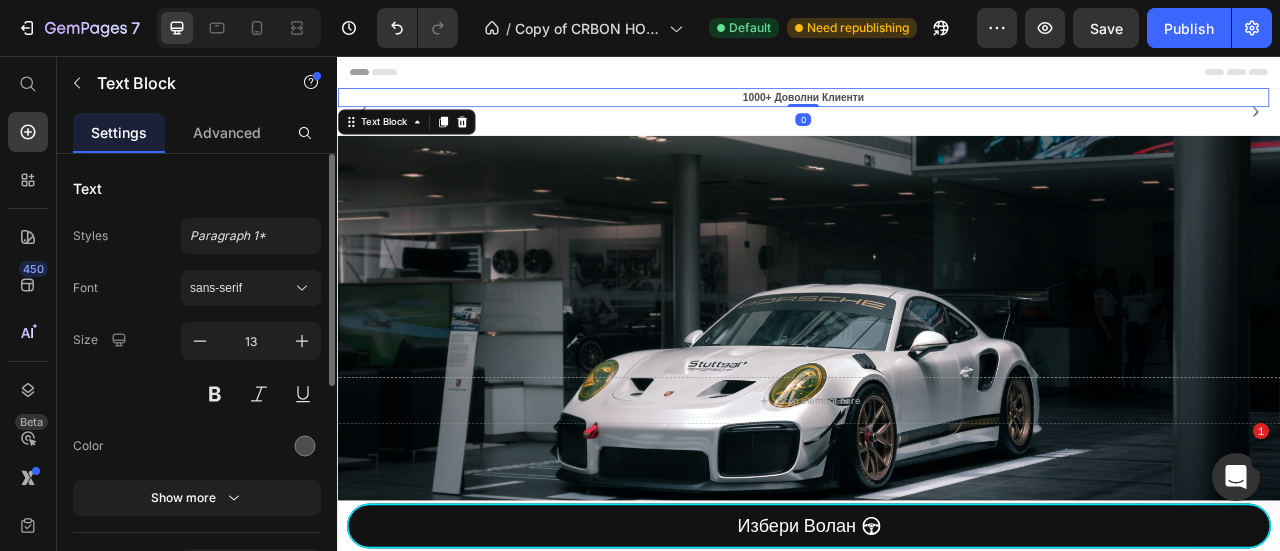 scroll, scrollTop: 266, scrollLeft: 0, axis: vertical 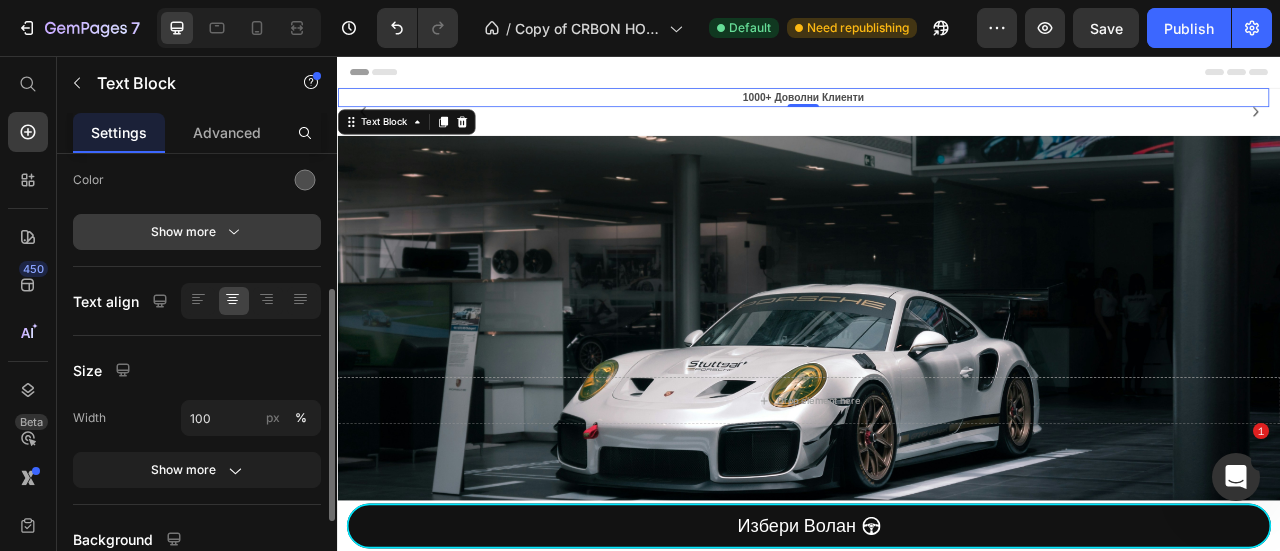 click 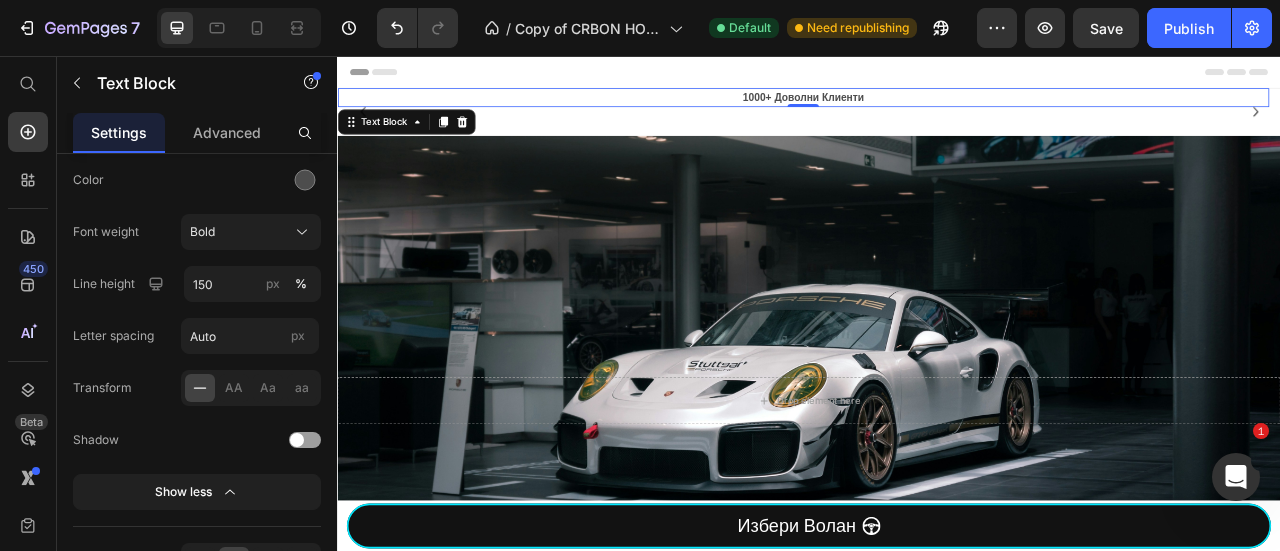 scroll, scrollTop: 698, scrollLeft: 0, axis: vertical 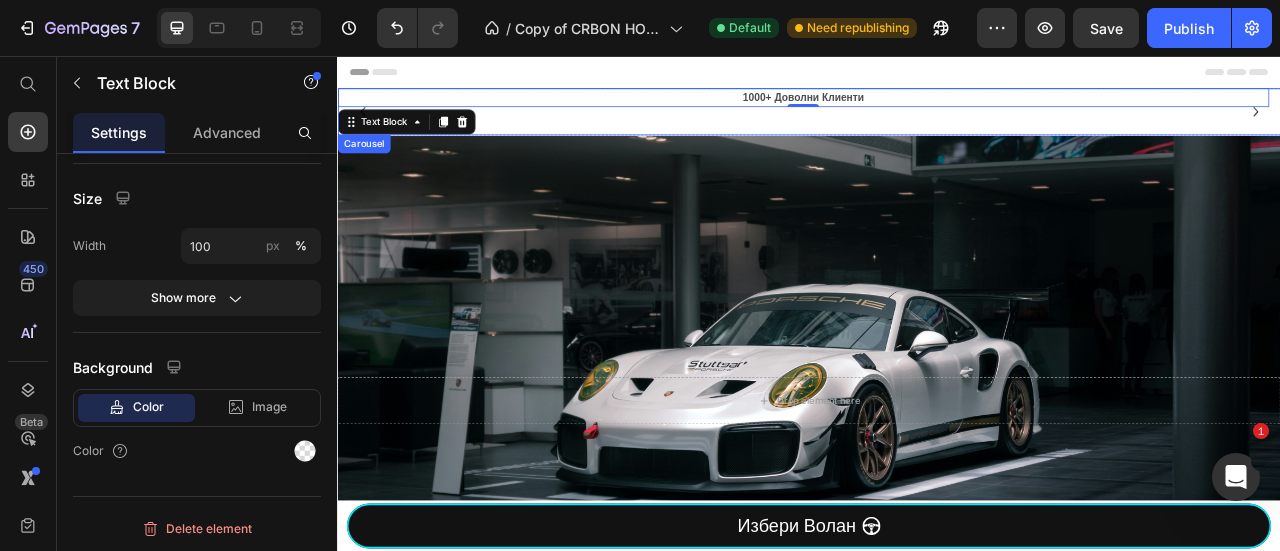 click on "1000+ Доволни Клиенти Text Block   0" at bounding box center (929, 127) 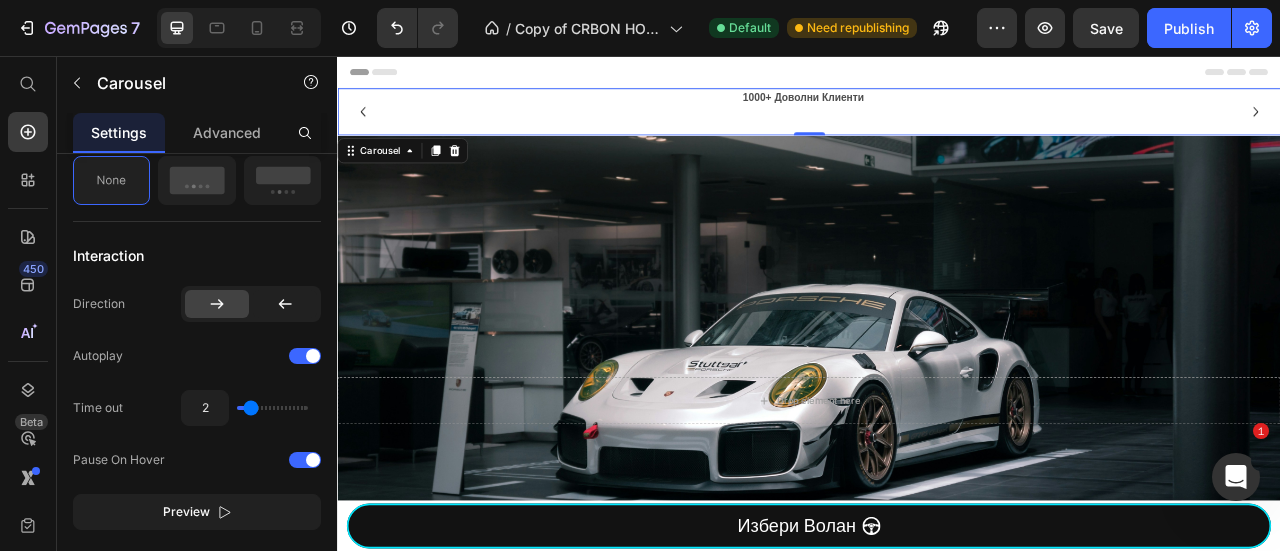 scroll, scrollTop: 1066, scrollLeft: 0, axis: vertical 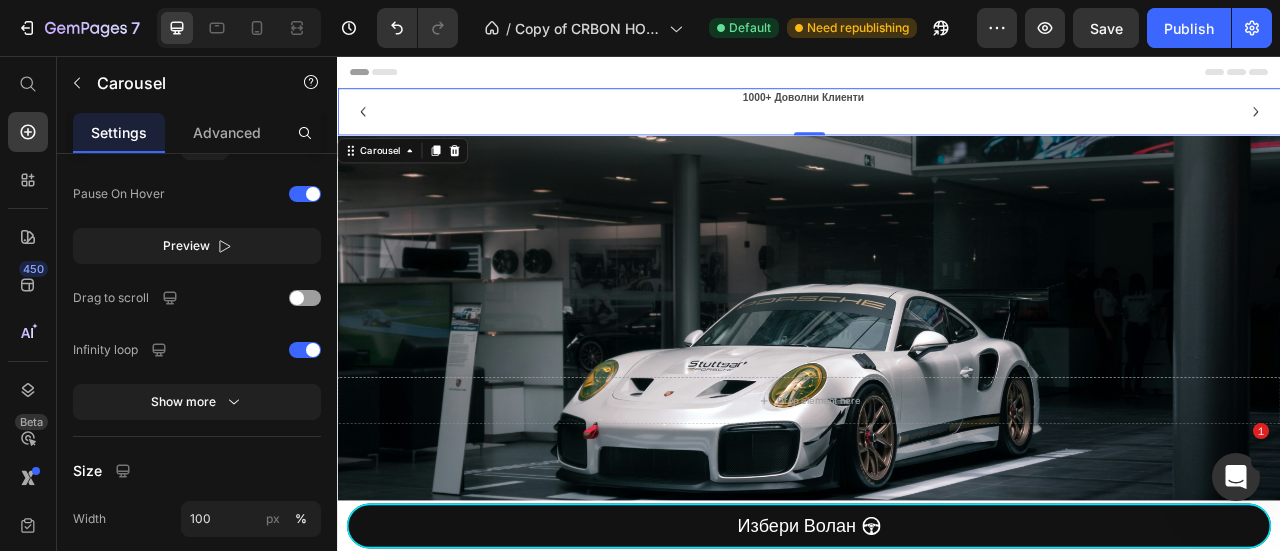 click on "1000+ Доволни Клиенти Text Block" at bounding box center [929, 127] 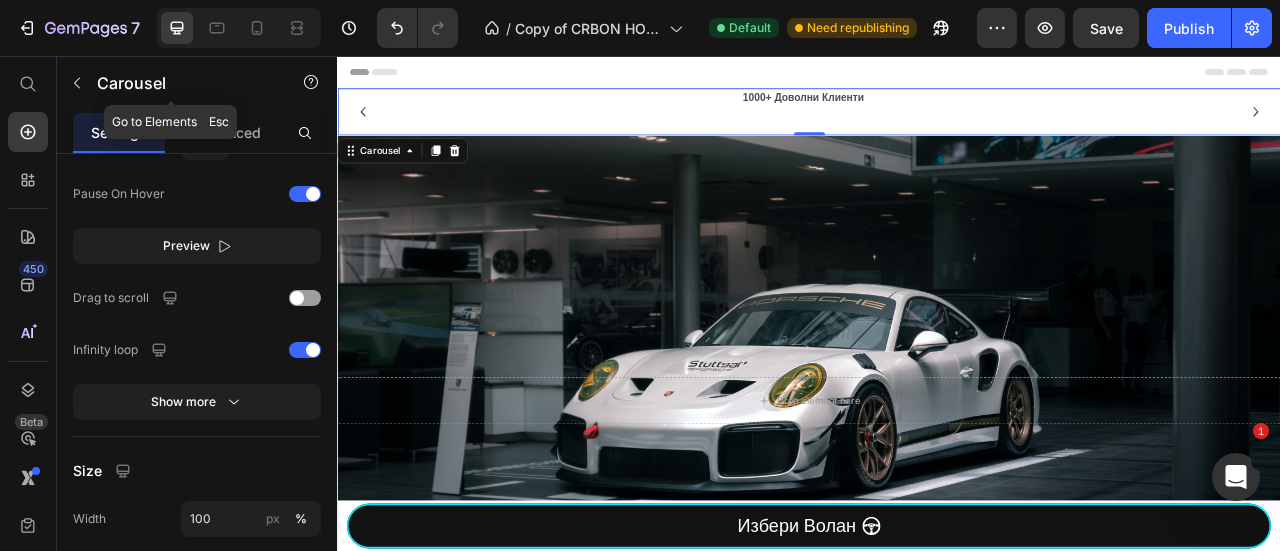 click 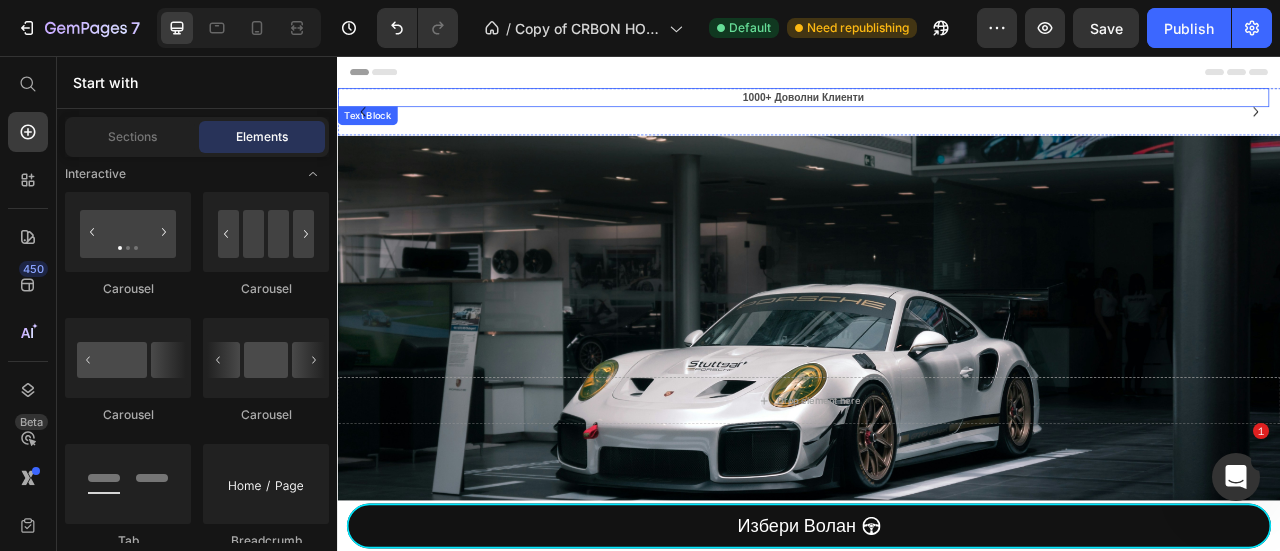 click on "1000+ Доволни Клиенти Text Block" at bounding box center (929, 127) 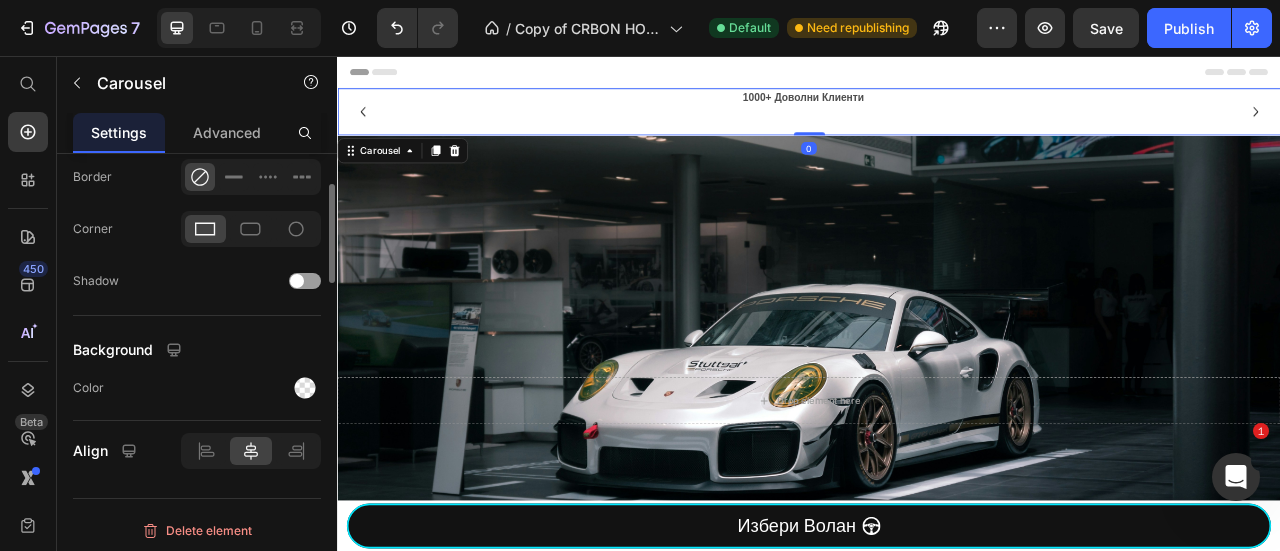scroll, scrollTop: 1362, scrollLeft: 0, axis: vertical 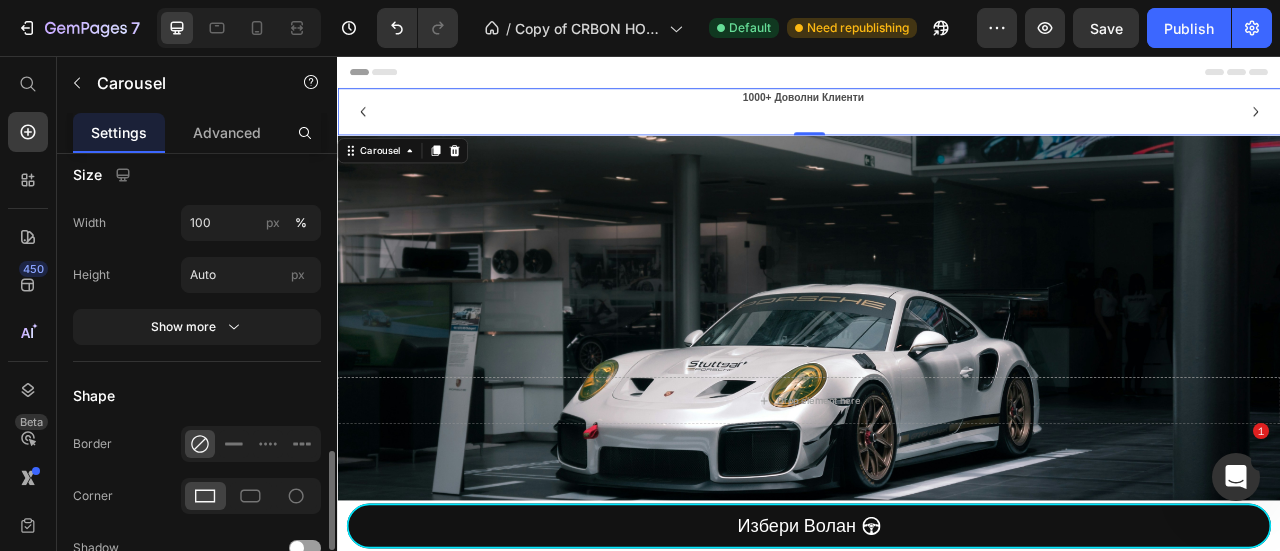 click on "Size Width 100 px % Height Auto px Show more" 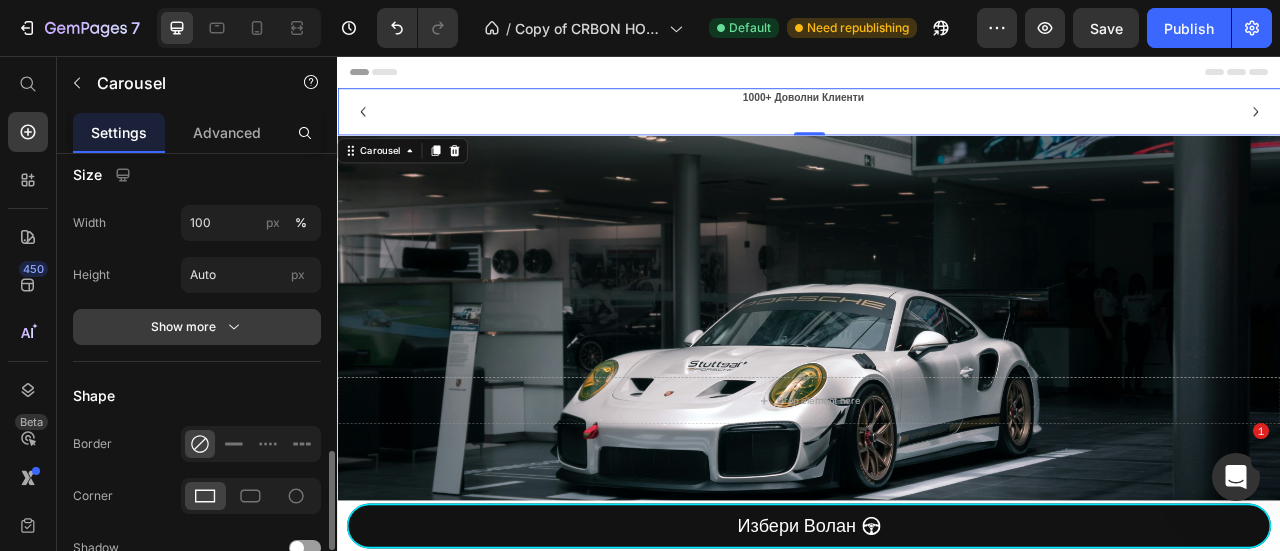 click on "Show more" at bounding box center [197, 327] 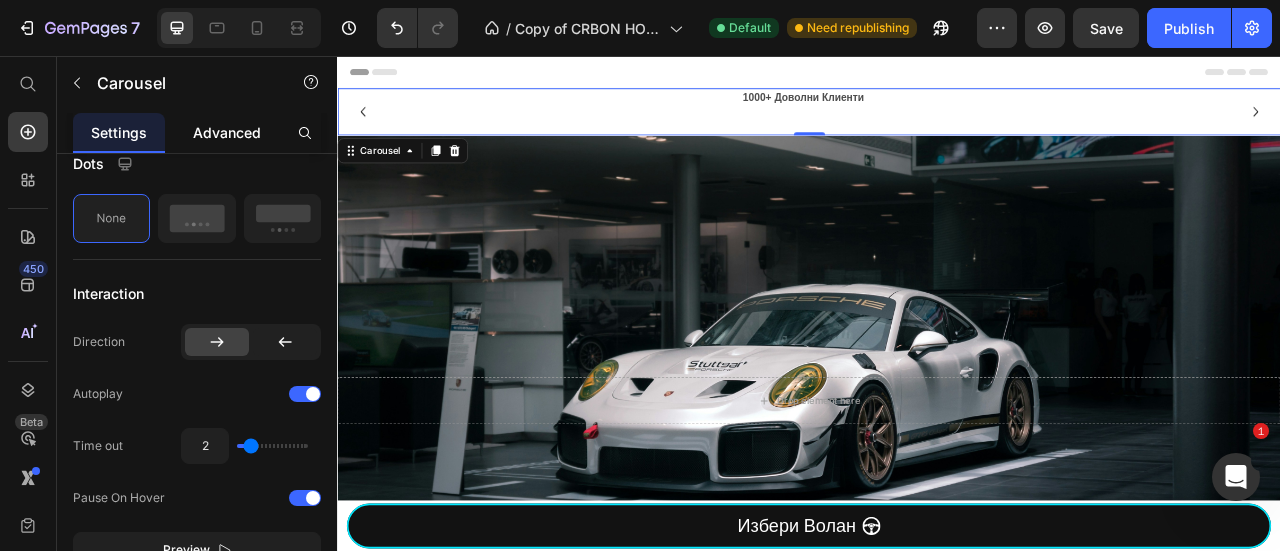 scroll, scrollTop: 496, scrollLeft: 0, axis: vertical 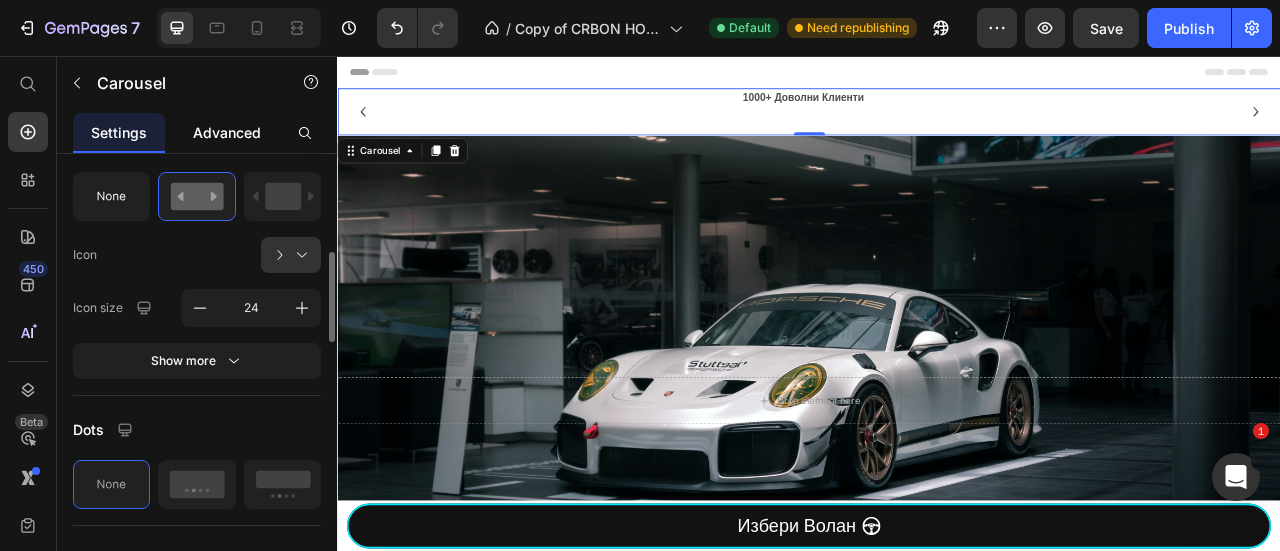 drag, startPoint x: 248, startPoint y: 141, endPoint x: 237, endPoint y: 139, distance: 11.18034 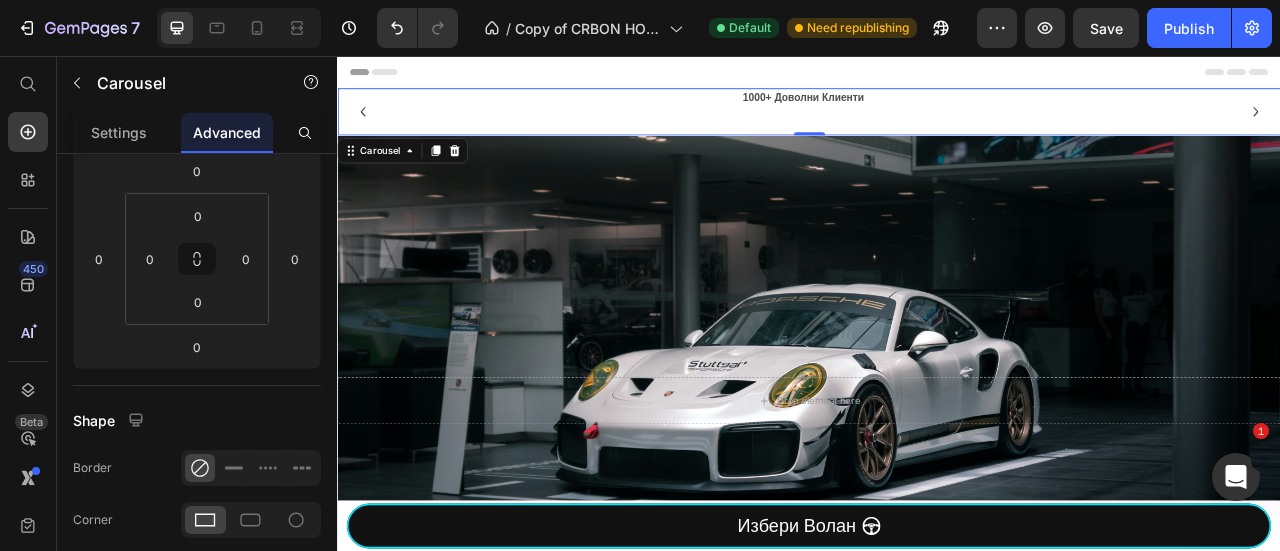 scroll, scrollTop: 0, scrollLeft: 0, axis: both 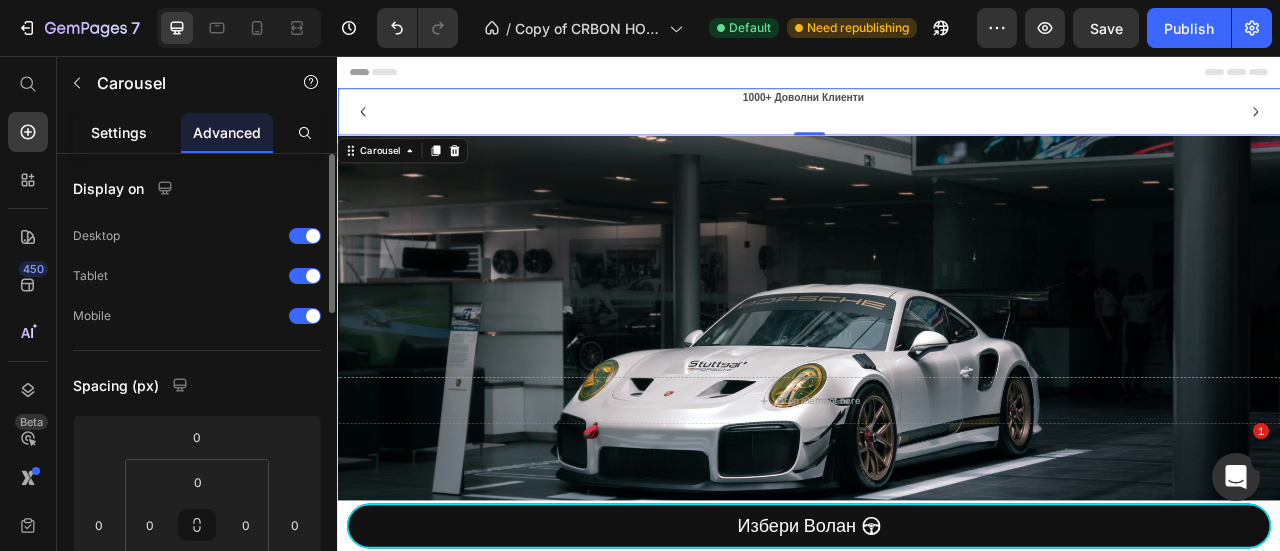 drag, startPoint x: 124, startPoint y: 144, endPoint x: 73, endPoint y: 127, distance: 53.75872 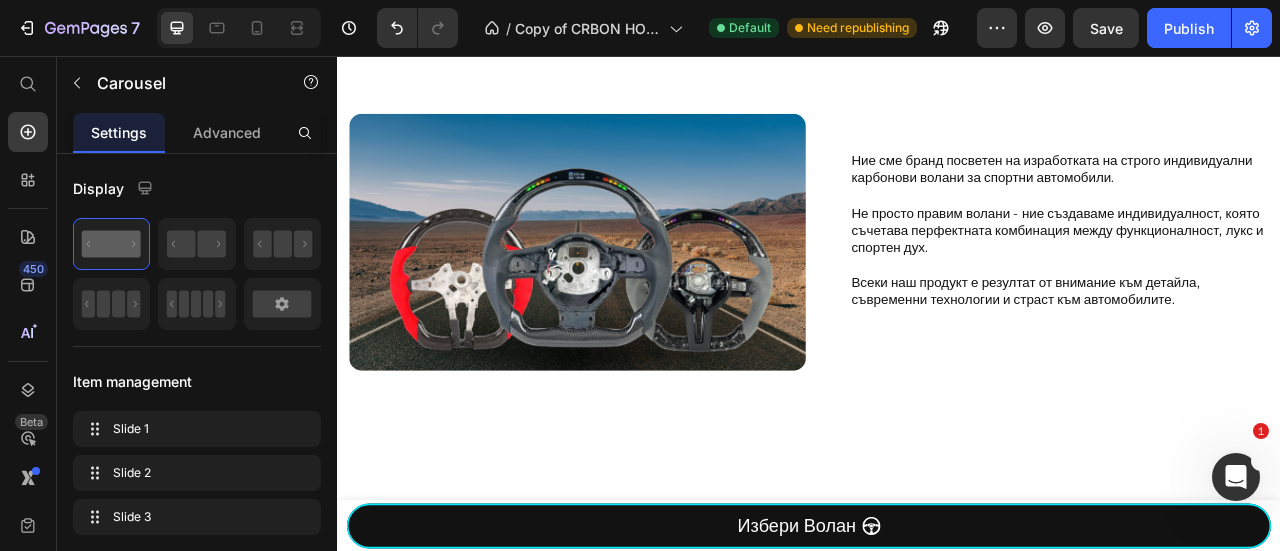 scroll, scrollTop: 0, scrollLeft: 0, axis: both 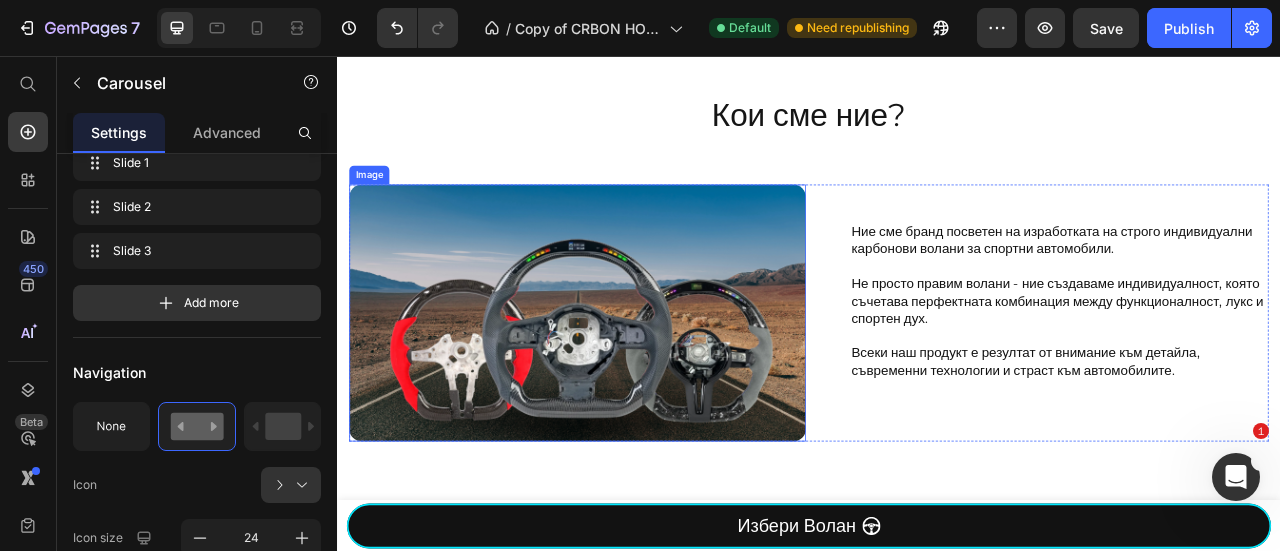 click at bounding box center (642, 382) 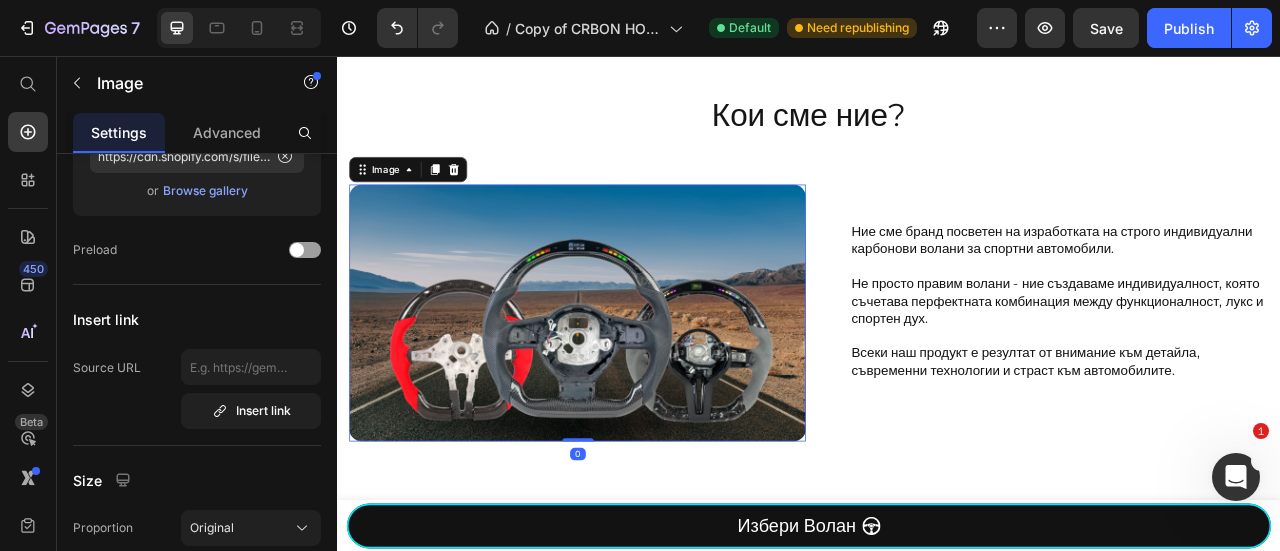 scroll, scrollTop: 0, scrollLeft: 0, axis: both 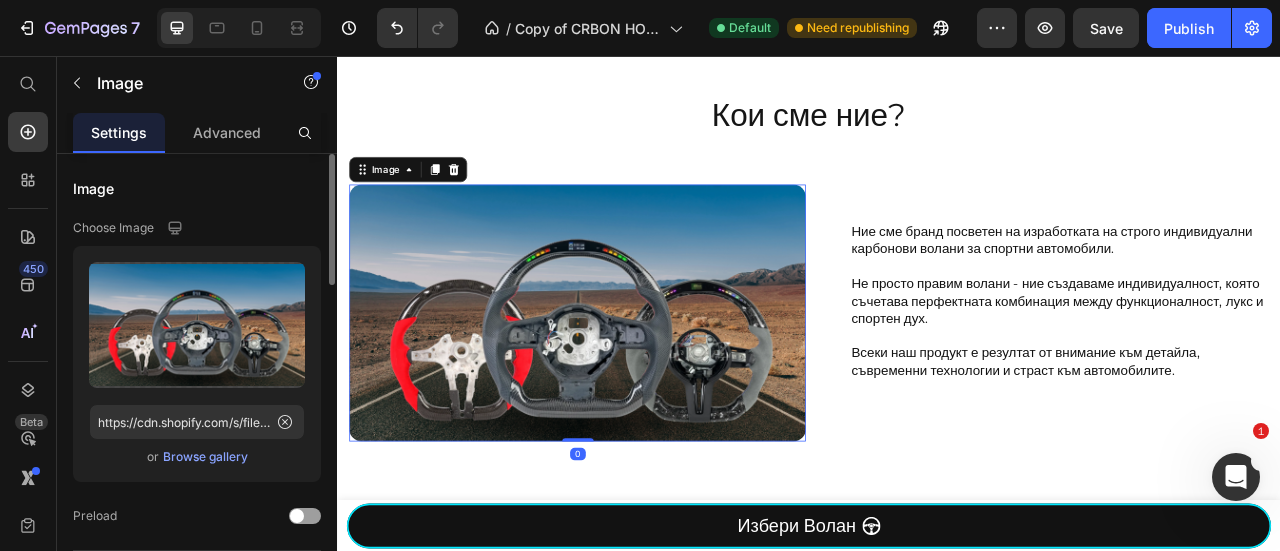click on "Browse gallery" at bounding box center [205, 457] 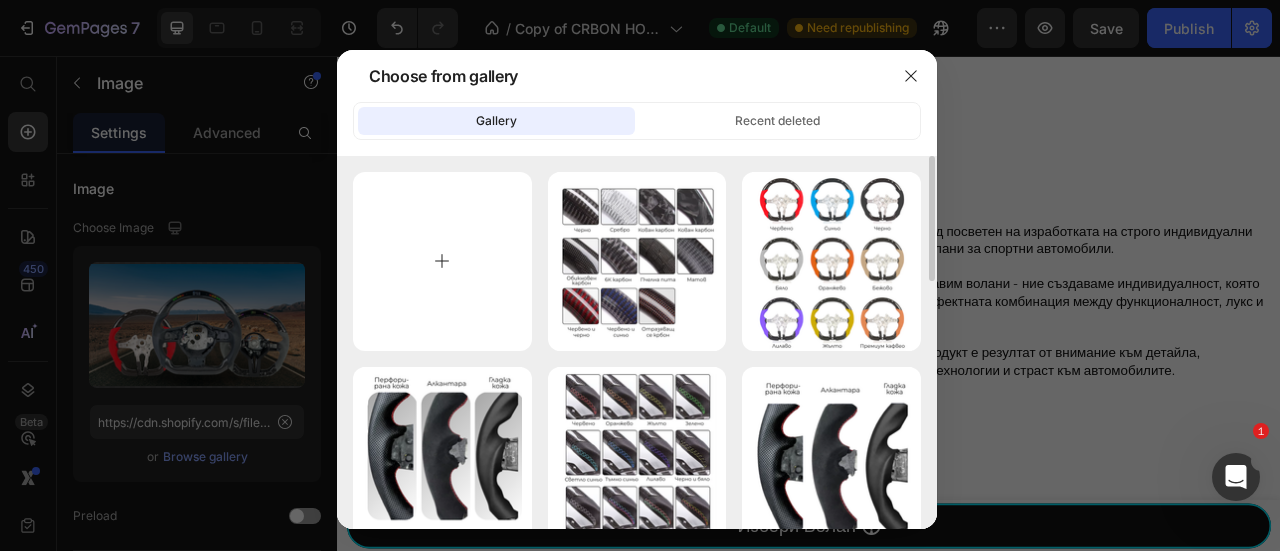 click at bounding box center (442, 261) 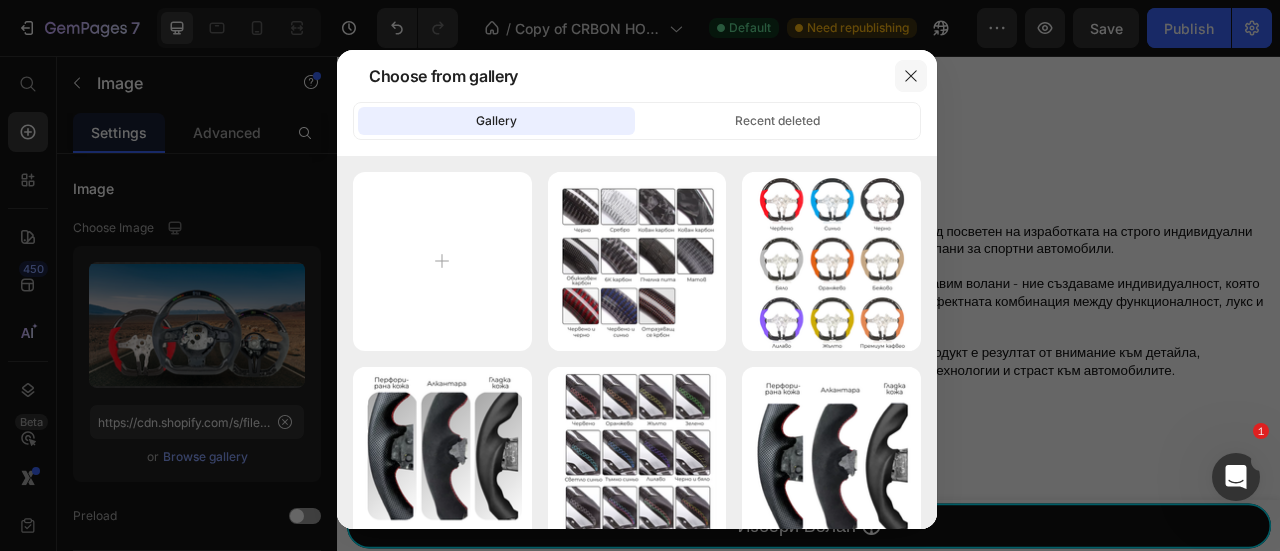 click 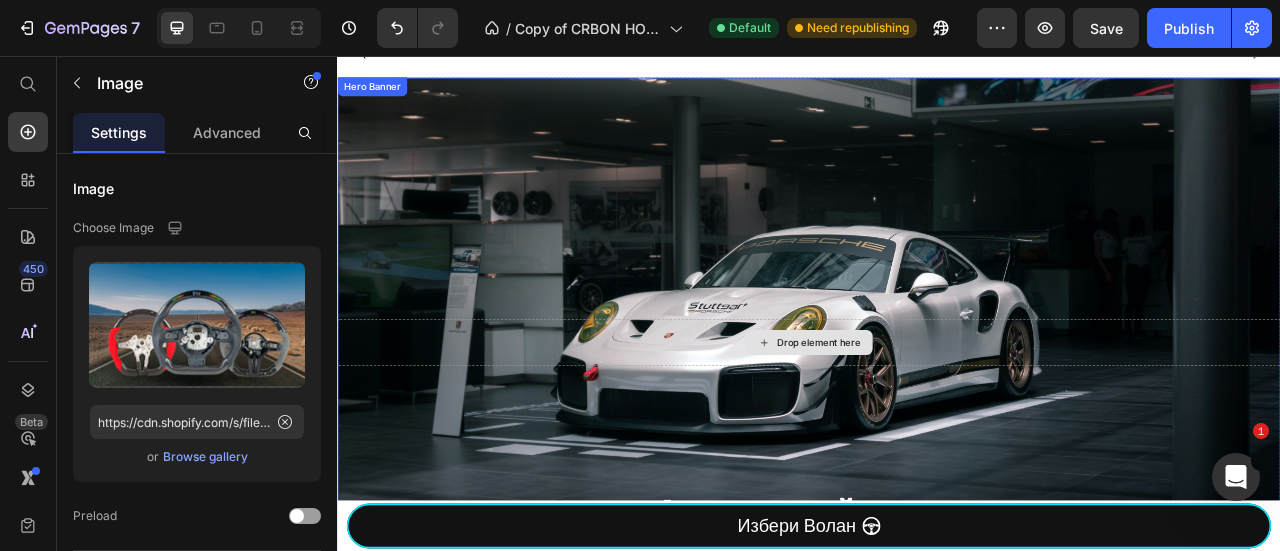 scroll, scrollTop: 0, scrollLeft: 0, axis: both 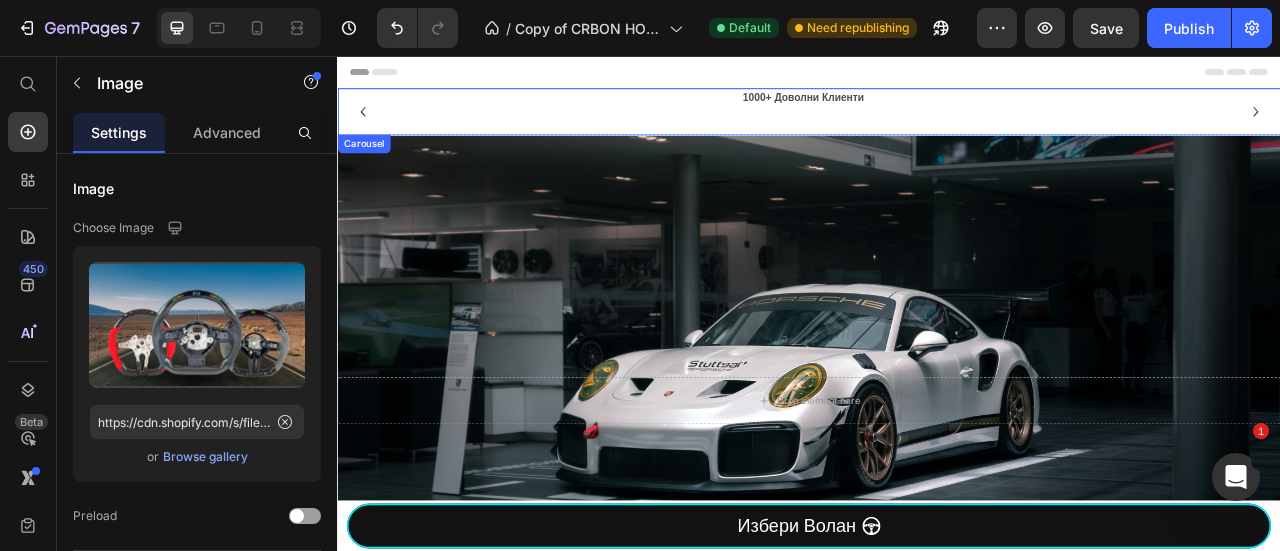 click 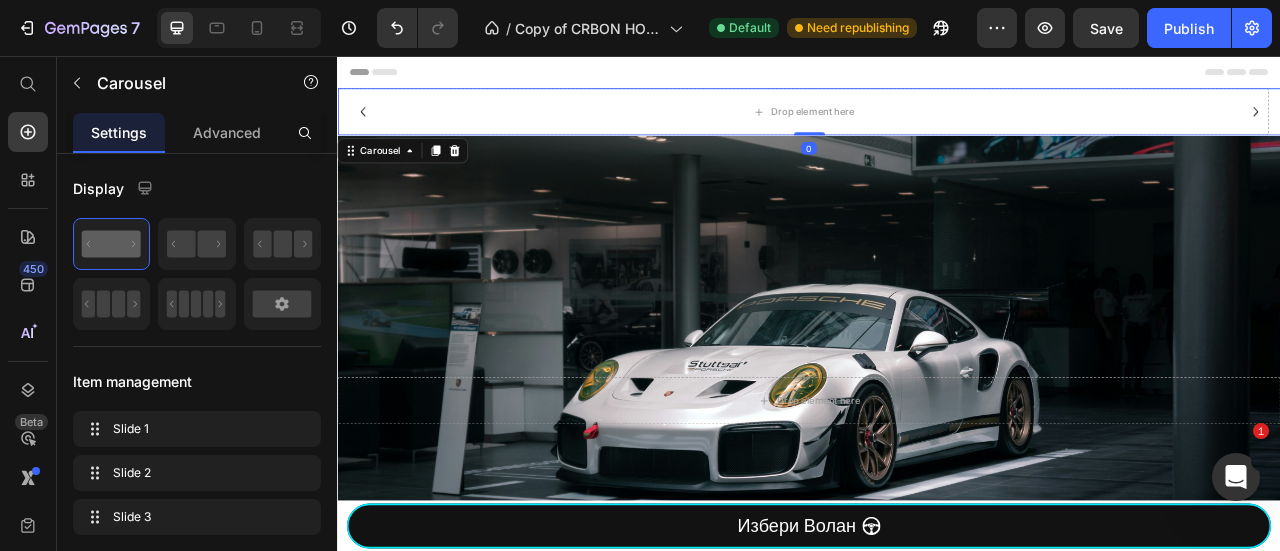 click 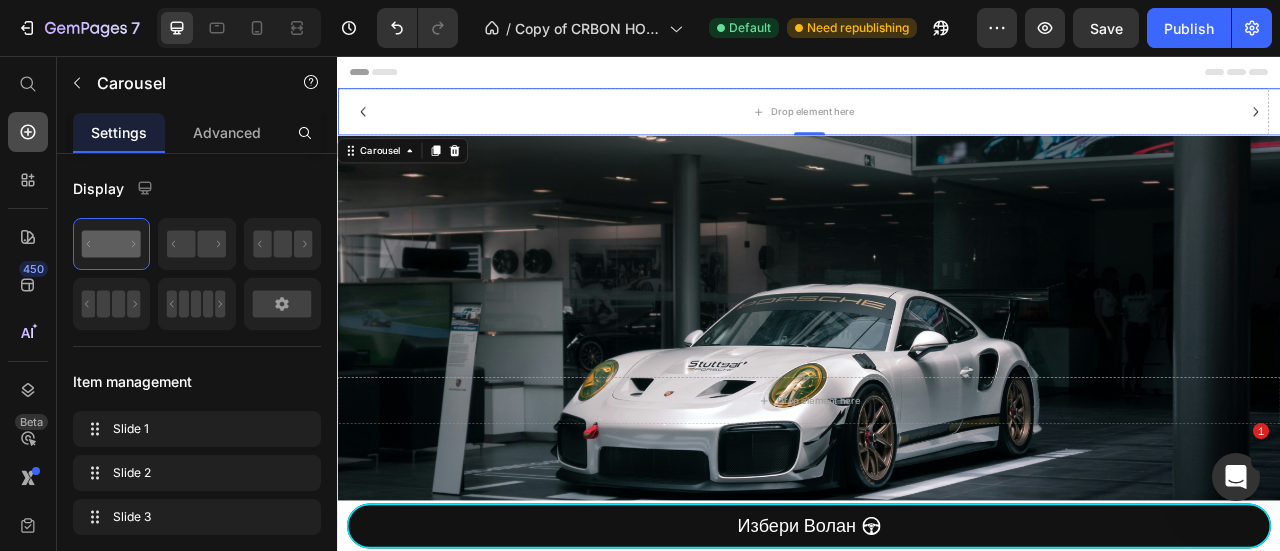 click 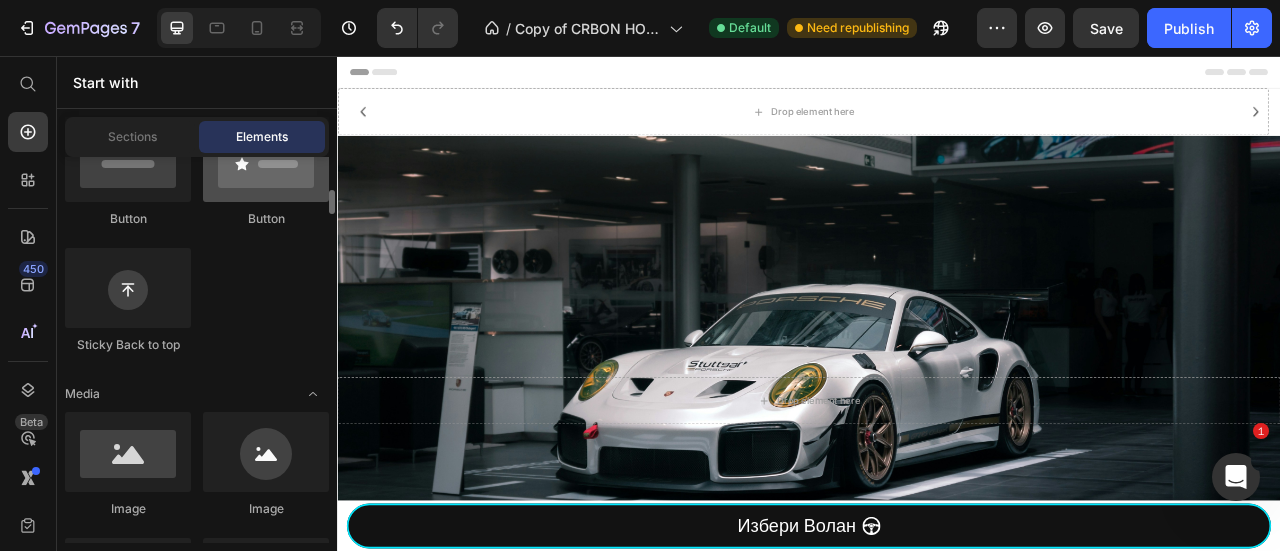 scroll, scrollTop: 266, scrollLeft: 0, axis: vertical 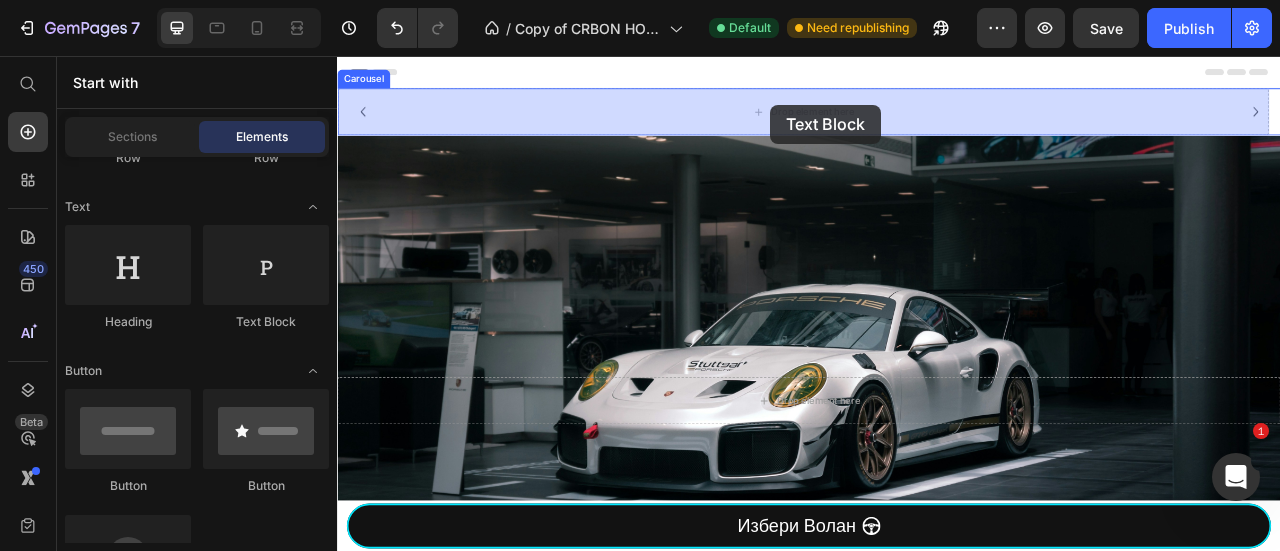 drag, startPoint x: 601, startPoint y: 352, endPoint x: 888, endPoint y: 118, distance: 370.30392 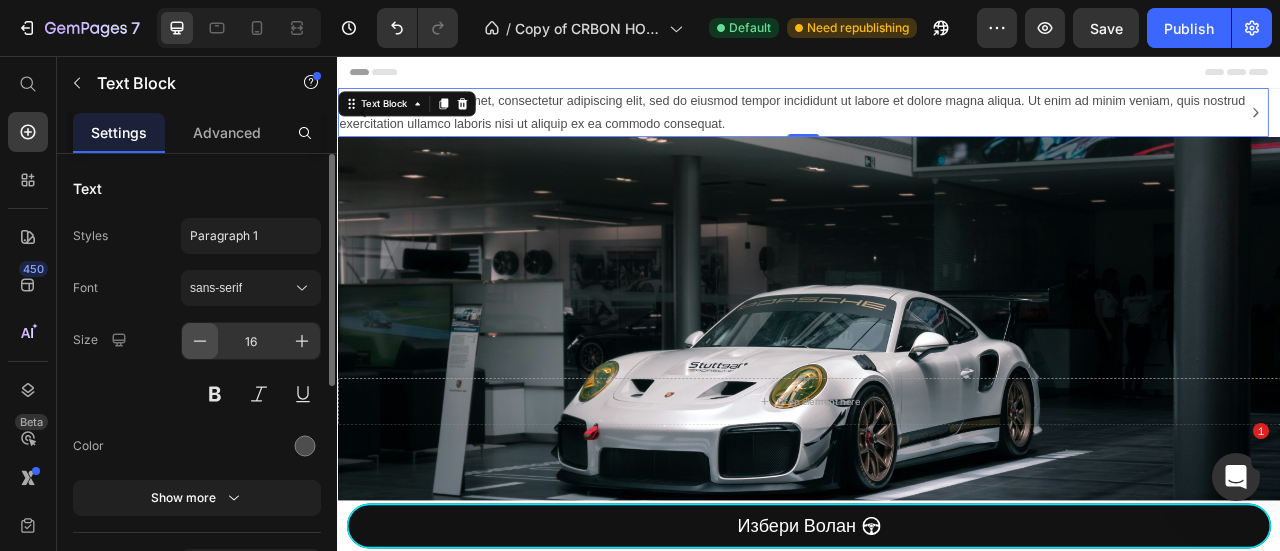 click 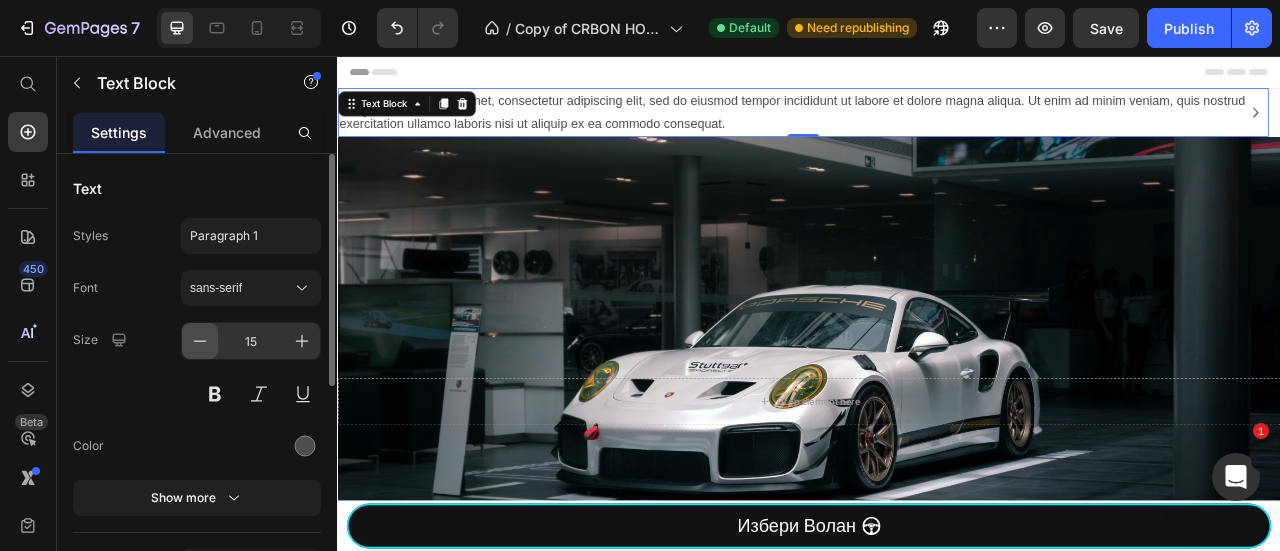 click 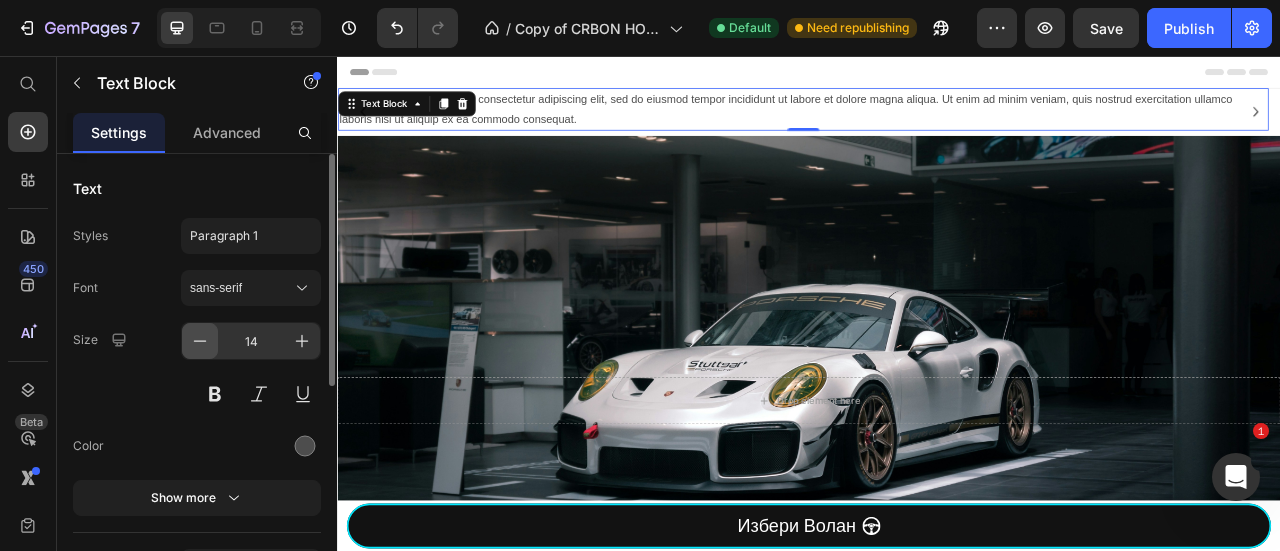 click 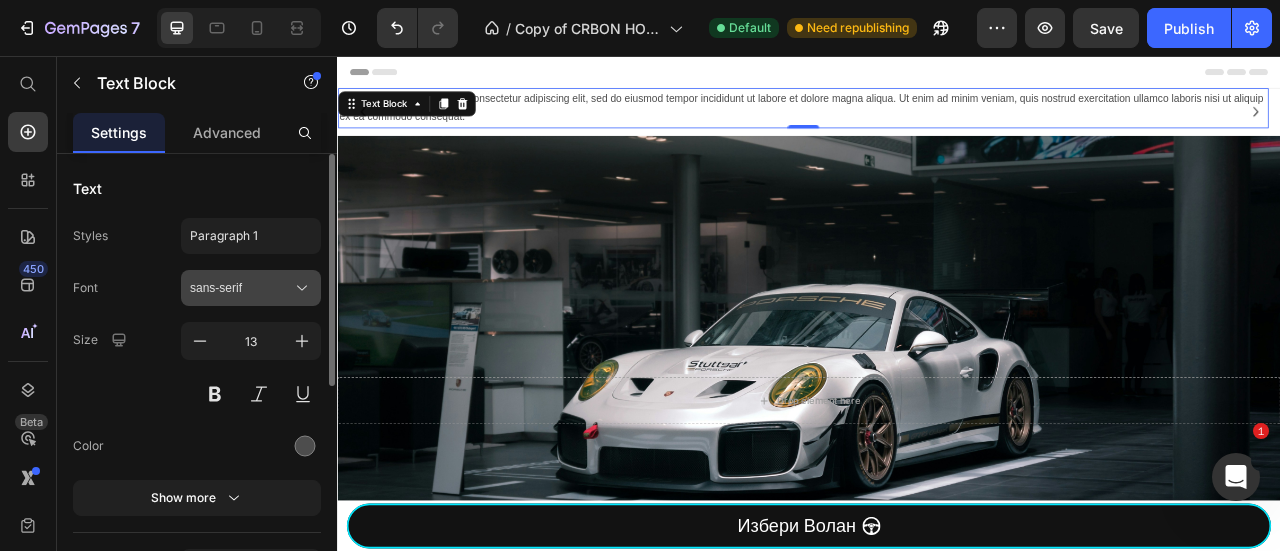 click on "sans-serif" at bounding box center (251, 288) 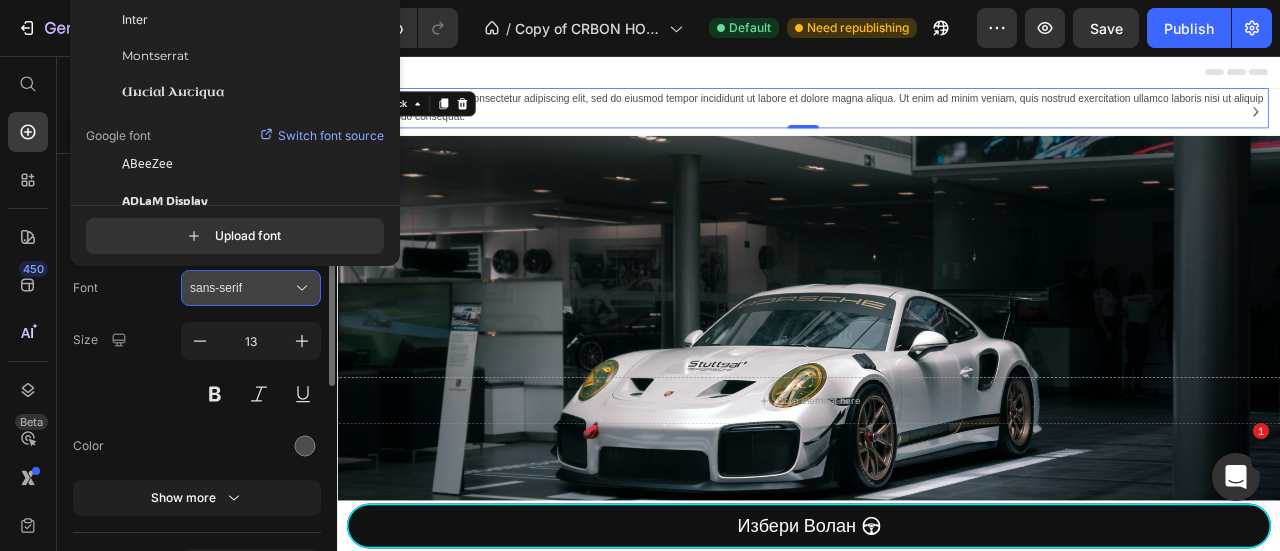click 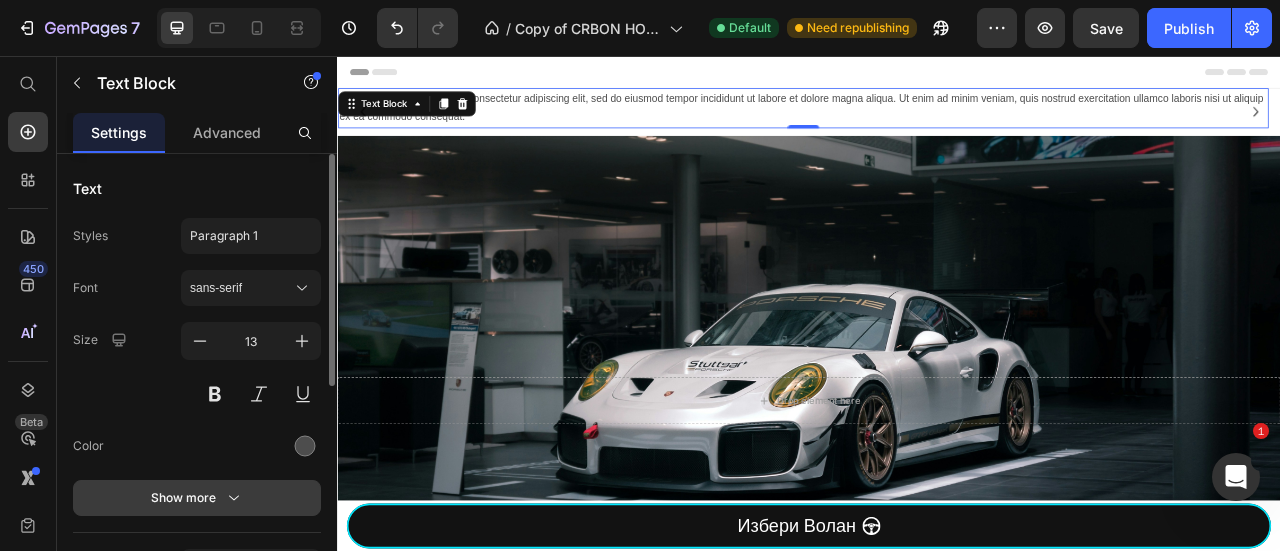 click on "Show more" at bounding box center [197, 498] 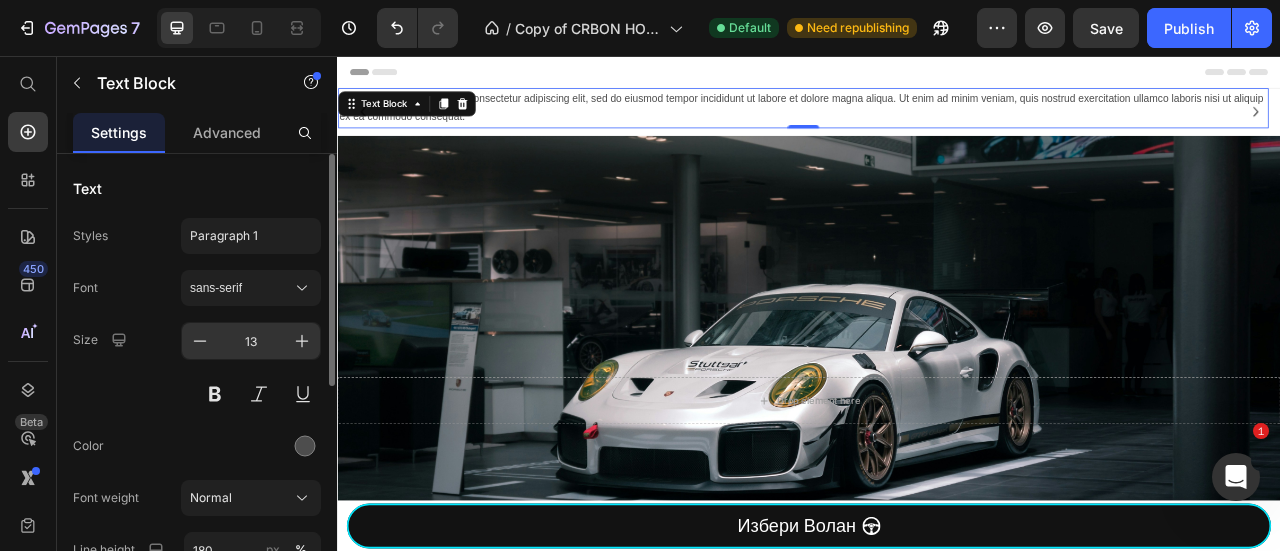 scroll, scrollTop: 266, scrollLeft: 0, axis: vertical 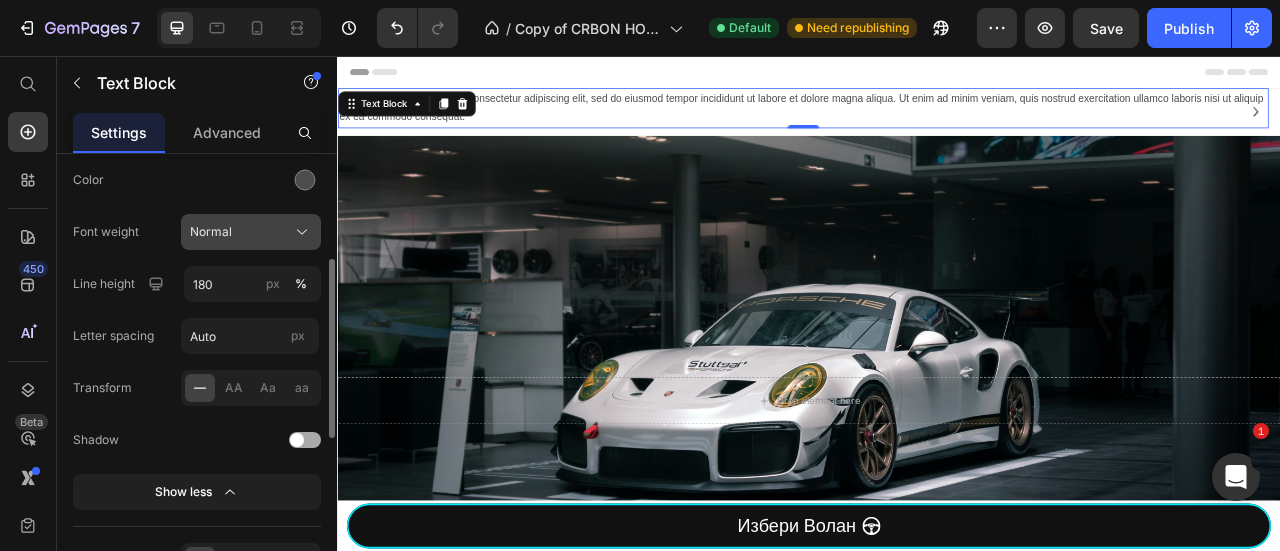 click on "Normal" at bounding box center (251, 232) 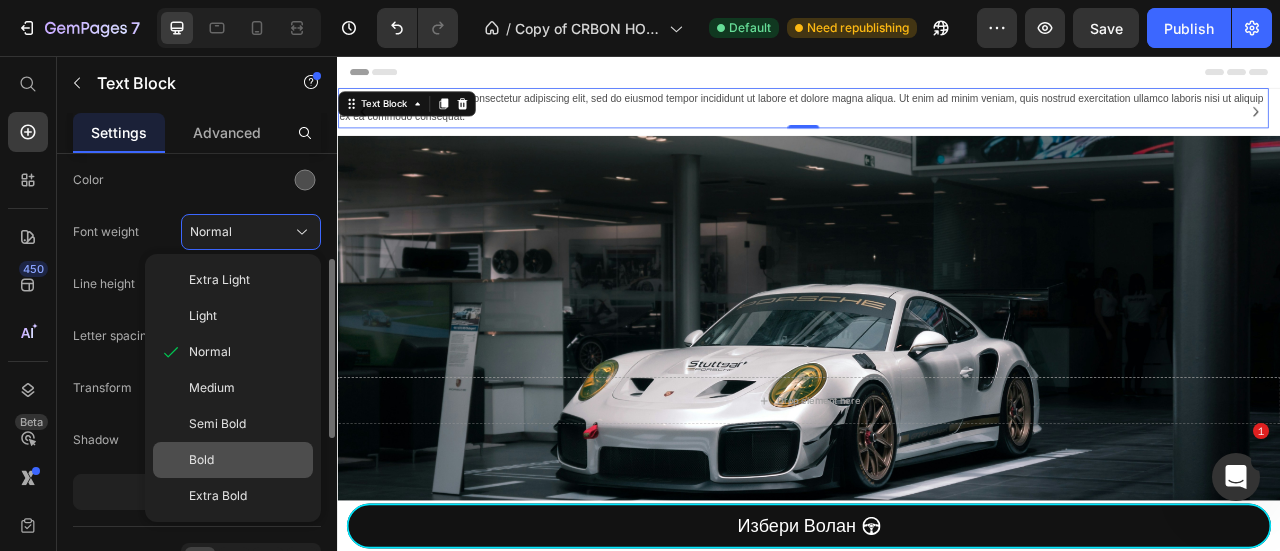 click on "Bold" at bounding box center (247, 460) 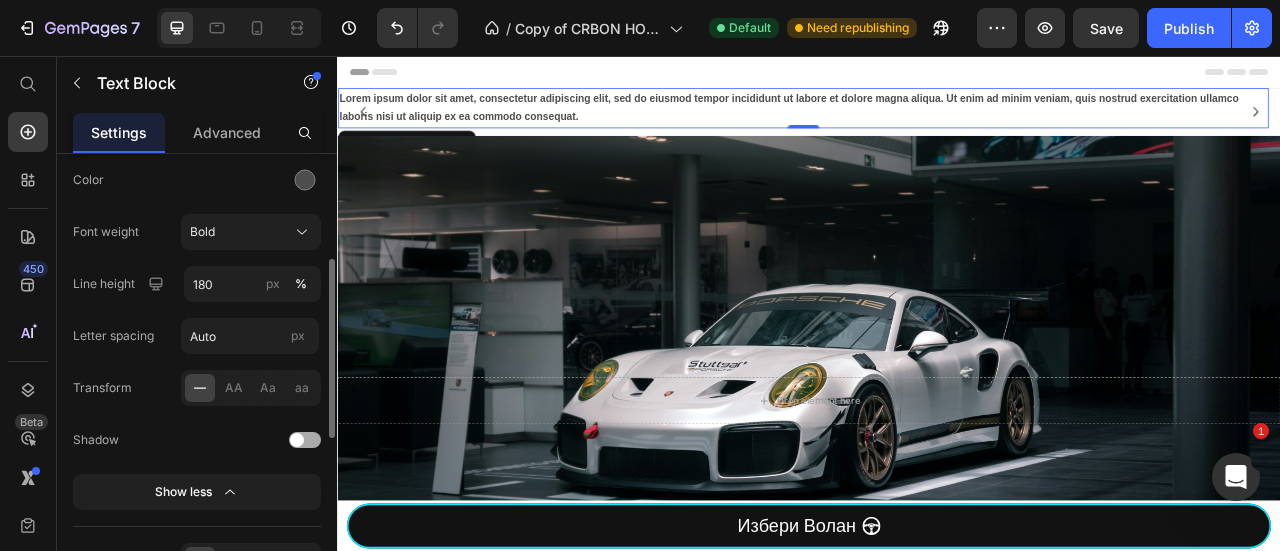 click on "Lorem ipsum dolor sit amet, consectetur adipiscing elit, sed do eiusmod tempor incididunt ut labore et dolore magna aliqua. Ut enim ad minim veniam, quis nostrud exercitation ullamco laboris nisi ut aliquip ex ea commodo consequat." at bounding box center (929, 122) 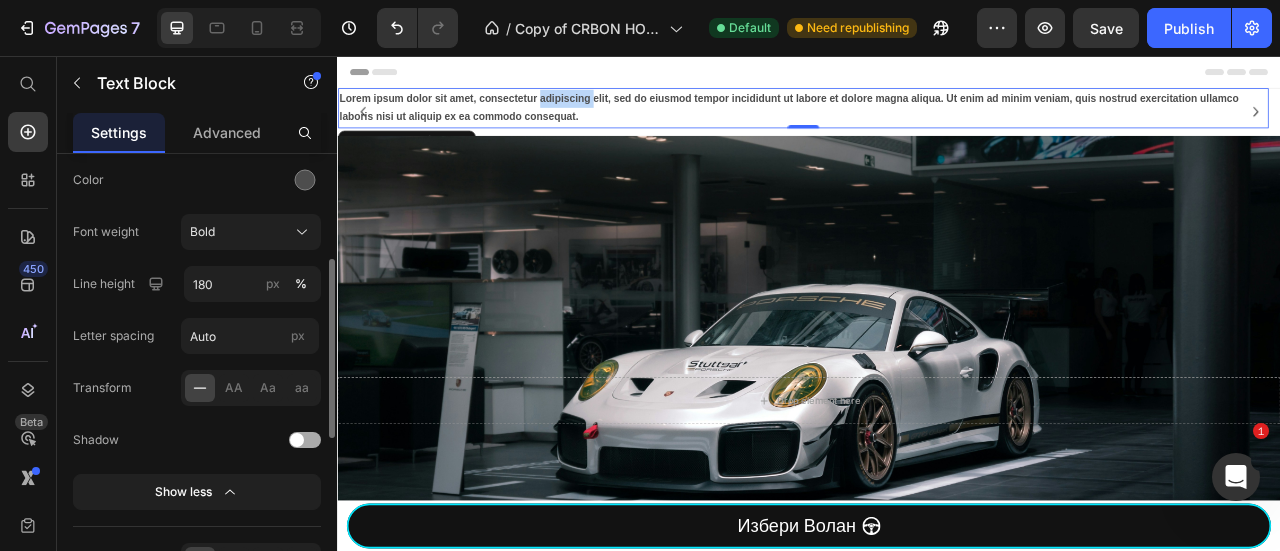click on "Lorem ipsum dolor sit amet, consectetur adipiscing elit, sed do eiusmod tempor incididunt ut labore et dolore magna aliqua. Ut enim ad minim veniam, quis nostrud exercitation ullamco laboris nisi ut aliquip ex ea commodo consequat." at bounding box center (929, 122) 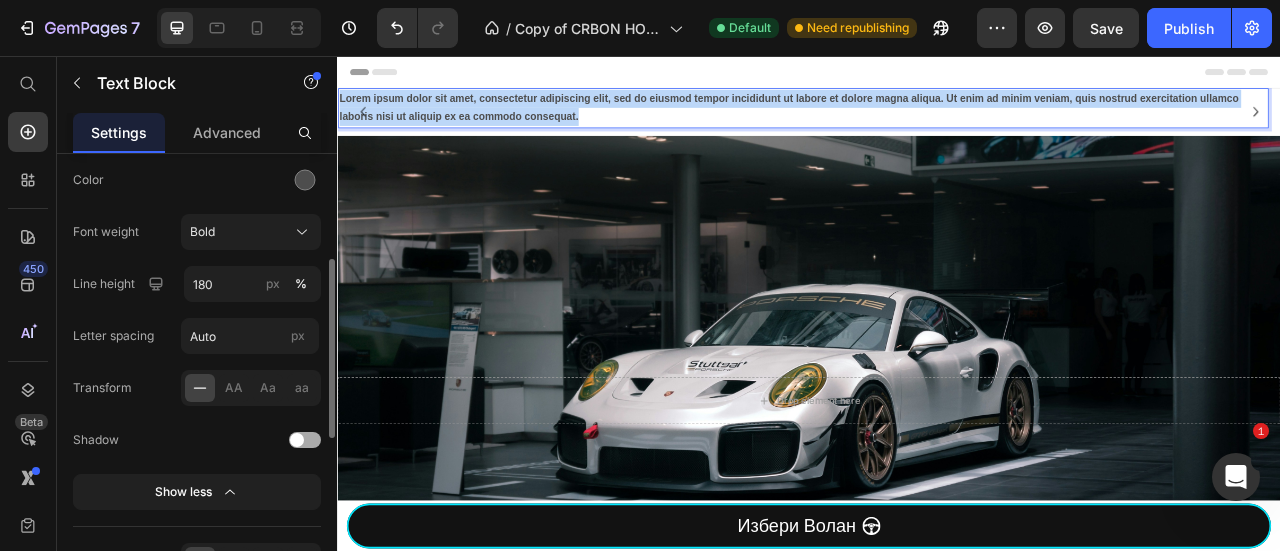 click on "Lorem ipsum dolor sit amet, consectetur adipiscing elit, sed do eiusmod tempor incididunt ut labore et dolore magna aliqua. Ut enim ad minim veniam, quis nostrud exercitation ullamco laboris nisi ut aliquip ex ea commodo consequat." at bounding box center [929, 122] 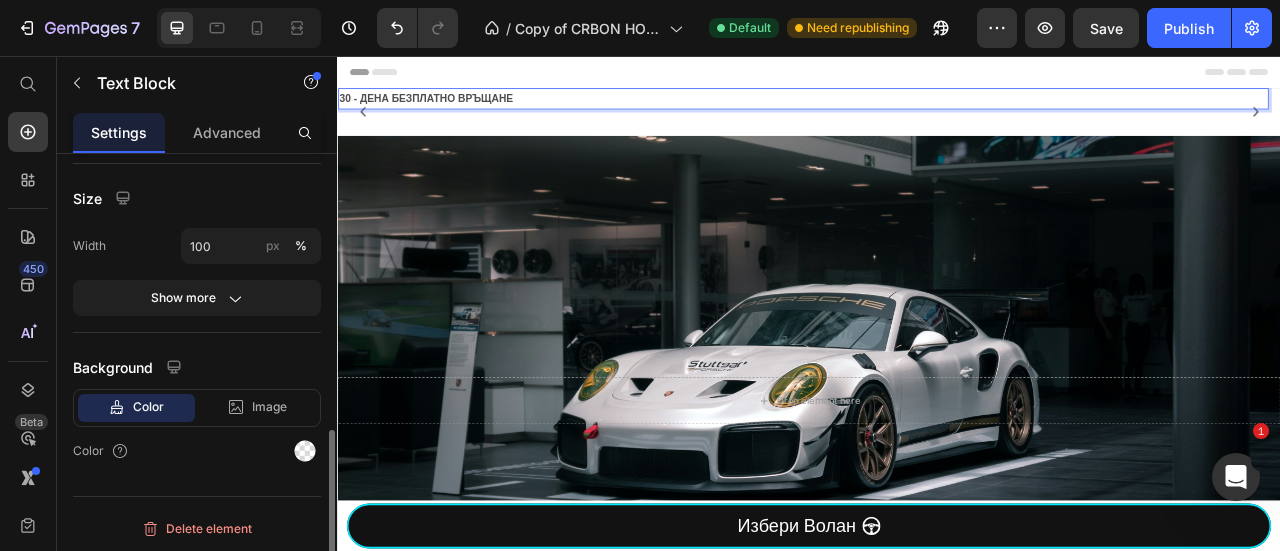 scroll, scrollTop: 431, scrollLeft: 0, axis: vertical 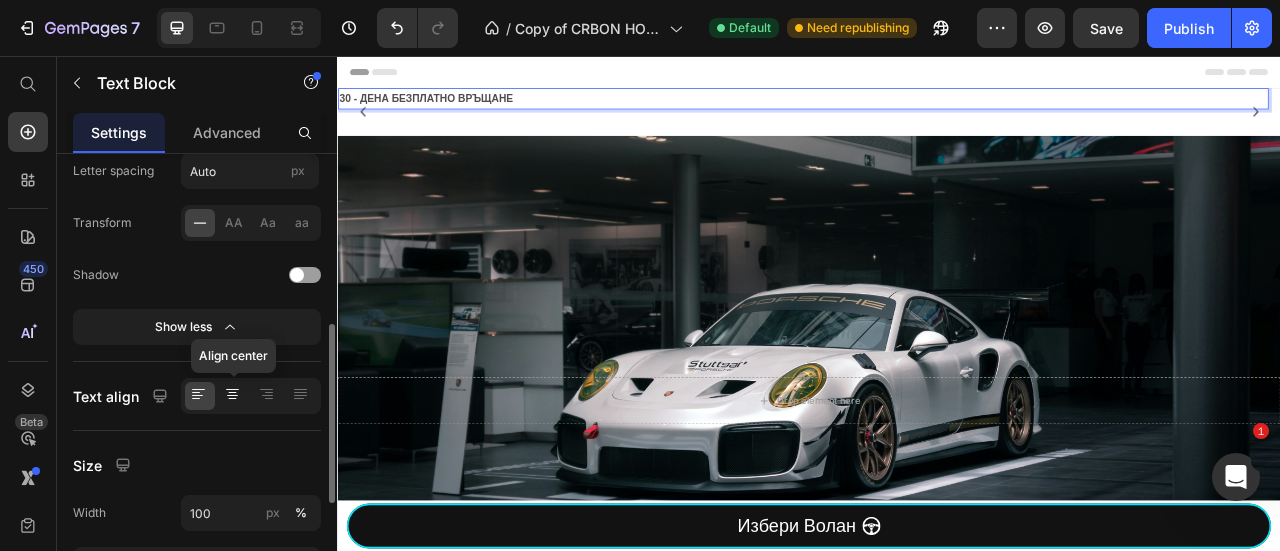 click 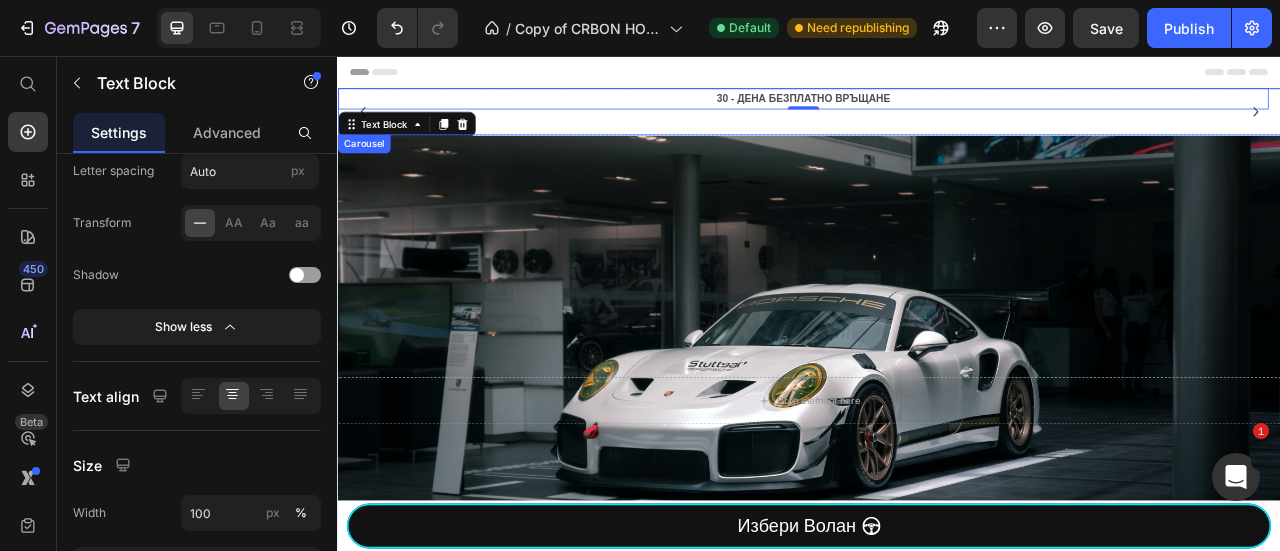 drag, startPoint x: 1495, startPoint y: 130, endPoint x: 1464, endPoint y: 148, distance: 35.846897 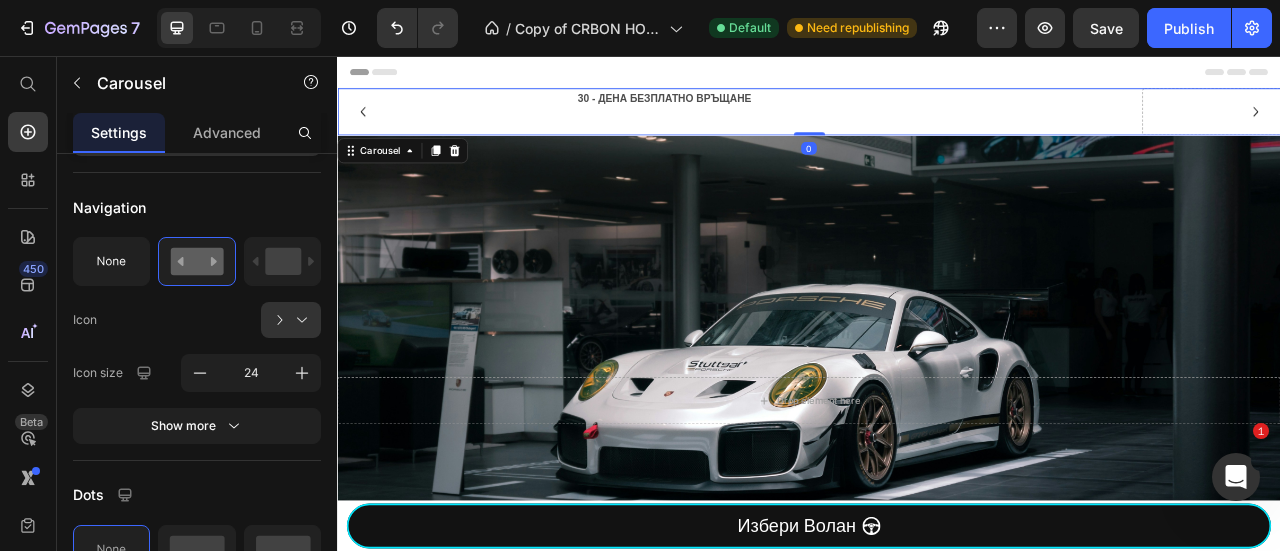scroll, scrollTop: 0, scrollLeft: 0, axis: both 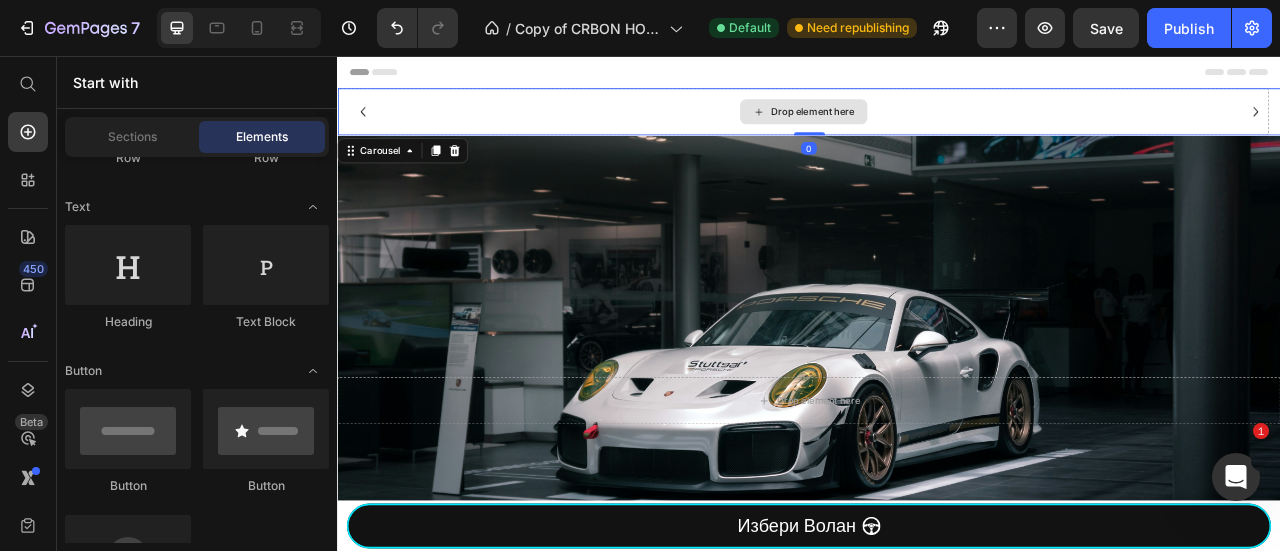 click on "Drop element here" at bounding box center [941, 127] 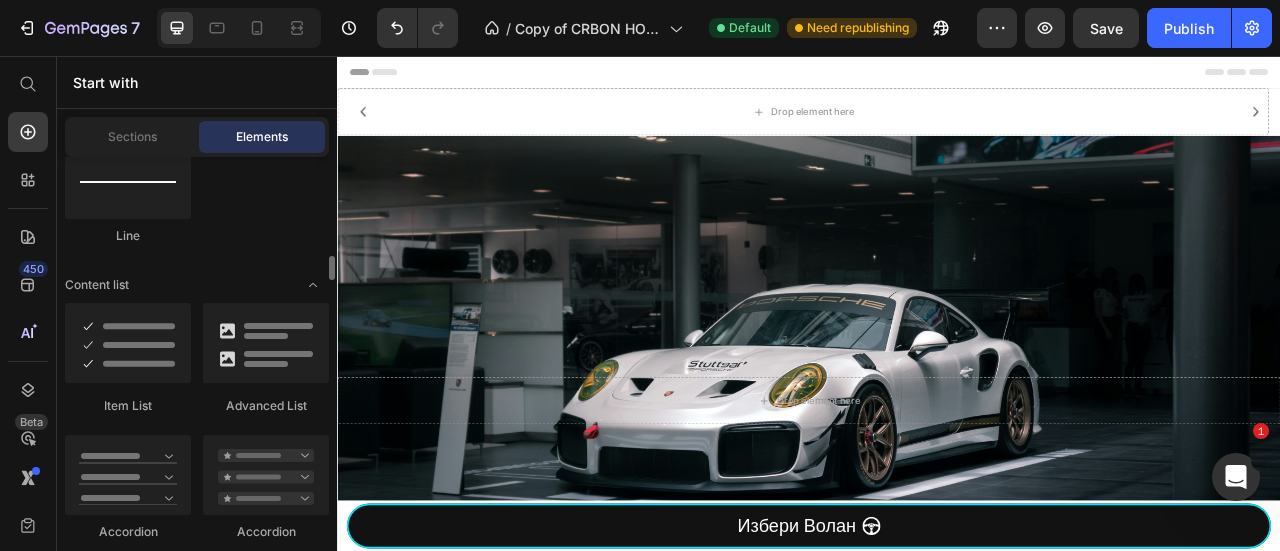 scroll, scrollTop: 1333, scrollLeft: 0, axis: vertical 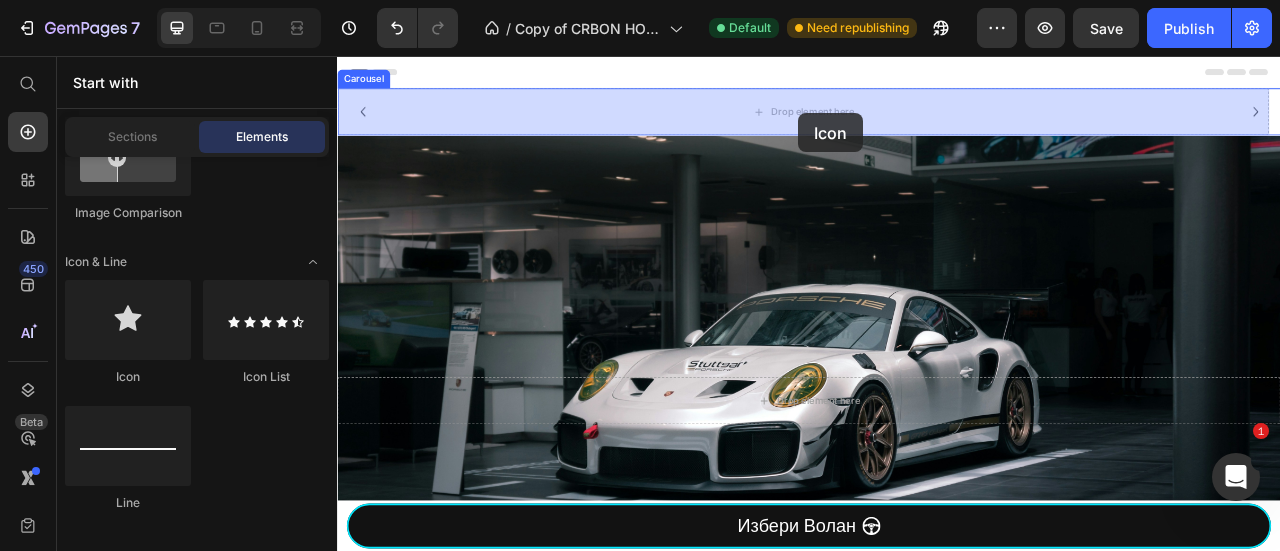 drag, startPoint x: 613, startPoint y: 359, endPoint x: 917, endPoint y: 131, distance: 380 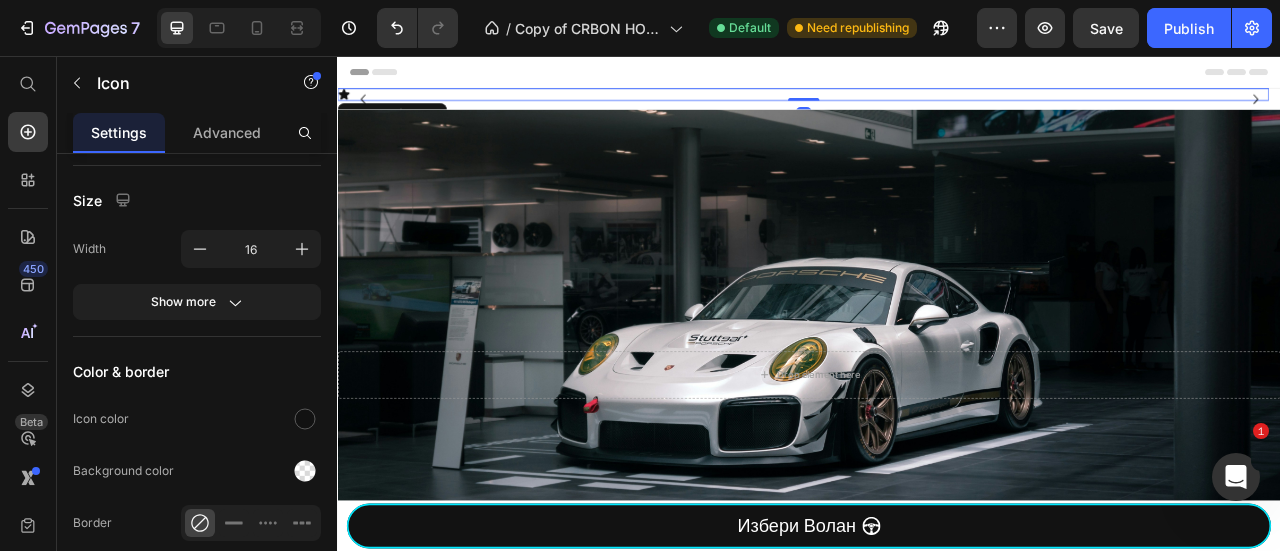 scroll, scrollTop: 465, scrollLeft: 0, axis: vertical 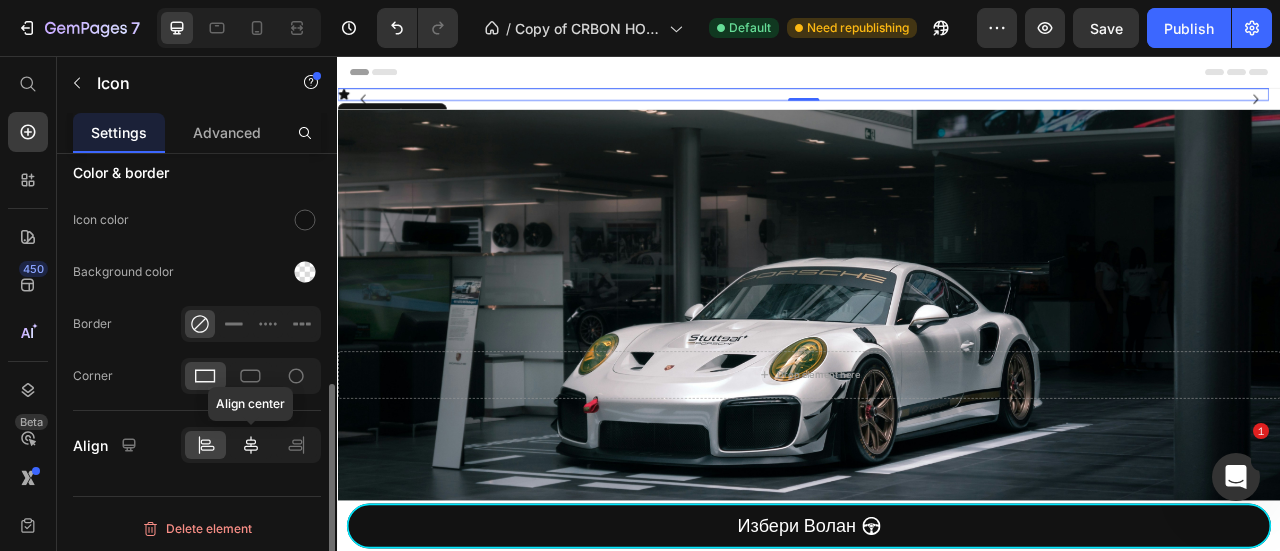 click 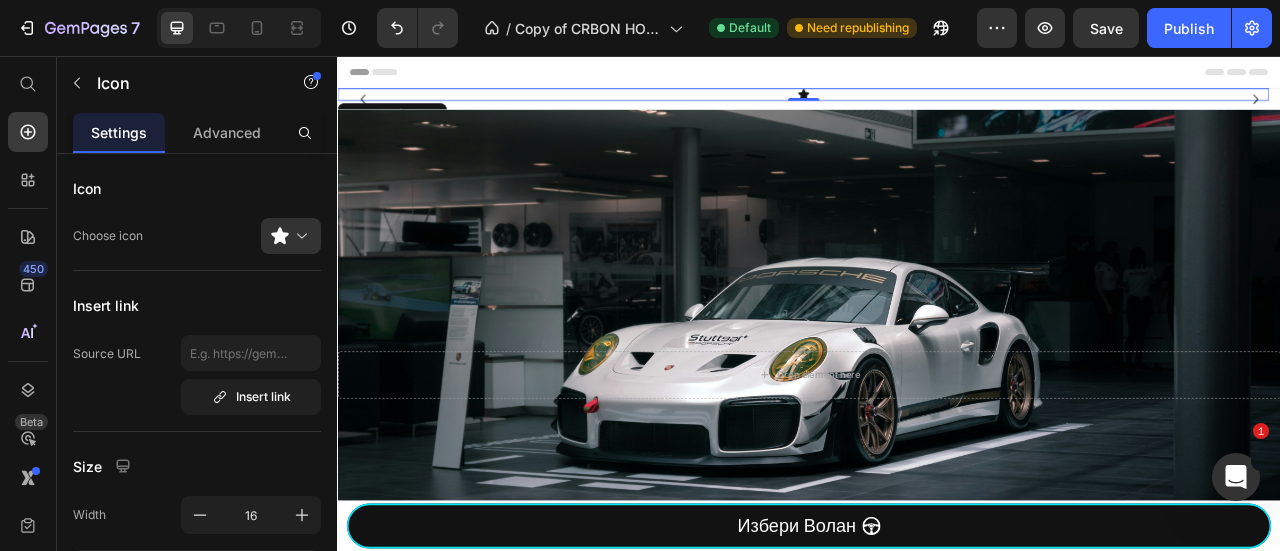 scroll, scrollTop: 266, scrollLeft: 0, axis: vertical 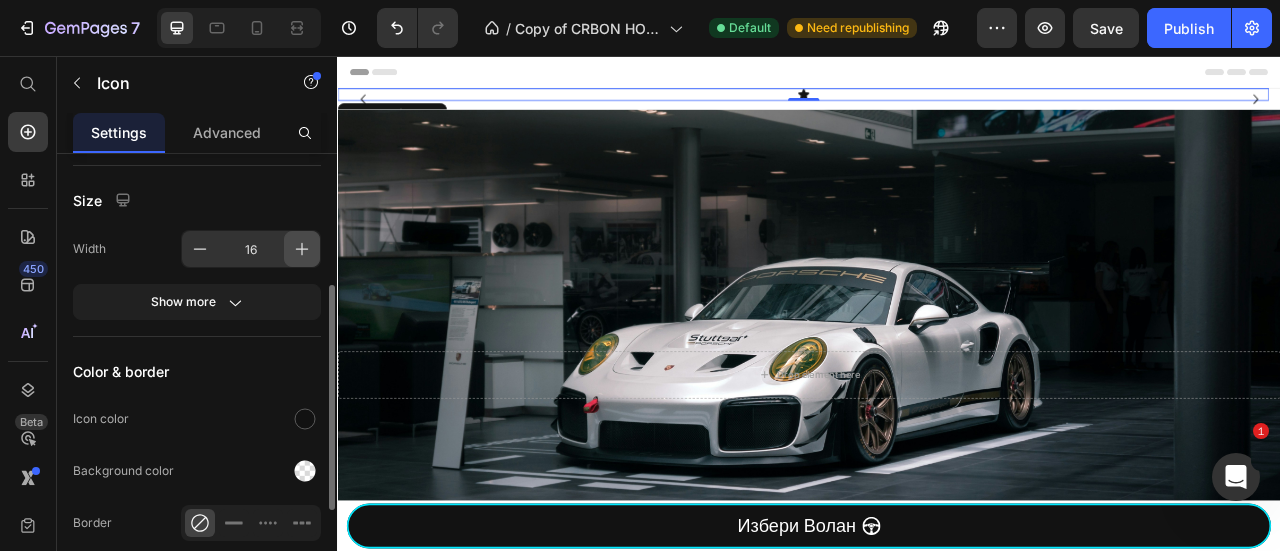 click 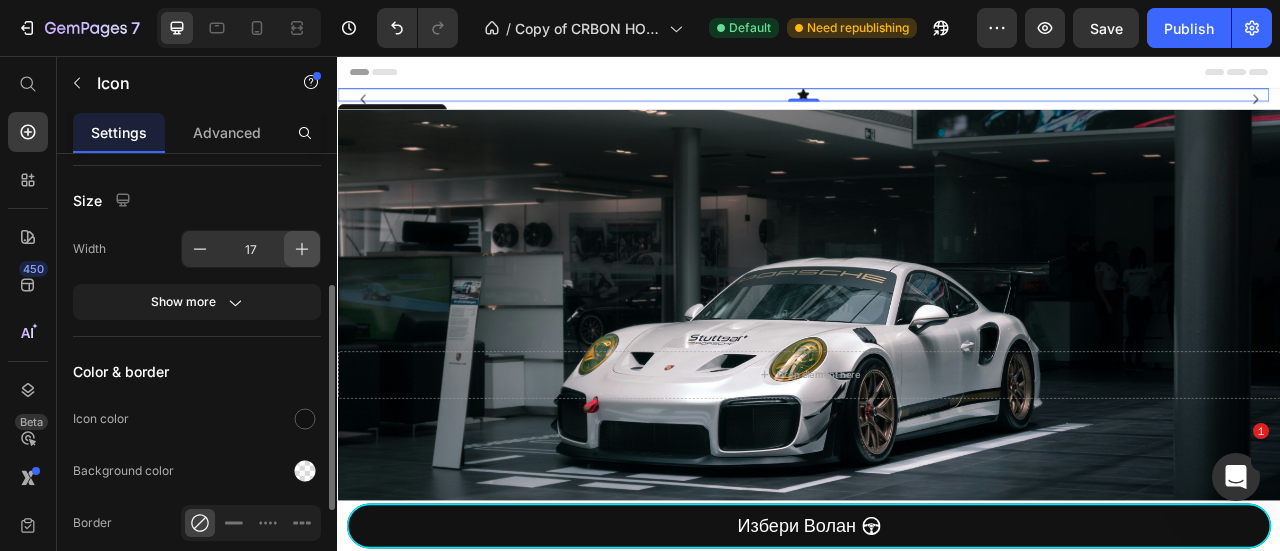 click 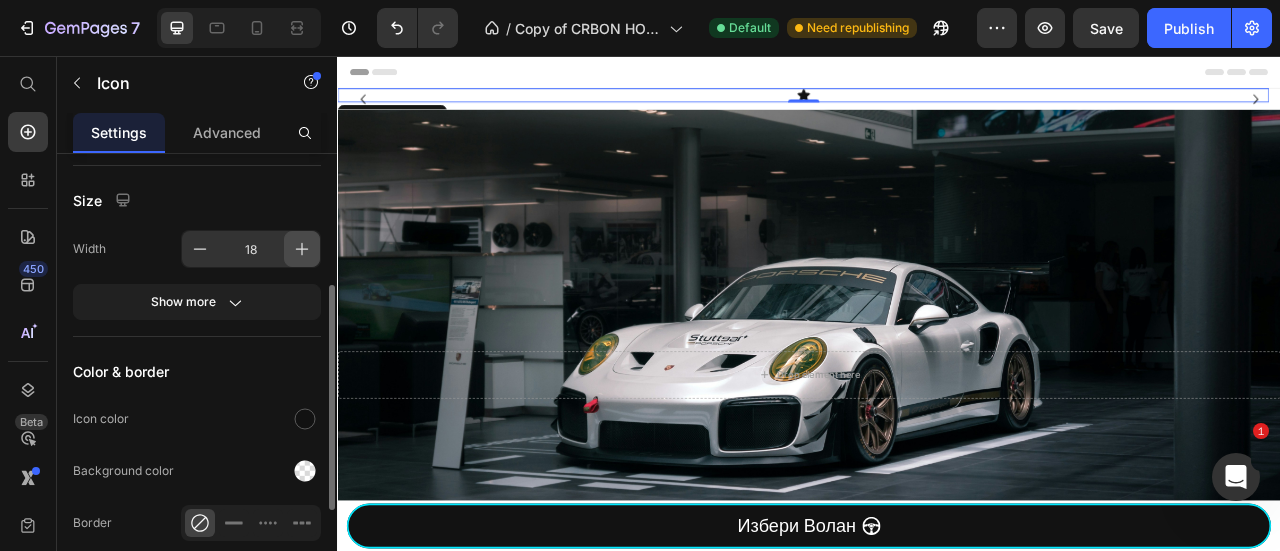 click 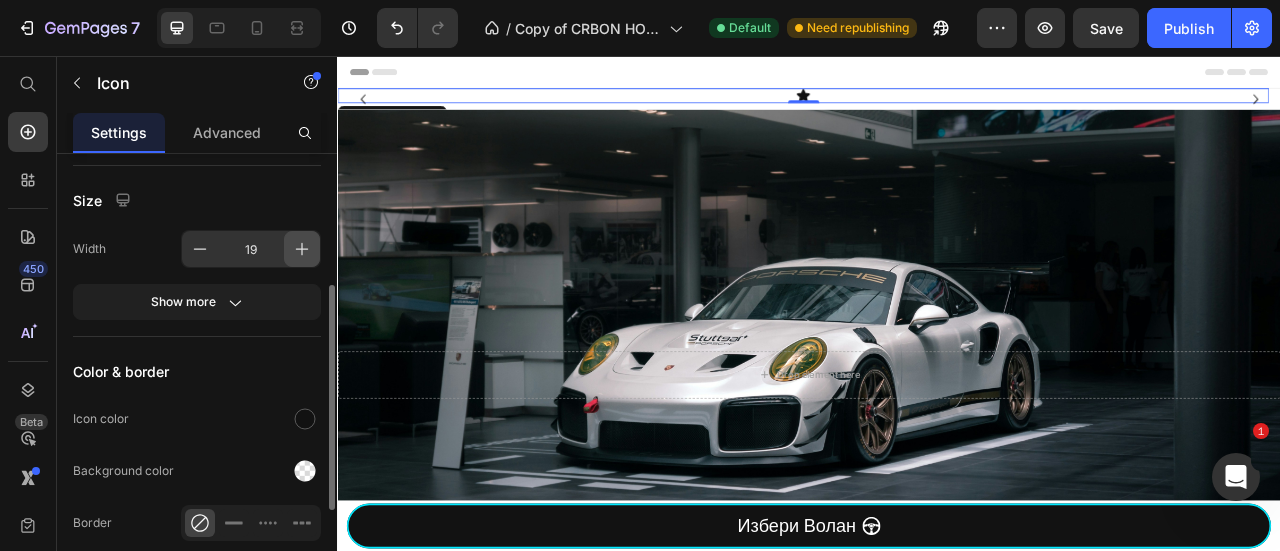 click 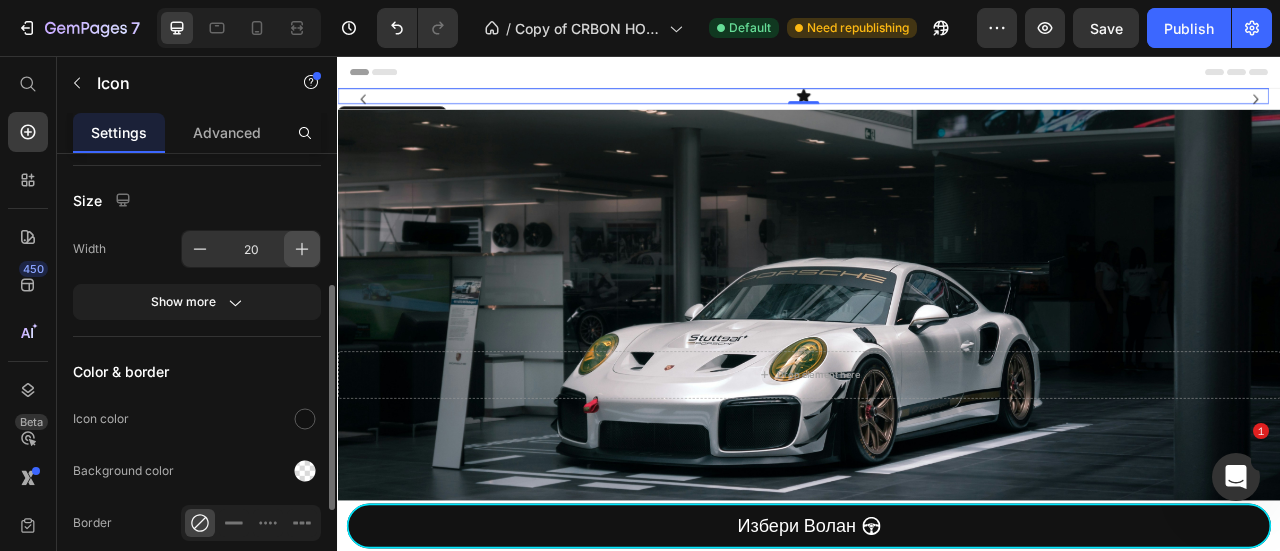 click 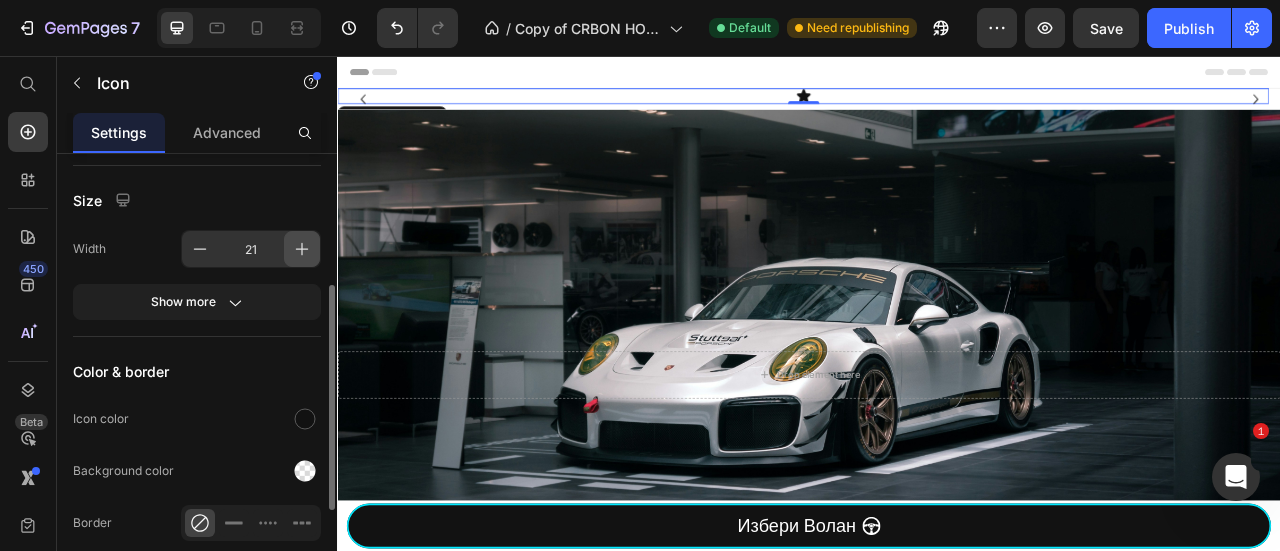 click 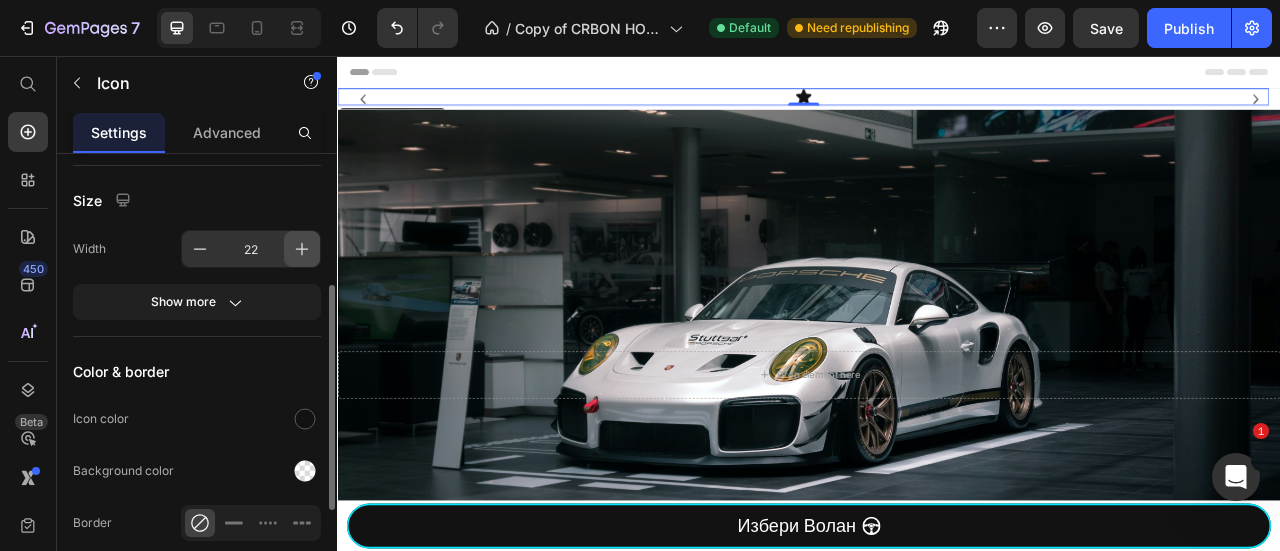 click 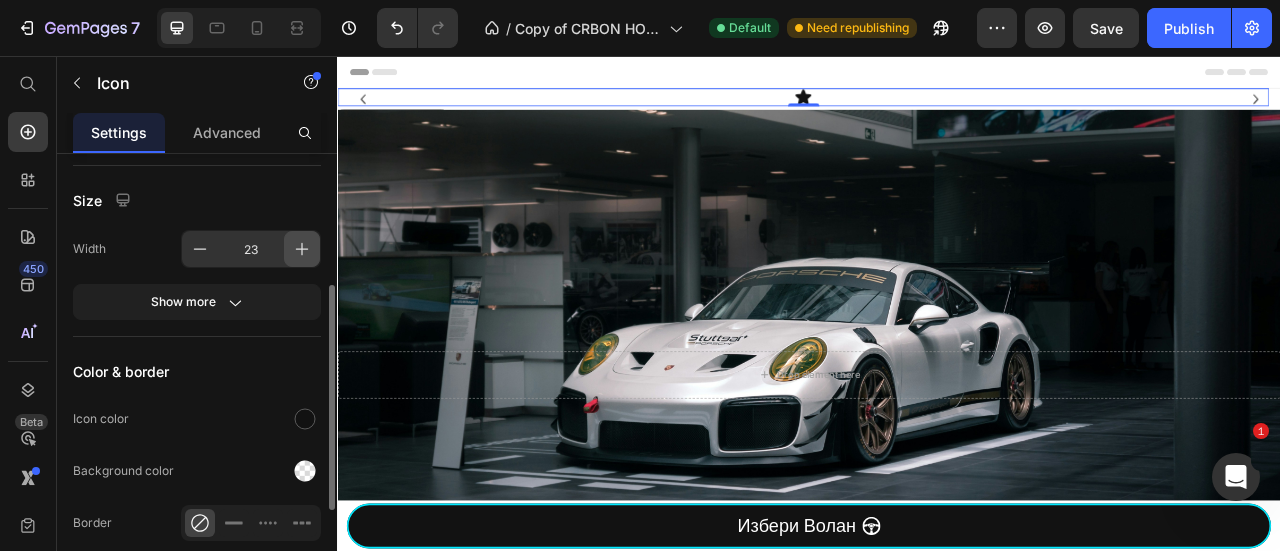 click 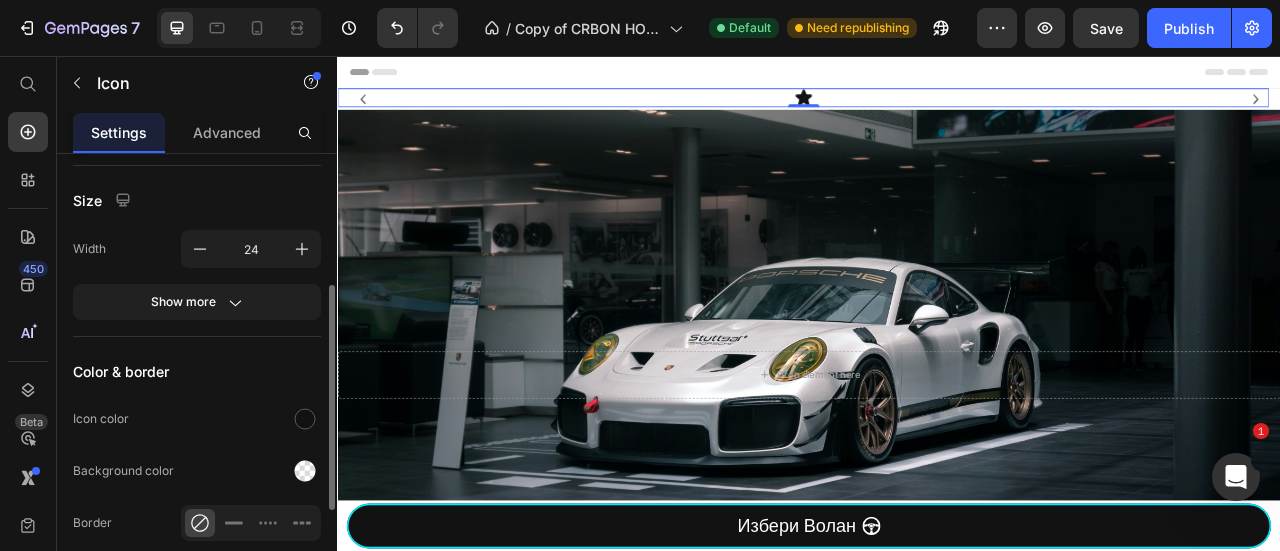 scroll, scrollTop: 0, scrollLeft: 0, axis: both 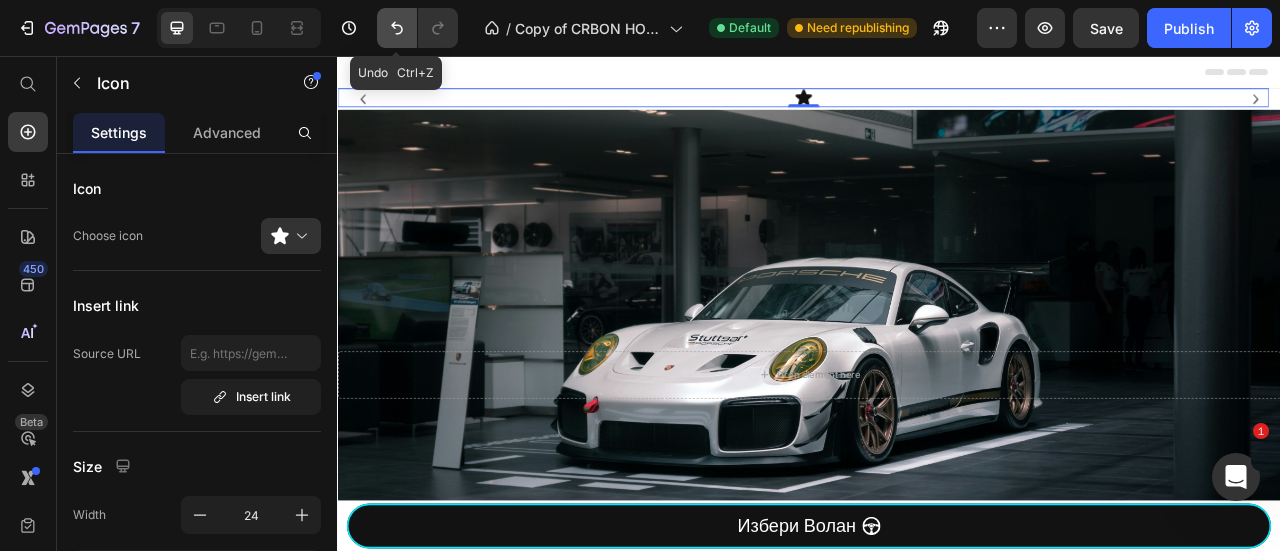 click 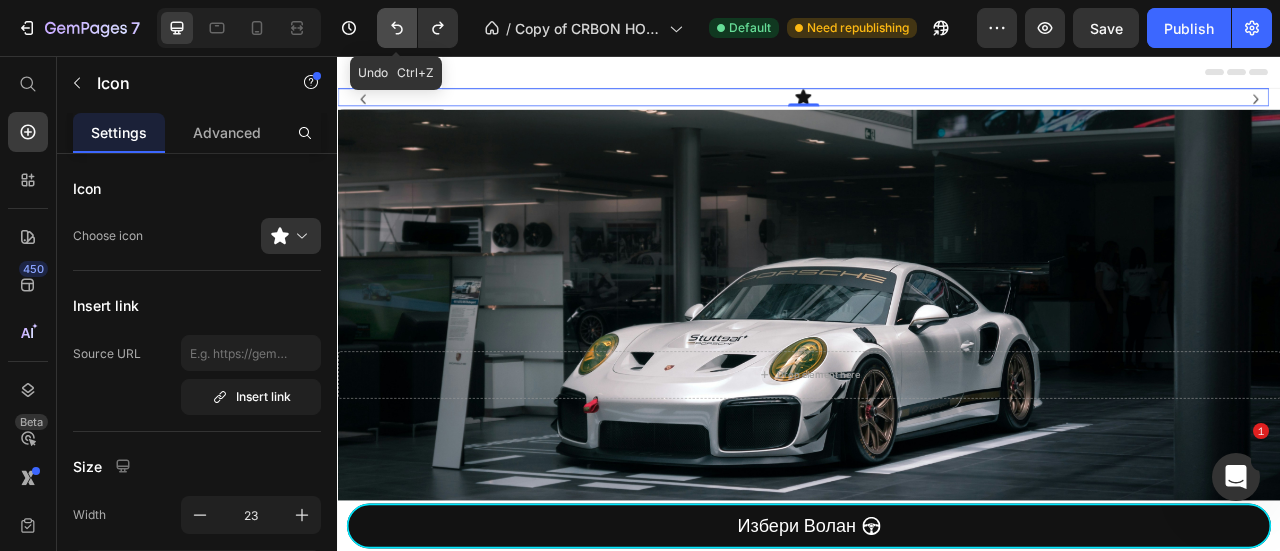 click 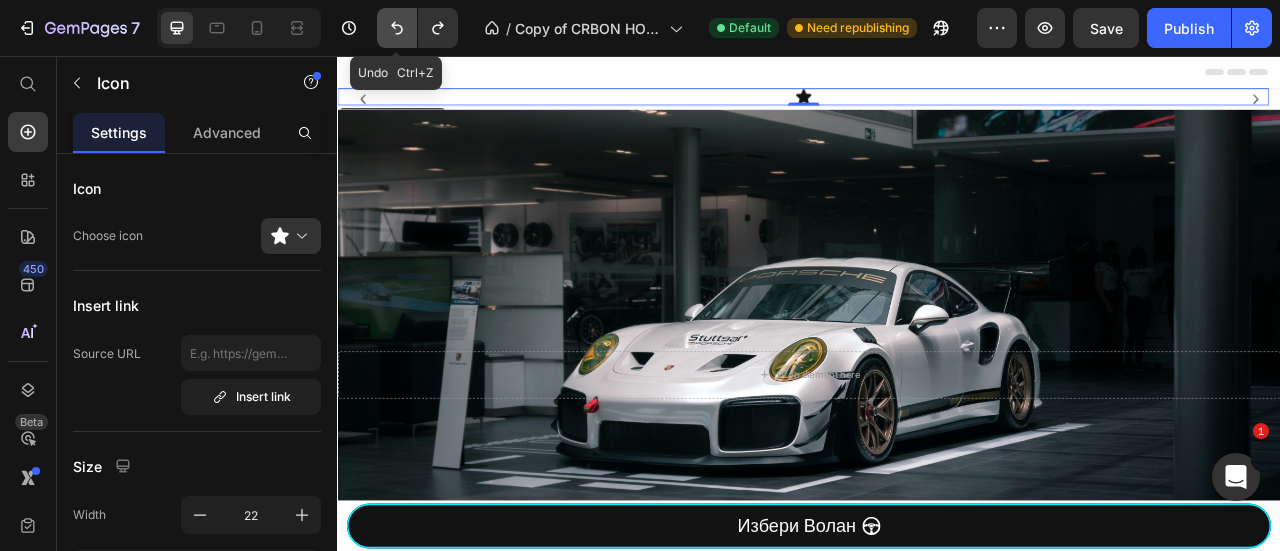 click 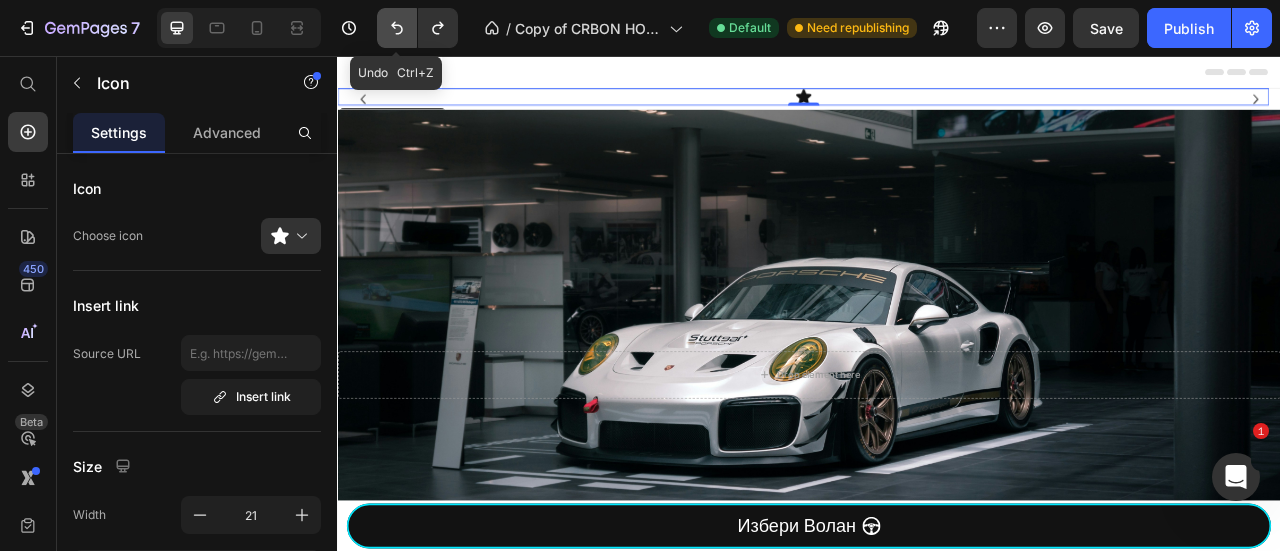 click 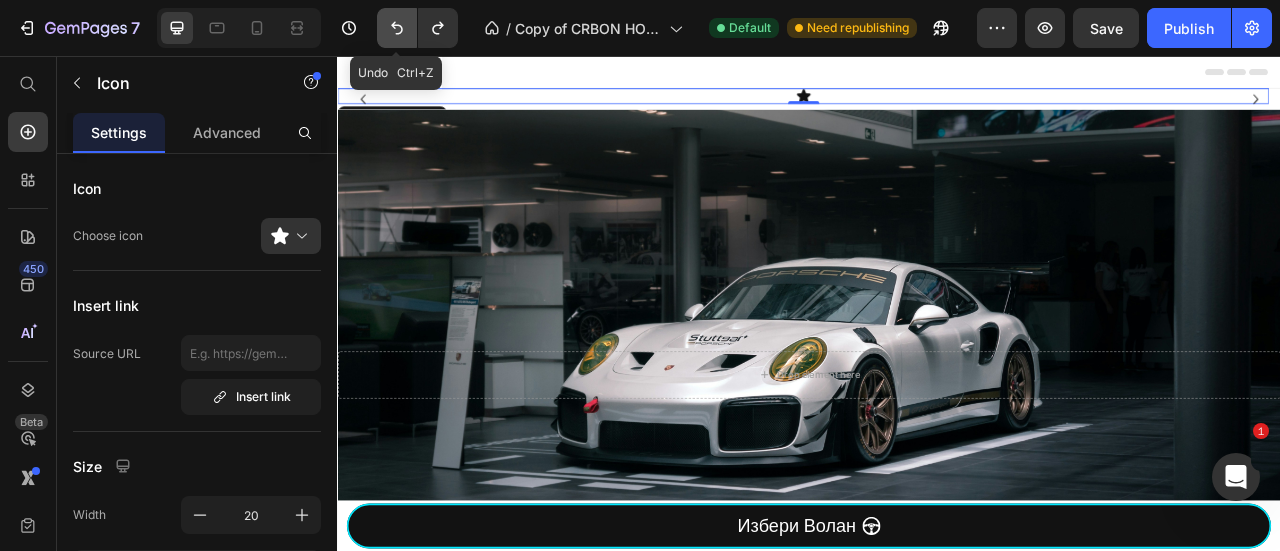 click 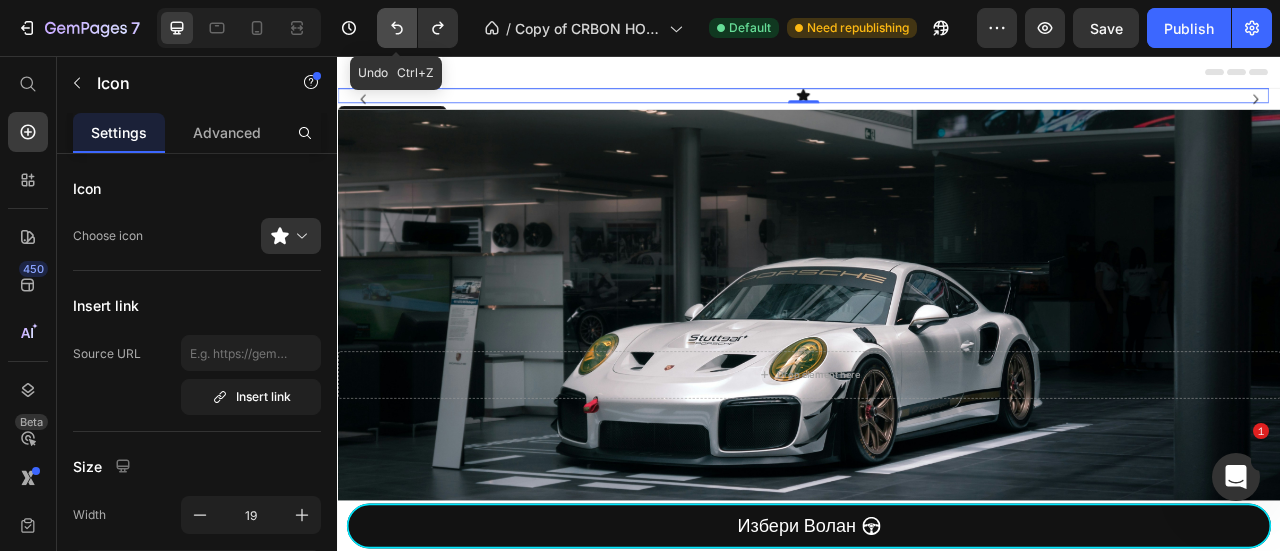 click 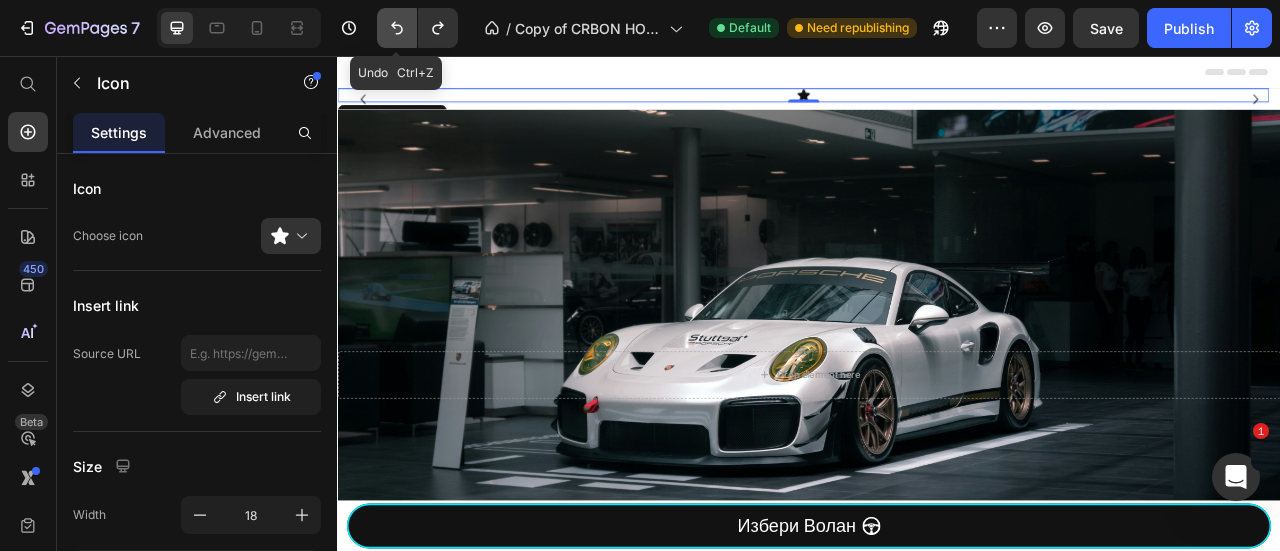click 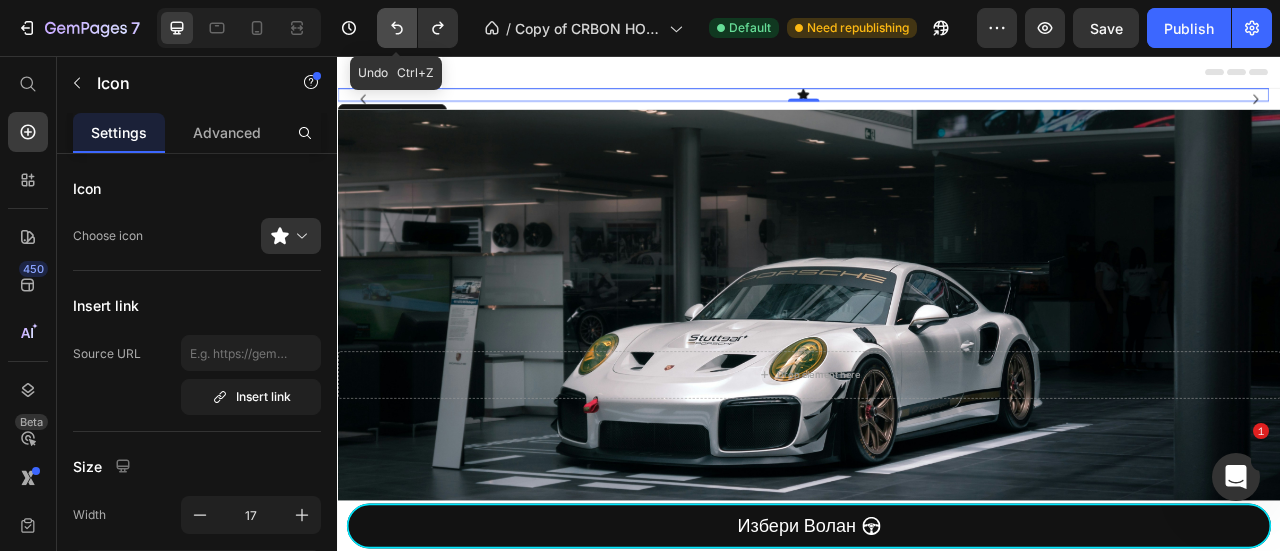 click 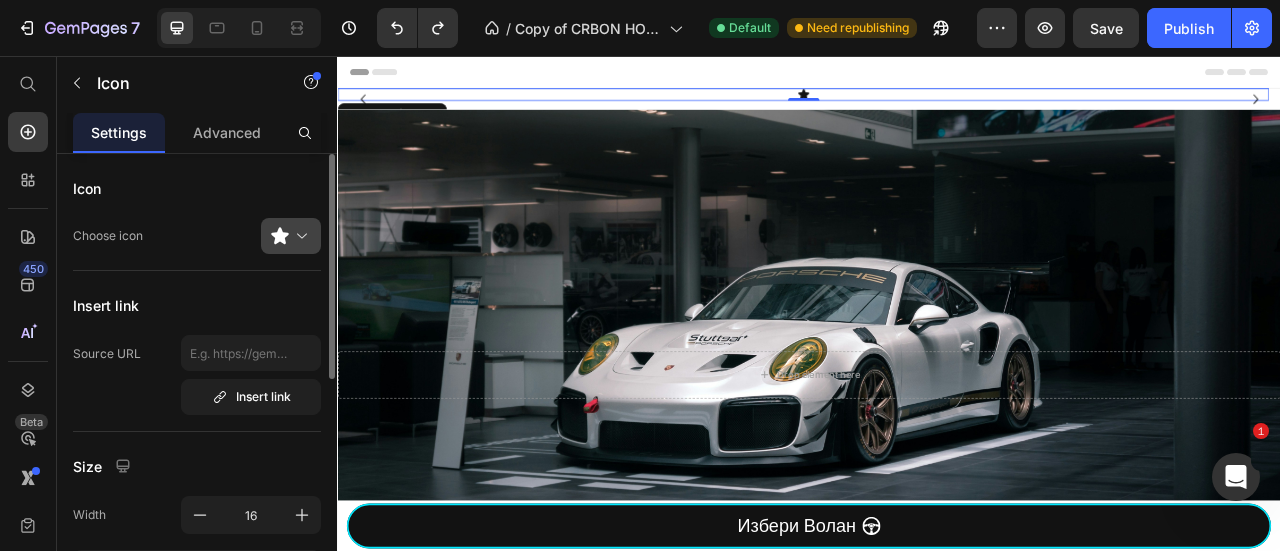 click at bounding box center [299, 236] 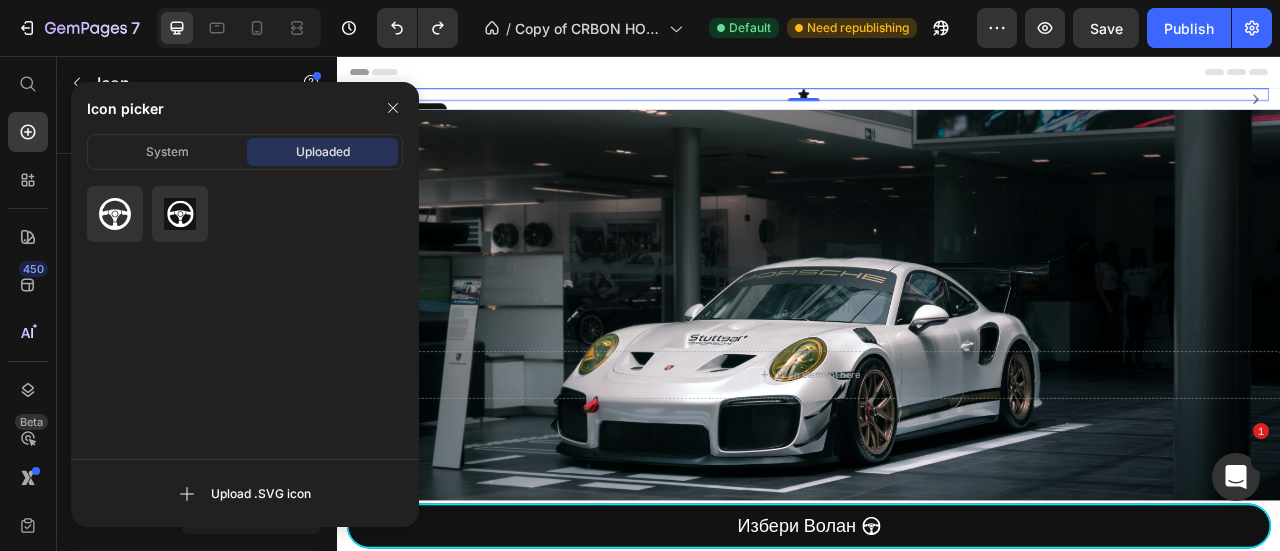 click on "System" at bounding box center (167, 152) 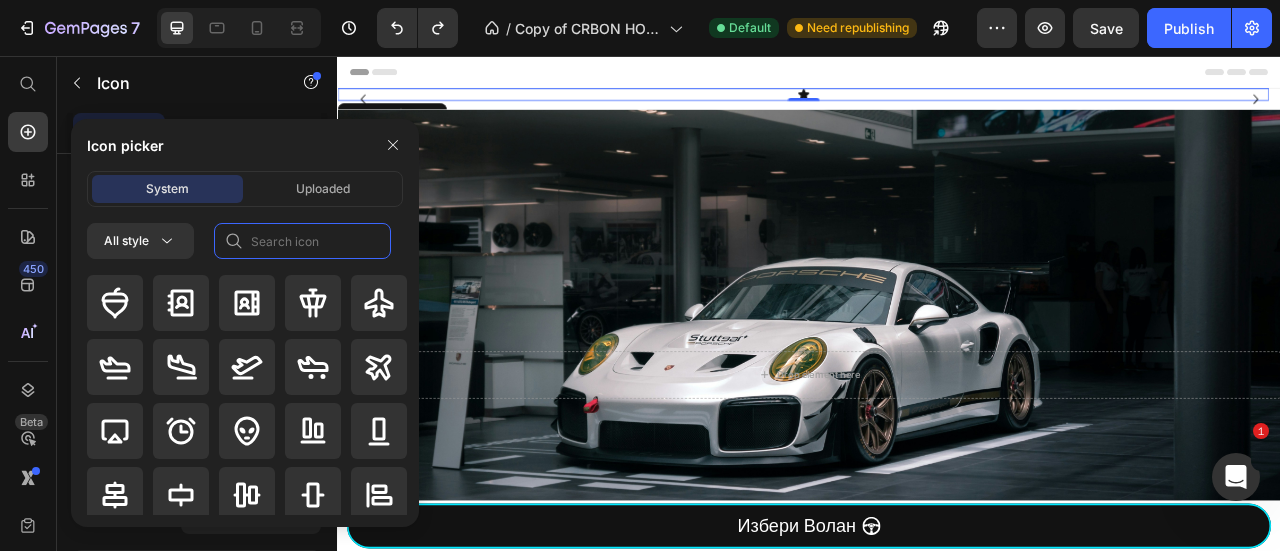 click 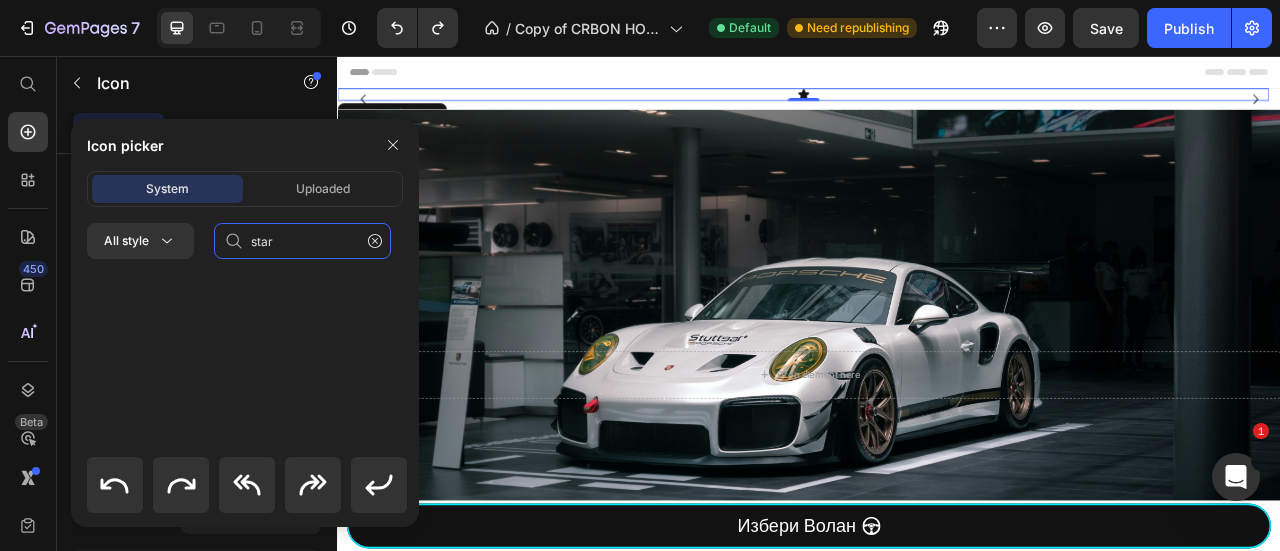 scroll, scrollTop: 920, scrollLeft: 0, axis: vertical 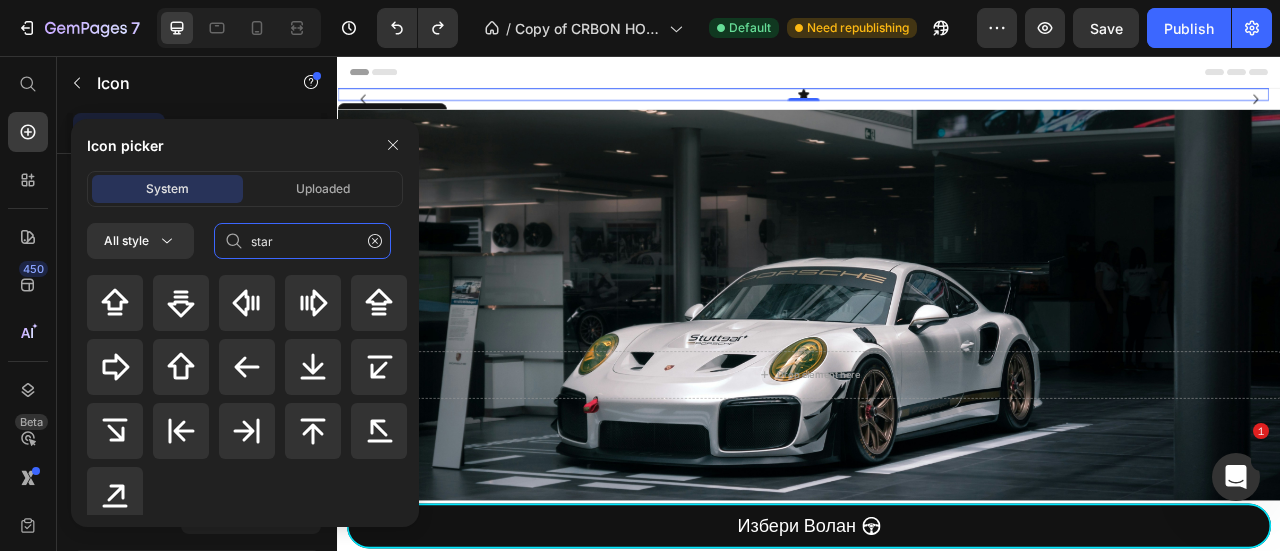 click on "star" 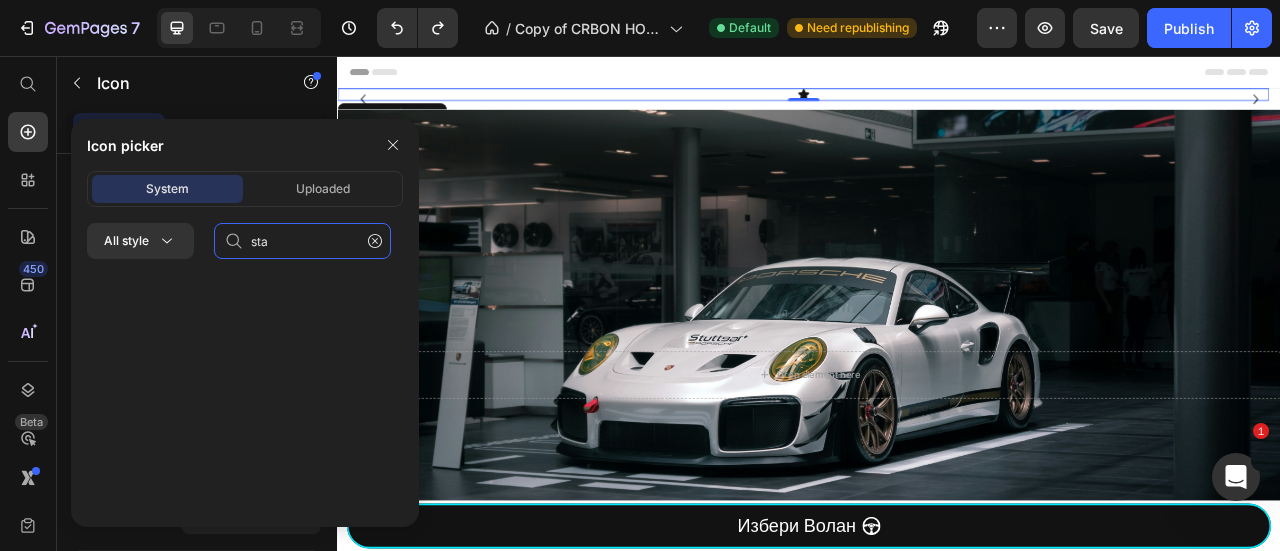 scroll, scrollTop: 0, scrollLeft: 0, axis: both 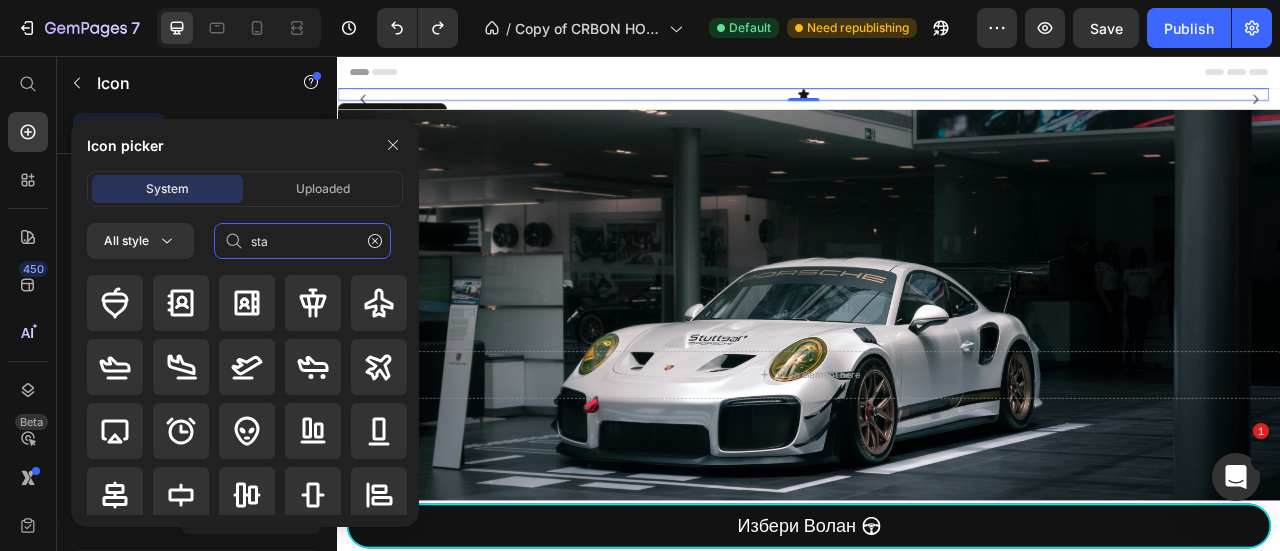 type on "star" 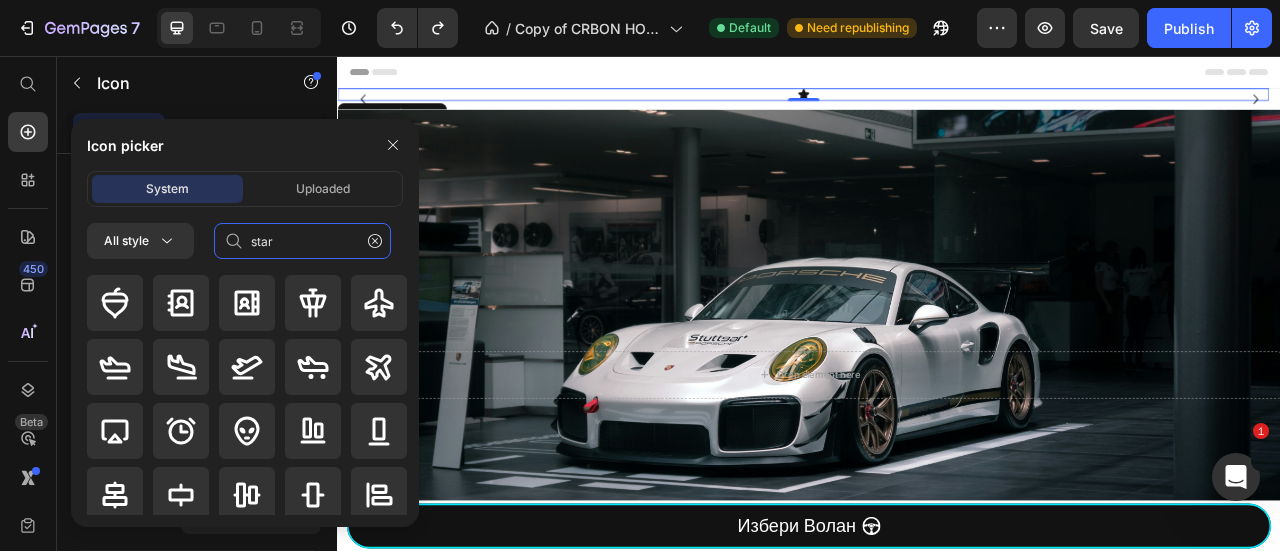drag, startPoint x: 290, startPoint y: 241, endPoint x: 268, endPoint y: 243, distance: 22.090721 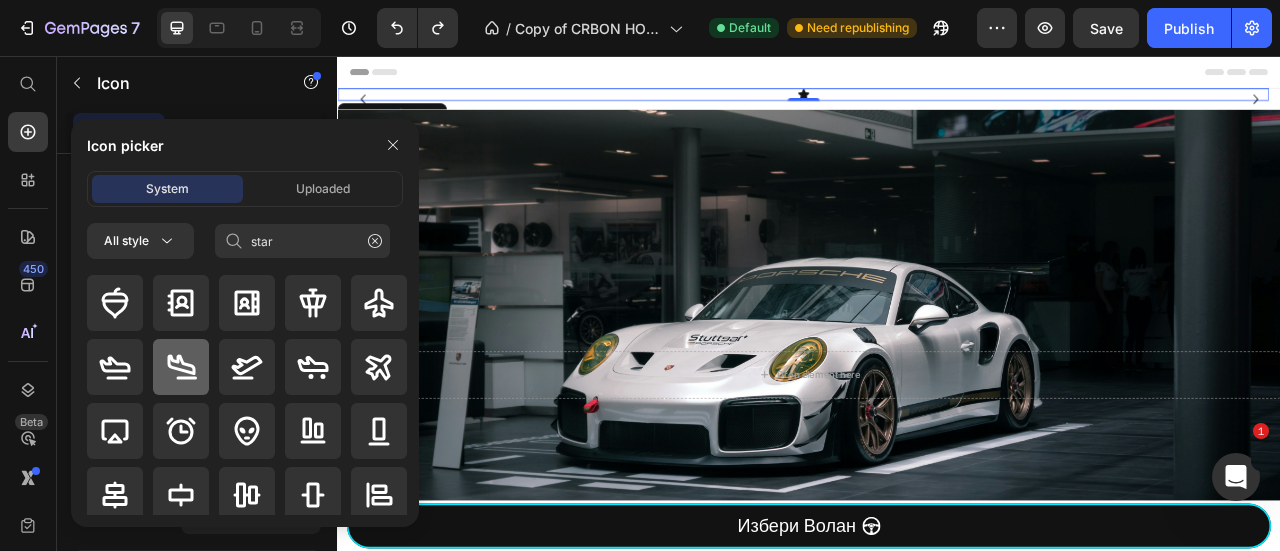 drag, startPoint x: 268, startPoint y: 243, endPoint x: 200, endPoint y: 340, distance: 118.46096 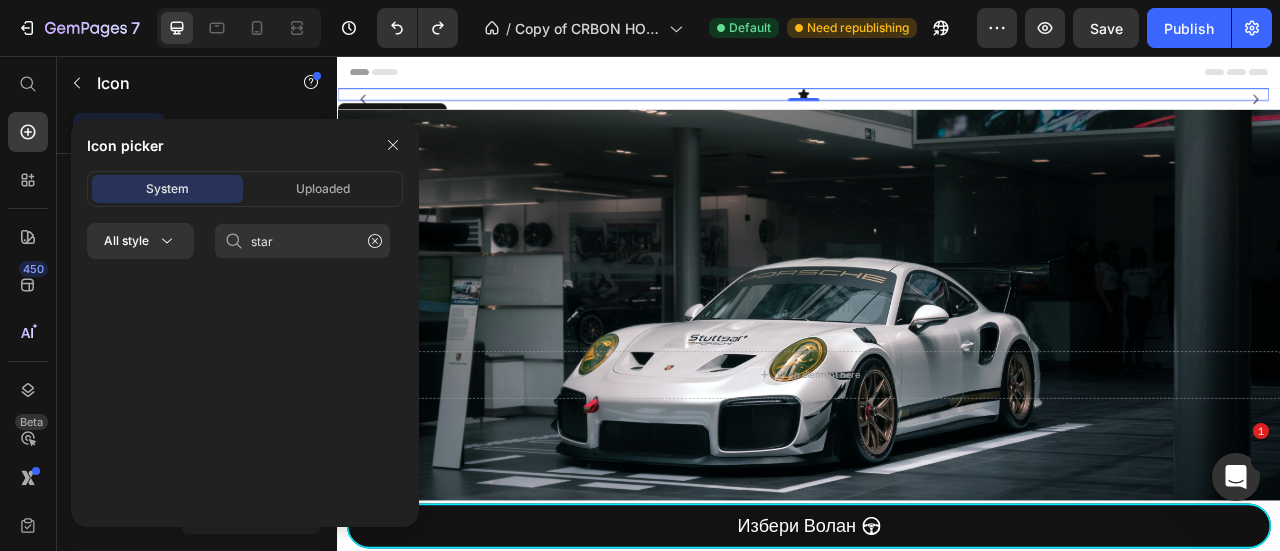 scroll, scrollTop: 0, scrollLeft: 0, axis: both 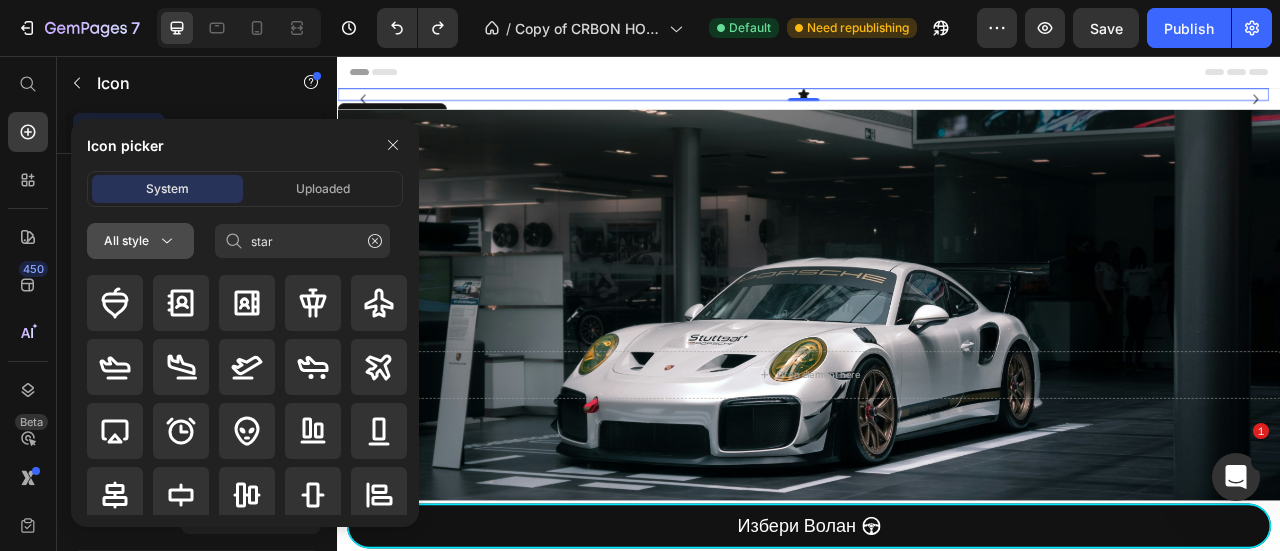 drag, startPoint x: 154, startPoint y: 254, endPoint x: 166, endPoint y: 253, distance: 12.0415945 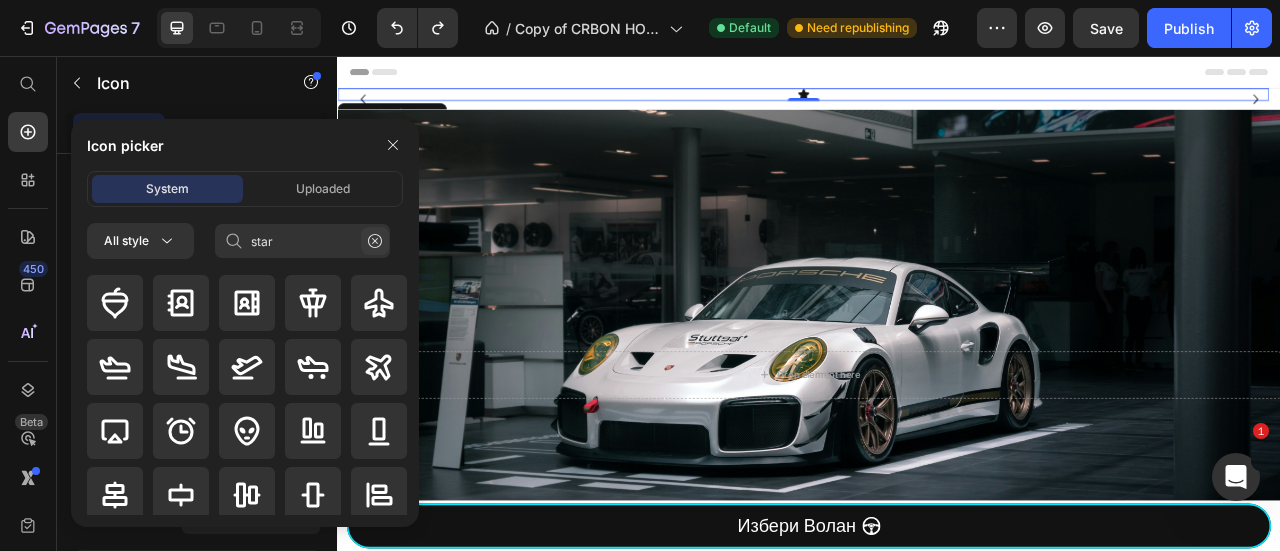 click 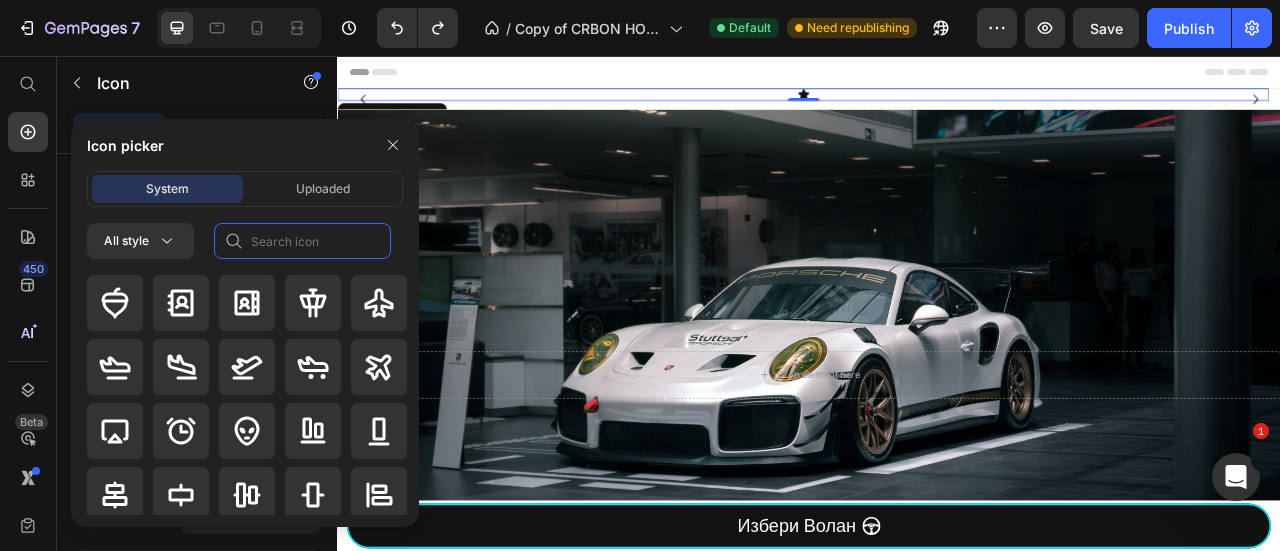 drag, startPoint x: 265, startPoint y: 258, endPoint x: 294, endPoint y: 253, distance: 29.427877 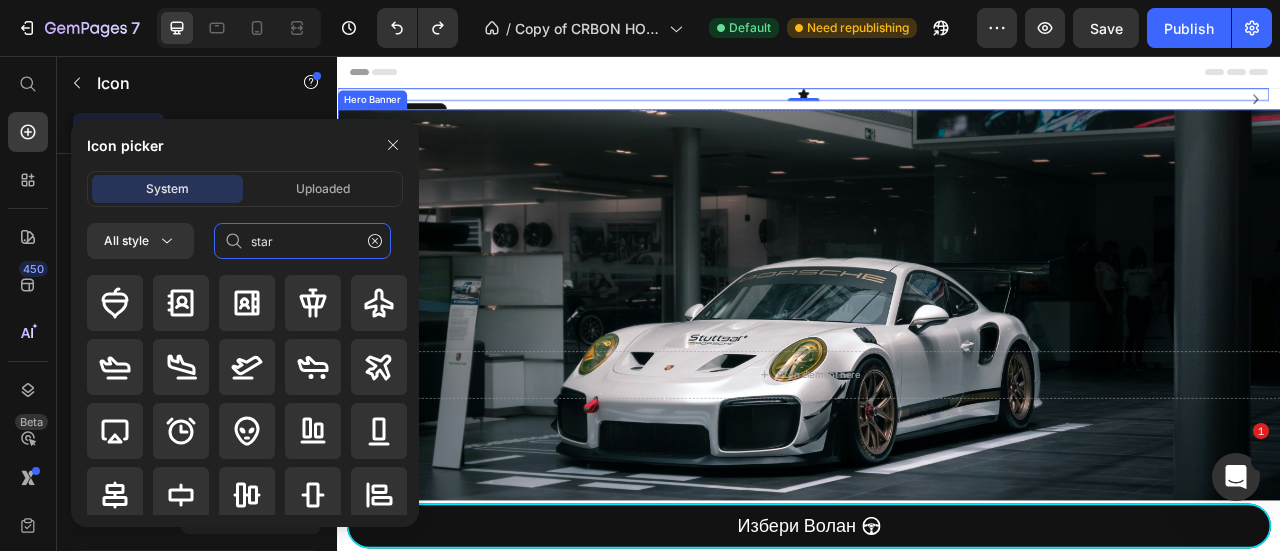type on "star" 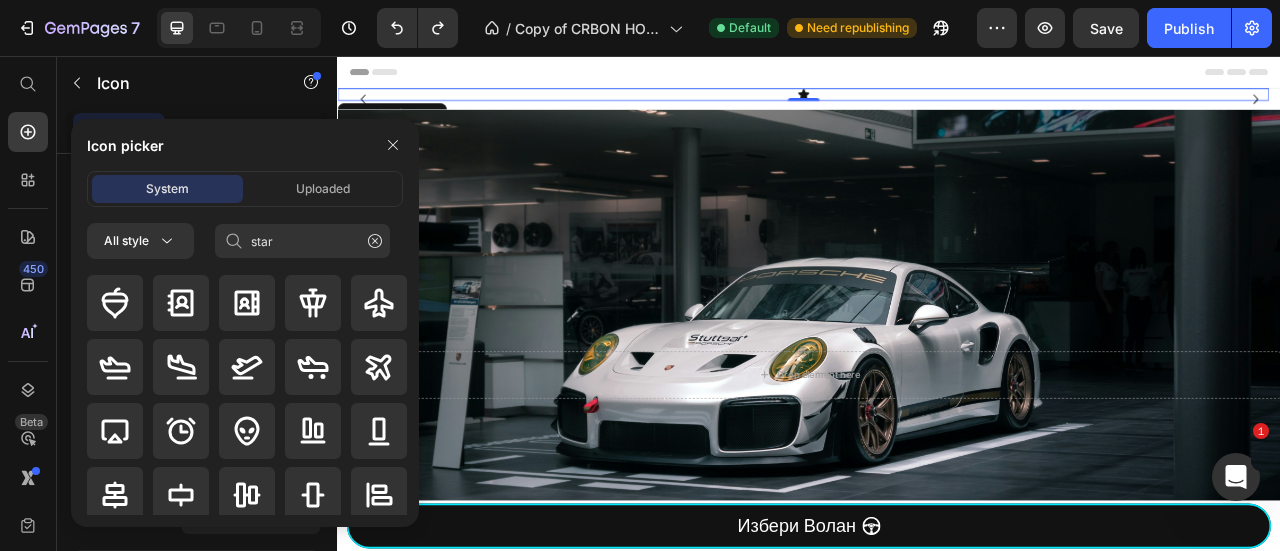 click at bounding box center (393, 145) 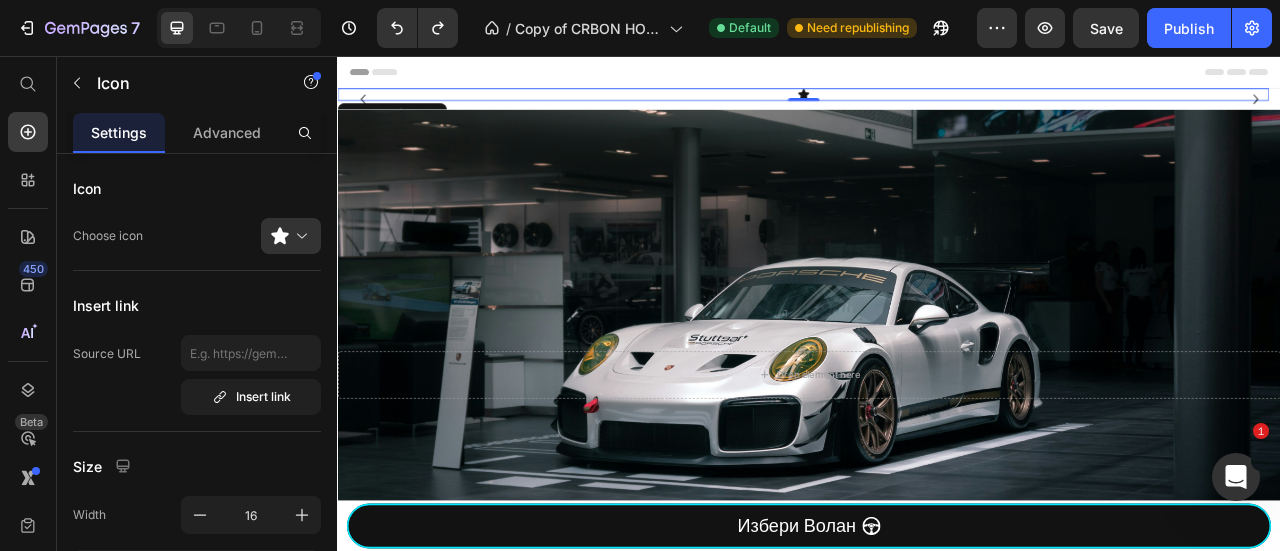 click on "Header" at bounding box center [937, 76] 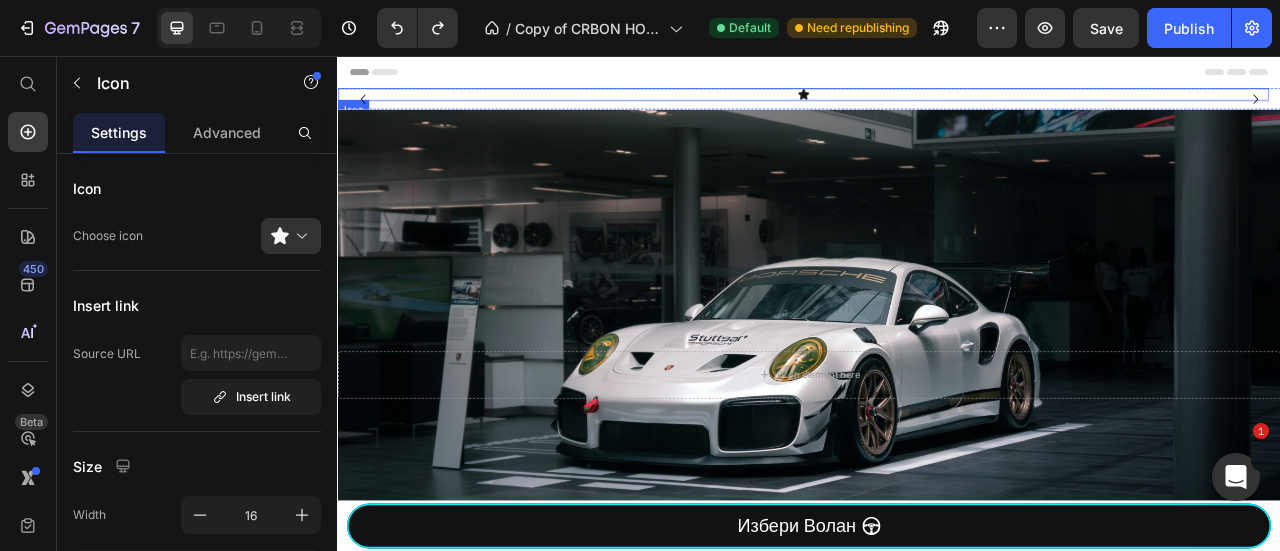 click on "Icon" at bounding box center (929, 105) 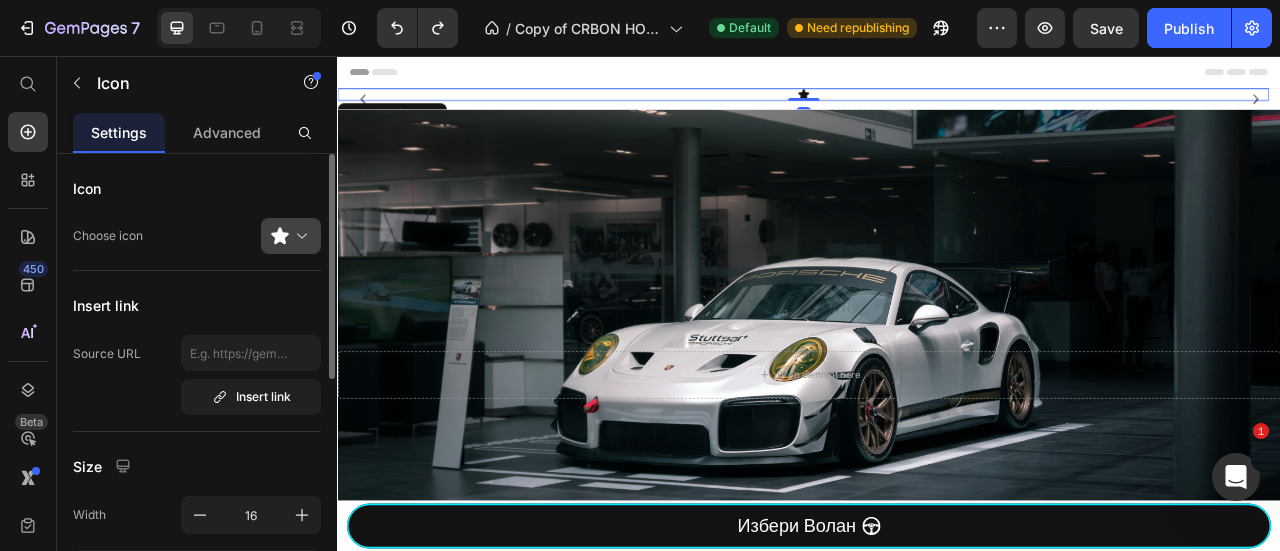 click at bounding box center (299, 236) 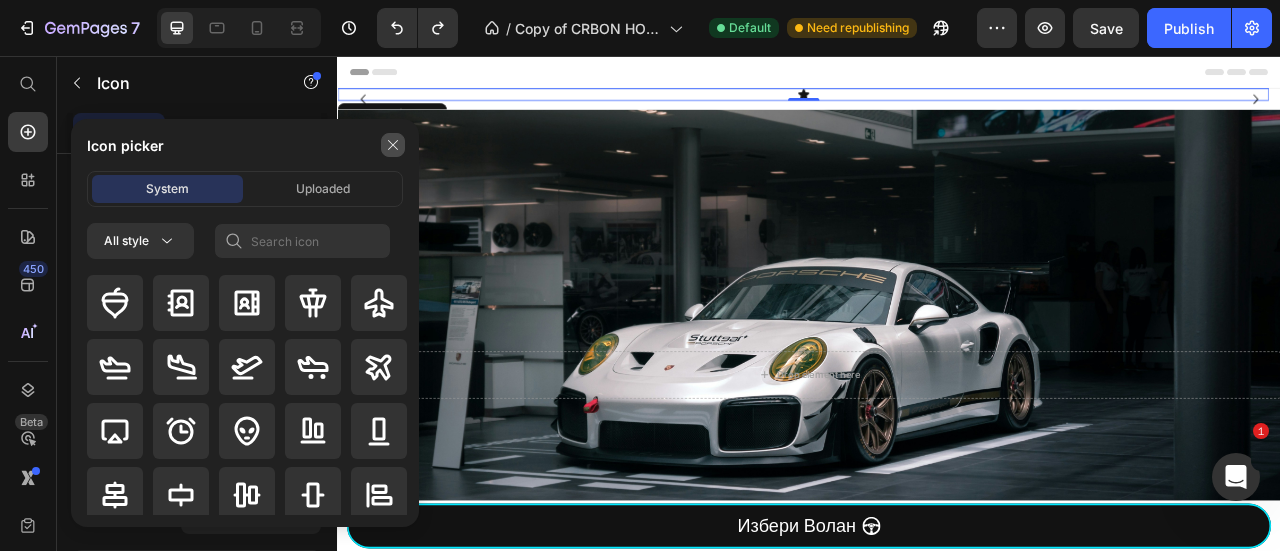 click 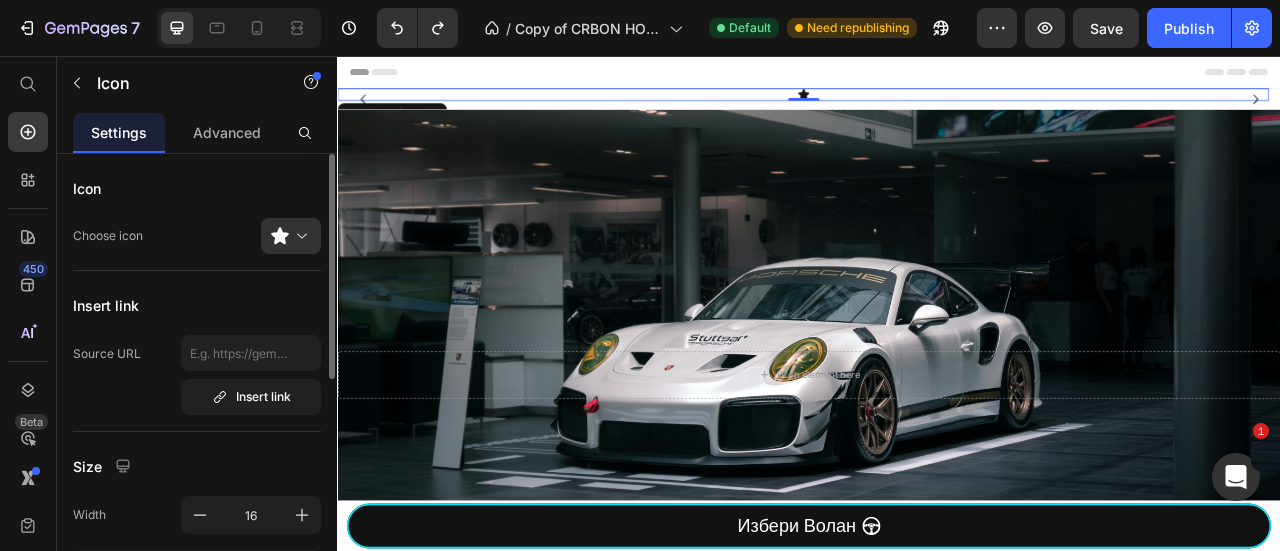 scroll, scrollTop: 266, scrollLeft: 0, axis: vertical 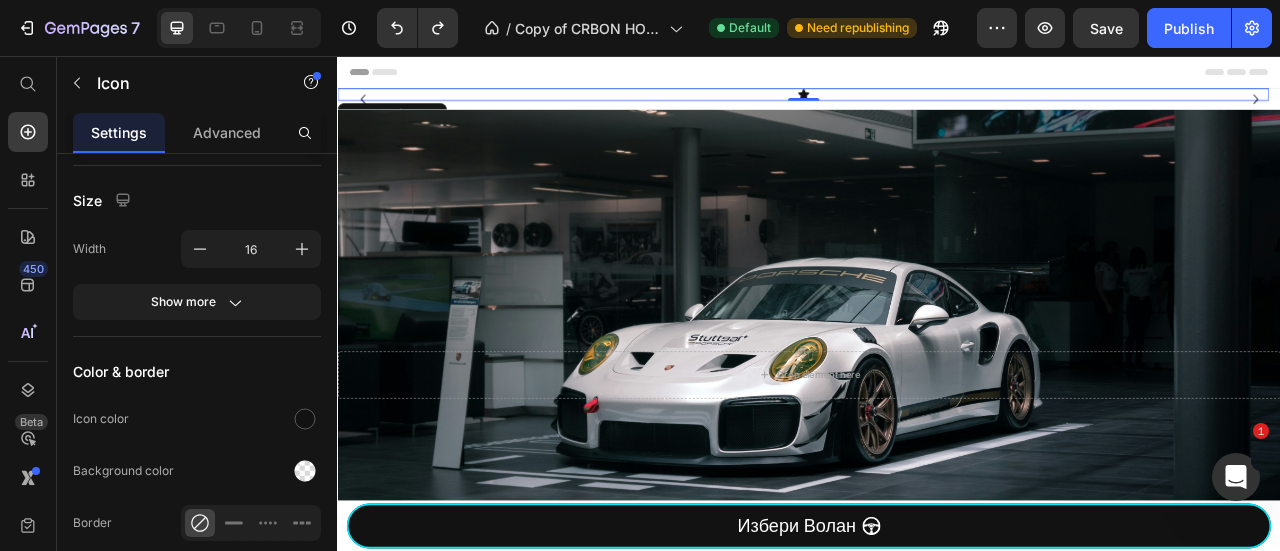 click on "Header" at bounding box center [937, 76] 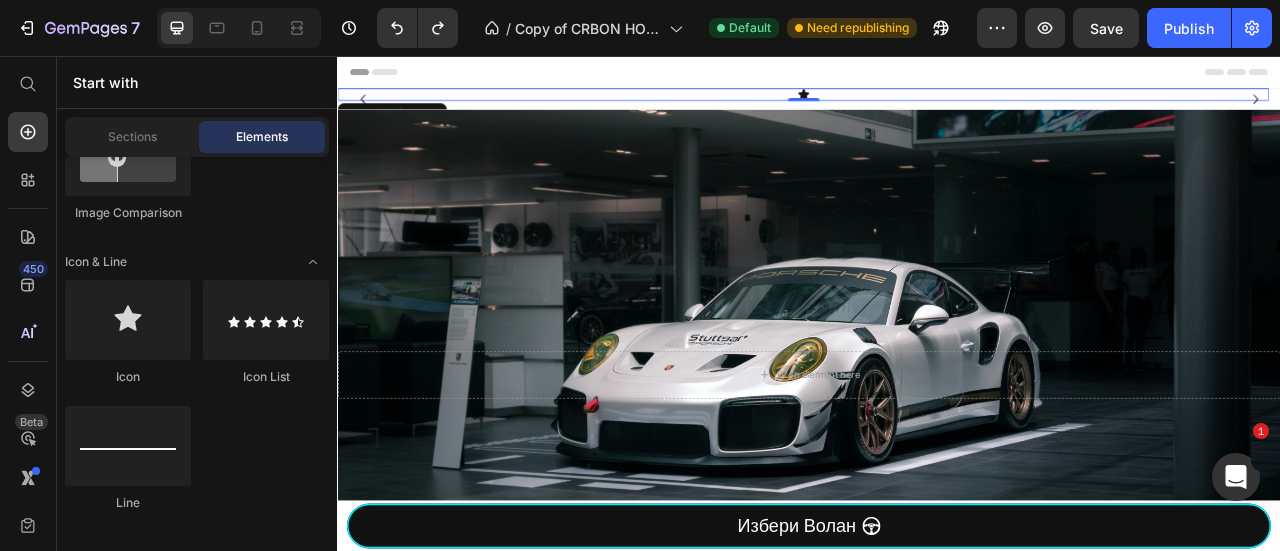 click 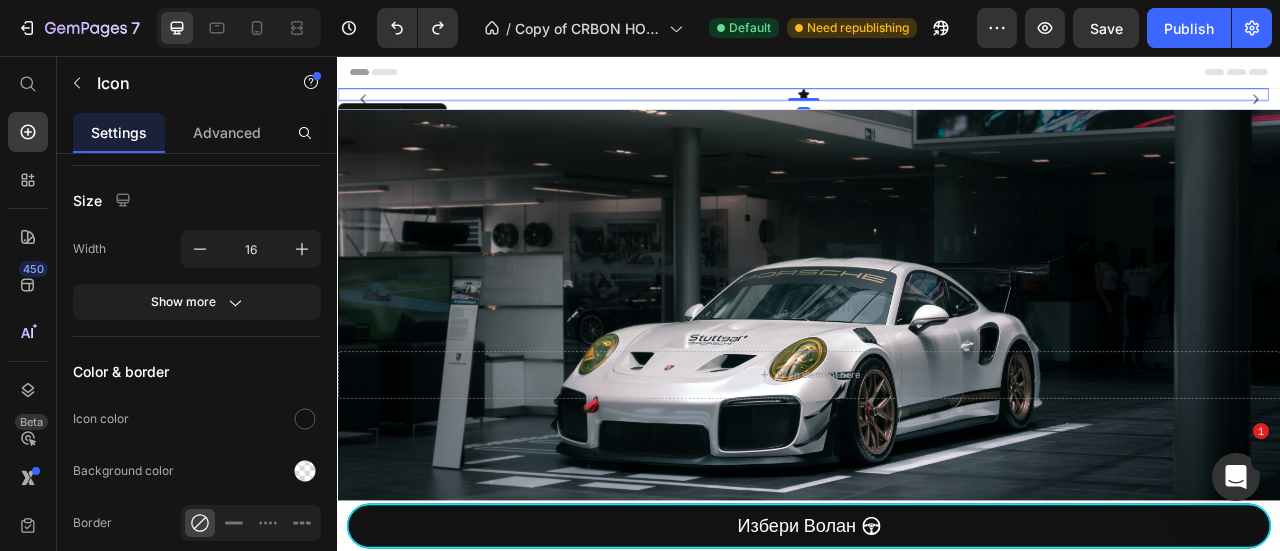 click 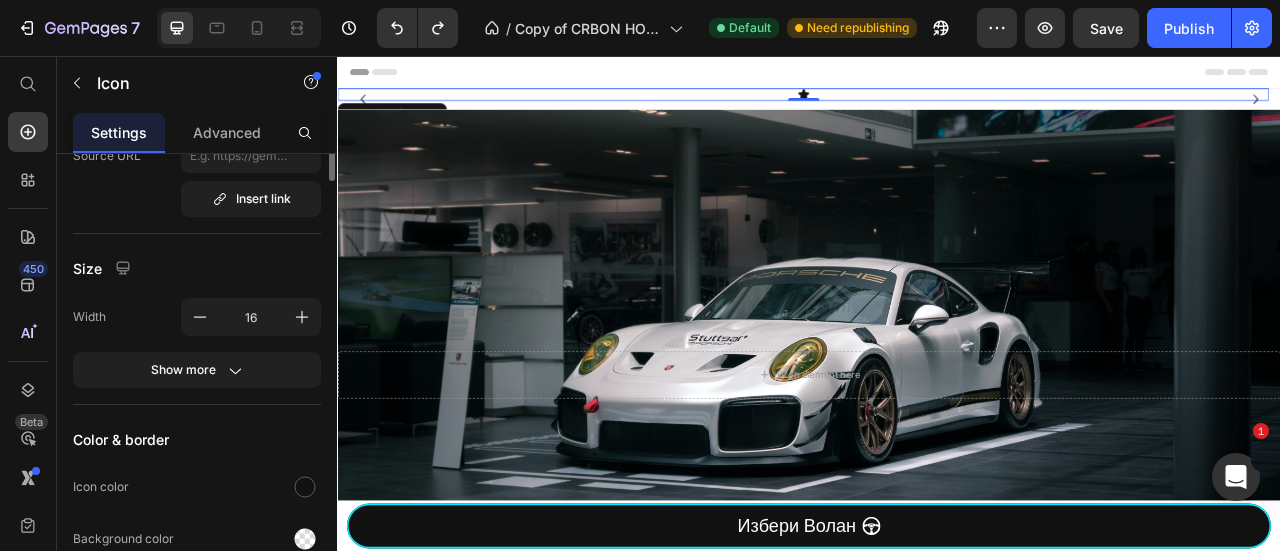 scroll, scrollTop: 0, scrollLeft: 0, axis: both 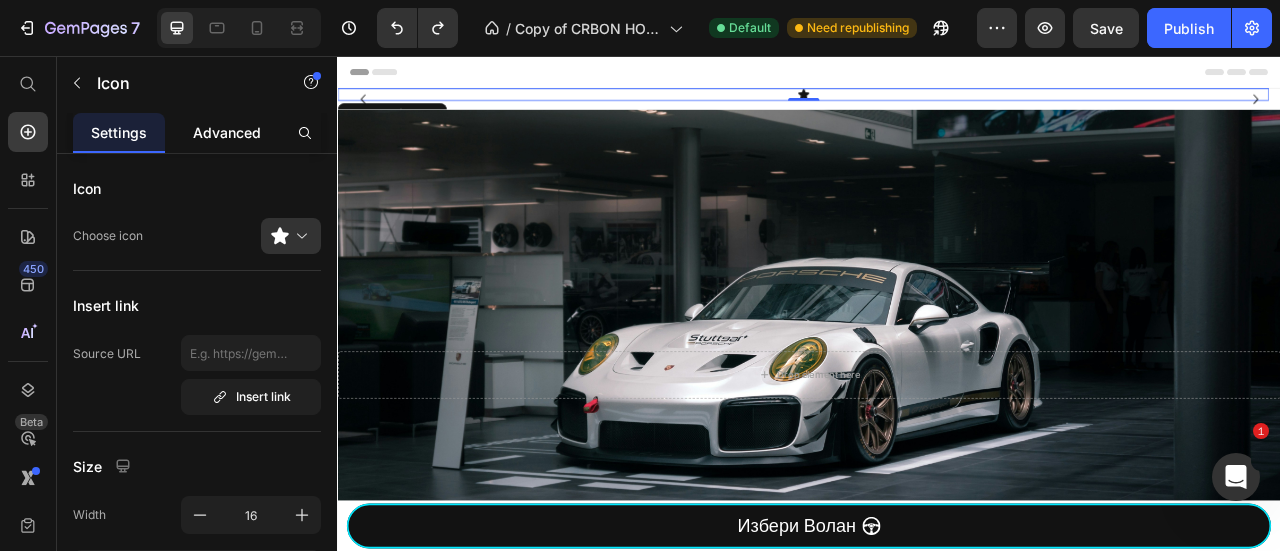 click on "Advanced" at bounding box center [227, 132] 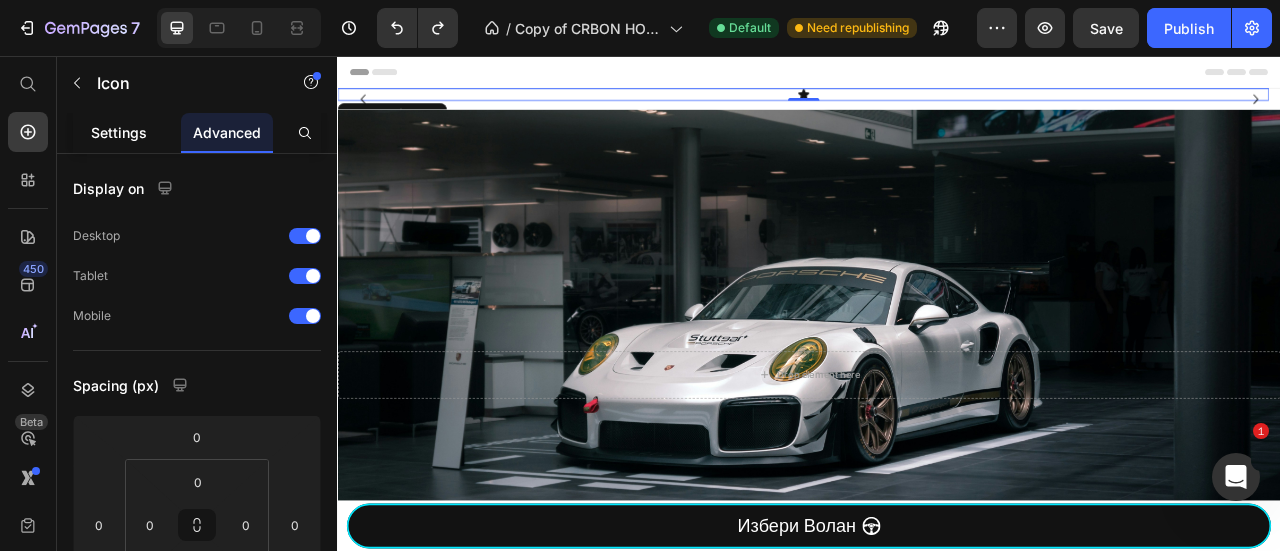 click on "Settings" at bounding box center (119, 132) 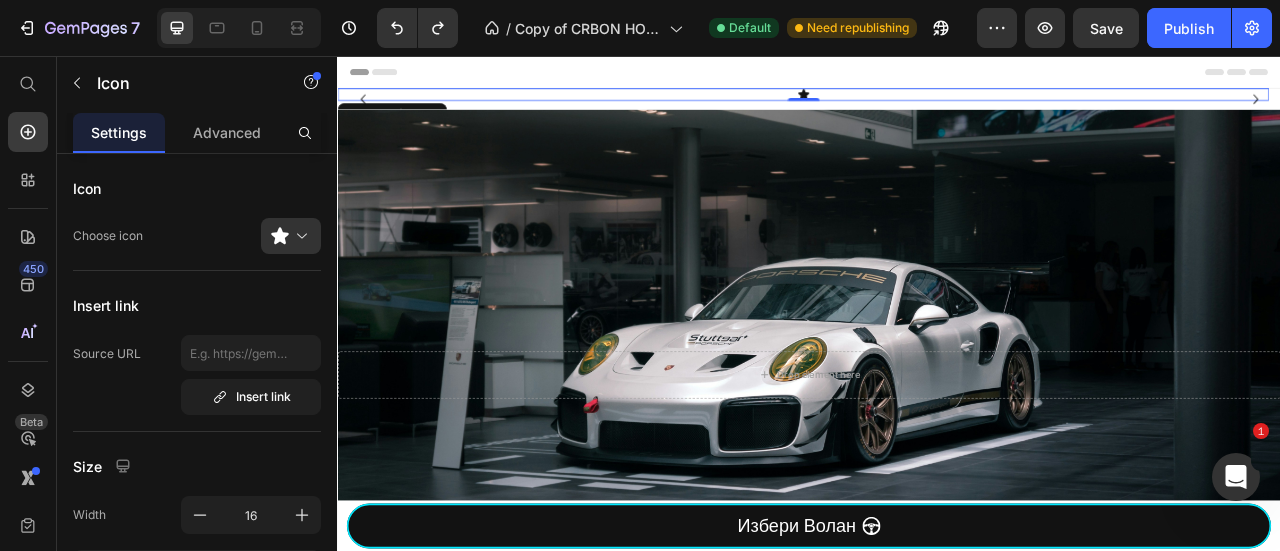 click on "Icon   0" at bounding box center [929, 105] 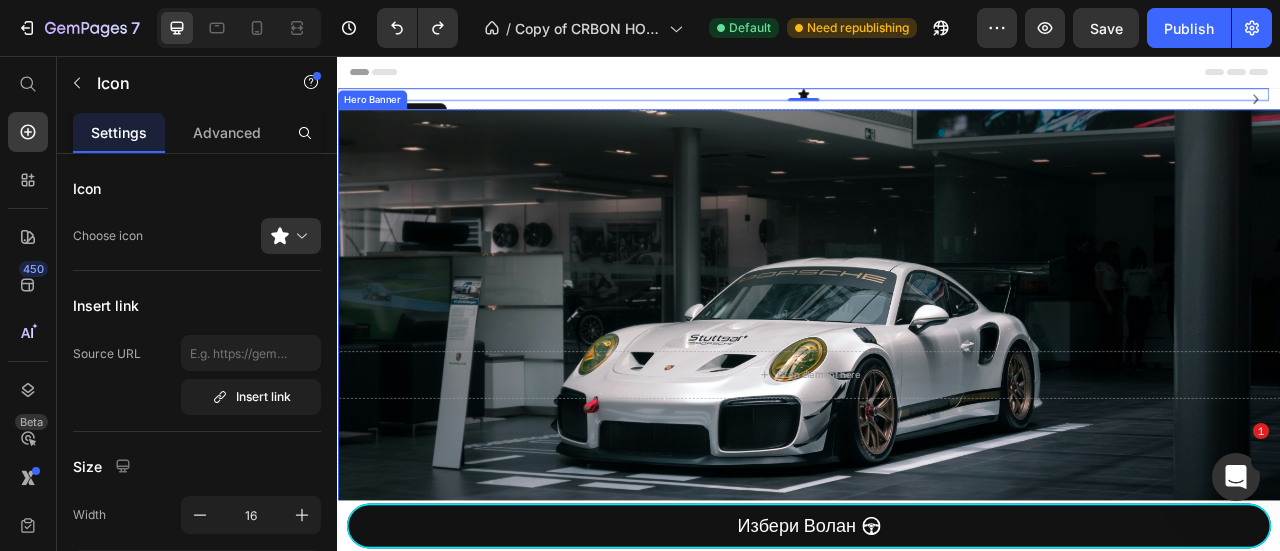 click at bounding box center (937, 461) 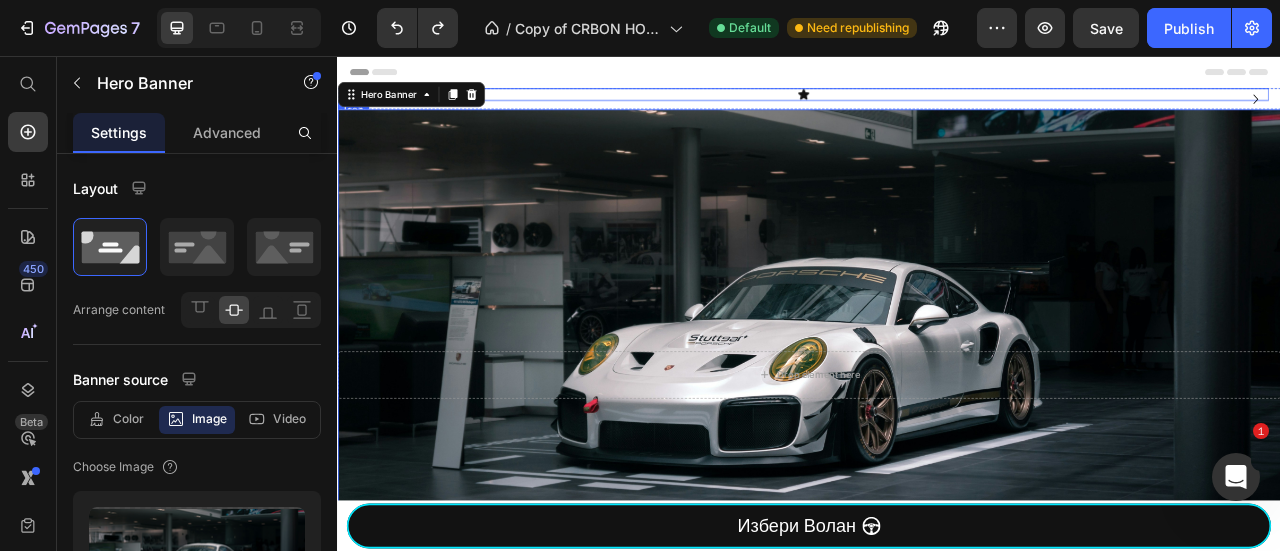 click 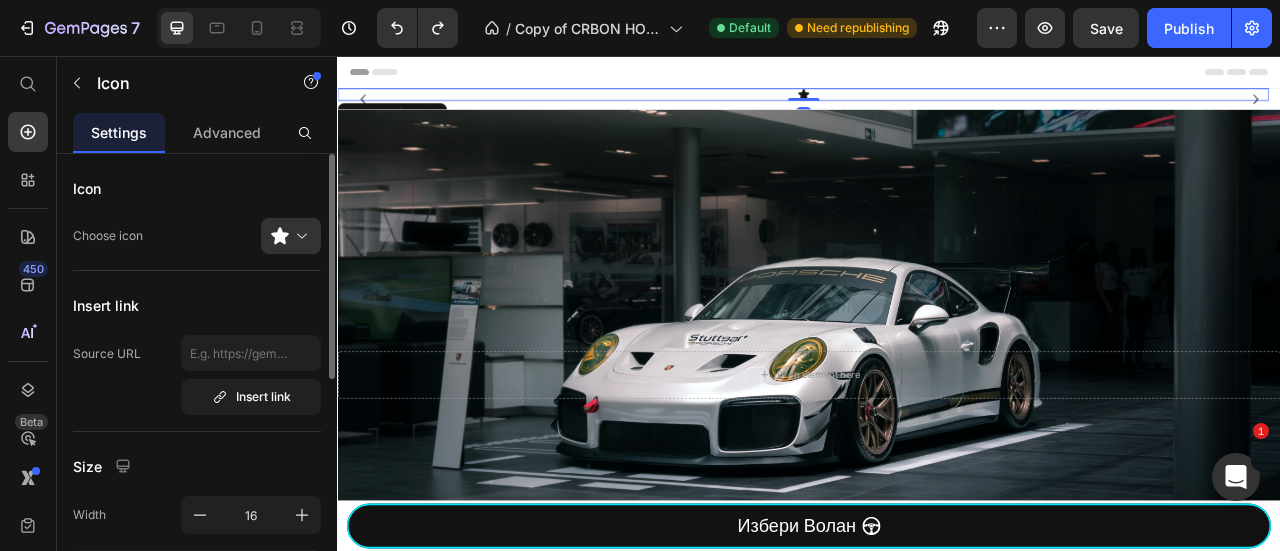 scroll, scrollTop: 465, scrollLeft: 0, axis: vertical 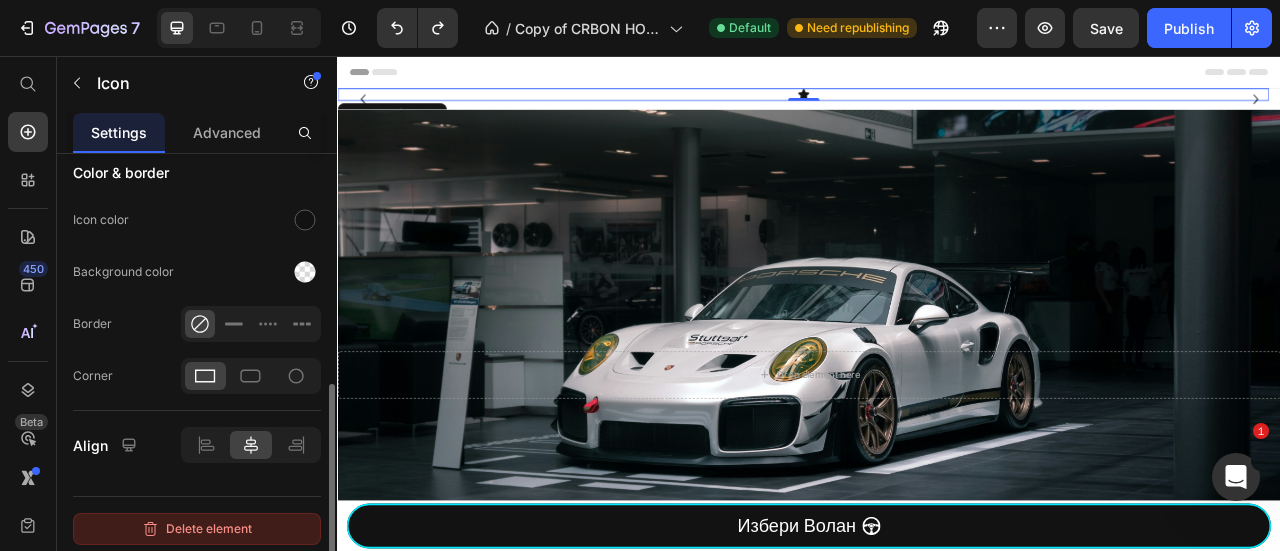 click on "Delete element" at bounding box center [197, 529] 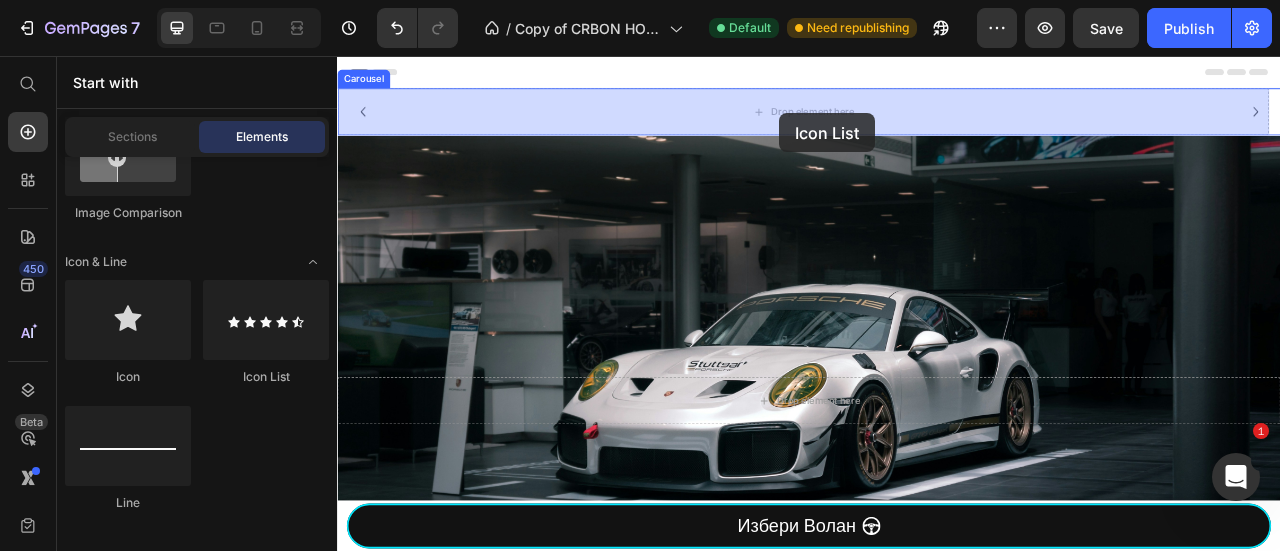 drag, startPoint x: 601, startPoint y: 384, endPoint x: 899, endPoint y: 129, distance: 392.2104 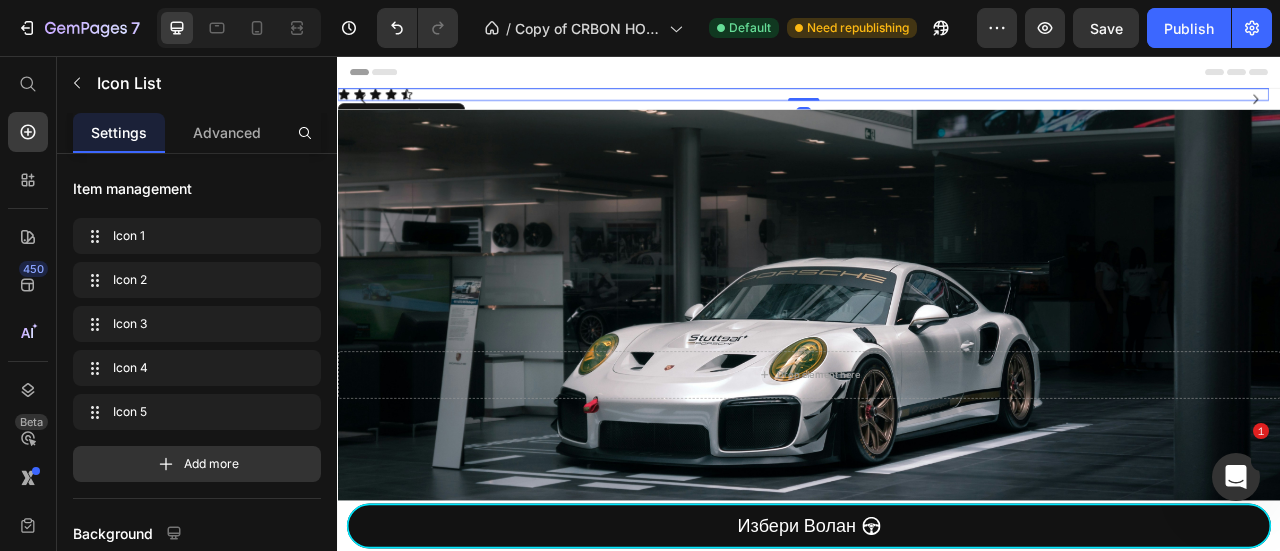 scroll, scrollTop: 404, scrollLeft: 0, axis: vertical 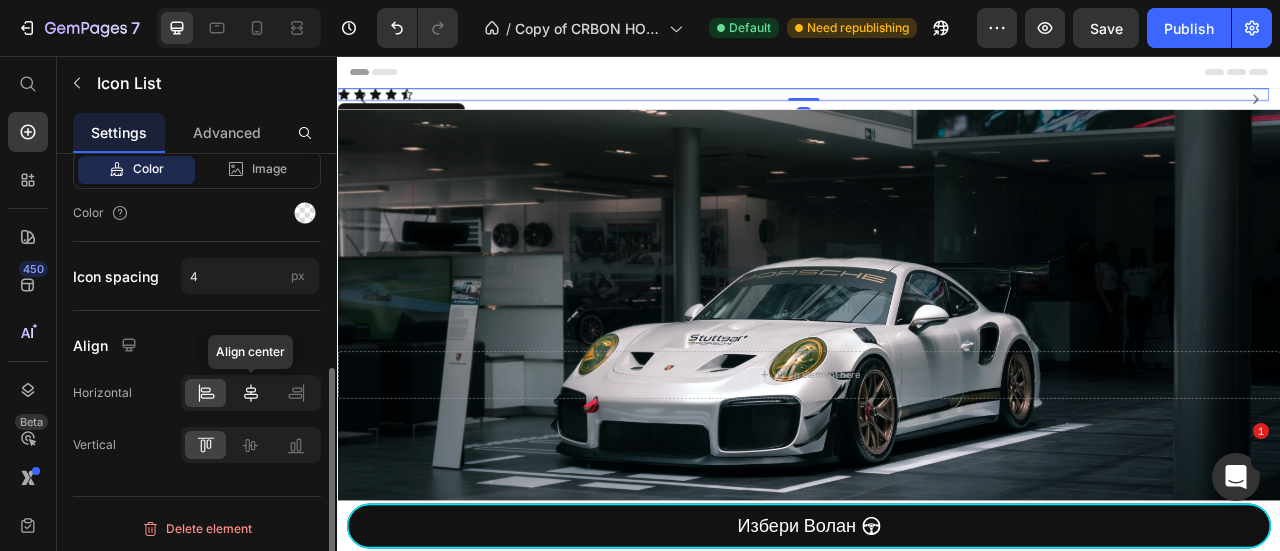 click 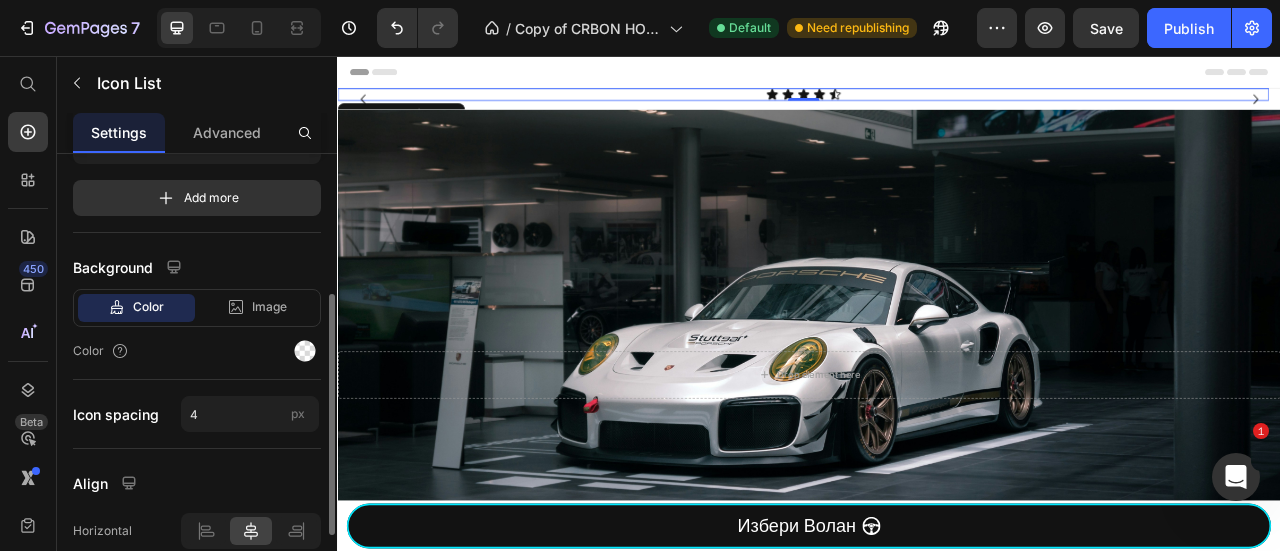 scroll, scrollTop: 404, scrollLeft: 0, axis: vertical 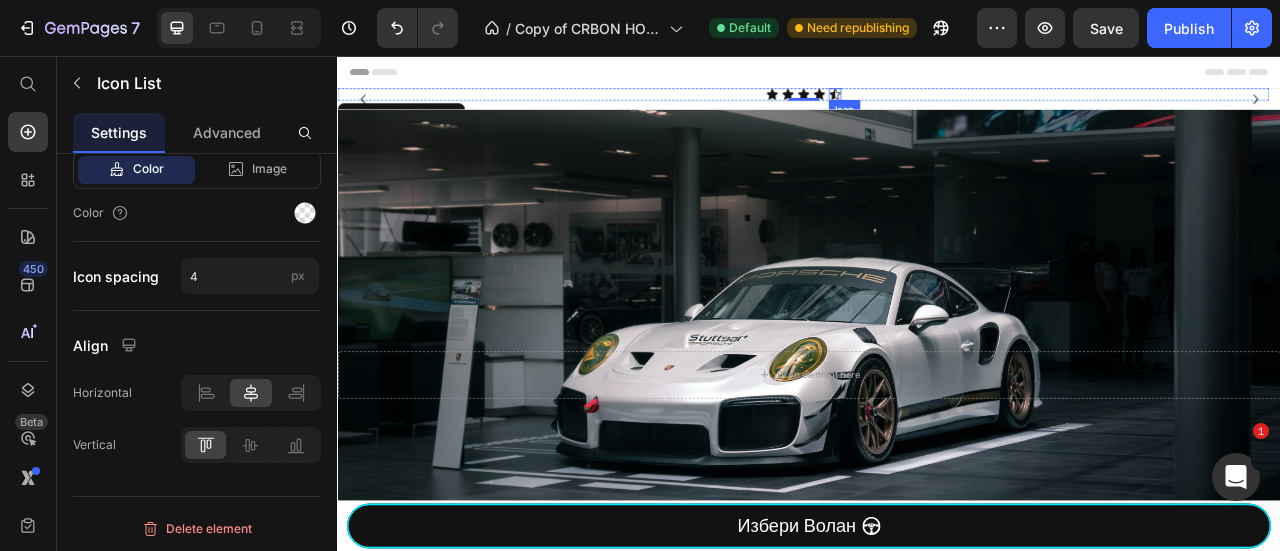 click 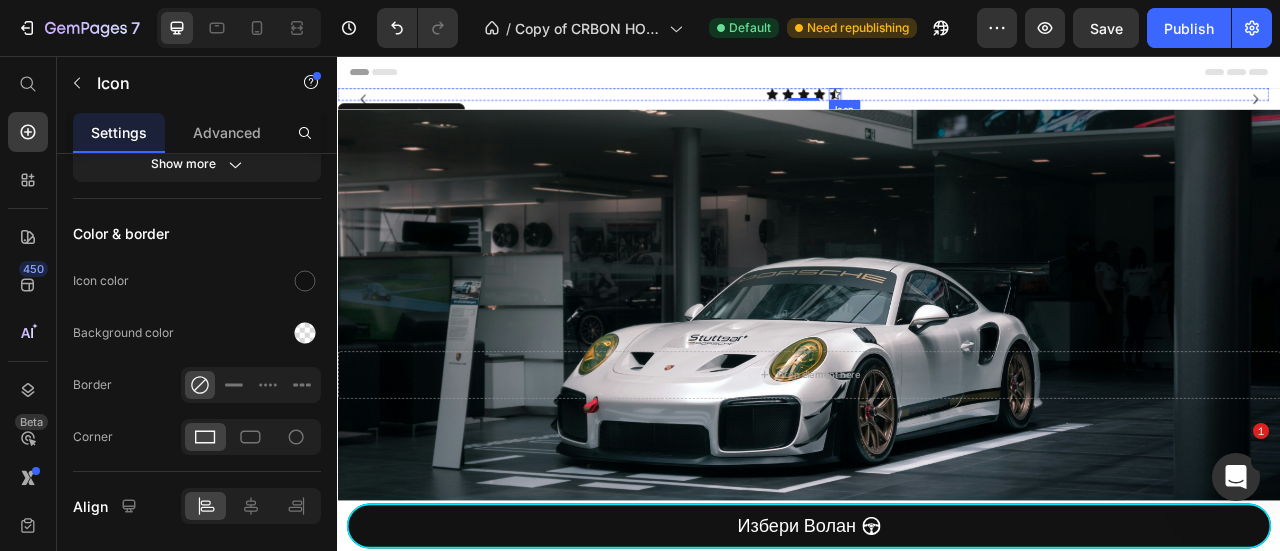 scroll, scrollTop: 0, scrollLeft: 0, axis: both 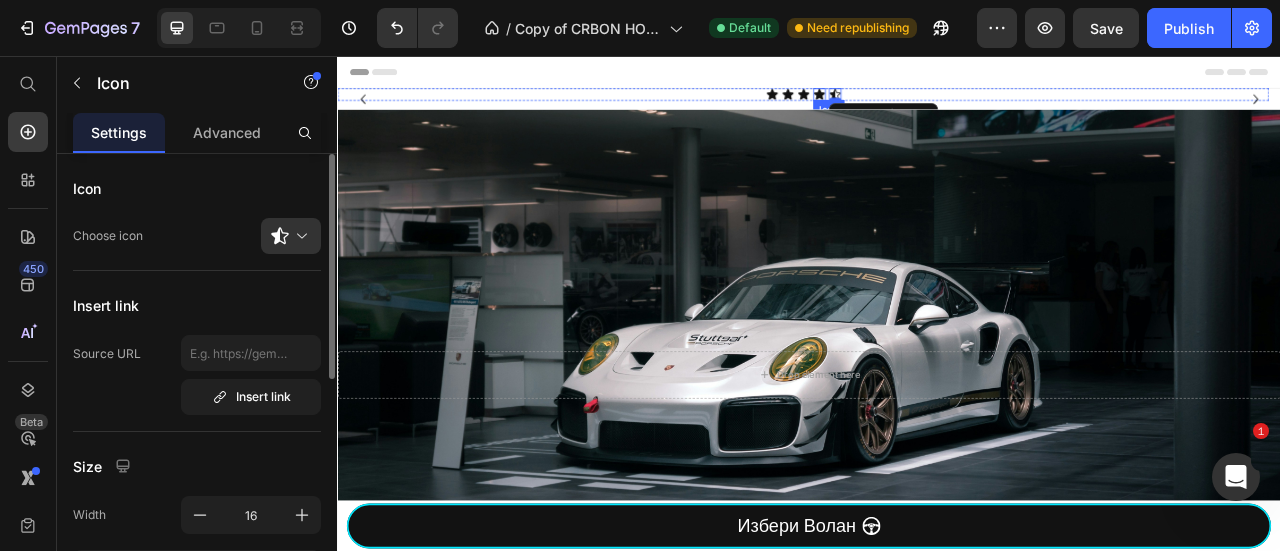 click 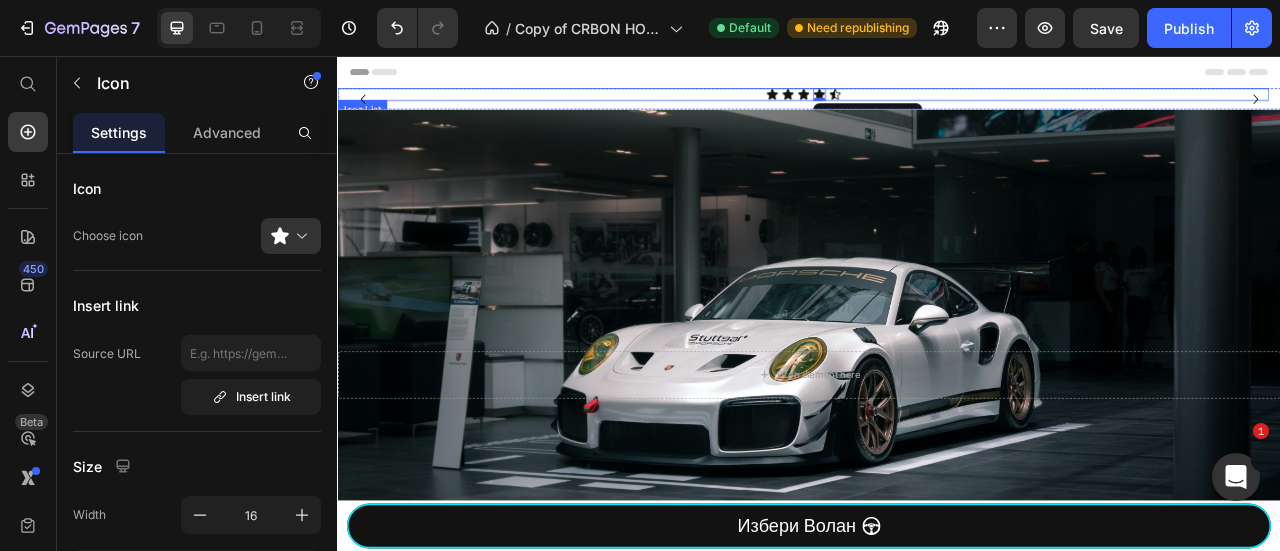 click on "Icon Icon Icon Icon   0 Icon" at bounding box center (929, 105) 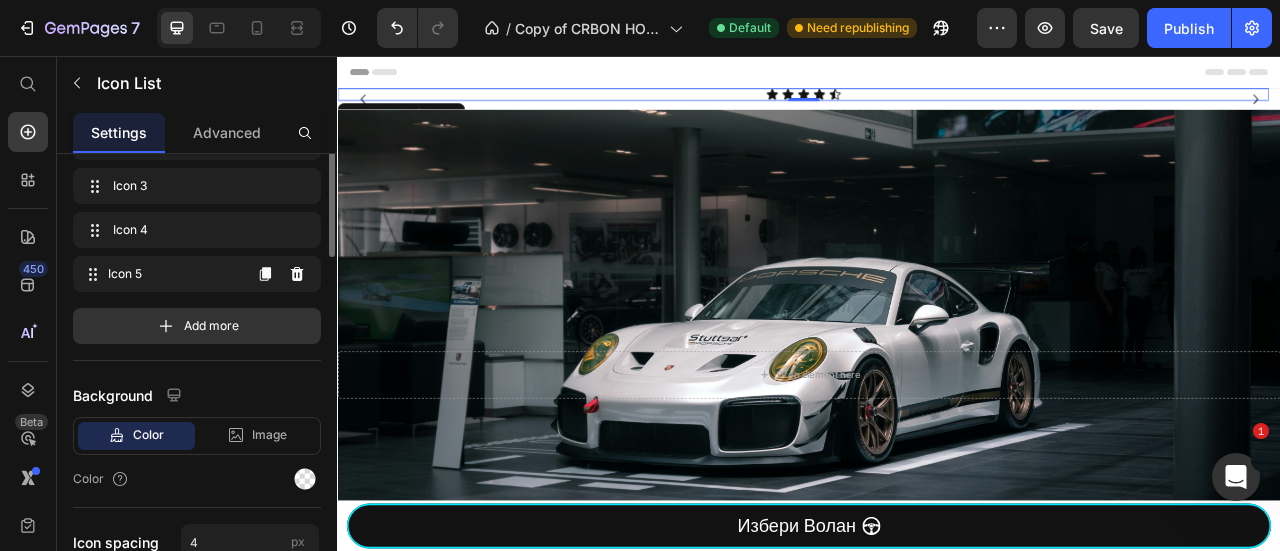 scroll, scrollTop: 0, scrollLeft: 0, axis: both 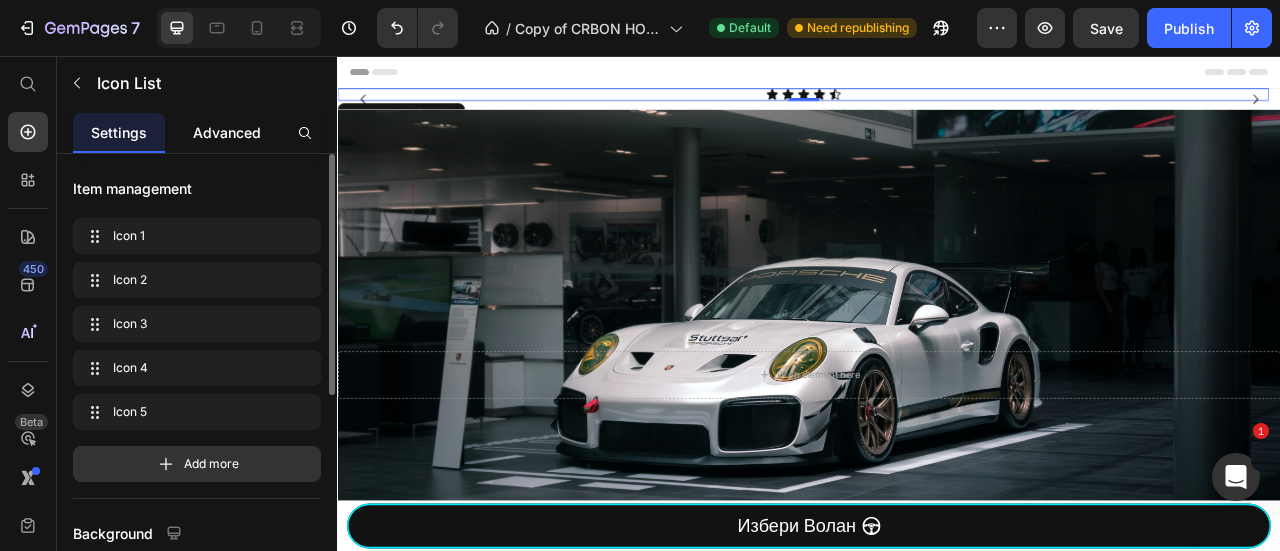 click on "Advanced" at bounding box center [227, 132] 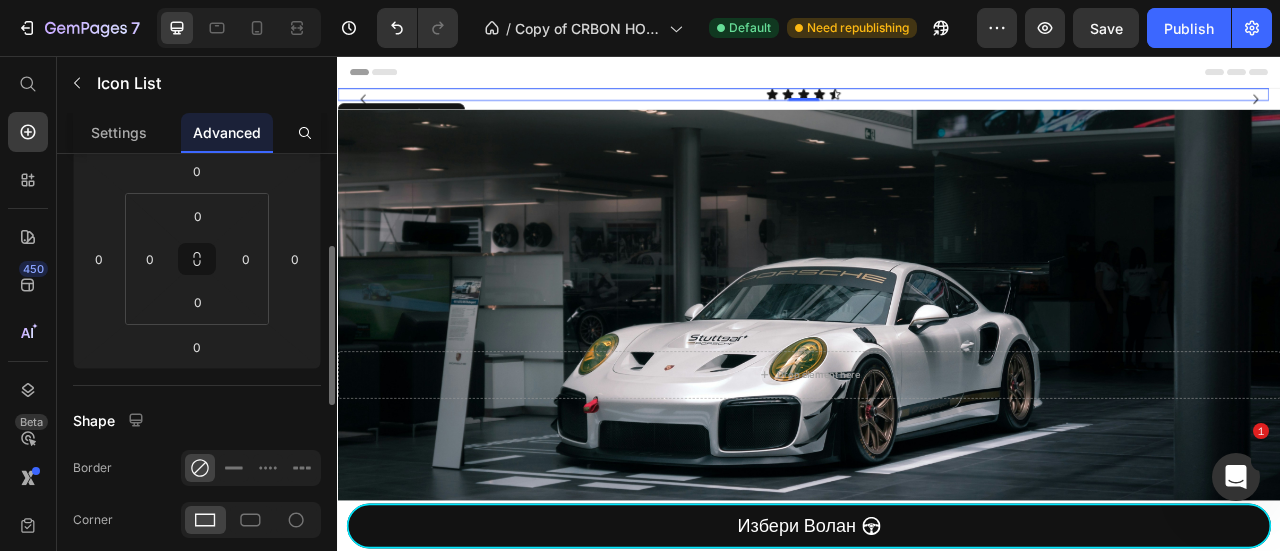 scroll, scrollTop: 533, scrollLeft: 0, axis: vertical 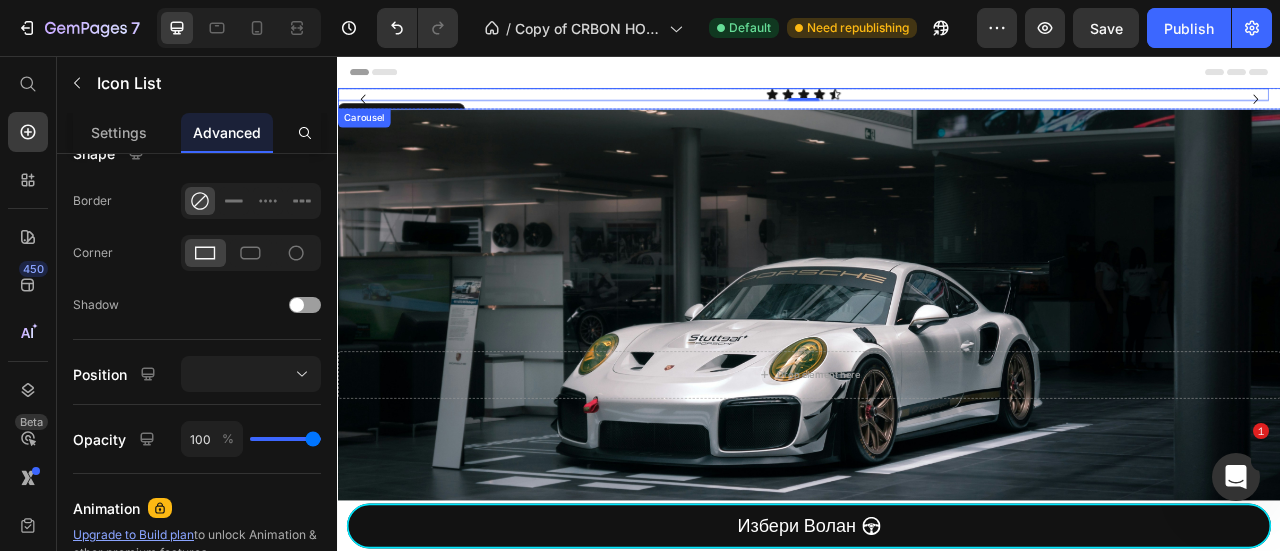 click on "Icon Icon Icon Icon Icon Icon List   0" at bounding box center [929, 110] 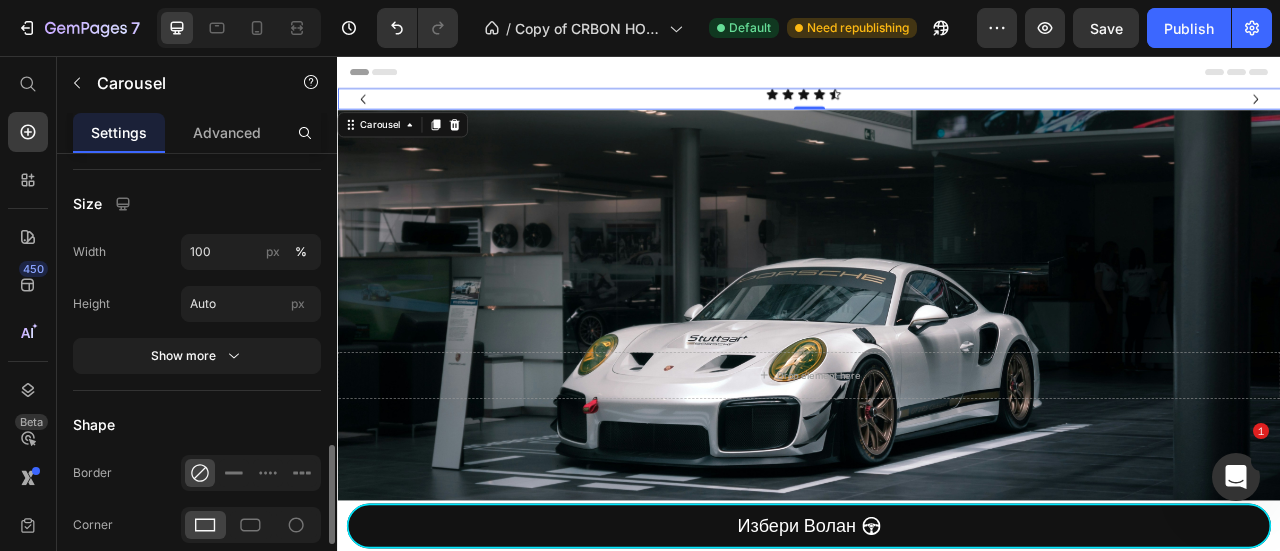 scroll, scrollTop: 1629, scrollLeft: 0, axis: vertical 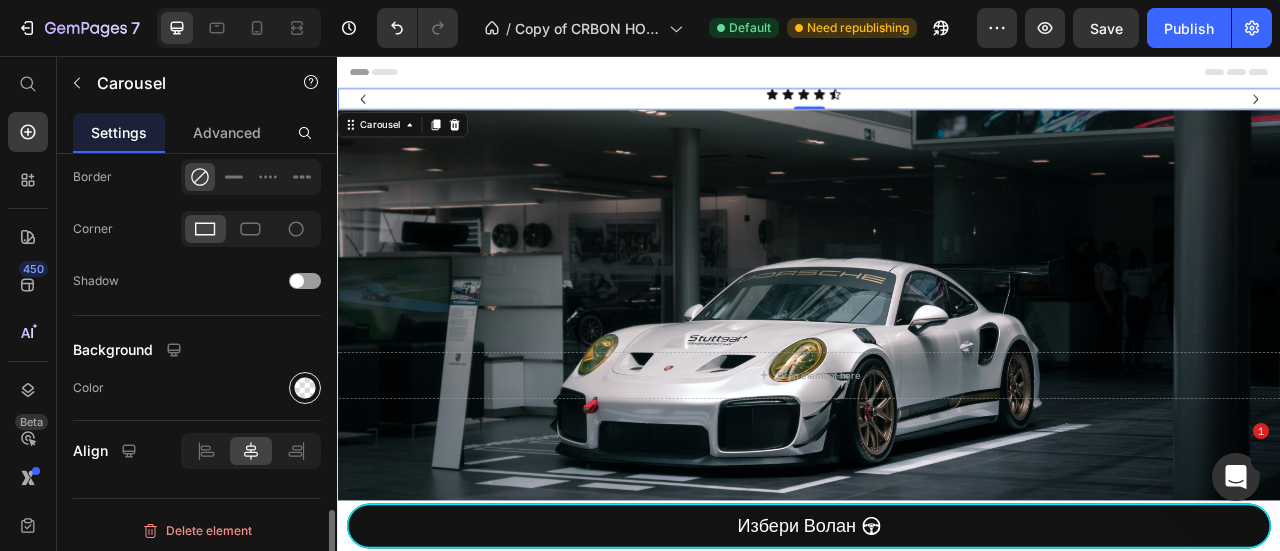 click at bounding box center (305, 388) 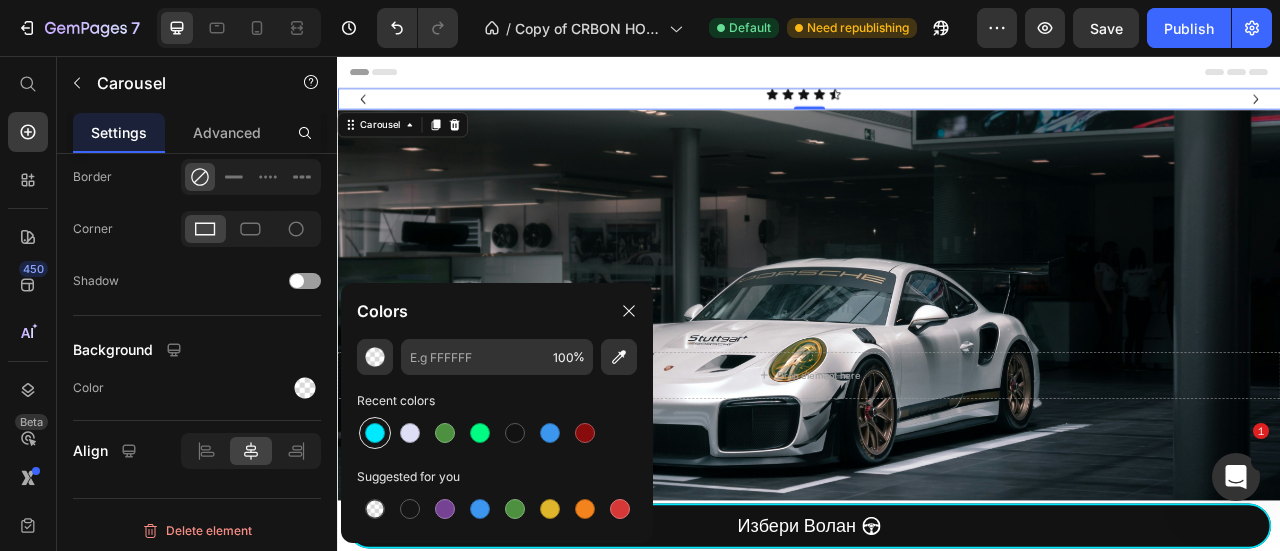 click at bounding box center [375, 433] 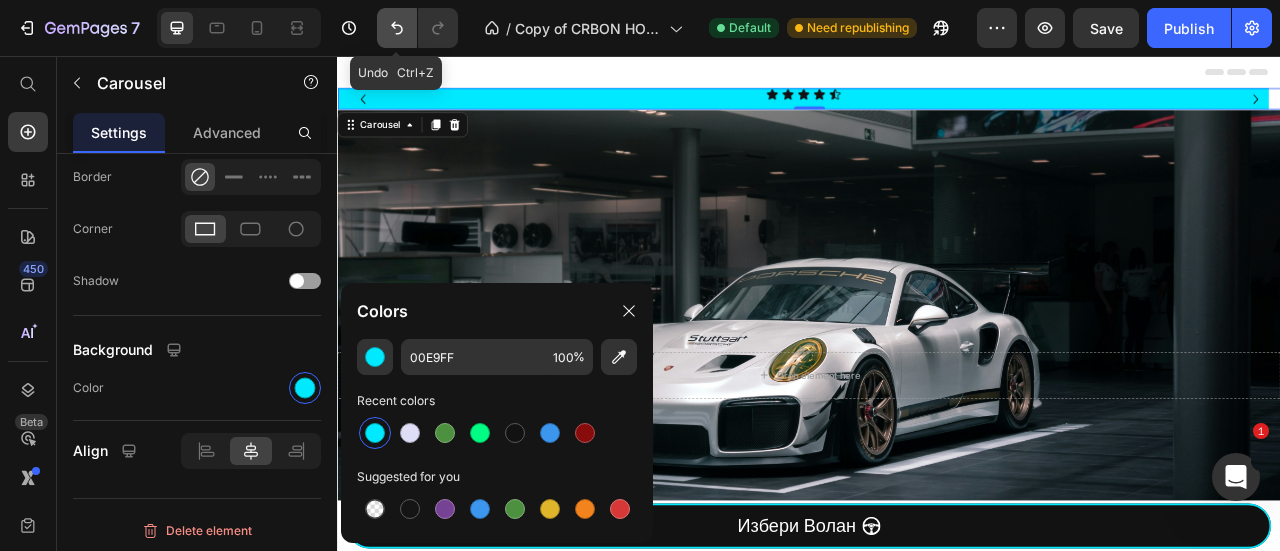 click 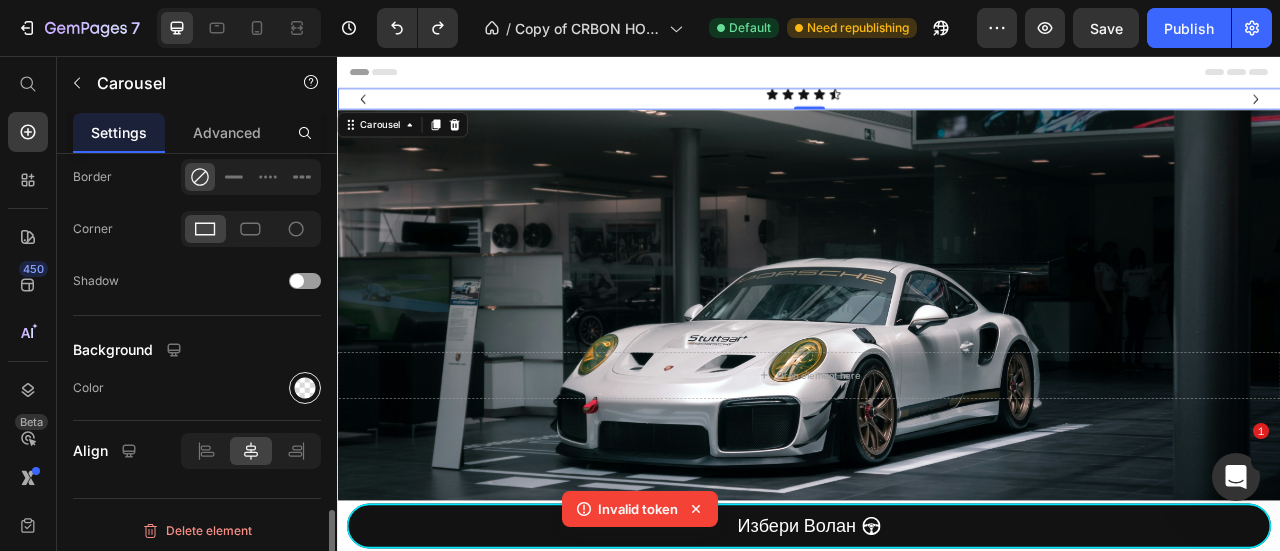 click at bounding box center (305, 388) 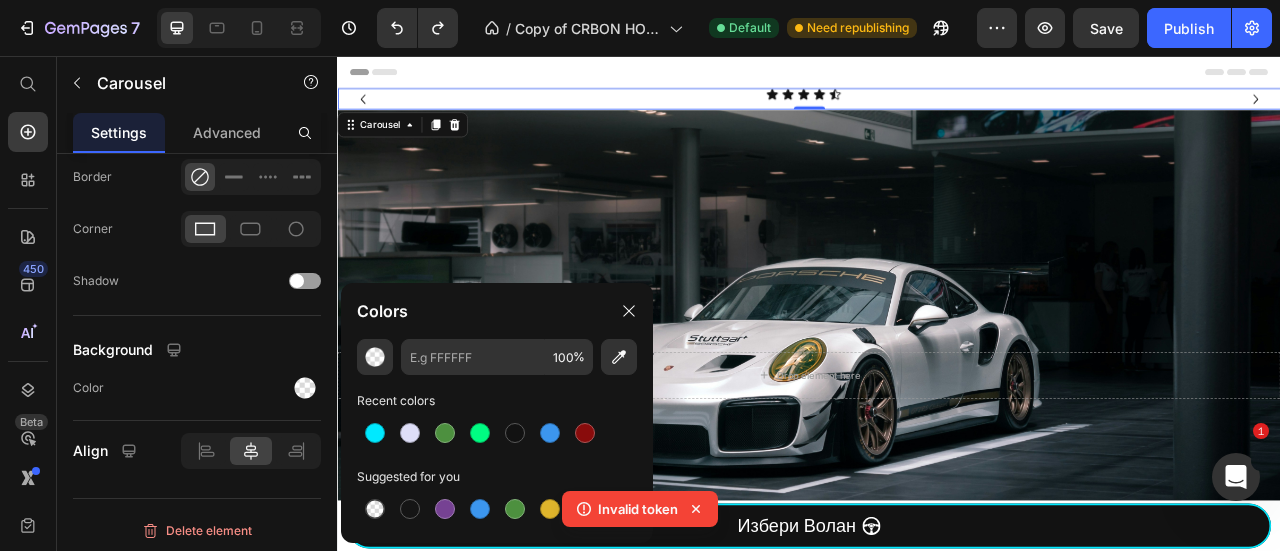 click on "100 % Recent colors Suggested for you" 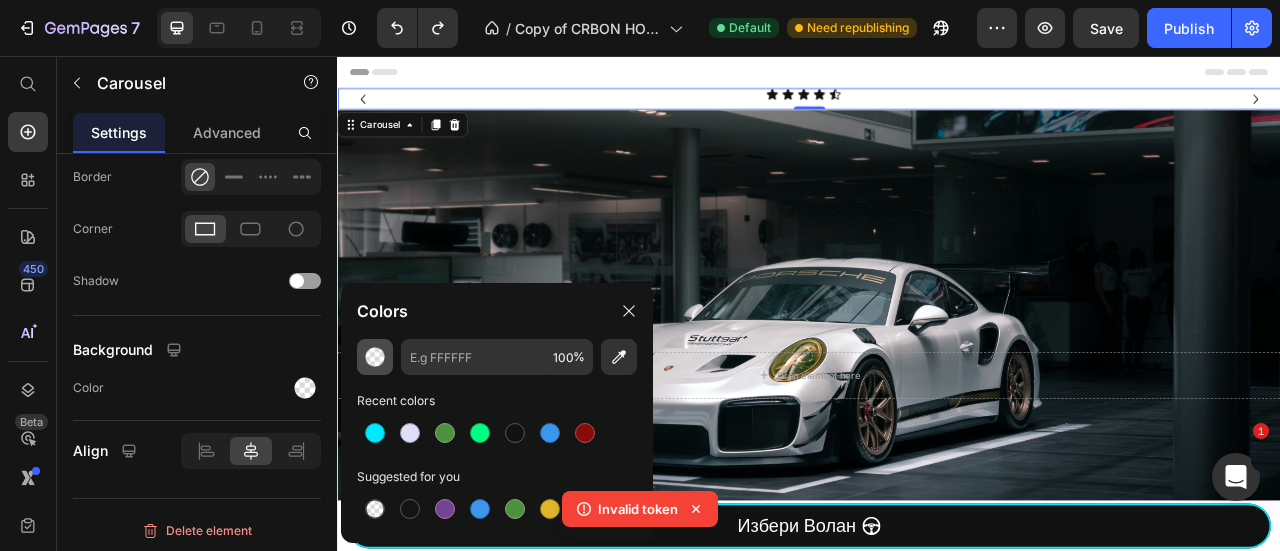 click at bounding box center (375, 357) 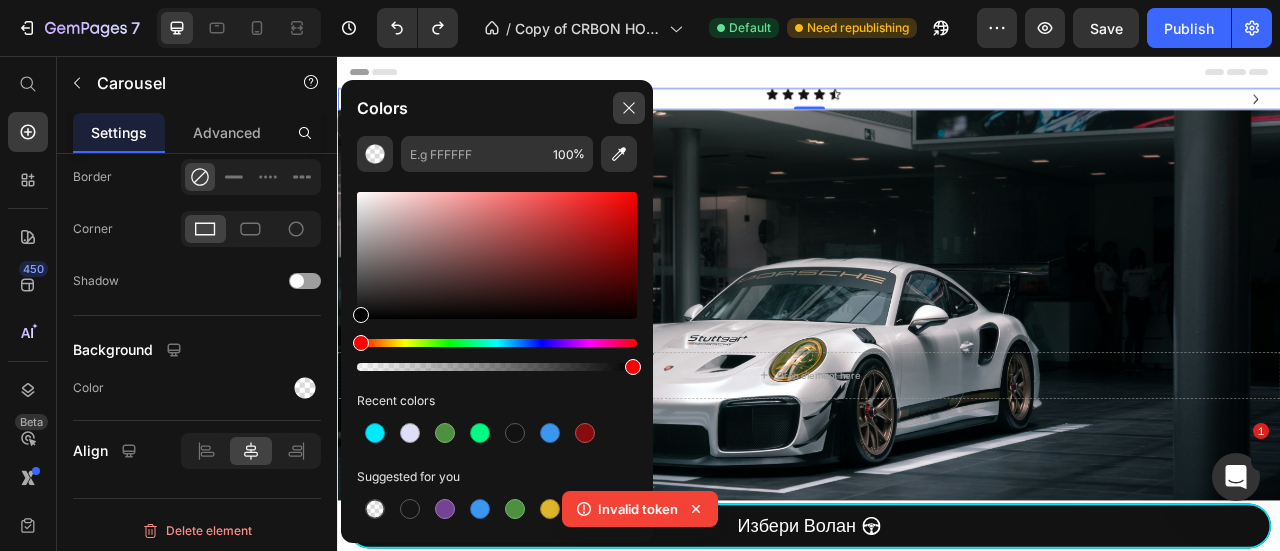 click 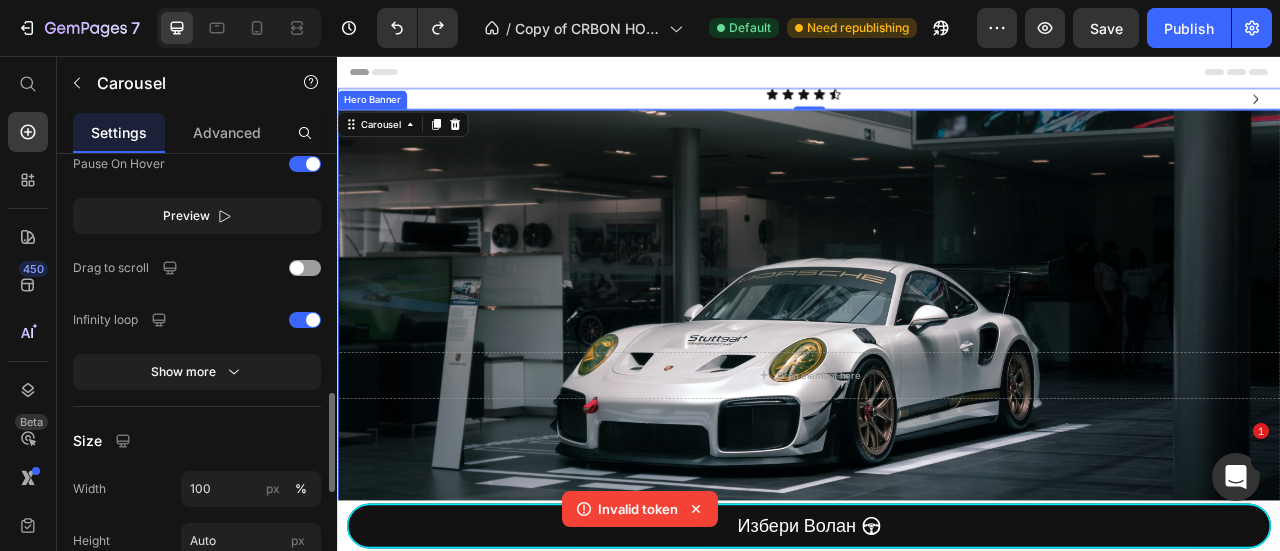 scroll, scrollTop: 829, scrollLeft: 0, axis: vertical 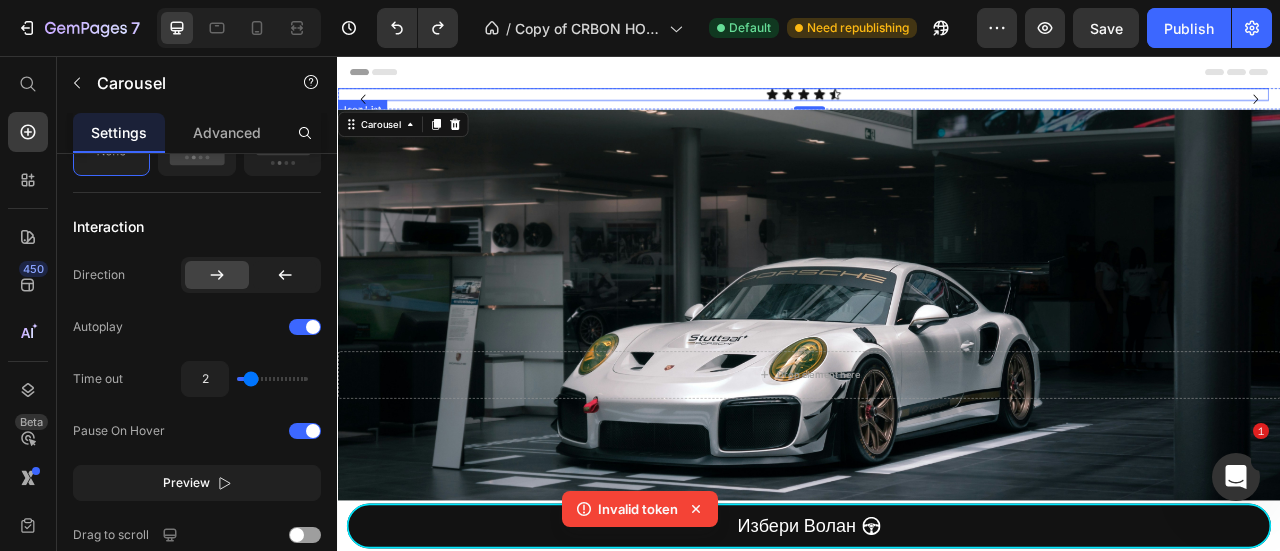 click on "Icon Icon Icon Icon Icon" at bounding box center (929, 105) 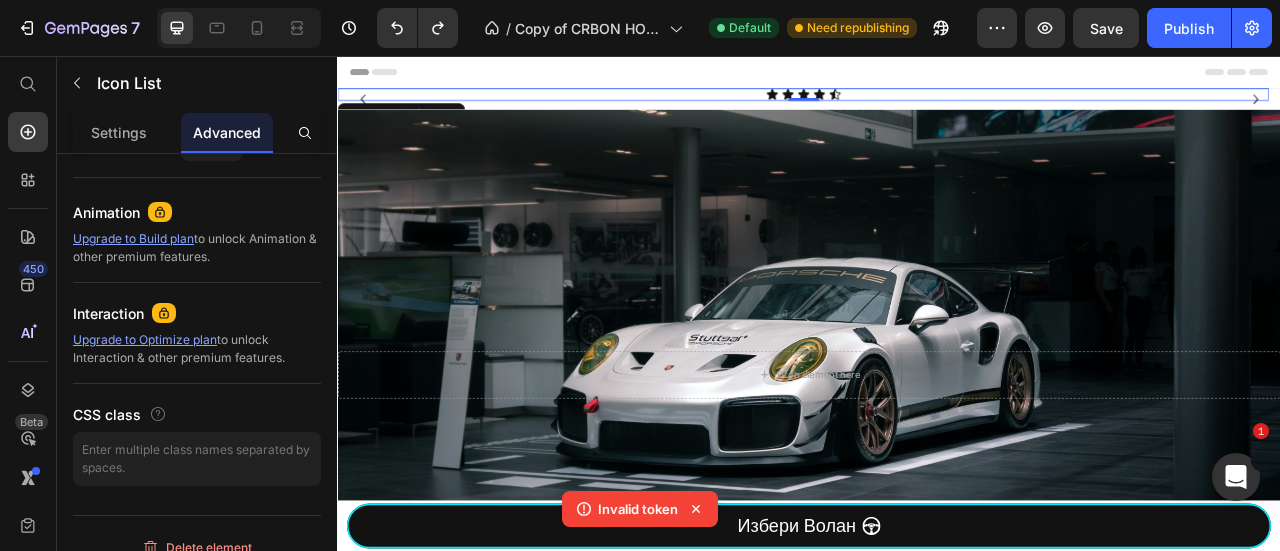 scroll, scrollTop: 0, scrollLeft: 0, axis: both 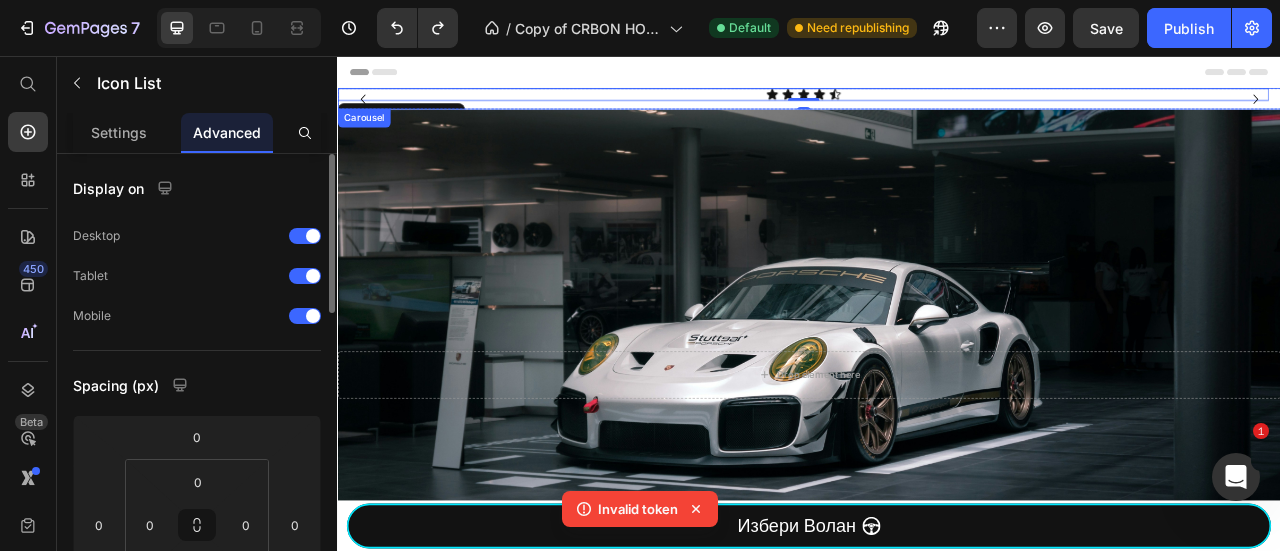 click on "Icon Icon Icon Icon Icon Icon List   0" at bounding box center [929, 110] 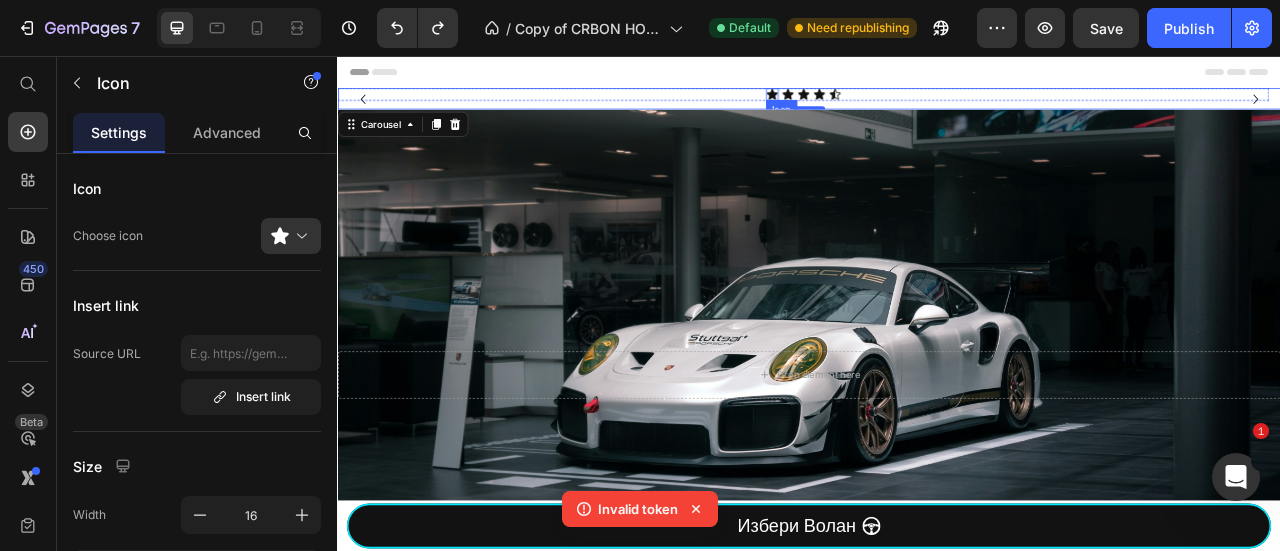 click 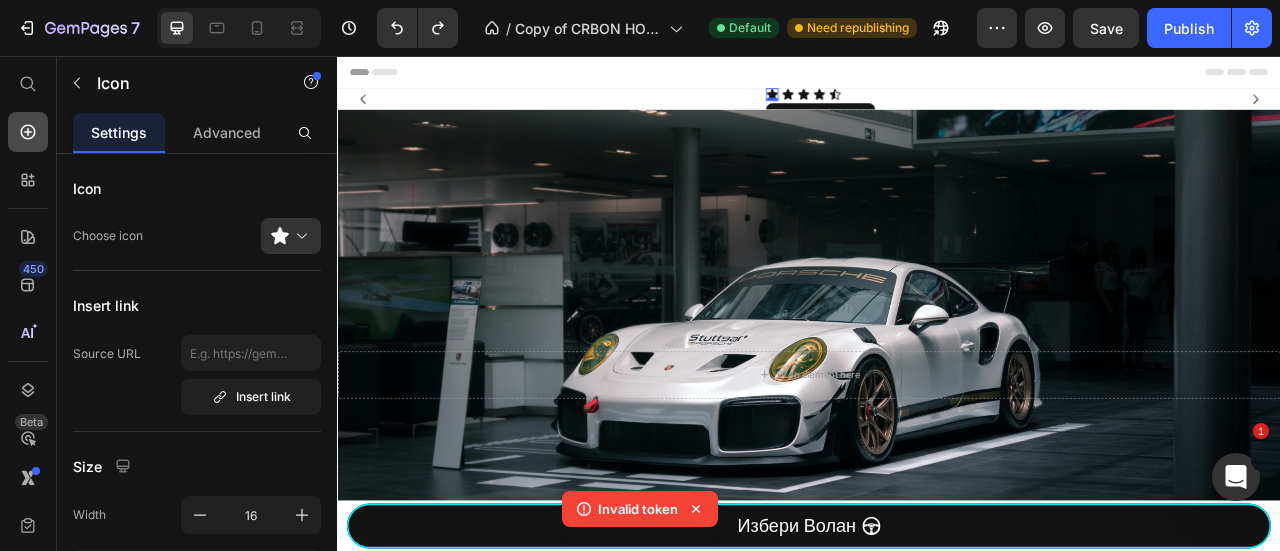 click 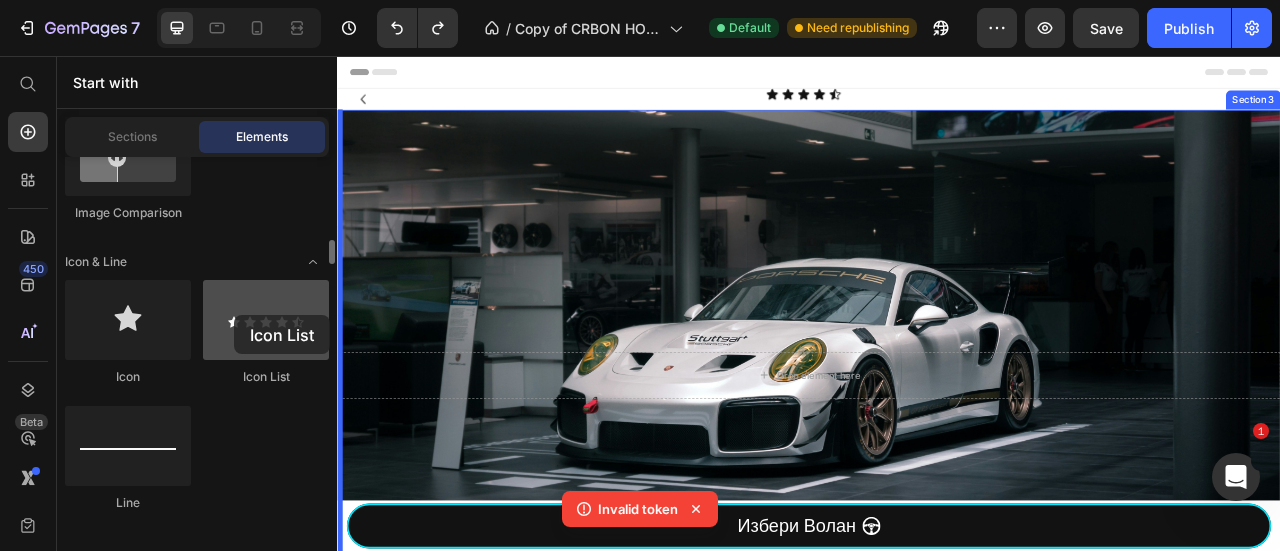 drag, startPoint x: 293, startPoint y: 343, endPoint x: 234, endPoint y: 315, distance: 65.30697 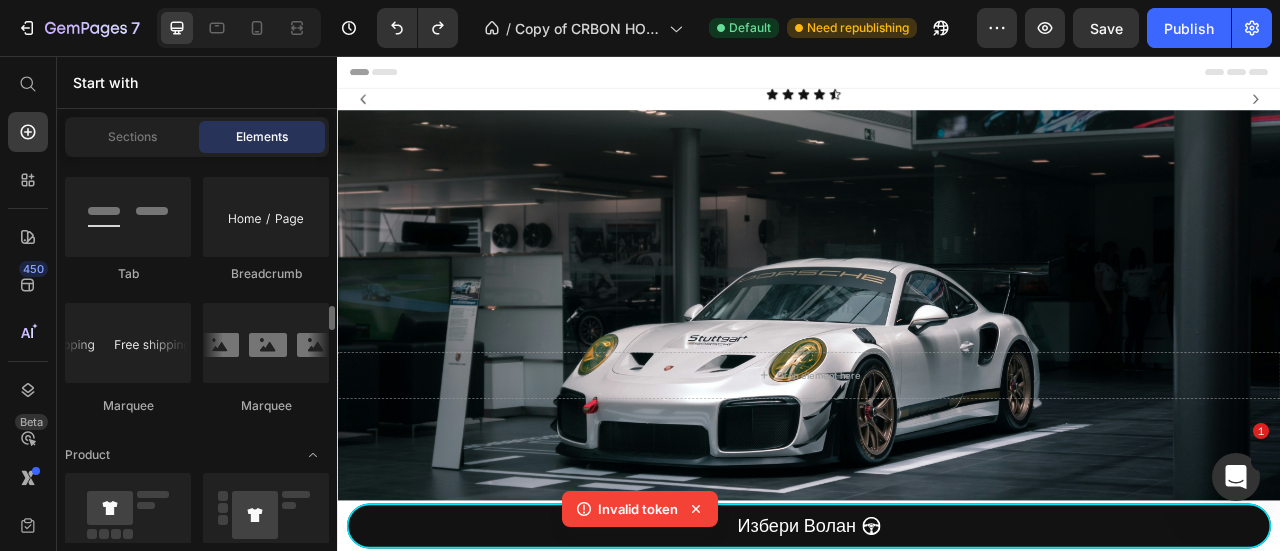 scroll, scrollTop: 2133, scrollLeft: 0, axis: vertical 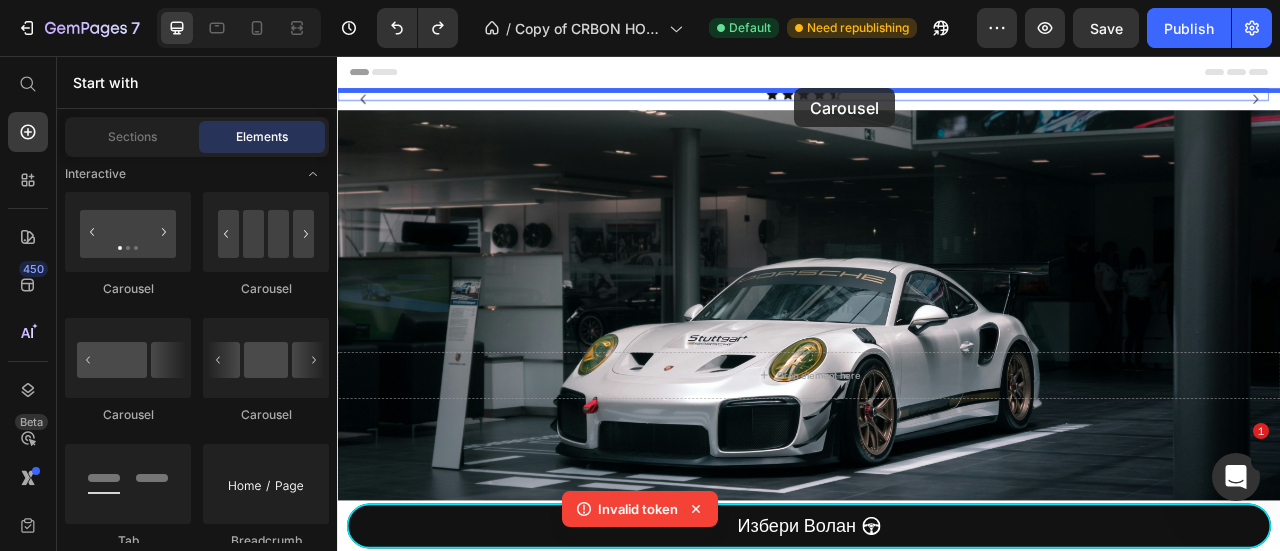 drag, startPoint x: 475, startPoint y: 321, endPoint x: 919, endPoint y: 101, distance: 495.5159 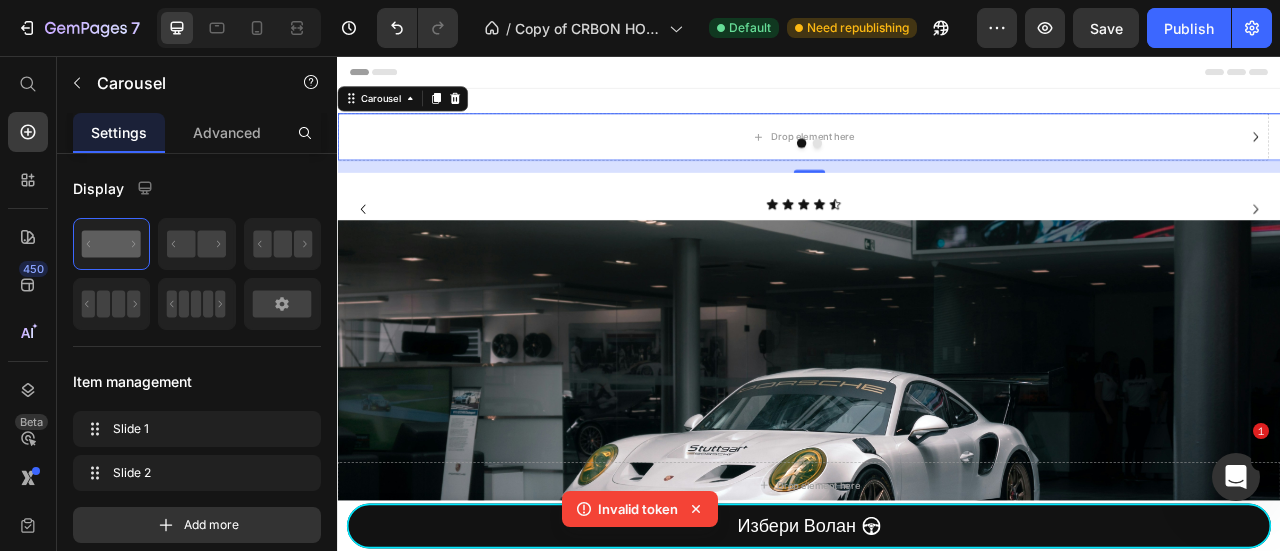 click at bounding box center [937, 167] 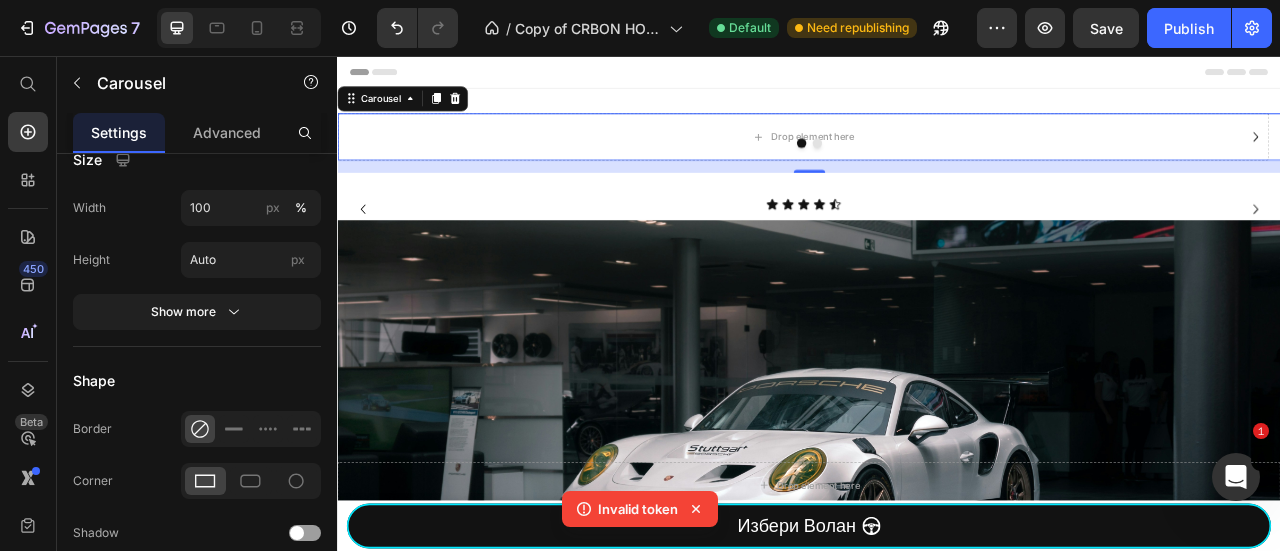 scroll, scrollTop: 1585, scrollLeft: 0, axis: vertical 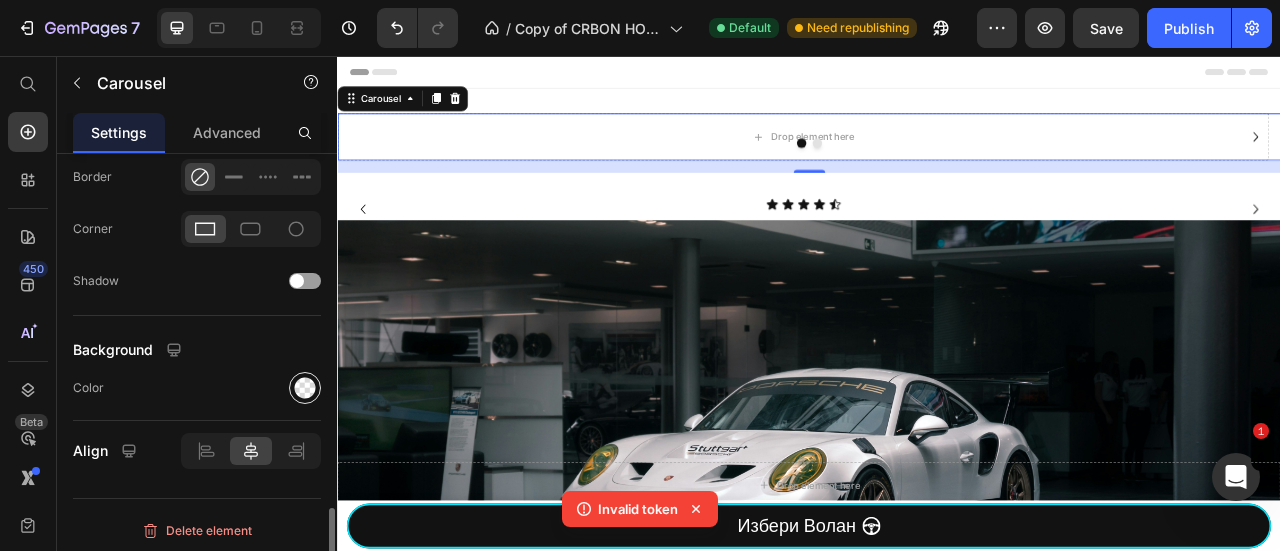 click at bounding box center [305, 388] 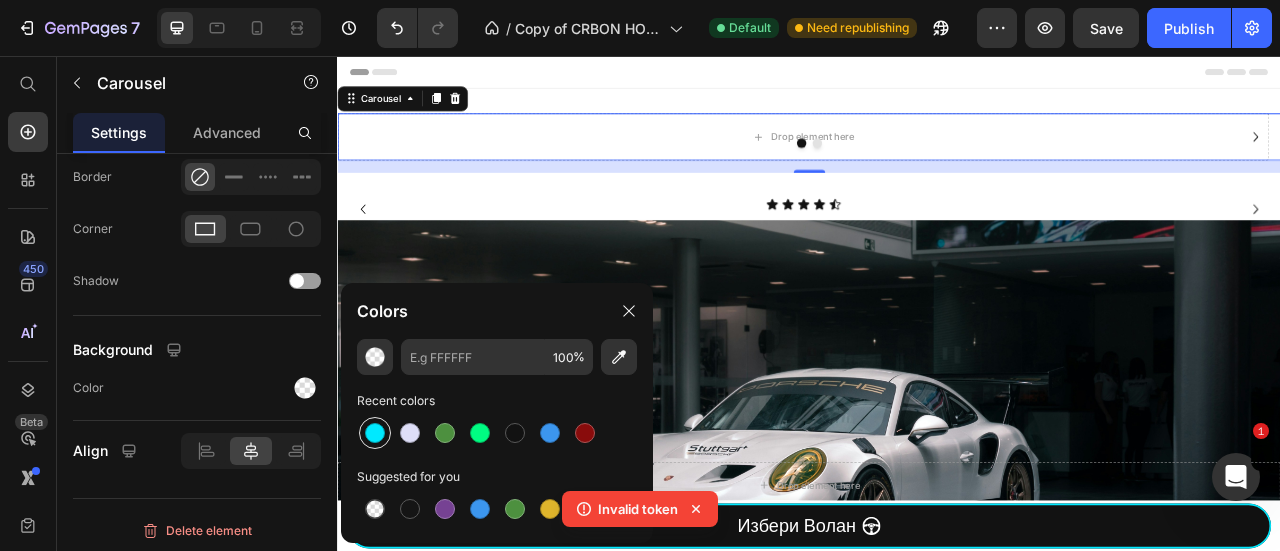 click at bounding box center (375, 433) 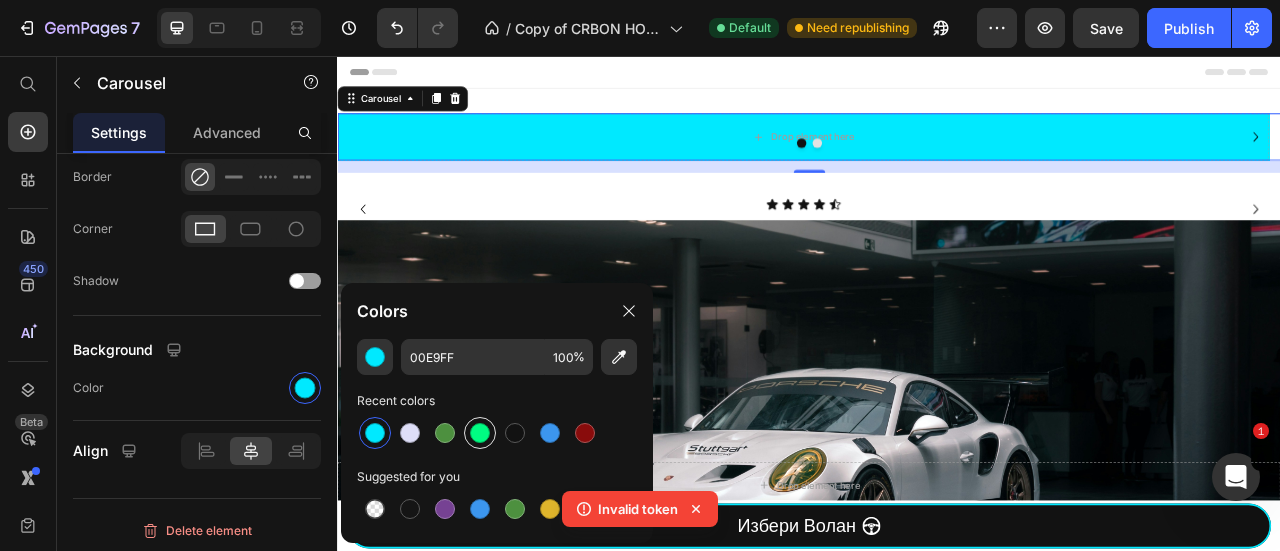 click at bounding box center (480, 433) 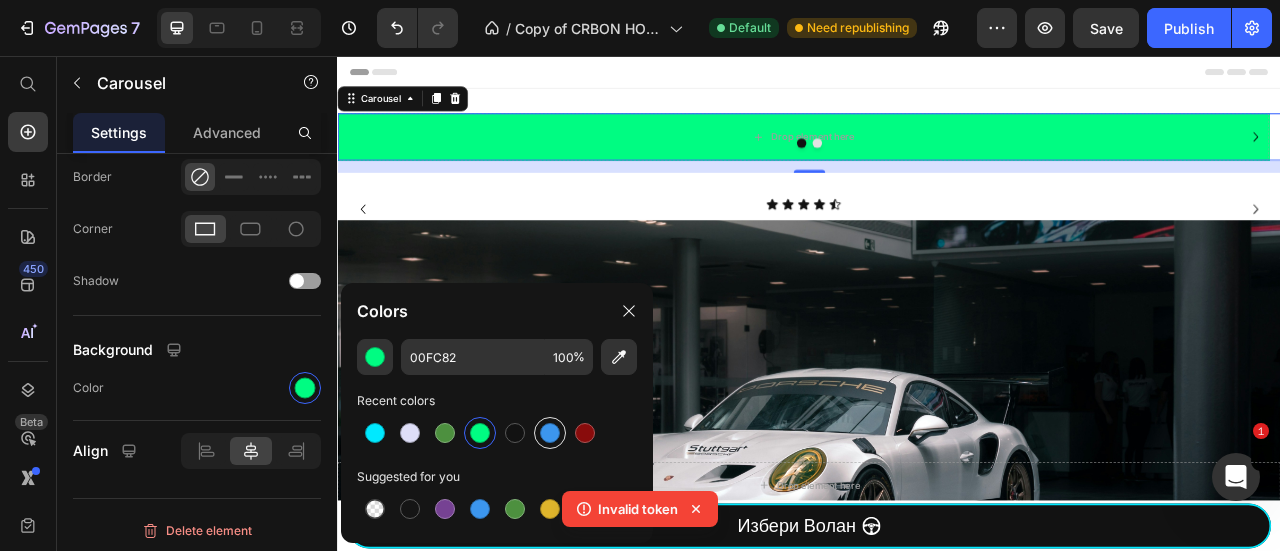 click at bounding box center [550, 433] 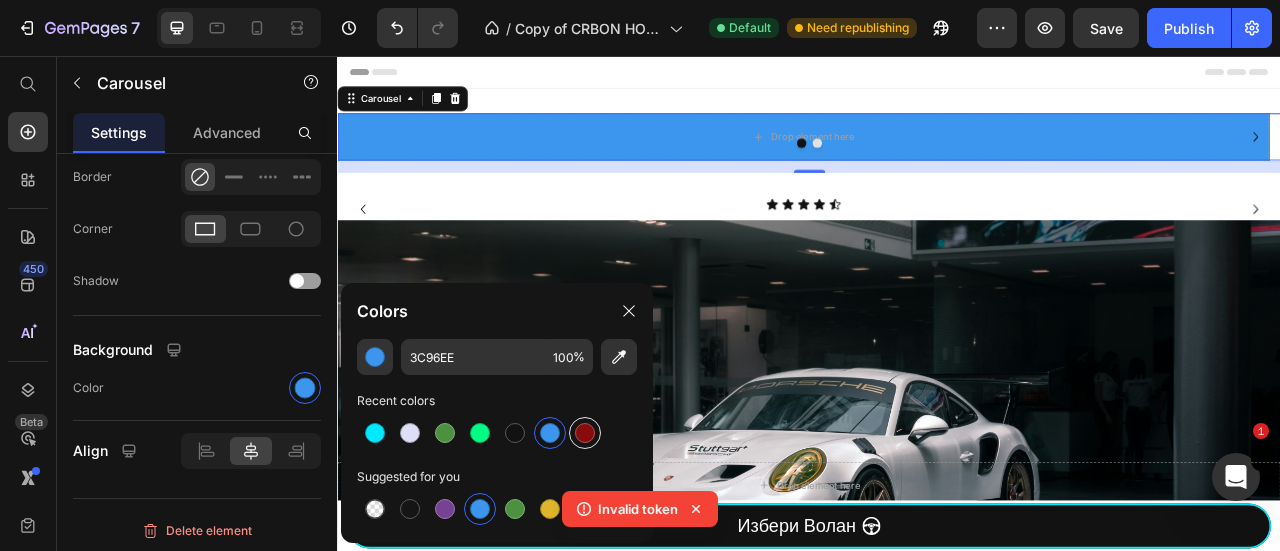 click at bounding box center (585, 433) 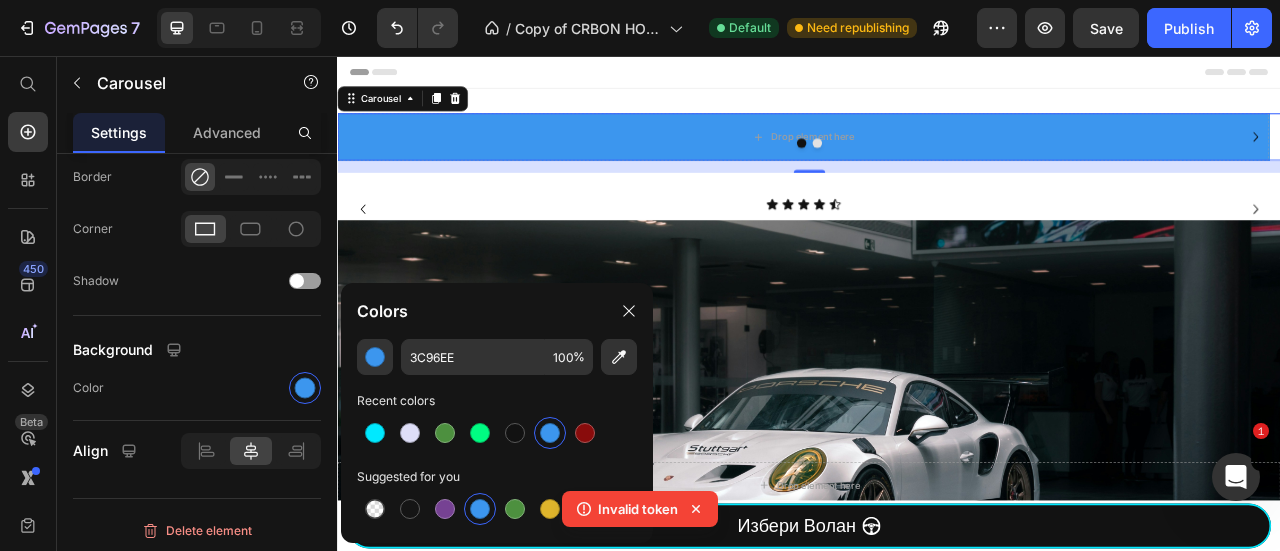type on "890C0C" 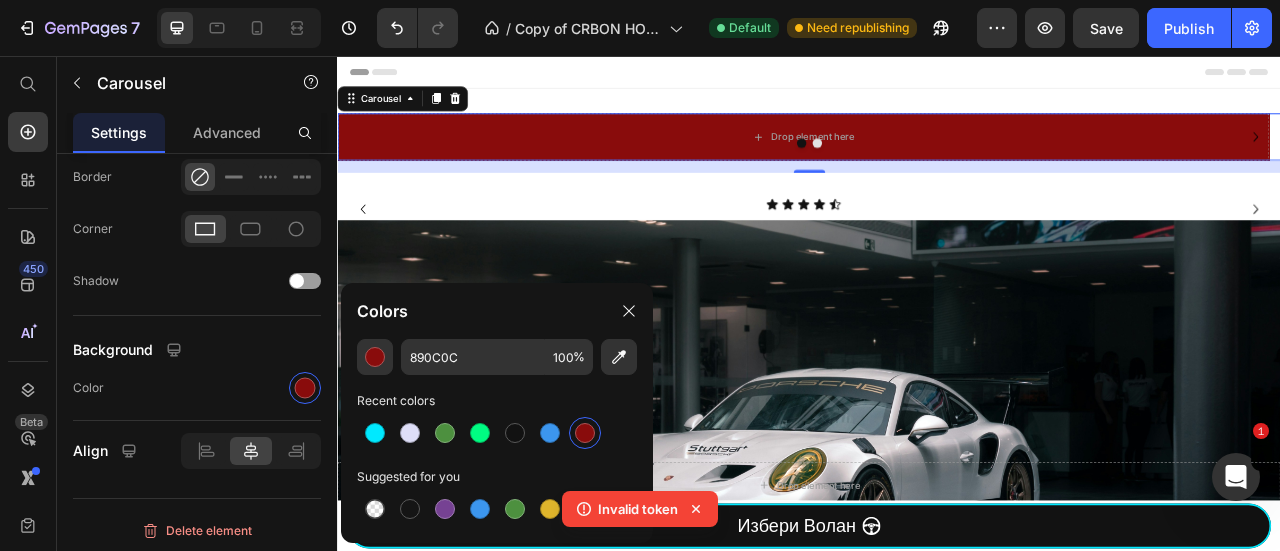 click on "Invalid token" 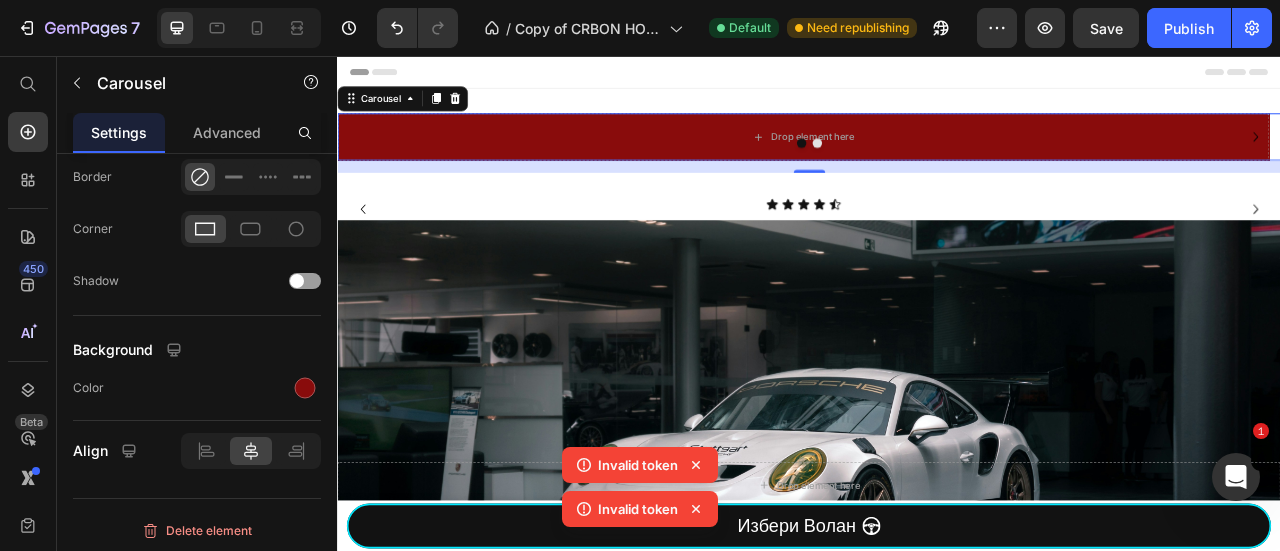click on "Invalid token Invalid token" 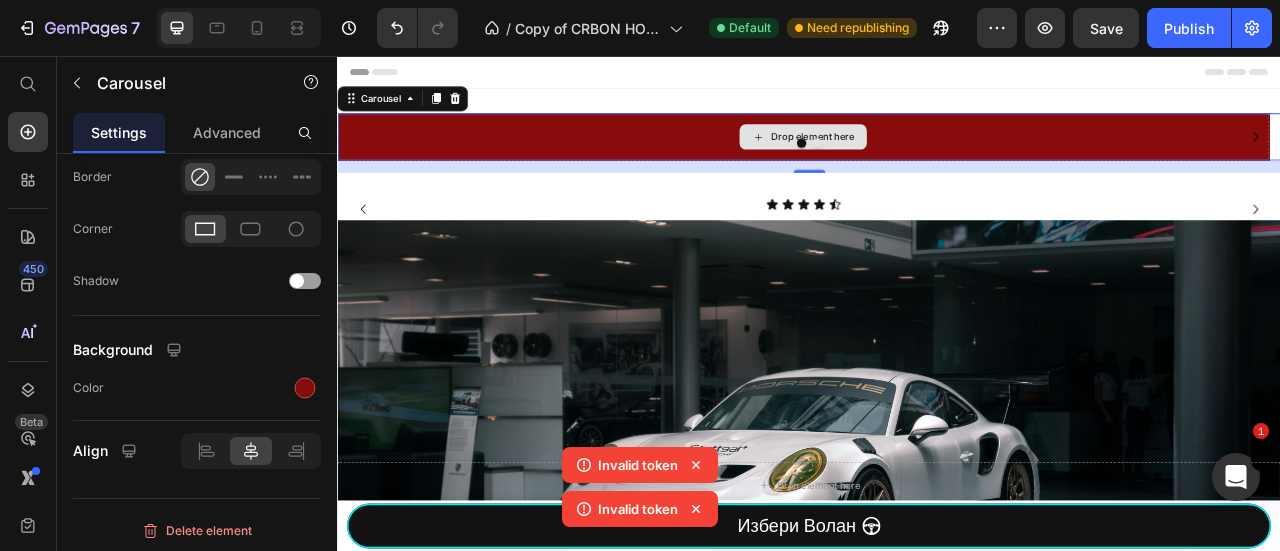 click on "Drop element here" at bounding box center (929, 159) 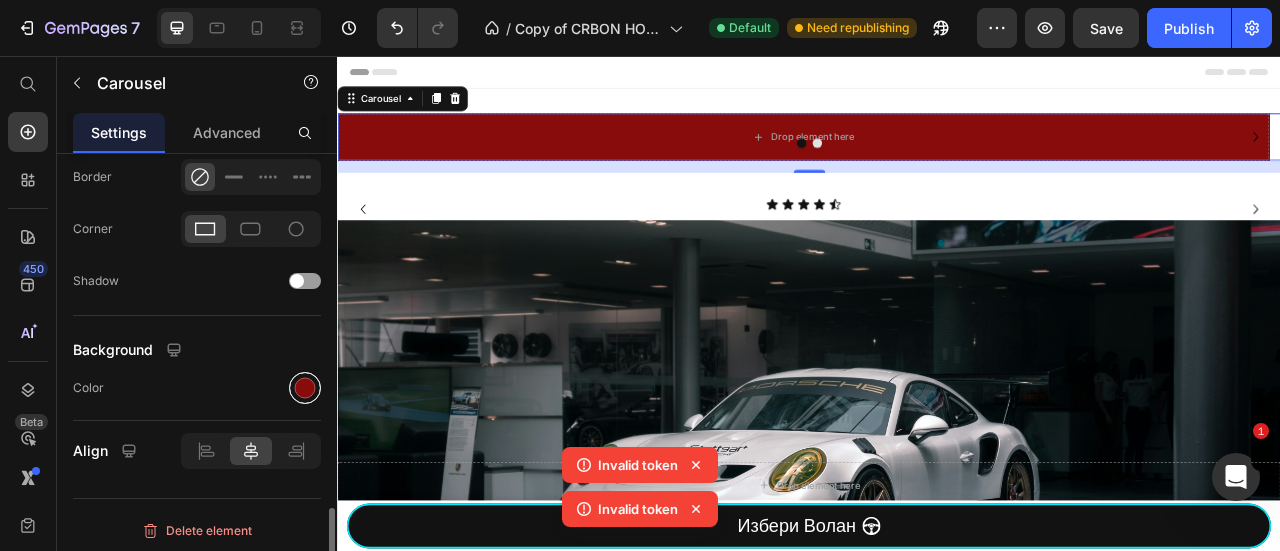 click at bounding box center (305, 387) 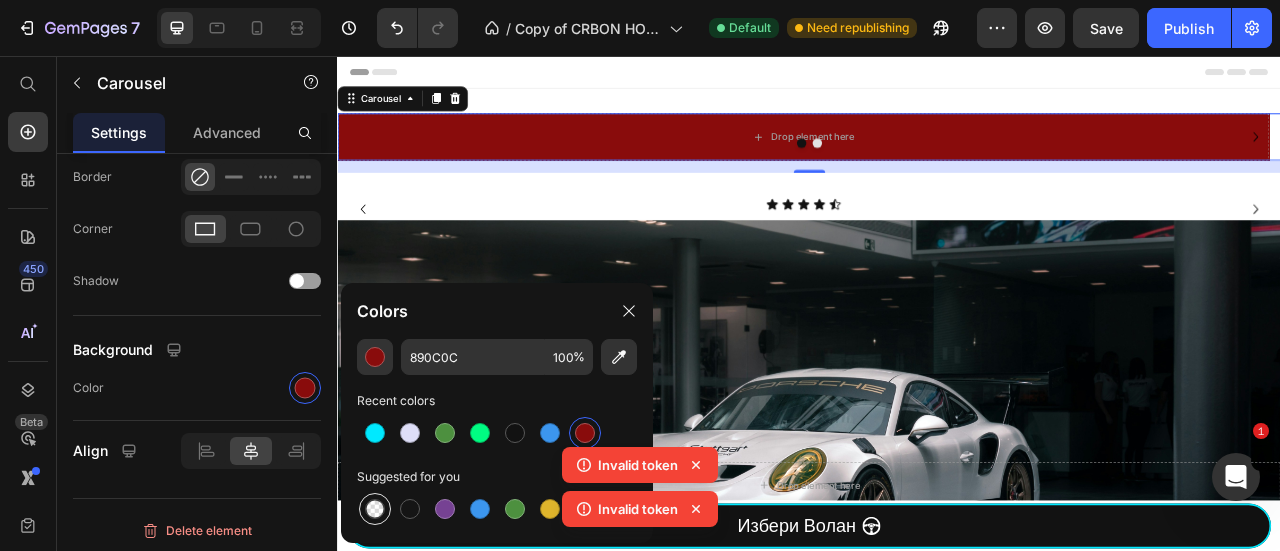 click at bounding box center [375, 509] 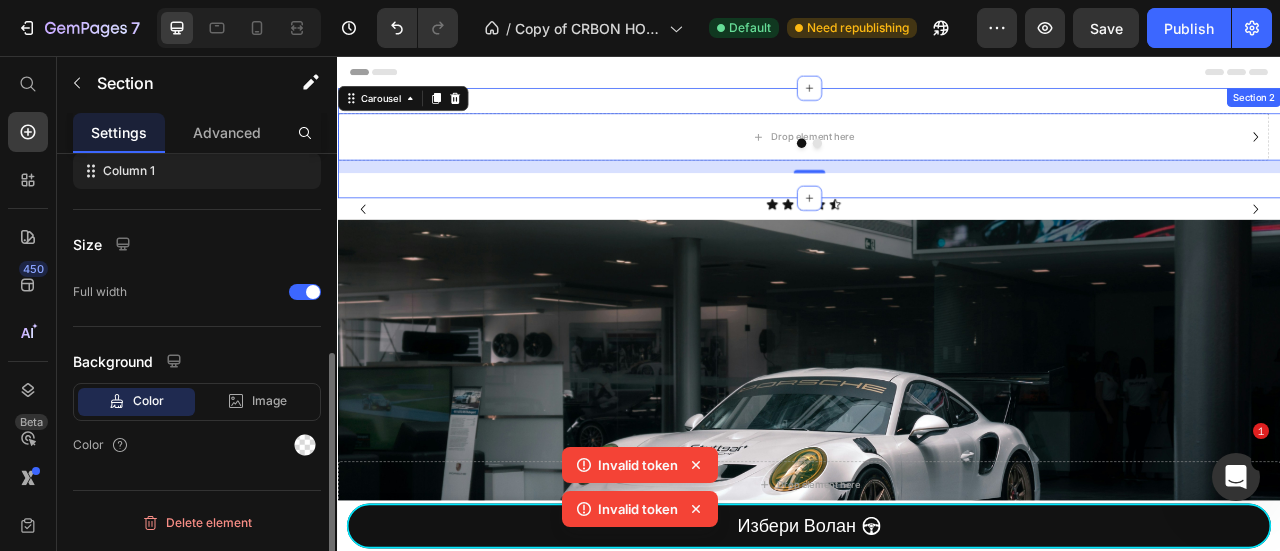 click on "Drop element here
Drop element here
Carousel   16 Section 2" at bounding box center [937, 167] 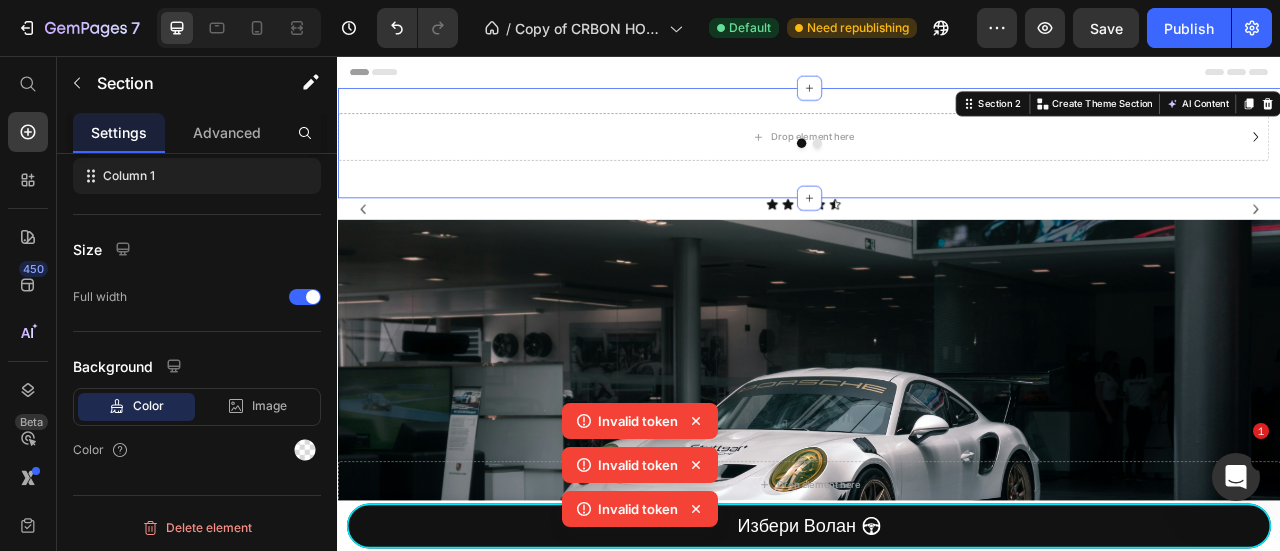 scroll, scrollTop: 352, scrollLeft: 0, axis: vertical 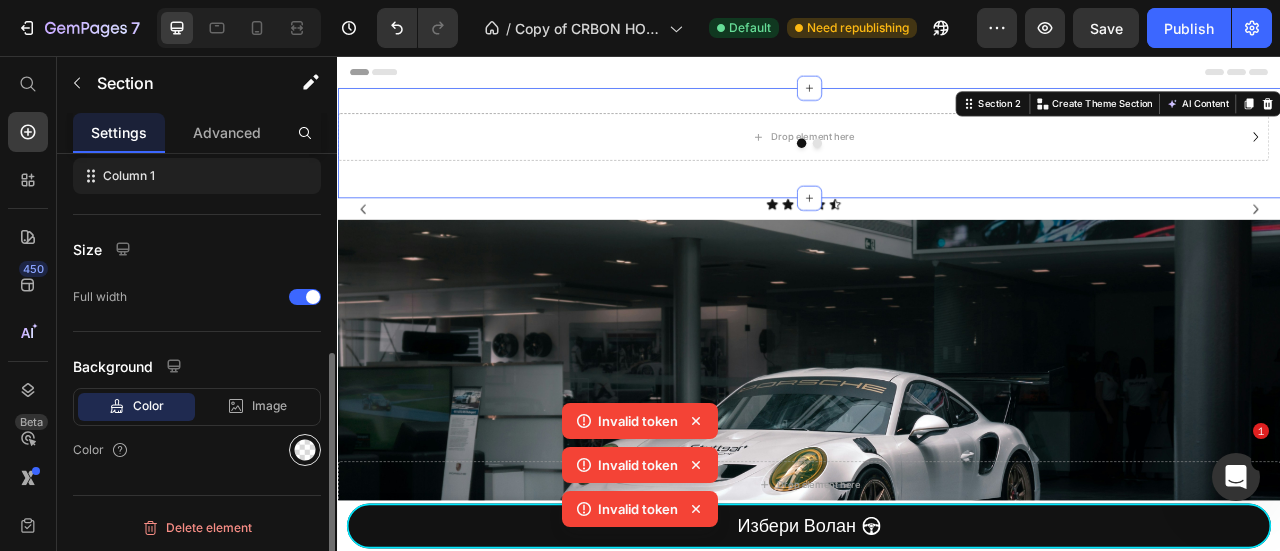 click 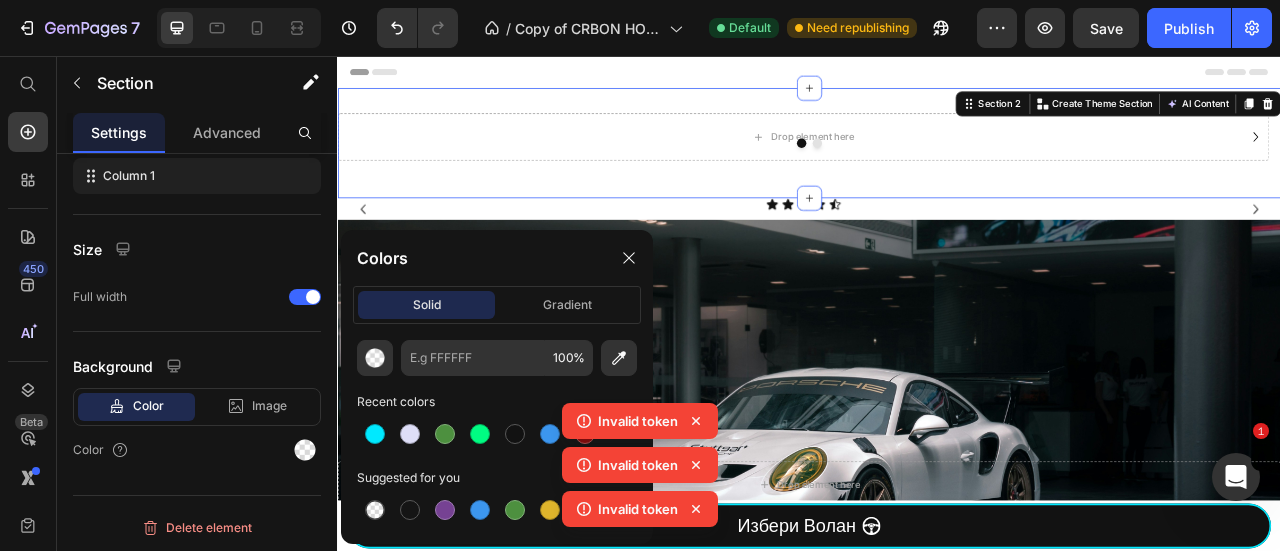 drag, startPoint x: 540, startPoint y: 304, endPoint x: 540, endPoint y: 327, distance: 23 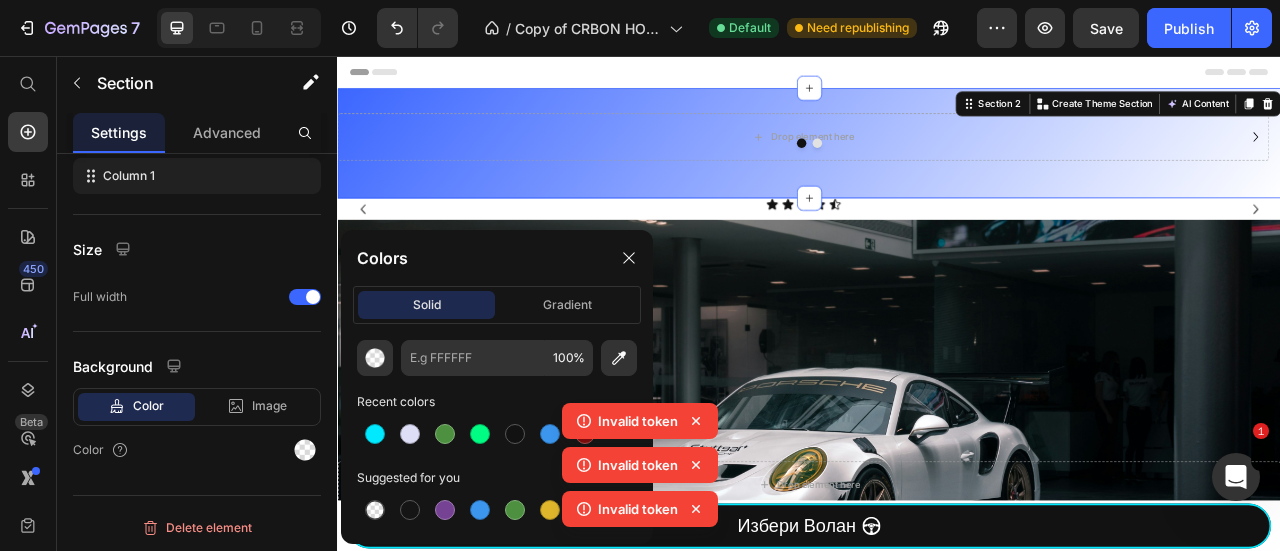 scroll, scrollTop: 352, scrollLeft: 0, axis: vertical 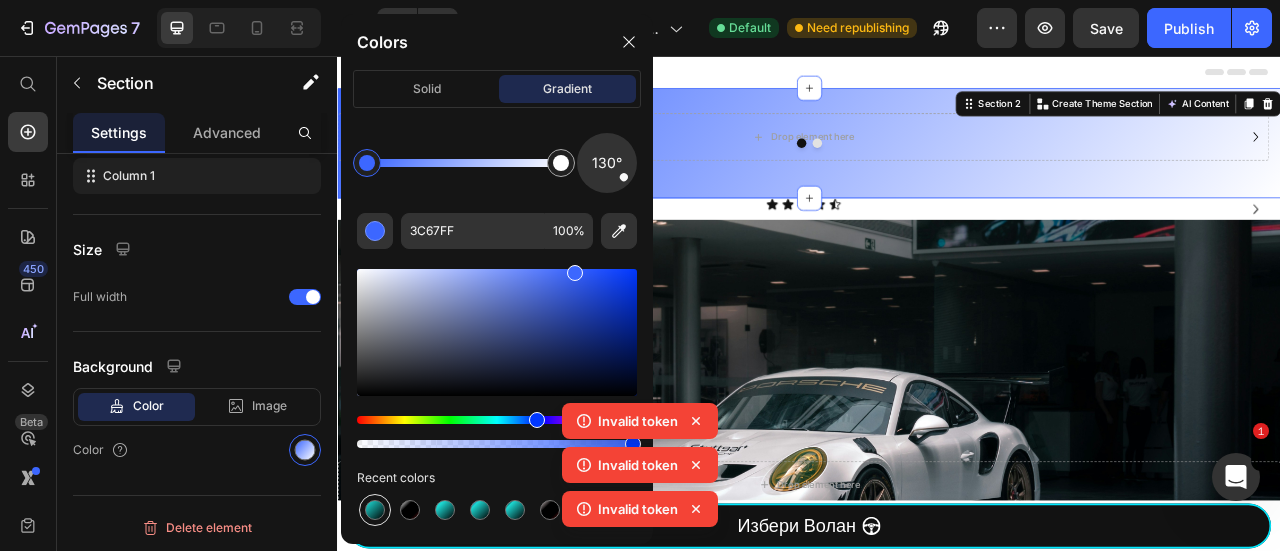 click at bounding box center (375, 510) 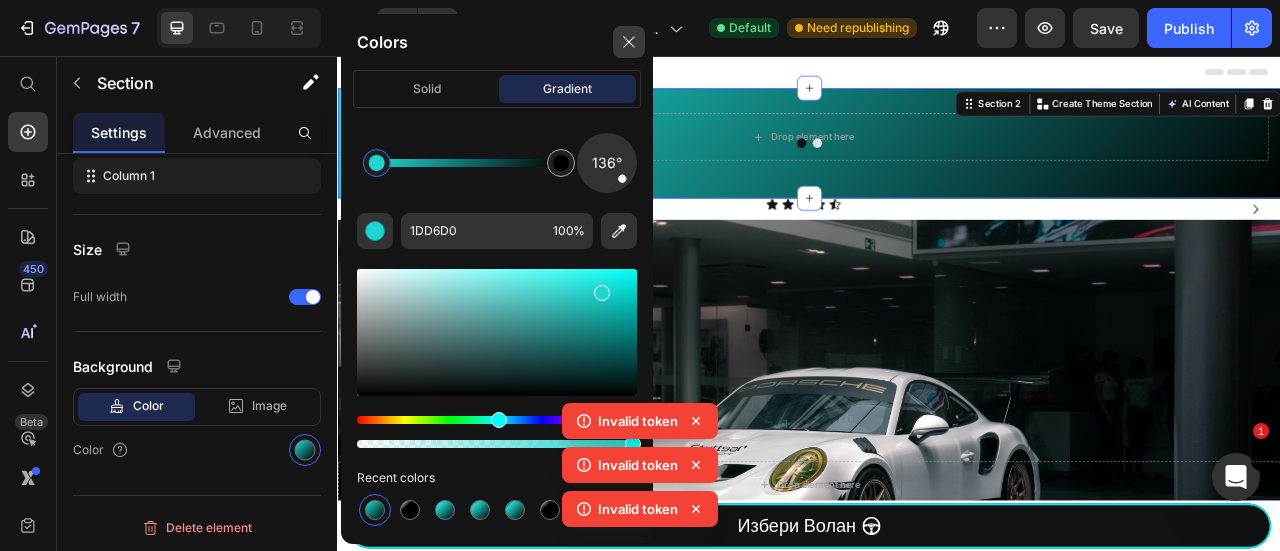 click 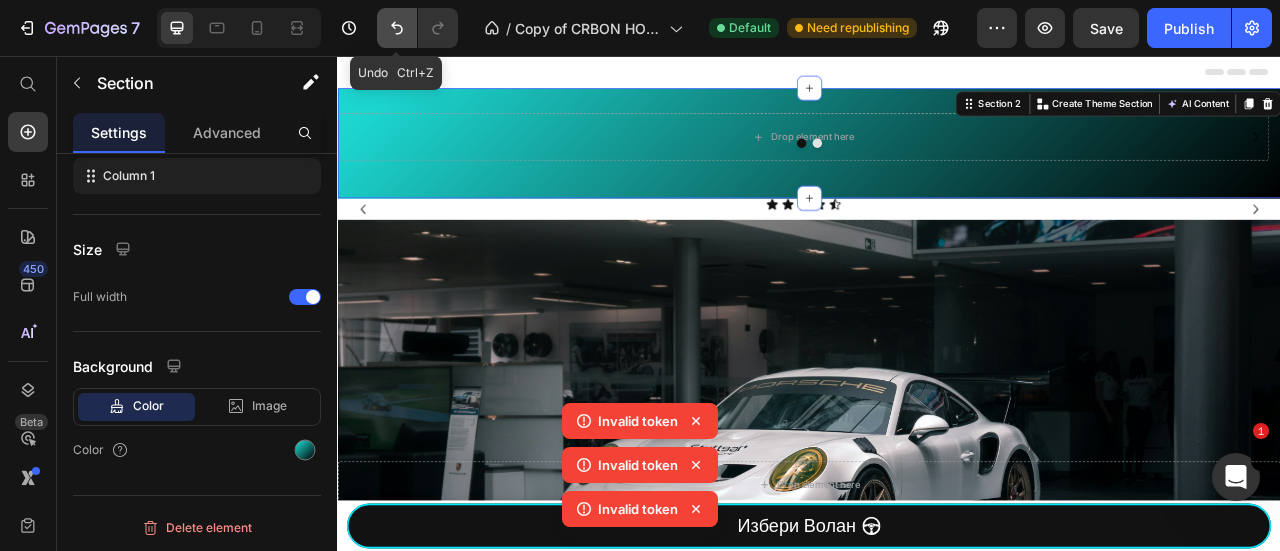 click 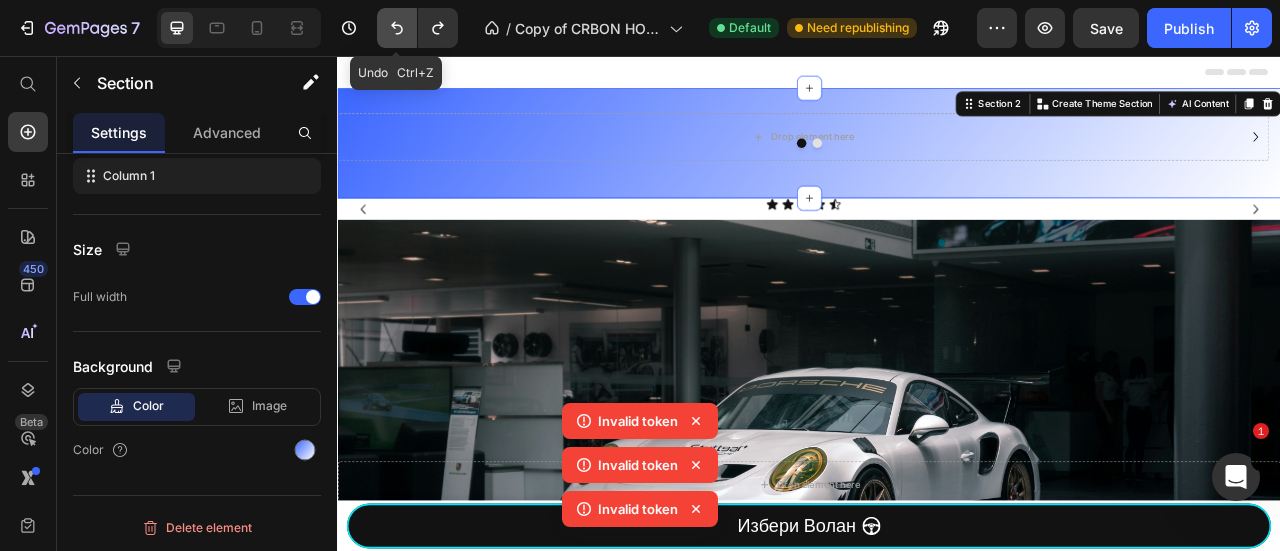 click 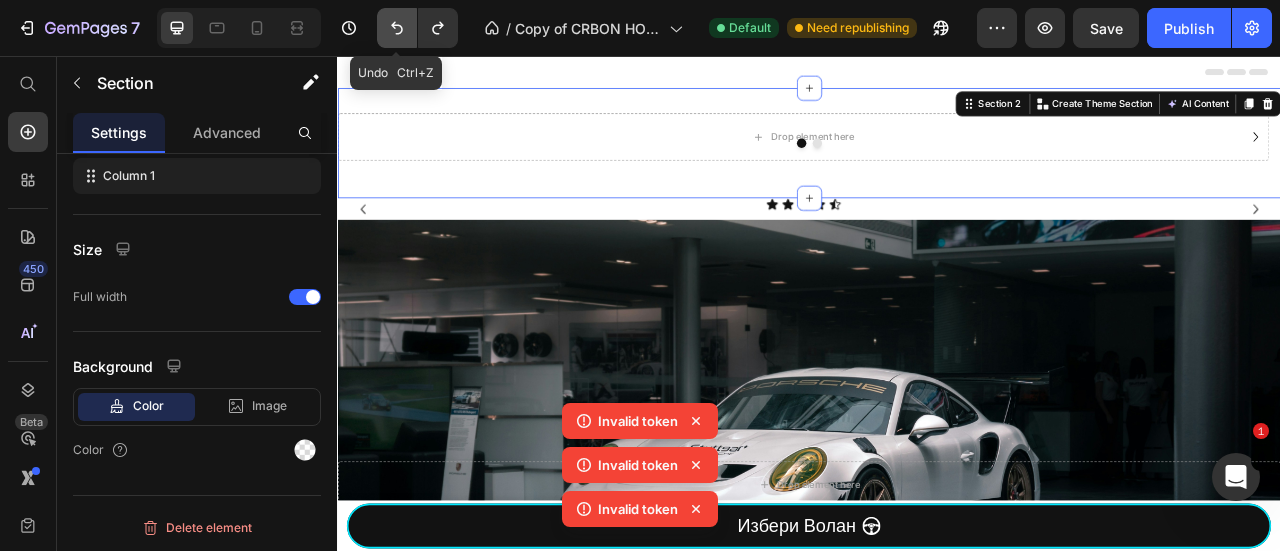 click 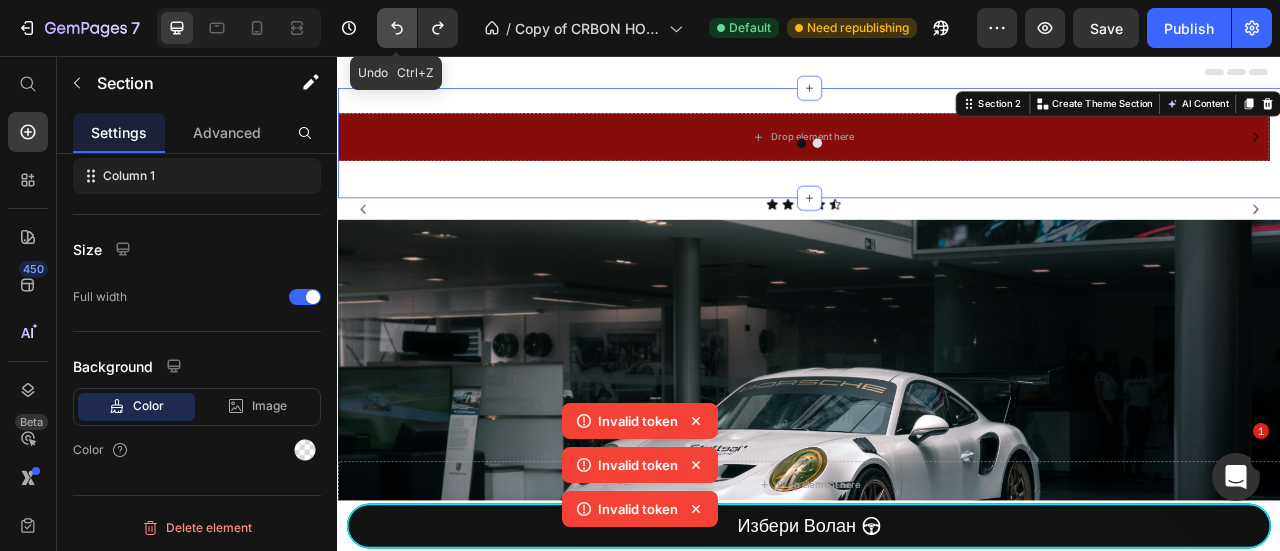click 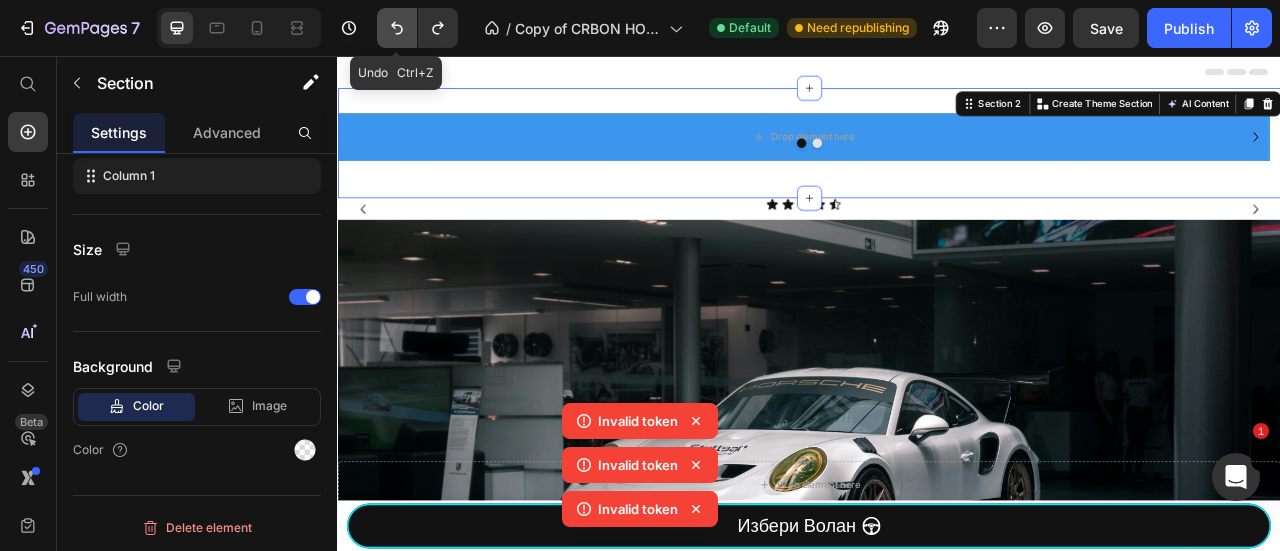 click 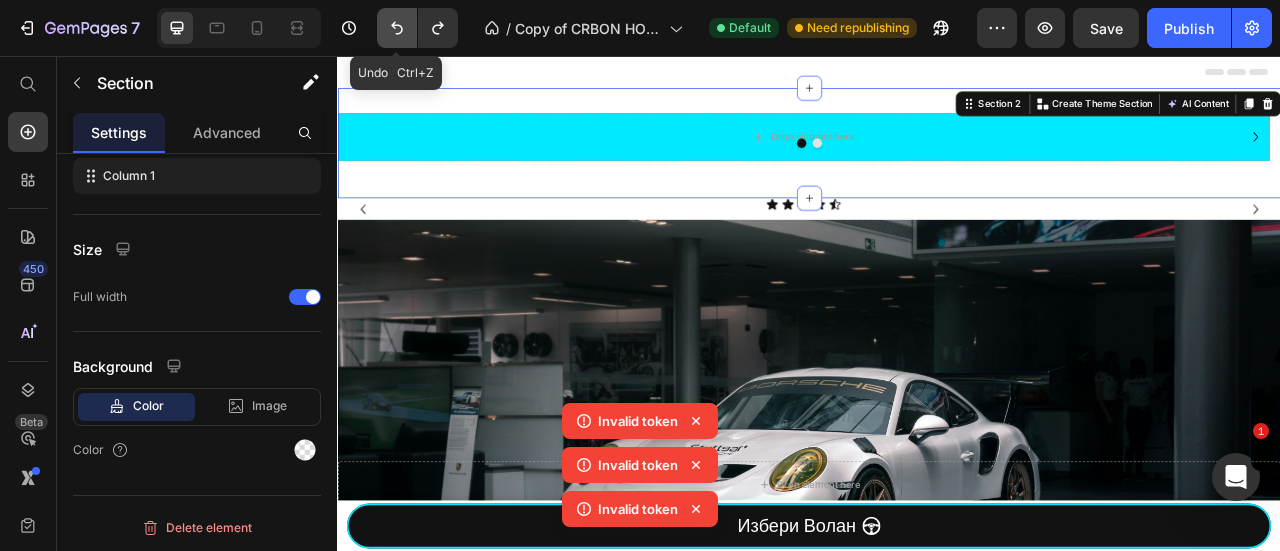 click 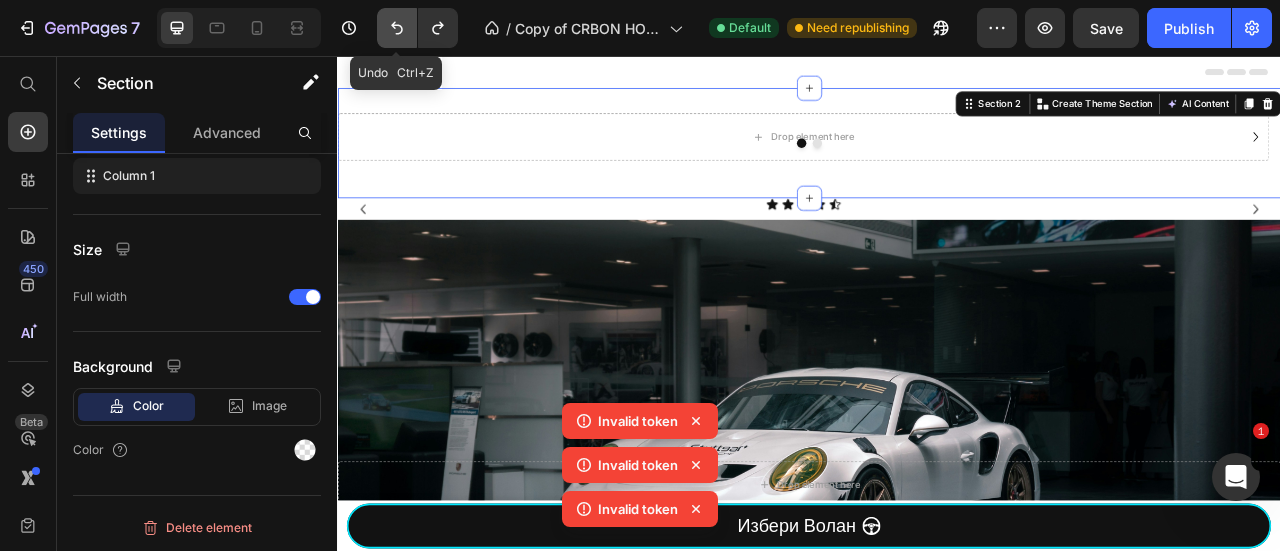 click 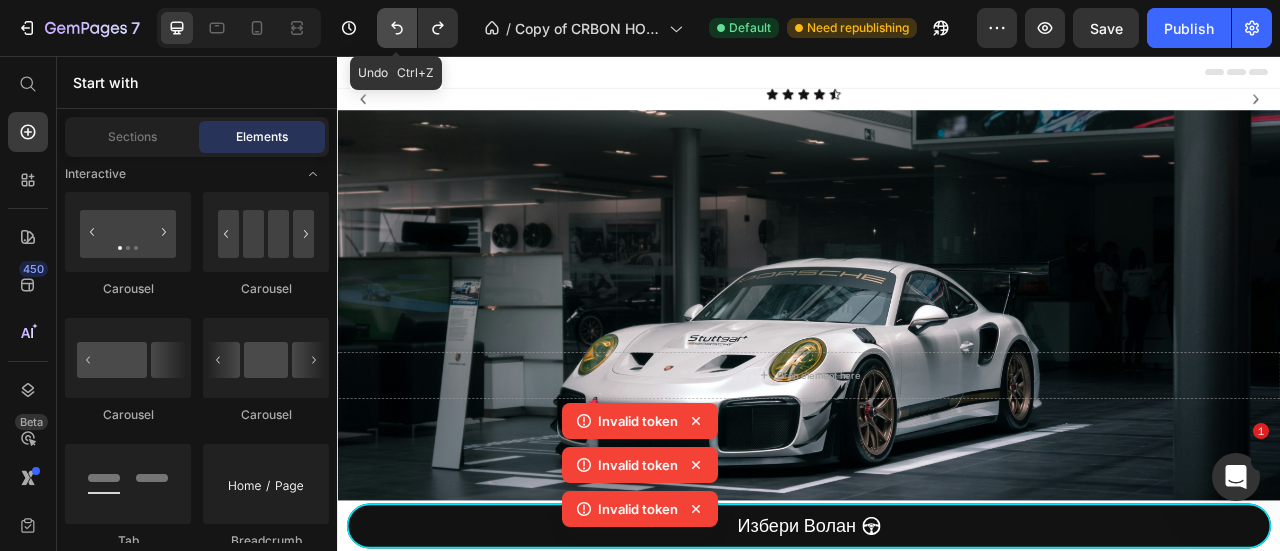 click 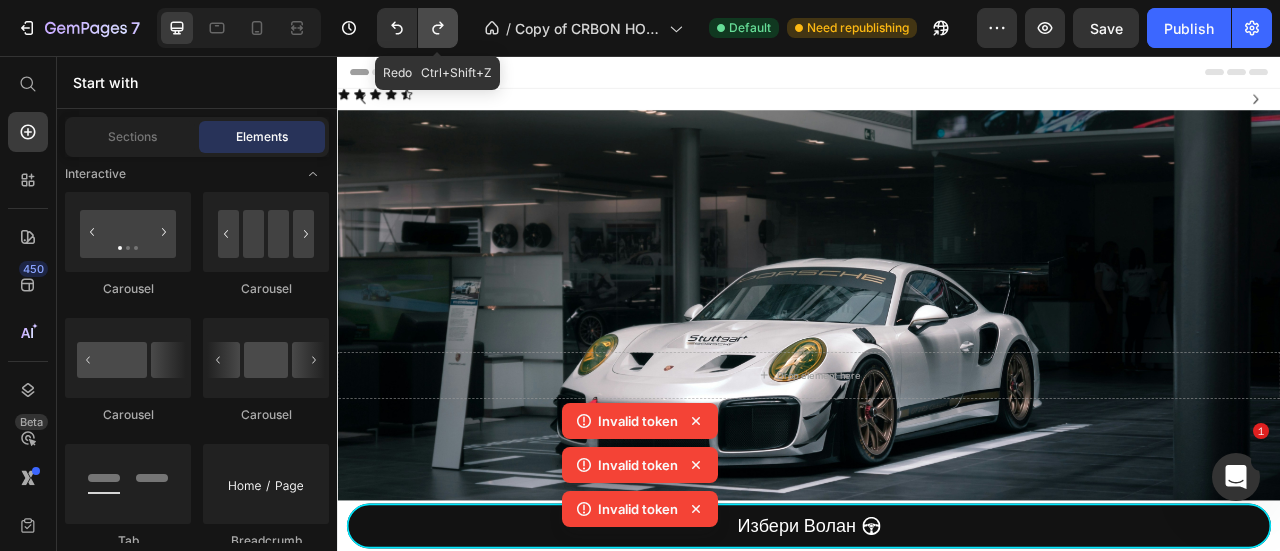 click 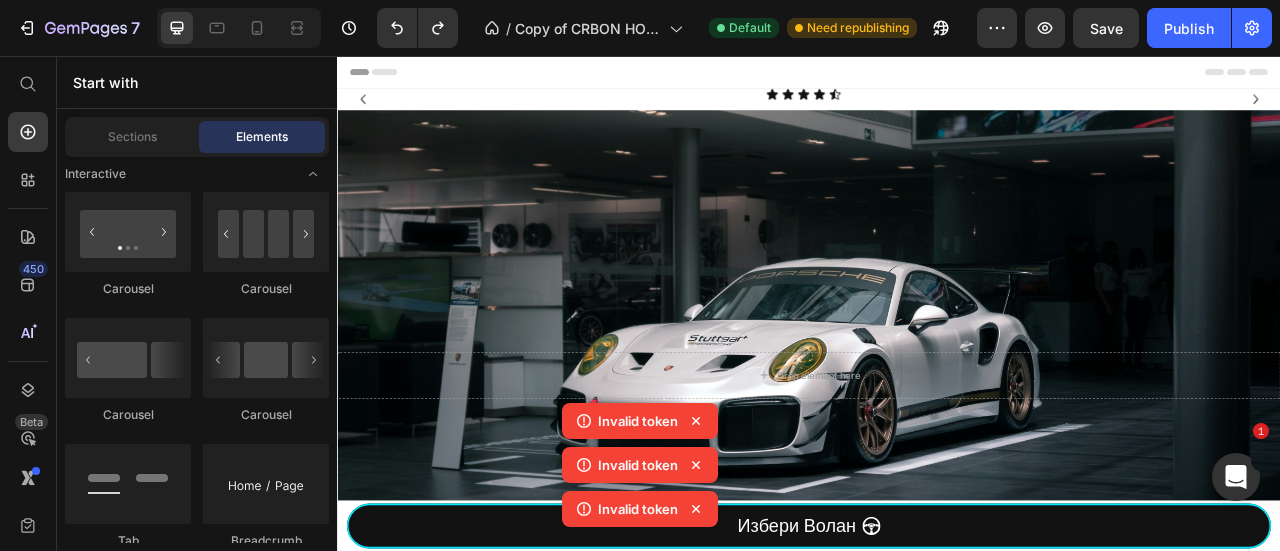 click on "Header" at bounding box center [937, 76] 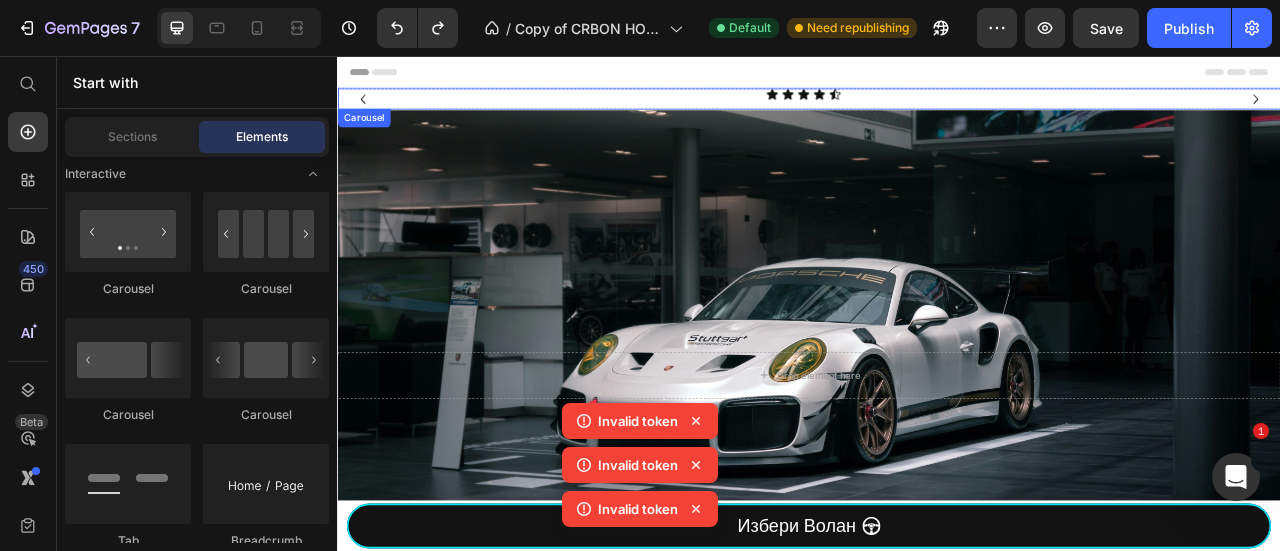 click at bounding box center [369, 111] 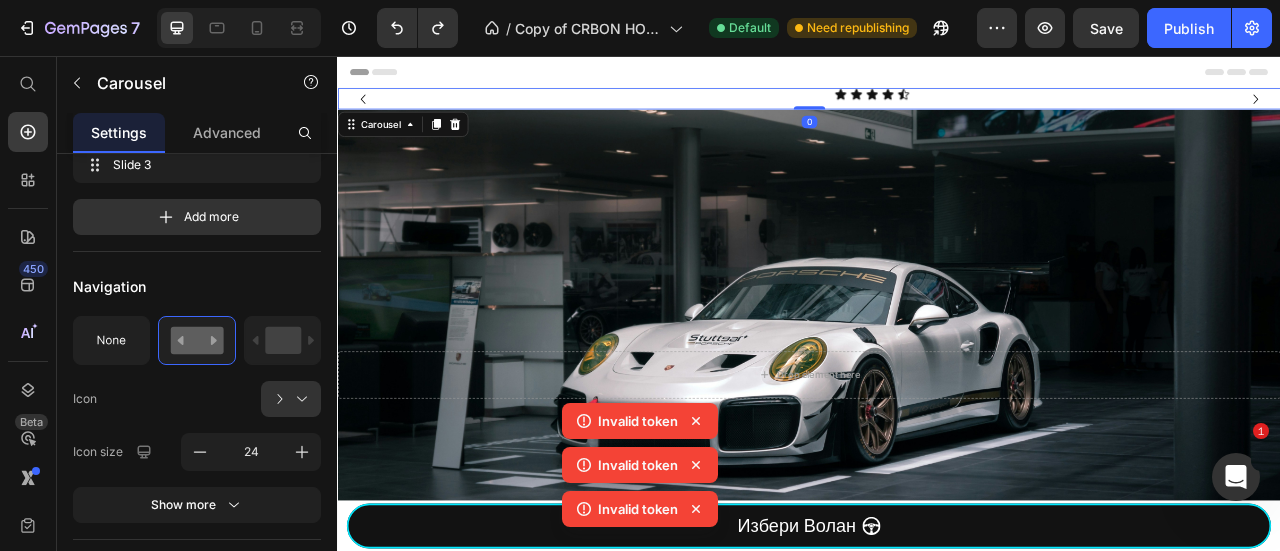 scroll, scrollTop: 0, scrollLeft: 0, axis: both 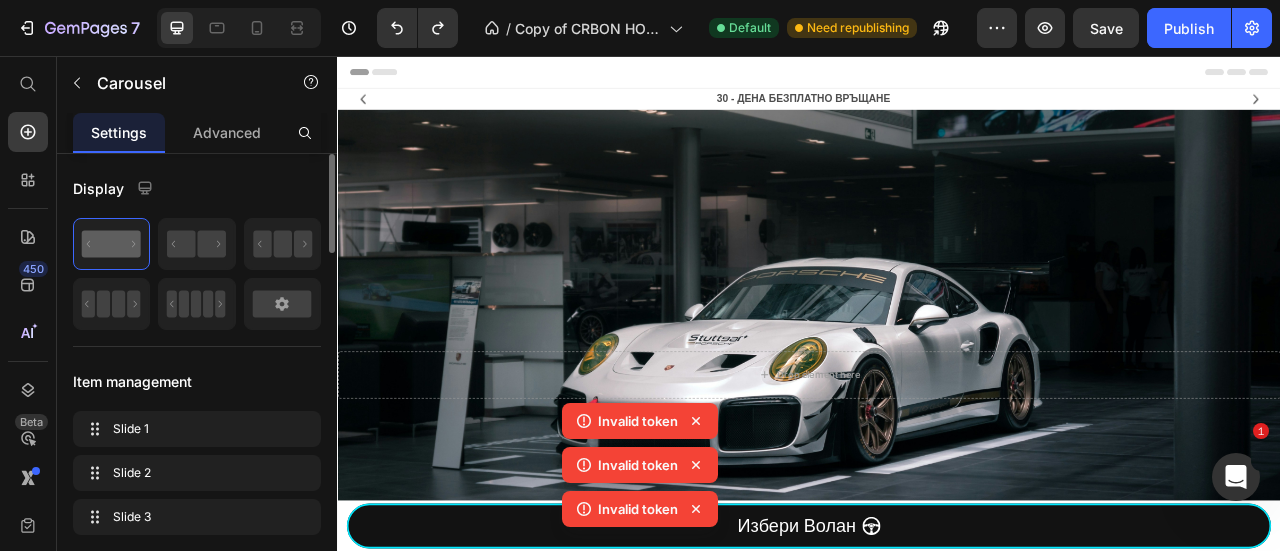 click on "Header" at bounding box center (937, 76) 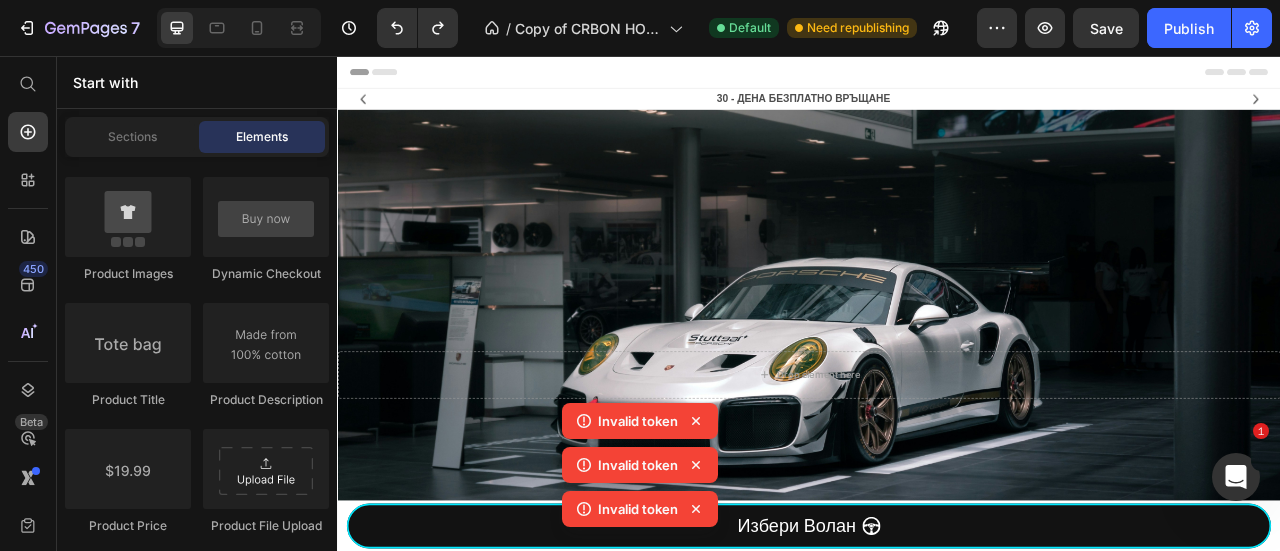 scroll, scrollTop: 3466, scrollLeft: 0, axis: vertical 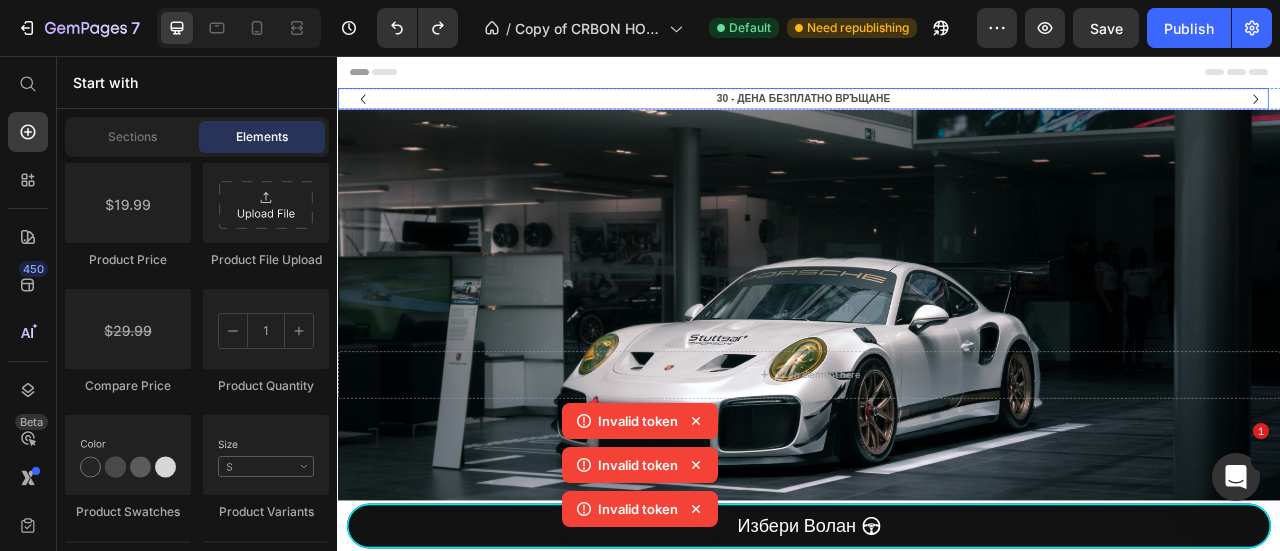 click on "30 - ДЕНА БЕЗПЛАТНО ВРЪЩАНЕ" at bounding box center [929, 110] 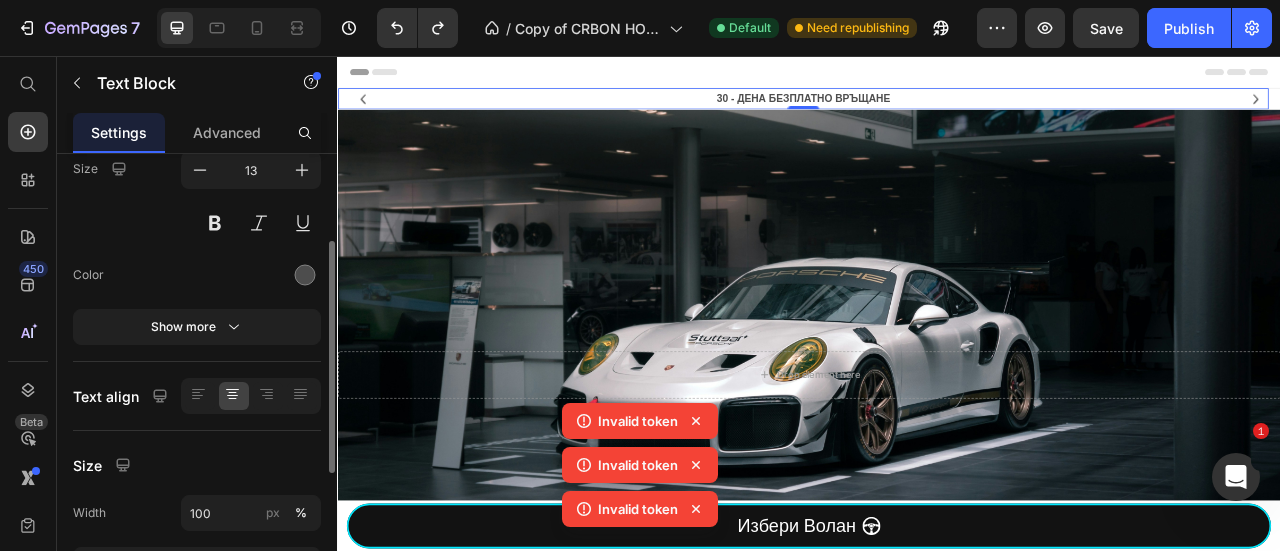 scroll, scrollTop: 0, scrollLeft: 0, axis: both 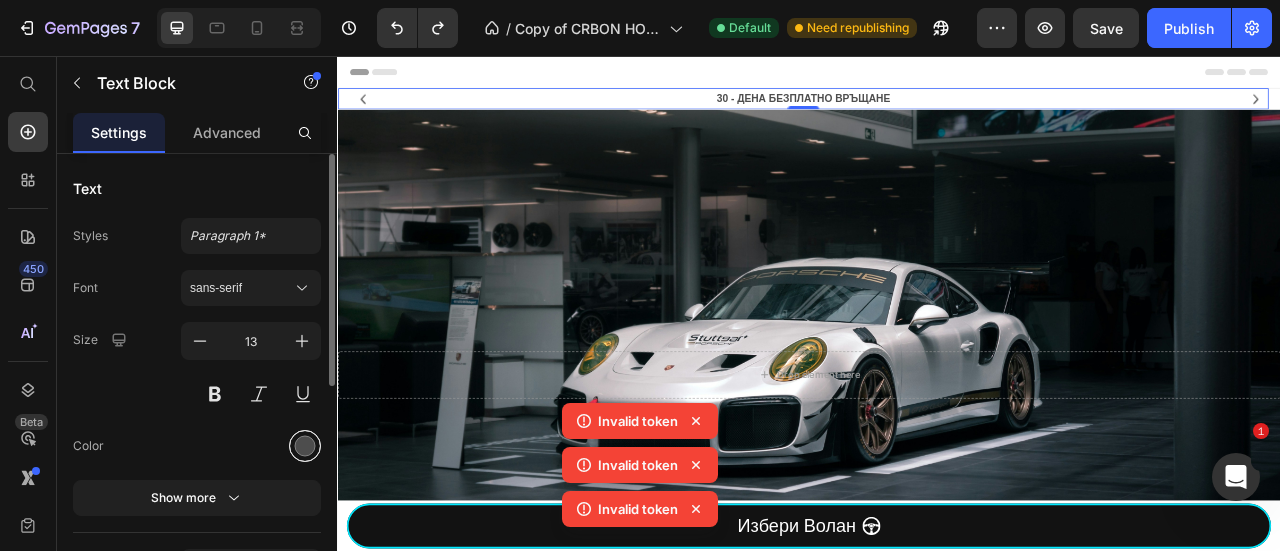 click at bounding box center [305, 446] 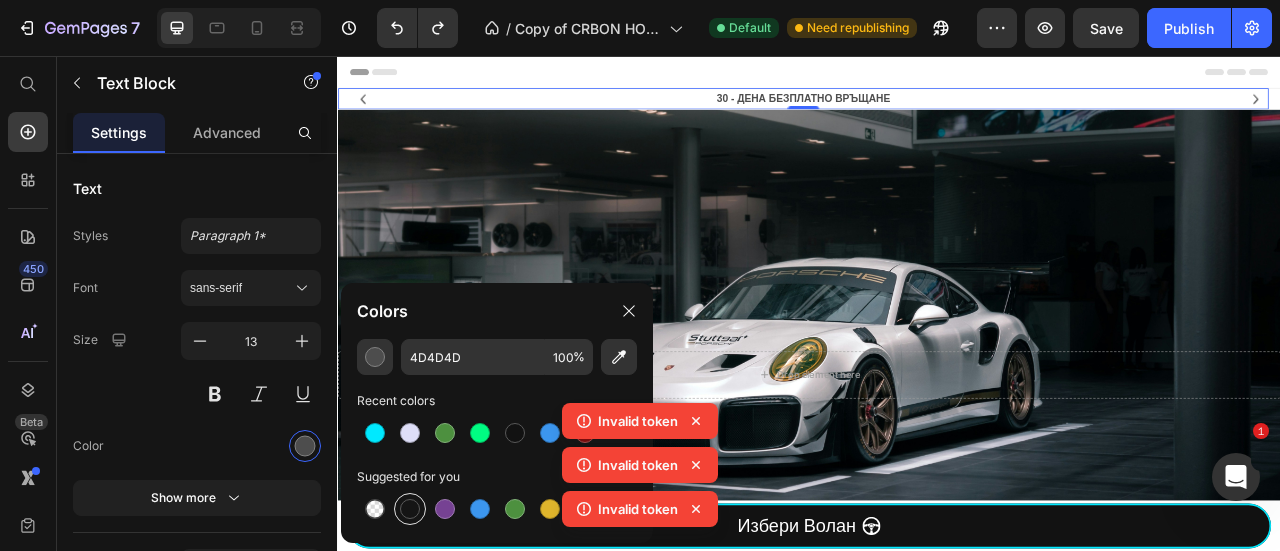 click at bounding box center (410, 509) 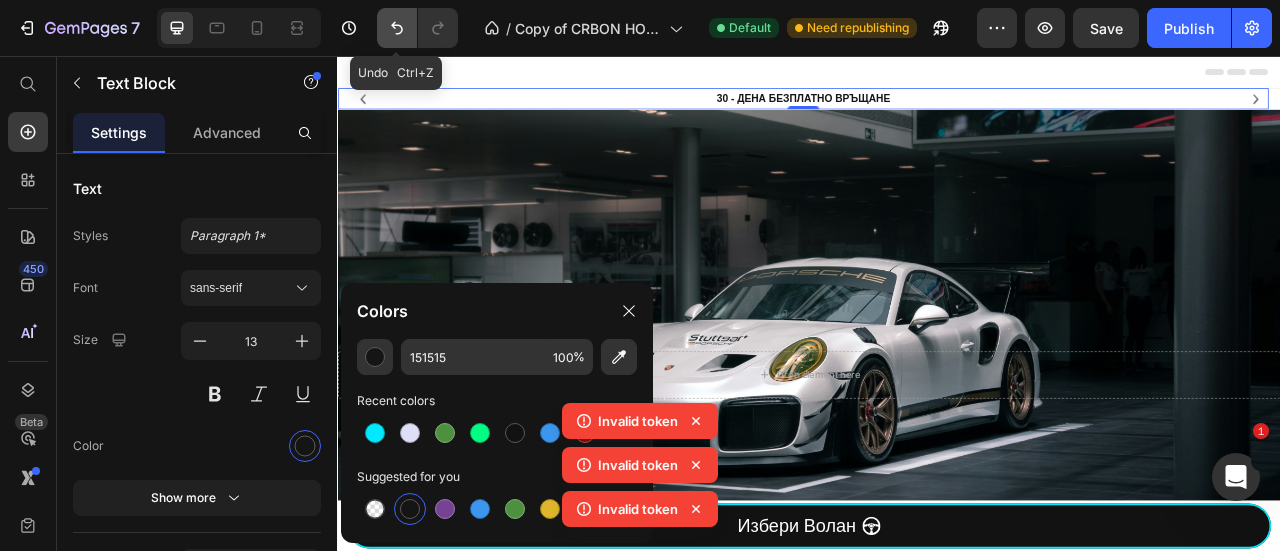 click 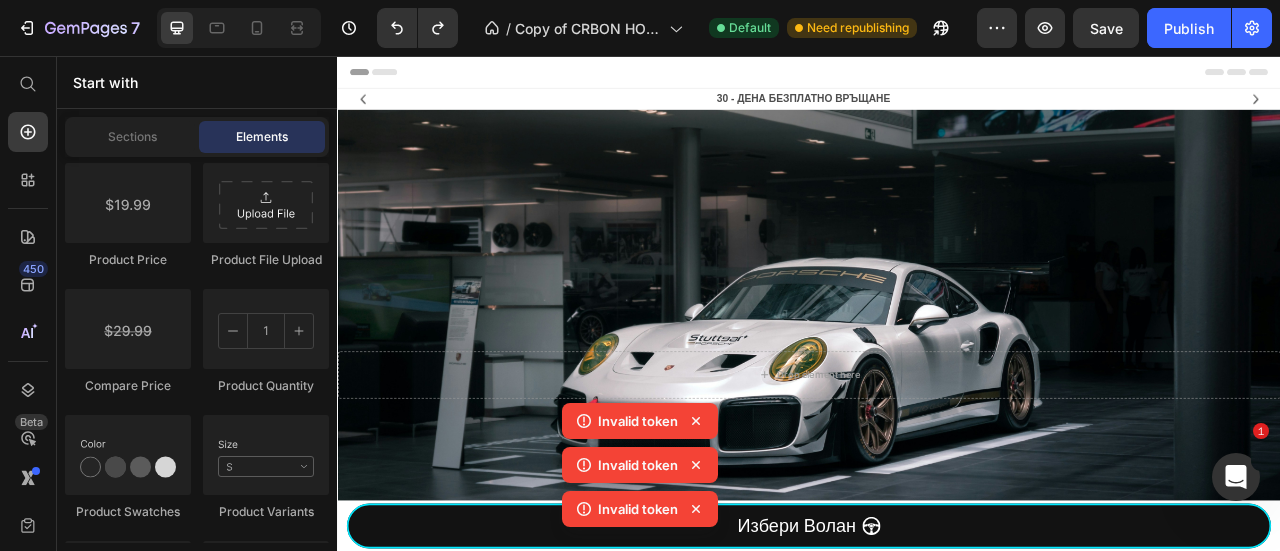 scroll, scrollTop: 551, scrollLeft: 0, axis: vertical 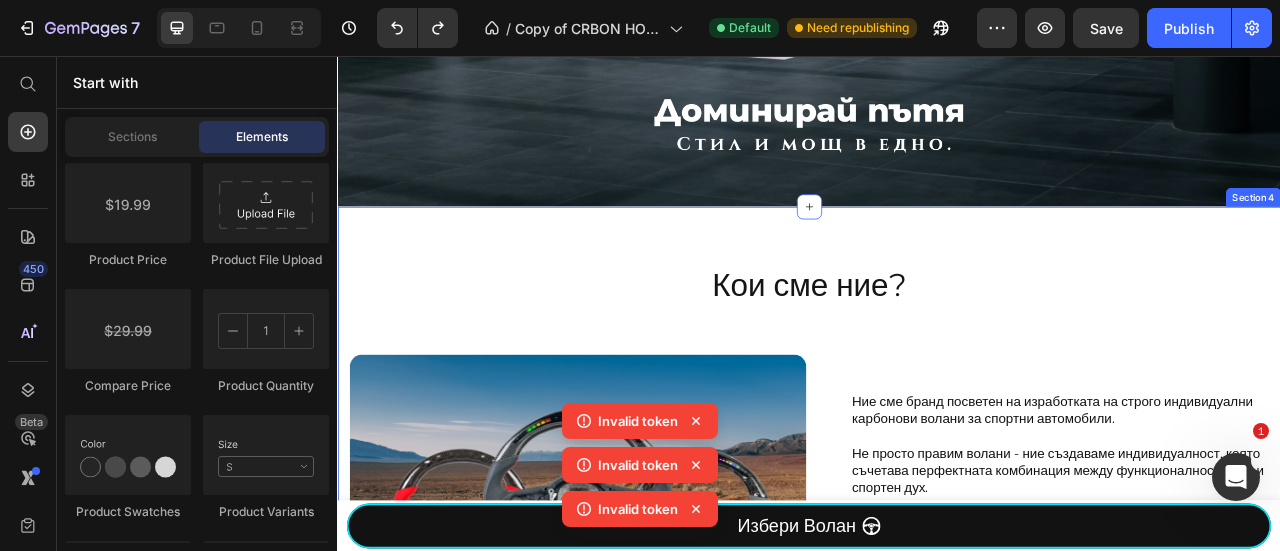 click on "Кои сме ние? Heading Image Ние сме бранд посветен на изработката на строго индивидуални карбонови волани за спортни автомобили.  Не просто правим волани - ние създаваме индивидуалност, която съчетава перфектната комбинация между функционалност, лукс и спортен дух.  Всеки наш продукт е резултат от внимание към детайла, съвременни технологии и страст към автомобилите. Heading Row Section 4" at bounding box center [937, 530] 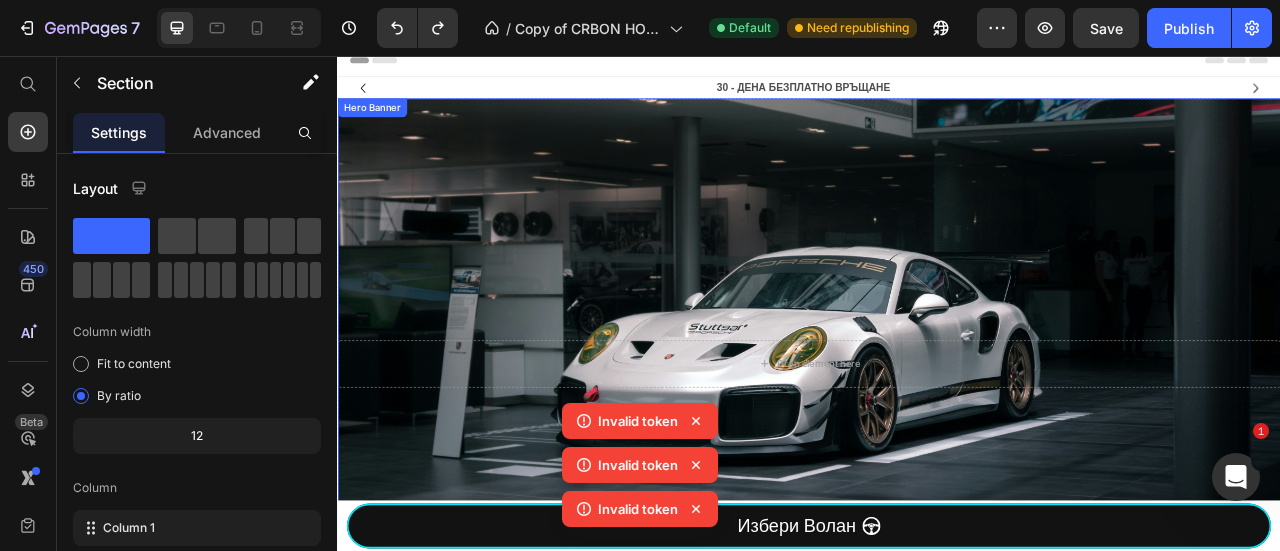 scroll, scrollTop: 0, scrollLeft: 0, axis: both 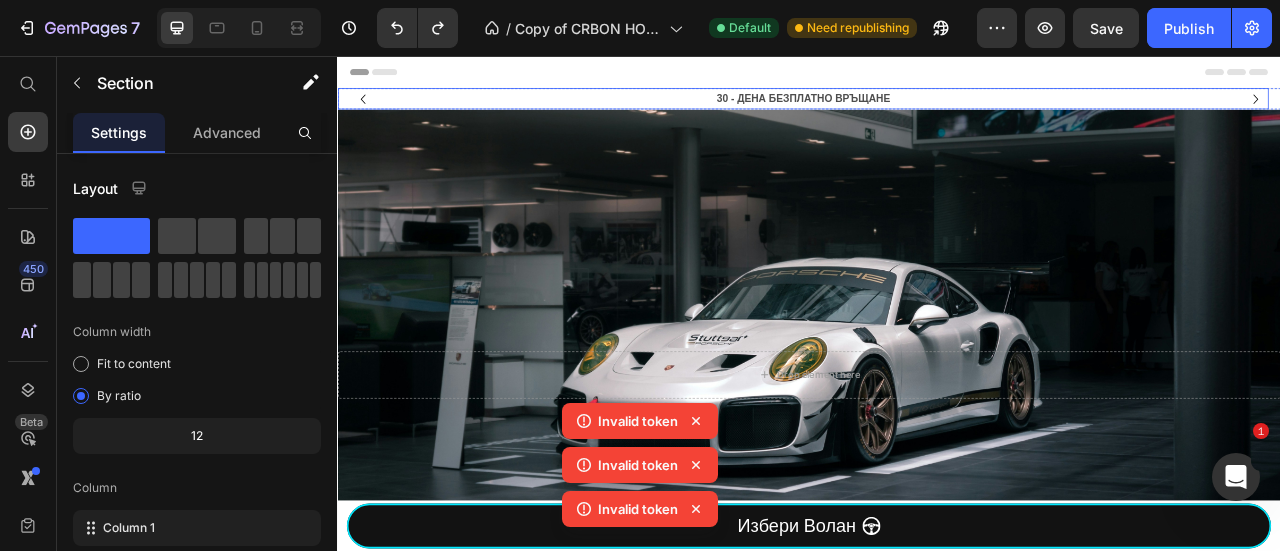 click on "30 - ДЕНА БЕЗПЛАТНО ВРЪЩАНЕ" at bounding box center (929, 110) 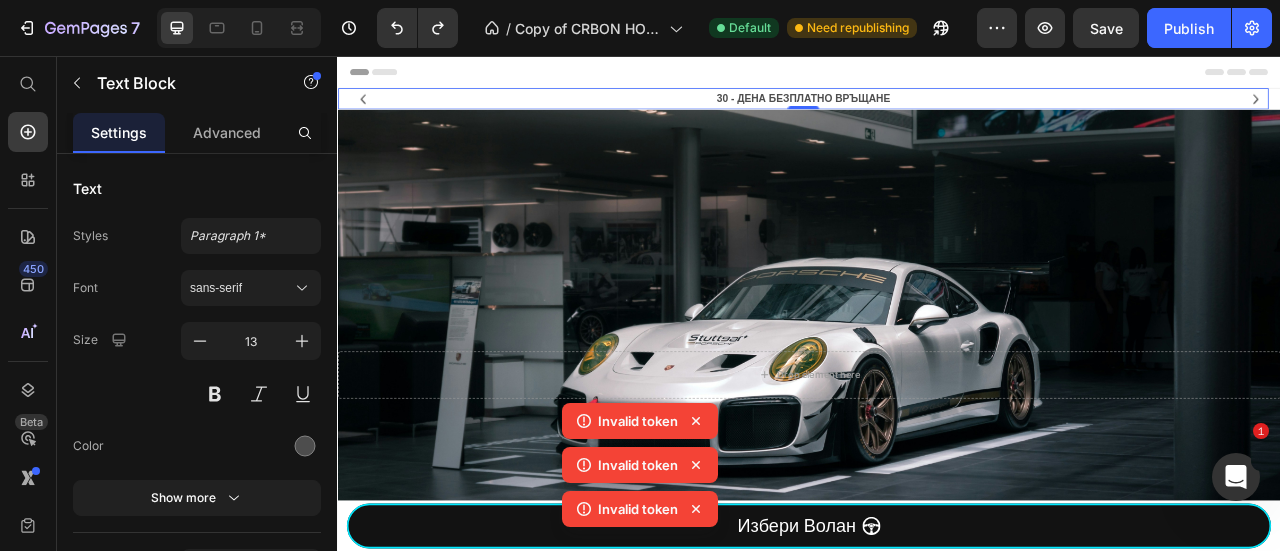 scroll, scrollTop: 438, scrollLeft: 0, axis: vertical 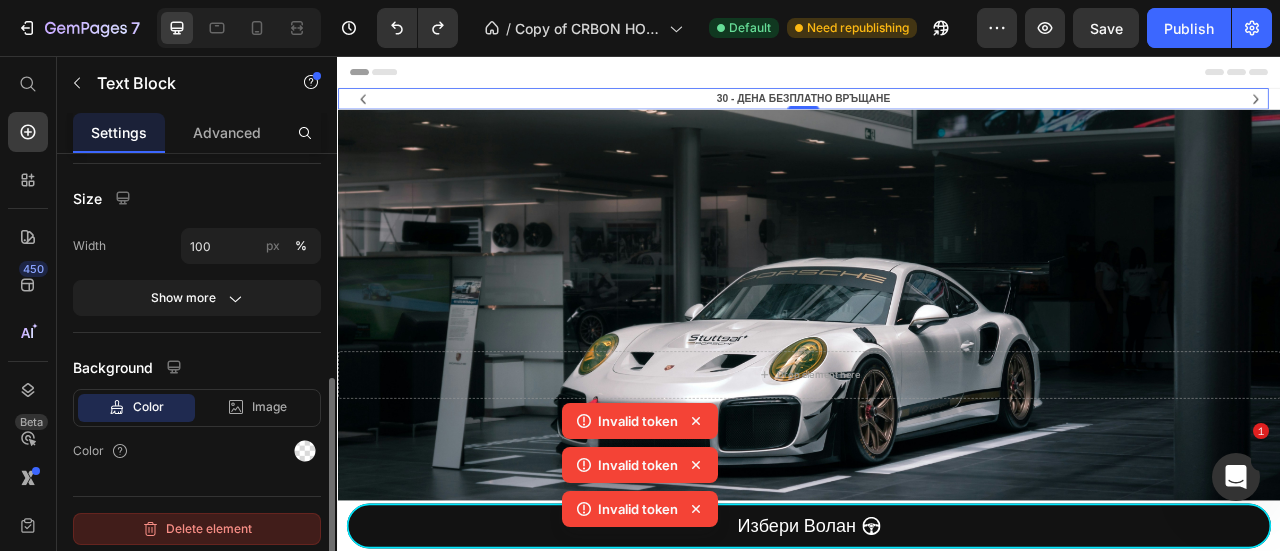 click on "Delete element" at bounding box center [197, 529] 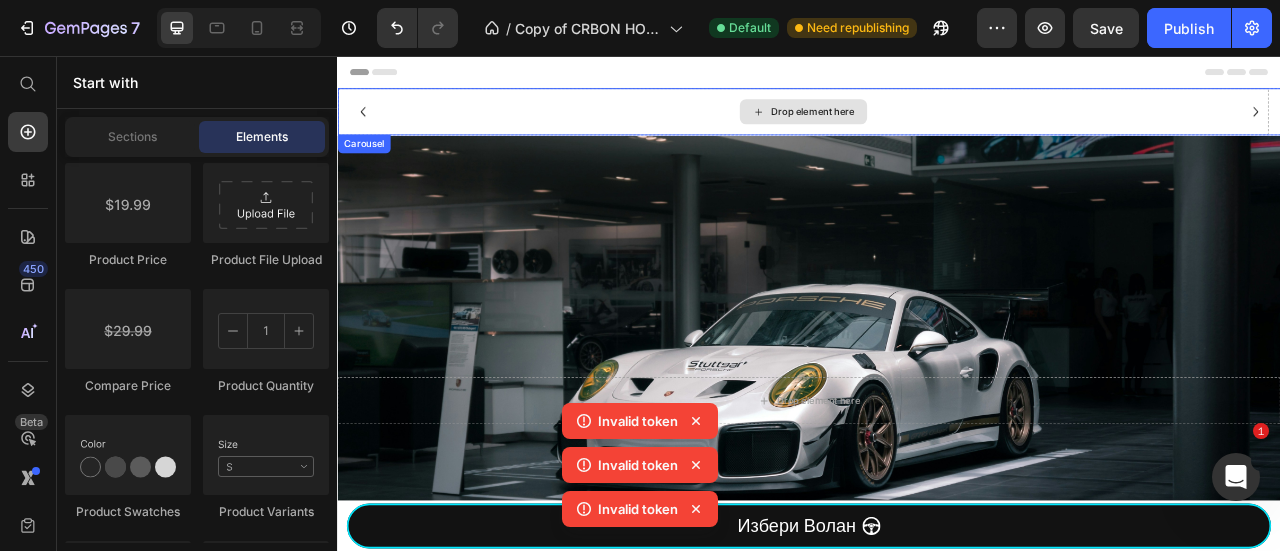 click on "Drop element here" at bounding box center (941, 127) 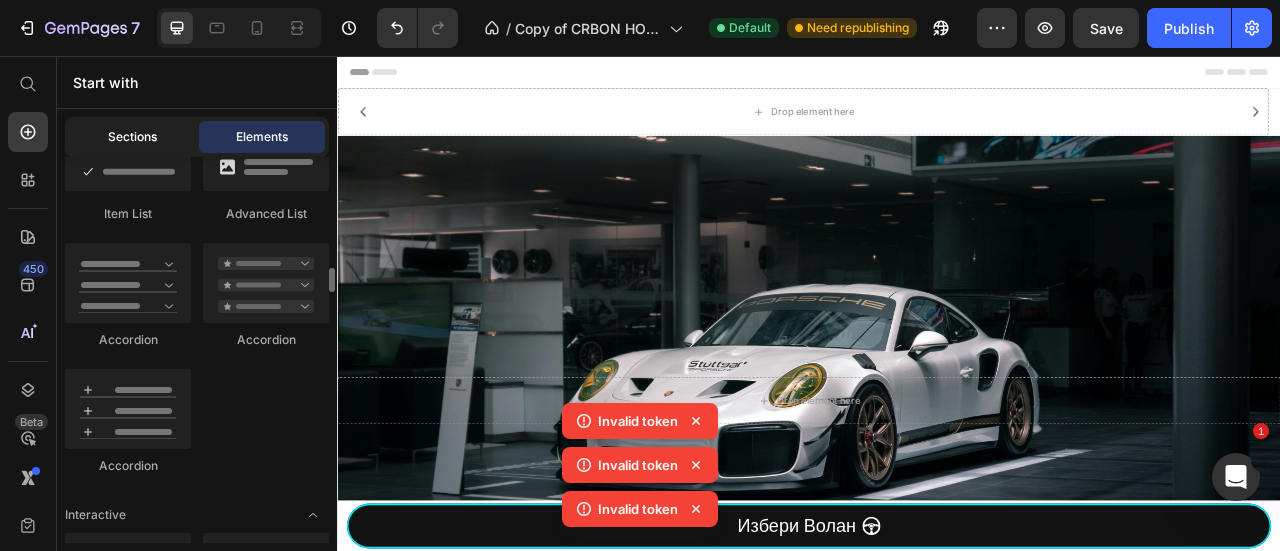 scroll, scrollTop: 1259, scrollLeft: 0, axis: vertical 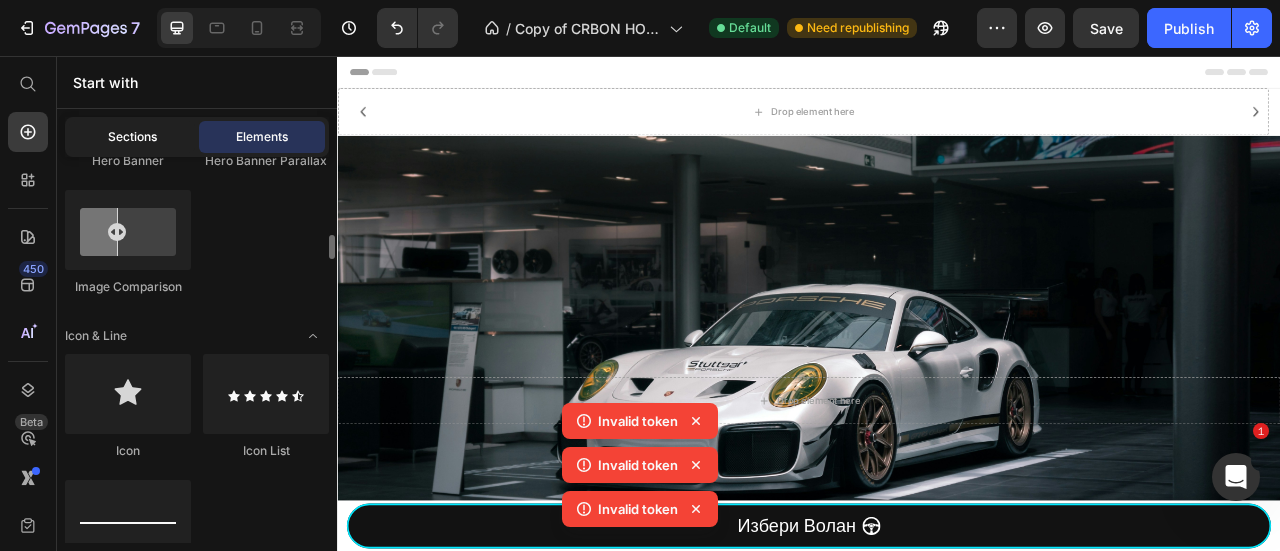 click on "Sections" 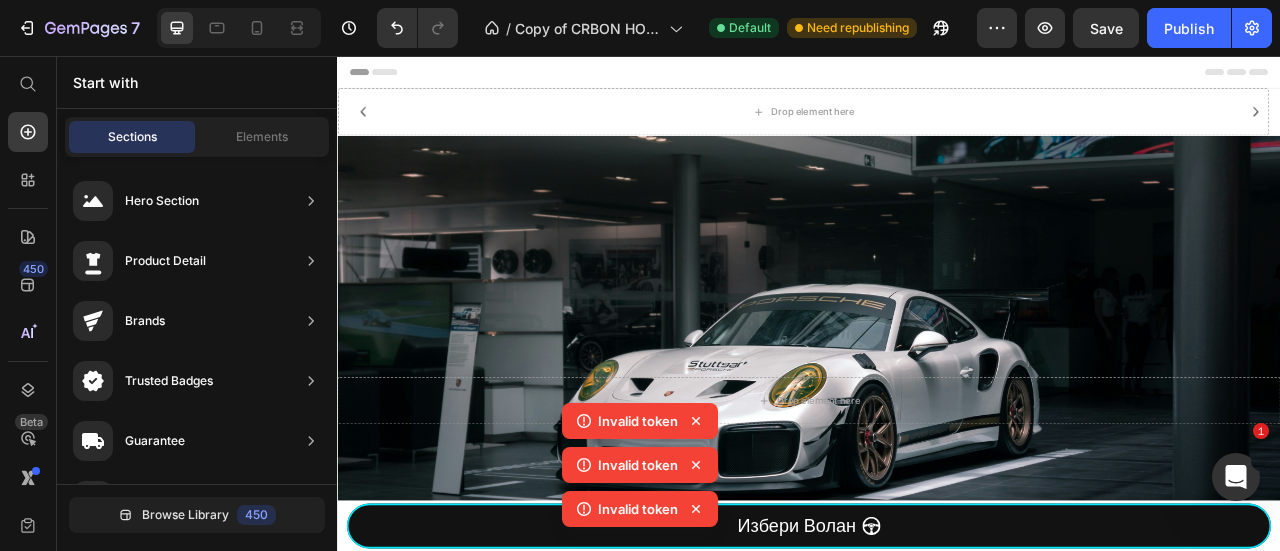 scroll, scrollTop: 832, scrollLeft: 0, axis: vertical 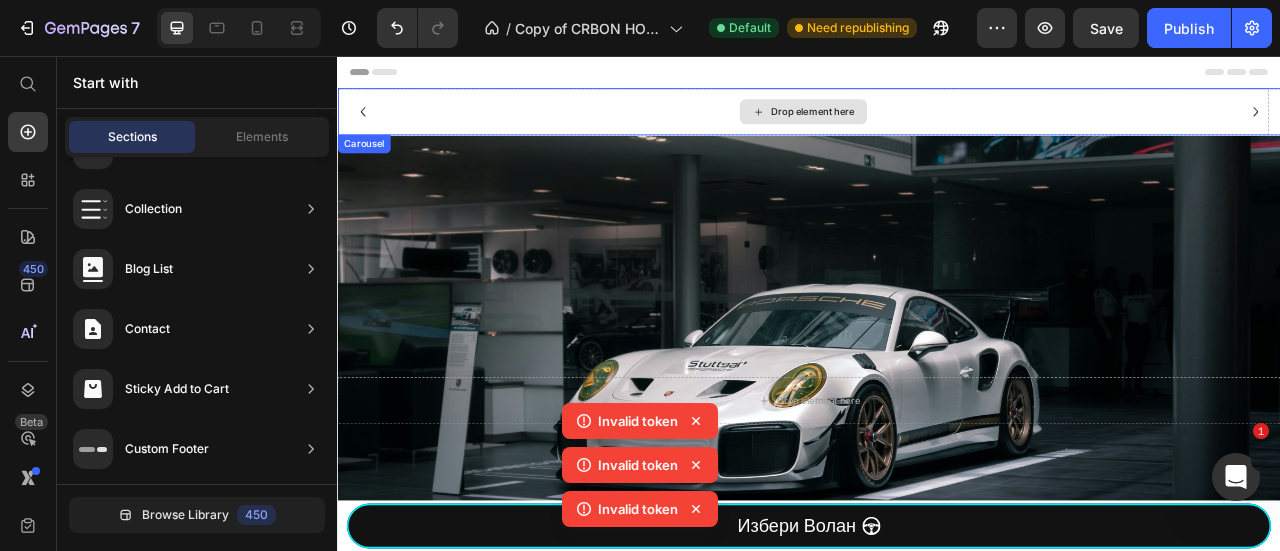 click on "Drop element here" at bounding box center (929, 127) 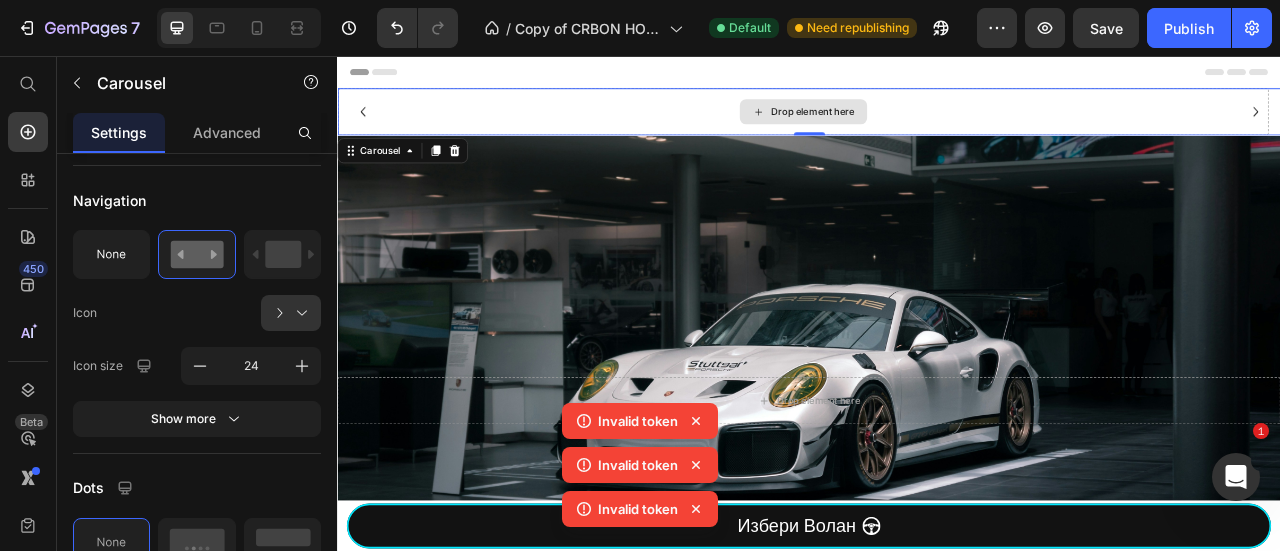 scroll, scrollTop: 0, scrollLeft: 0, axis: both 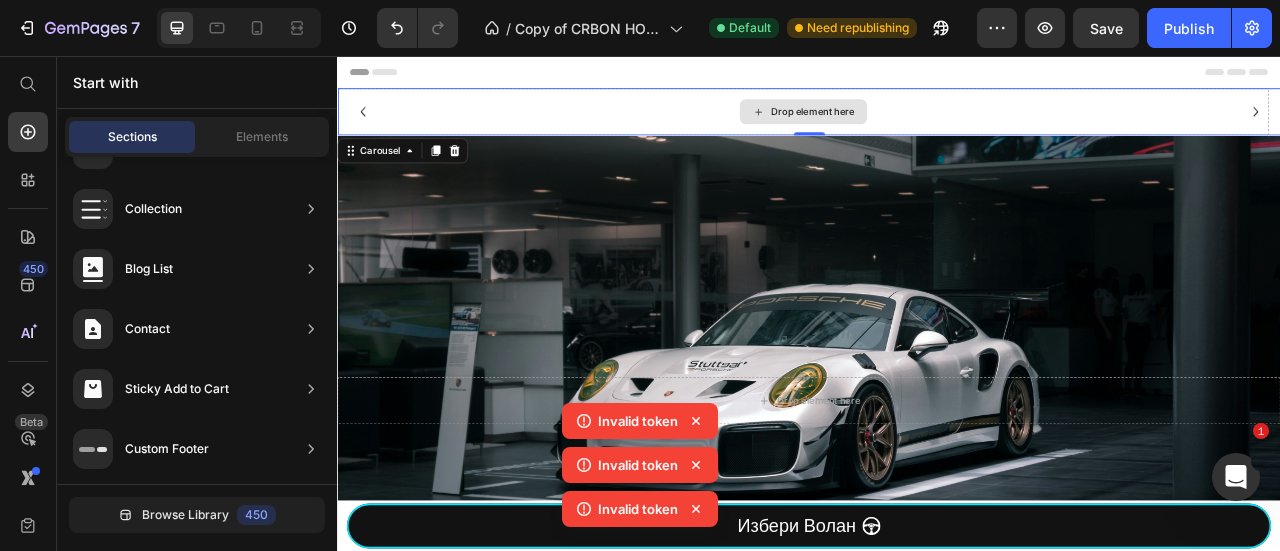 click on "Drop element here" at bounding box center [941, 127] 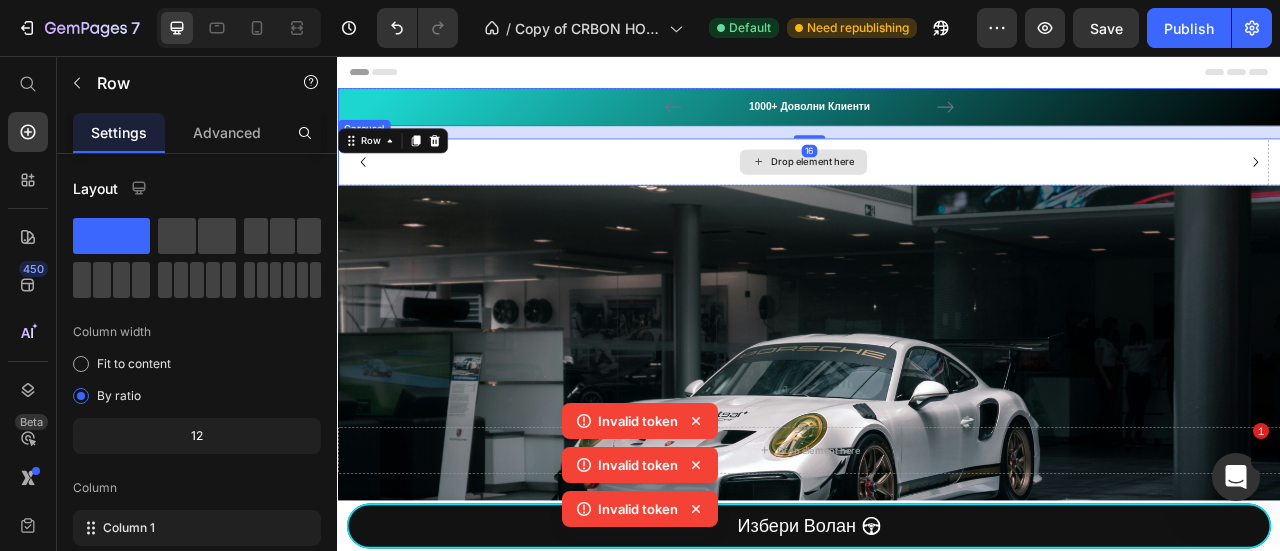 click on "Drop element here" at bounding box center [929, 191] 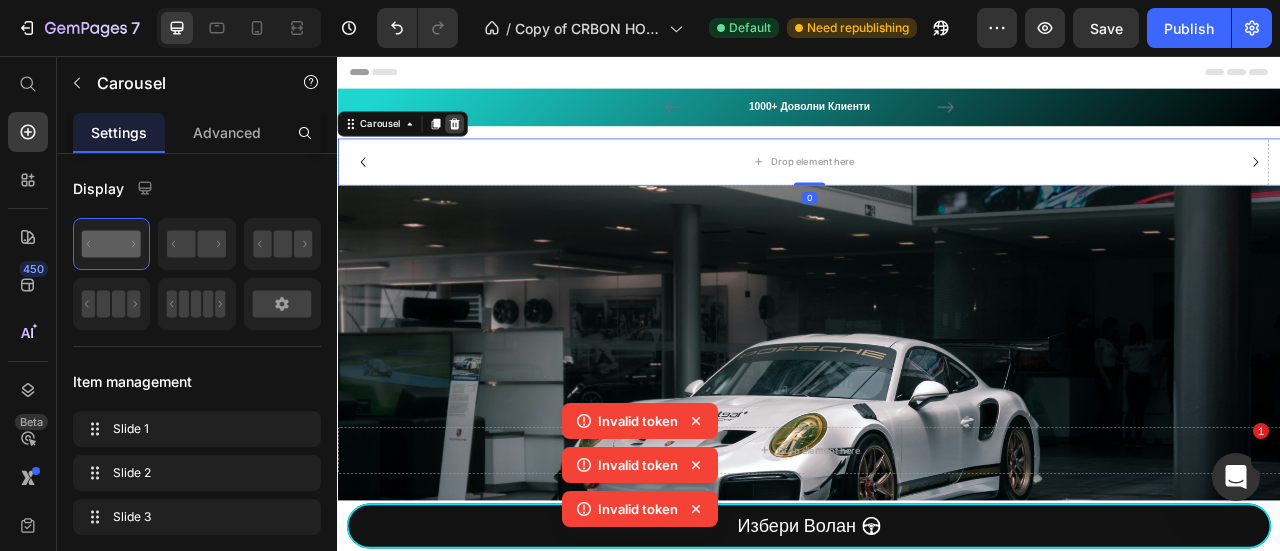 click 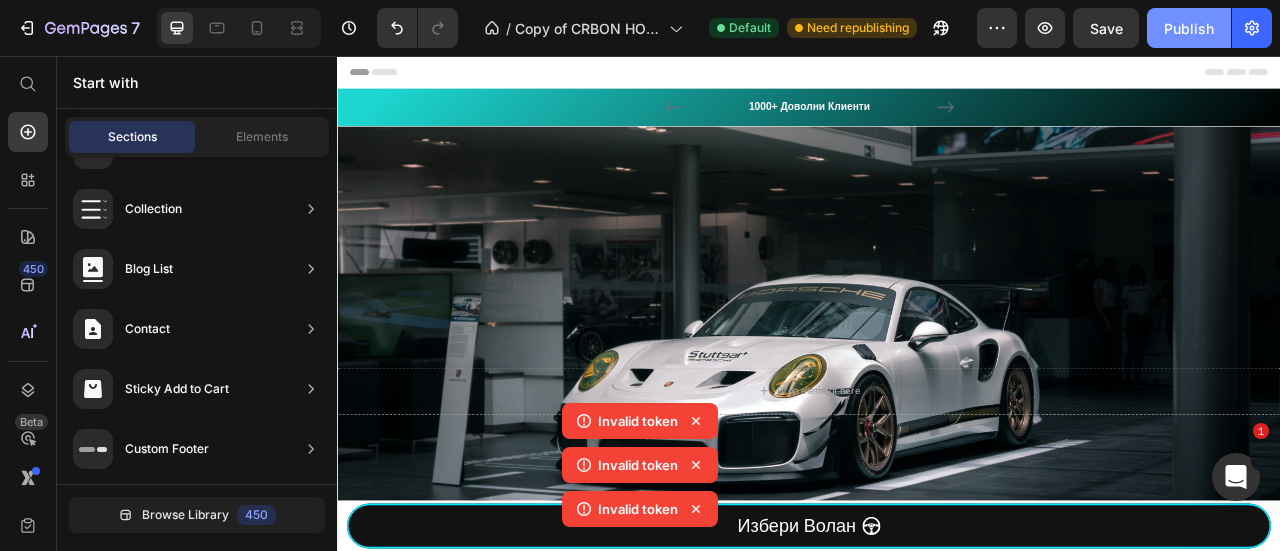 click on "Publish" at bounding box center [1189, 28] 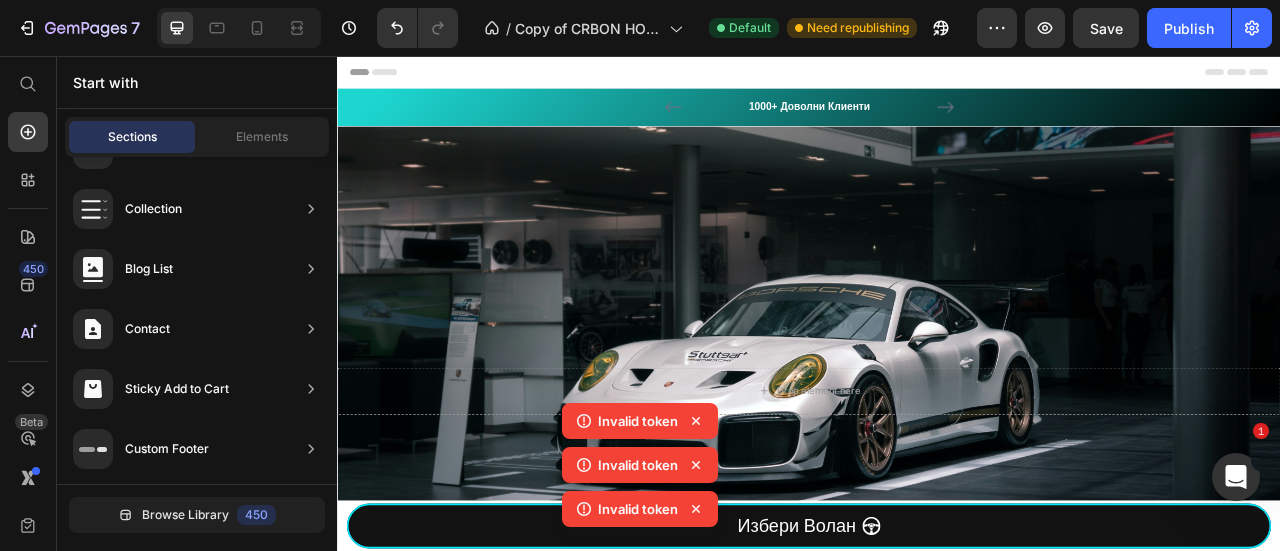 click 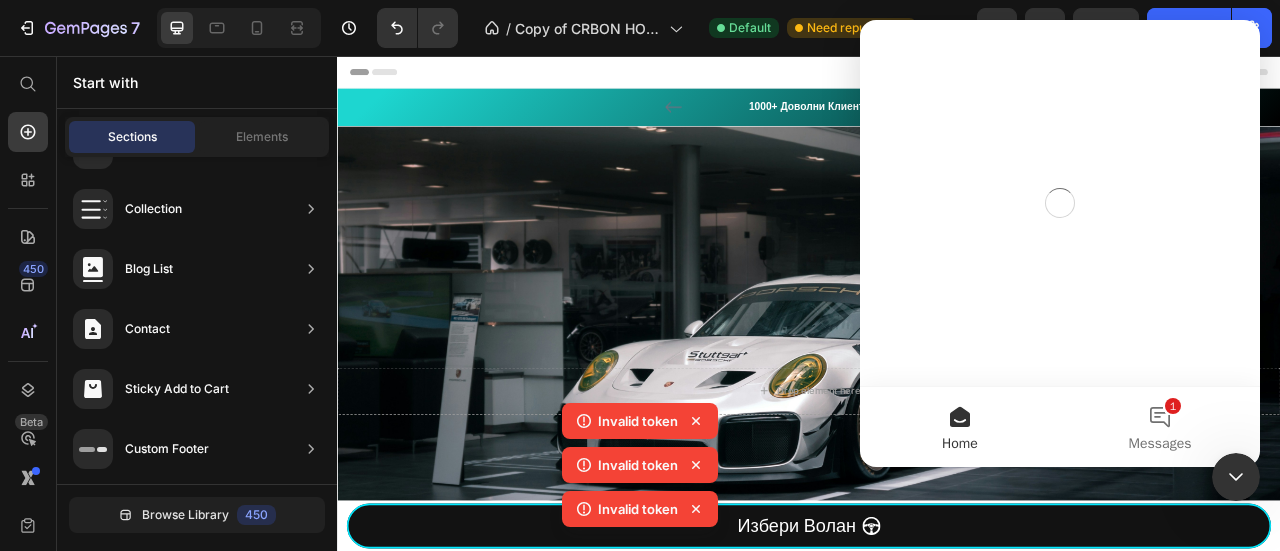 scroll, scrollTop: 0, scrollLeft: 0, axis: both 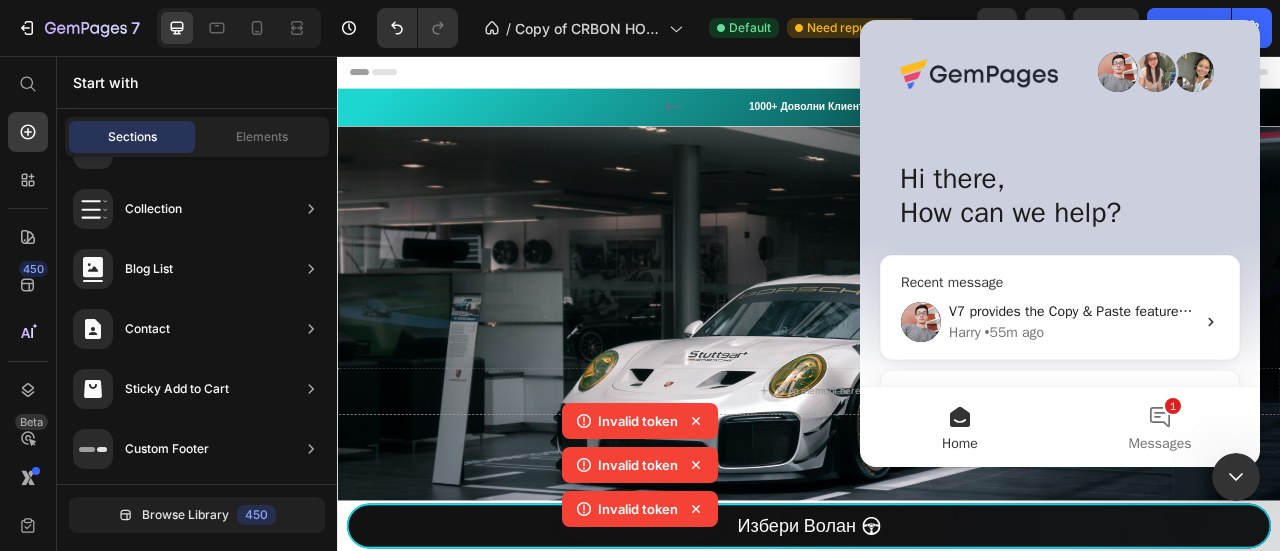 click on "Recent message" at bounding box center (1060, 282) 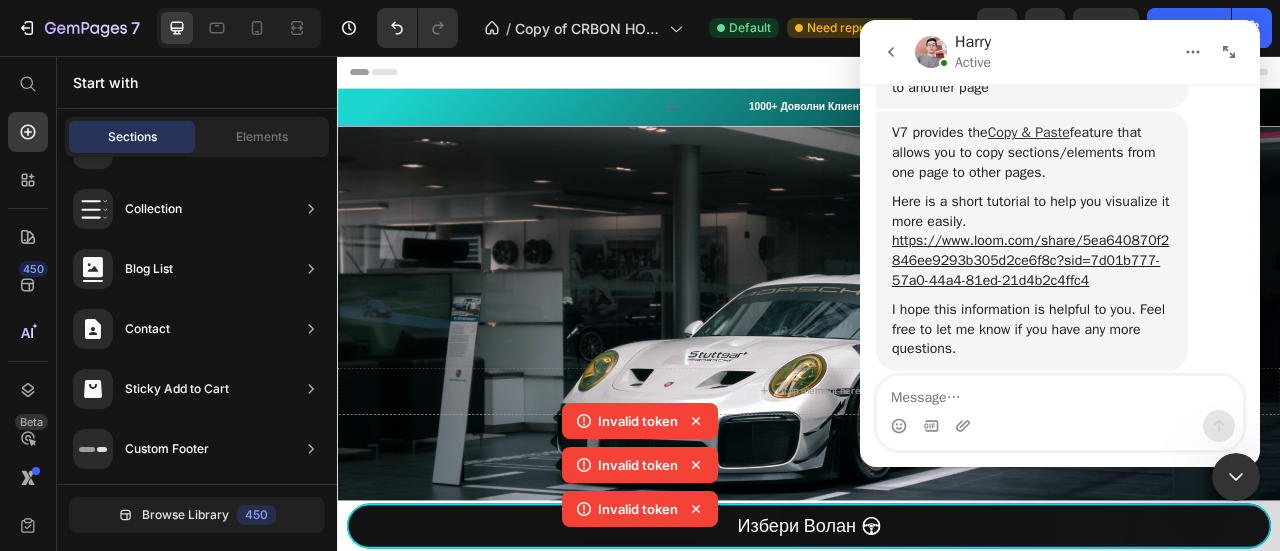 scroll, scrollTop: 1023, scrollLeft: 0, axis: vertical 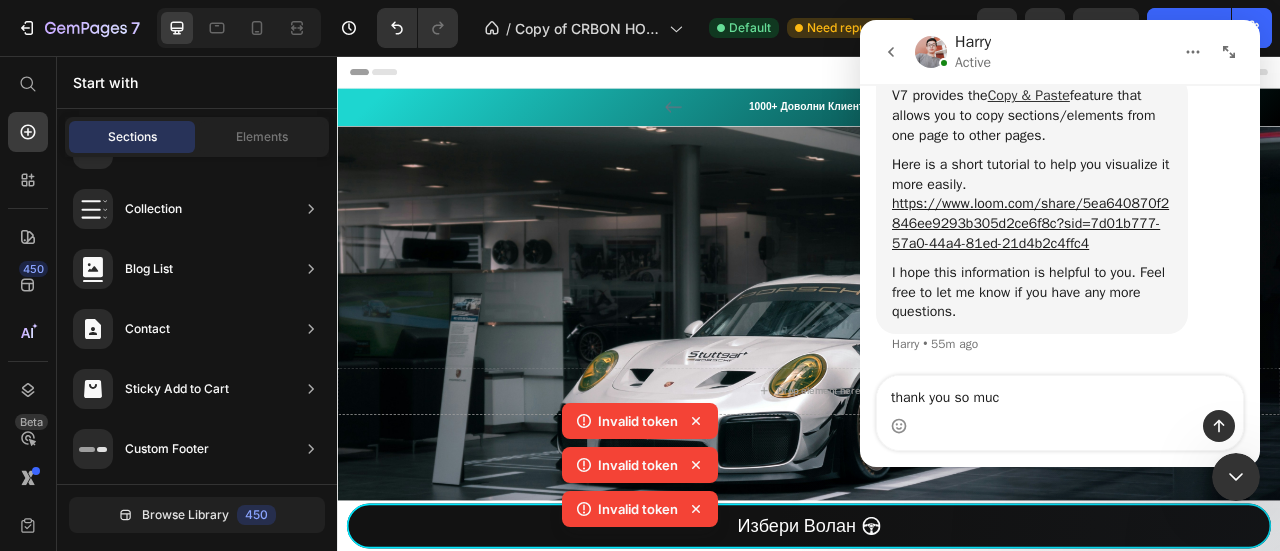type on "thank you so much" 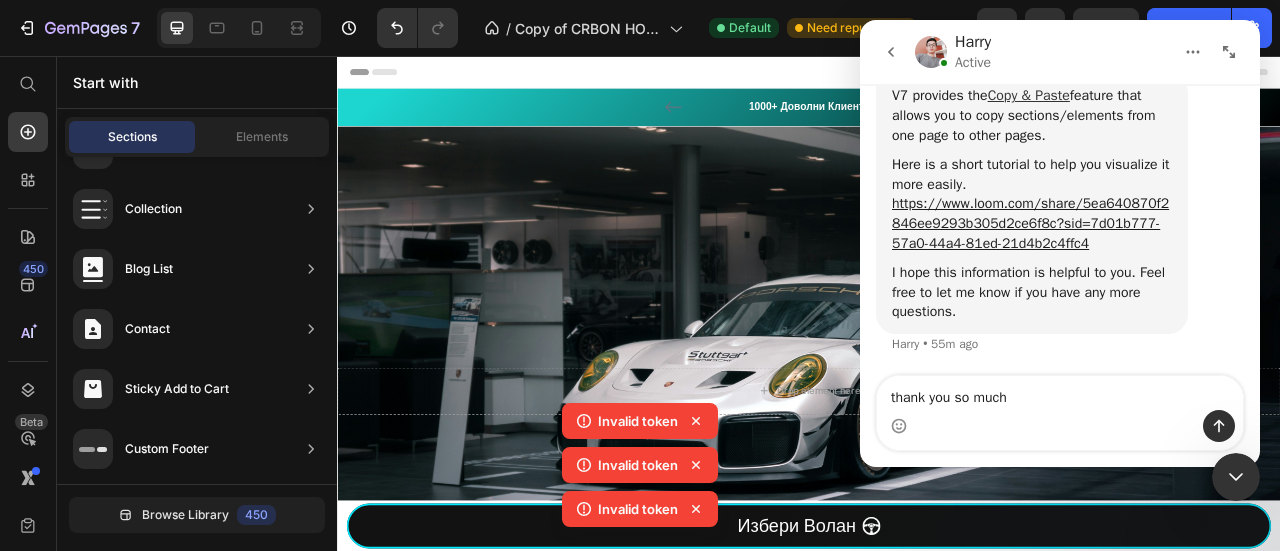 type 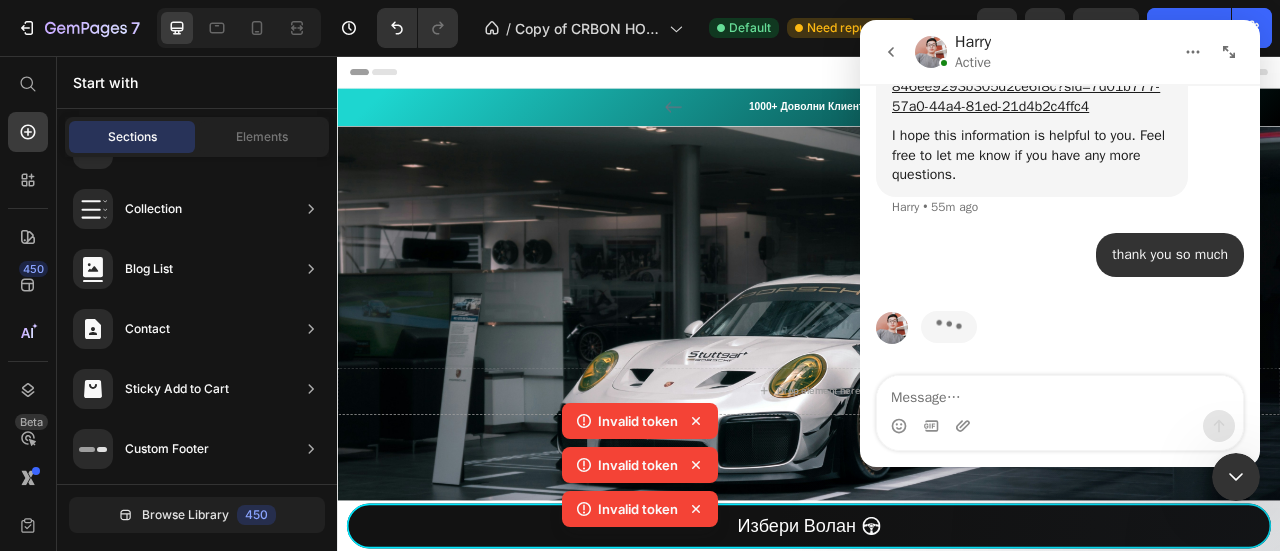 scroll, scrollTop: 1160, scrollLeft: 0, axis: vertical 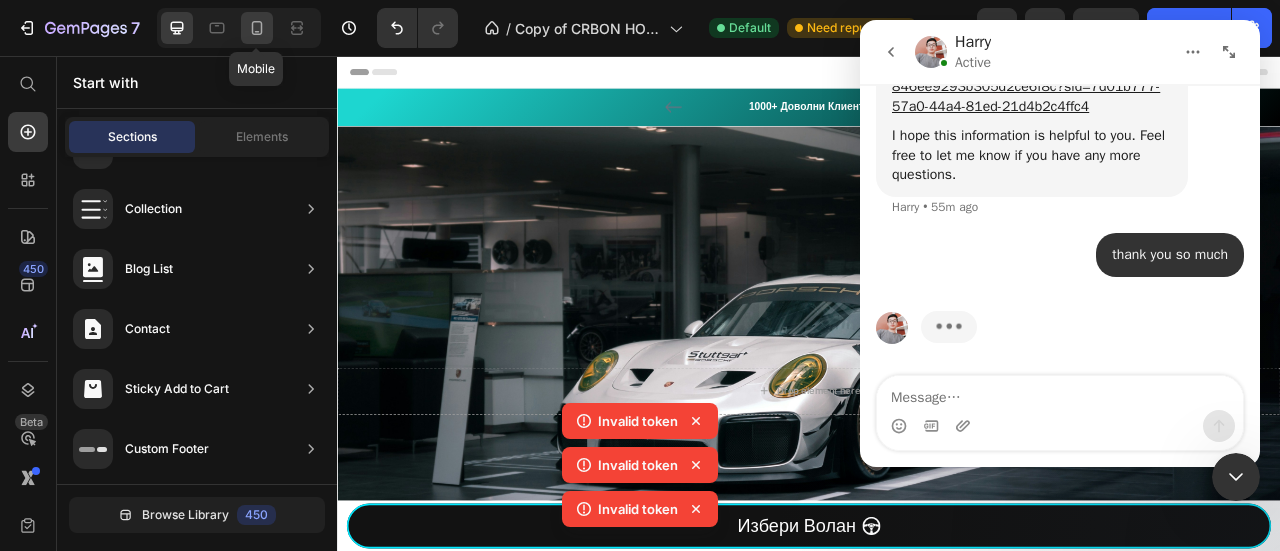 click 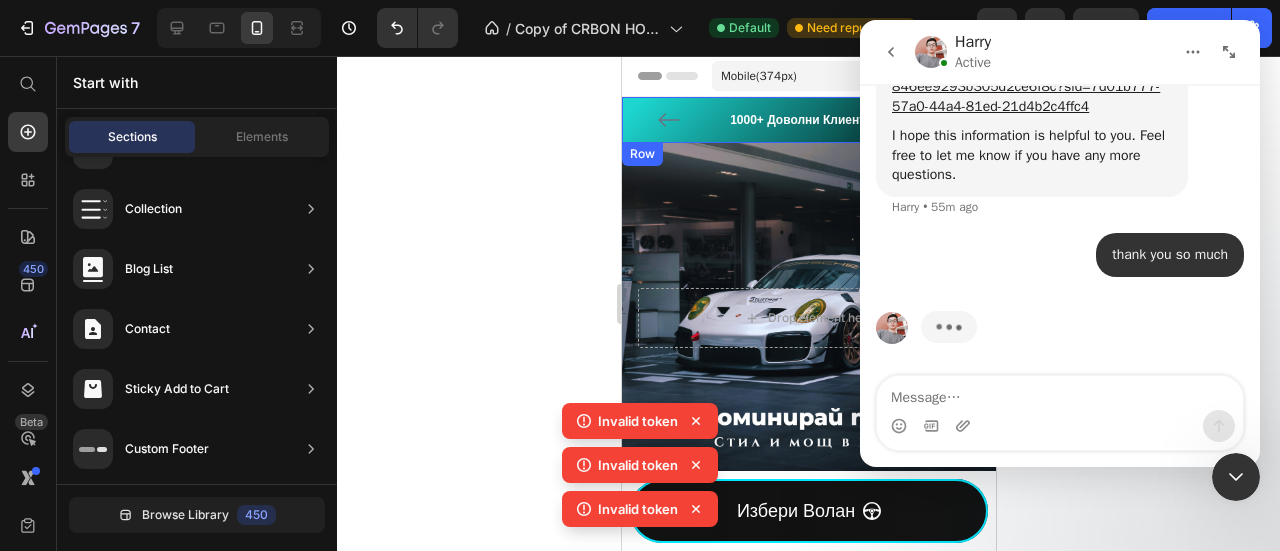 click 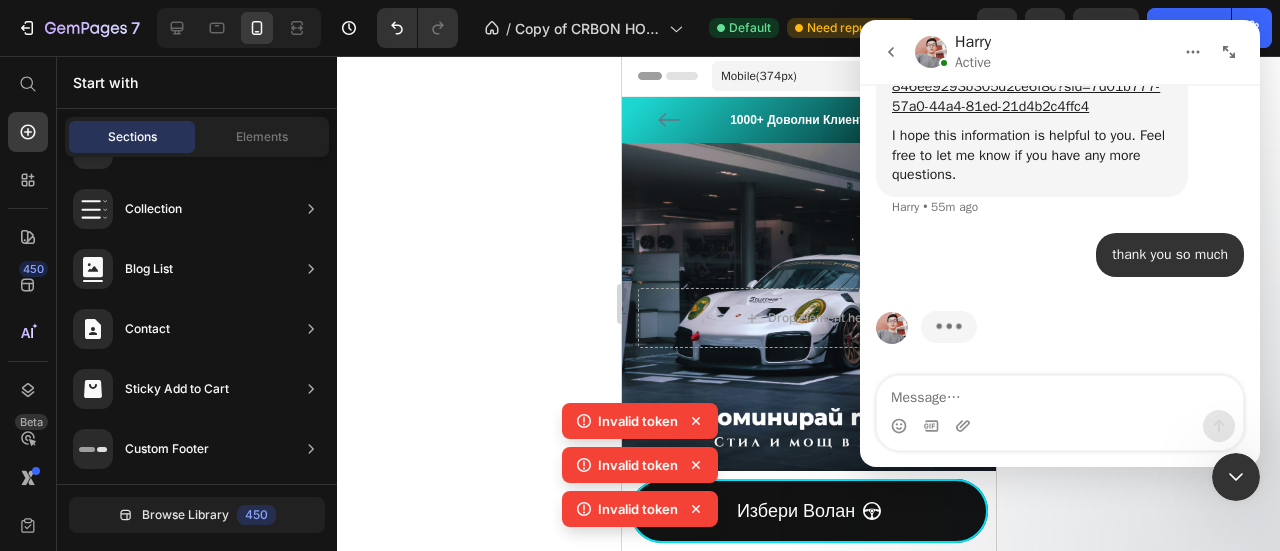click 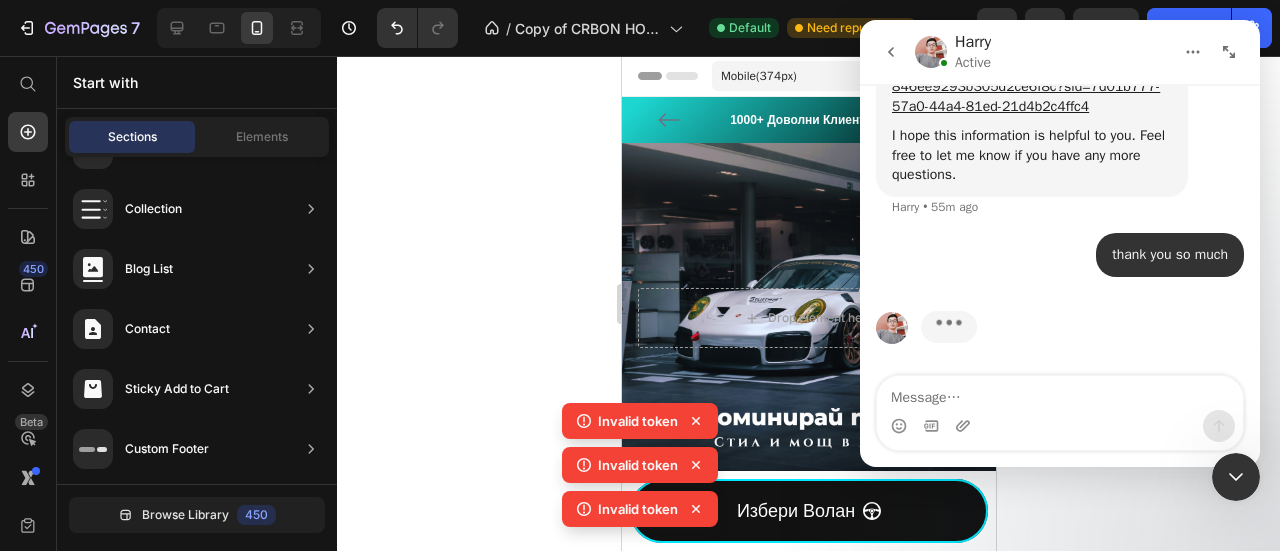 scroll, scrollTop: 0, scrollLeft: 0, axis: both 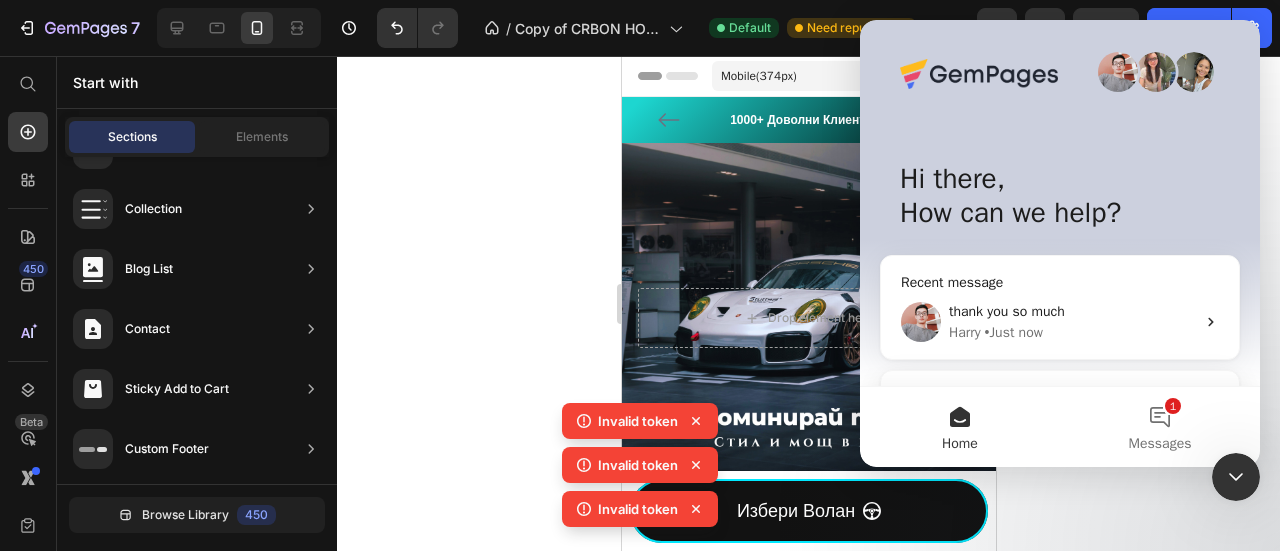 click 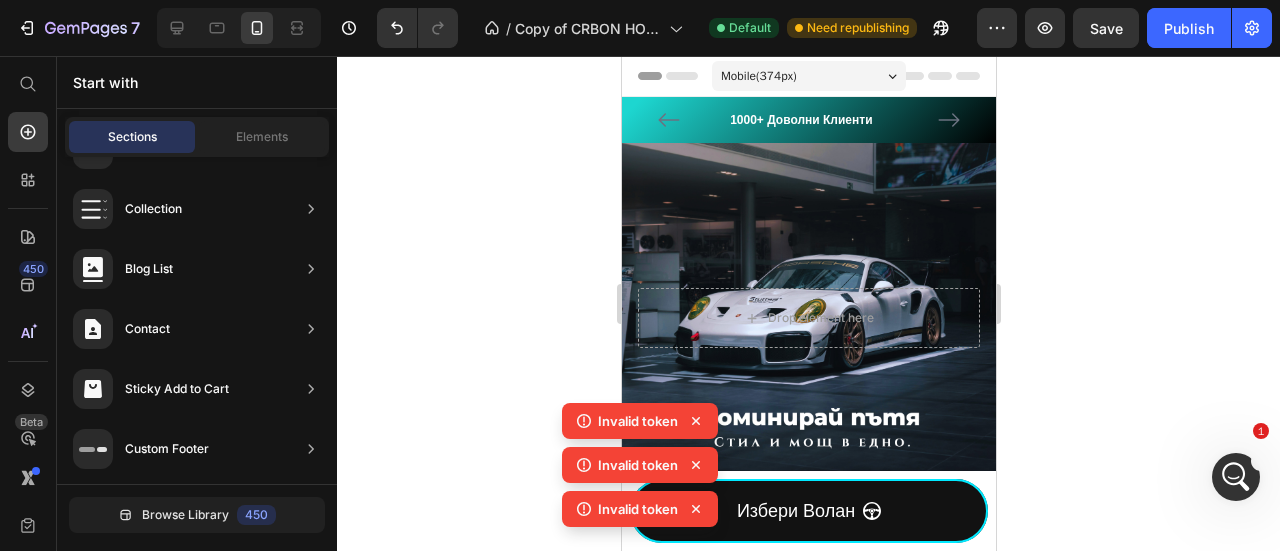scroll, scrollTop: 0, scrollLeft: 0, axis: both 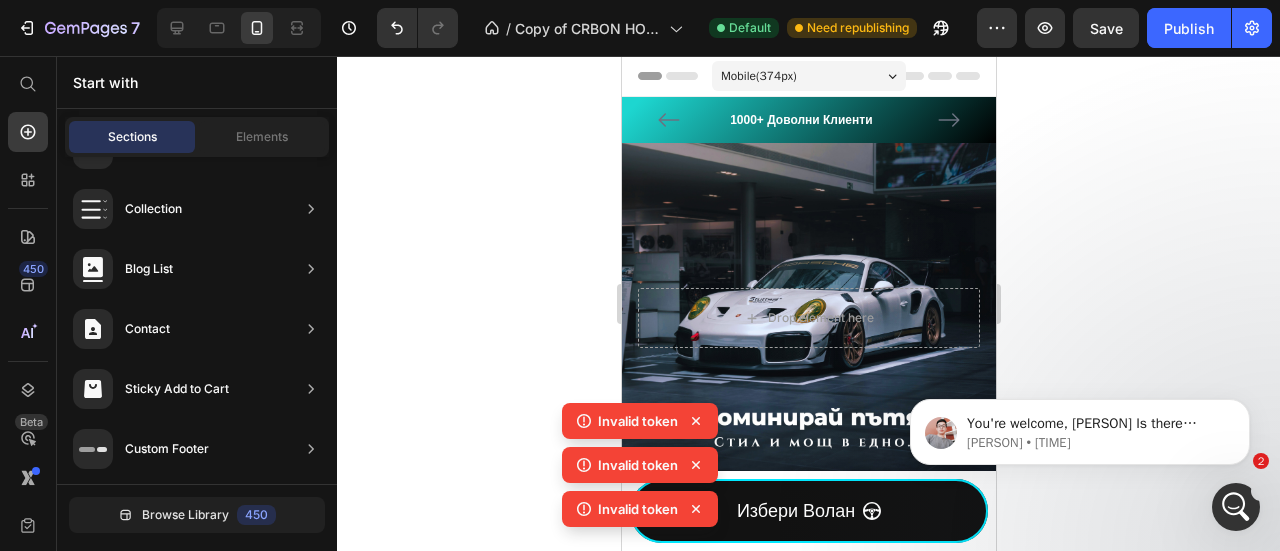 click 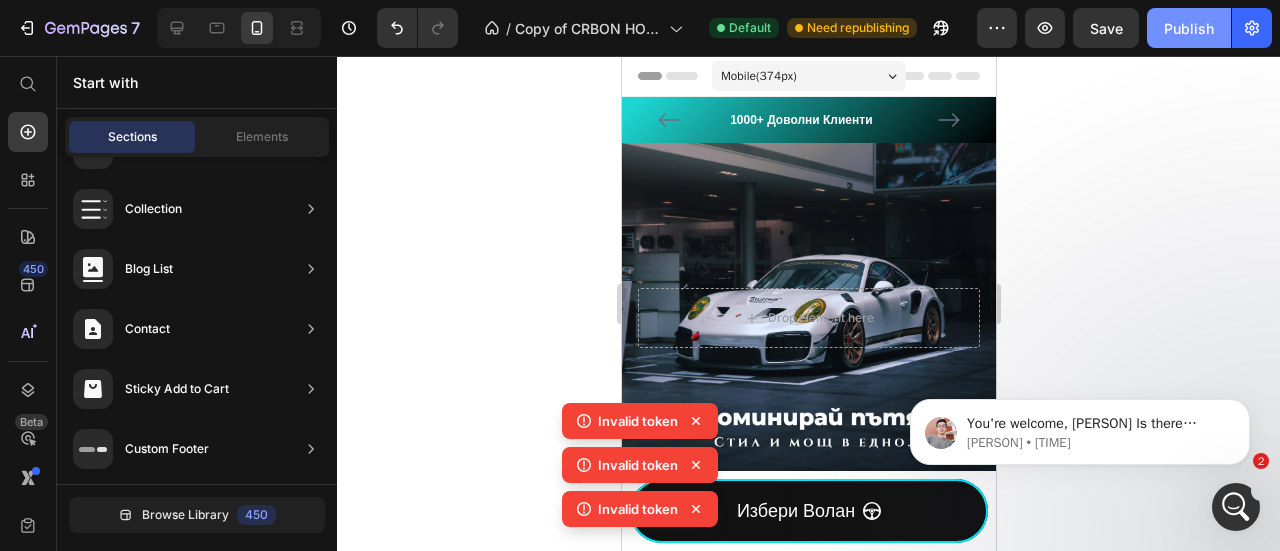 click on "Publish" 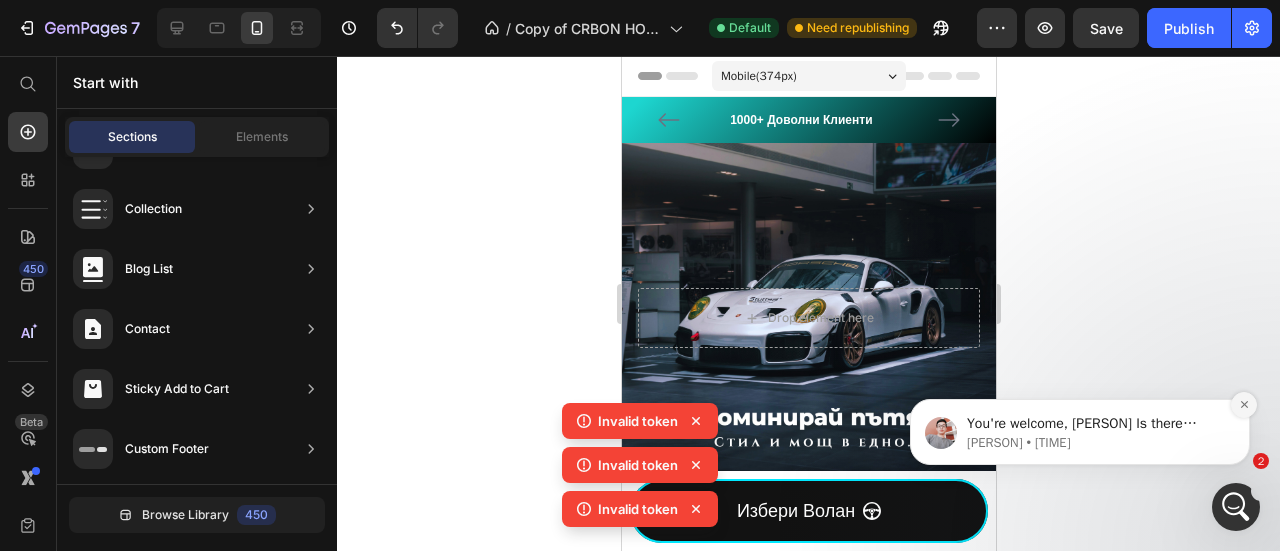 click at bounding box center (1244, 405) 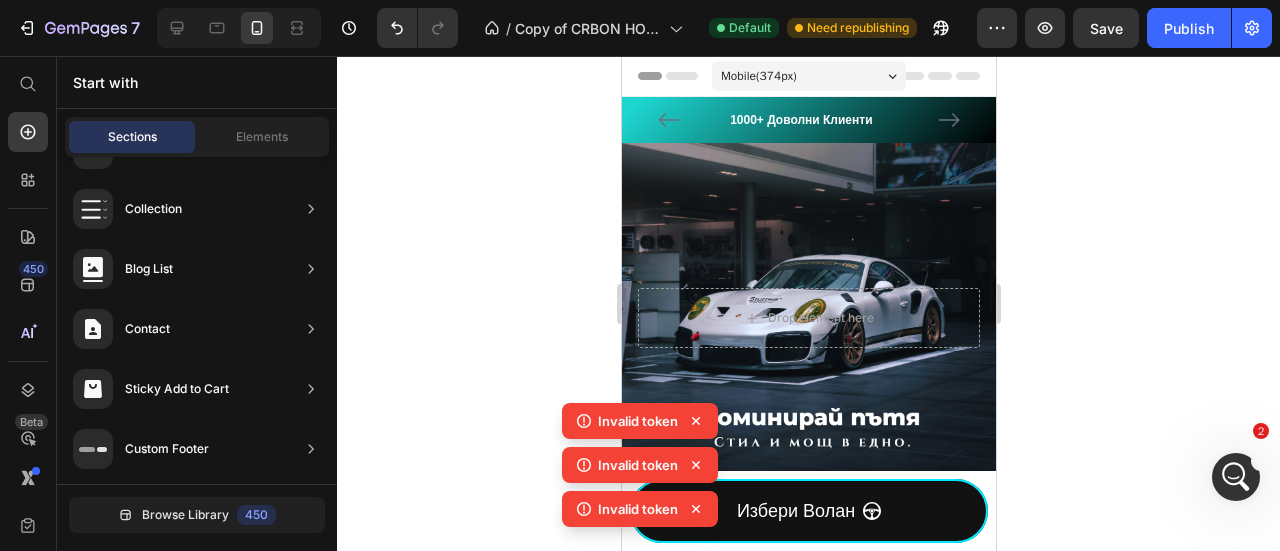 click 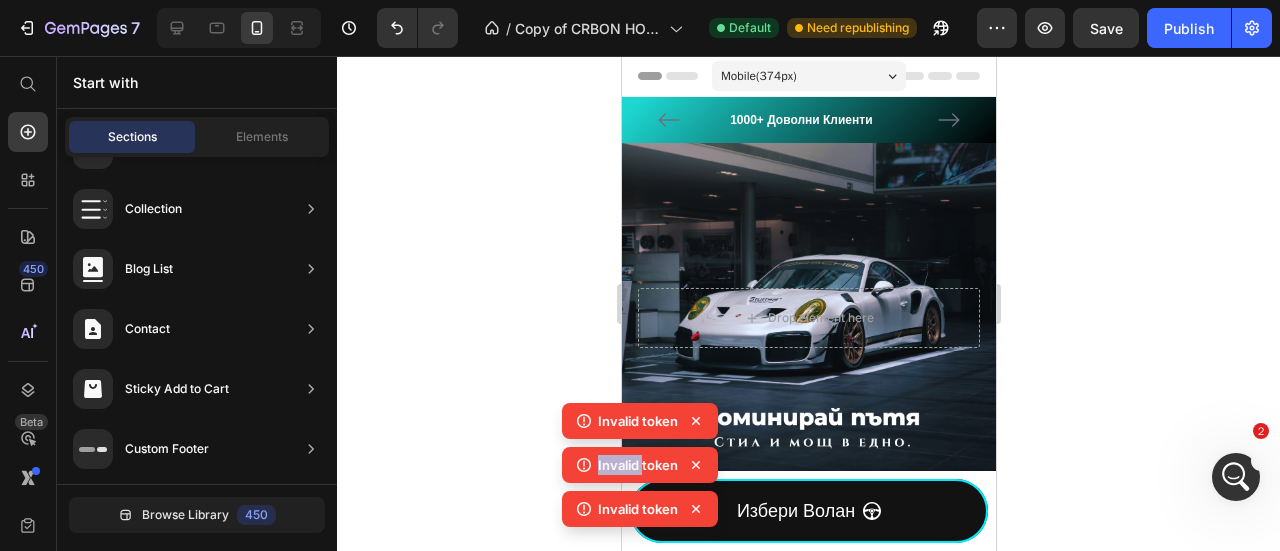 click 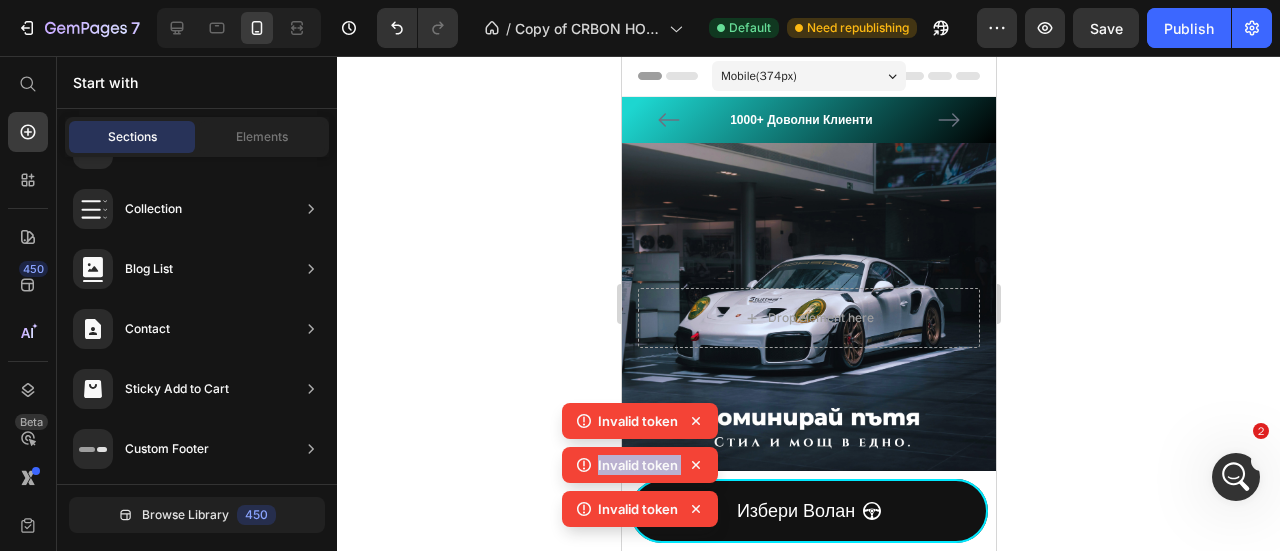 click 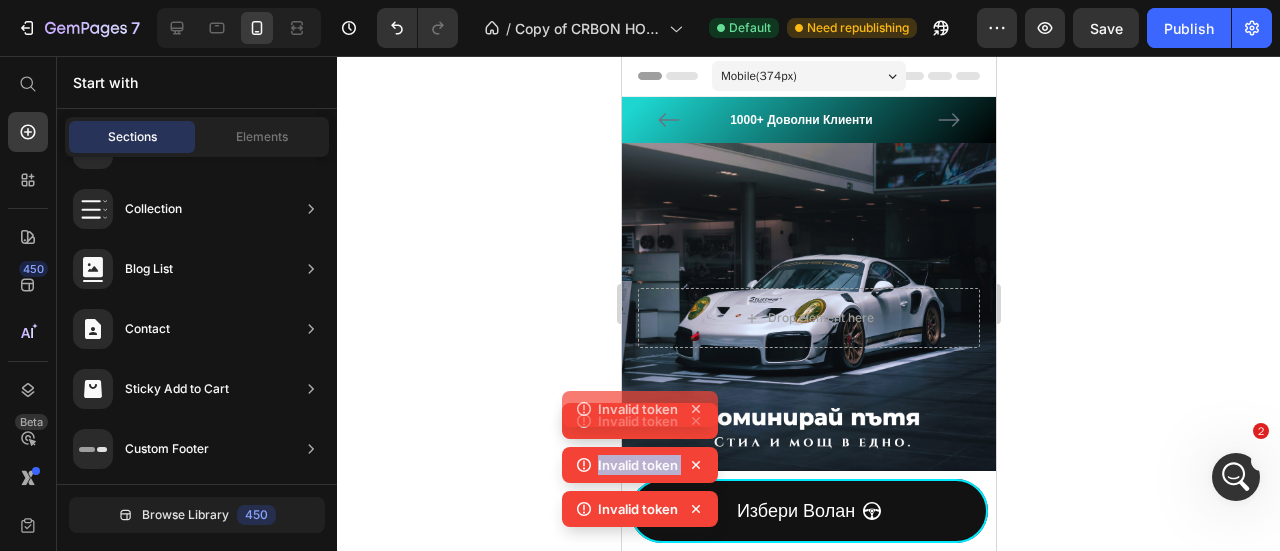 click 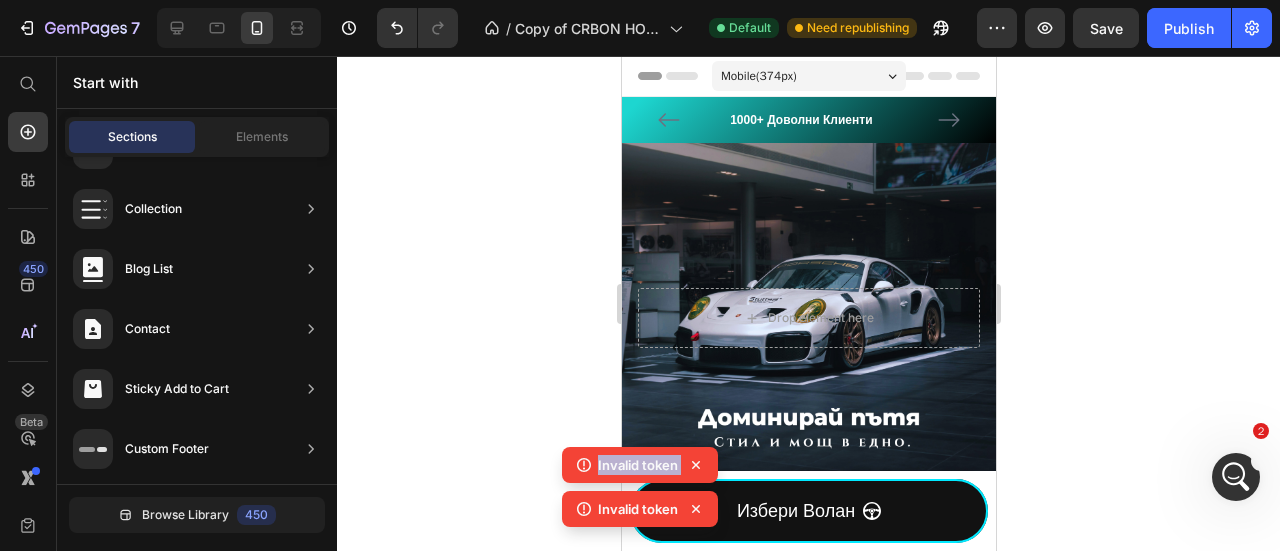 click on "Invalid token" 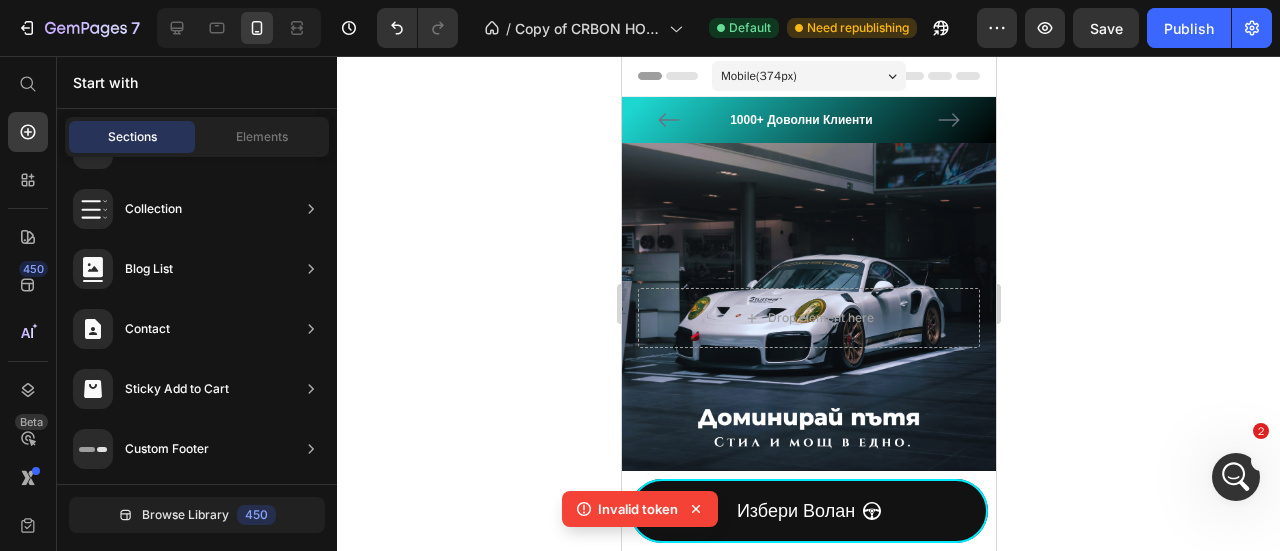 click on "Invalid token" 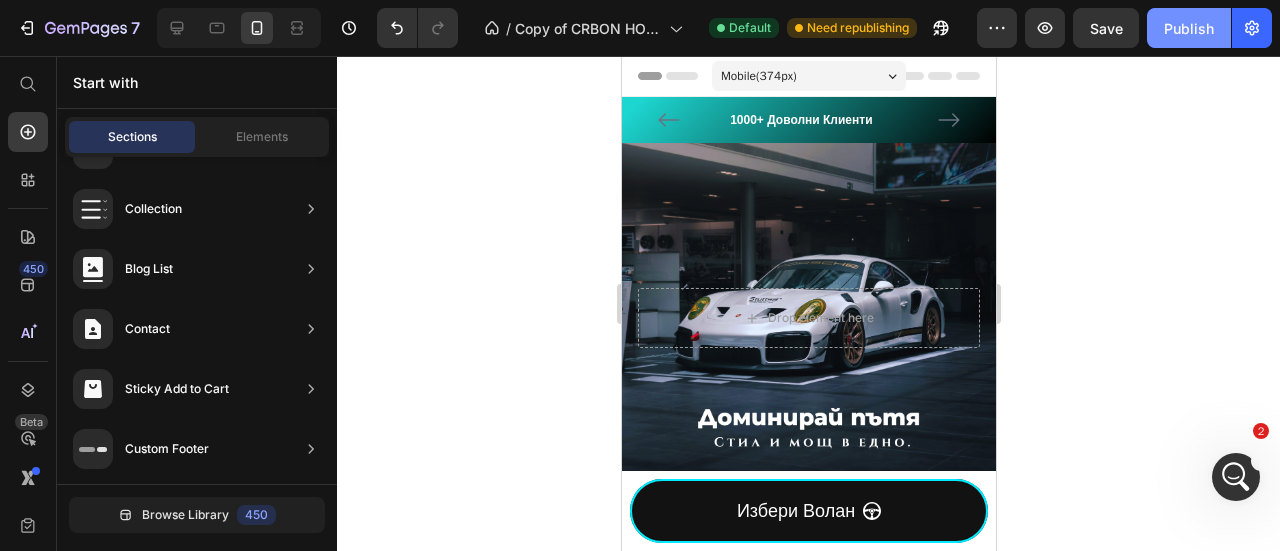 drag, startPoint x: 1201, startPoint y: 28, endPoint x: 1200, endPoint y: 41, distance: 13.038404 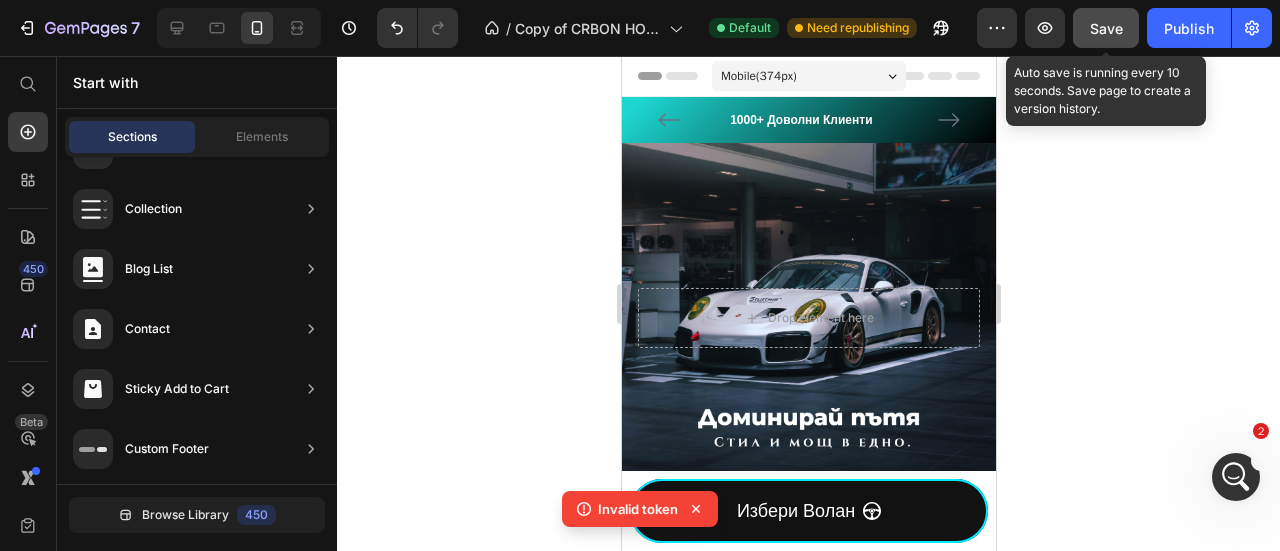 click on "Save" at bounding box center (1106, 28) 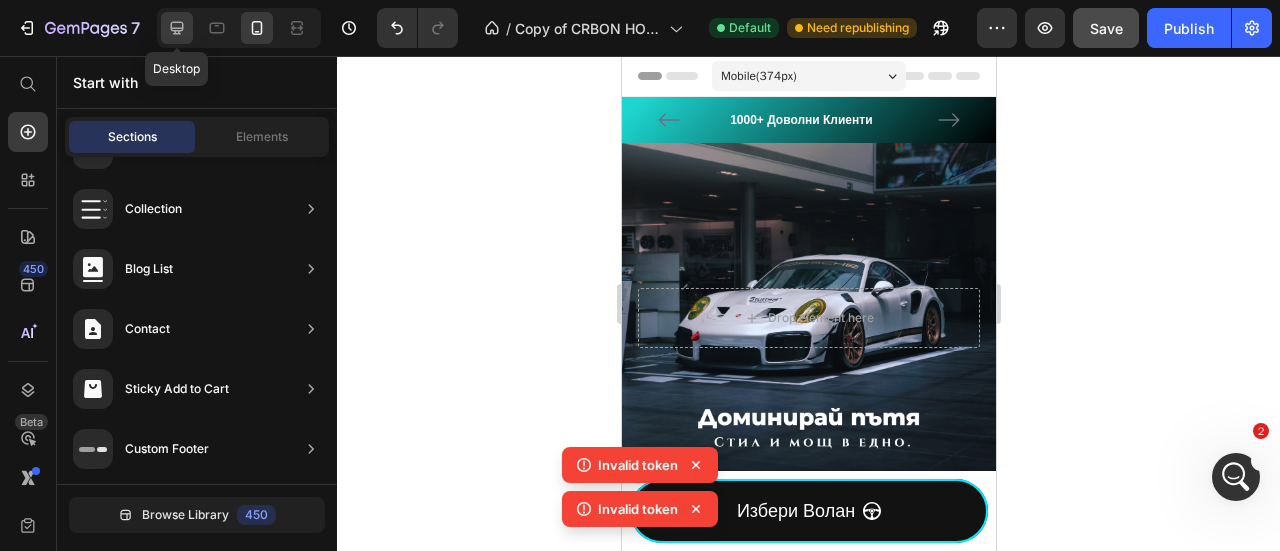 click 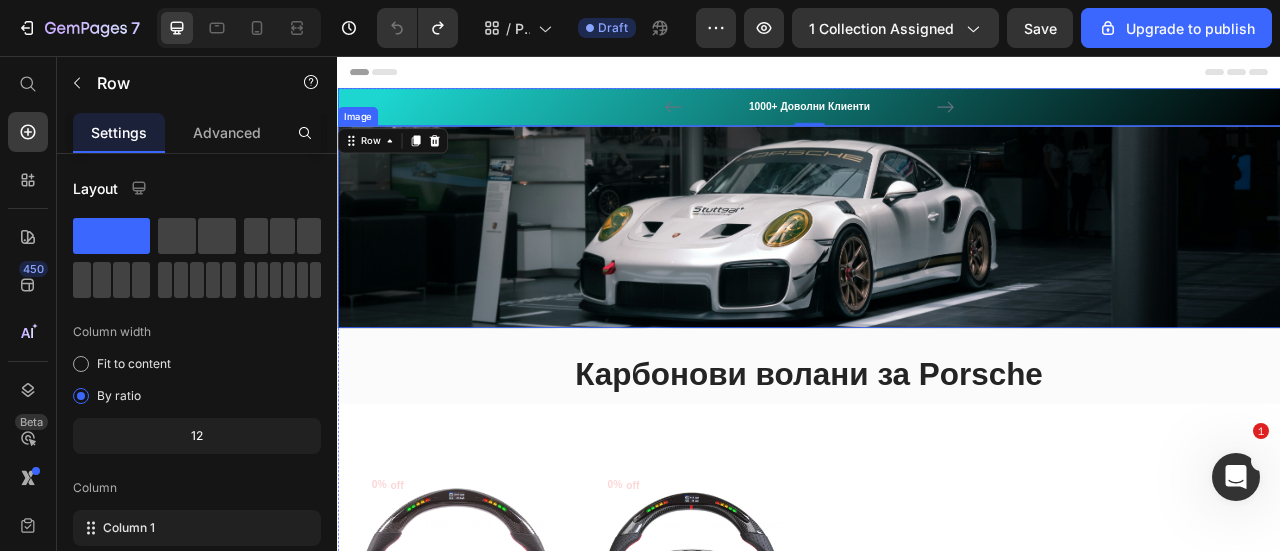 scroll, scrollTop: 0, scrollLeft: 0, axis: both 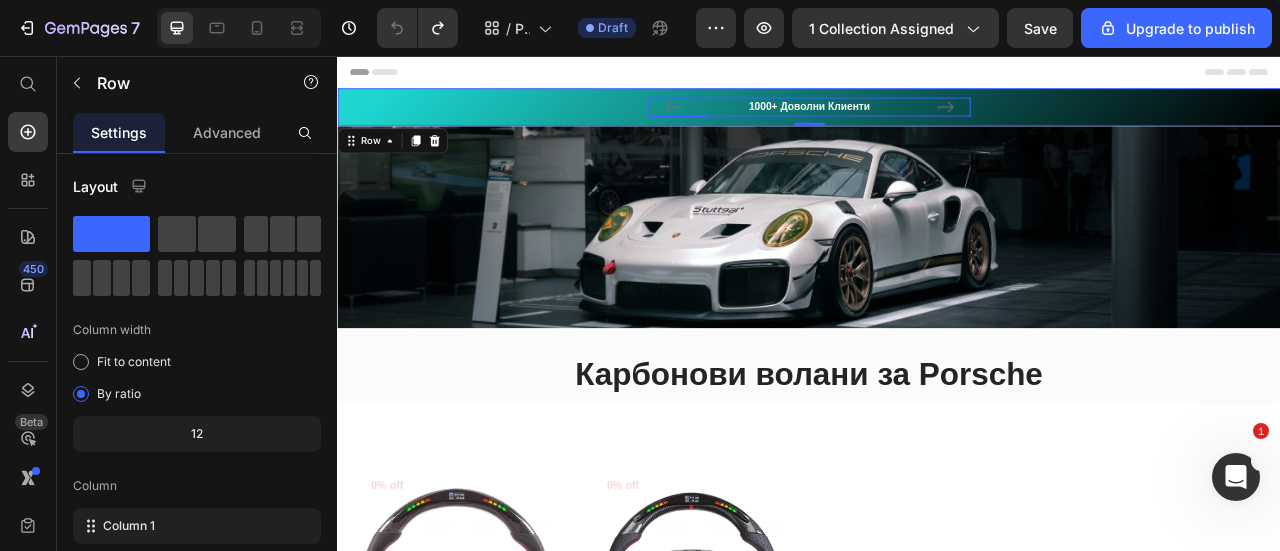 click on "1000+ Доволни Клиенти" at bounding box center [937, 121] 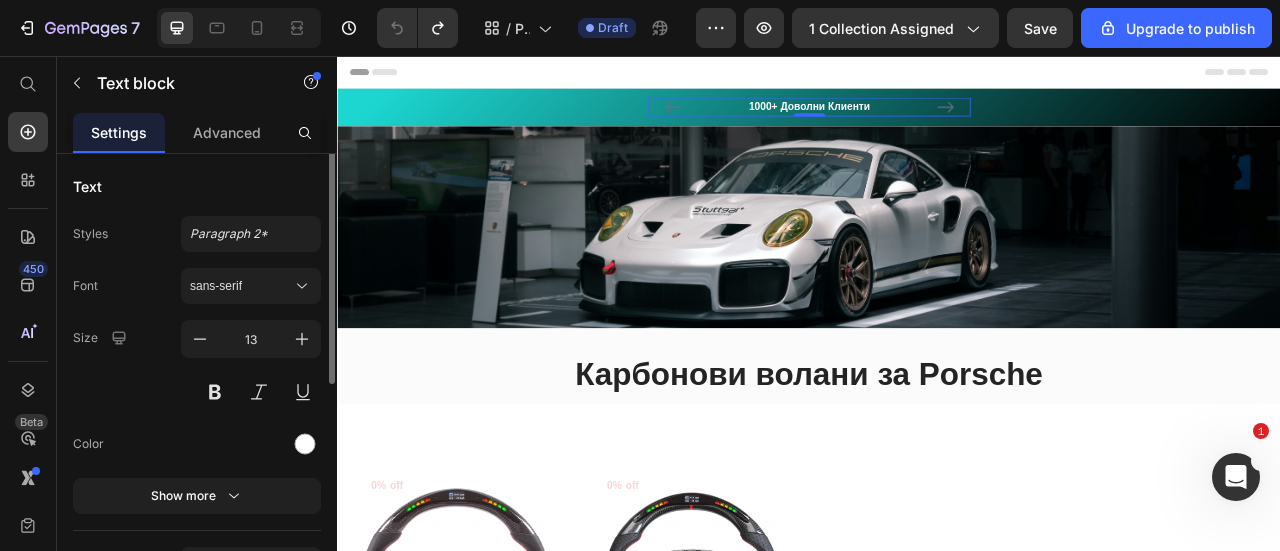 scroll, scrollTop: 0, scrollLeft: 0, axis: both 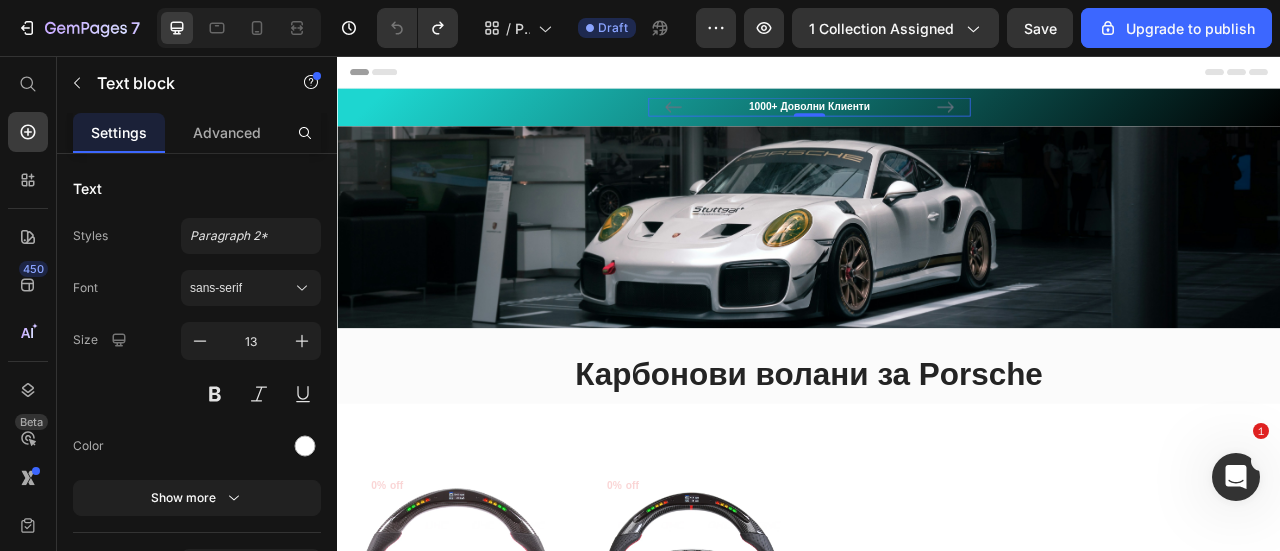 click on "1000+ Доволни Клиенти" at bounding box center [937, 121] 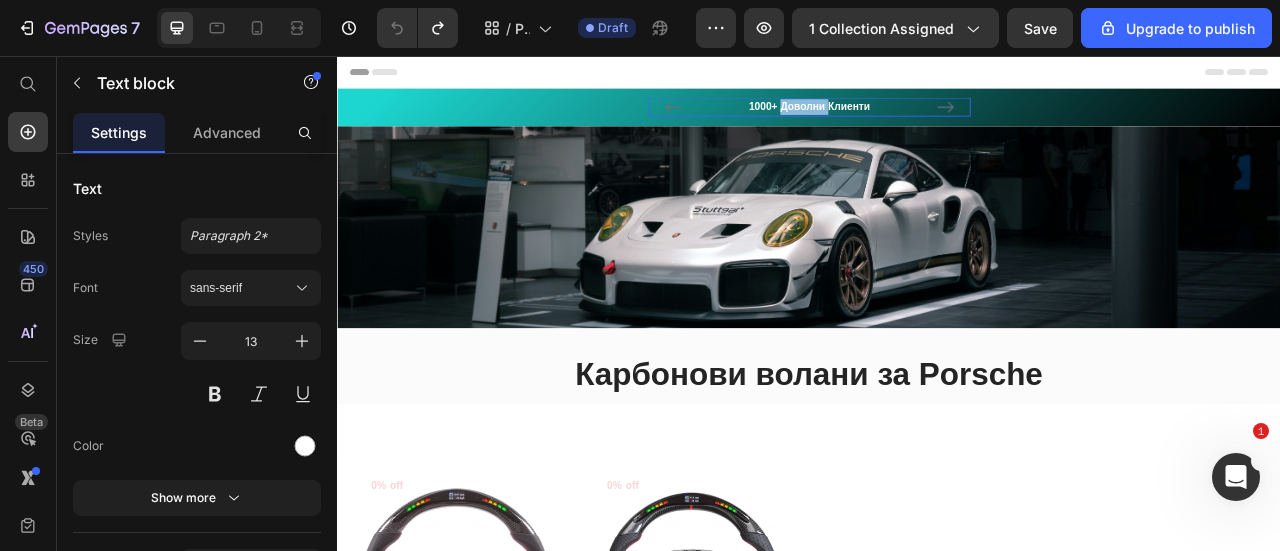 click on "1000+ Доволни Клиенти" at bounding box center [937, 121] 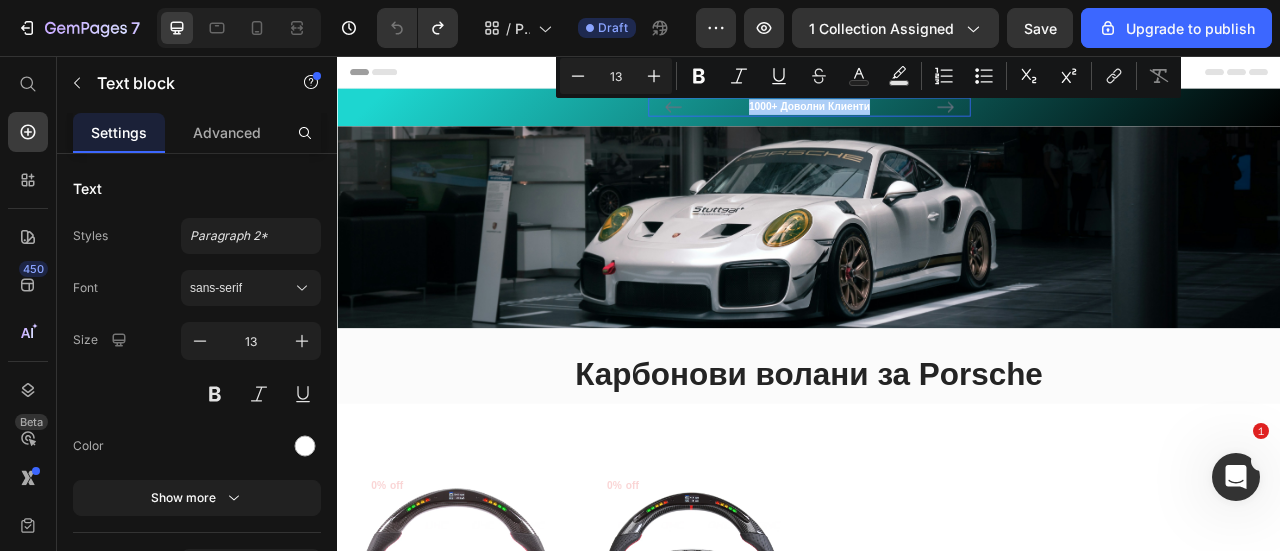 drag, startPoint x: 788, startPoint y: 54, endPoint x: 836, endPoint y: 57, distance: 48.09366 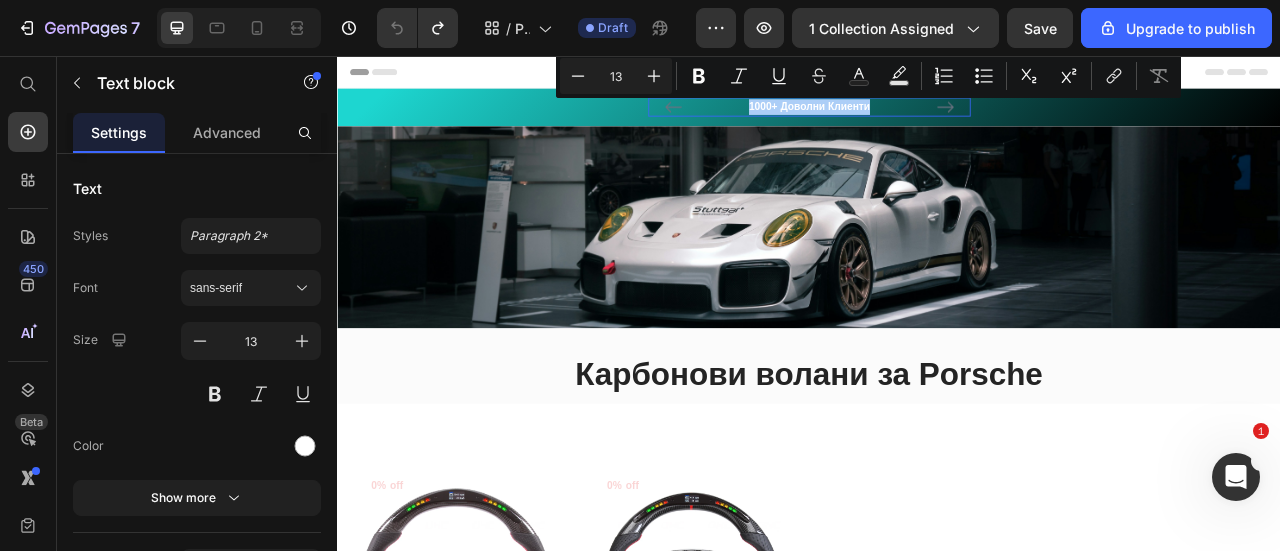 type 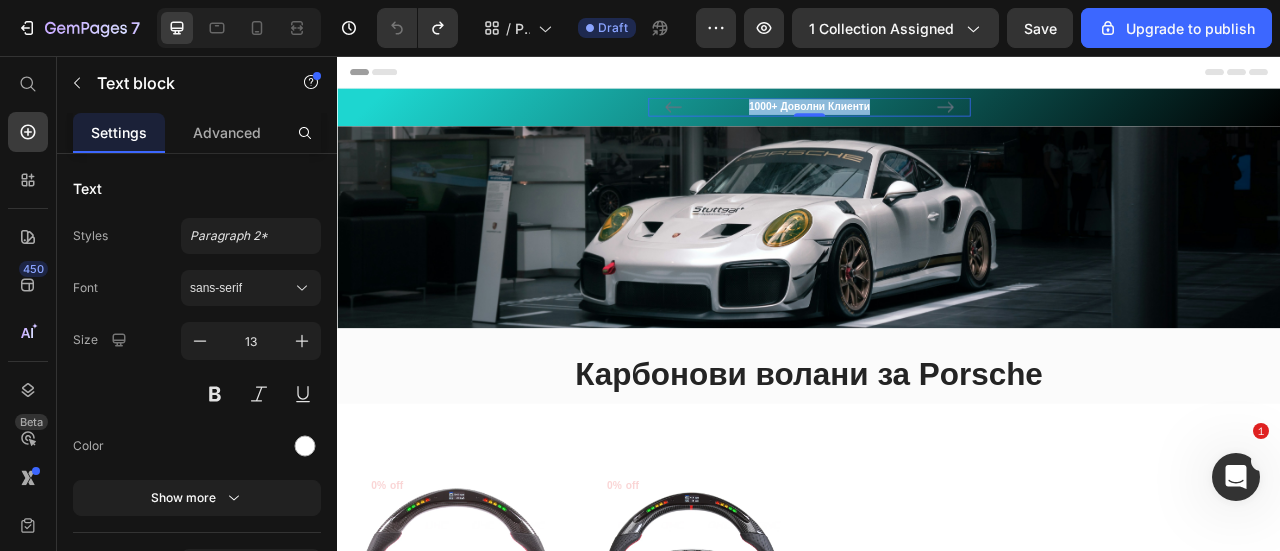 click on "1000+ Доволни Клиенти" at bounding box center [937, 121] 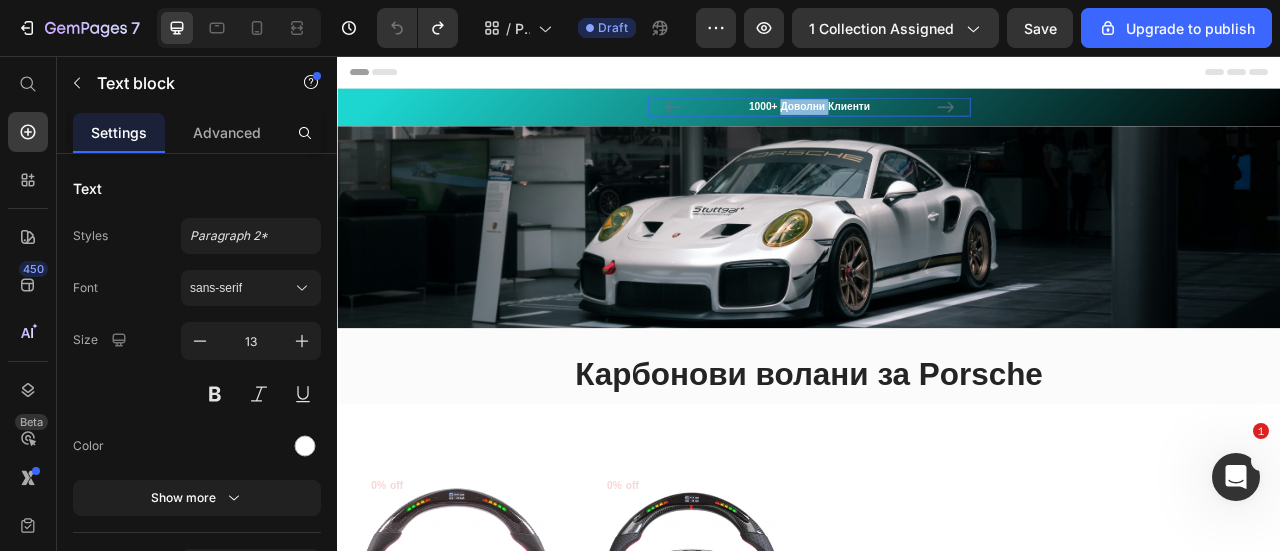 click on "1000+ Доволни Клиенти" at bounding box center (937, 121) 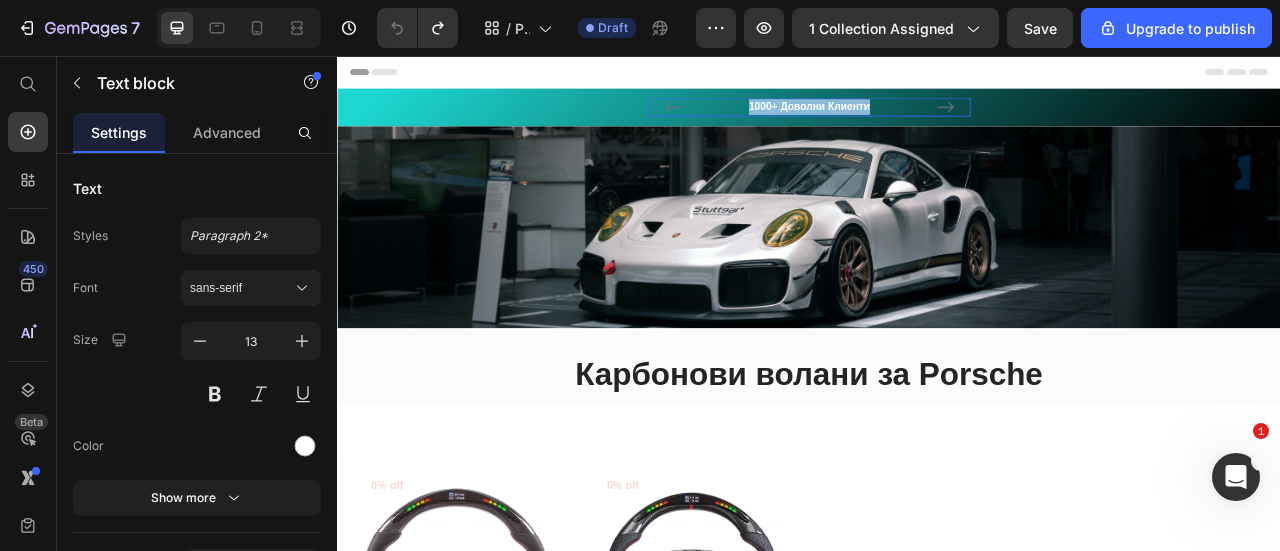 click on "1000+ Доволни Клиенти" at bounding box center [937, 121] 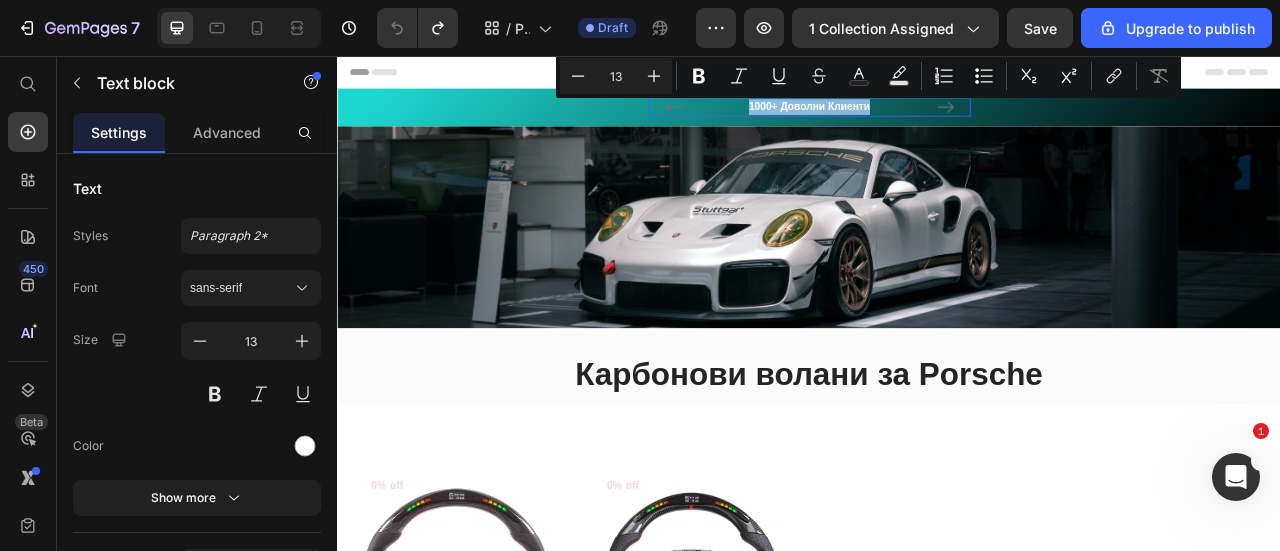 copy on "1000+ Доволни Клиенти" 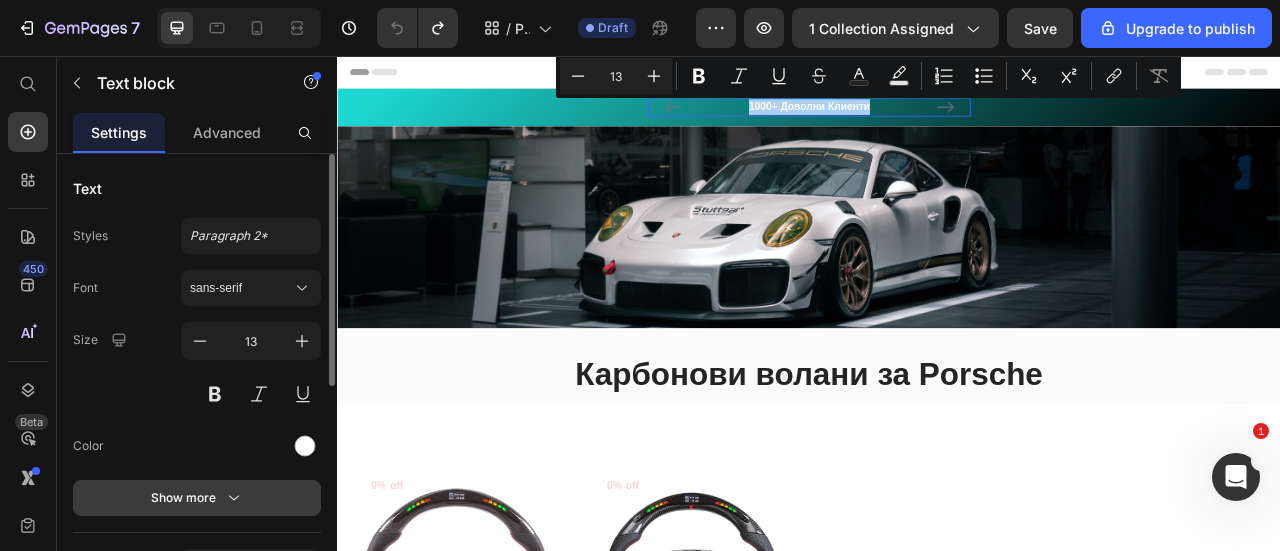 click on "Show more" at bounding box center (197, 498) 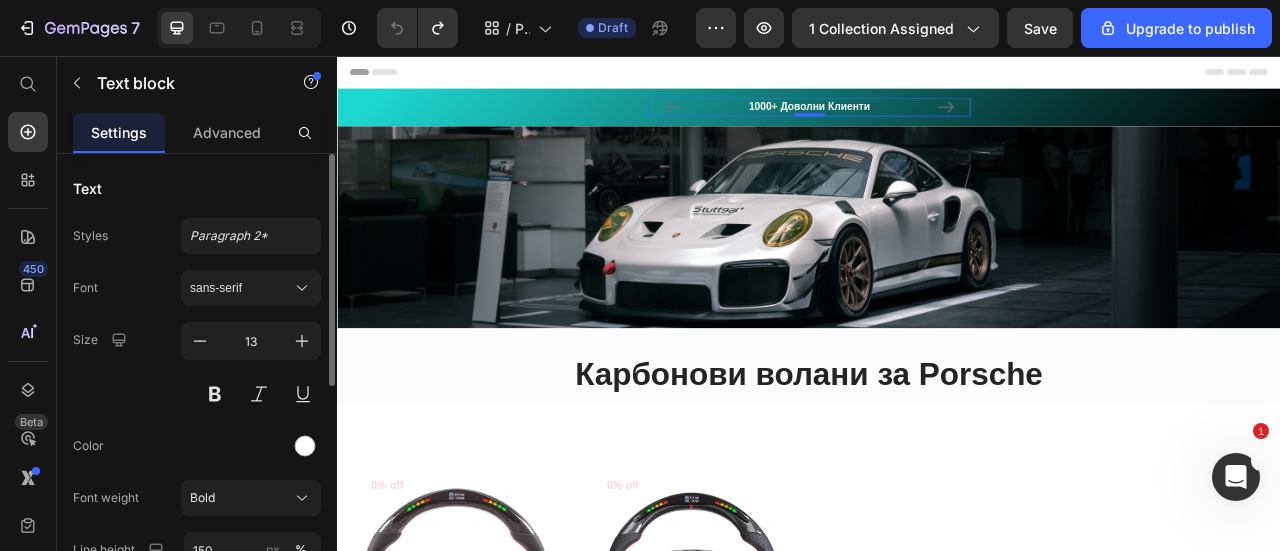 scroll, scrollTop: 266, scrollLeft: 0, axis: vertical 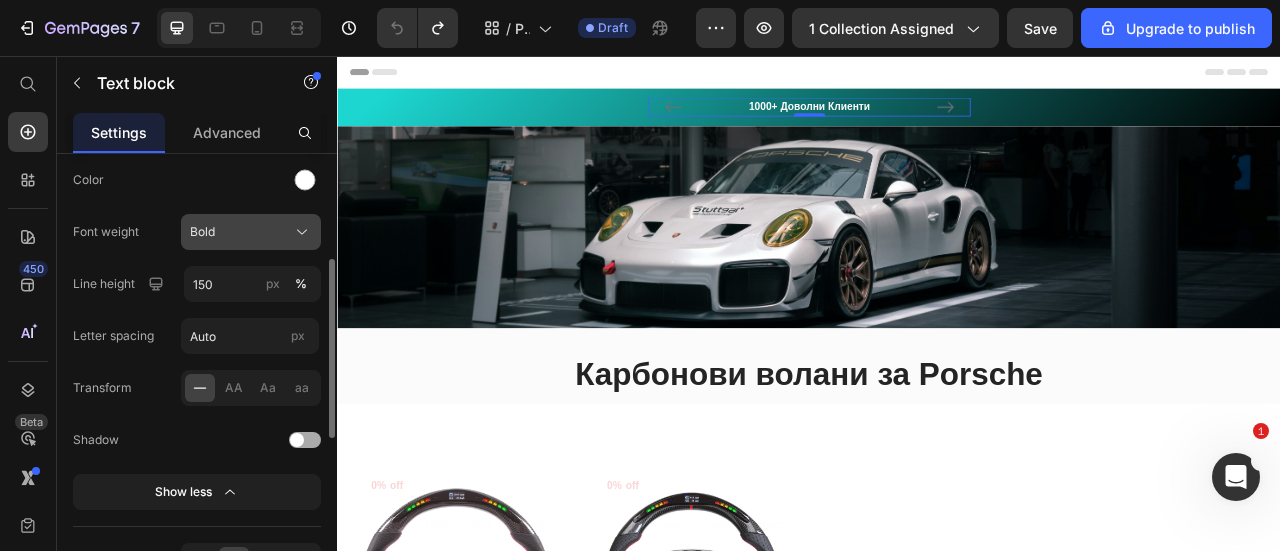 click on "Bold" 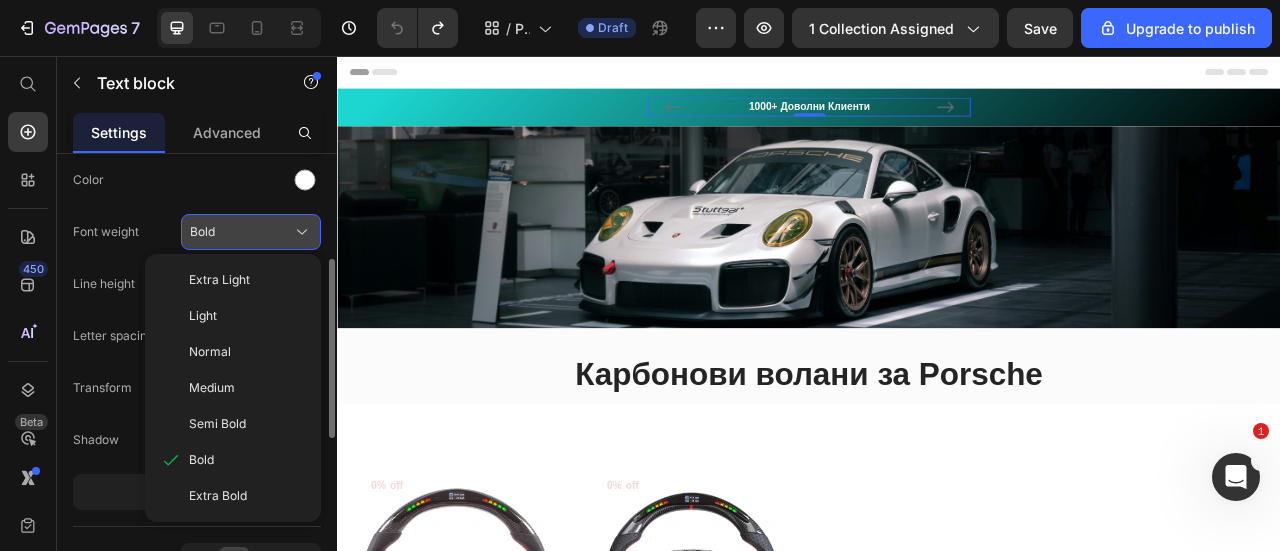 click on "Bold" 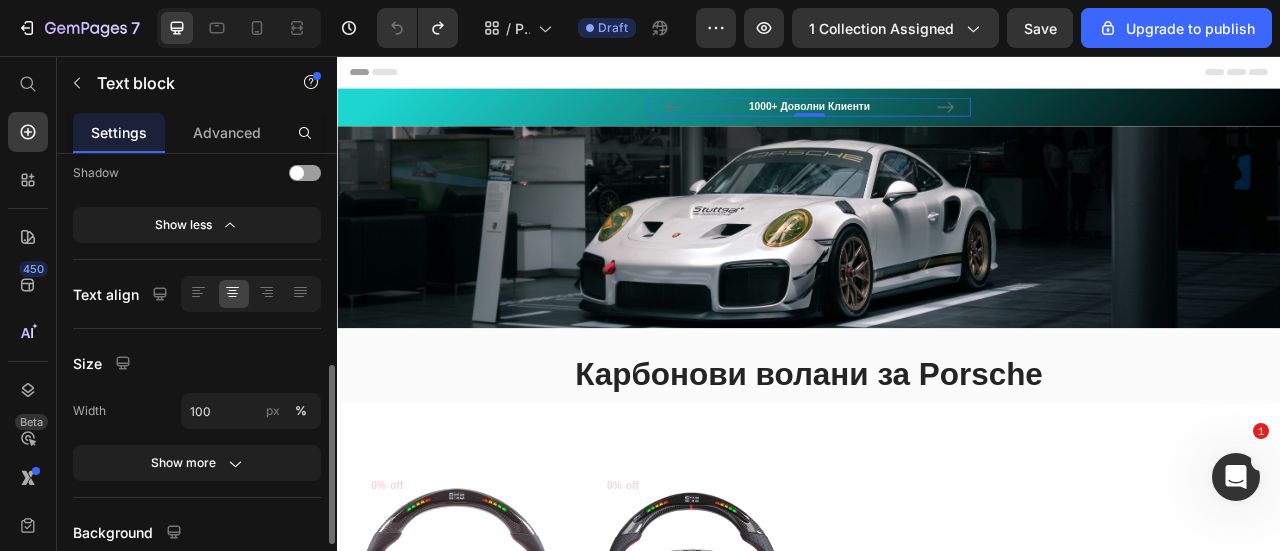 scroll, scrollTop: 698, scrollLeft: 0, axis: vertical 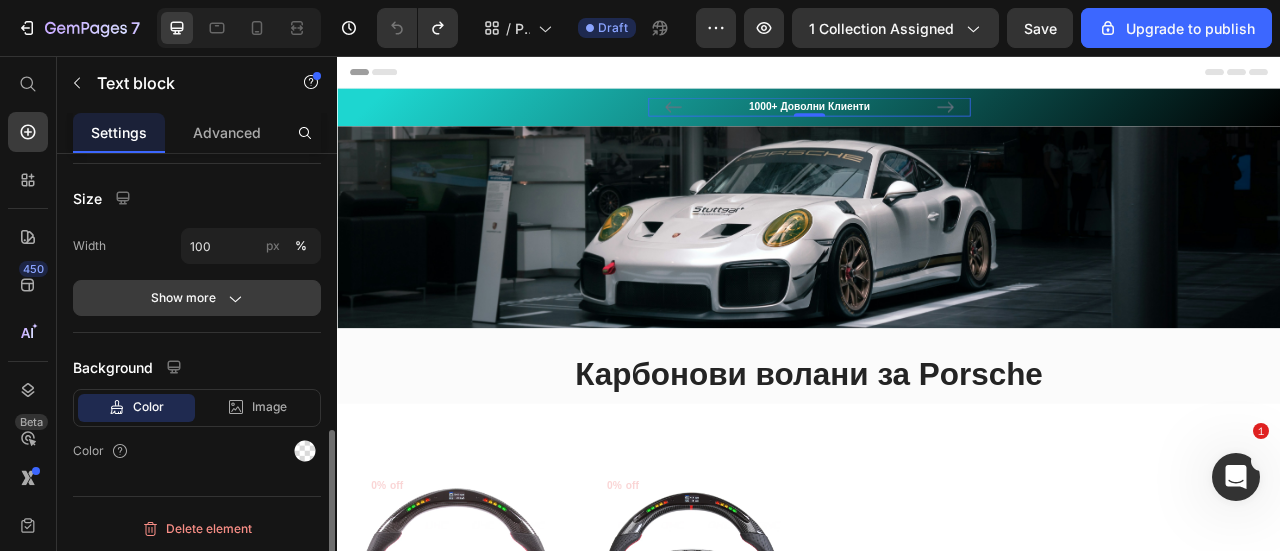 click on "Show more" 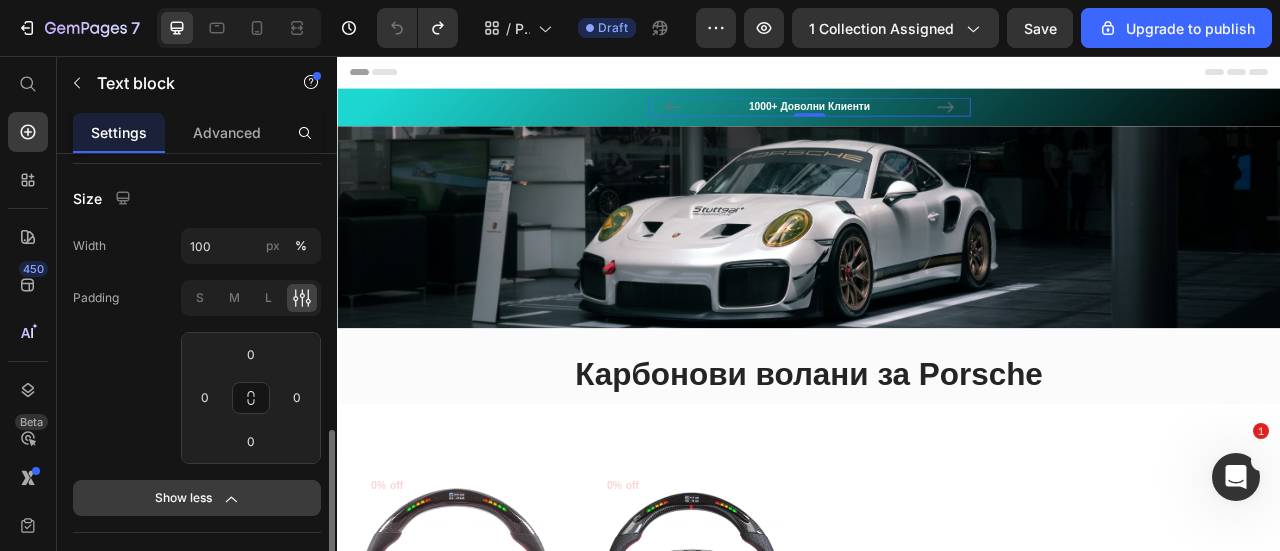 scroll, scrollTop: 898, scrollLeft: 0, axis: vertical 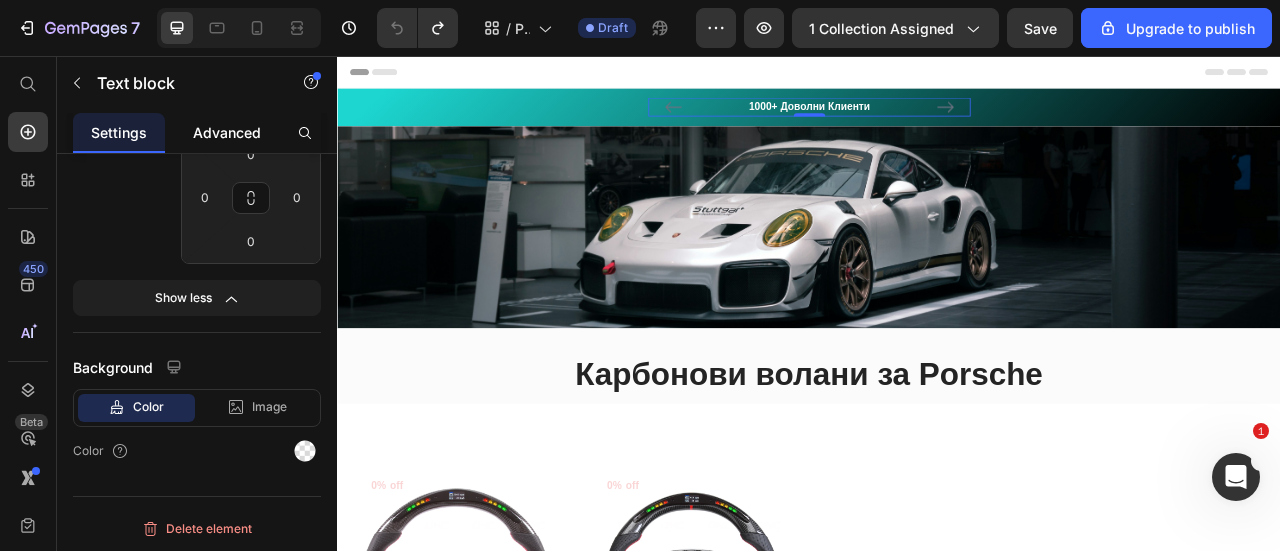 click on "Advanced" at bounding box center (227, 132) 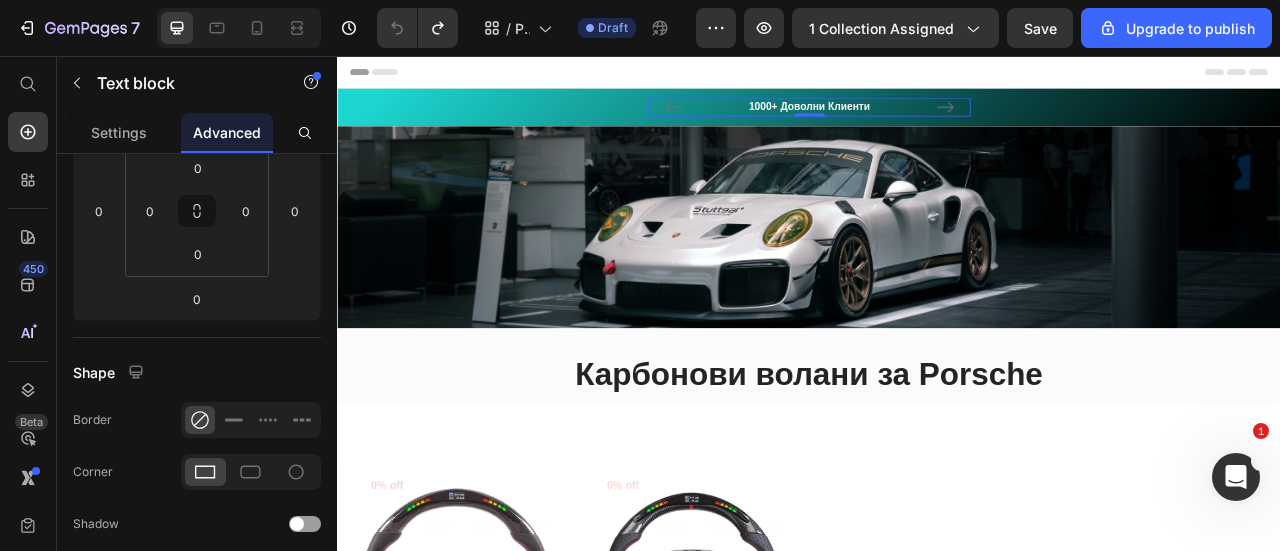 scroll, scrollTop: 0, scrollLeft: 0, axis: both 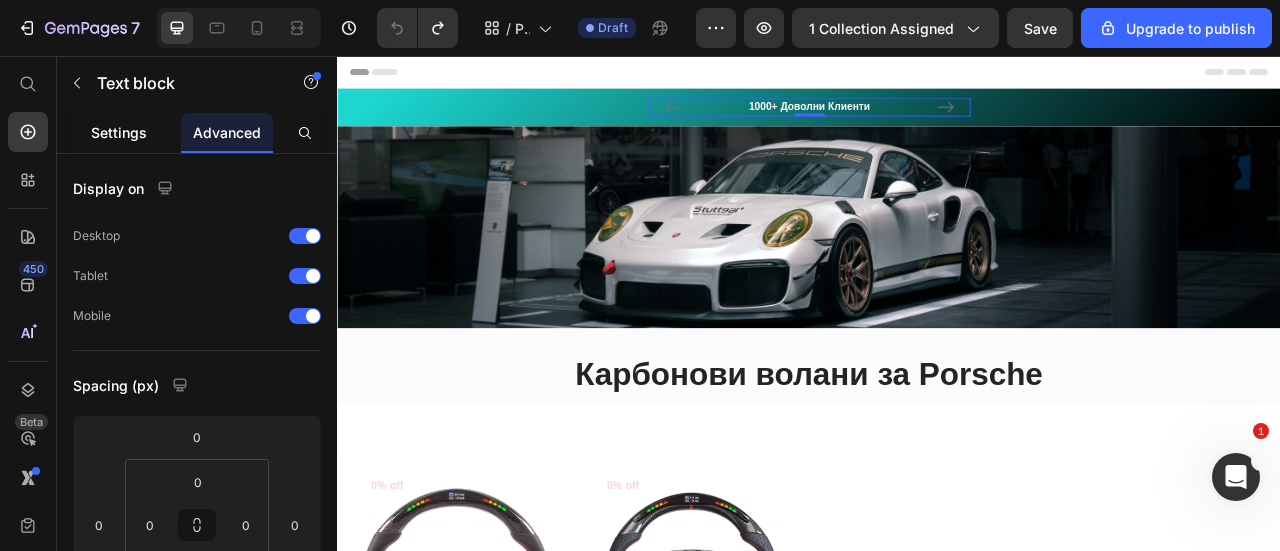 click on "Settings" at bounding box center [119, 132] 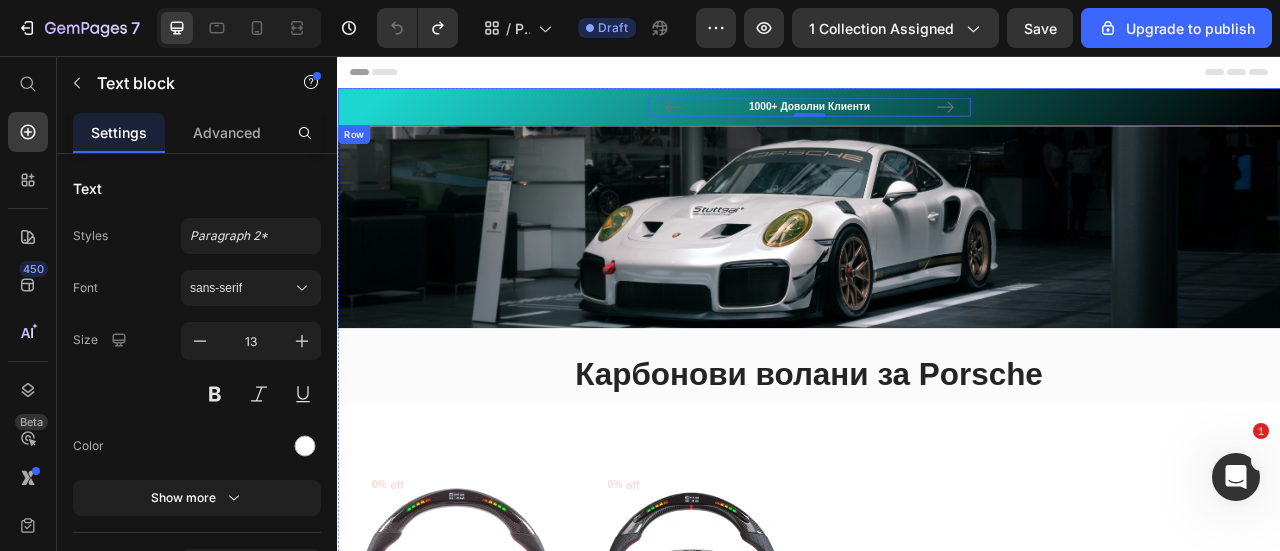 click on "1000+ Доволни Клиенти Text block   0 Text block
Icon
Icon
Icon
Icon
Icon Icon List Hoz Text block Row 30 - ДЕНА БЕЗПЛАТНО ВРЪЩАНЕ Text block
Carousel Row" at bounding box center (937, 121) 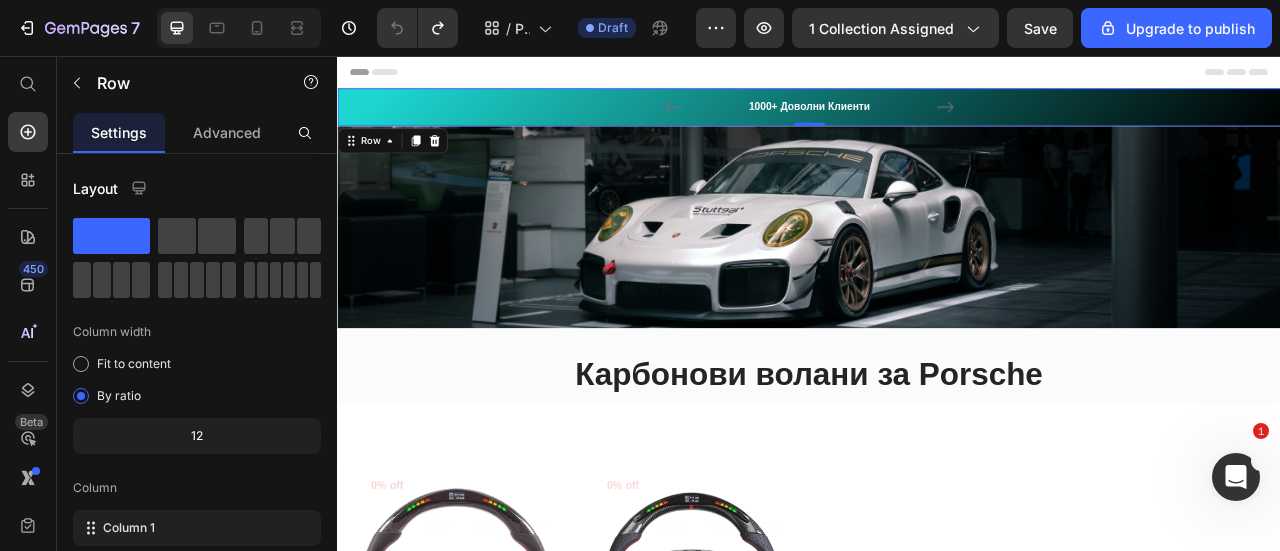 scroll, scrollTop: 266, scrollLeft: 0, axis: vertical 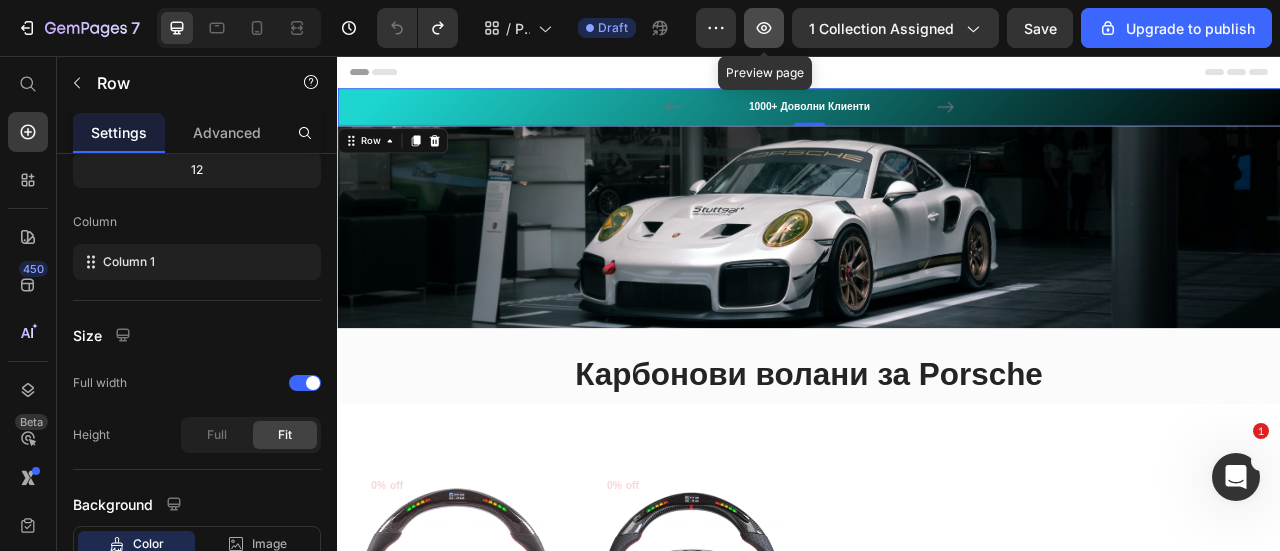 click 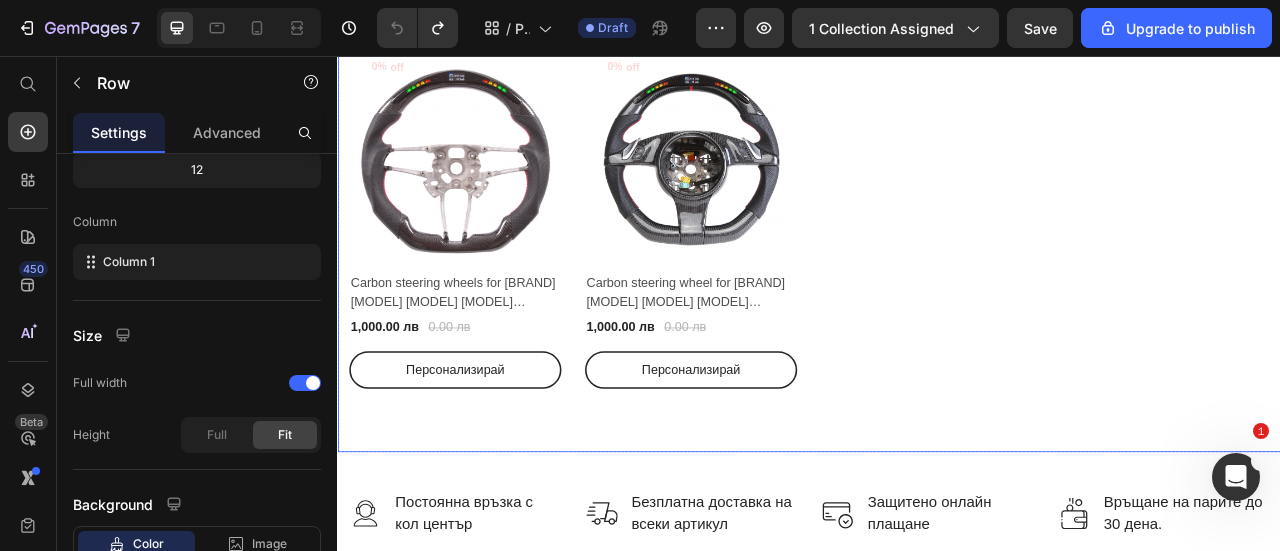 scroll, scrollTop: 0, scrollLeft: 0, axis: both 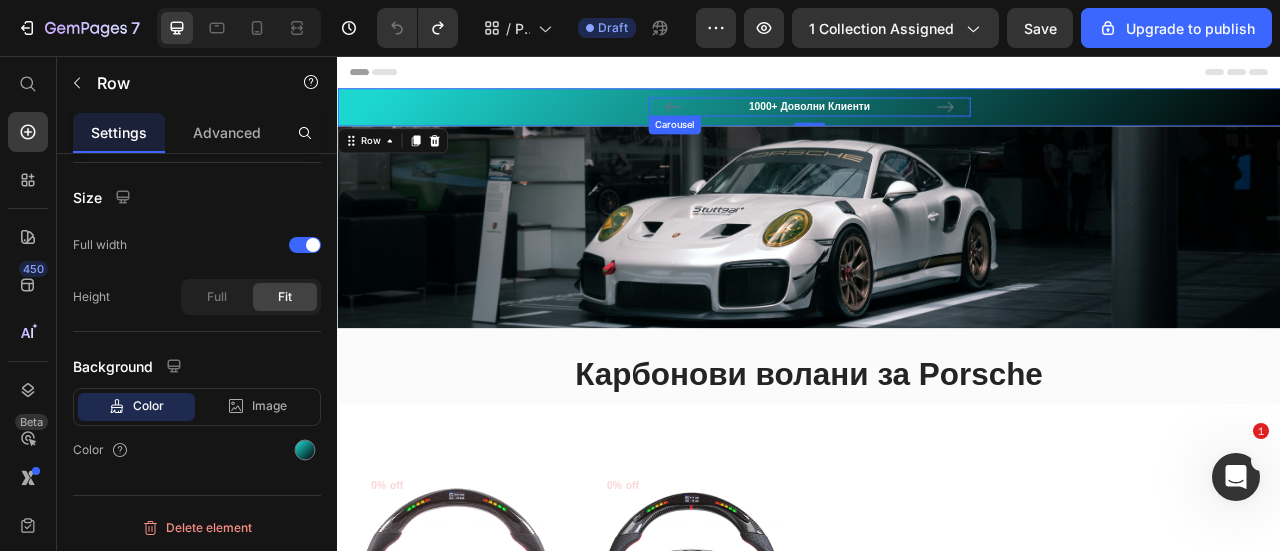 click 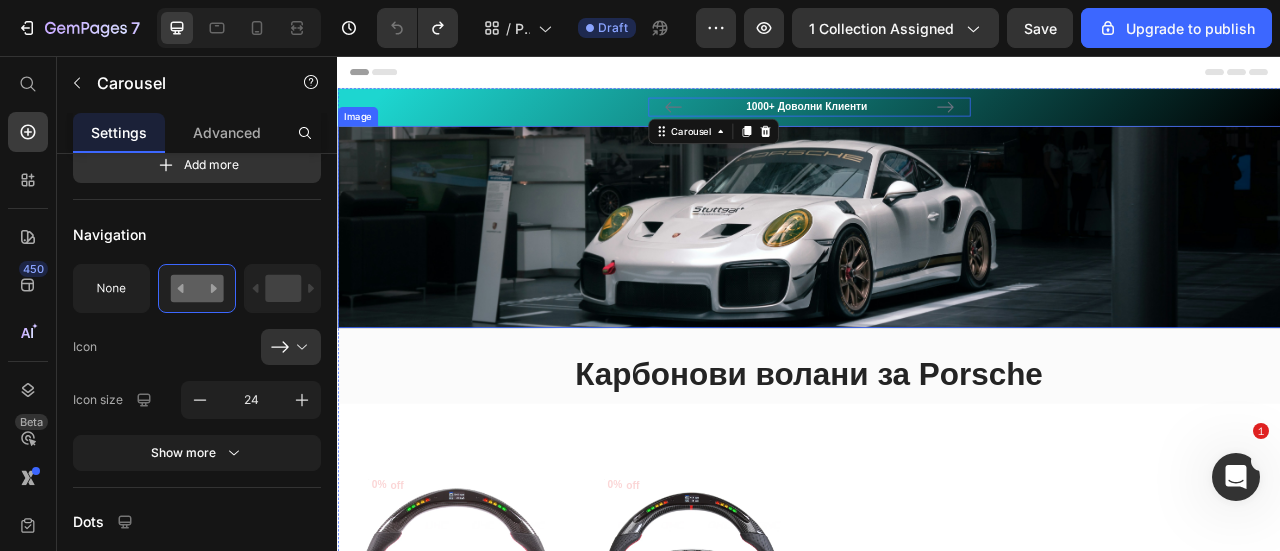scroll, scrollTop: 0, scrollLeft: 0, axis: both 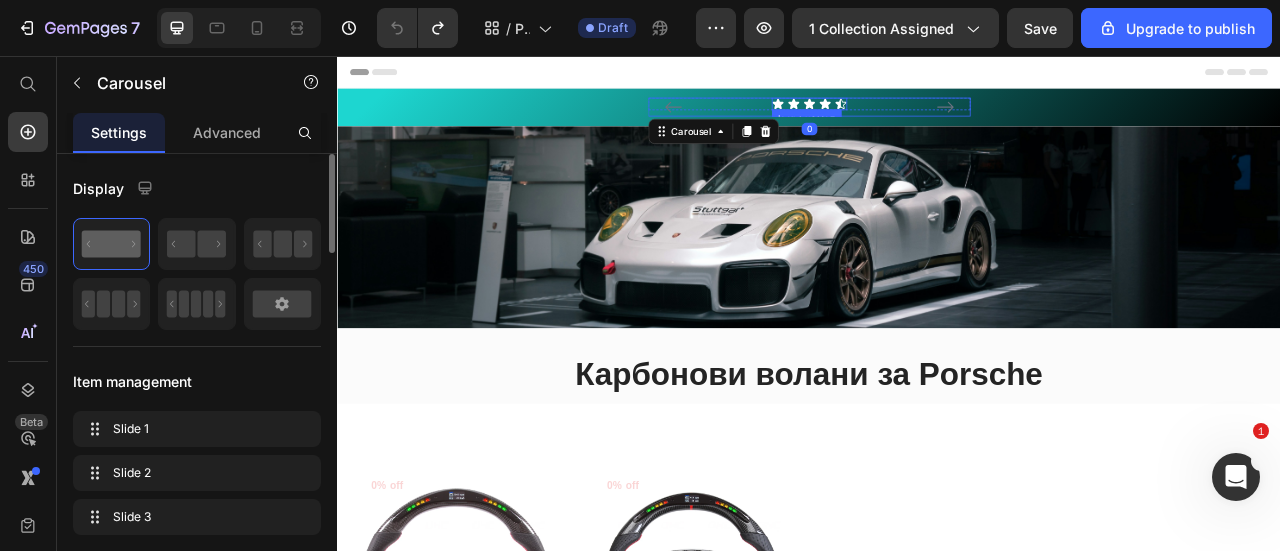click on "Icon
Icon
Icon
Icon
Icon" at bounding box center (937, 117) 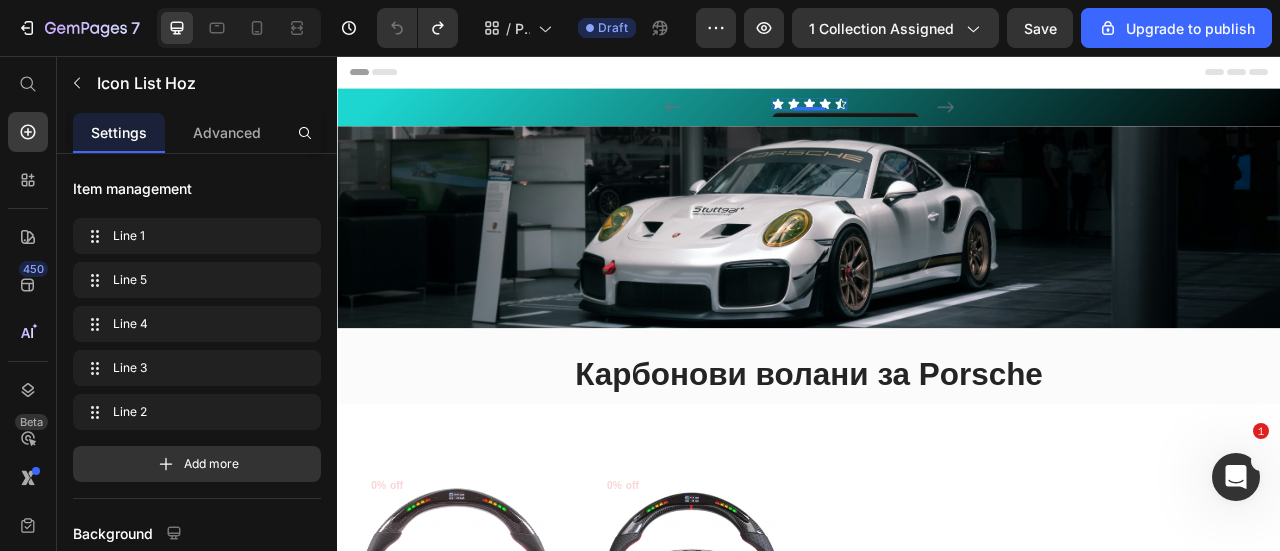 click on "Icon
Icon
Icon
Icon
Icon" at bounding box center (937, 117) 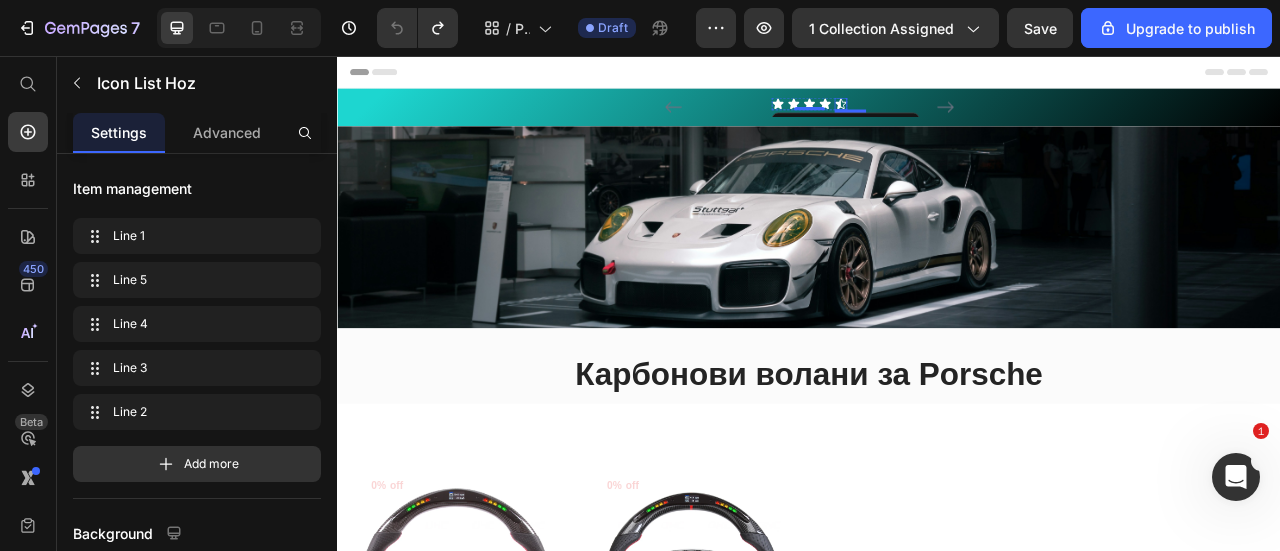 click 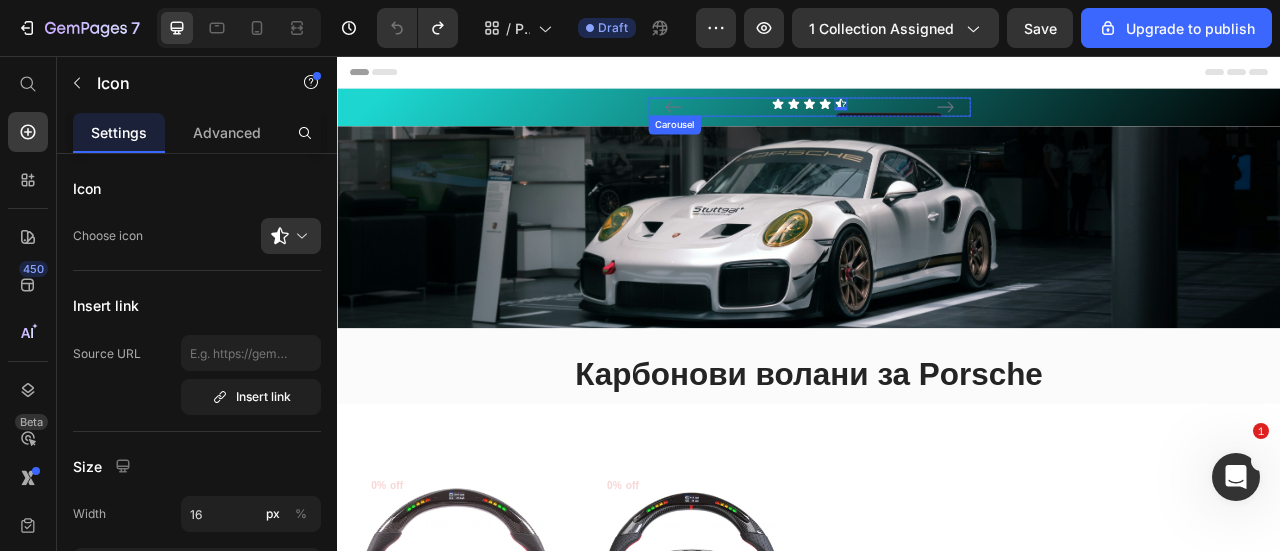 click on "Text block
Icon
Icon
Icon
Icon
Icon   0 Icon List Hoz Text block Row" at bounding box center [937, 117] 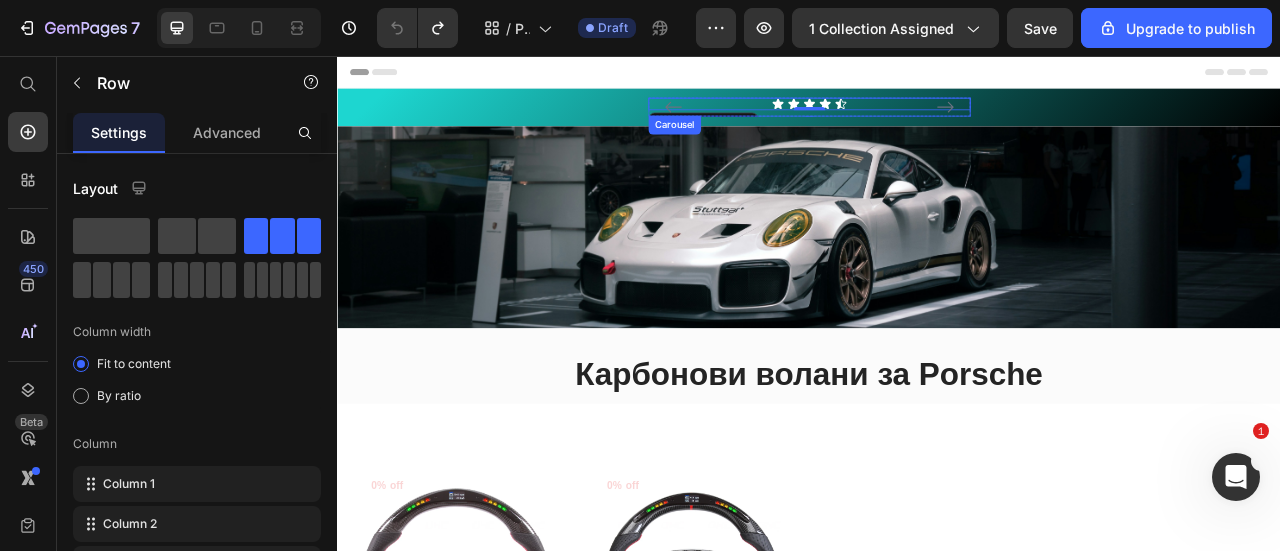click 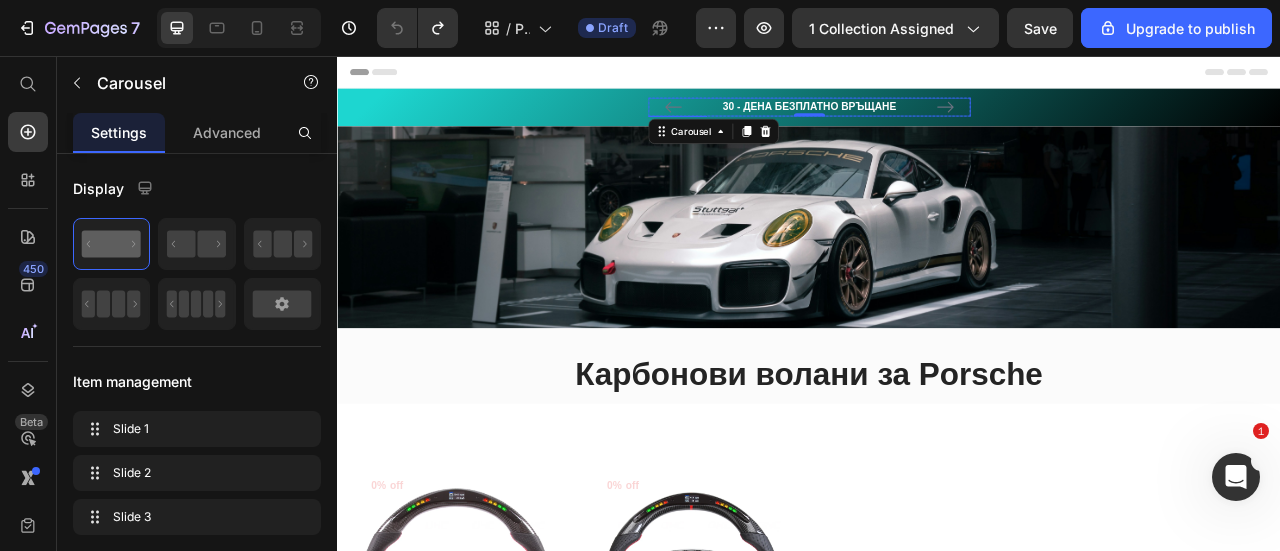 click on "30 - ДЕНА БЕЗПЛАТНО ВРЪЩАНЕ" at bounding box center [937, 121] 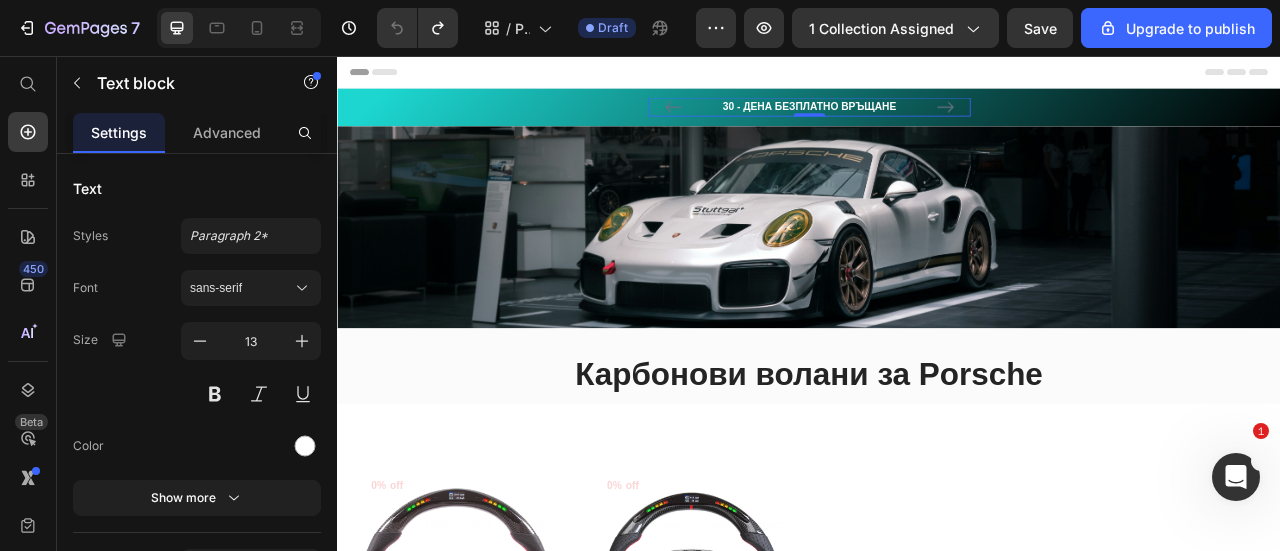 click on "30 - ДЕНА БЕЗПЛАТНО ВРЪЩАНЕ" at bounding box center (937, 121) 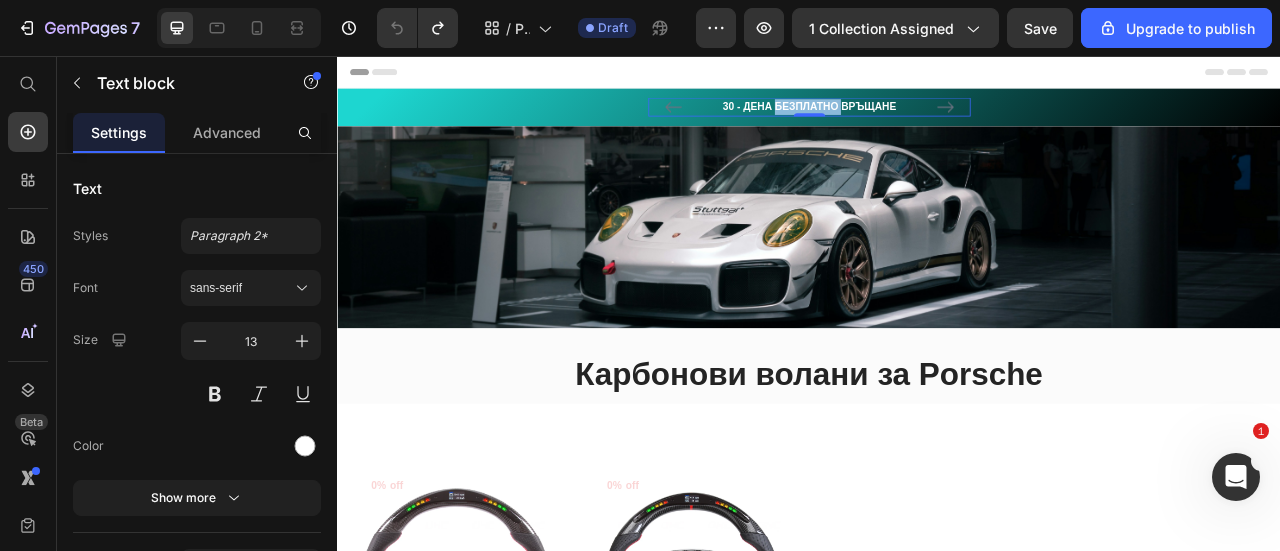 click on "30 - ДЕНА БЕЗПЛАТНО ВРЪЩАНЕ" at bounding box center [937, 121] 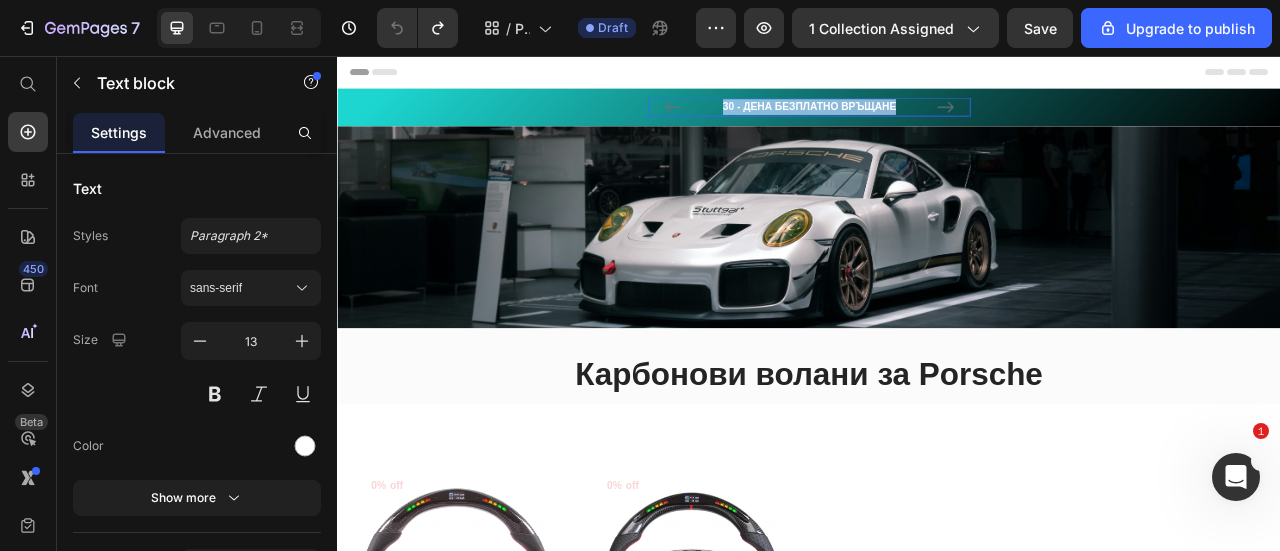 click on "30 - ДЕНА БЕЗПЛАТНО ВРЪЩАНЕ" at bounding box center [937, 121] 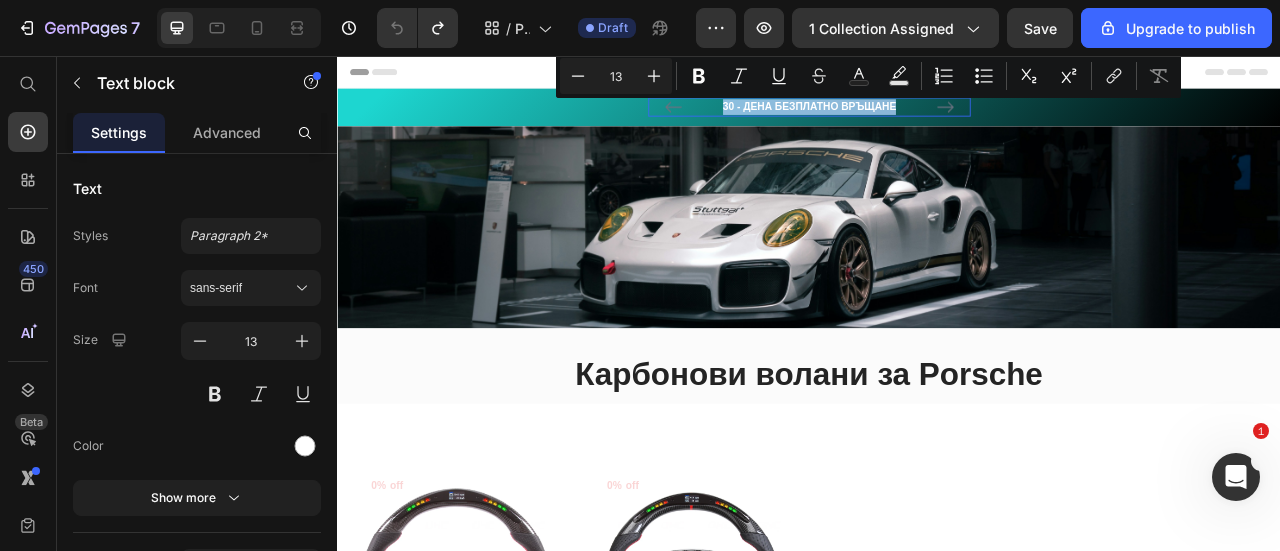 copy on "30 - ДЕНА БЕЗПЛАТНО ВРЪЩАНЕ" 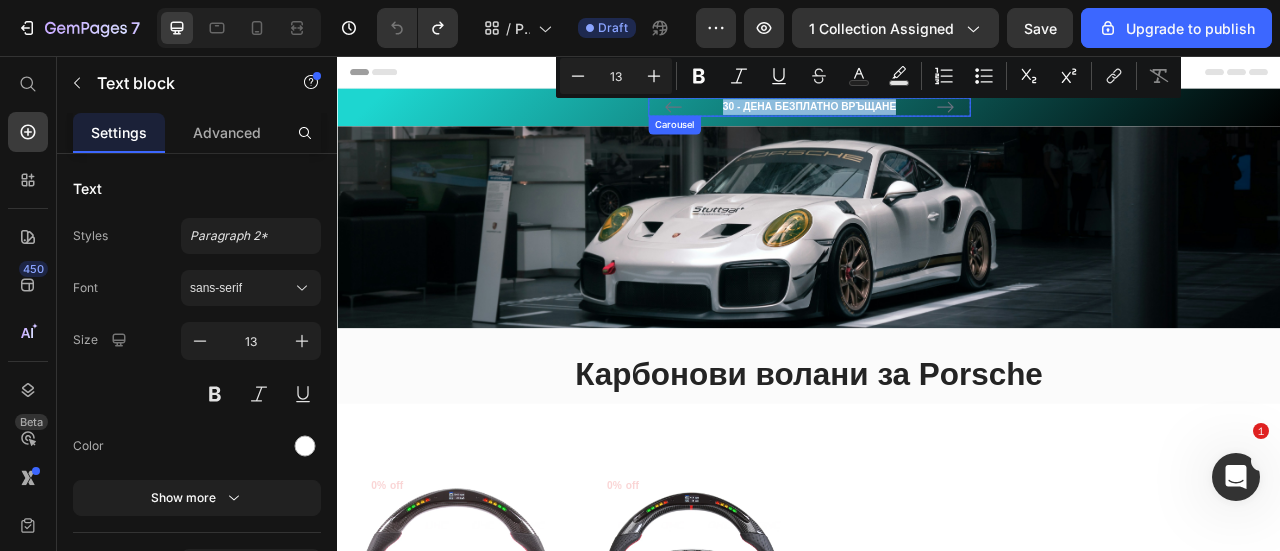 click 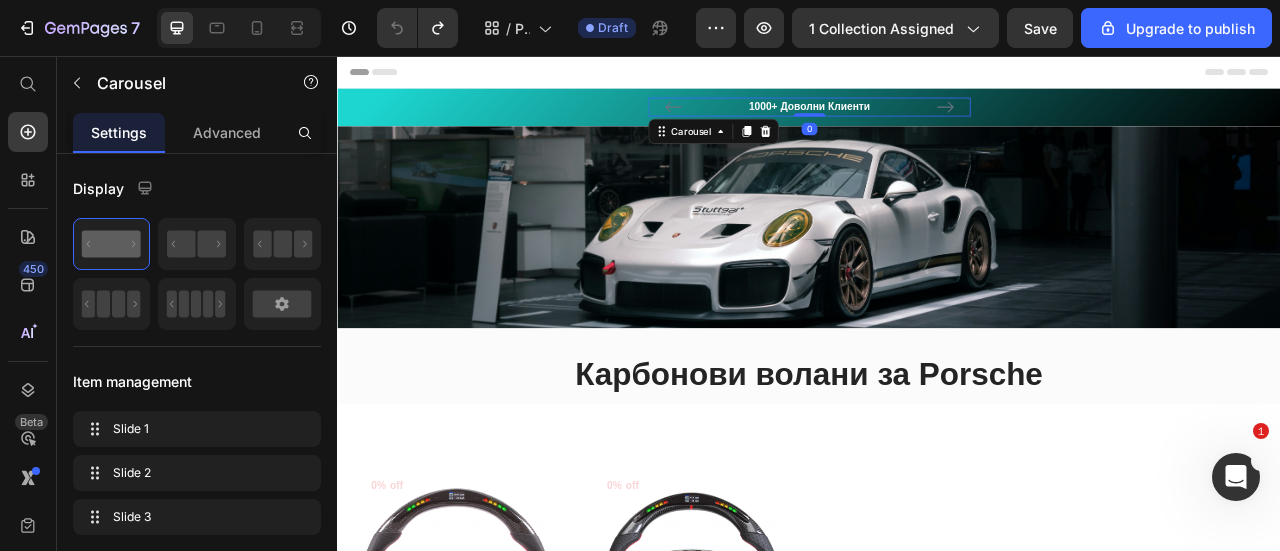 click 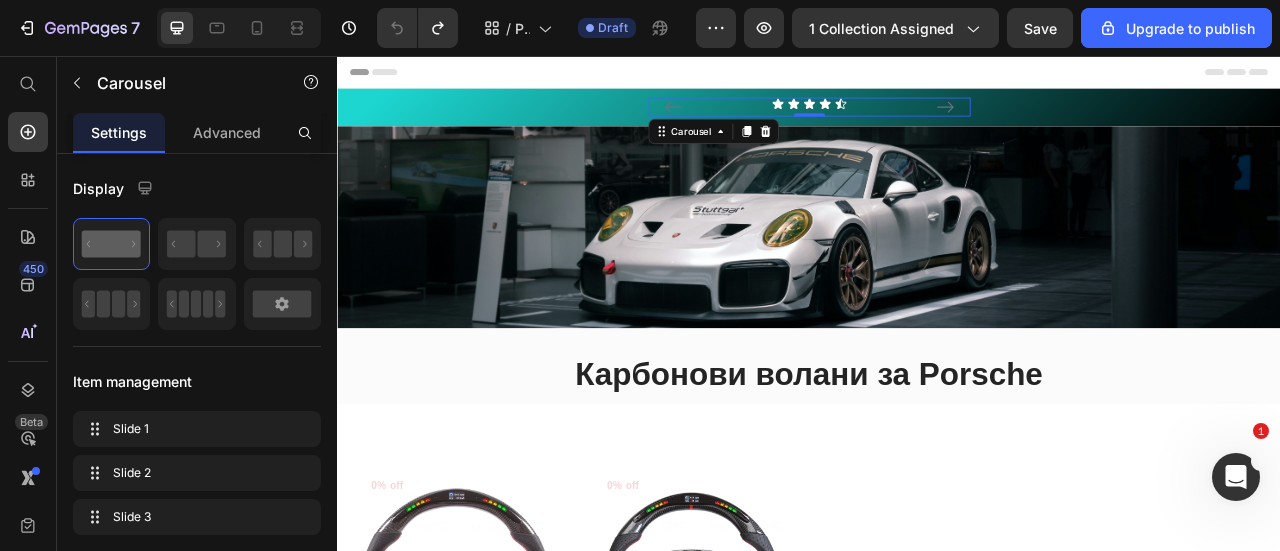 click on "Text block
Icon
Icon
Icon
Icon
Icon Icon List Hoz Text block Row" at bounding box center [937, 121] 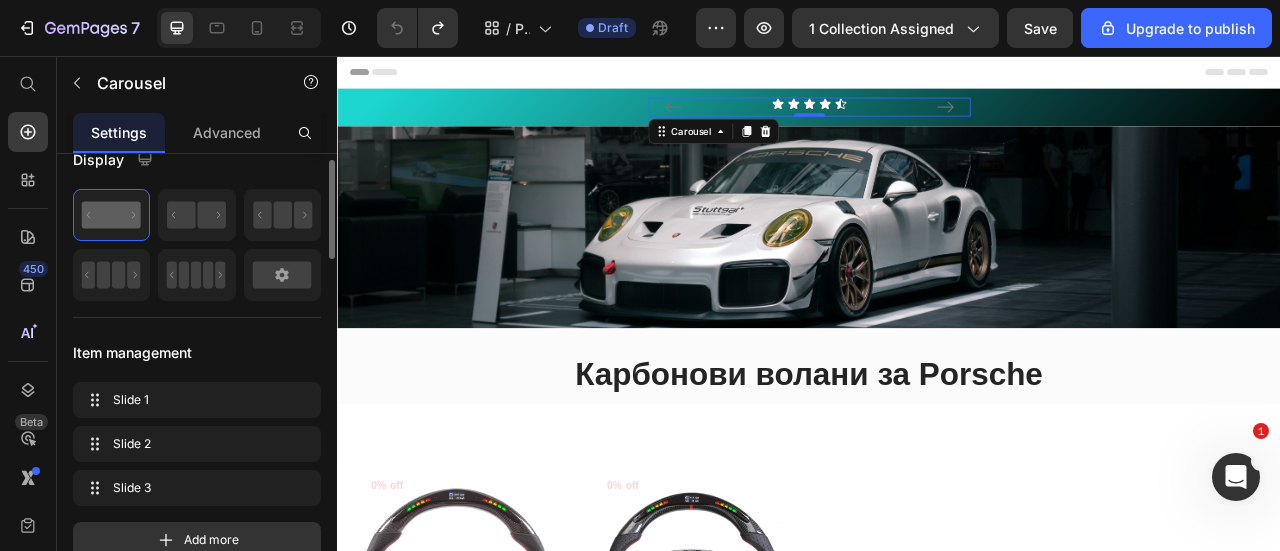 scroll, scrollTop: 0, scrollLeft: 0, axis: both 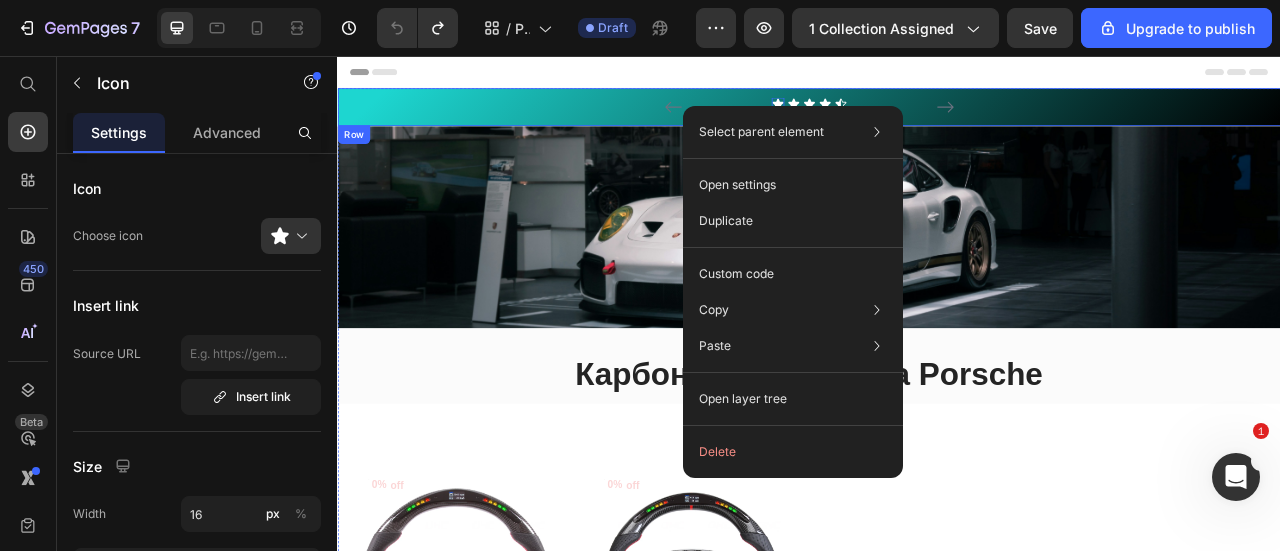 click on "1000+ Доволни Клиенти Text block Text block
Icon   0
Icon
Icon
Icon
Icon Icon List Hoz Text block Row 30 - ДЕНА БЕЗПЛАТНО ВРЪЩАНЕ Text block
Carousel Row Row" at bounding box center (937, 121) 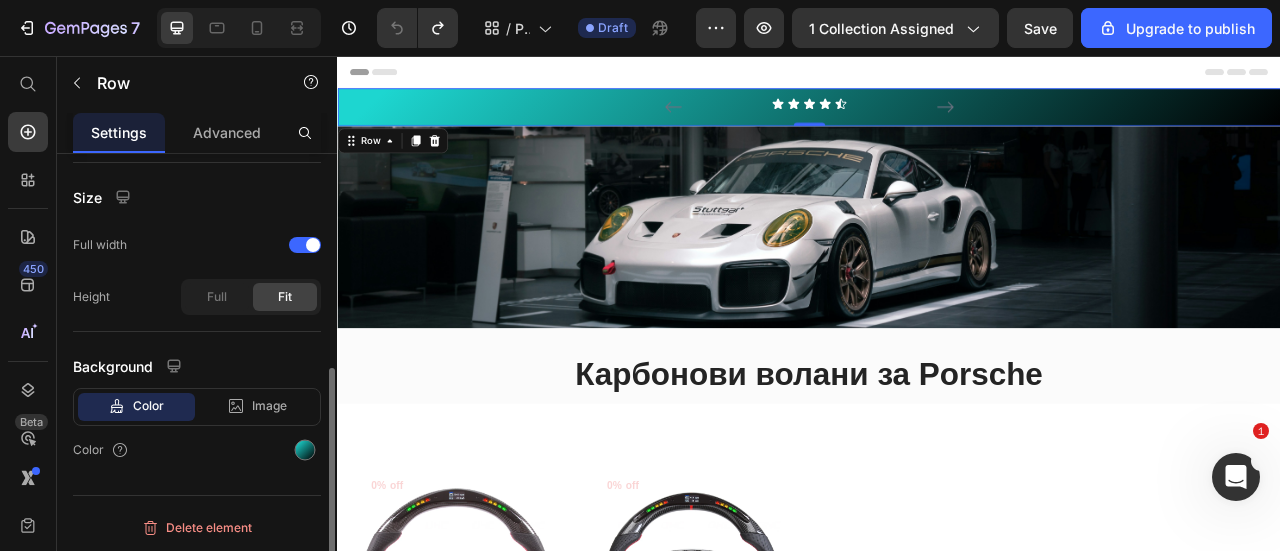 scroll, scrollTop: 404, scrollLeft: 0, axis: vertical 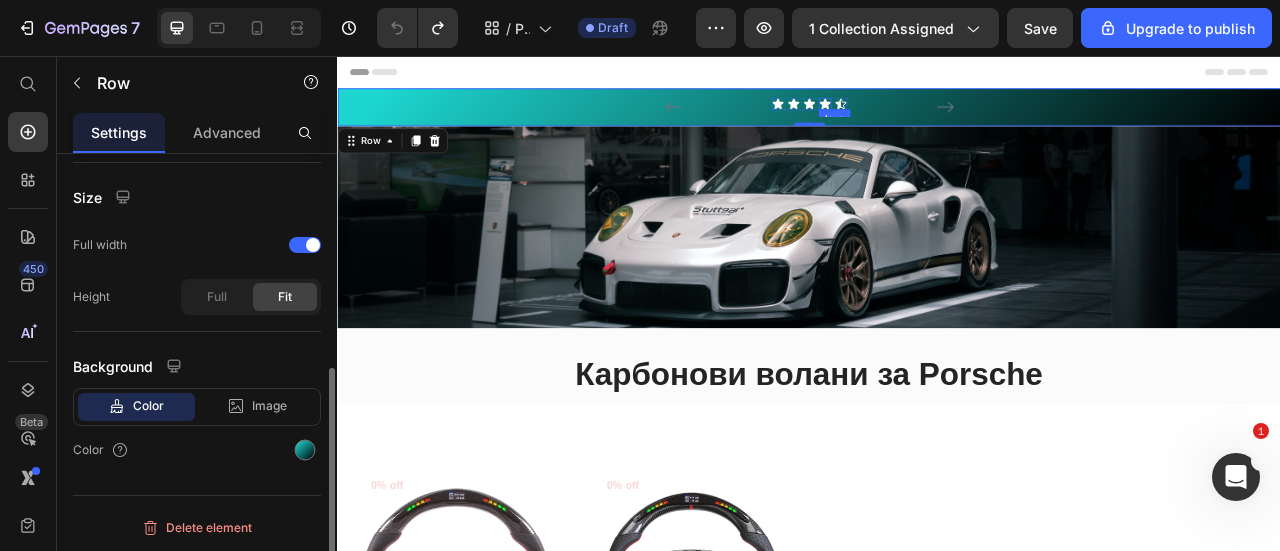 click on "Text block
Icon
Icon
Icon
Icon
Icon Icon List Hoz Text block Row" at bounding box center [937, 121] 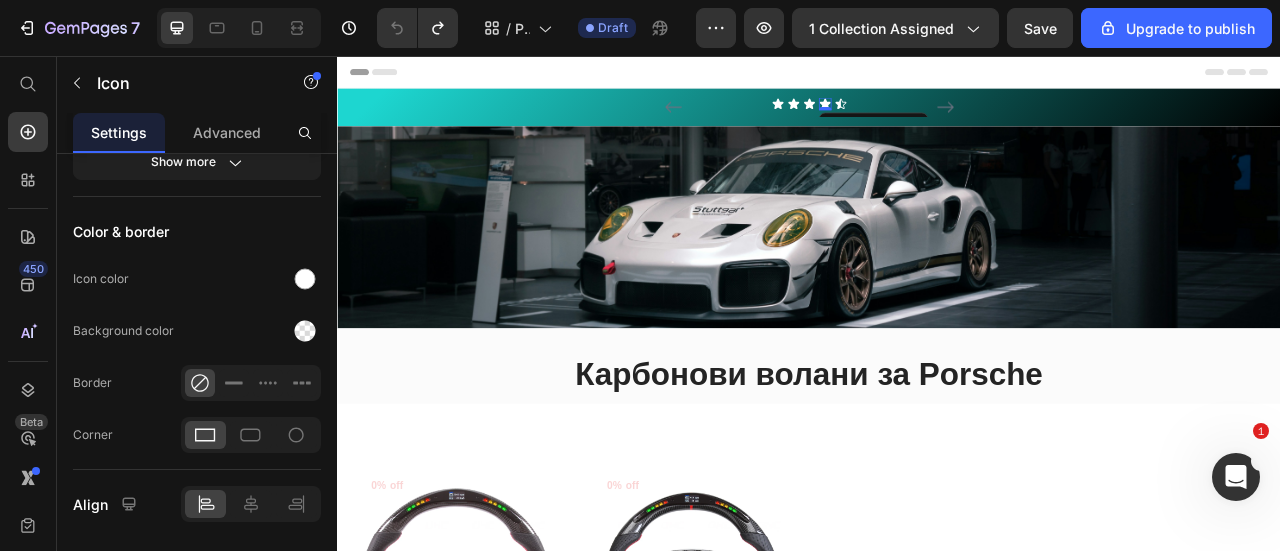 scroll, scrollTop: 0, scrollLeft: 0, axis: both 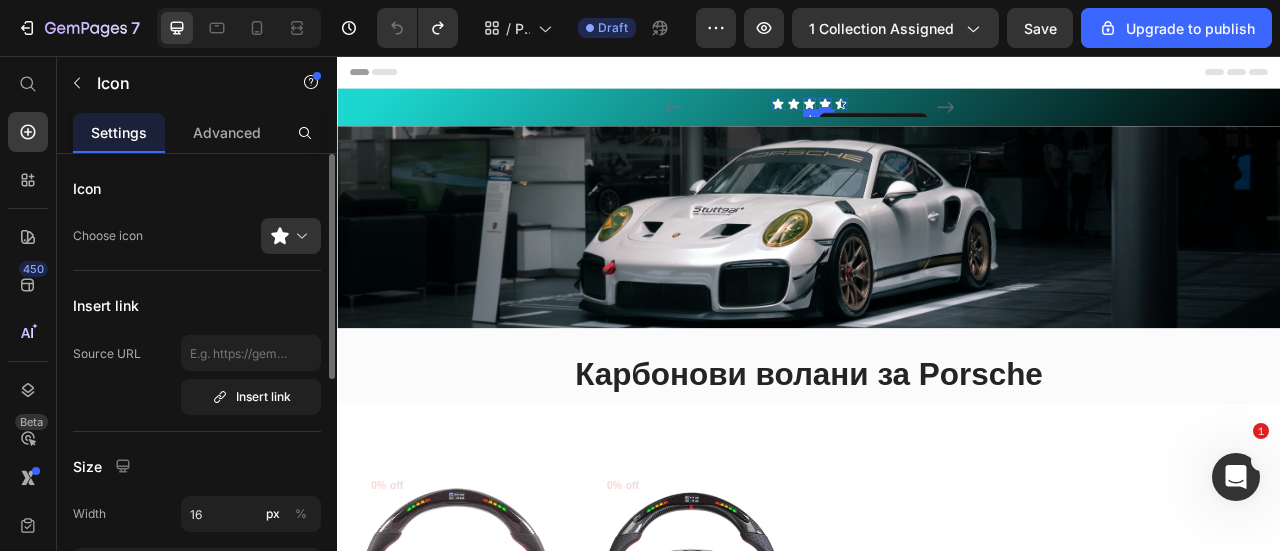 click 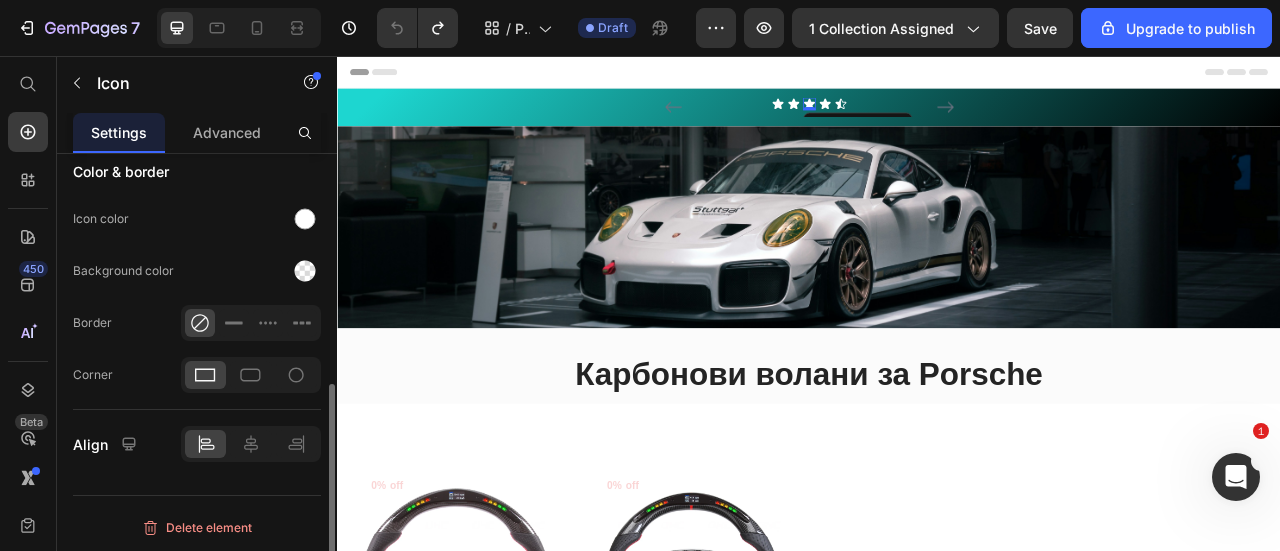 scroll, scrollTop: 198, scrollLeft: 0, axis: vertical 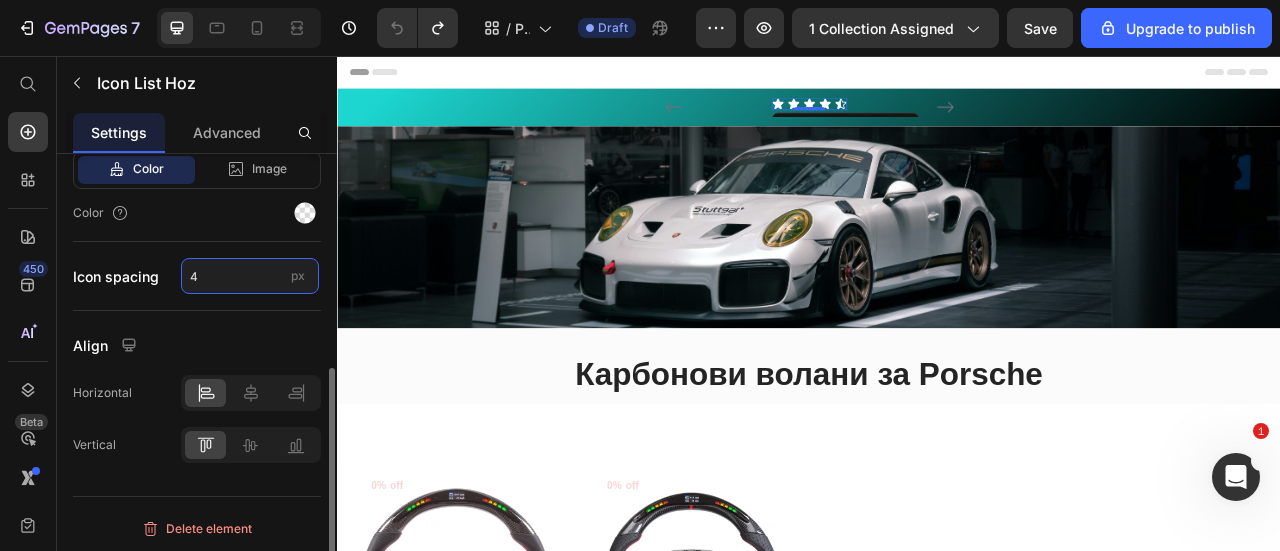 click on "4" at bounding box center (250, 276) 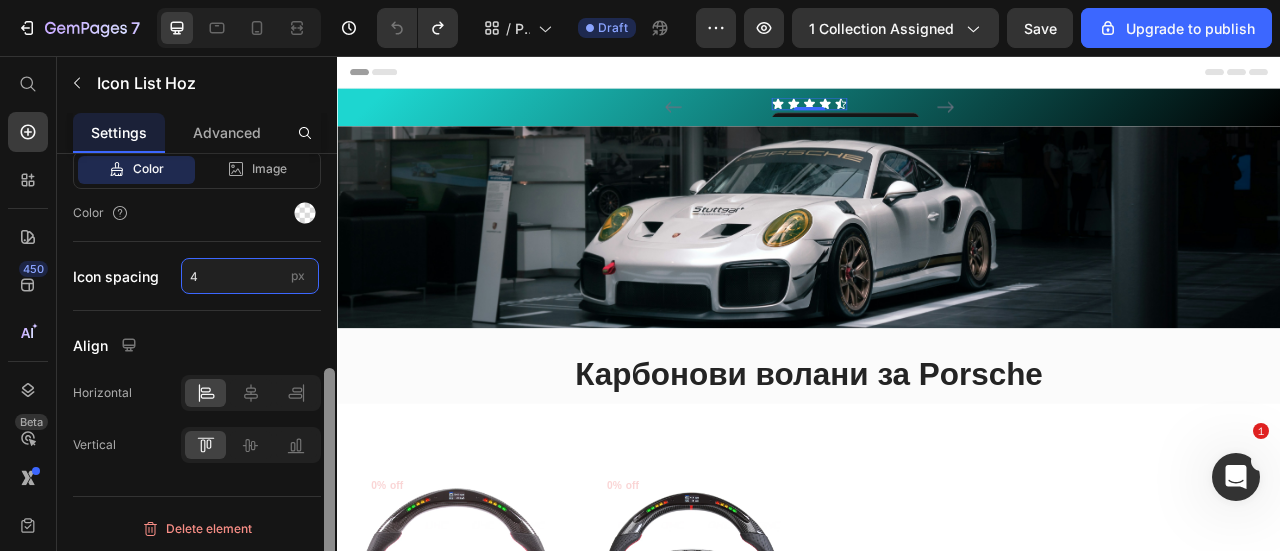 type on "5" 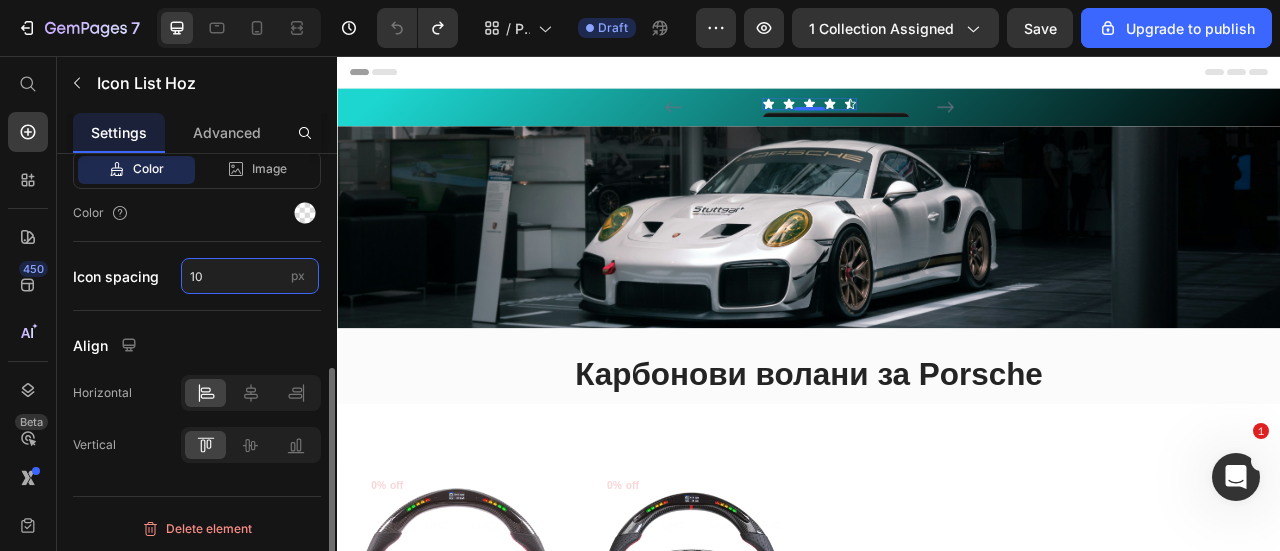 type on "1" 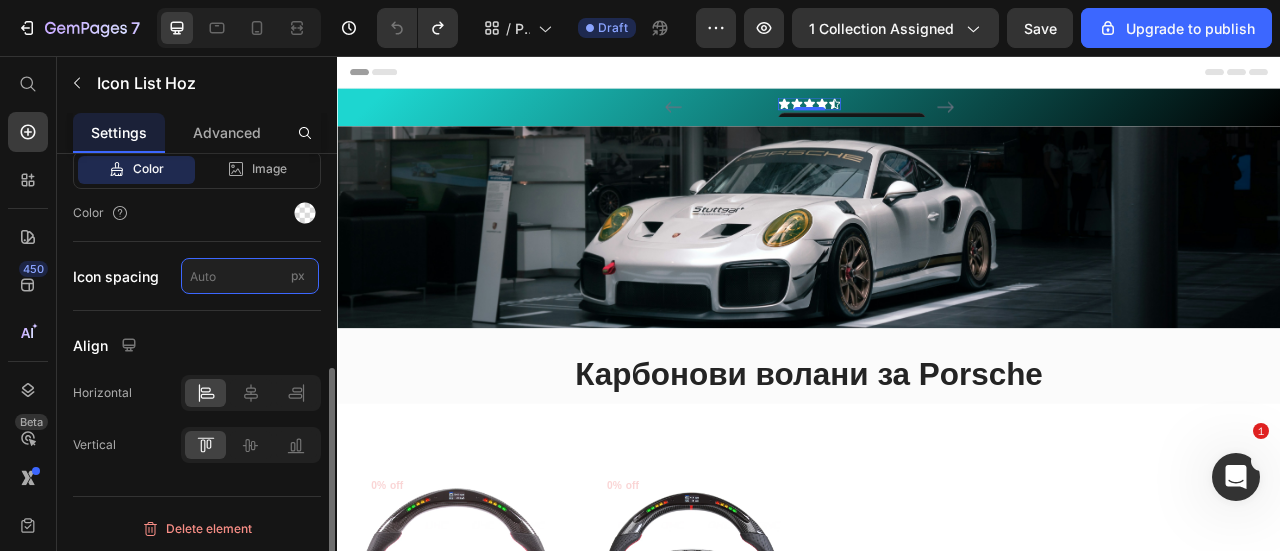 type on "4" 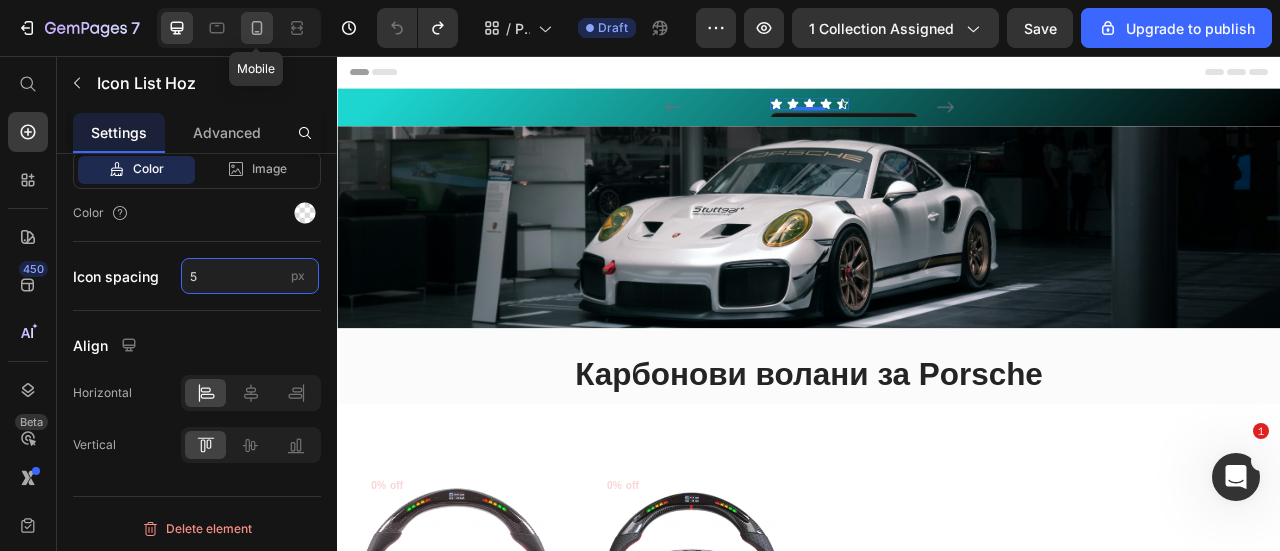type on "5" 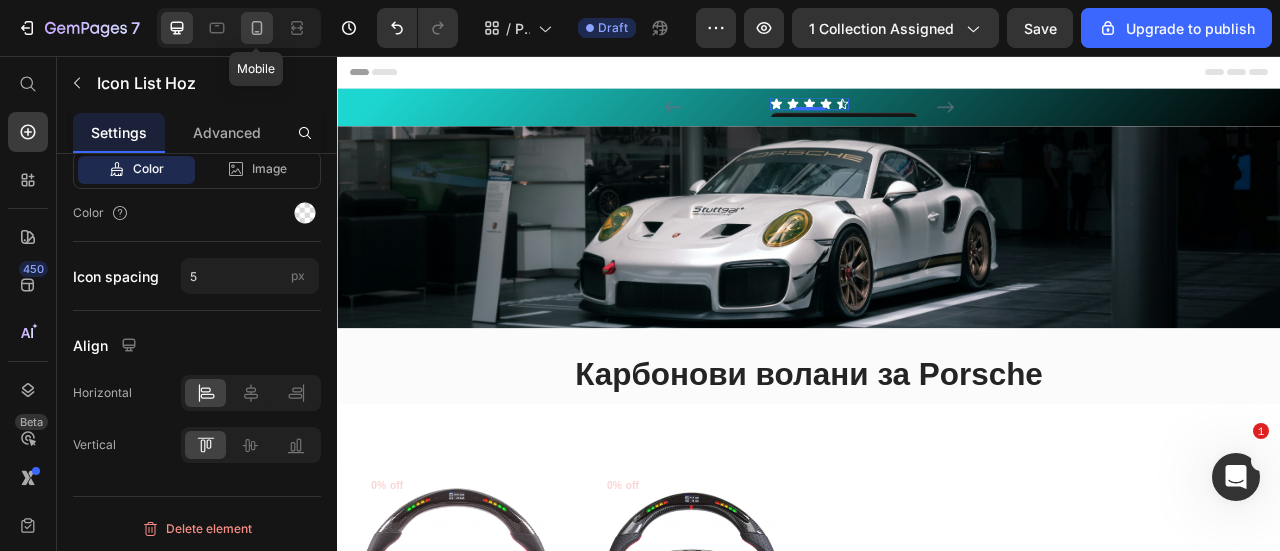 click 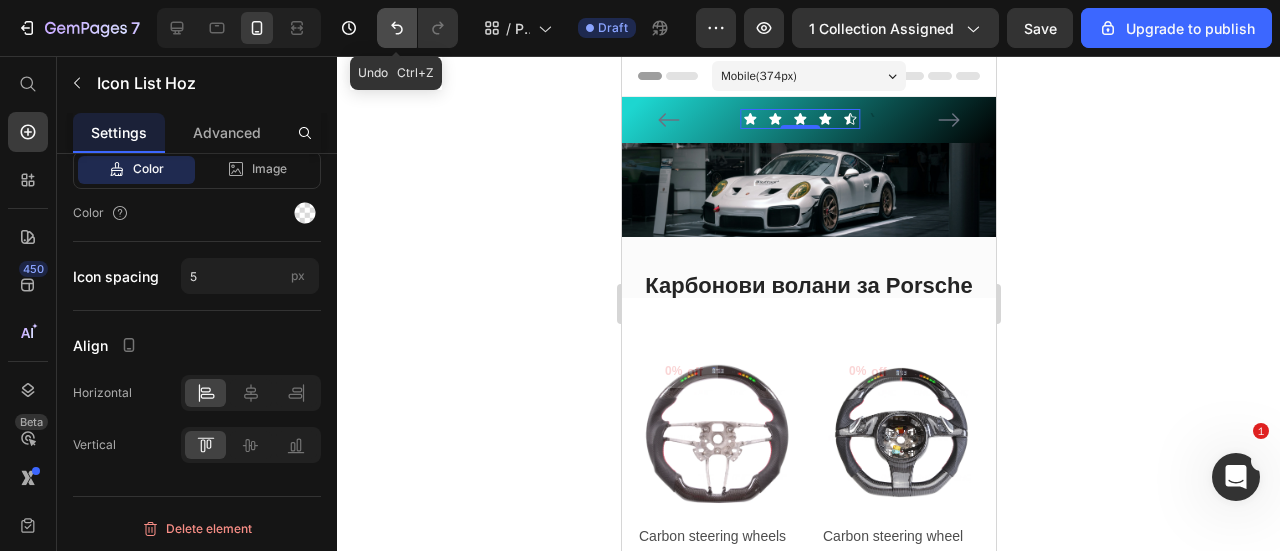 click 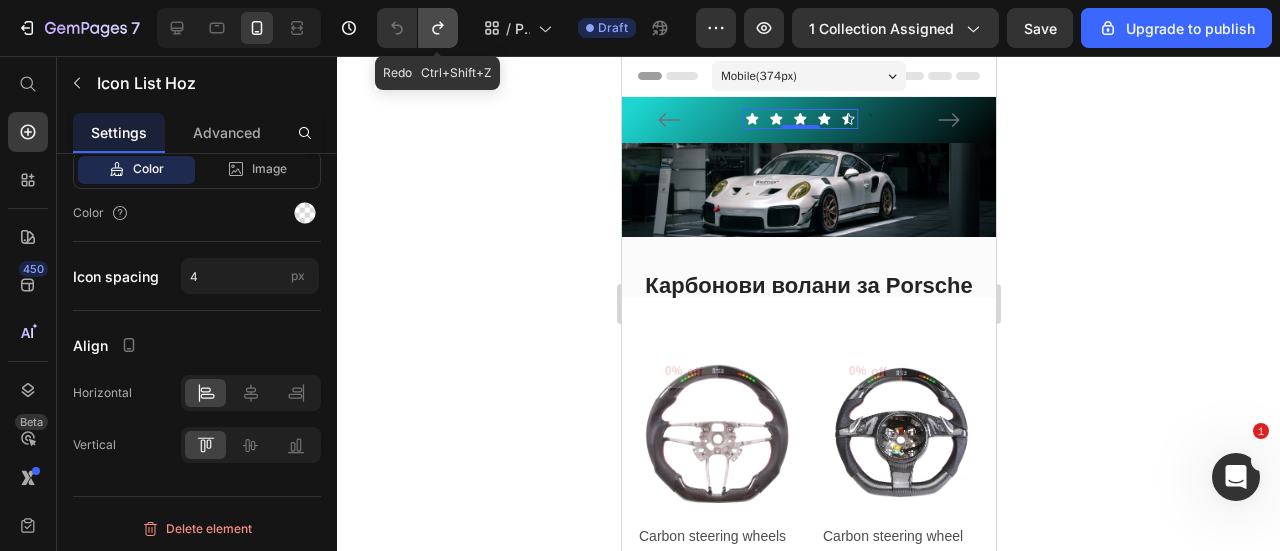 click 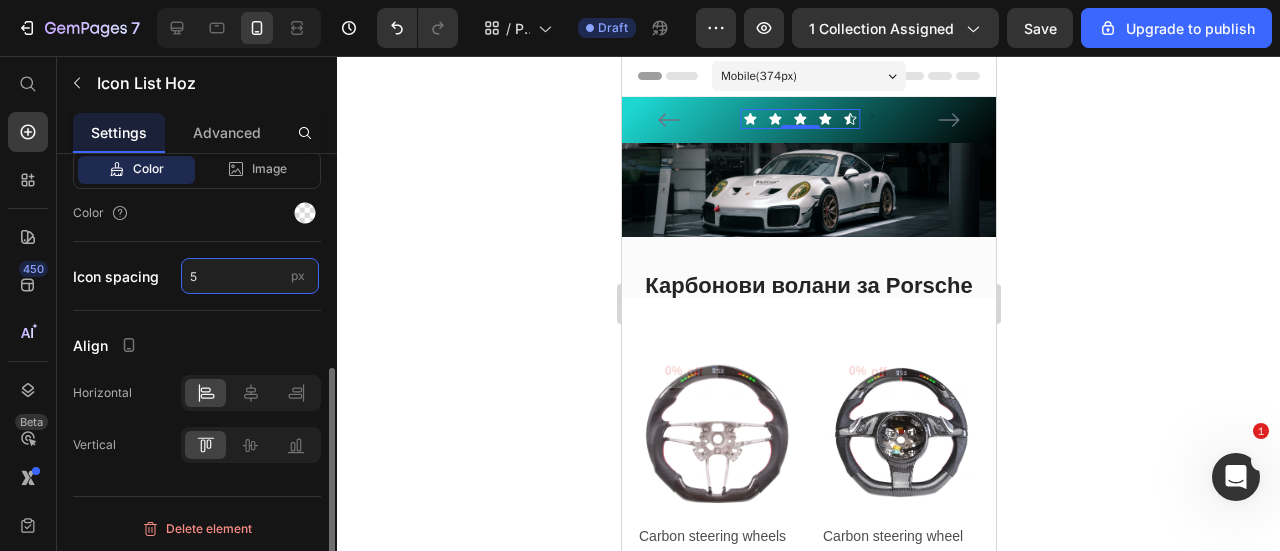 click on "5" at bounding box center (250, 276) 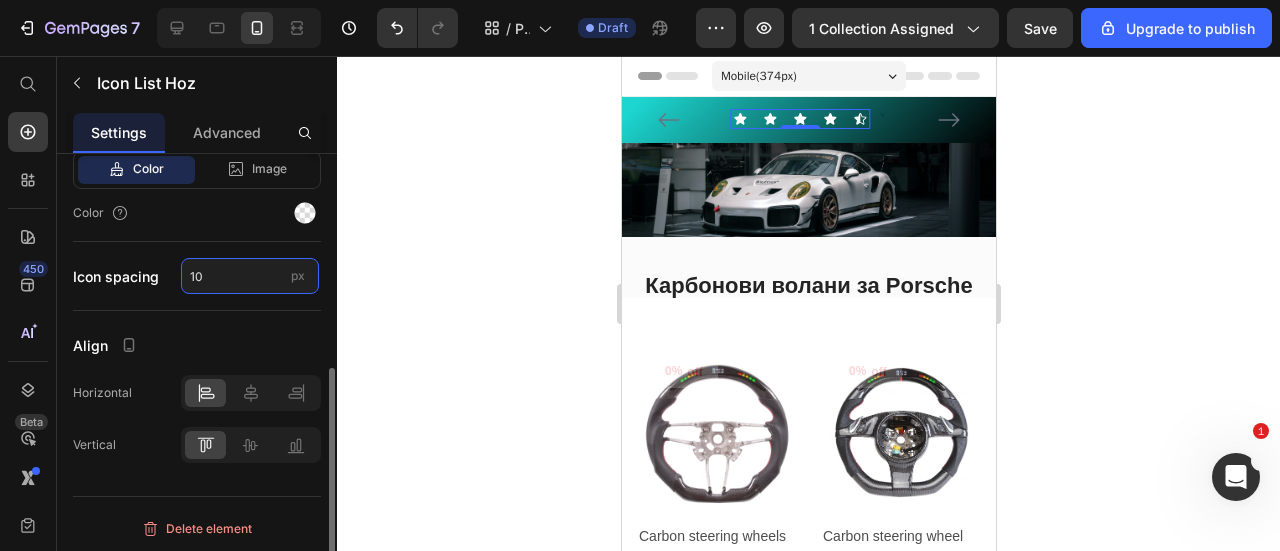 type on "1" 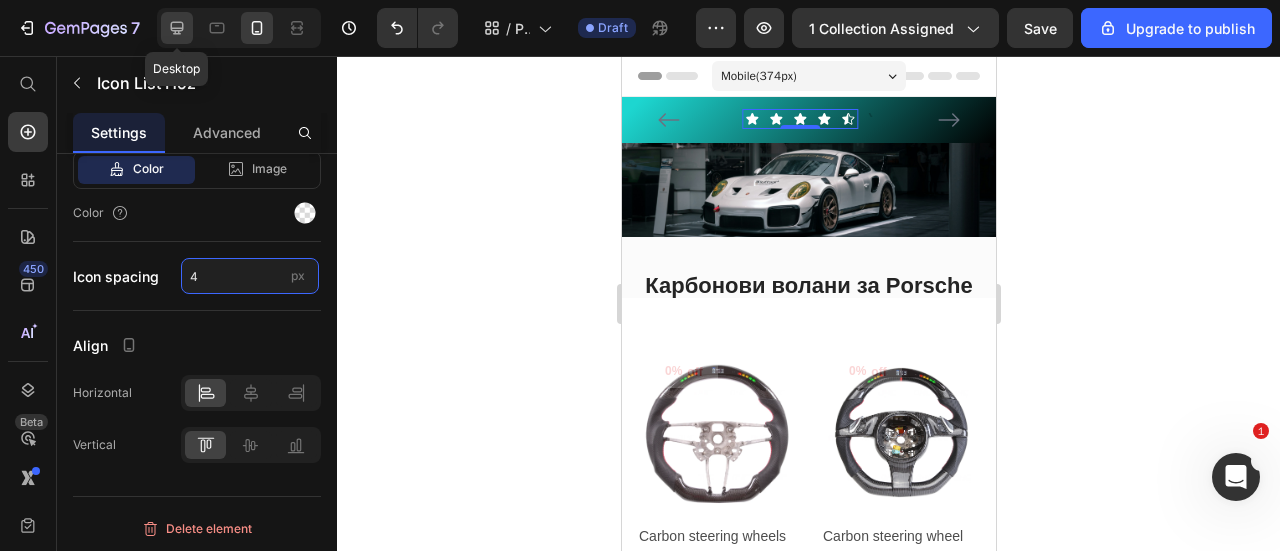 type on "4" 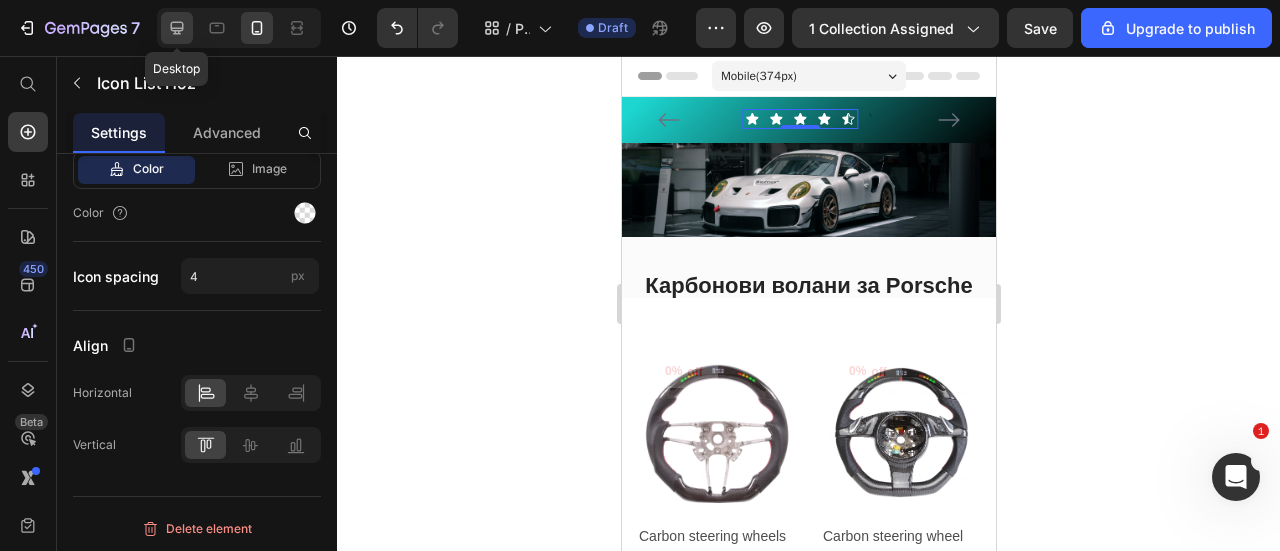 click 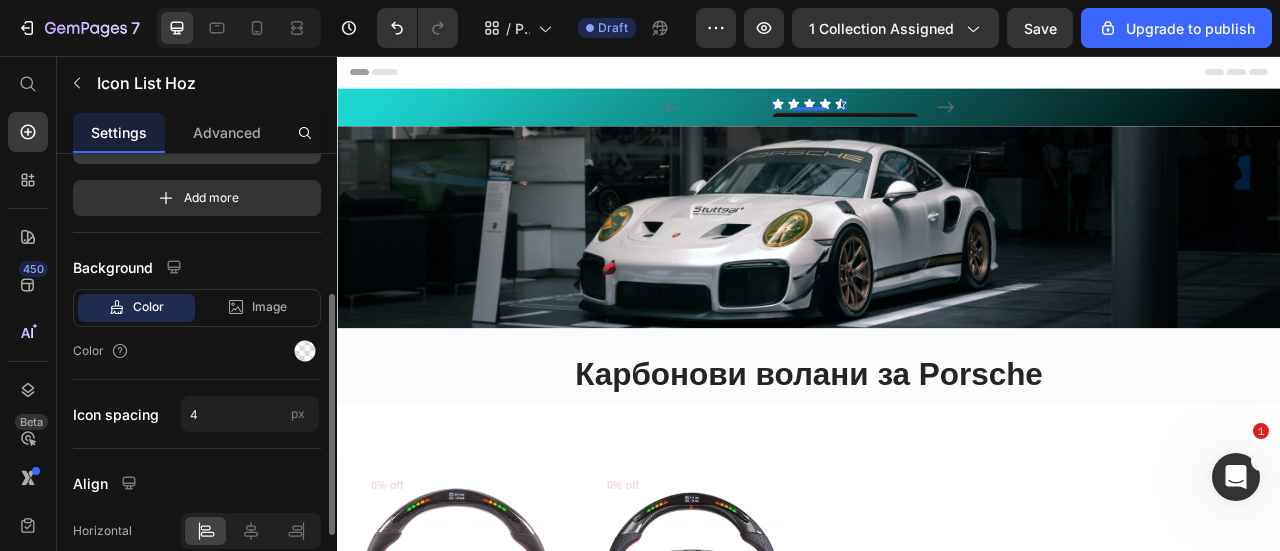 scroll, scrollTop: 0, scrollLeft: 0, axis: both 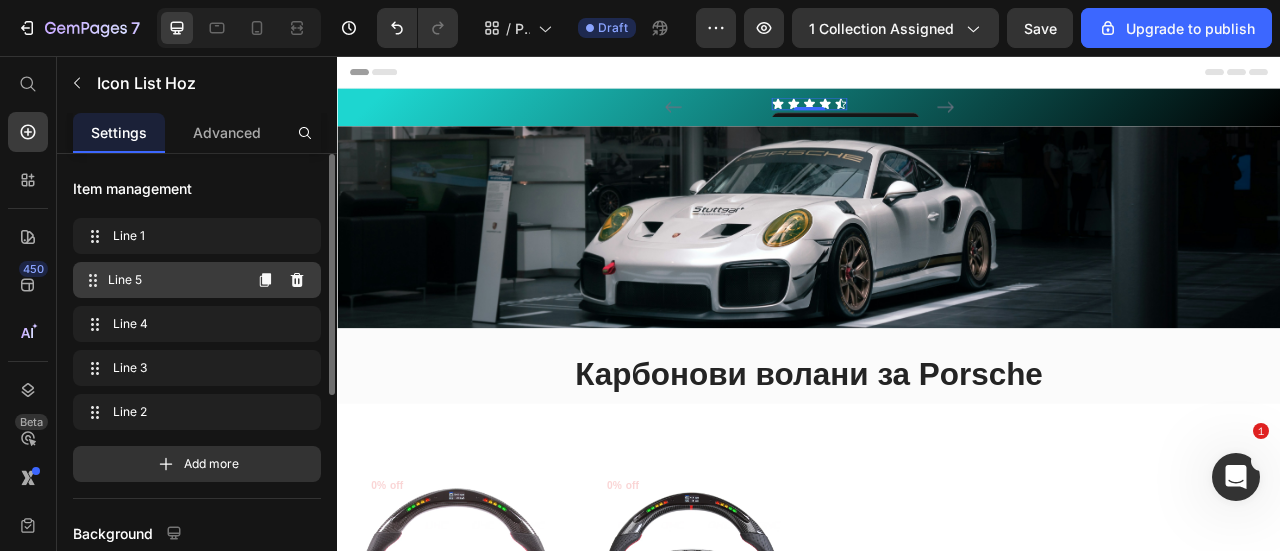 click on "Line 5" at bounding box center (174, 280) 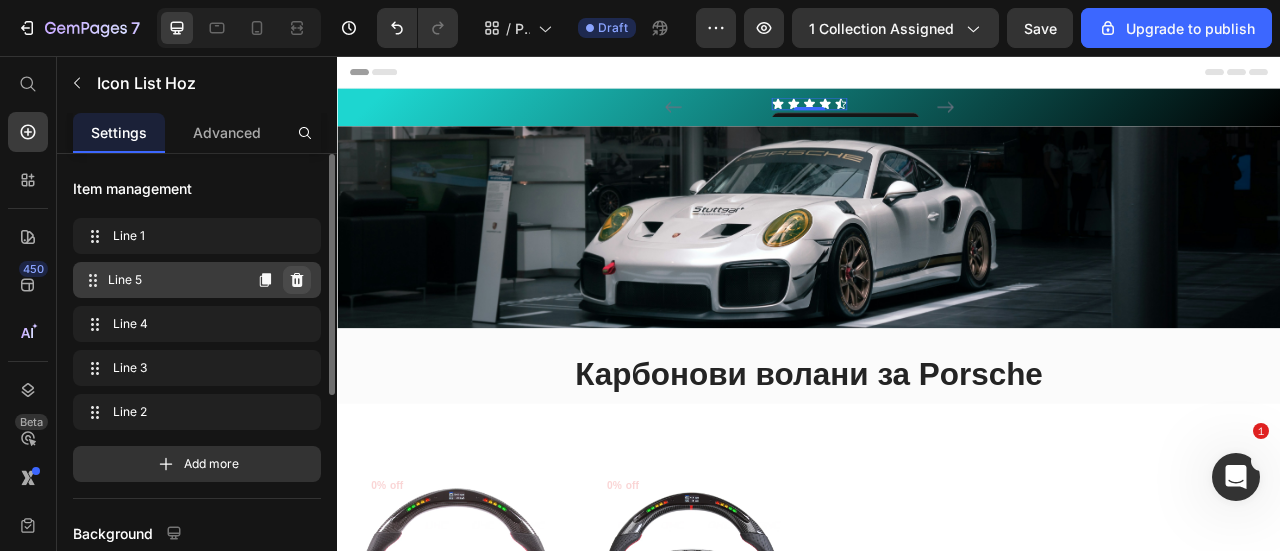 click 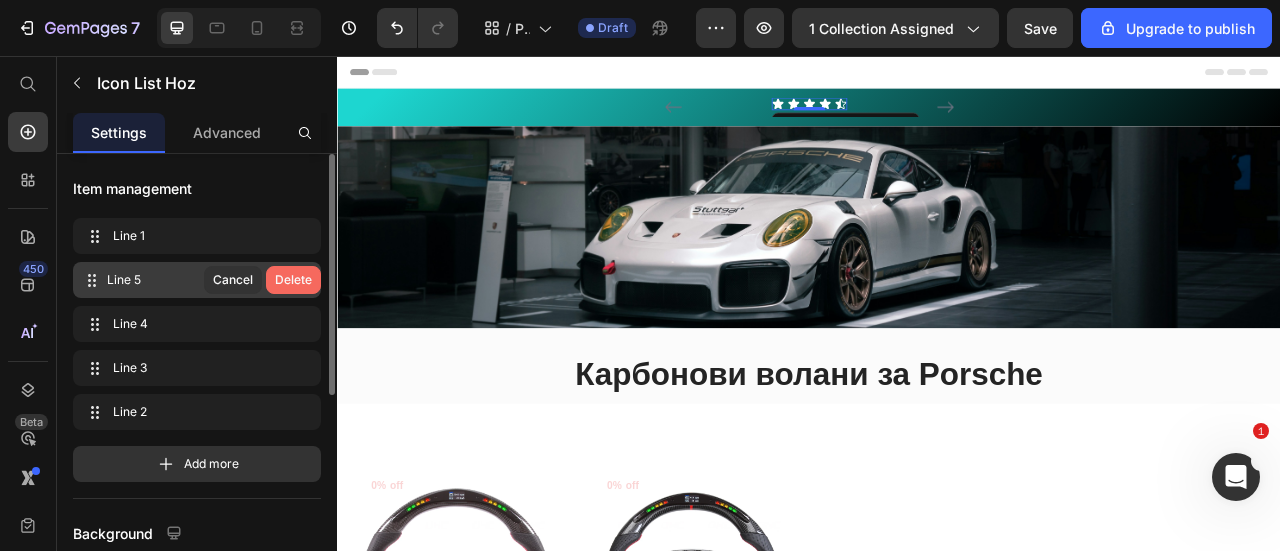 click on "Delete" at bounding box center [293, 280] 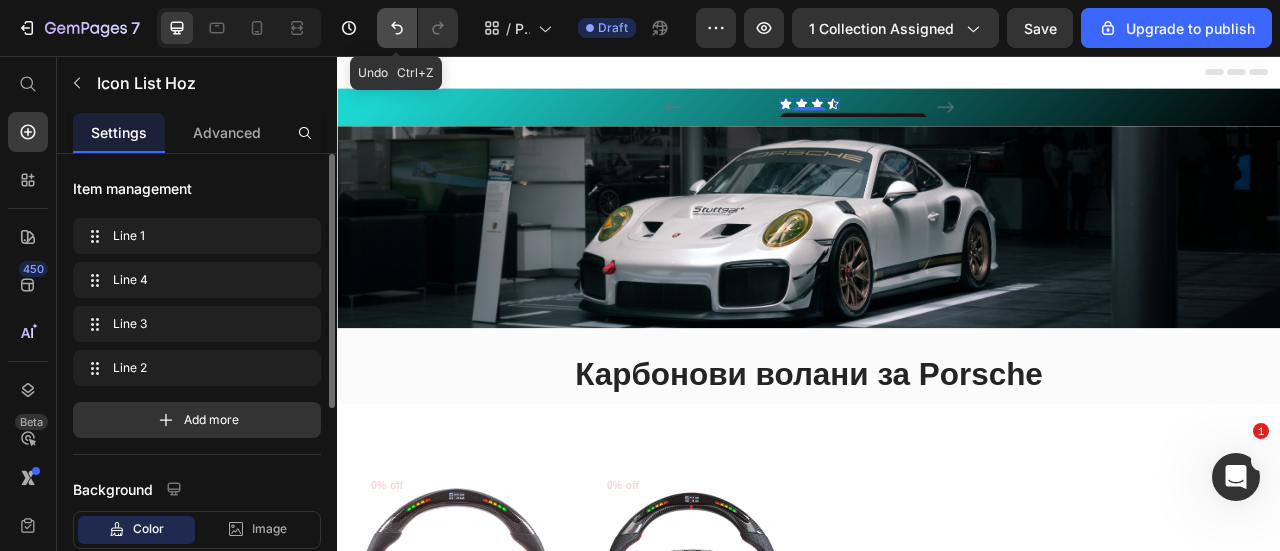drag, startPoint x: 406, startPoint y: 25, endPoint x: 207, endPoint y: 515, distance: 528.8677 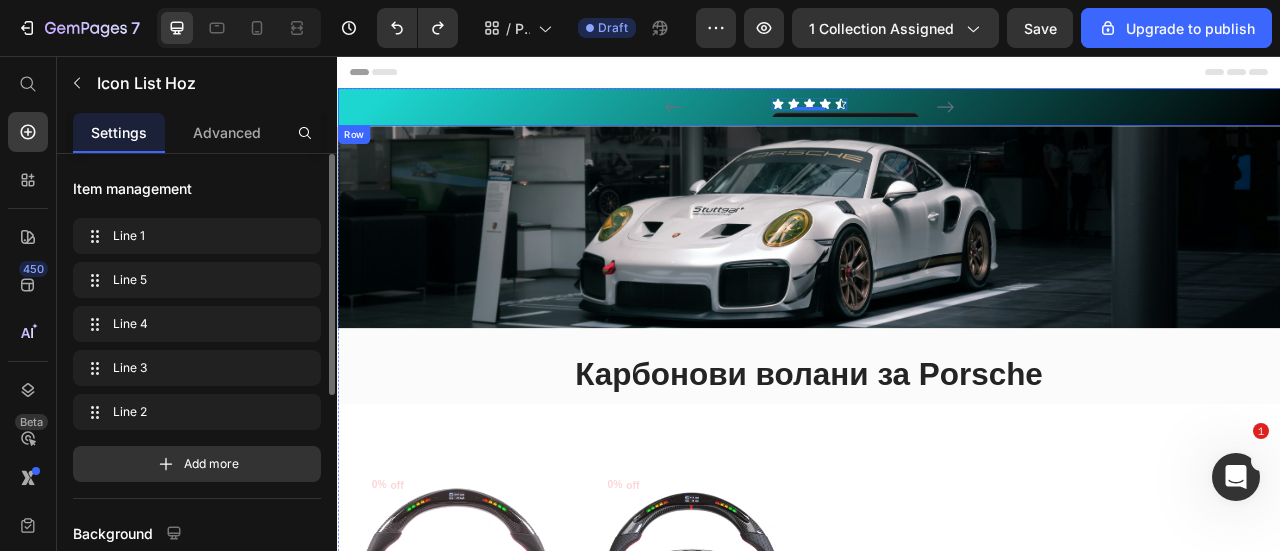click on "1000+ Доволни Клиенти Text block Text block
Icon
Icon
Icon
Icon
Icon Icon List Hoz   0 Text block Row 30 - ДЕНА БЕЗПЛАТНО ВРЪЩАНЕ Text block
Carousel Row Row" at bounding box center (937, 121) 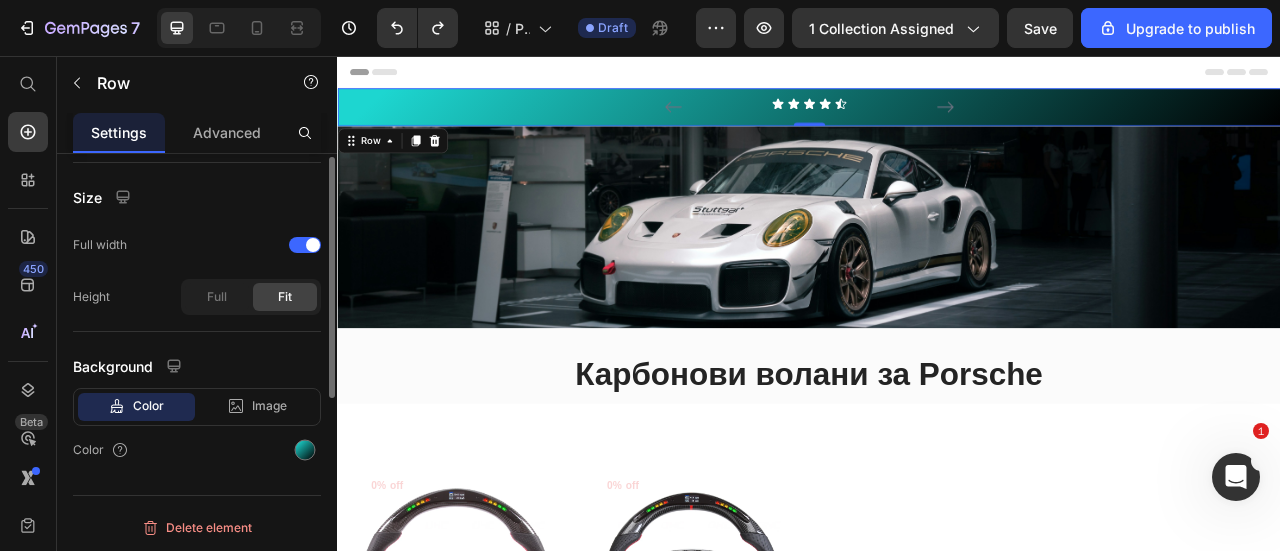 scroll, scrollTop: 404, scrollLeft: 0, axis: vertical 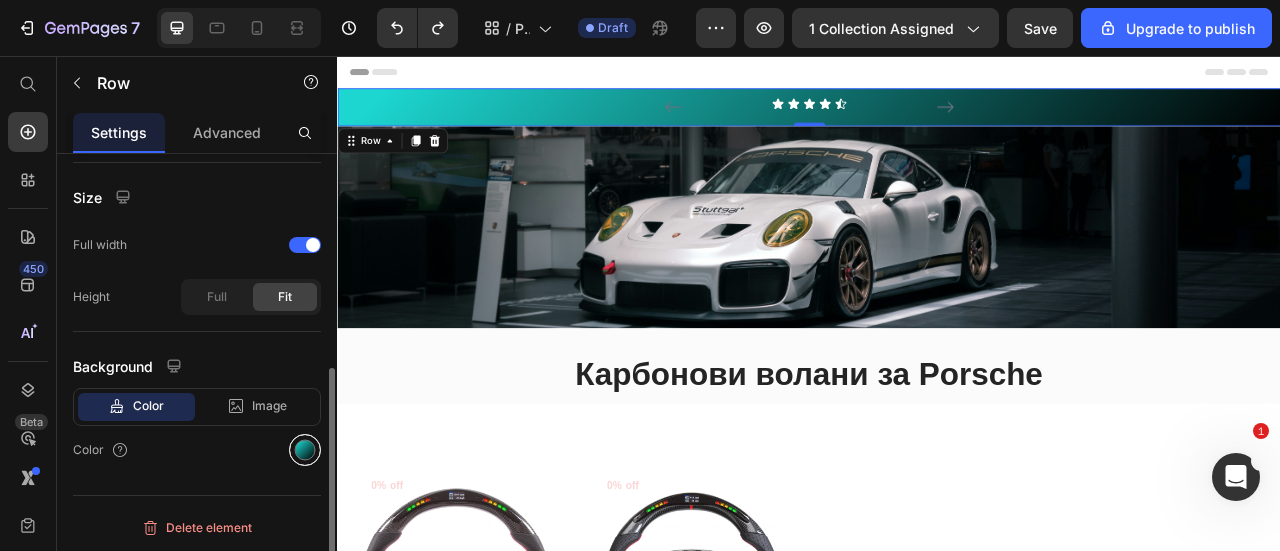 click at bounding box center [305, 450] 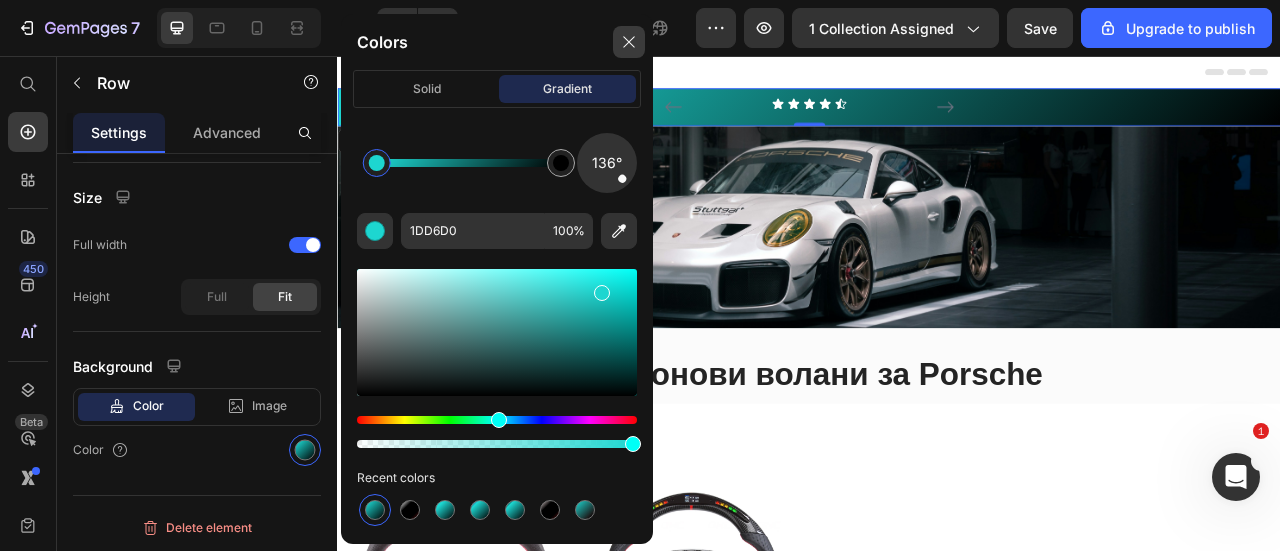 click 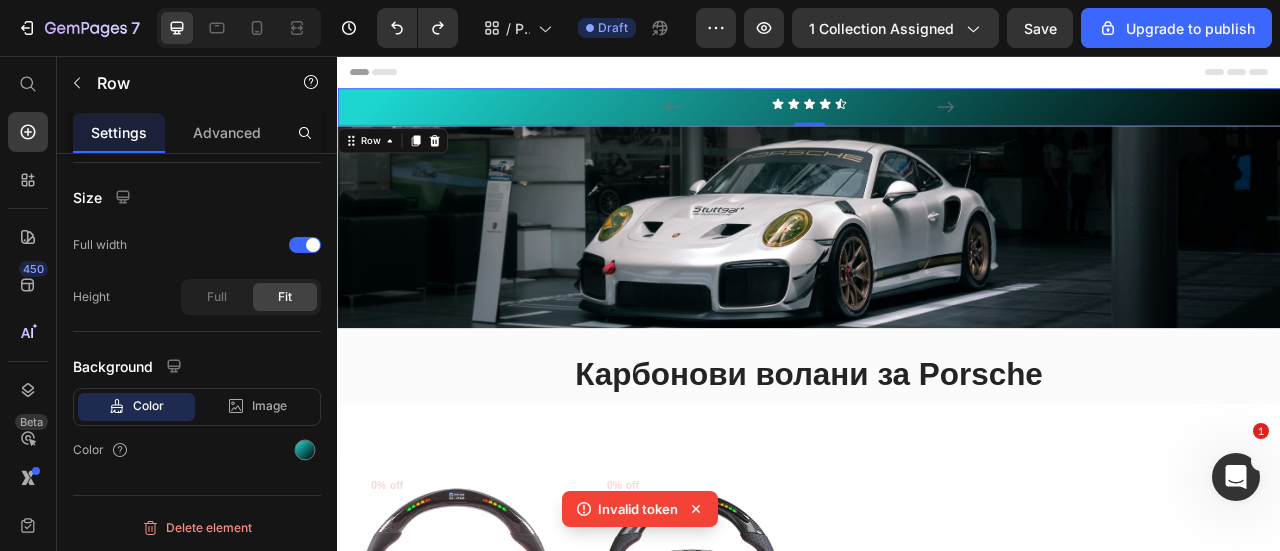 click 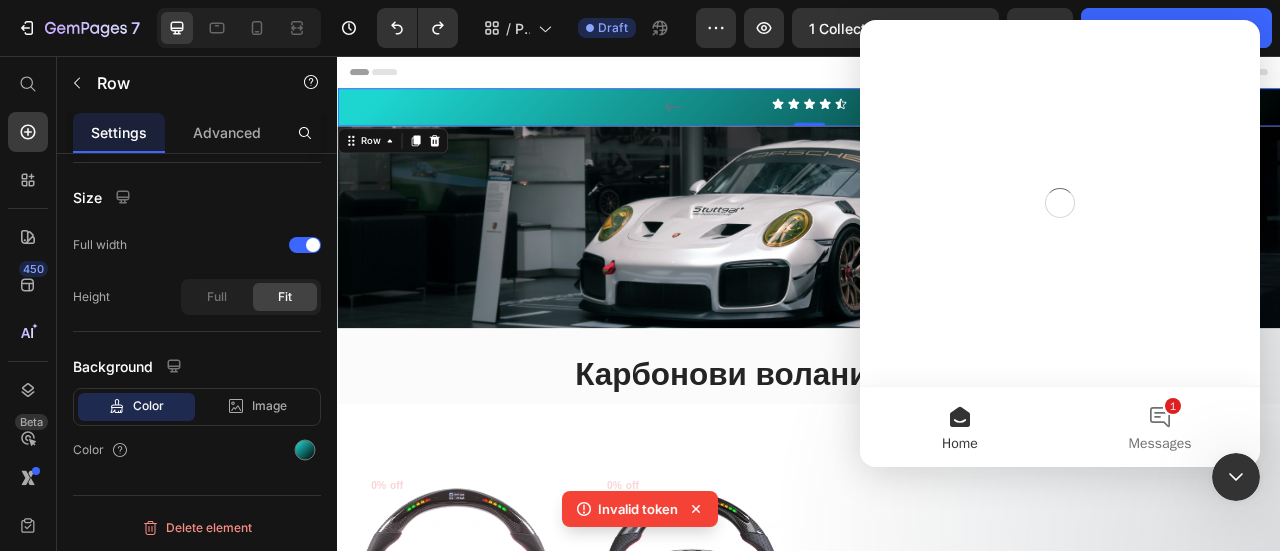 scroll, scrollTop: 0, scrollLeft: 0, axis: both 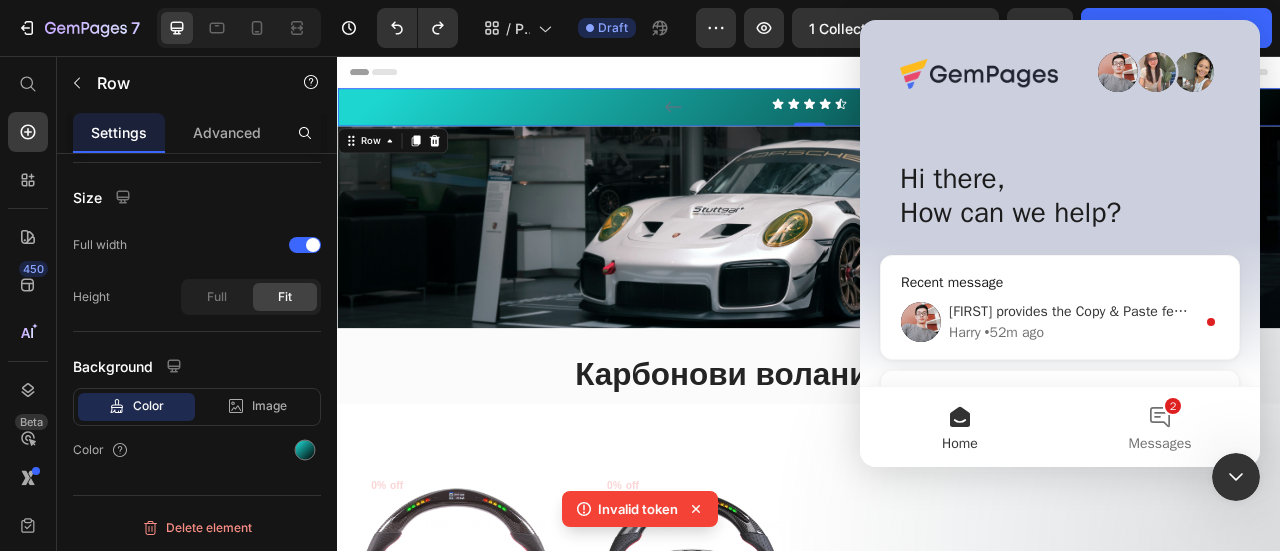 click on "[FIRST] provides the Copy & Paste feature that allows you to copy sections/elements from one page to other pages. Here is a short tutorial to help you visualize it more easily. https://www.loom.com/share/5ea640870f2846ee9293b305d2ce6f8c?sid=7d01b777-57a0-44a4-81ed-21d4b2c4ffc4 I hope this information is helpful to you. Feel free to let me know if you have any more questions." at bounding box center [2157, 311] 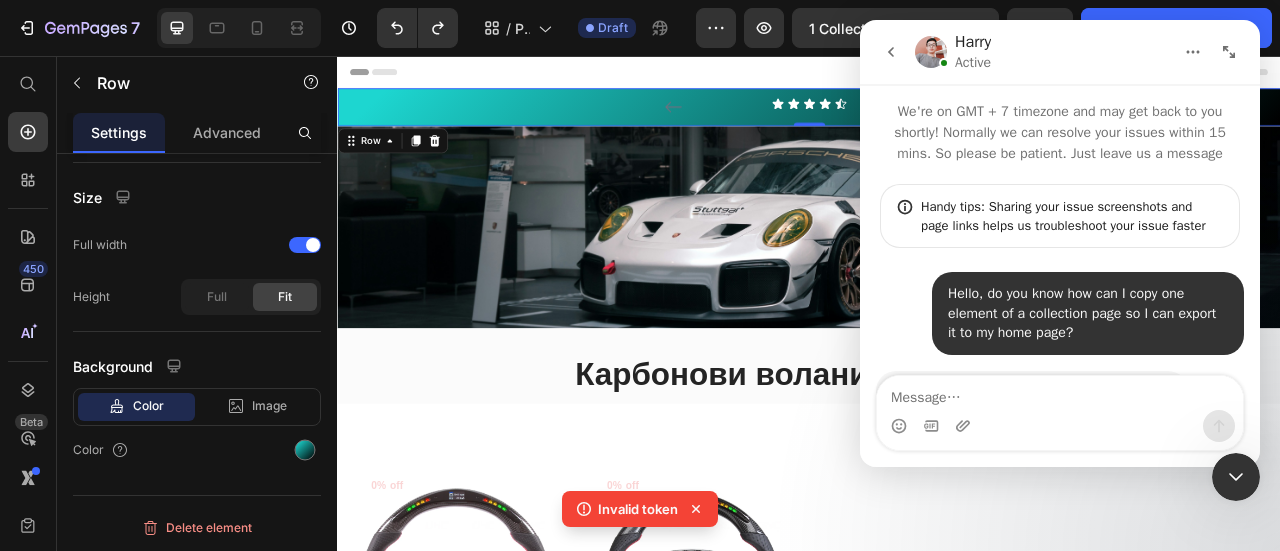 scroll, scrollTop: 2, scrollLeft: 0, axis: vertical 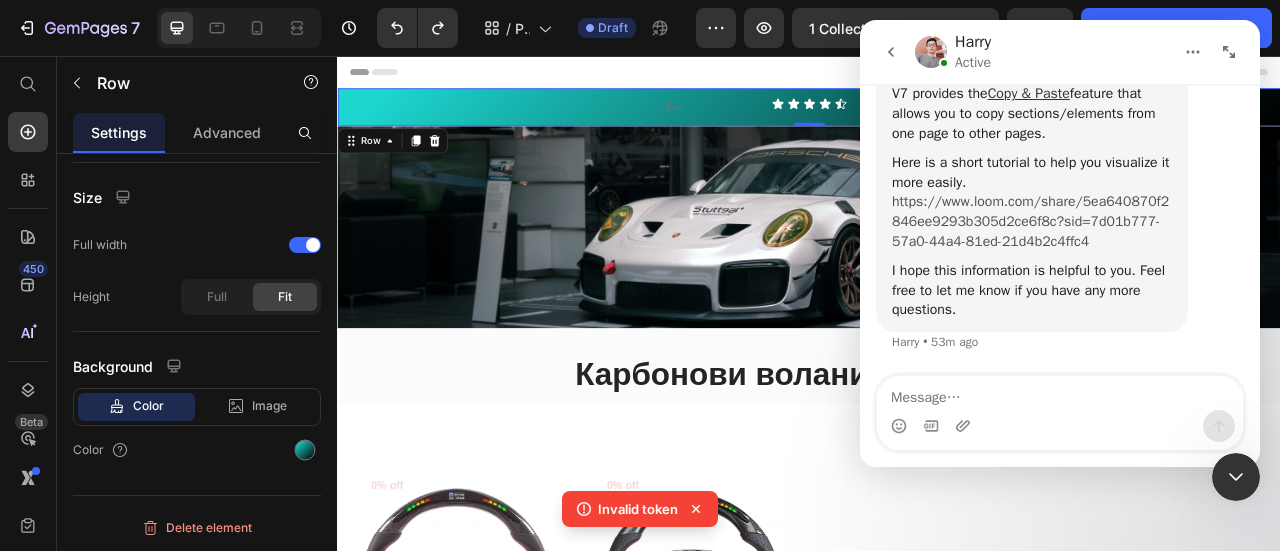 click on "https://www.loom.com/share/5ea640870f2846ee9293b305d2ce6f8c?sid=7d01b777-57a0-44a4-81ed-21d4b2c4ffc4" at bounding box center [1030, 221] 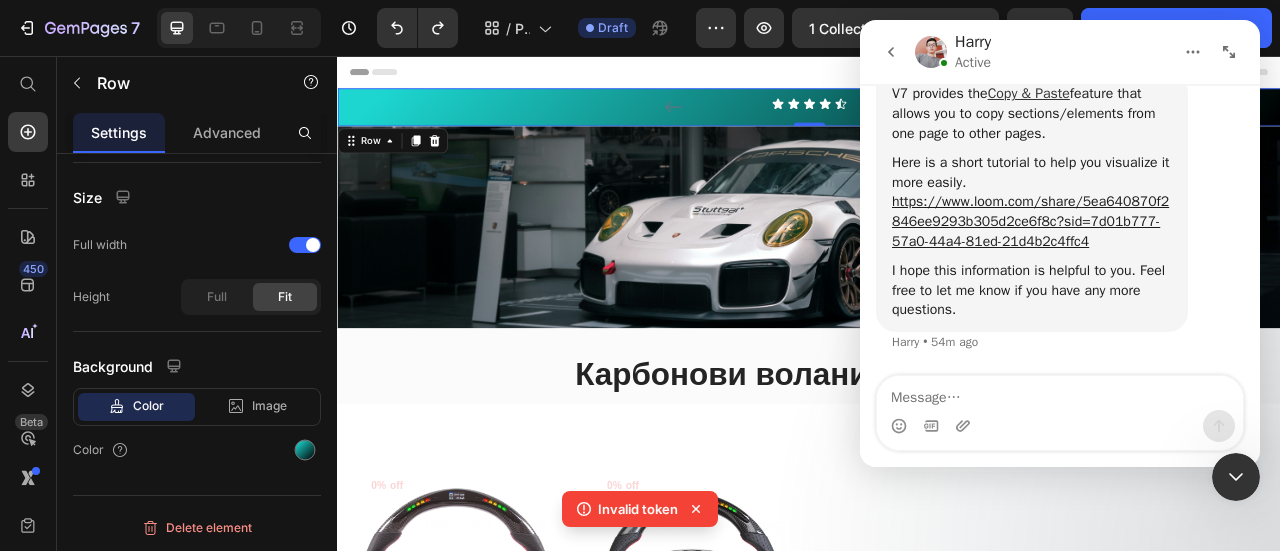 click at bounding box center [891, 52] 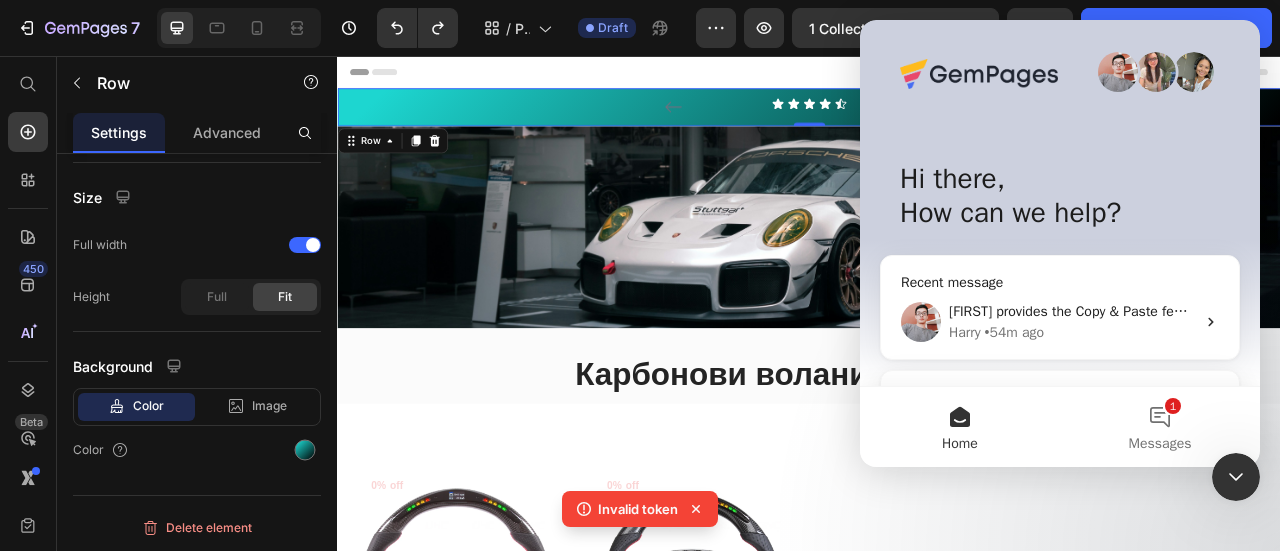 scroll, scrollTop: 0, scrollLeft: 0, axis: both 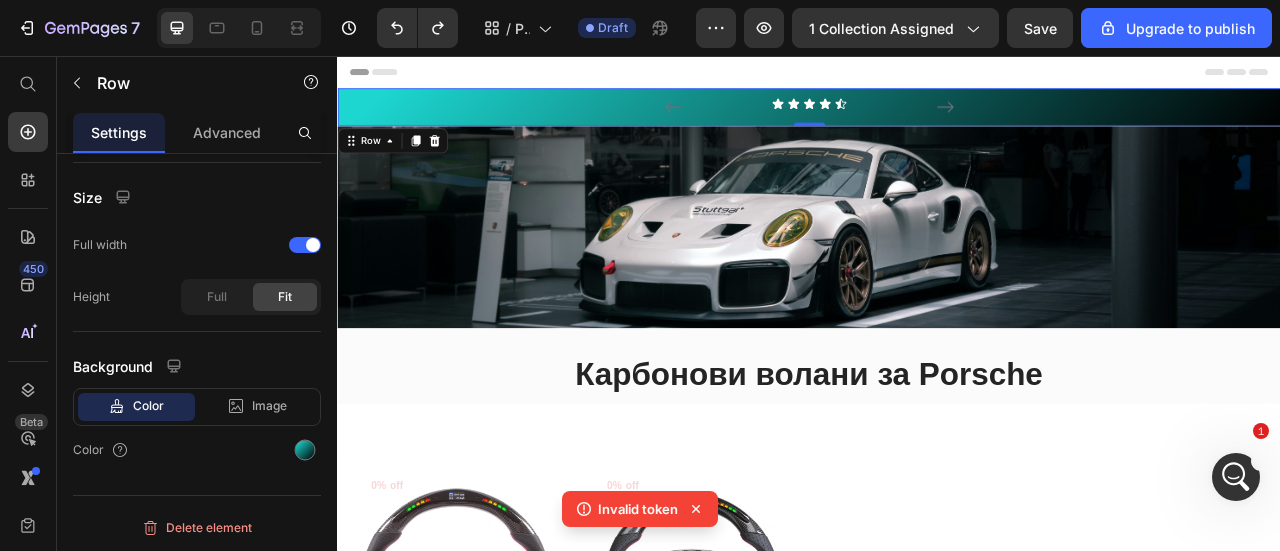 click on "1000+ Доволни Клиенти Text block Text block
Icon
Icon
Icon
Icon
Icon Icon List Hoz Text block Row 30 - ДЕНА БЕЗПЛАТНО ВРЪЩАНЕ Text block
Carousel Row Row   0" at bounding box center (937, 121) 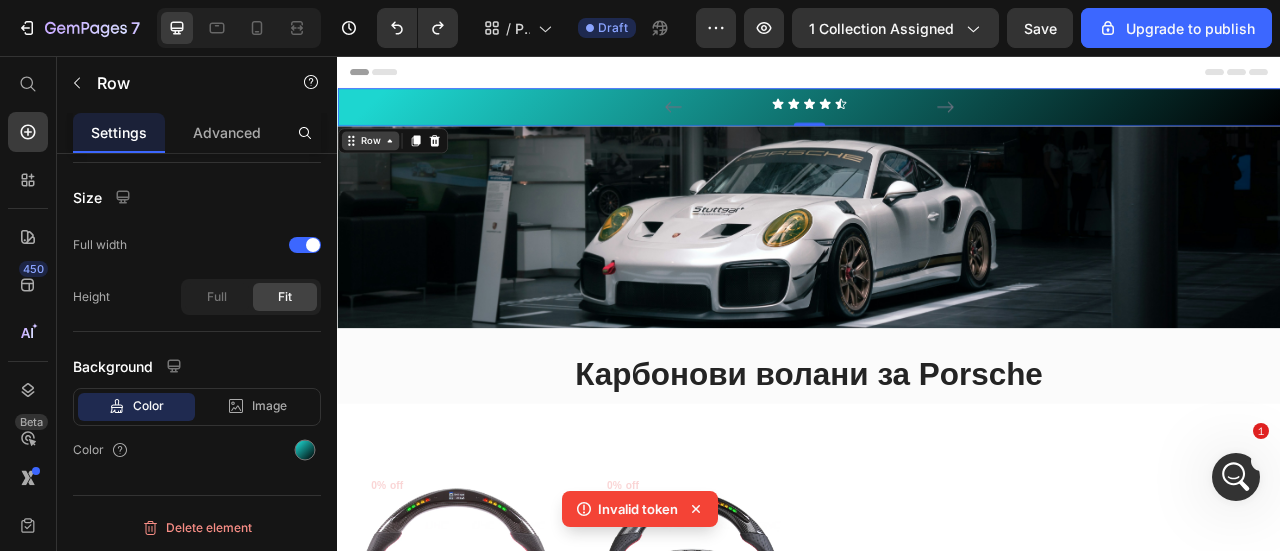 click 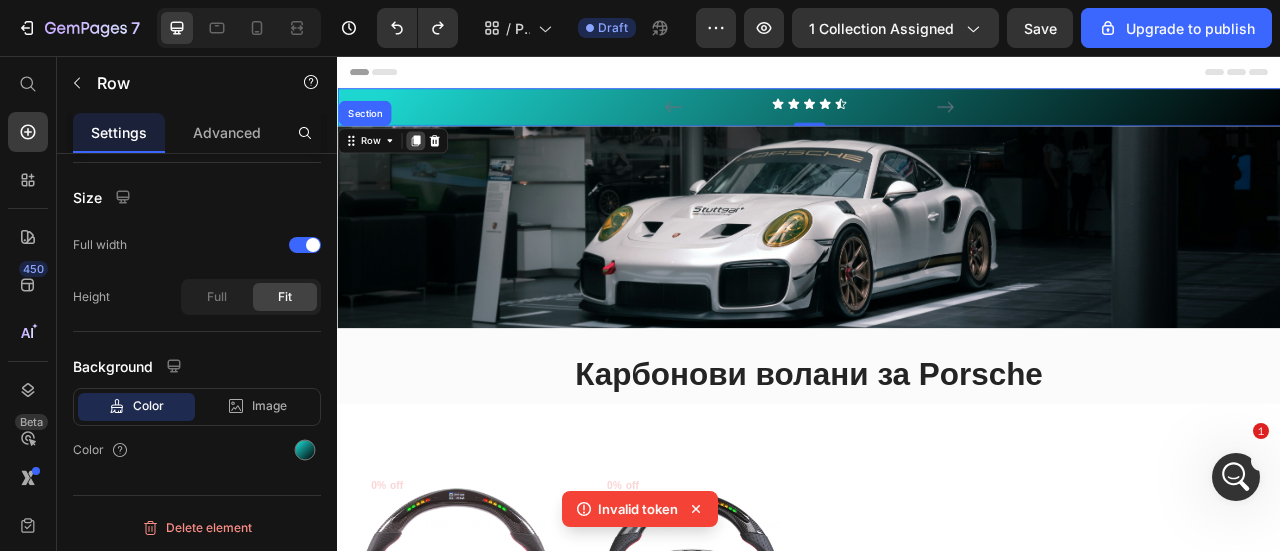 click 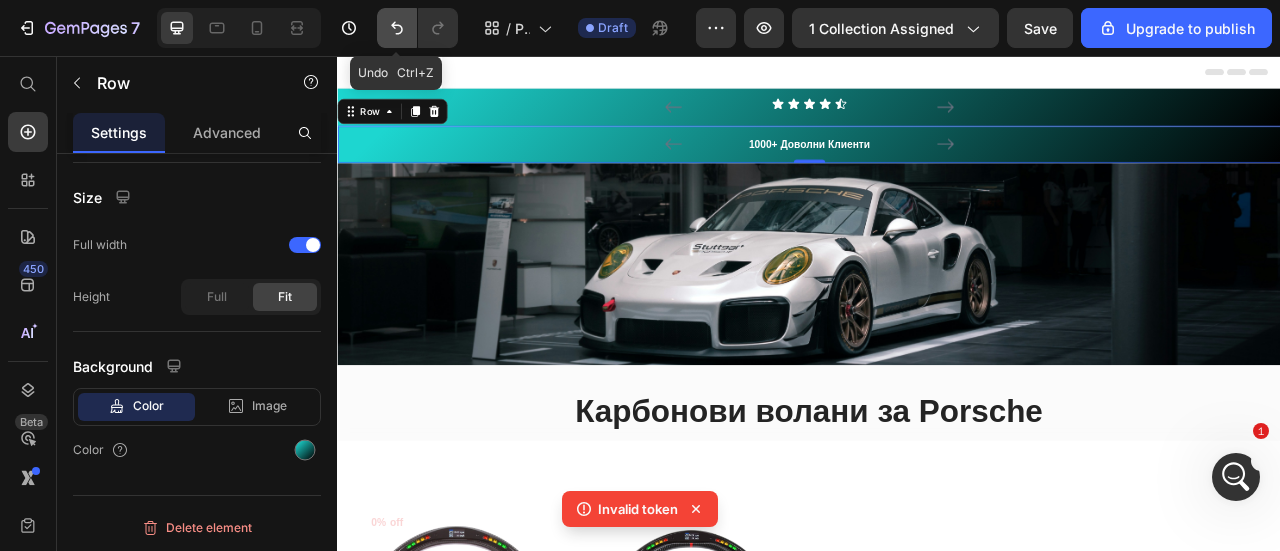 click 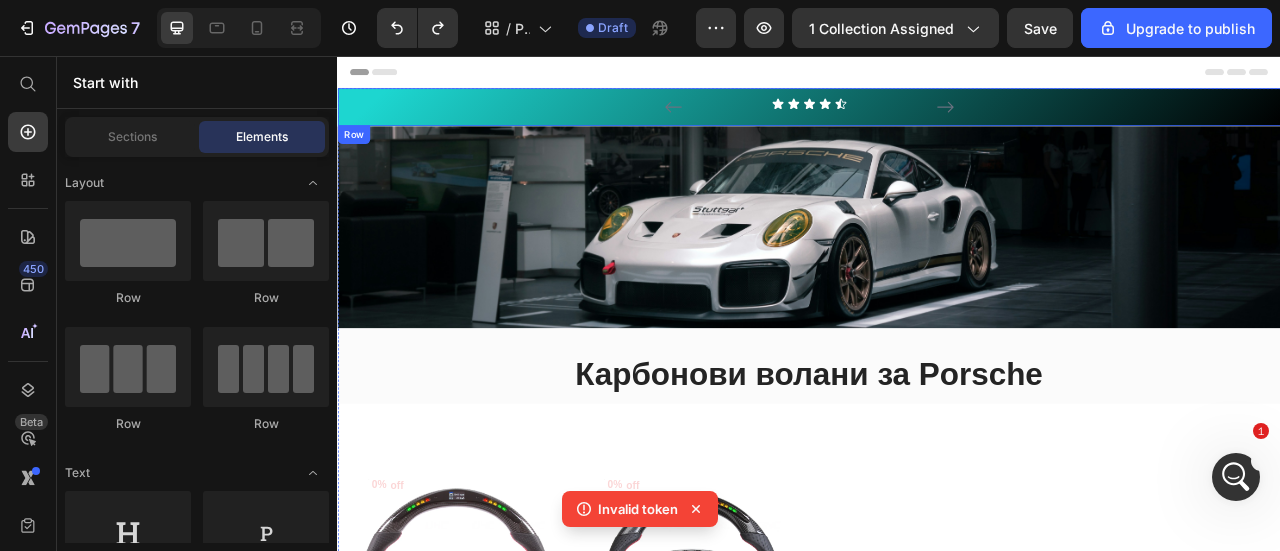 click on "1000+ Доволни Клиенти Text block Text block
Icon
Icon
Icon
Icon
Icon Icon List Hoz Text block Row 30 - ДЕНА БЕЗПЛАТНО ВРЪЩАНЕ Text block
Carousel Row Row" at bounding box center (937, 121) 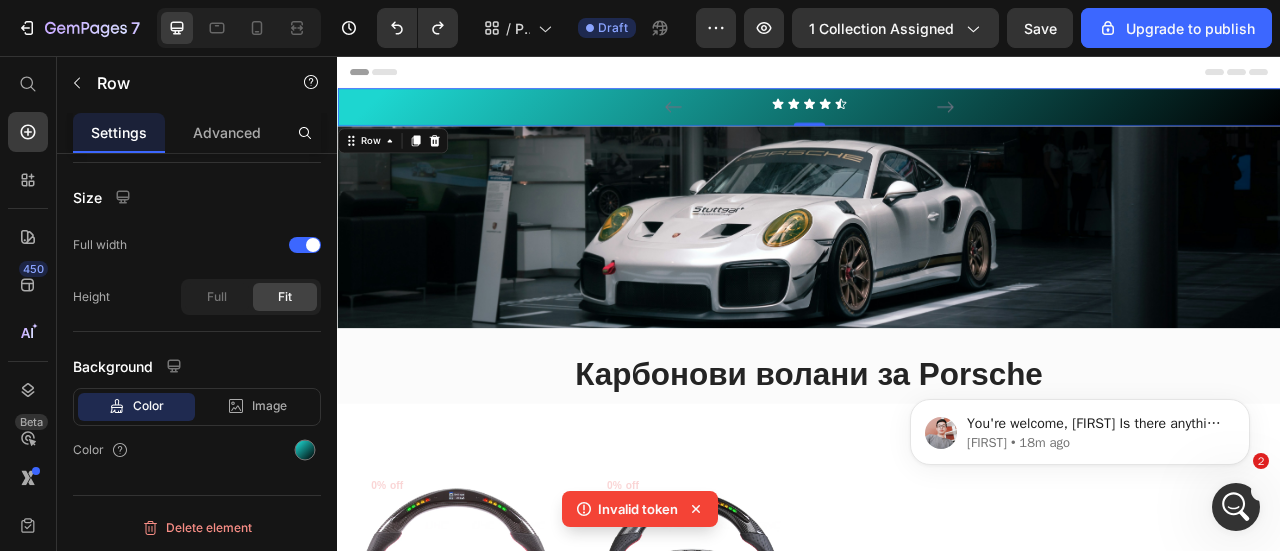 scroll, scrollTop: 0, scrollLeft: 0, axis: both 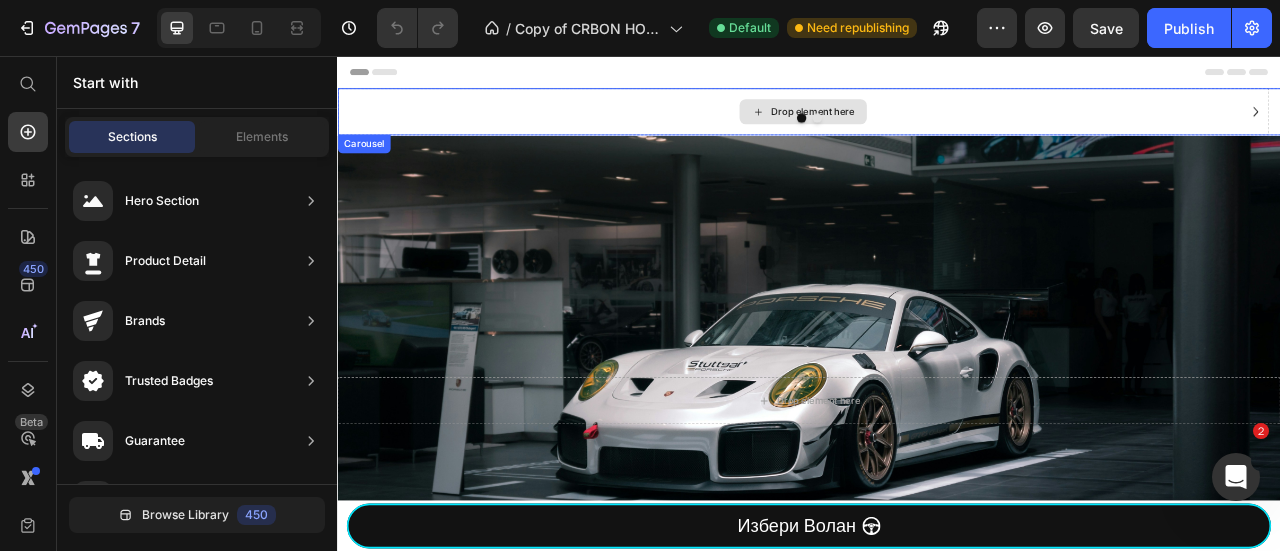 click on "Drop element here" at bounding box center [929, 127] 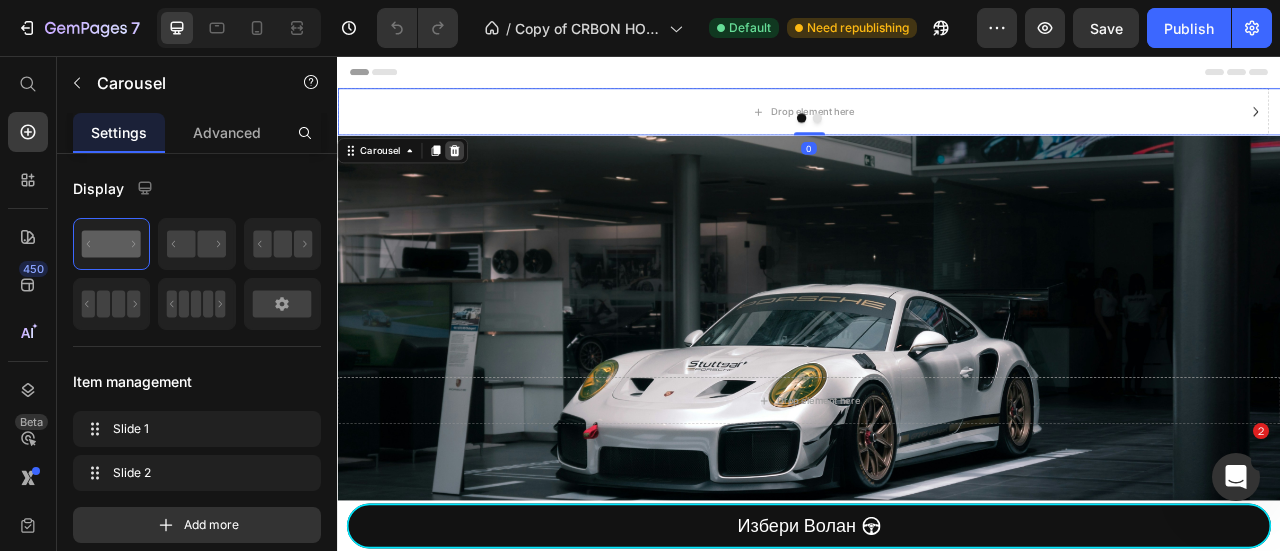 click 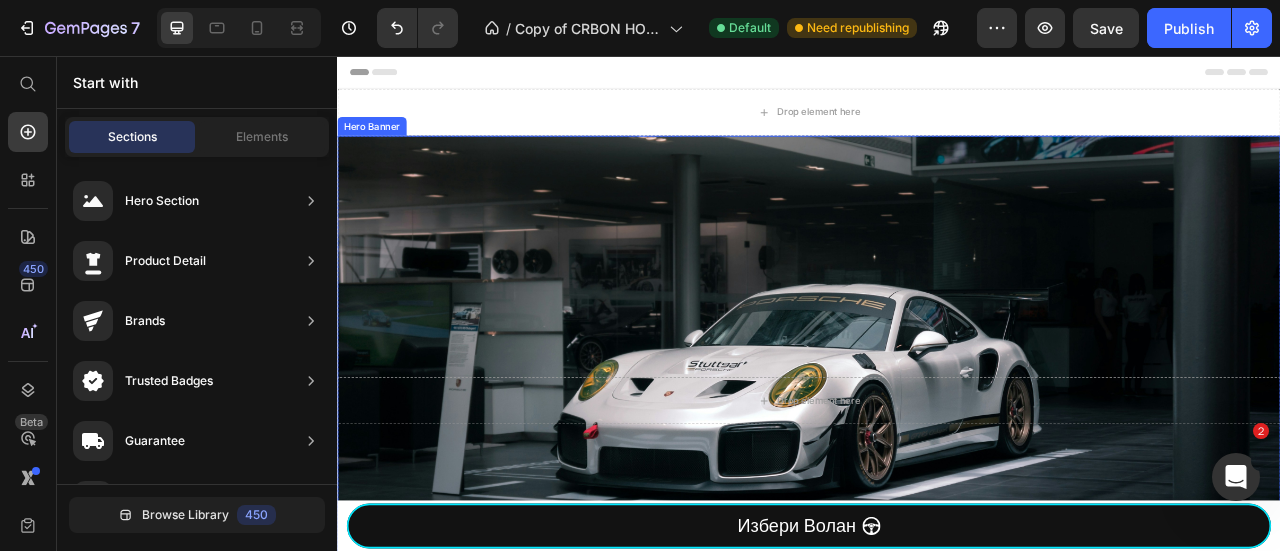 click on "Drop element here" at bounding box center (937, 127) 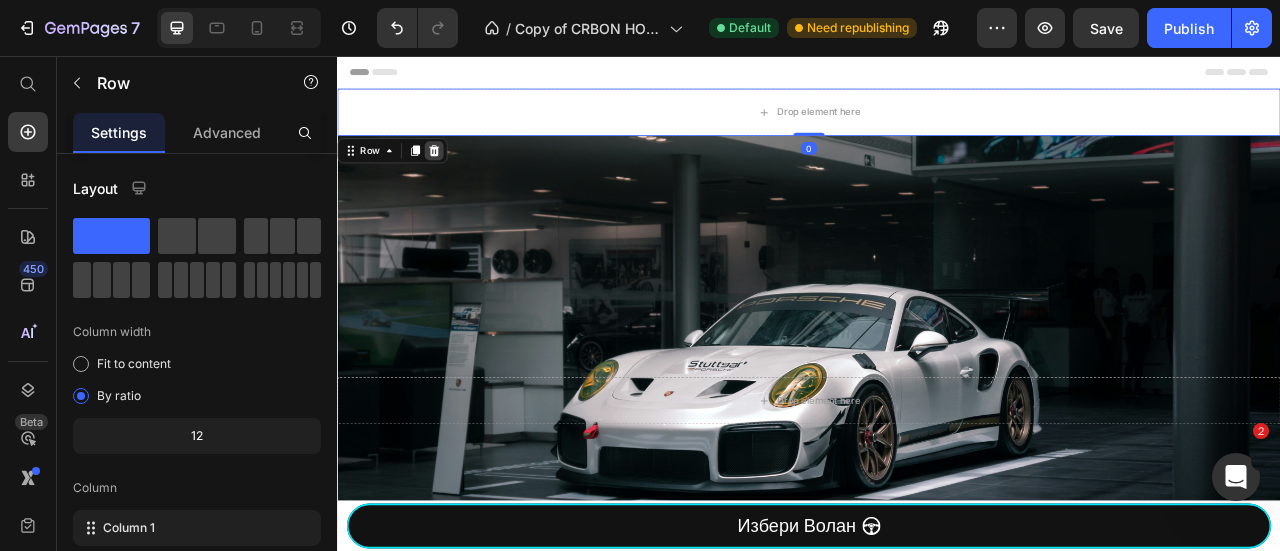 click 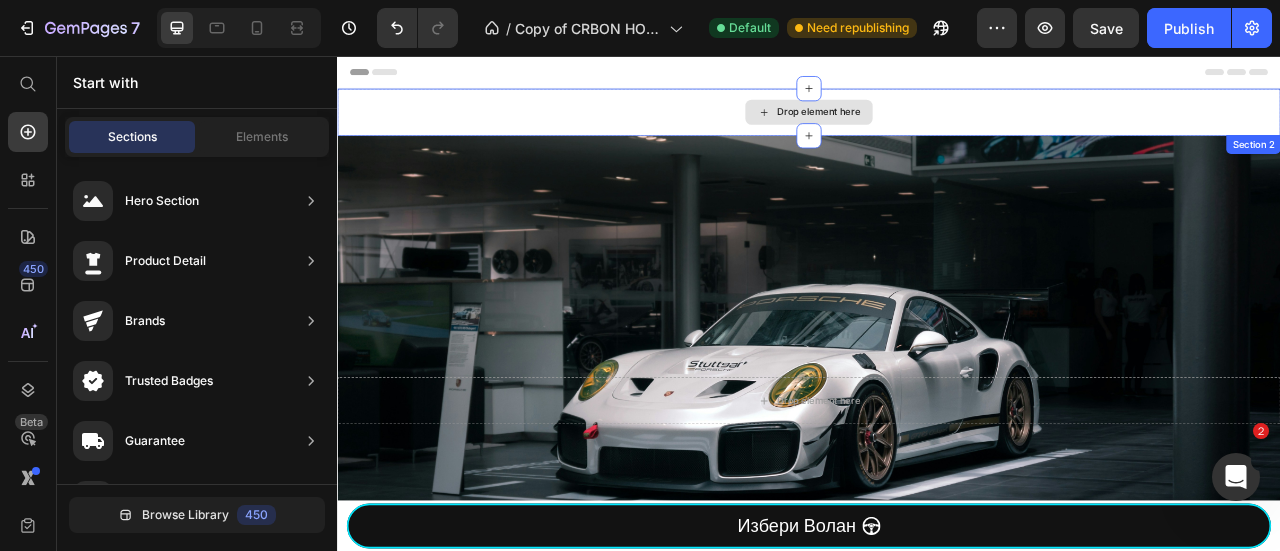 click on "Drop element here" at bounding box center (937, 127) 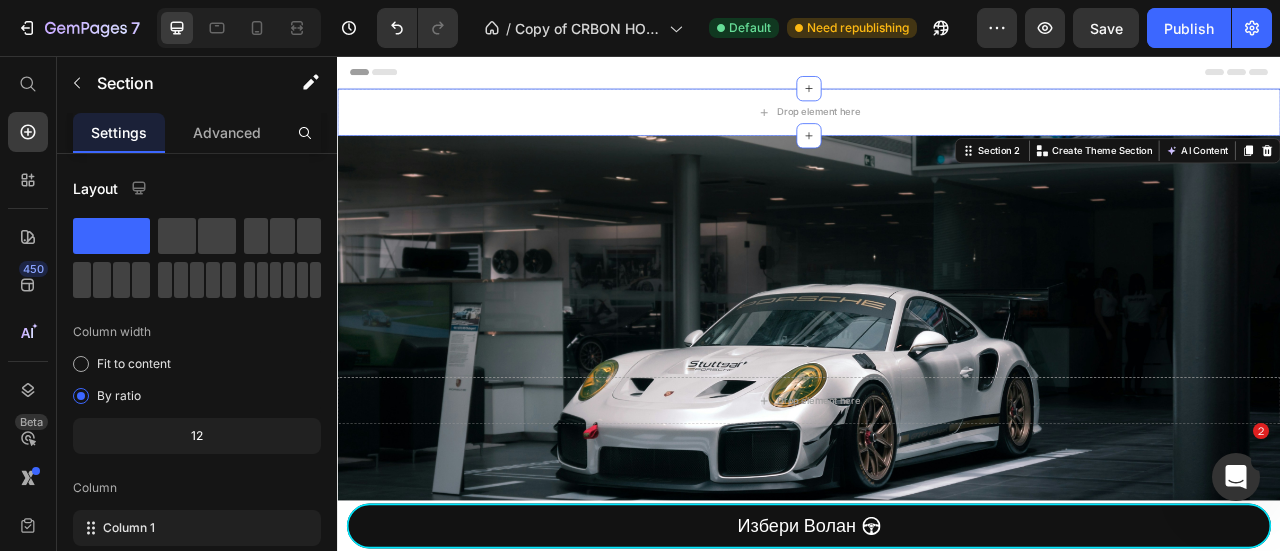click on "Section 2   You can create reusable sections Create Theme Section AI Content Write with GemAI What would you like to describe here? Tone and Voice Persuasive Product Карбонов волан за Toyota Supra Mk5 Show more Generate" at bounding box center [1330, 176] 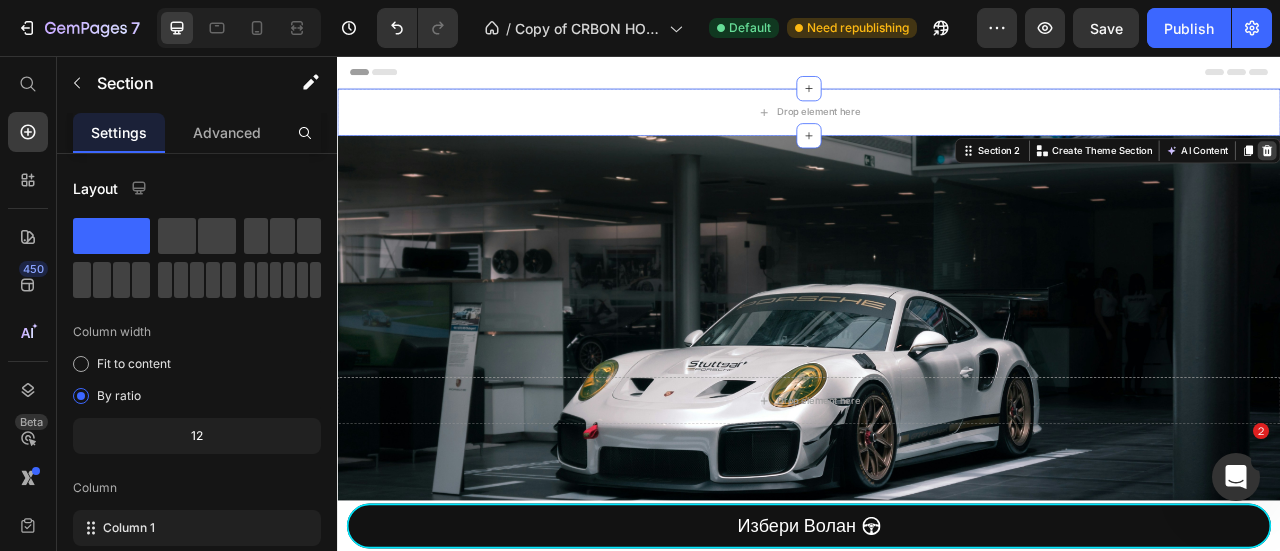click 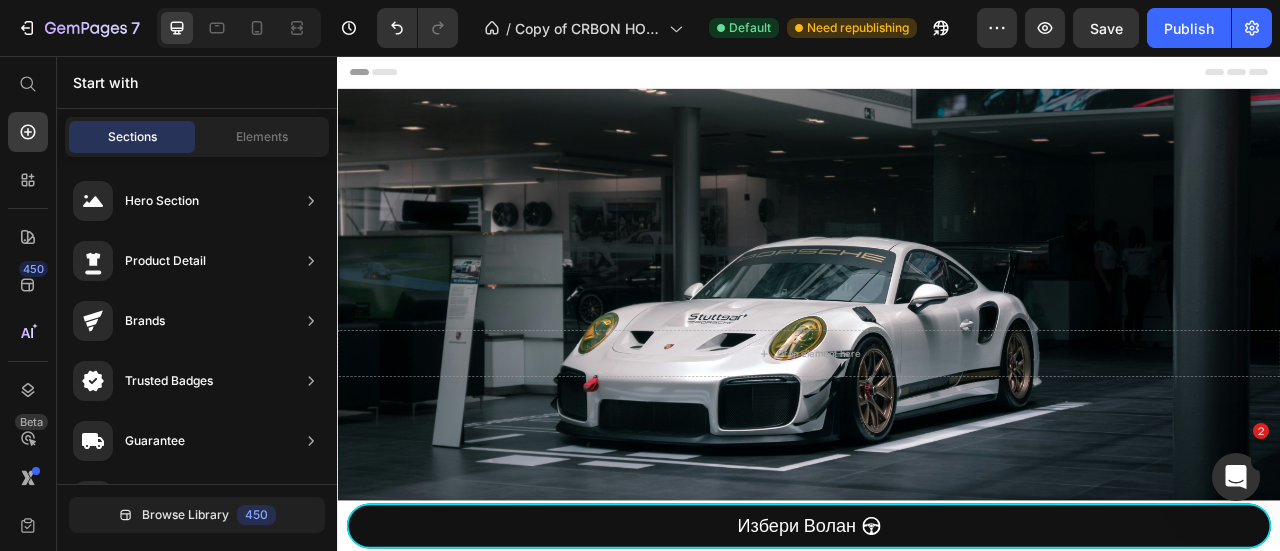 click on "Header" at bounding box center [937, 76] 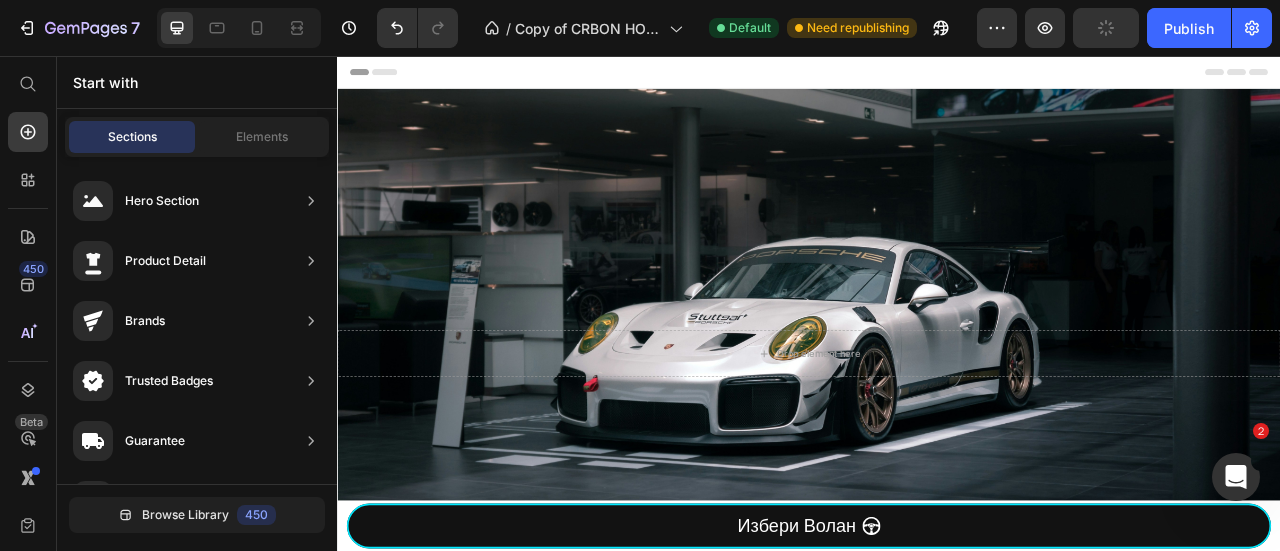 click on "Header" at bounding box center (937, 76) 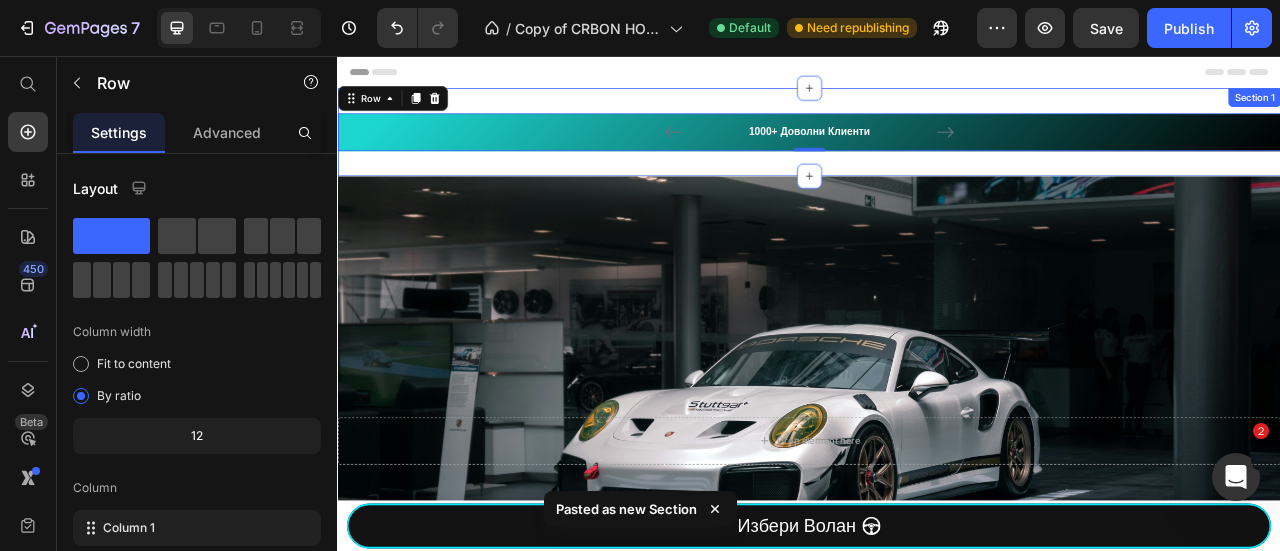 click on "1000+ Доволни Клиенти Text block Text block
Icon
Icon
Icon
Icon
Icon Icon List Hoz Text block Row 30 - ДЕНА БЕЗПЛАТНО ВРЪЩАНЕ Text block
Carousel Row Row   0 Section 1" at bounding box center [937, 153] 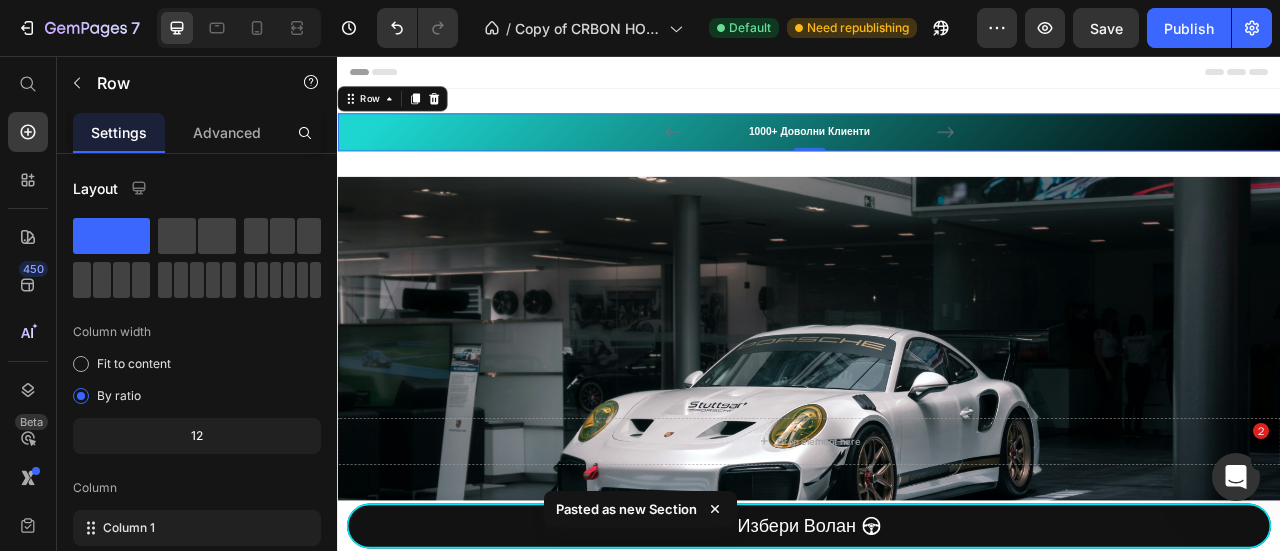 click on "1000+ Доволни Клиенти Text block Text block
Icon
Icon
Icon
Icon
Icon Icon List Hoz Text block Row 30 - ДЕНА БЕЗПЛАТНО ВРЪЩАНЕ Text block
Carousel Row Row   0" at bounding box center (937, 153) 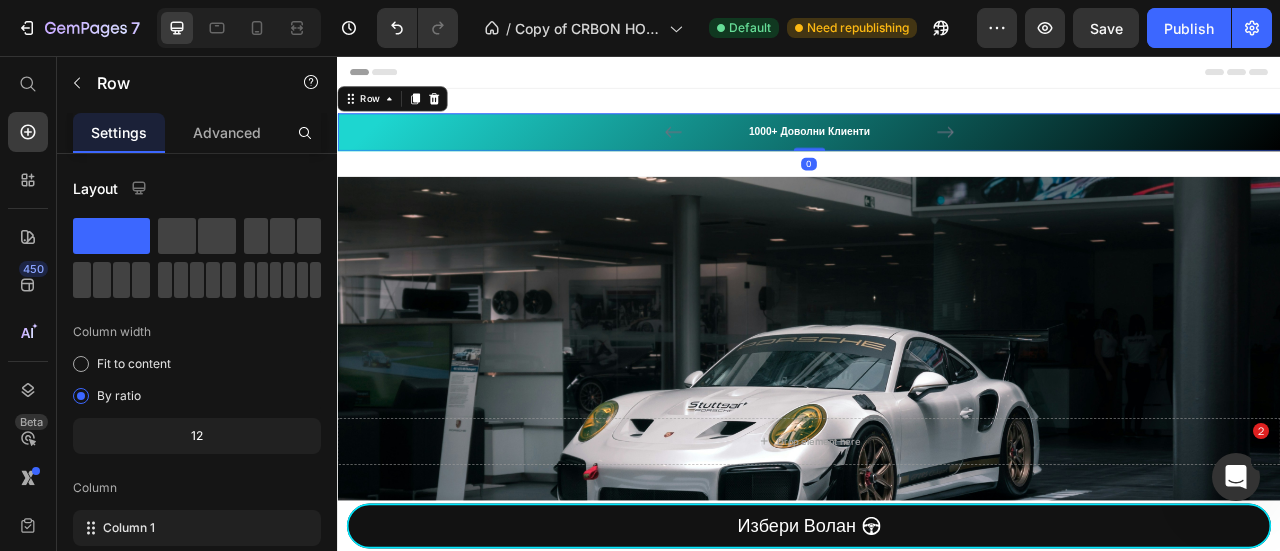 drag, startPoint x: 938, startPoint y: 175, endPoint x: 955, endPoint y: 112, distance: 65.25335 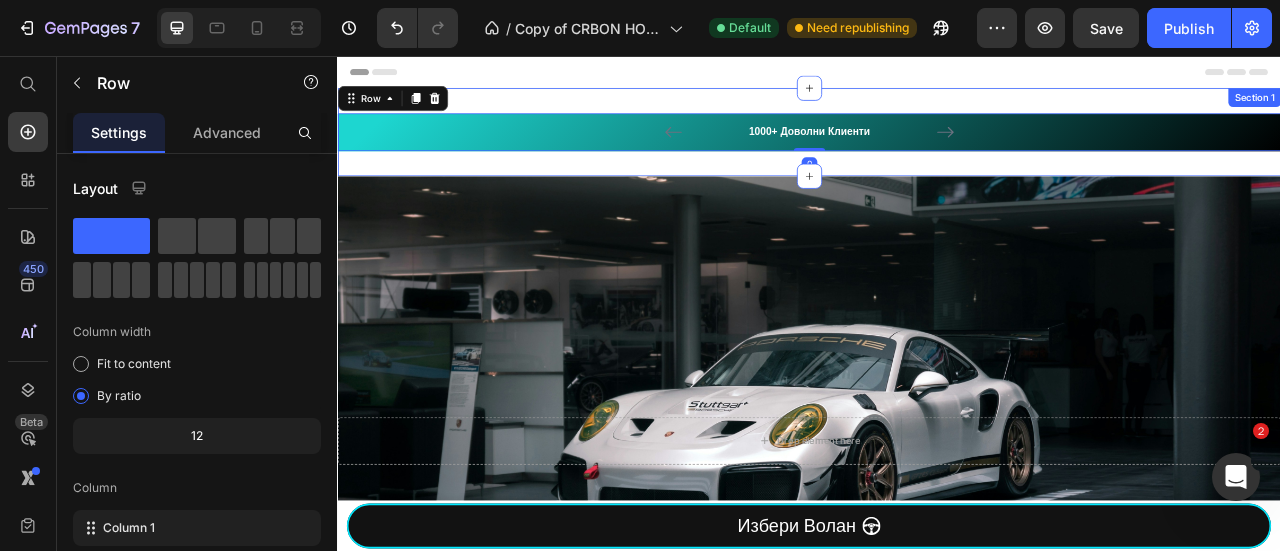 click on "1000+ Доволни Клиенти Text block Text block
Icon
Icon
Icon
Icon
Icon Icon List Hoz Text block Row 30 - ДЕНА БЕЗПЛАТНО ВРЪЩАНЕ Text block
Carousel Row Row   0 Section 1" at bounding box center [937, 153] 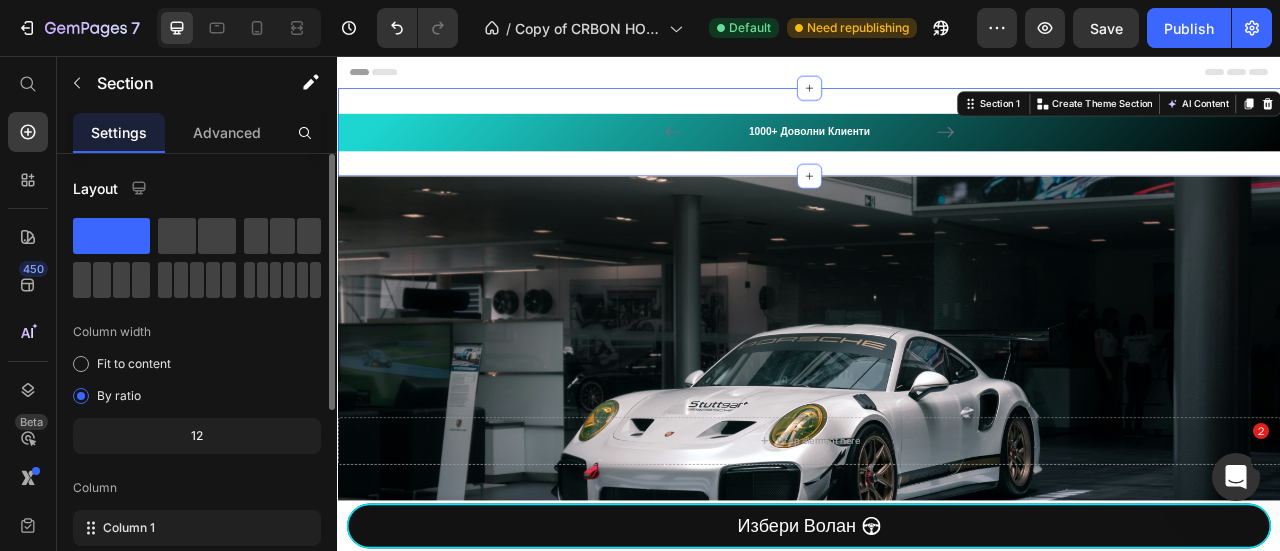drag, startPoint x: 226, startPoint y: 127, endPoint x: 228, endPoint y: 161, distance: 34.058773 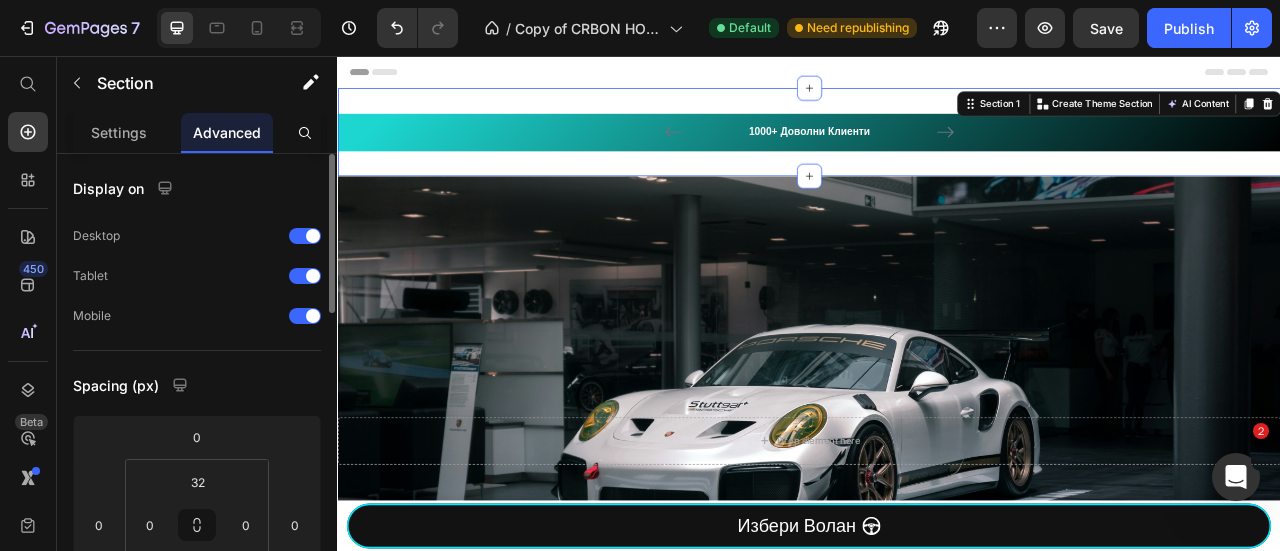 scroll, scrollTop: 266, scrollLeft: 0, axis: vertical 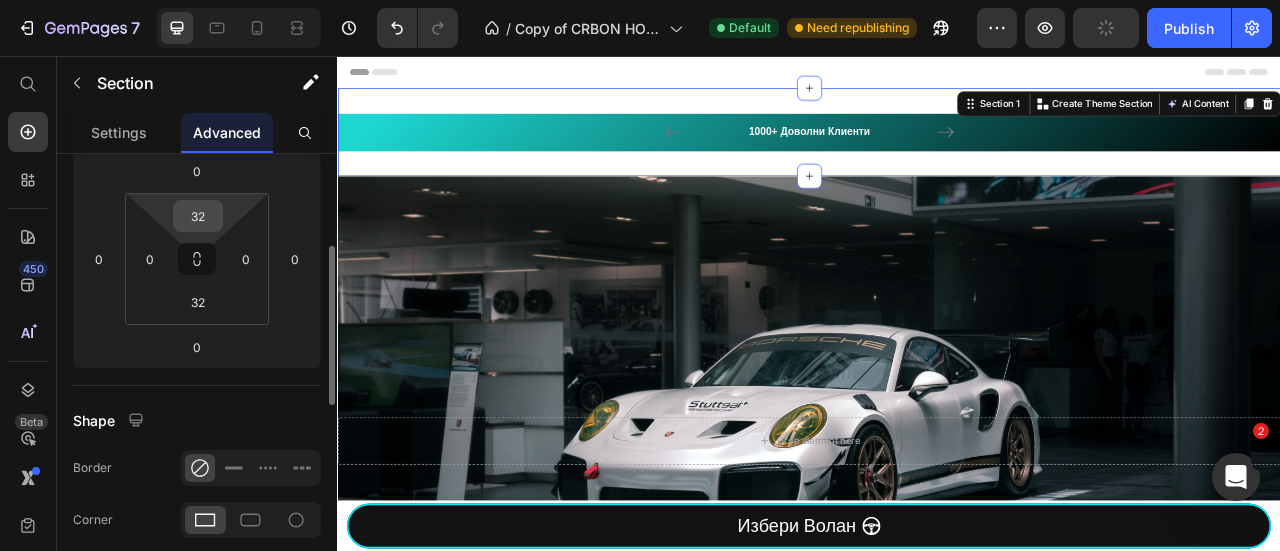 click on "32" at bounding box center [198, 216] 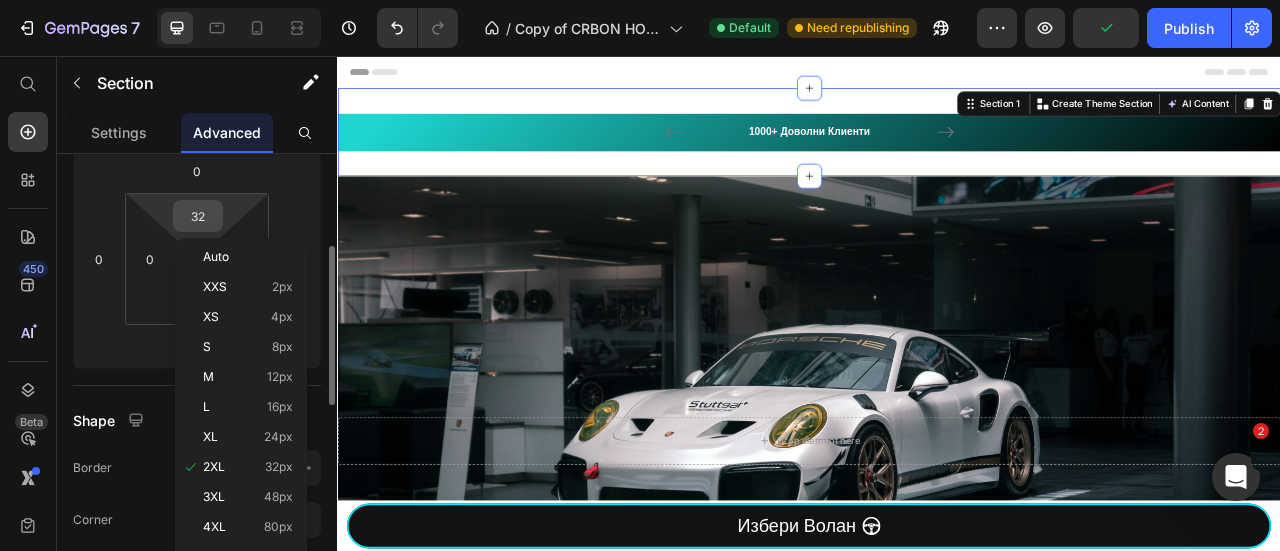 click on "32" at bounding box center [198, 216] 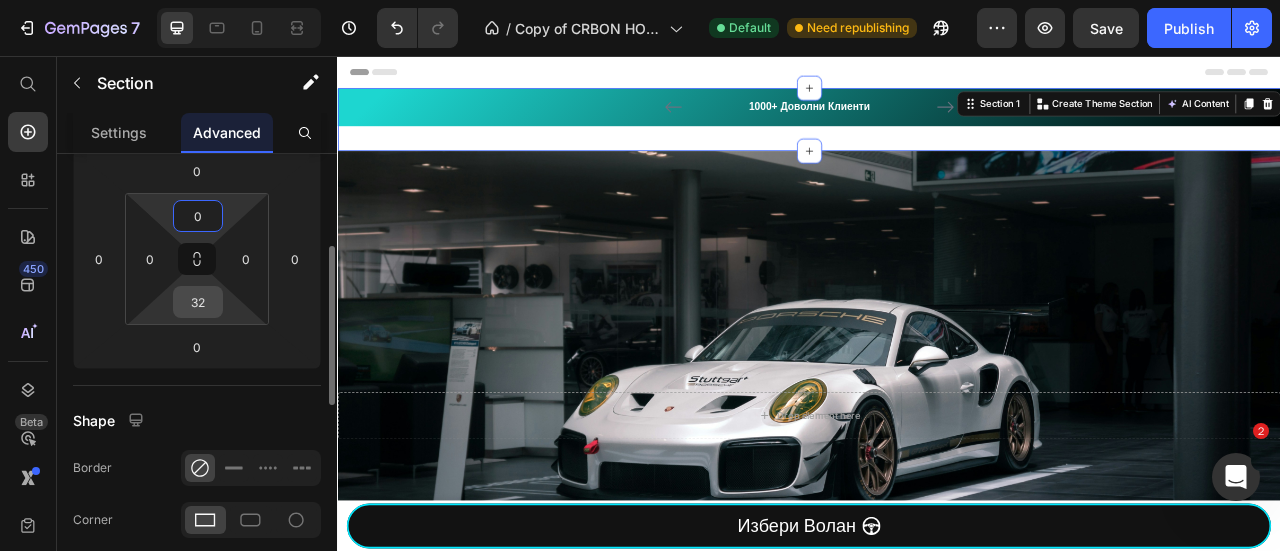 type on "0" 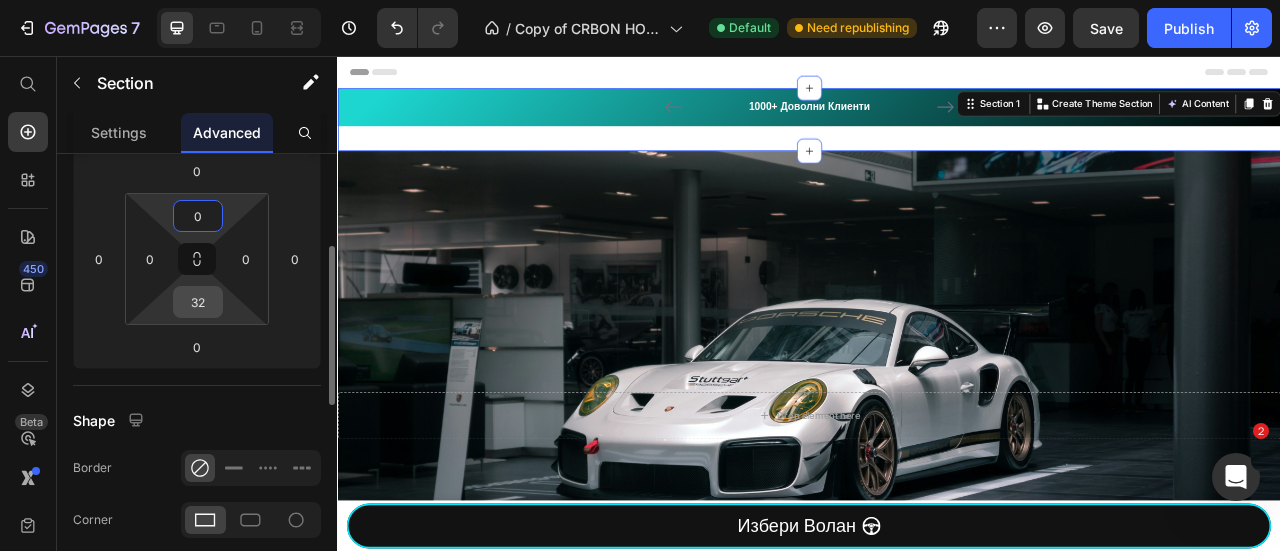 click on "32" at bounding box center (198, 302) 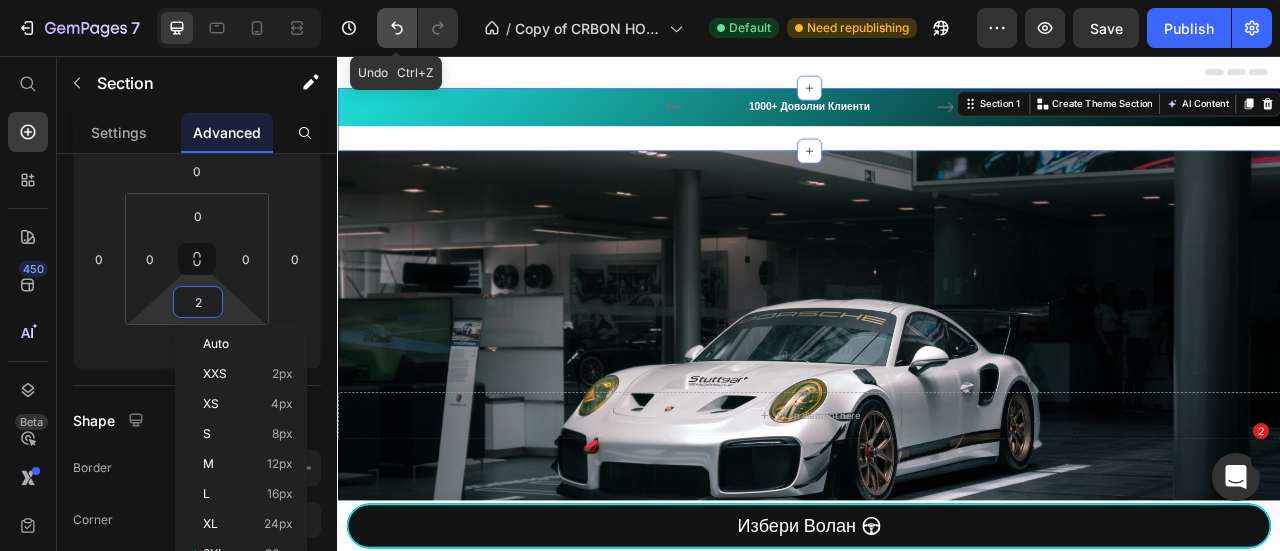click 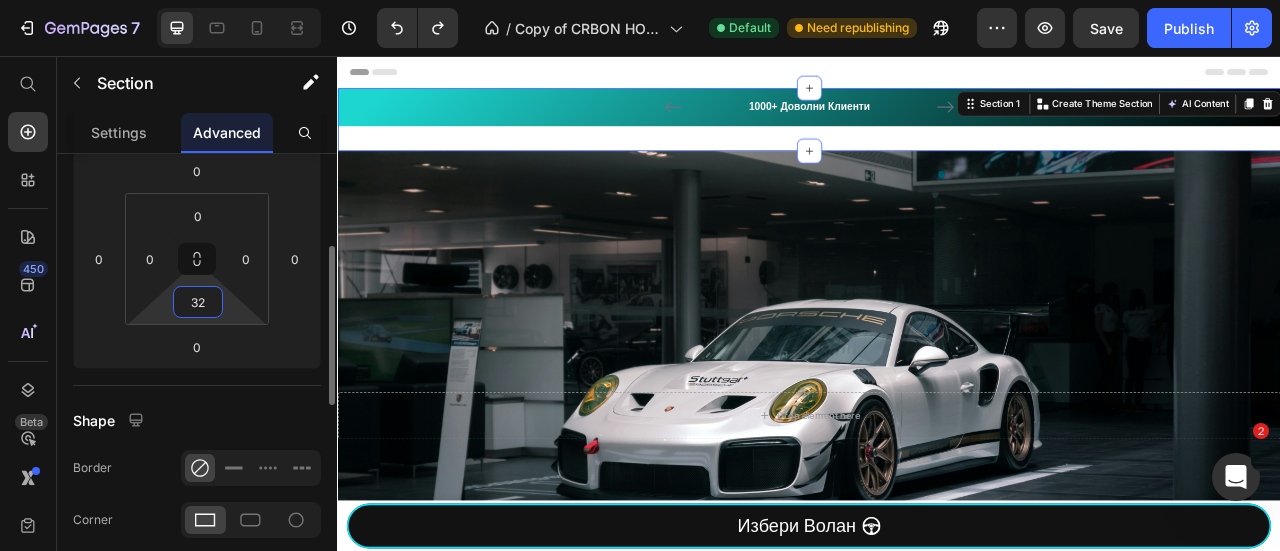 click on "32" at bounding box center [198, 302] 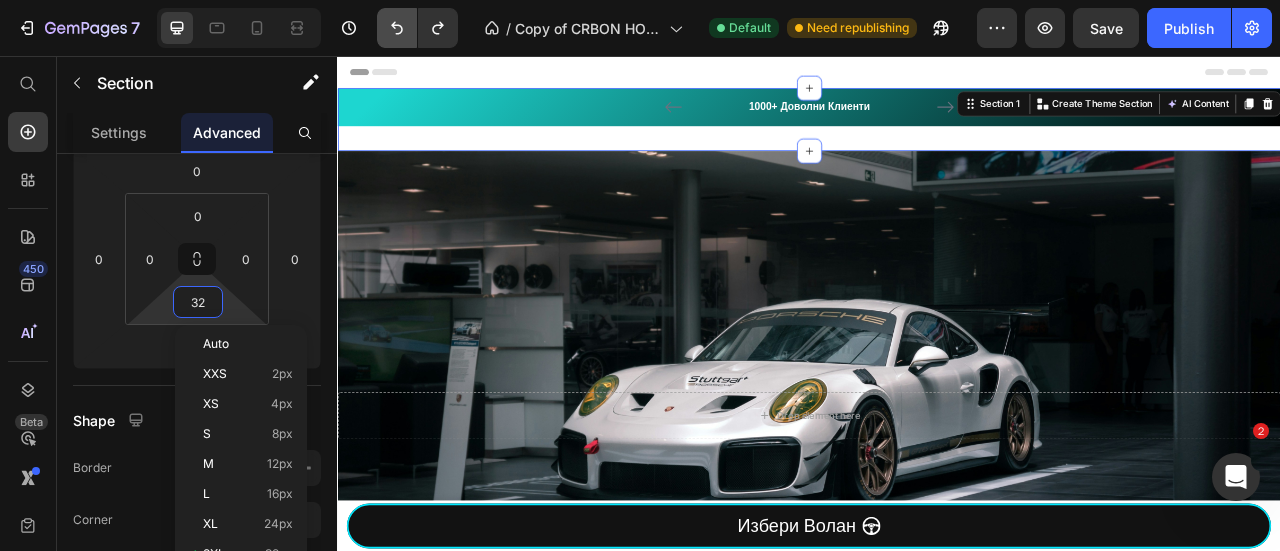 drag, startPoint x: 373, startPoint y: 12, endPoint x: 388, endPoint y: 22, distance: 18.027756 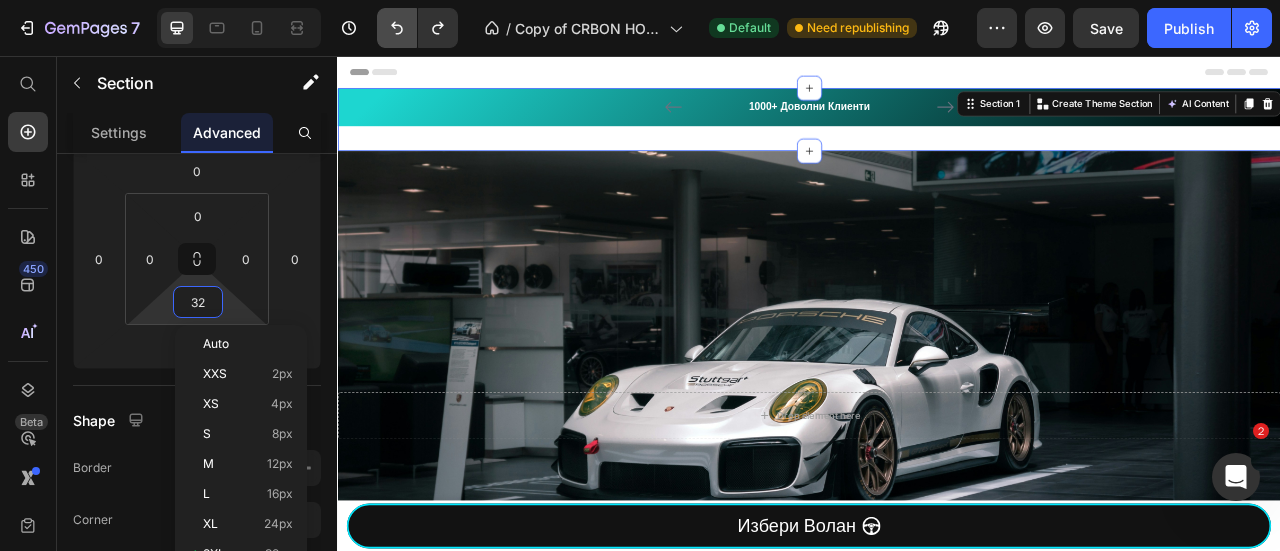 click at bounding box center (413, 28) 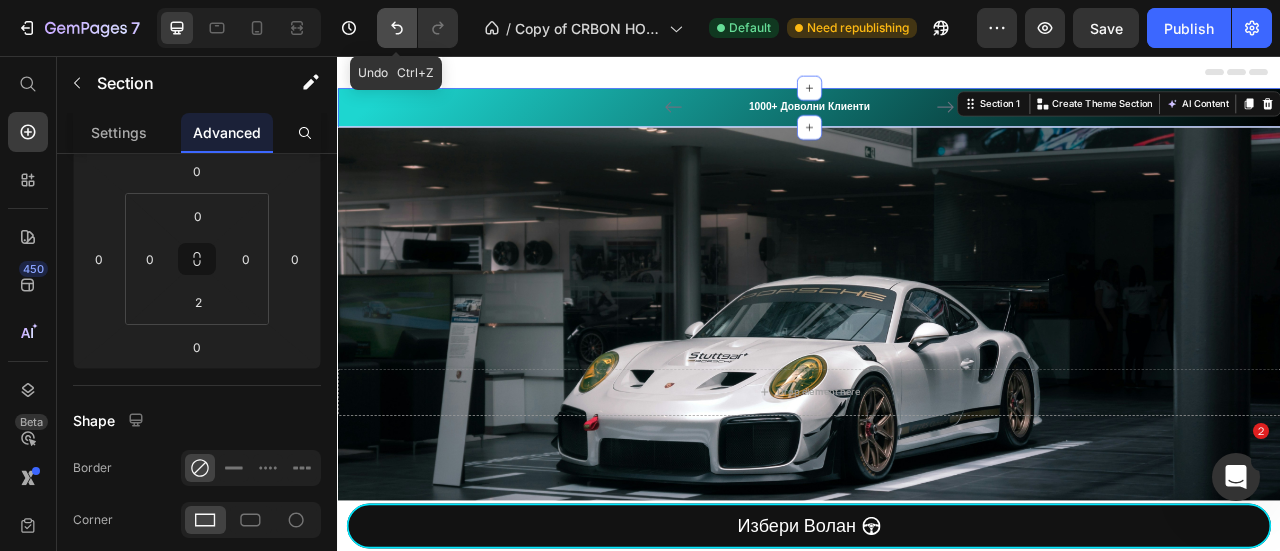 click 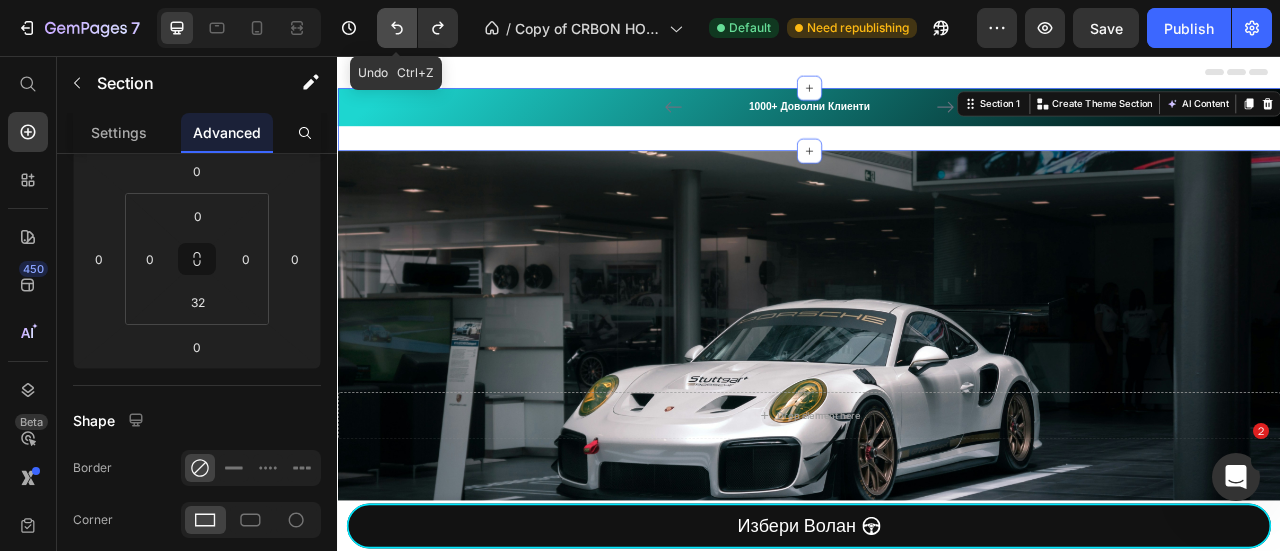 click 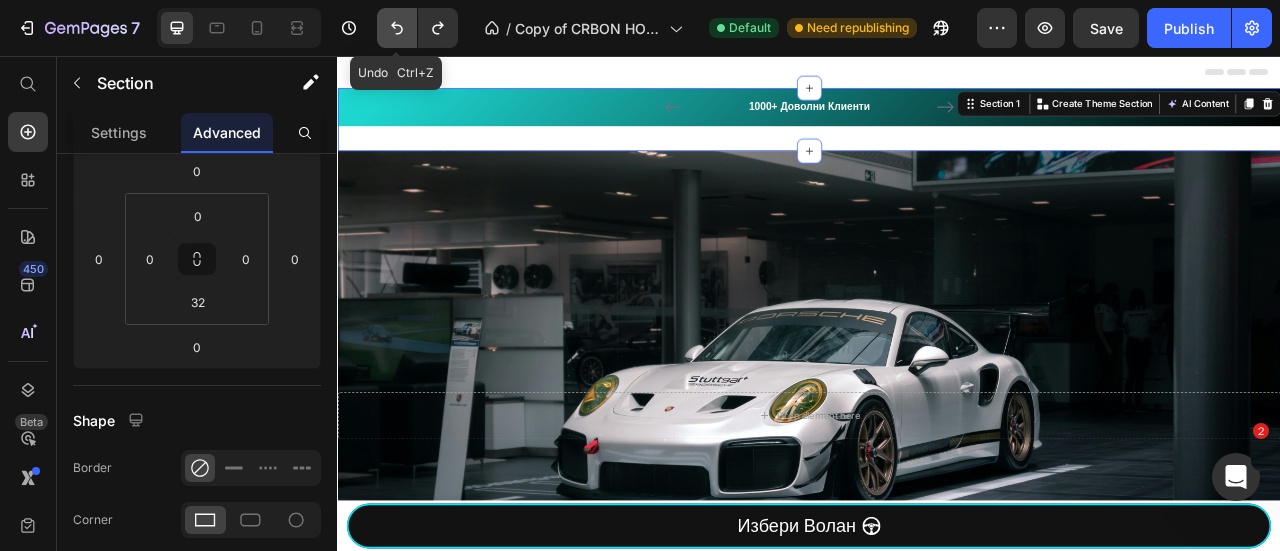 click 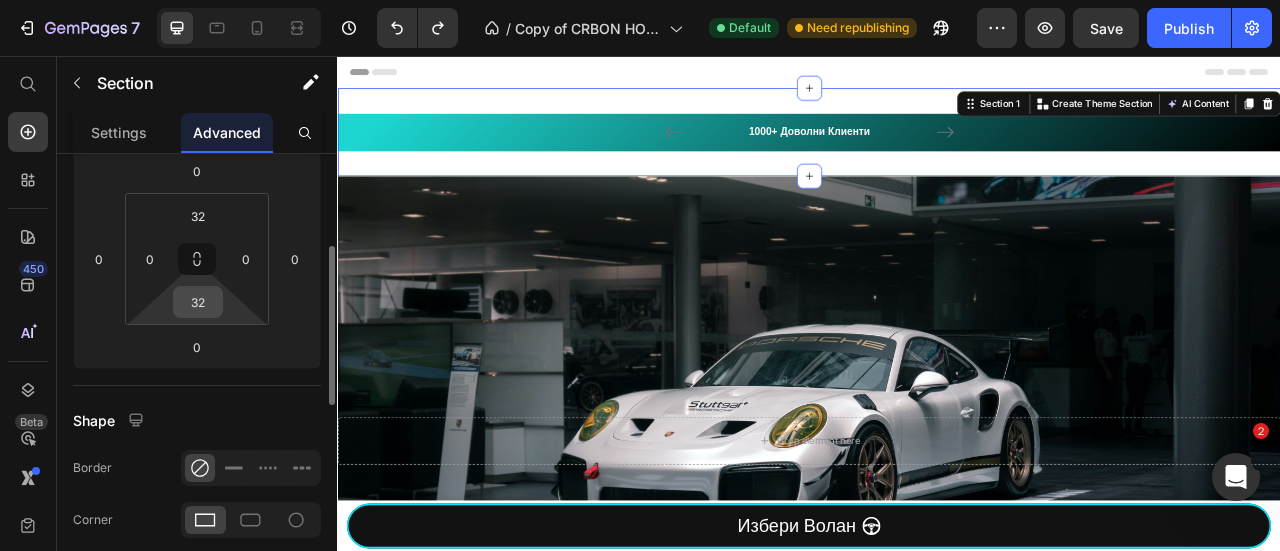 click on "32" at bounding box center (198, 302) 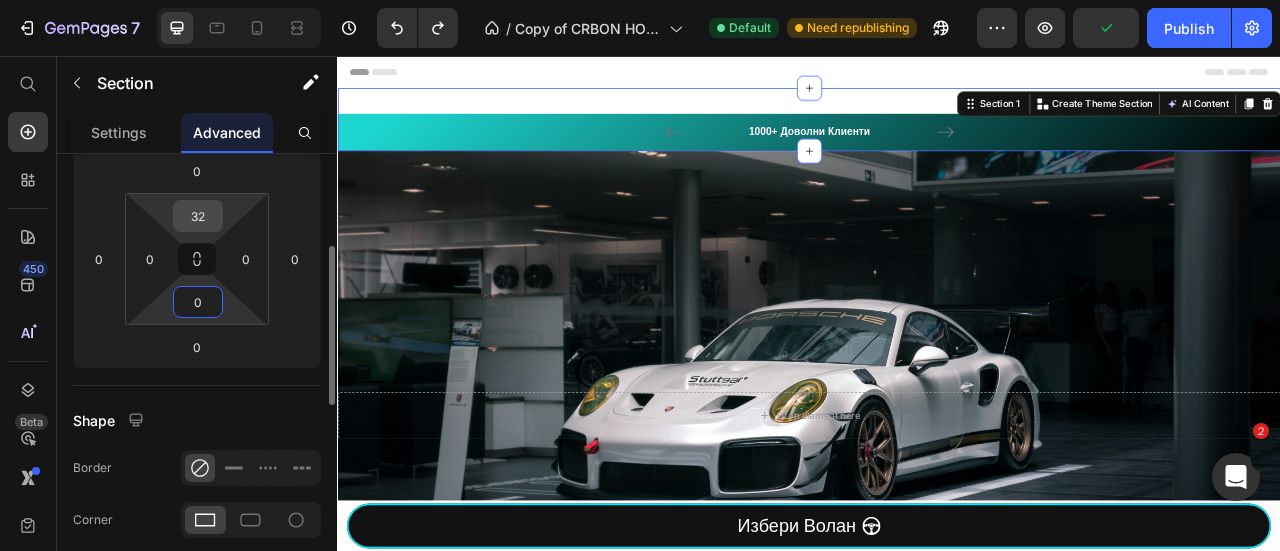 type on "0" 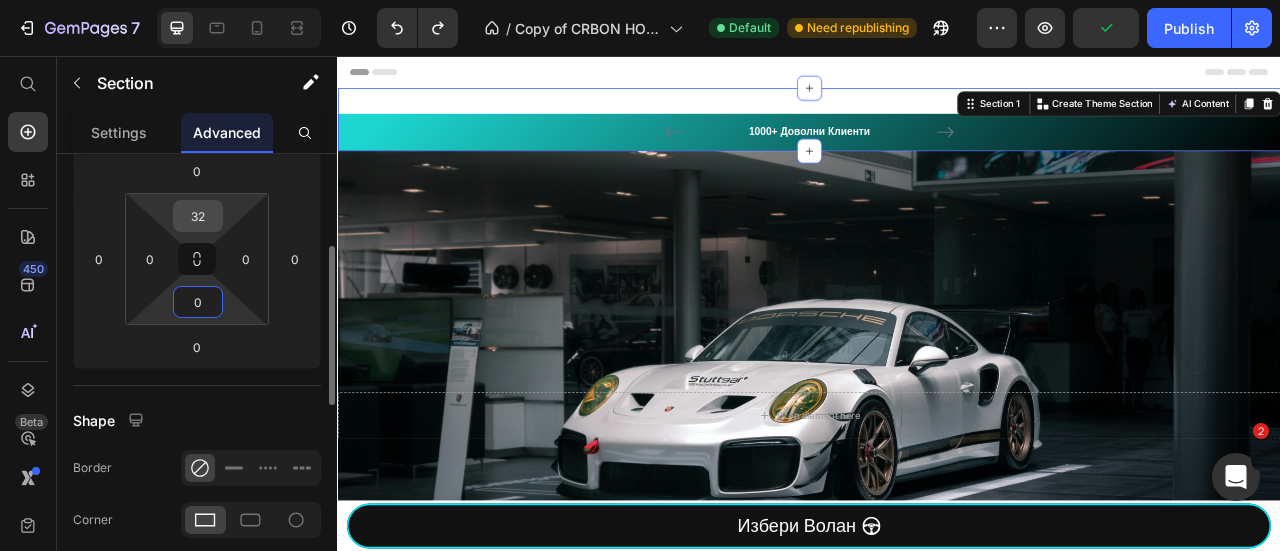 click on "32" at bounding box center (198, 216) 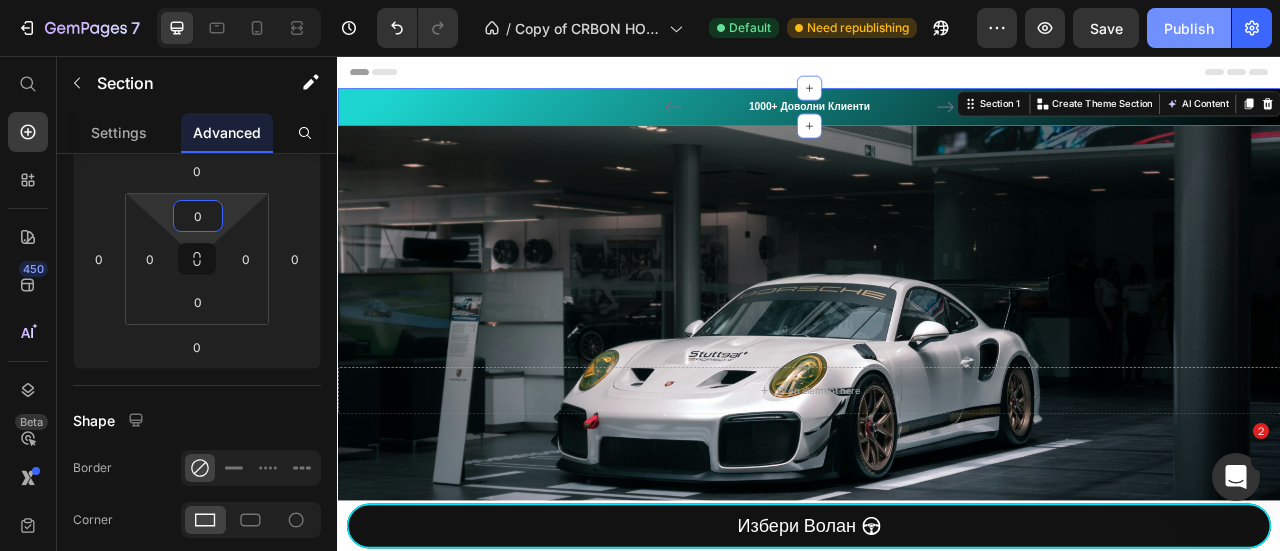 type on "0" 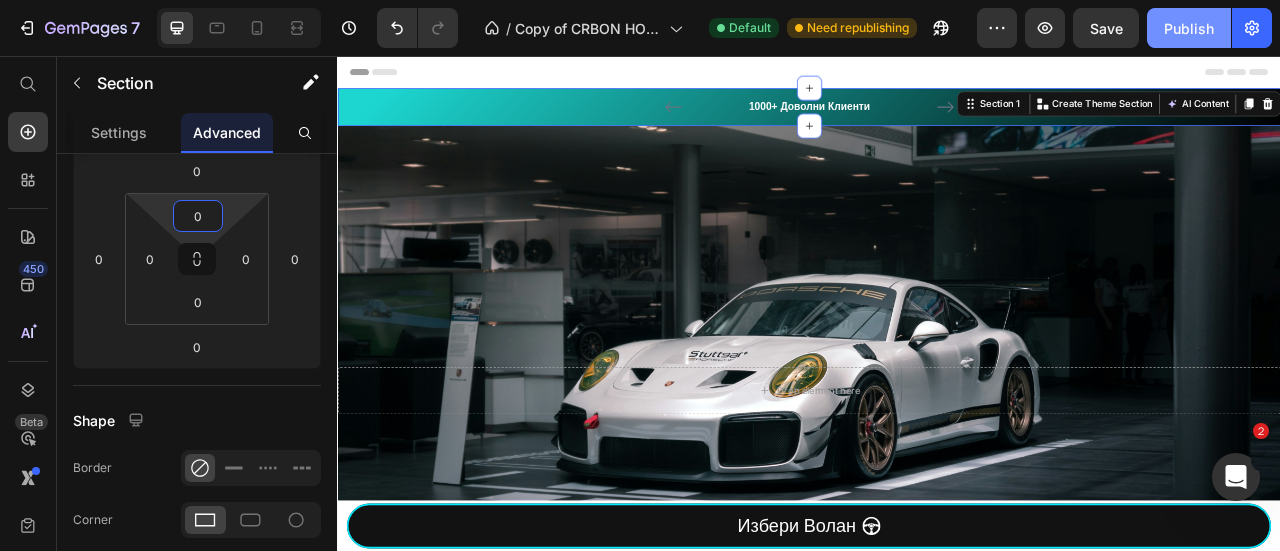 click on "Publish" at bounding box center [1189, 28] 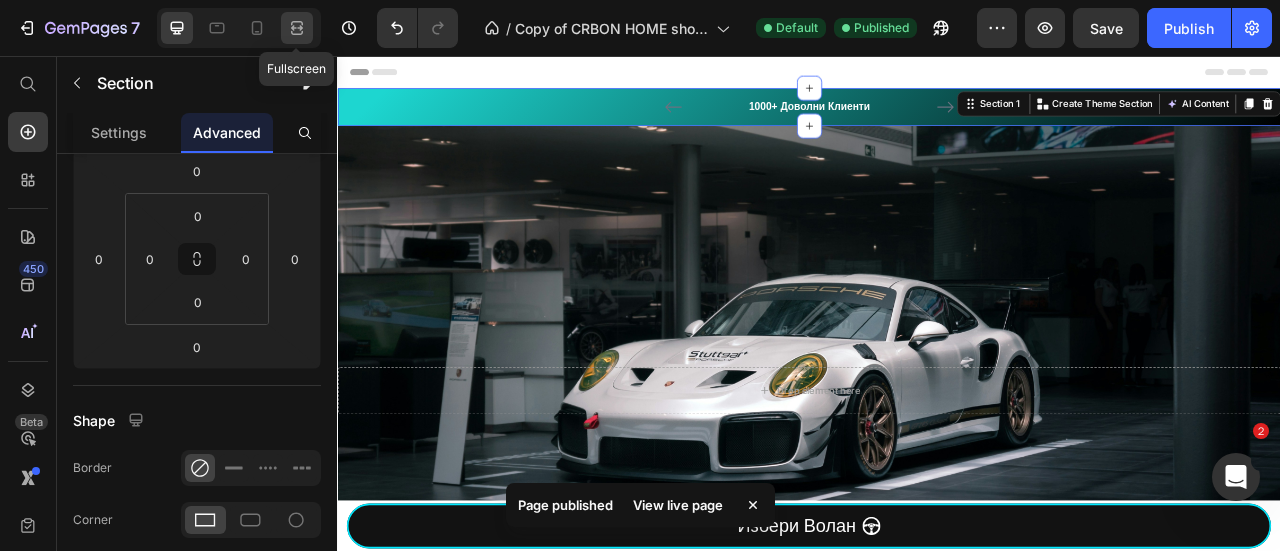 click 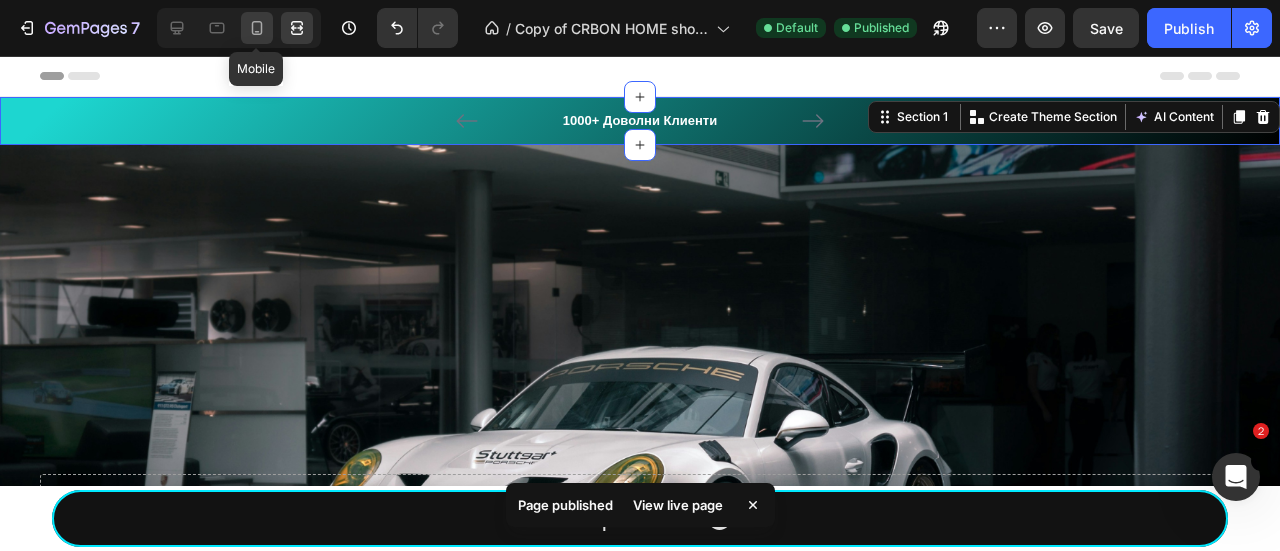 click 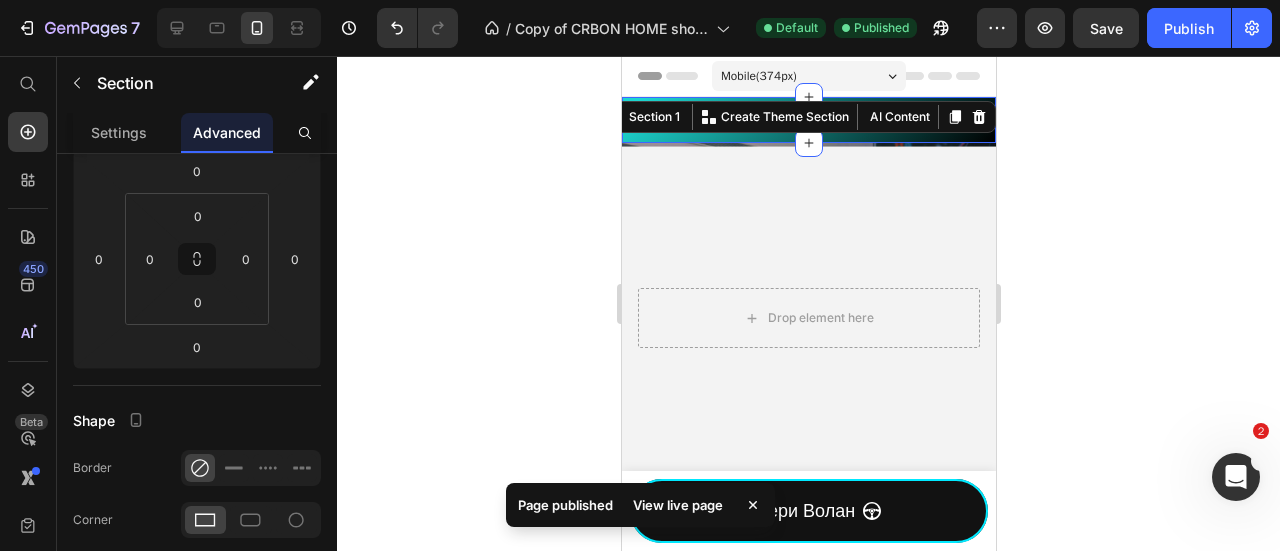 click 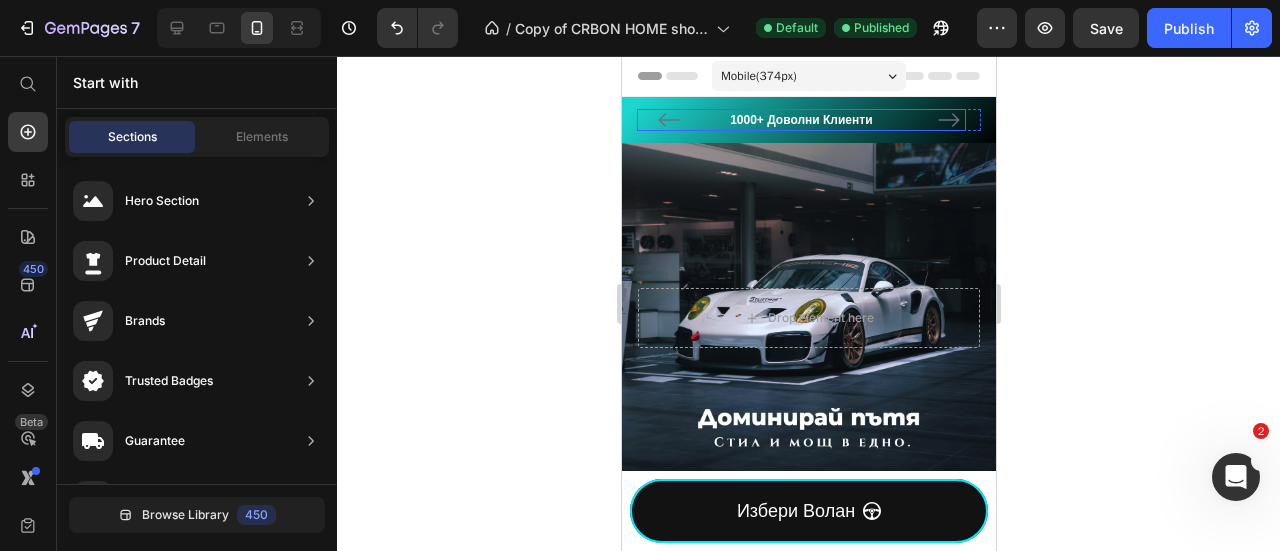 click on "1000+ Доволни Клиенти" at bounding box center [800, 120] 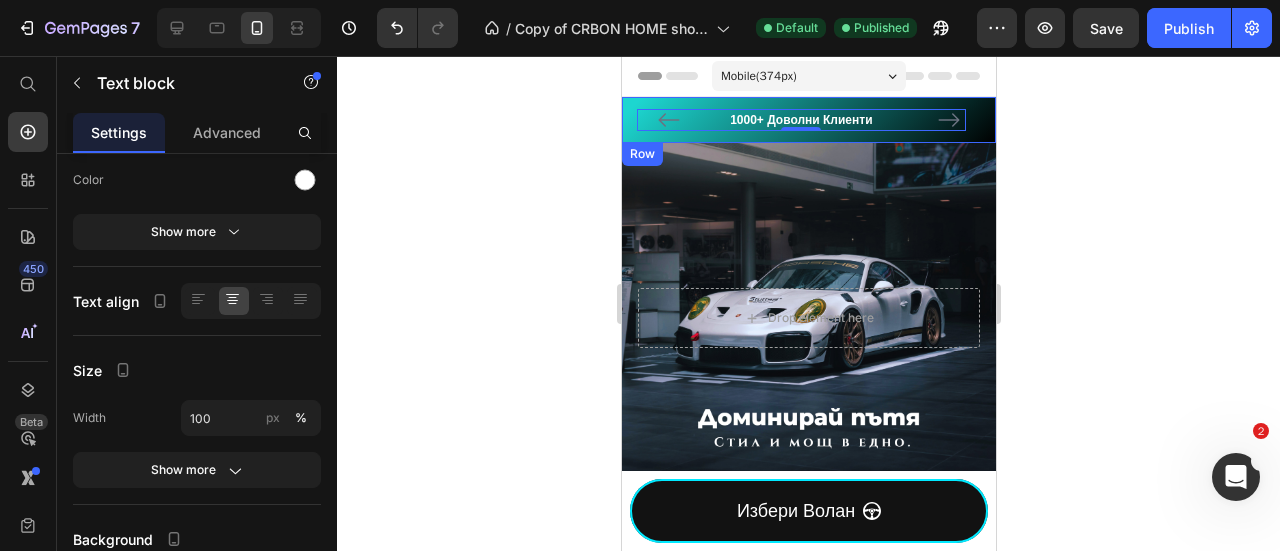 scroll, scrollTop: 438, scrollLeft: 0, axis: vertical 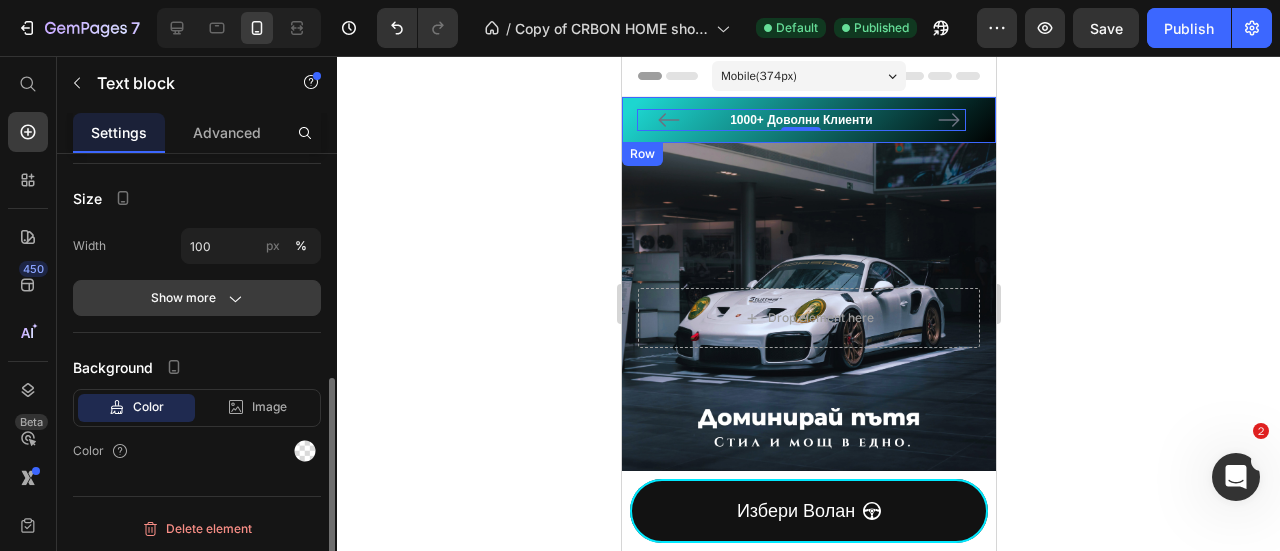 click 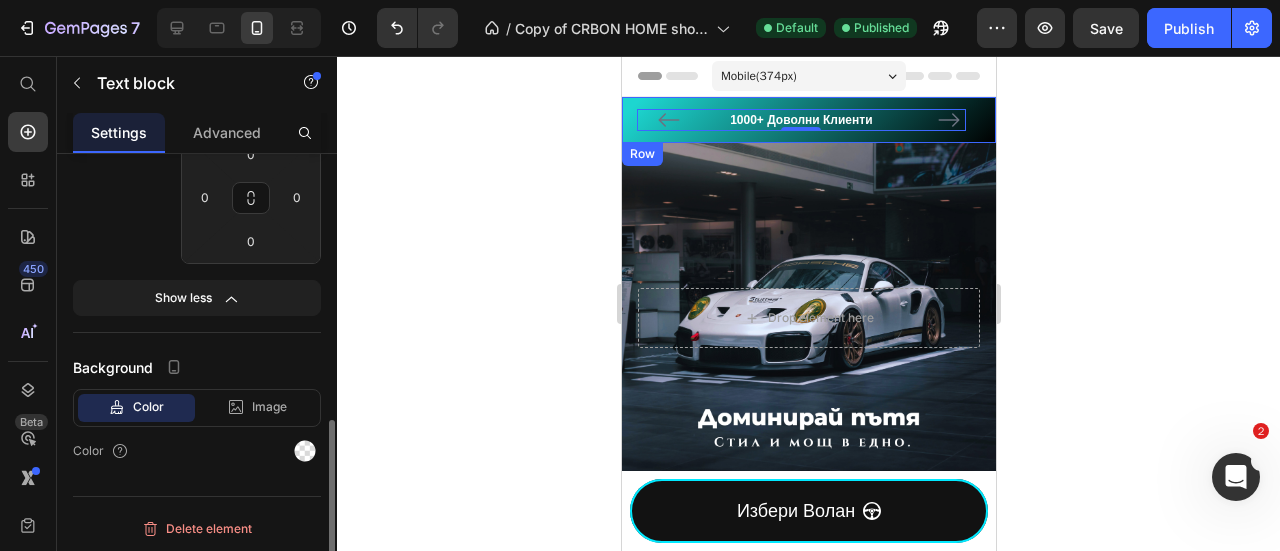 scroll, scrollTop: 0, scrollLeft: 0, axis: both 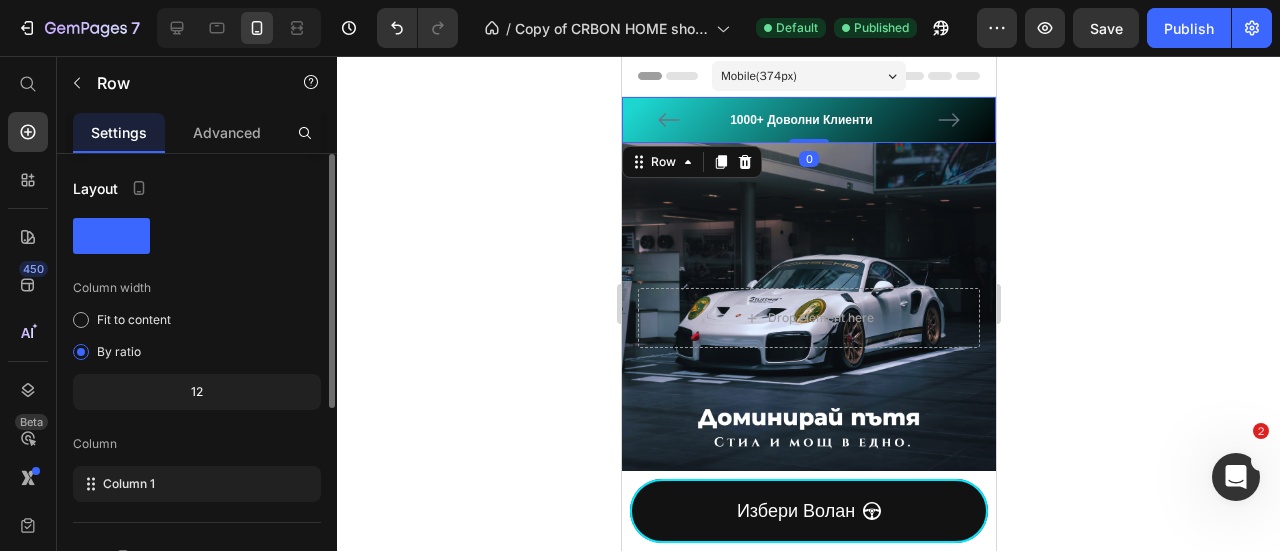 click on "1000+ Доволни Клиенти Text block Text block
Icon
Icon
Icon
Icon
Icon Icon List Hoz Text block Row 30 - ДЕНА БЕЗПЛАТНО ВРЪЩАНЕ Text block
Carousel Row Row   0" at bounding box center [808, 120] 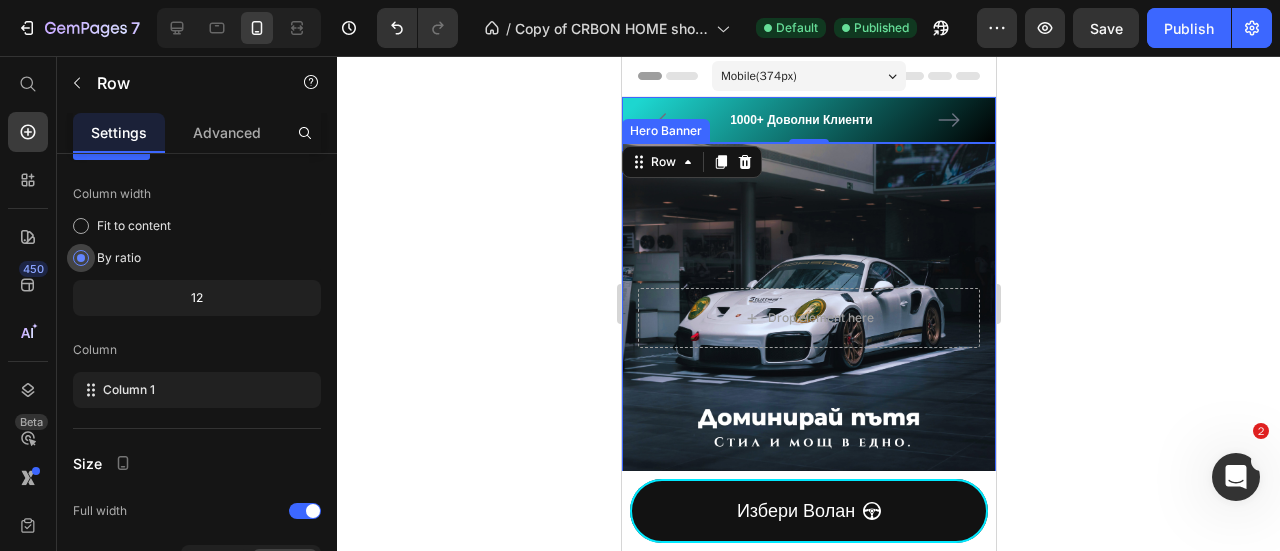 scroll, scrollTop: 0, scrollLeft: 0, axis: both 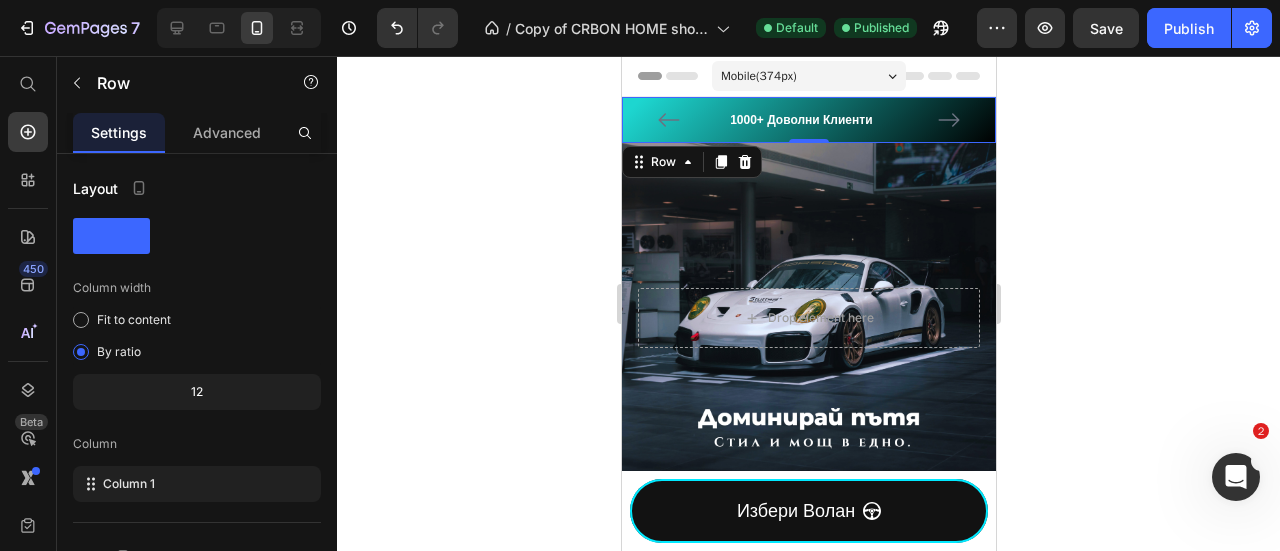 click on "1000+ Доволни Клиенти Text block Text block
Icon
Icon
Icon
Icon
Icon Icon List Hoz Text block Row 30 - ДЕНА БЕЗПЛАТНО ВРЪЩАНЕ Text block
Carousel Row Row   0" at bounding box center (808, 120) 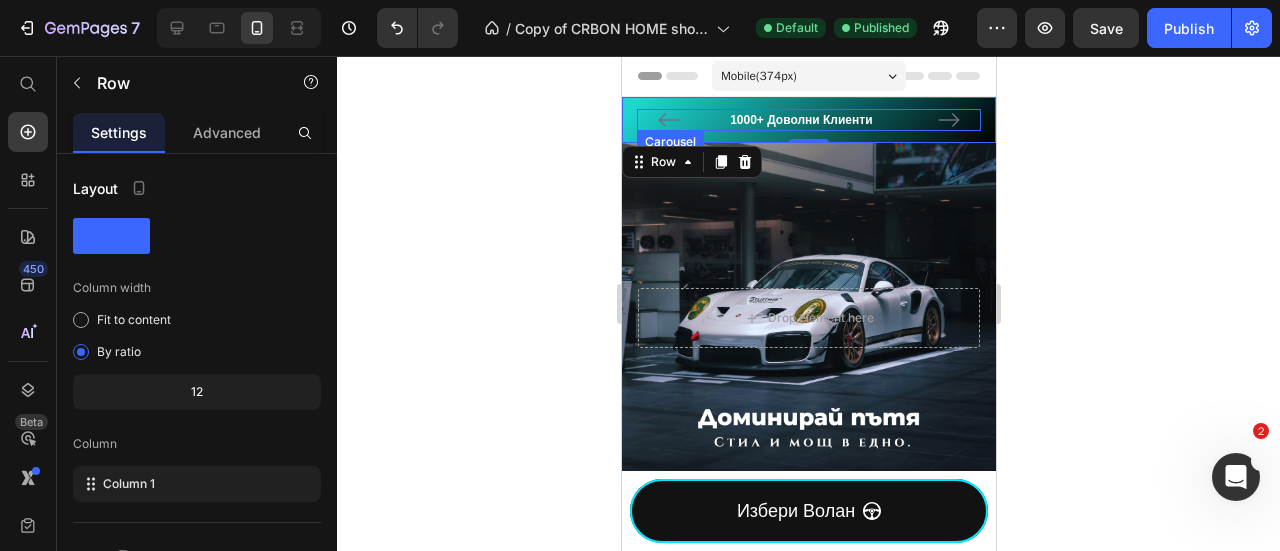 click 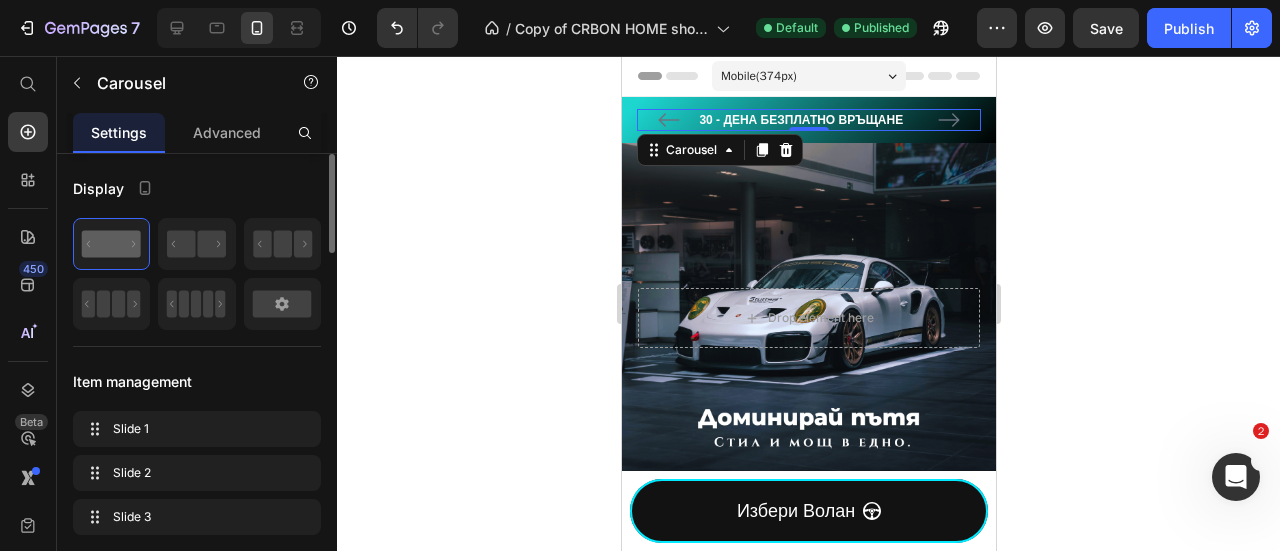 scroll, scrollTop: 266, scrollLeft: 0, axis: vertical 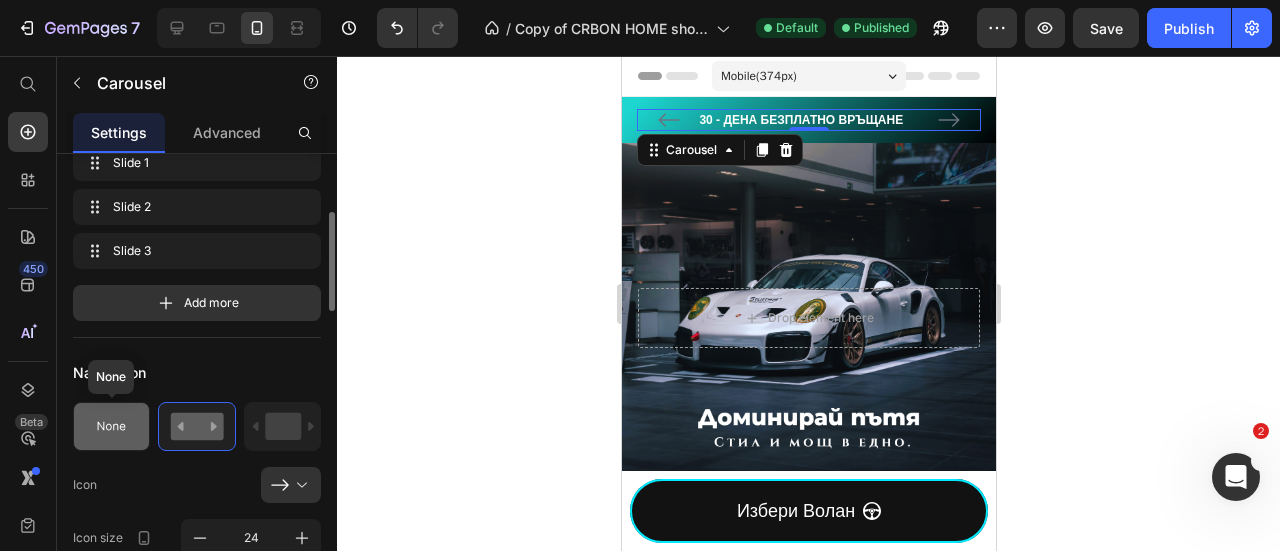 click 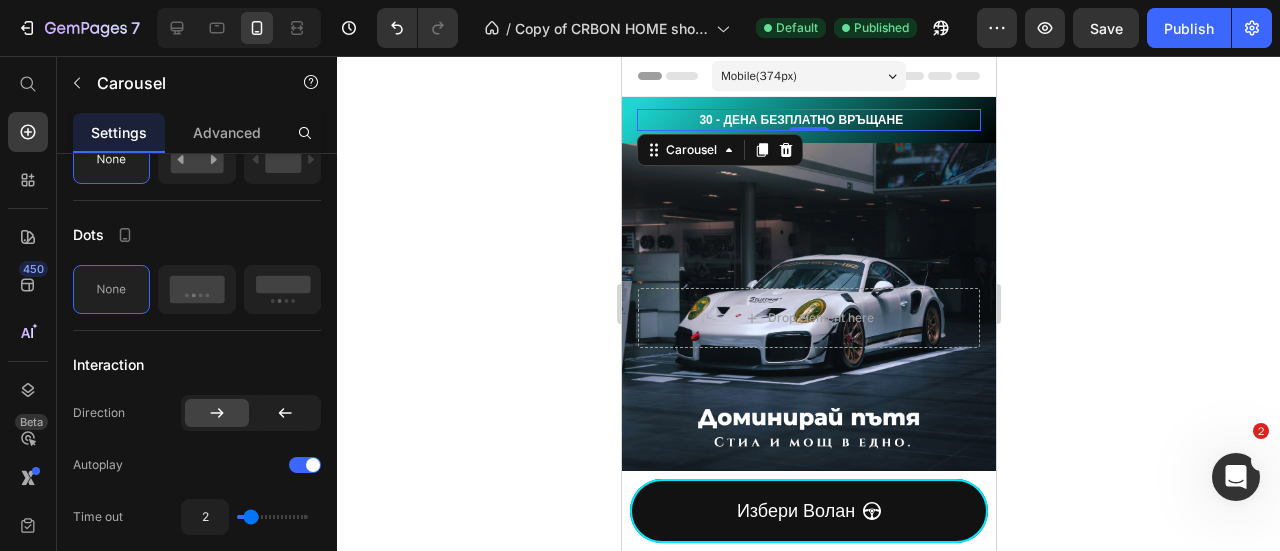 scroll, scrollTop: 1066, scrollLeft: 0, axis: vertical 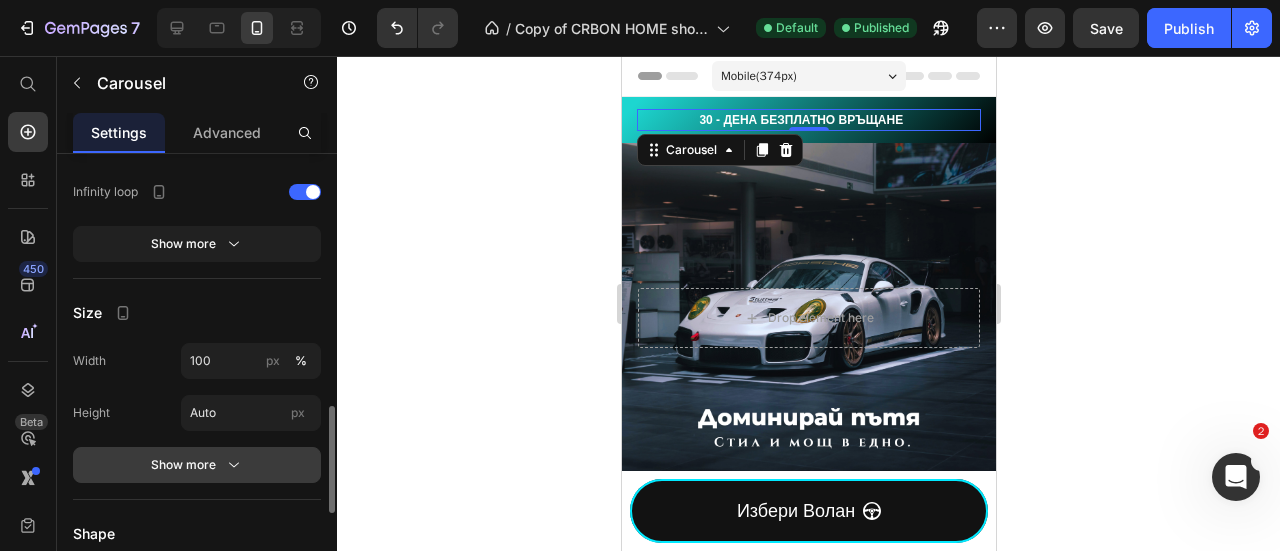 click on "Show more" at bounding box center [197, 465] 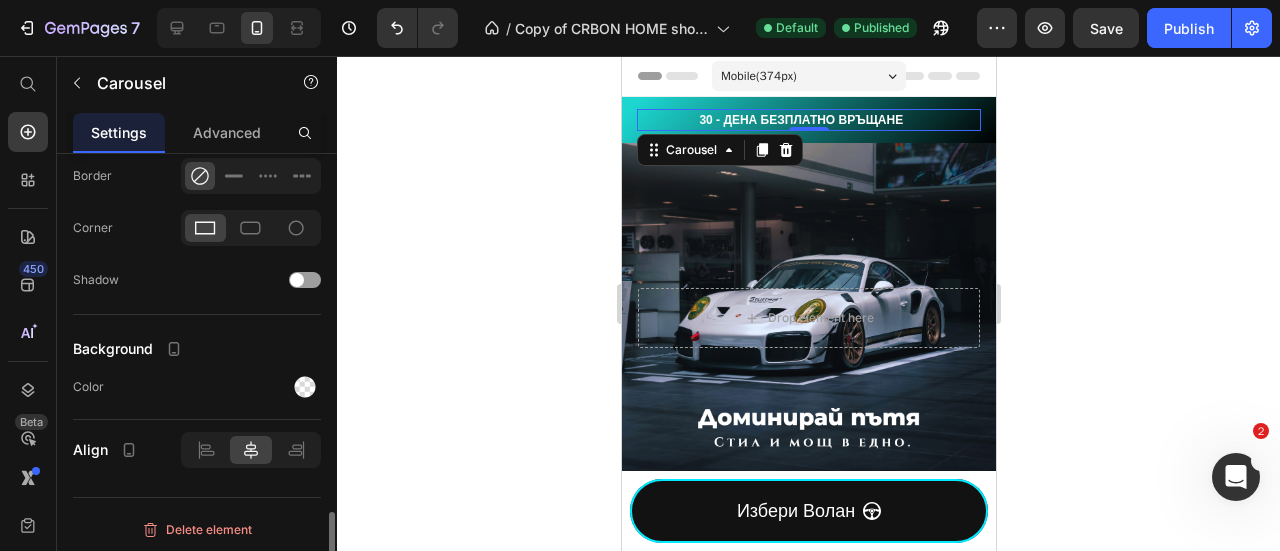scroll, scrollTop: 1672, scrollLeft: 0, axis: vertical 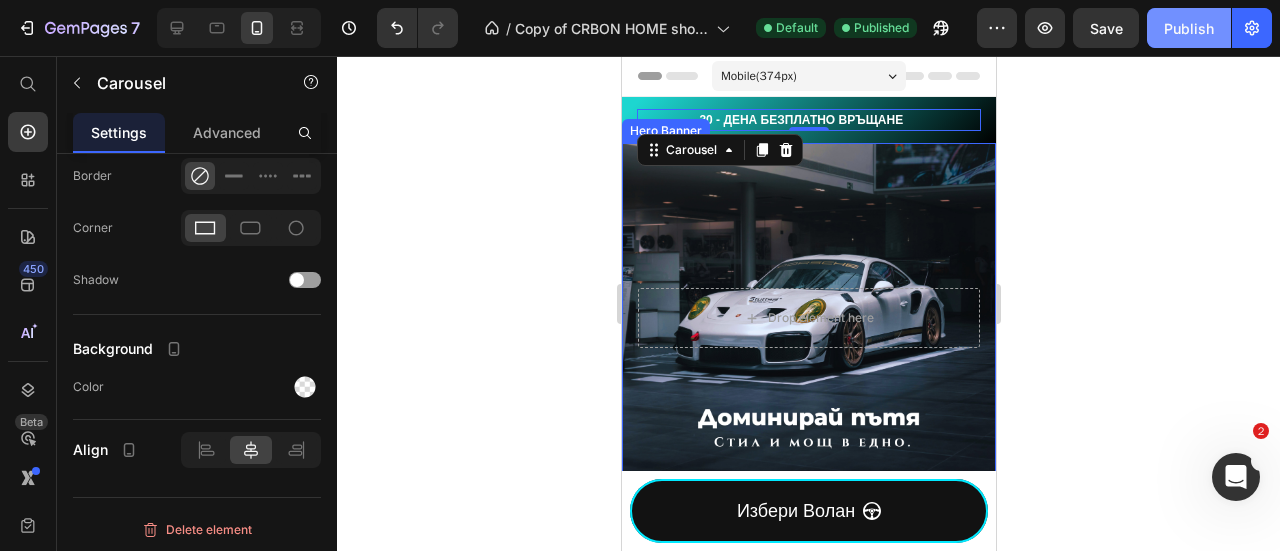 click on "Publish" 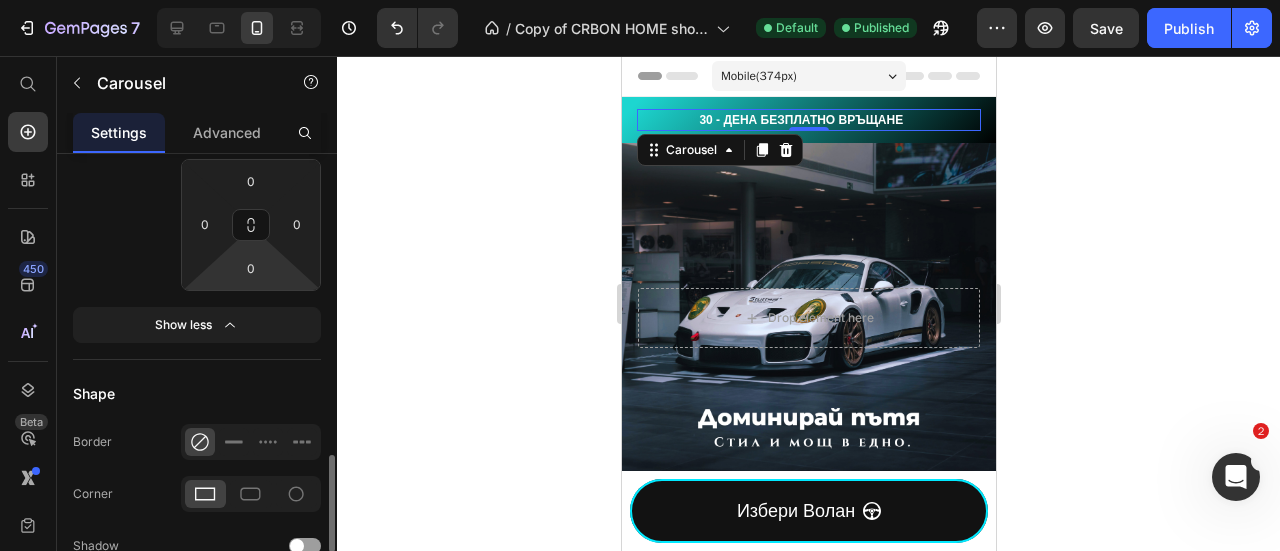 scroll, scrollTop: 872, scrollLeft: 0, axis: vertical 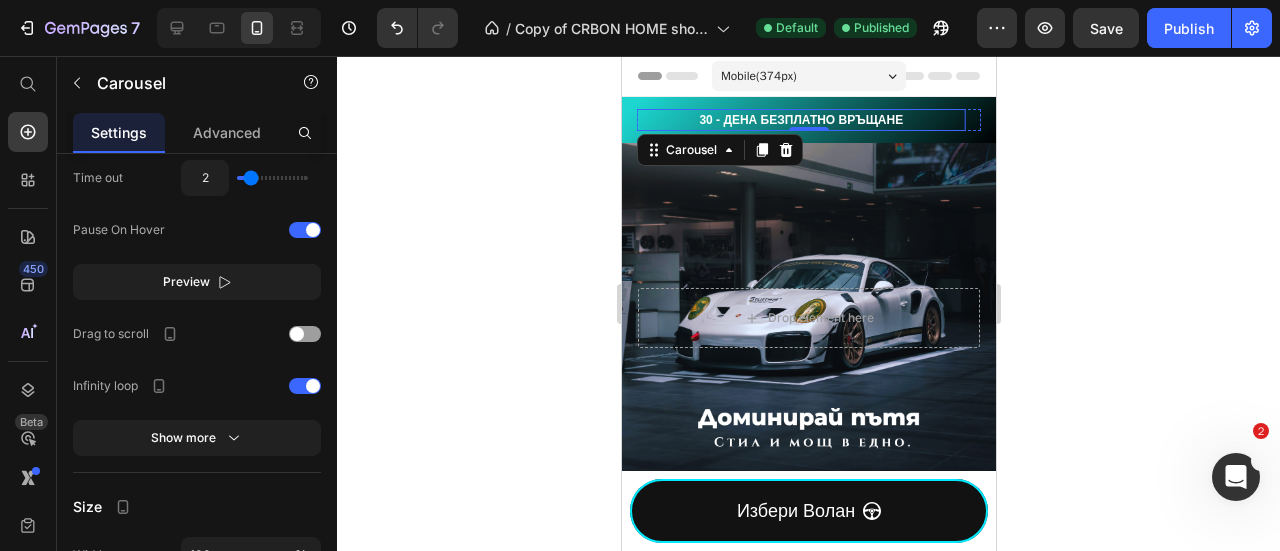 click on "30 - ДЕНА БЕЗПЛАТНО ВРЪЩАНЕ" at bounding box center [800, 120] 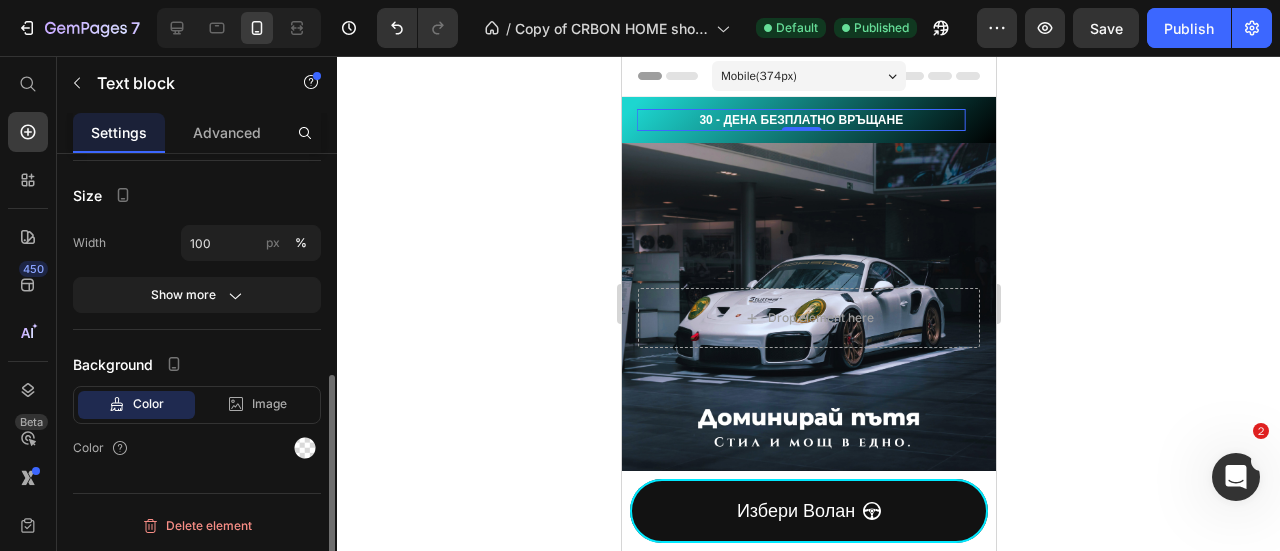 scroll, scrollTop: 0, scrollLeft: 0, axis: both 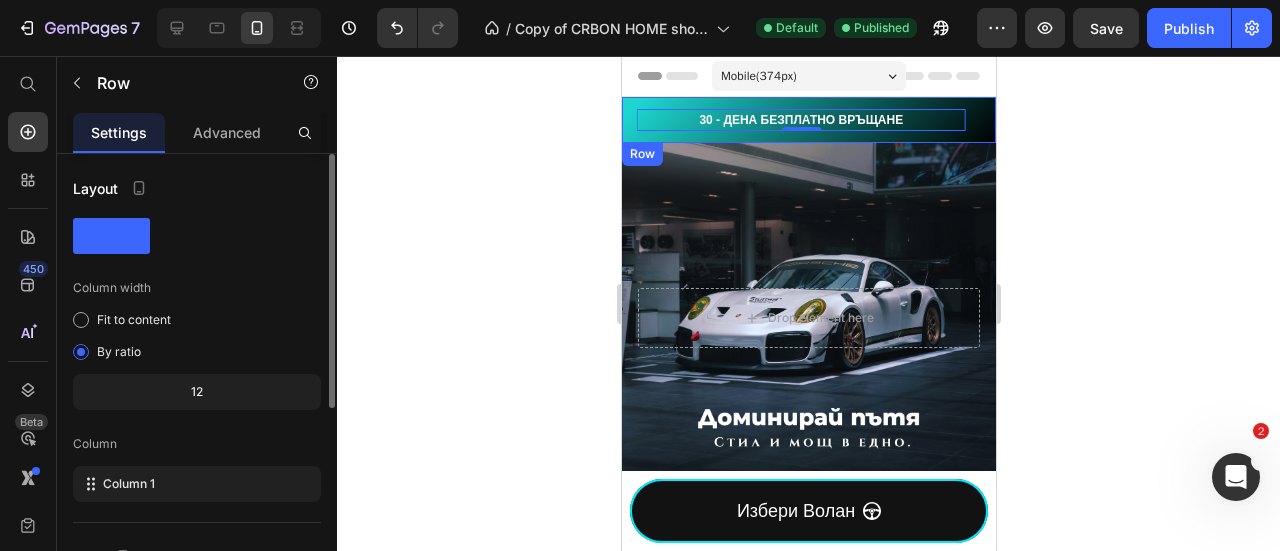 click on "1000+ Доволни Клиенти Text block Text block
Icon
Icon
Icon
Icon
Icon Icon List Hoz Text block Row 30 - ДЕНА БЕЗПЛАТНО ВРЪЩАНЕ Text block   0 Carousel Row Row" at bounding box center [808, 120] 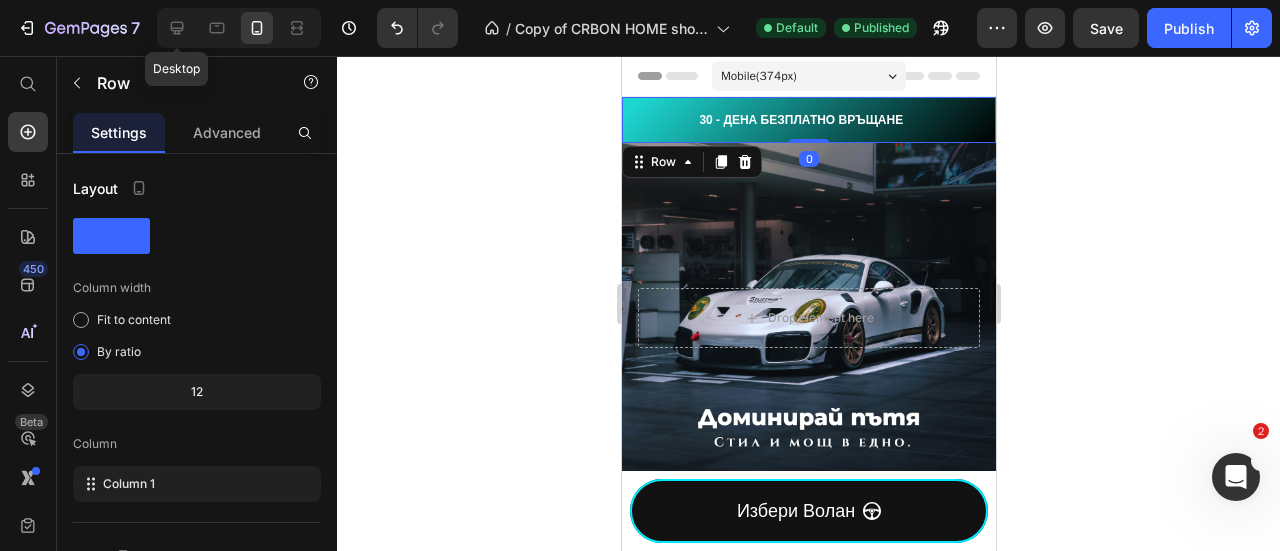 drag, startPoint x: 165, startPoint y: 29, endPoint x: 216, endPoint y: 45, distance: 53.450912 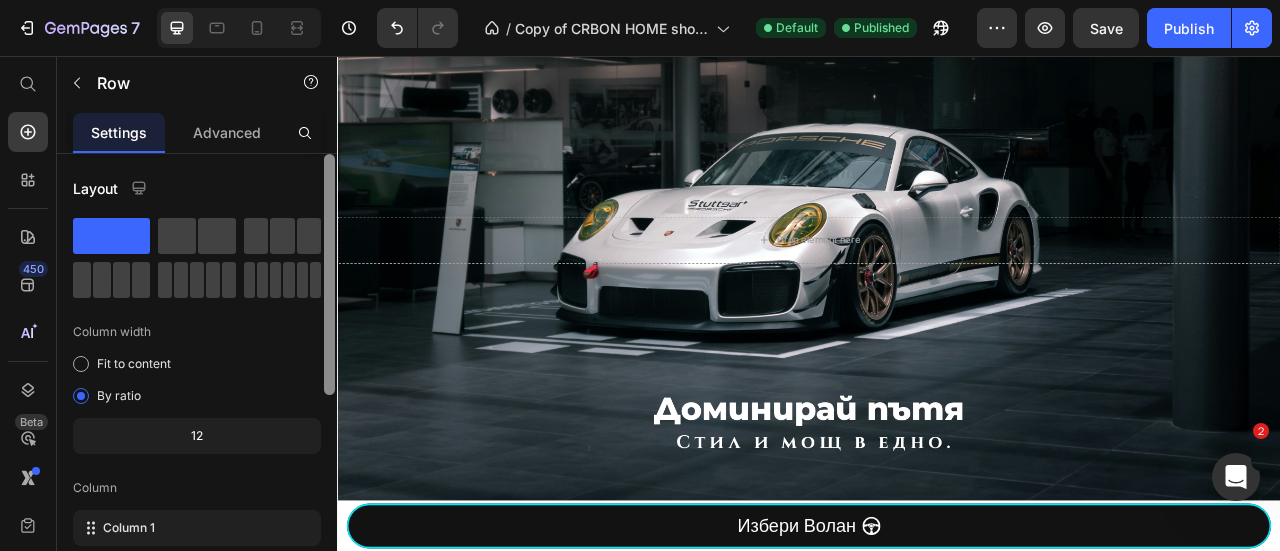 scroll, scrollTop: 533, scrollLeft: 0, axis: vertical 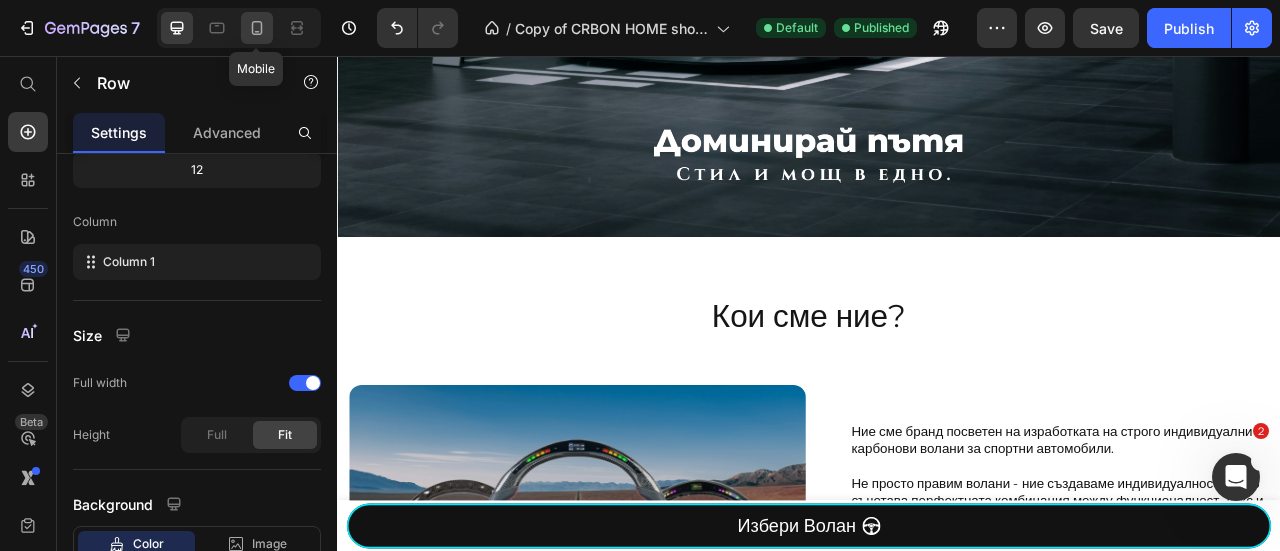 click 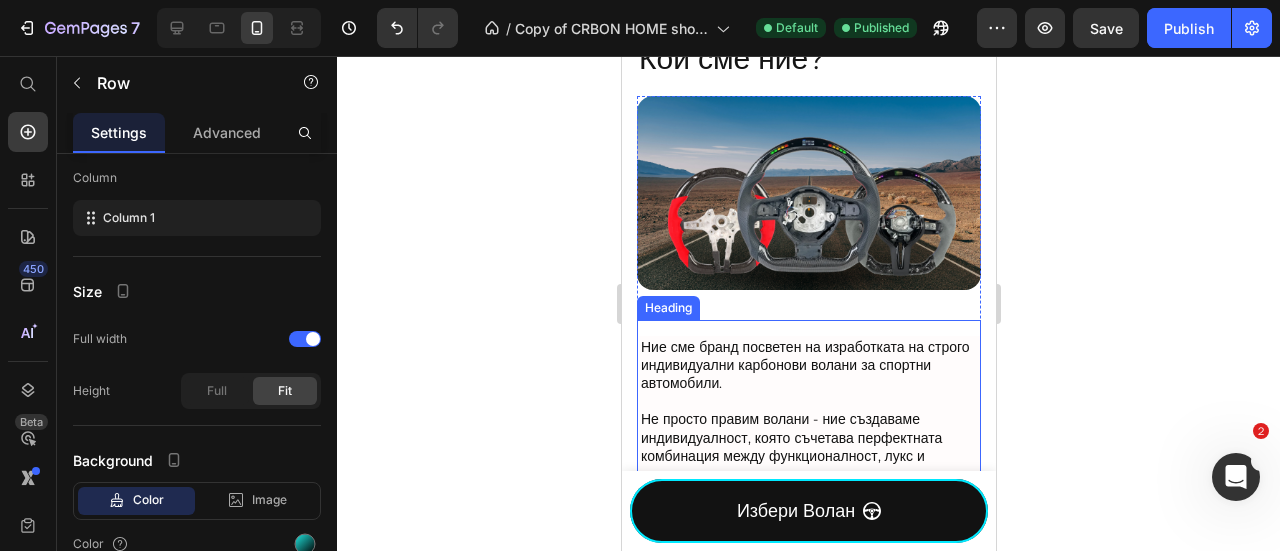 scroll, scrollTop: 533, scrollLeft: 0, axis: vertical 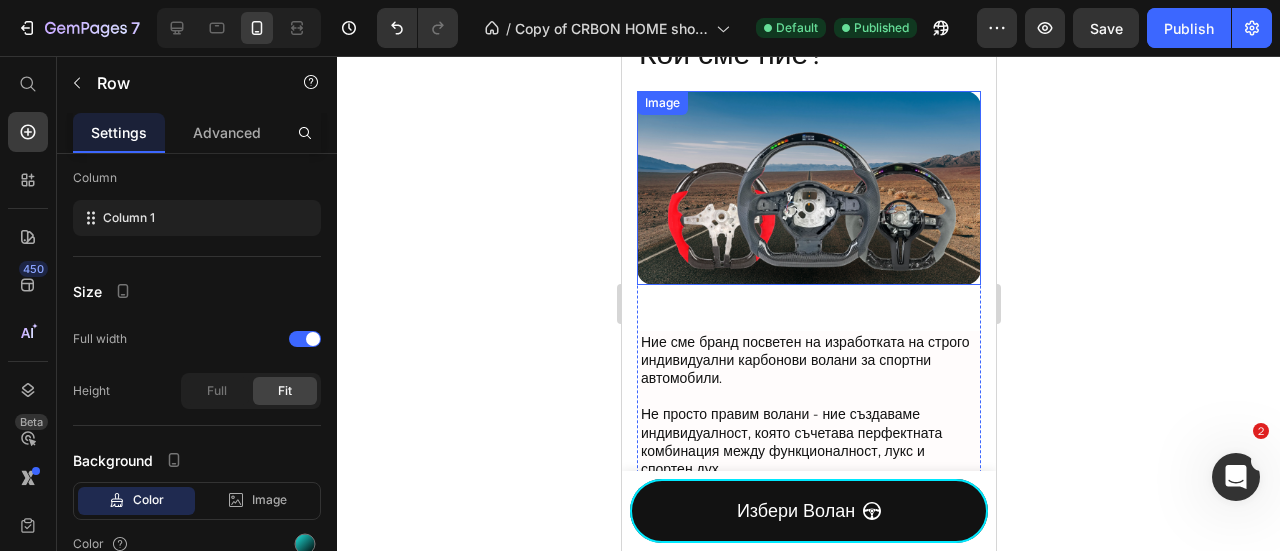 click at bounding box center (808, 188) 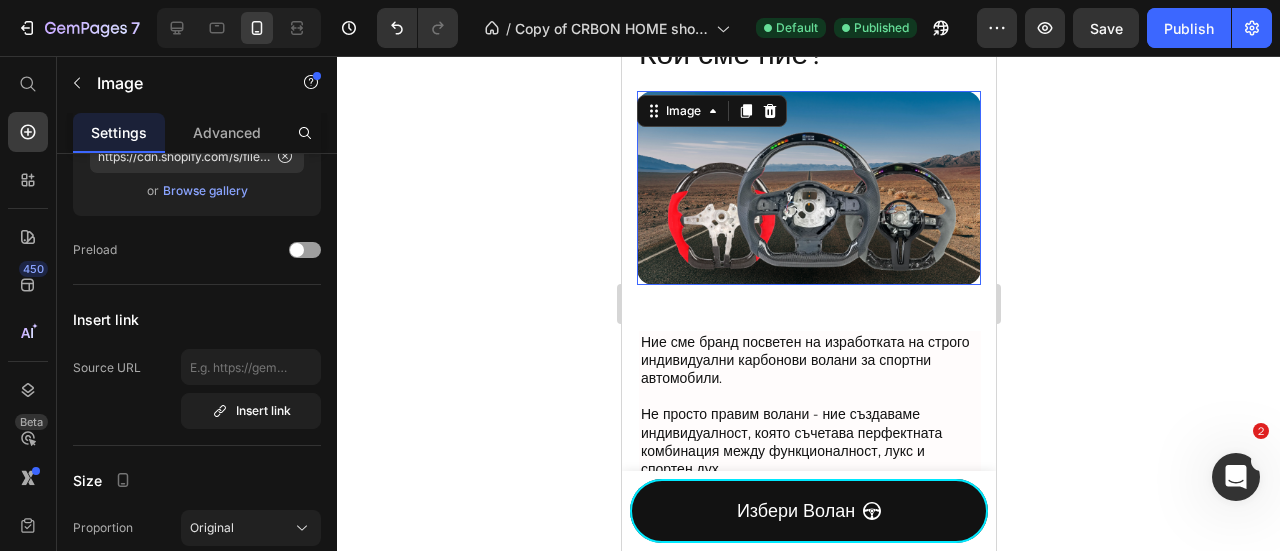 scroll, scrollTop: 0, scrollLeft: 0, axis: both 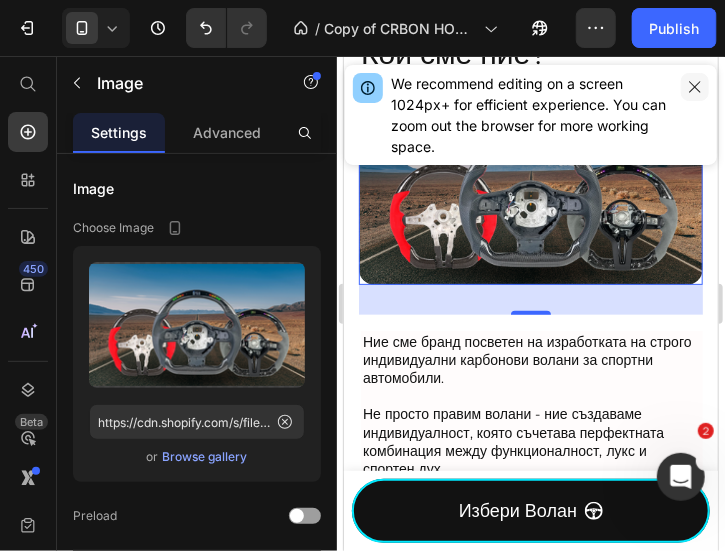 click 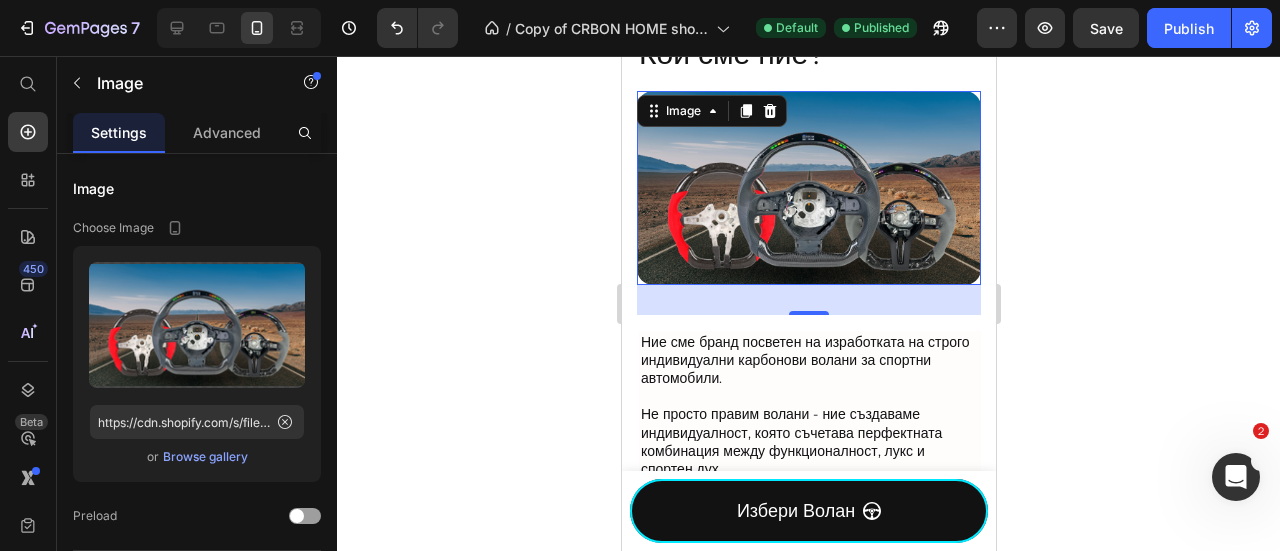 click at bounding box center [808, 188] 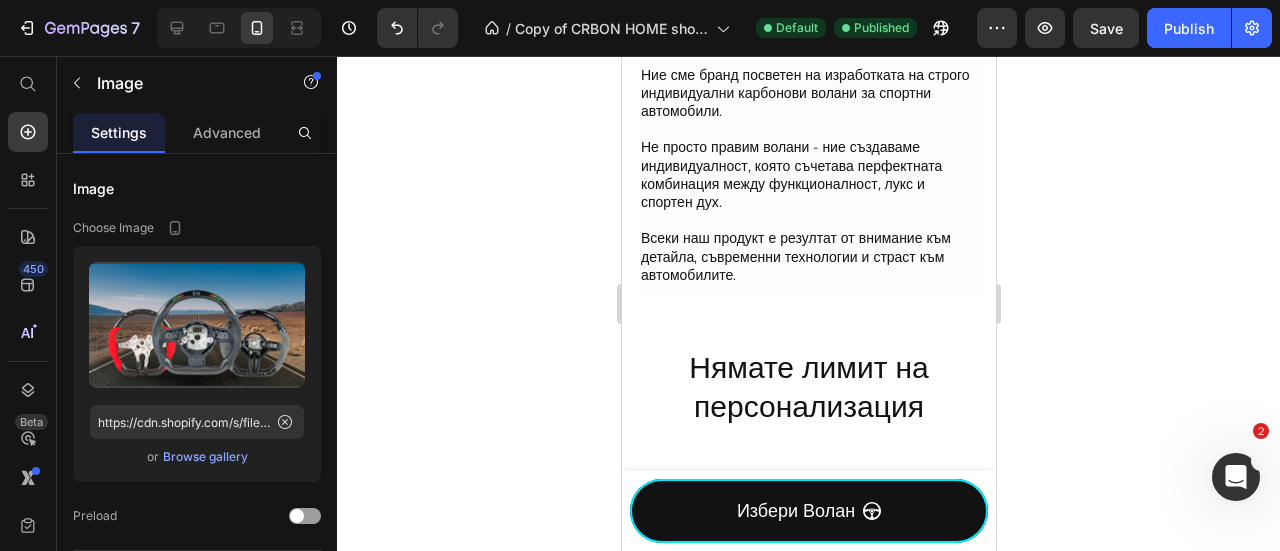 scroll, scrollTop: 533, scrollLeft: 0, axis: vertical 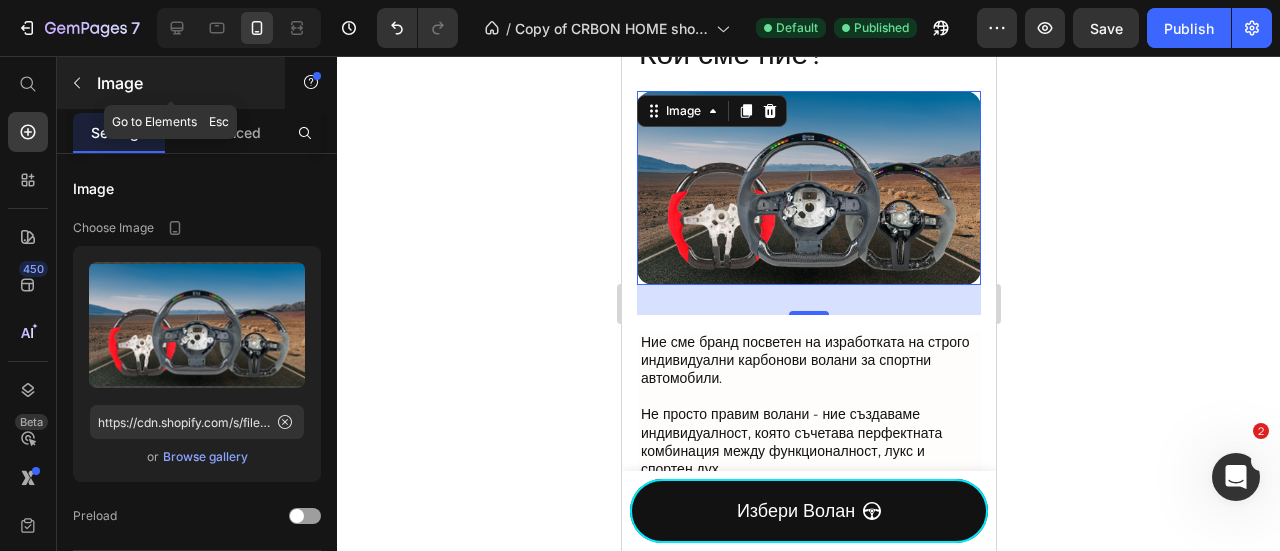 click 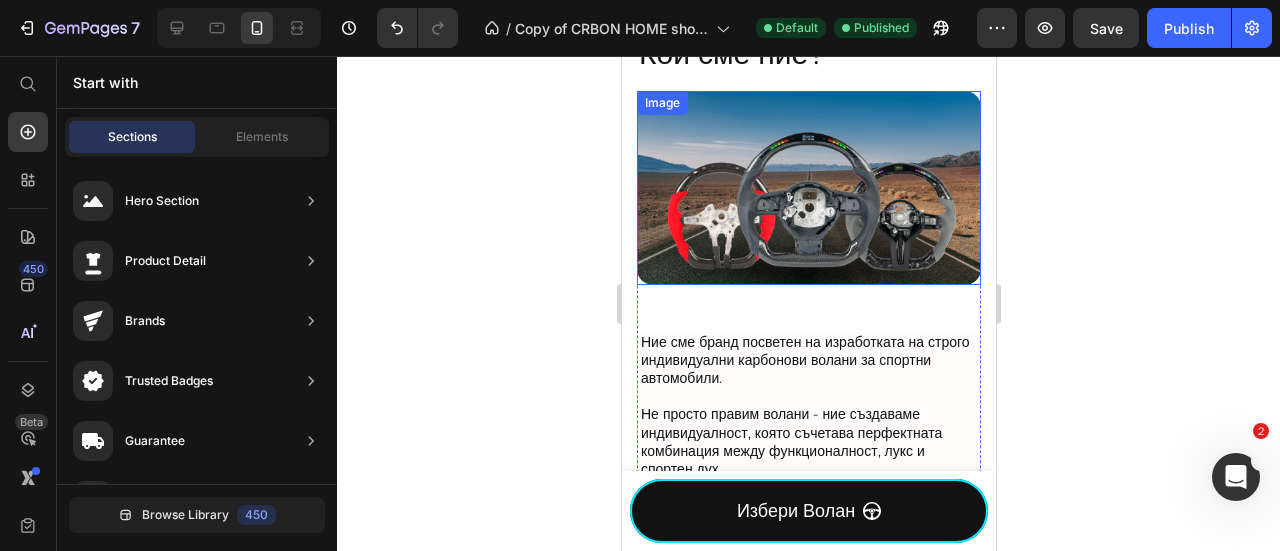 click at bounding box center [808, 188] 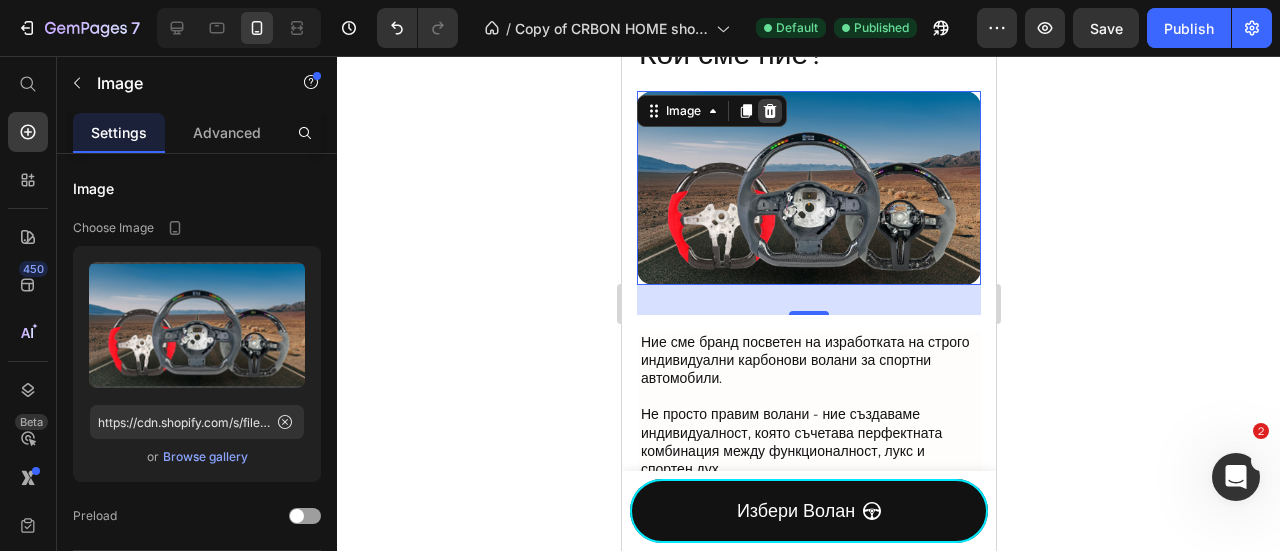 click 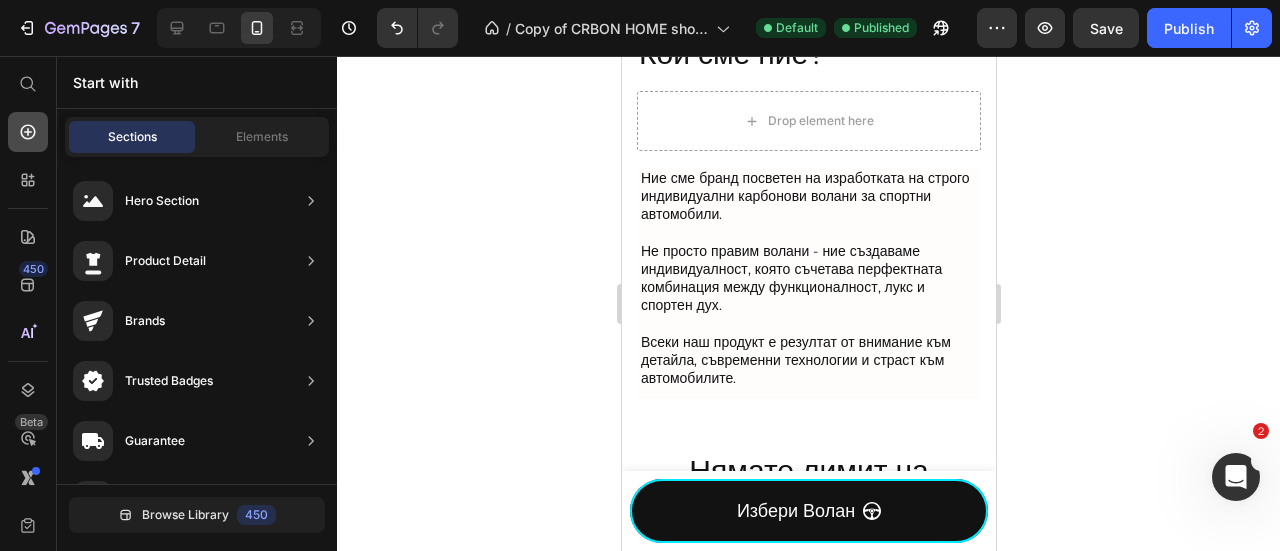 click 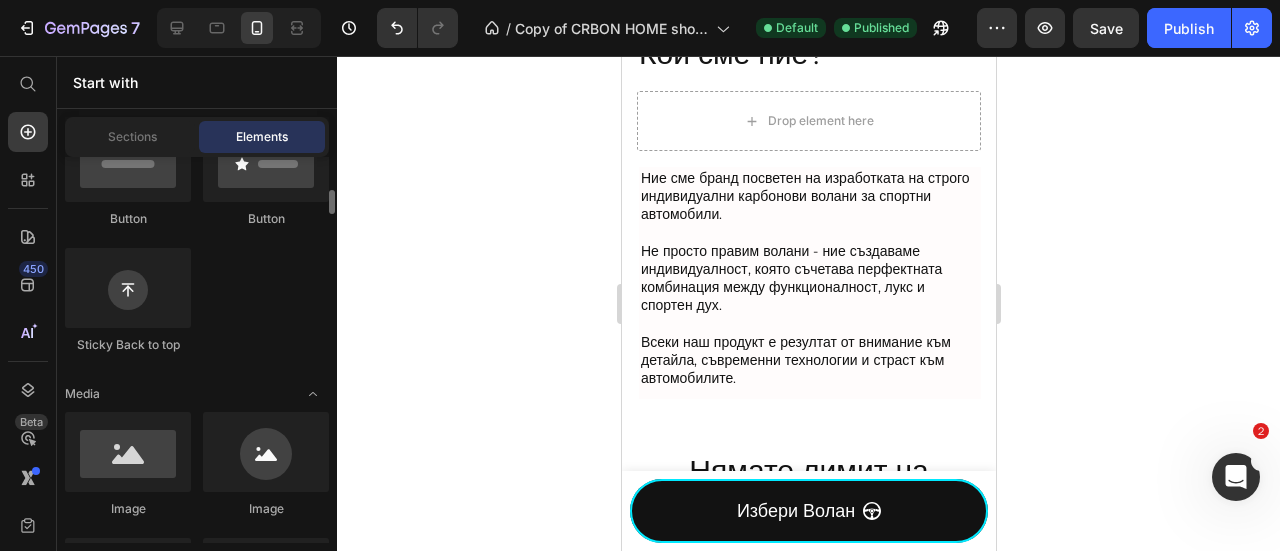 scroll, scrollTop: 800, scrollLeft: 0, axis: vertical 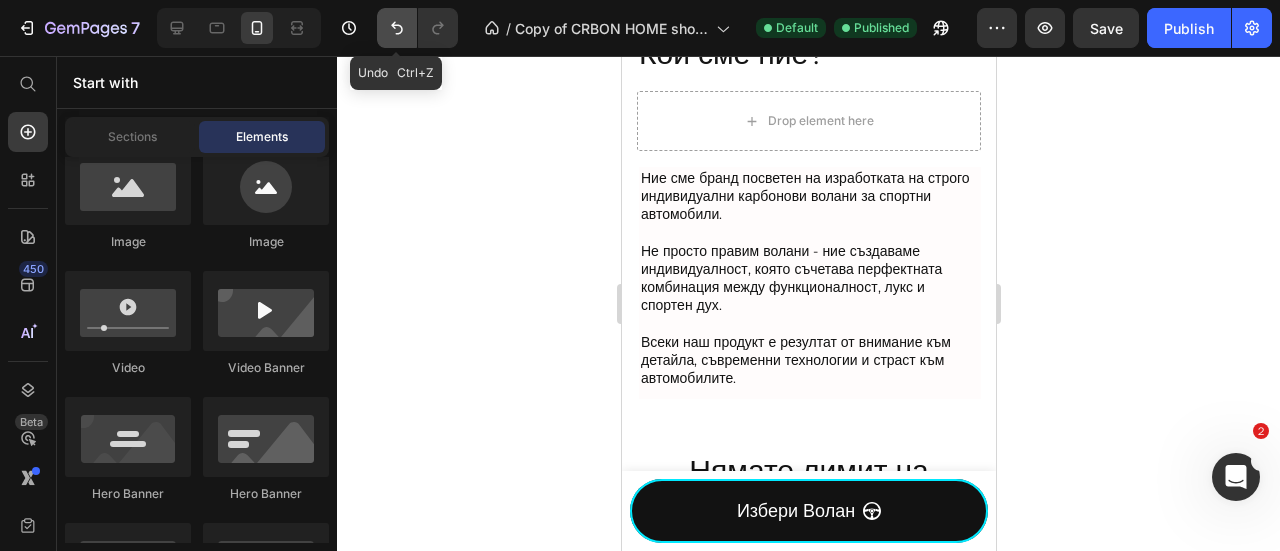 click 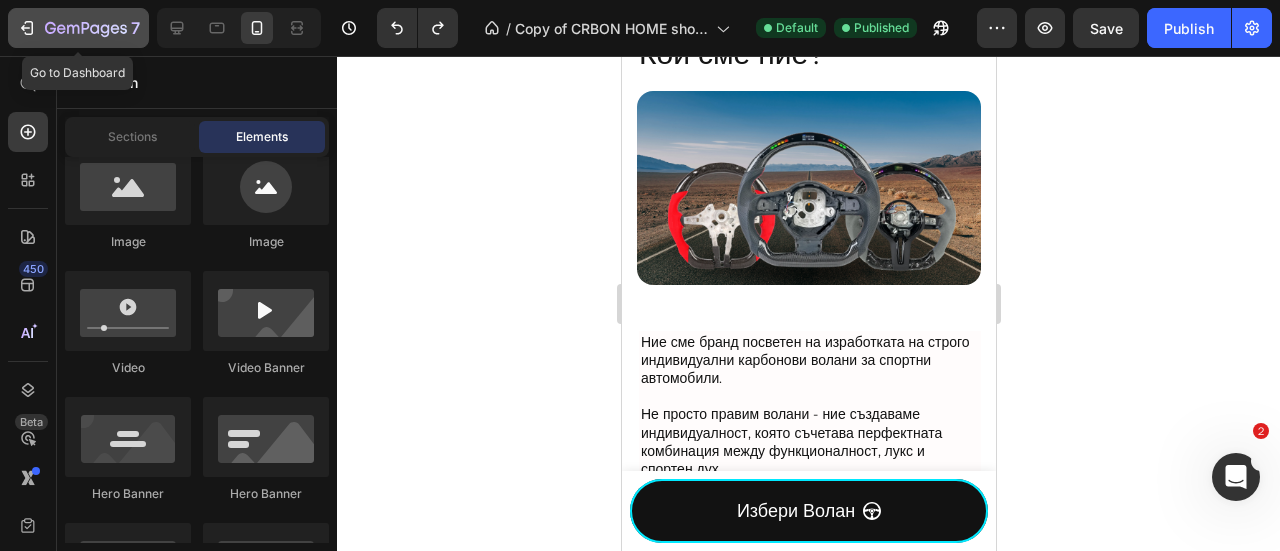 click on "7" at bounding box center (78, 28) 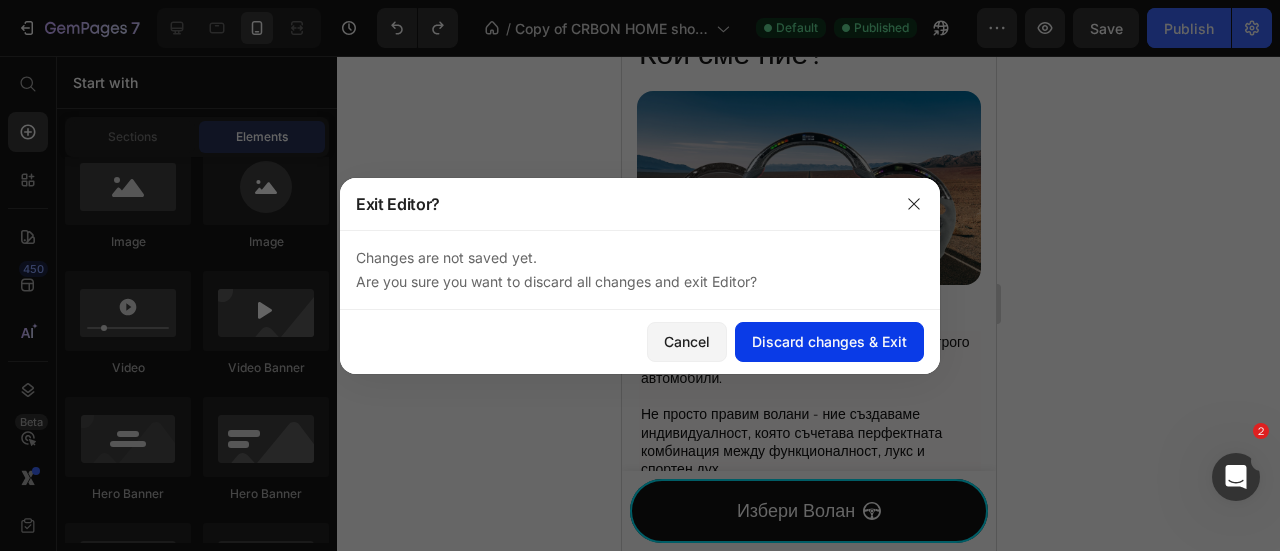 click on "Discard changes & Exit" 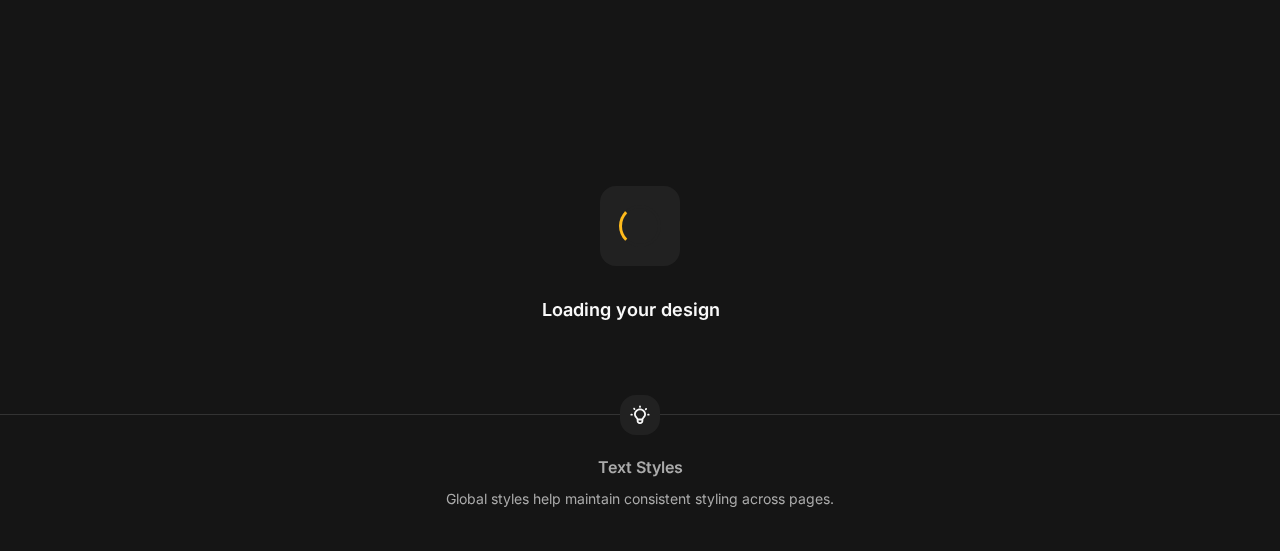 scroll, scrollTop: 0, scrollLeft: 0, axis: both 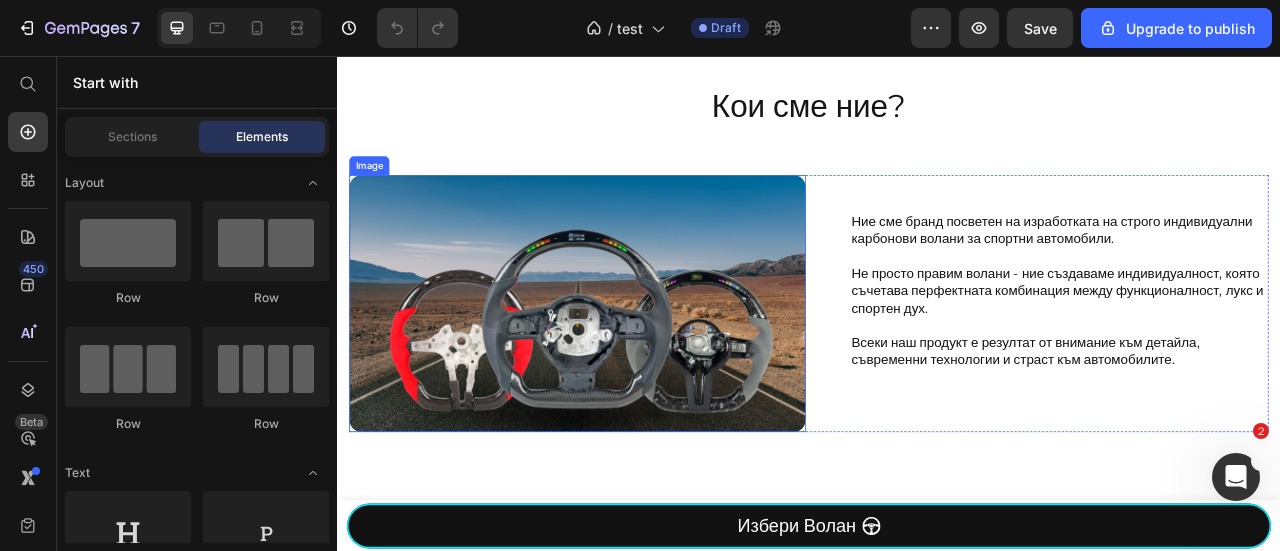 click at bounding box center [642, 370] 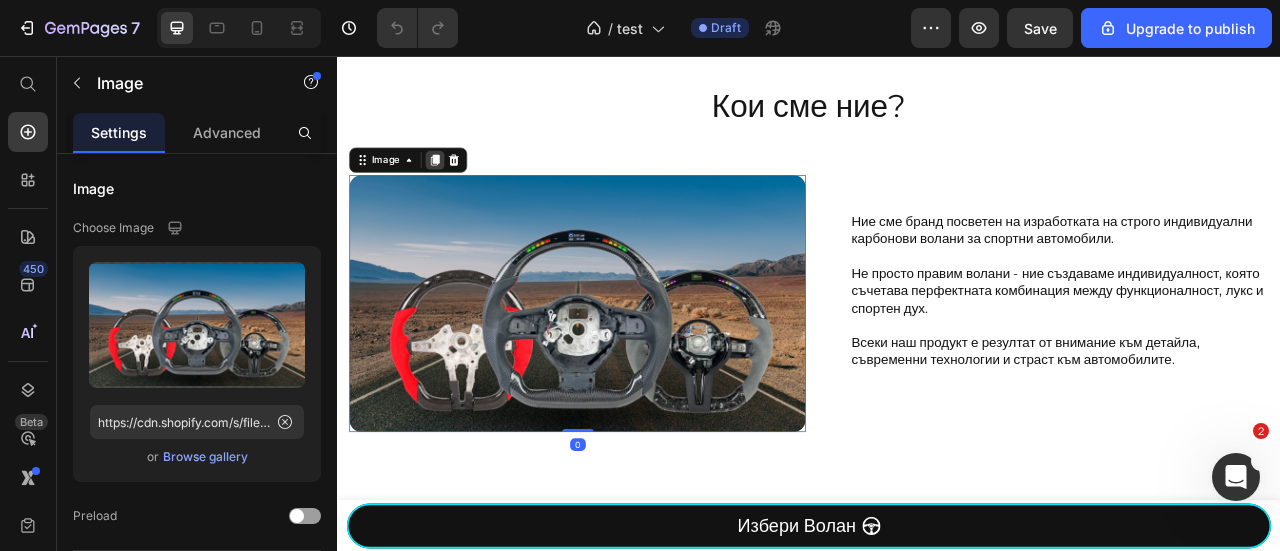 click at bounding box center [461, 188] 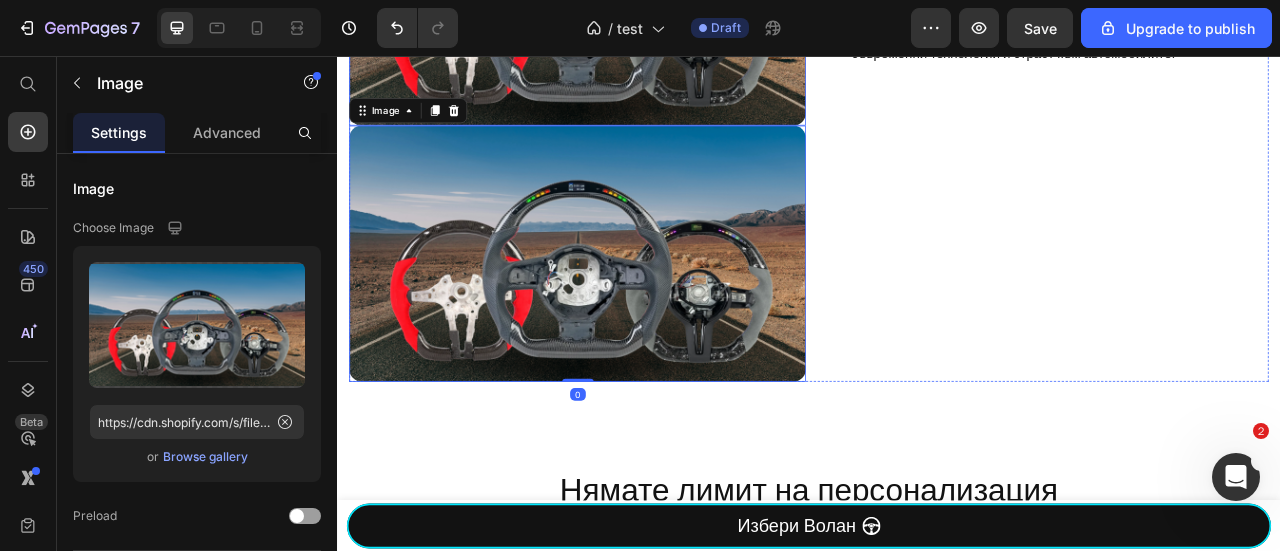 scroll, scrollTop: 1194, scrollLeft: 0, axis: vertical 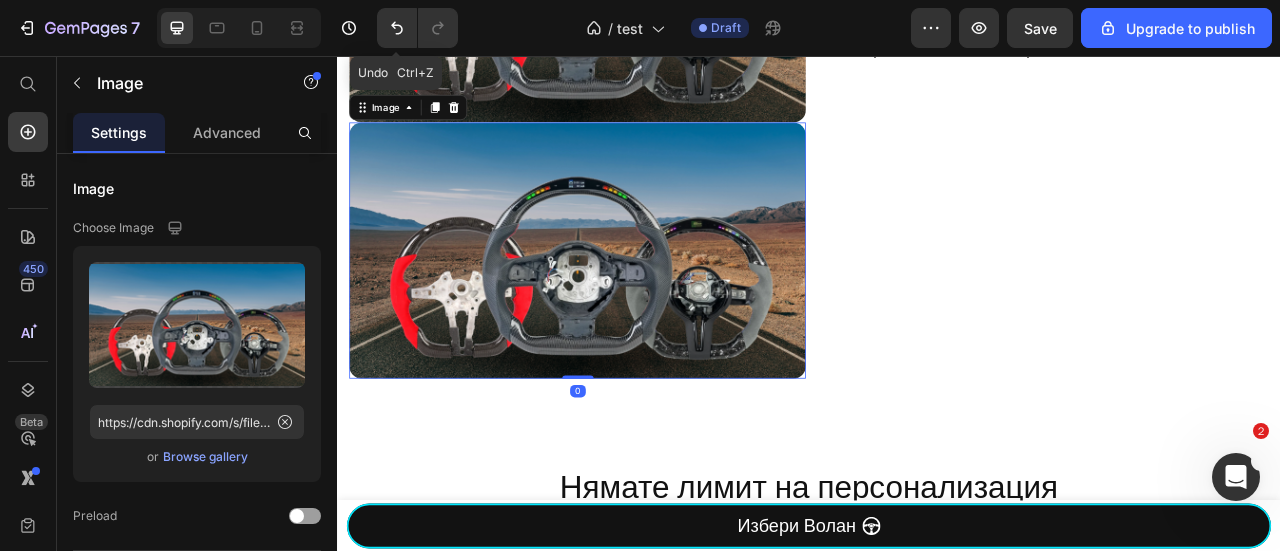 drag, startPoint x: 394, startPoint y: 25, endPoint x: 427, endPoint y: 53, distance: 43.27817 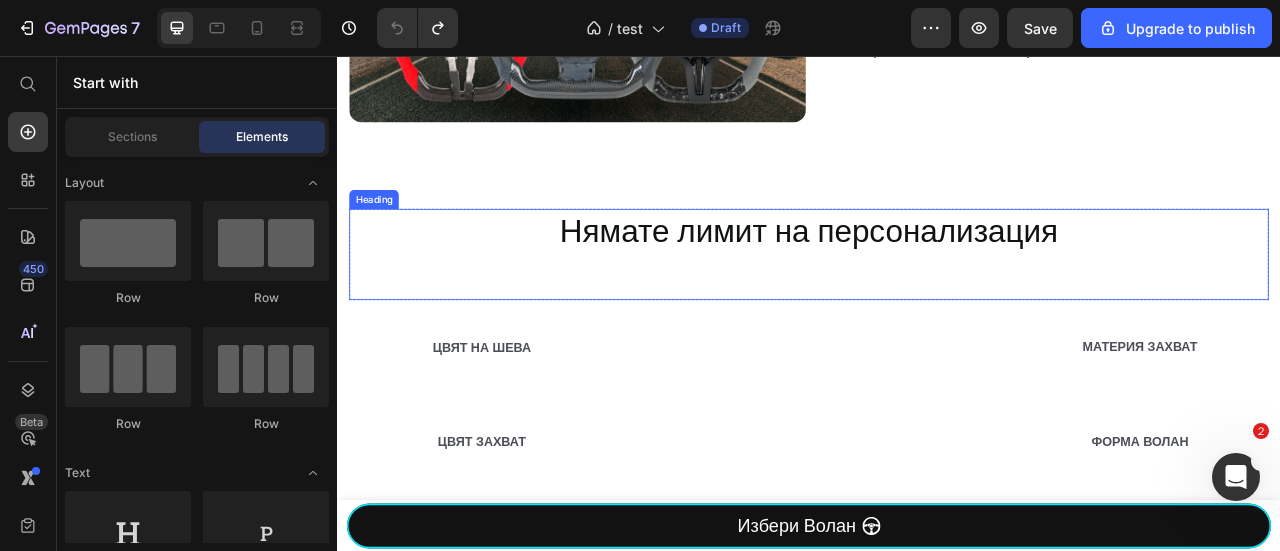 scroll, scrollTop: 927, scrollLeft: 0, axis: vertical 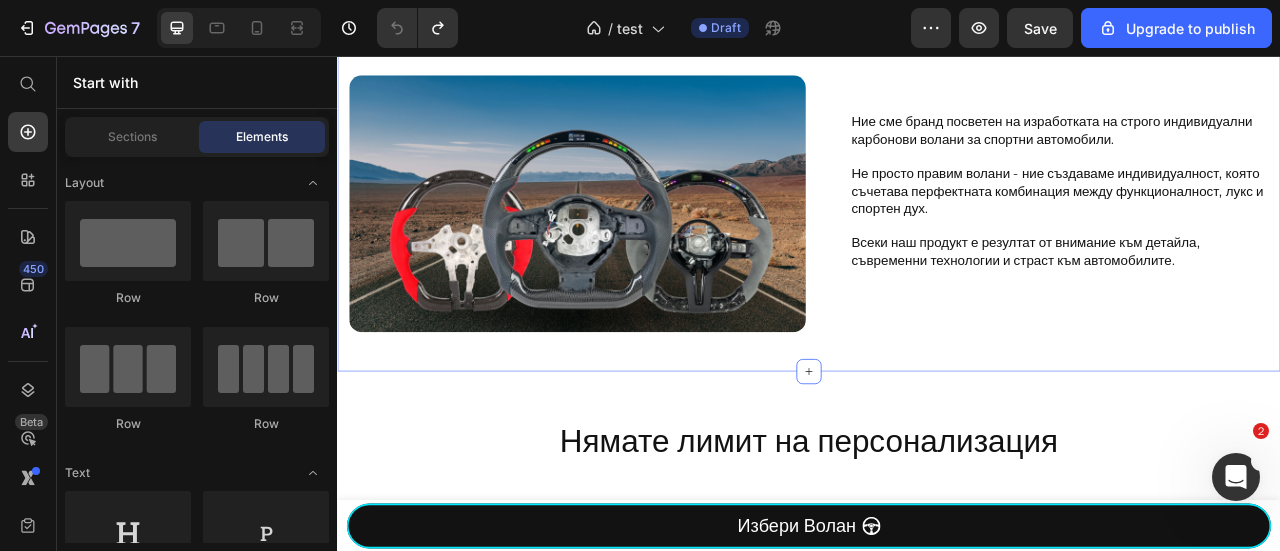 click at bounding box center [642, 243] 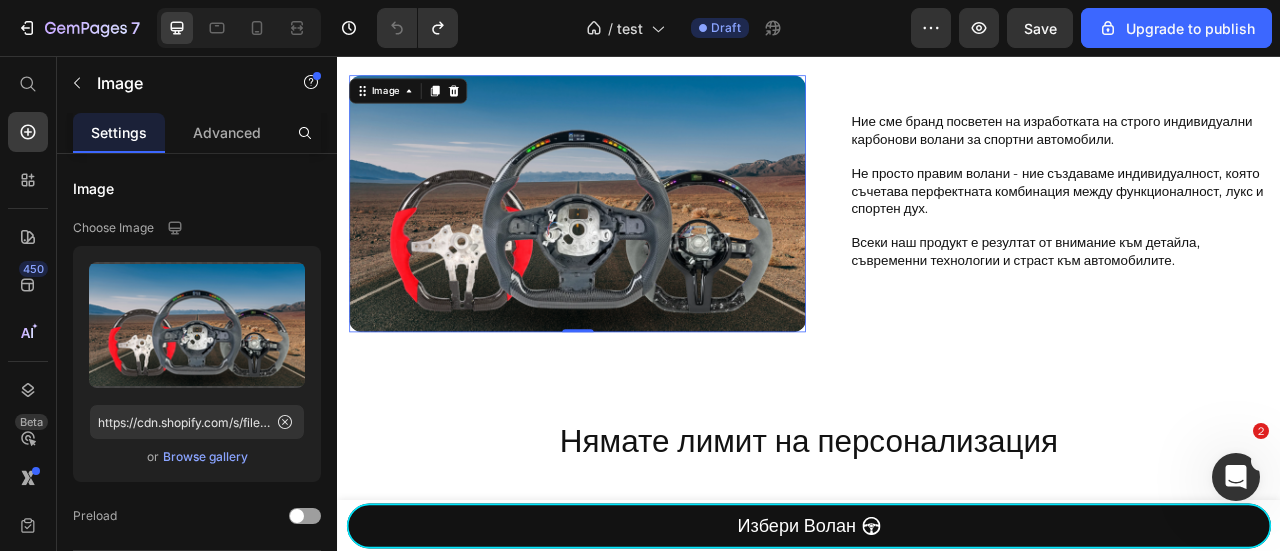 drag, startPoint x: 490, startPoint y: 92, endPoint x: 485, endPoint y: 146, distance: 54.230988 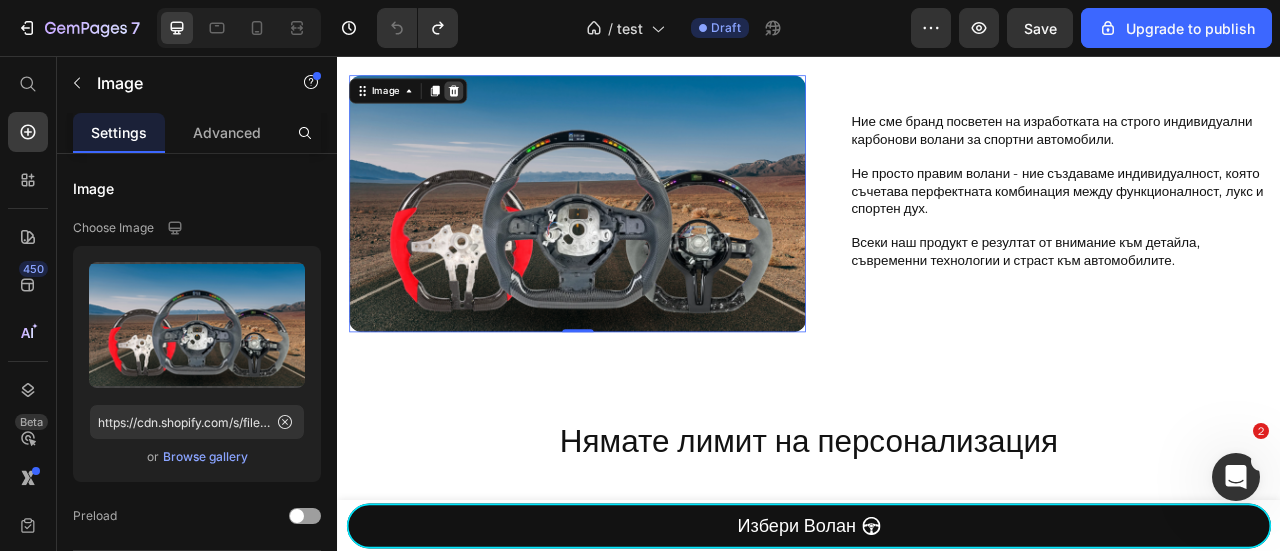 click 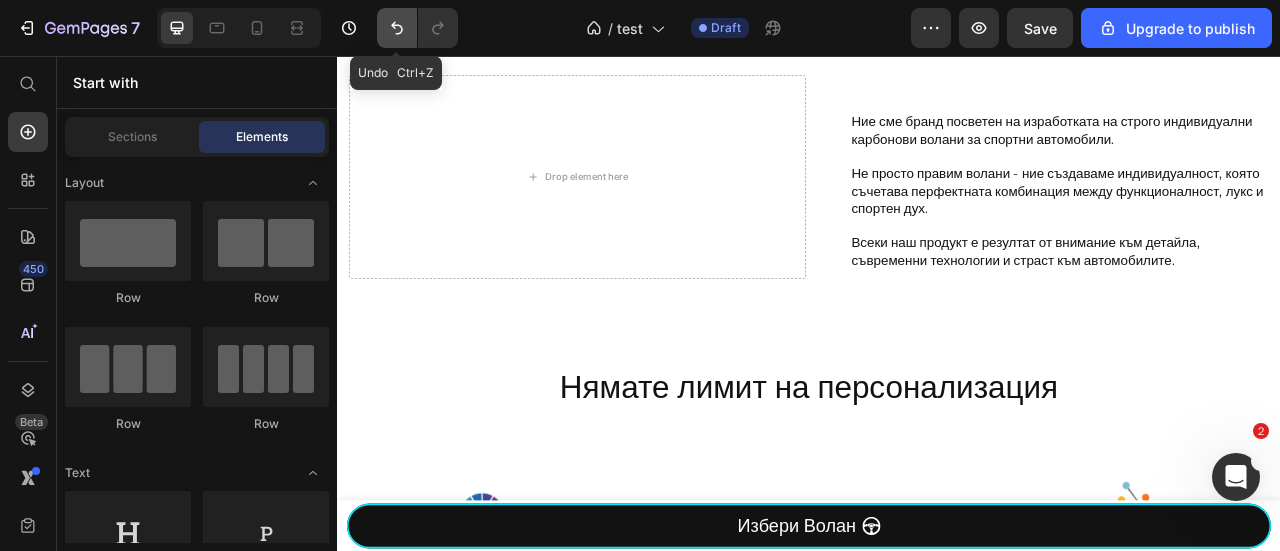drag, startPoint x: 402, startPoint y: 41, endPoint x: 161, endPoint y: 25, distance: 241.53053 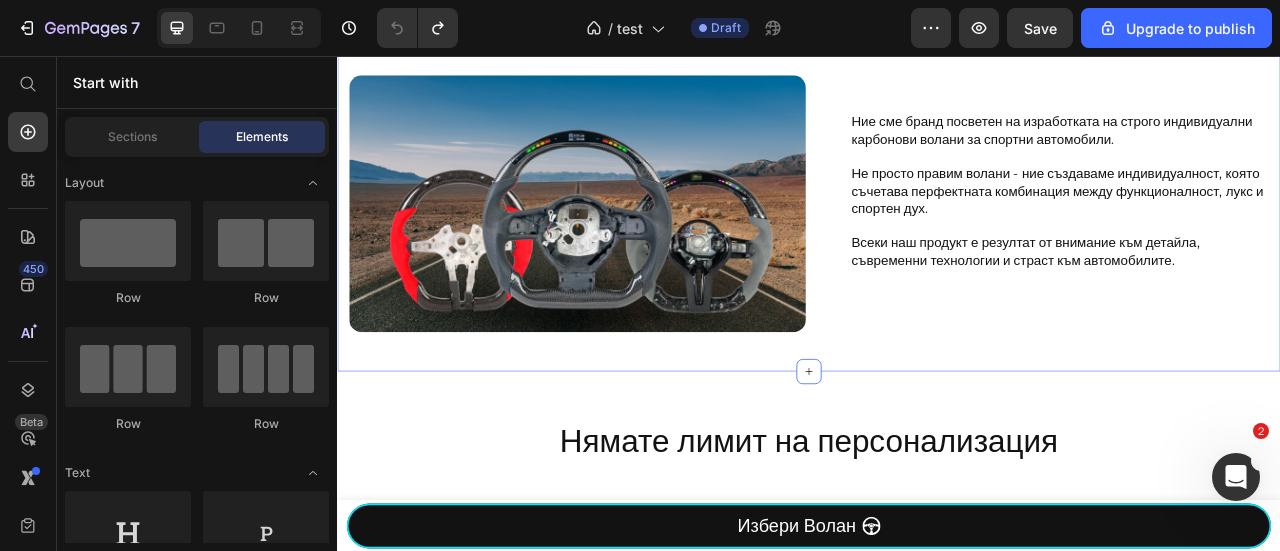 scroll, scrollTop: 660, scrollLeft: 0, axis: vertical 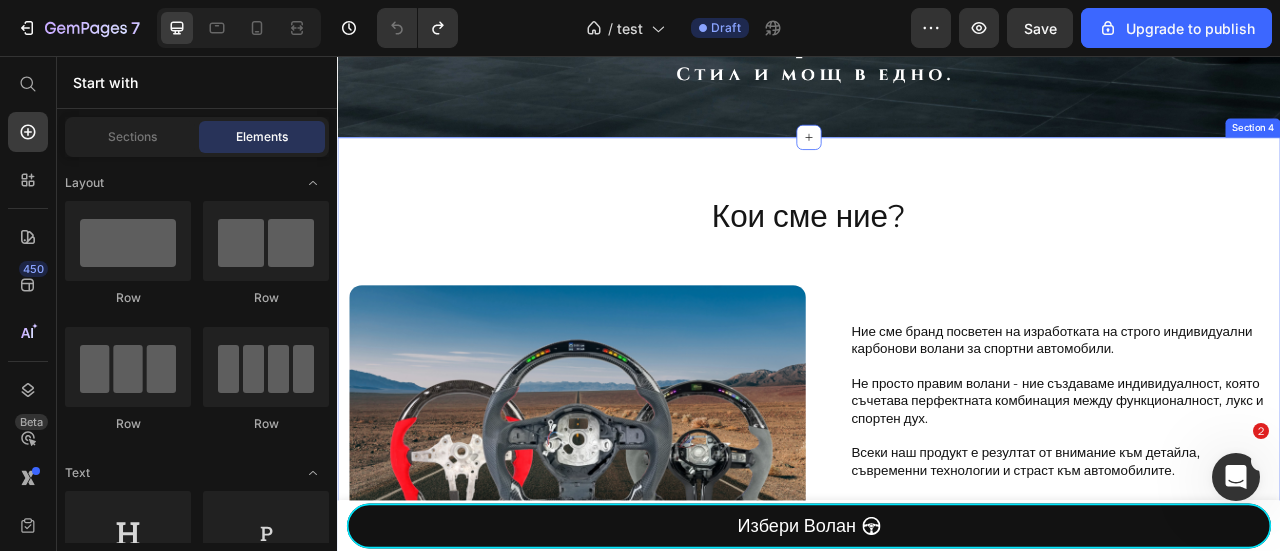 click on "Кои сме ние? Heading Image Ние сме бранд посветен на изработката на строго индивидуални карбонови волани за спортни автомобили.  Не просто правим волани - ние създаваме индивидуалност, която съчетава перфектната комбинация между функционалност, лукс и спортен дух.  Всеки наш продукт е резултат от внимание към детайла, съвременни технологии и страст към автомобилите. Heading Row" at bounding box center [937, 452] 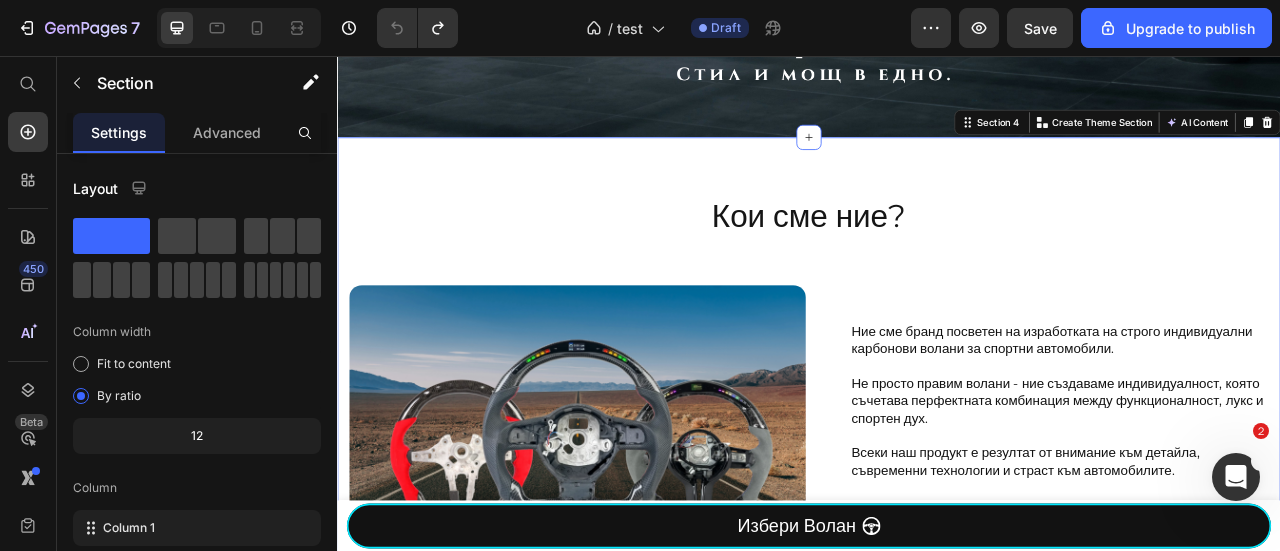 click on "Ние сме бранд посветен на изработката на строго индивидуални карбонови волани за спортни автомобили.  Не просто правим волани - ние създаваме индивидуалност, която съчетава перфектната комбинация между функционалност, лукс и спортен дух.  Всеки наш продукт е резултат от внимание към детайла, съвременни технологии и страст към автомобилите. Heading" at bounding box center (1231, 476) 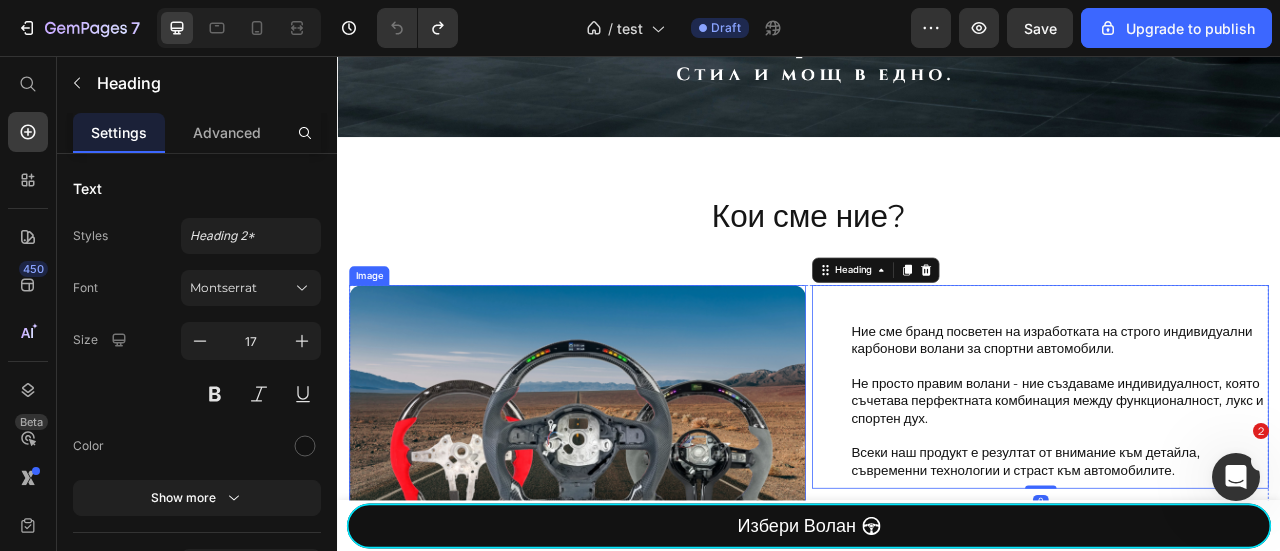 click on "Кои сме ние? Heading Image Ние сме бранд посветен на изработката на строго индивидуални карбонови волани за спортни автомобили.  Не просто правим волани - ние създаваме индивидуалност, която съчетава перфектната комбинация между функционалност, лукс и спортен дух.  Всеки наш продукт е резултат от внимание към детайла, съвременни технологии и страст към автомобилите. Heading   0 Row" at bounding box center (937, 452) 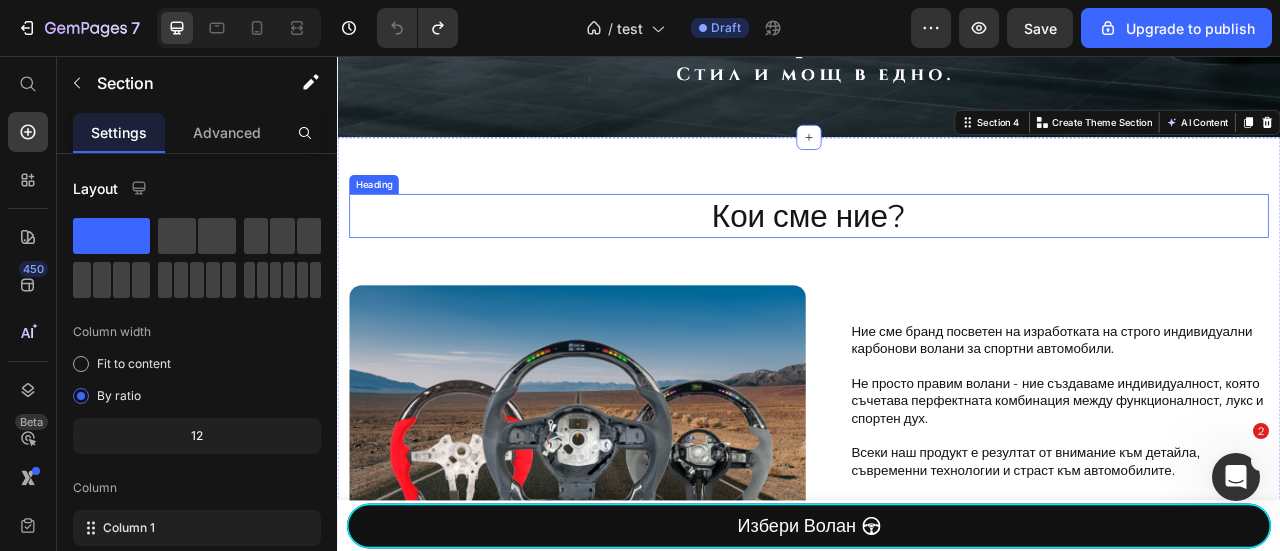 click on "Кои сме ние? Heading Image Ние сме бранд посветен на изработката на строго индивидуални карбонови волани за спортни автомобили.  Не просто правим волани - ние създаваме индивидуалност, която съчетава перфектната комбинация между функционалност, лукс и спортен дух.  Всеки наш продукт е резултат от внимание към детайла, съвременни технологии и страст към автомобилите. Heading Row" at bounding box center (937, 452) 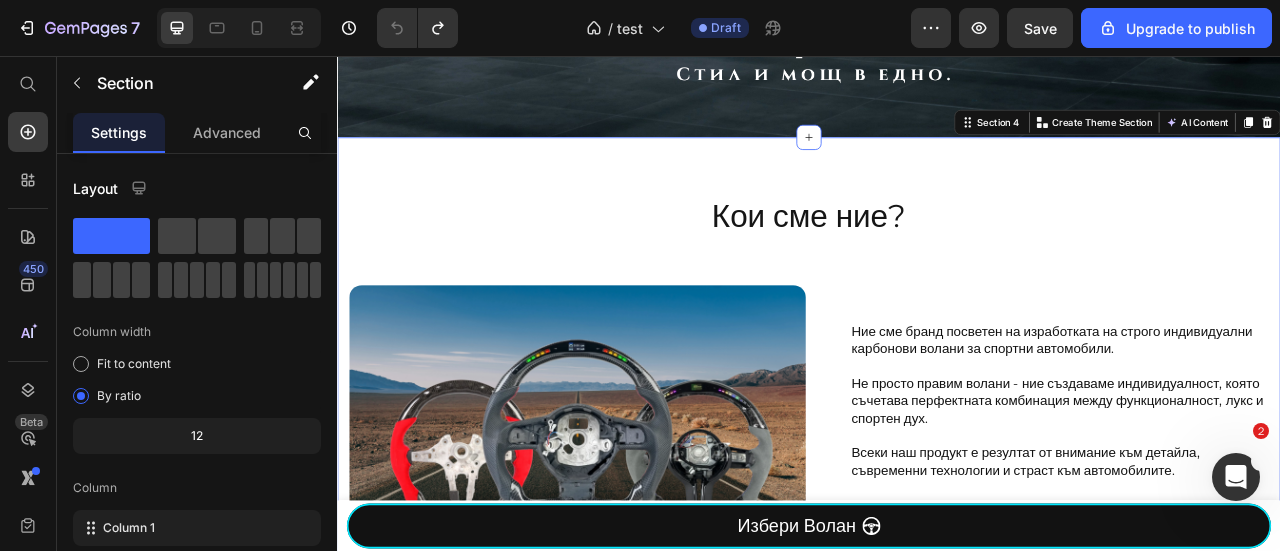 click on "Кои сме ние? Heading Image Ние сме бранд посветен на изработката на строго индивидуални карбонови волани за спортни автомобили.  Не просто правим волани - ние създаваме индивидуалност, която съчетава перфектната комбинация между функционалност, лукс и спортен дух.  Всеки наш продукт е резултат от внимание към детайла, съвременни технологии и страст към автомобилите. Heading Row" at bounding box center (937, 452) 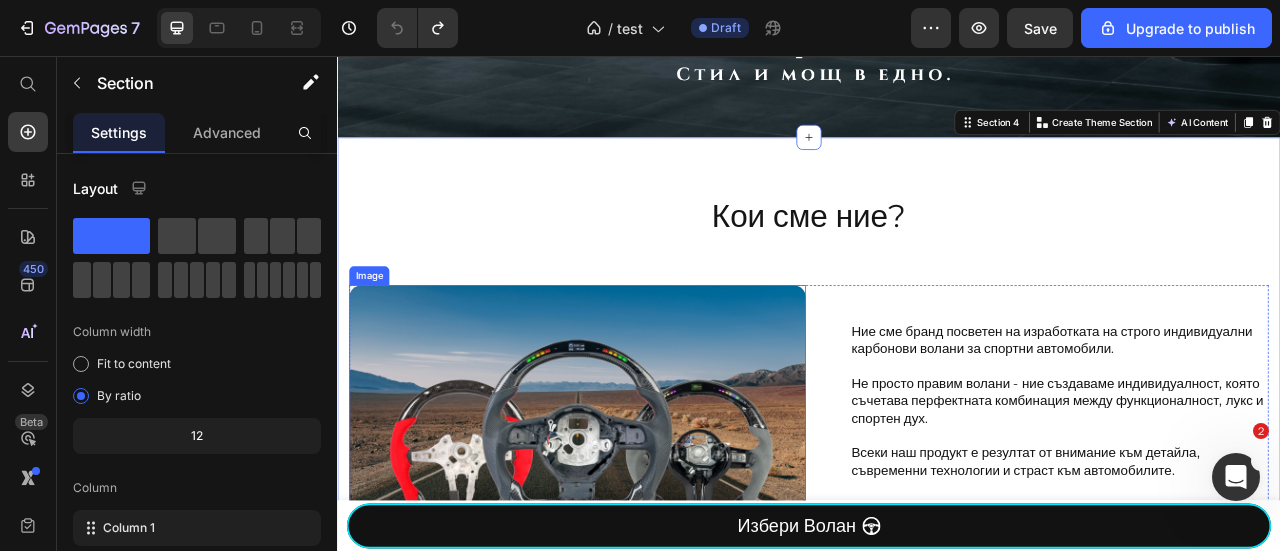 click at bounding box center (642, 510) 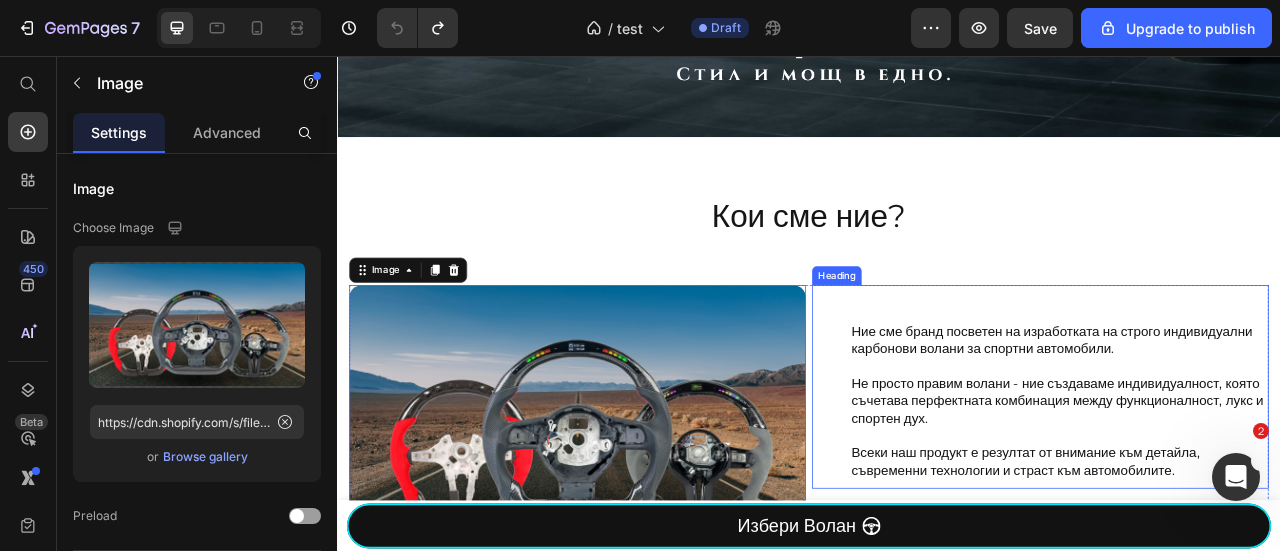 click on "Ние сме бранд посветен на изработката на строго индивидуални карбонови волани за спортни автомобили.  Не просто правим волани - ние създаваме индивидуалност, която съчетава перфектната комбинация между функционалност, лукс и спортен дух.  Всеки наш продукт е резултат от внимание към детайла, съвременни технологии и страст към автомобилите." at bounding box center (1255, 484) 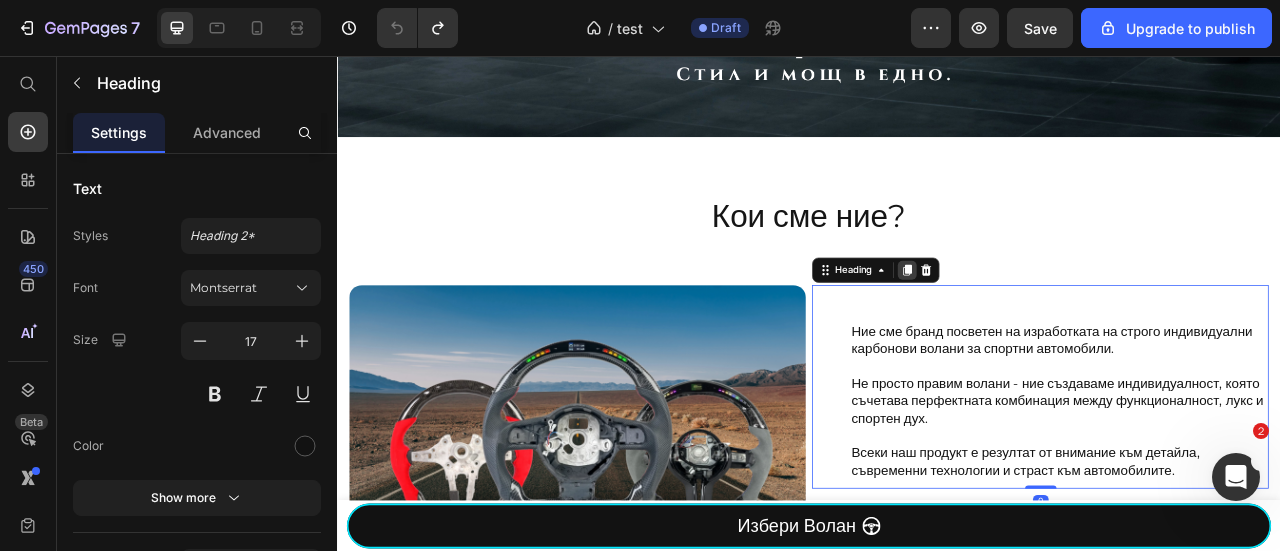 click 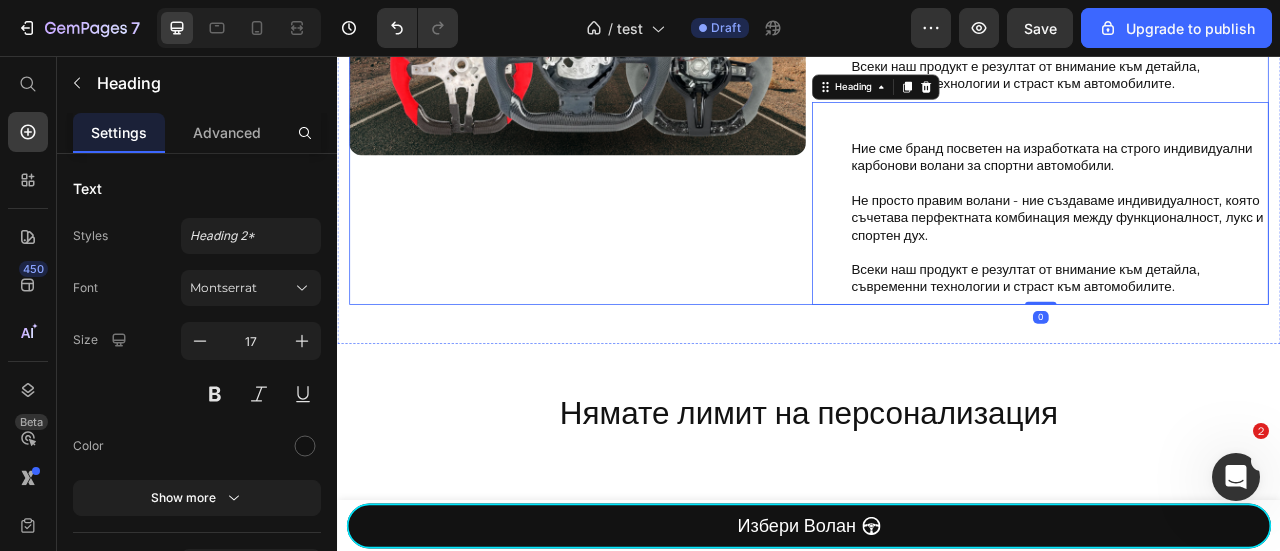 click at bounding box center (642, 18) 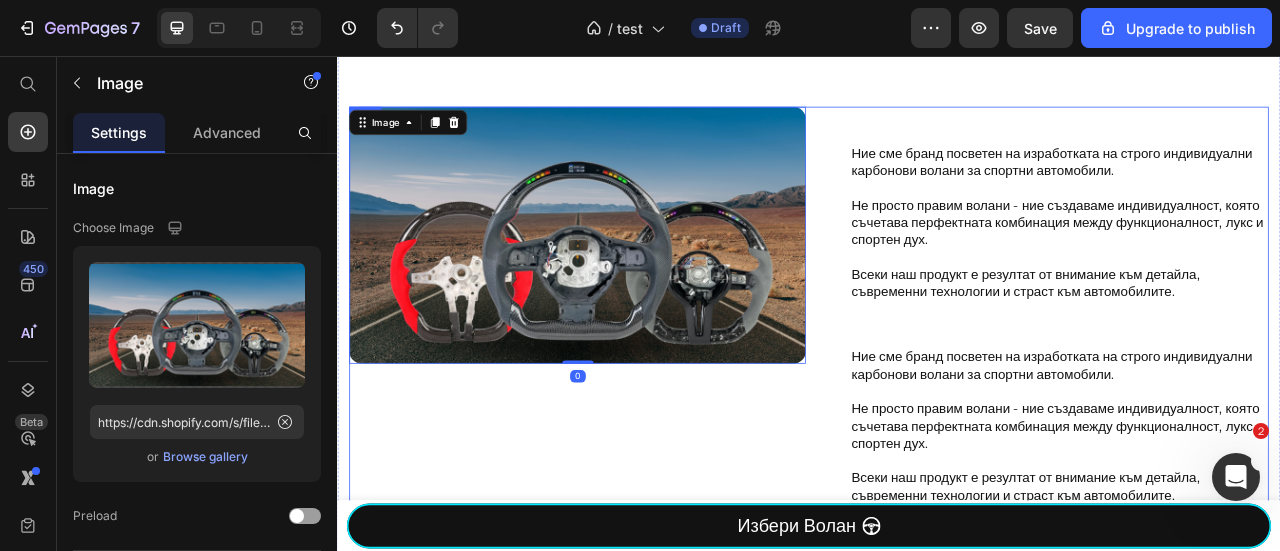 scroll, scrollTop: 886, scrollLeft: 0, axis: vertical 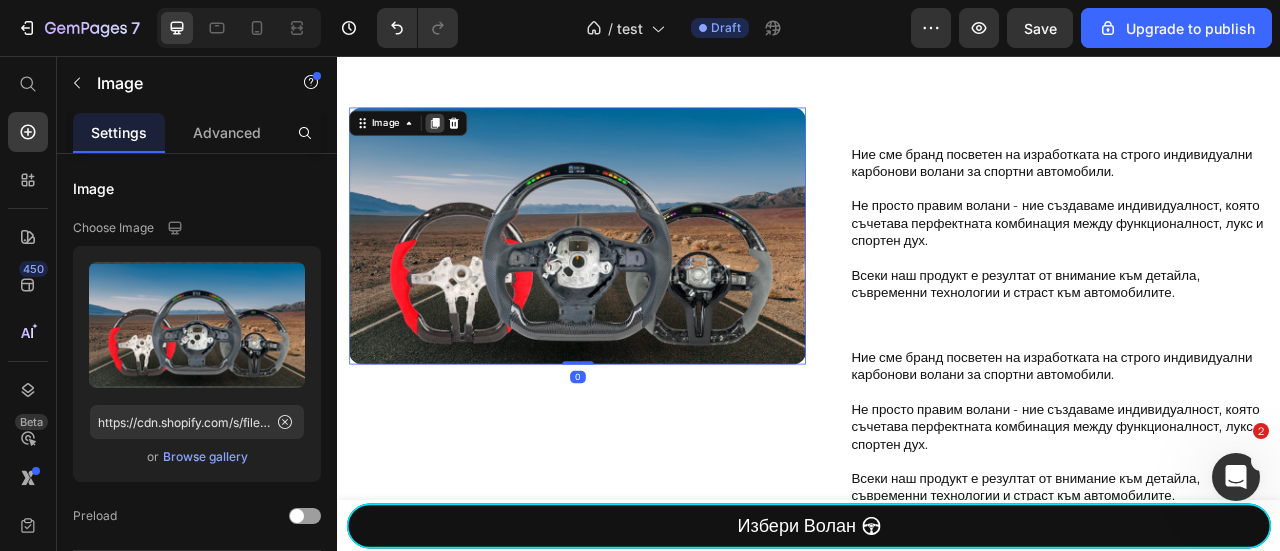 click on "Image" at bounding box center (427, 141) 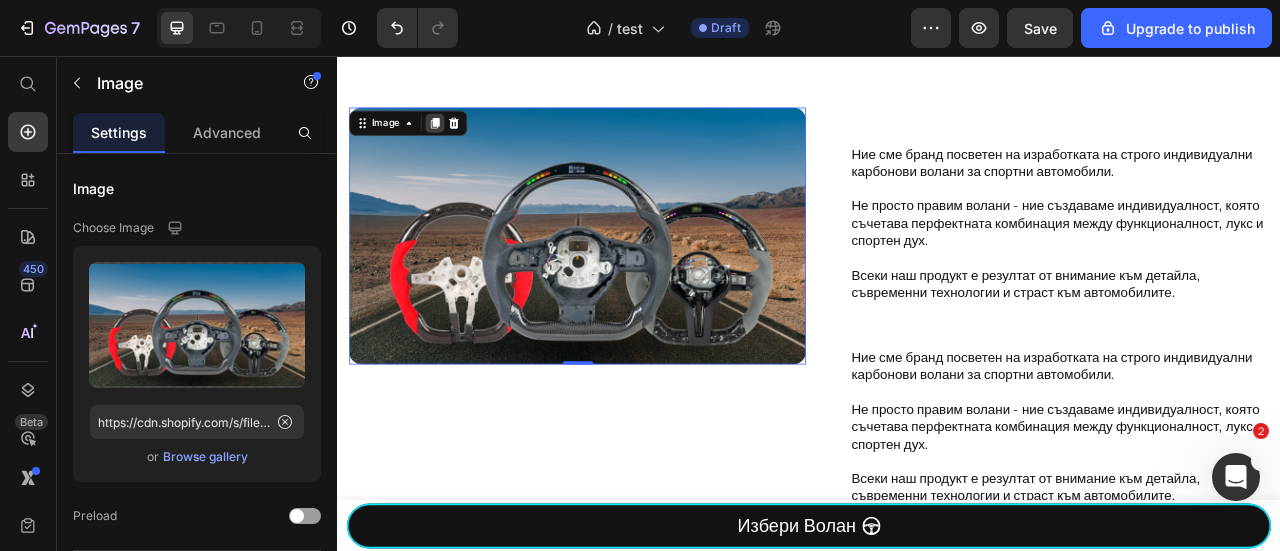 click at bounding box center (461, 141) 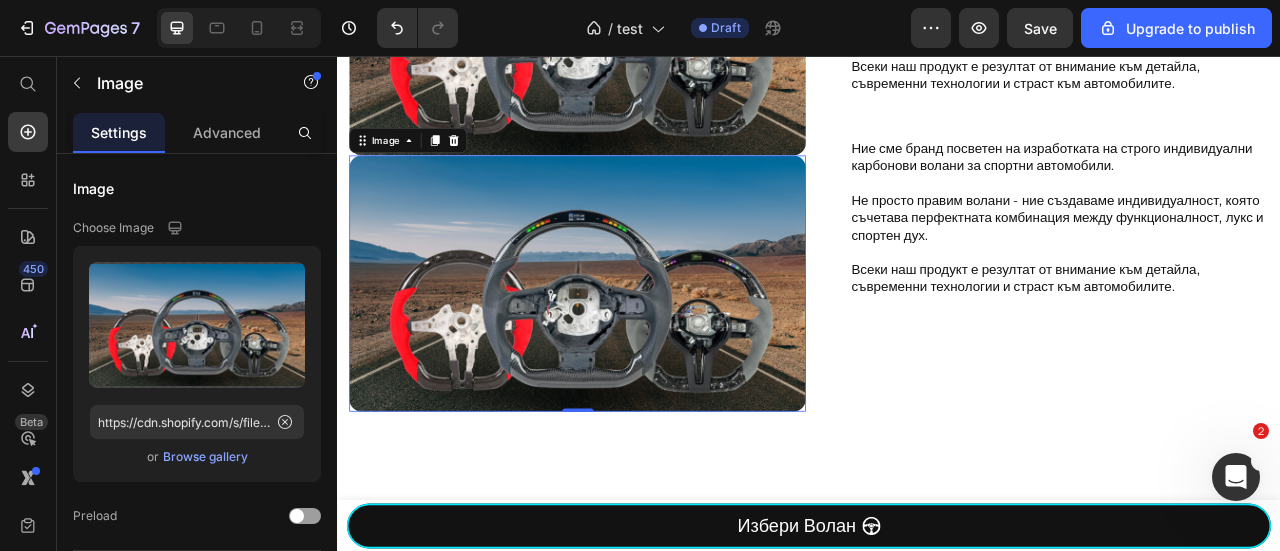 scroll, scrollTop: 886, scrollLeft: 0, axis: vertical 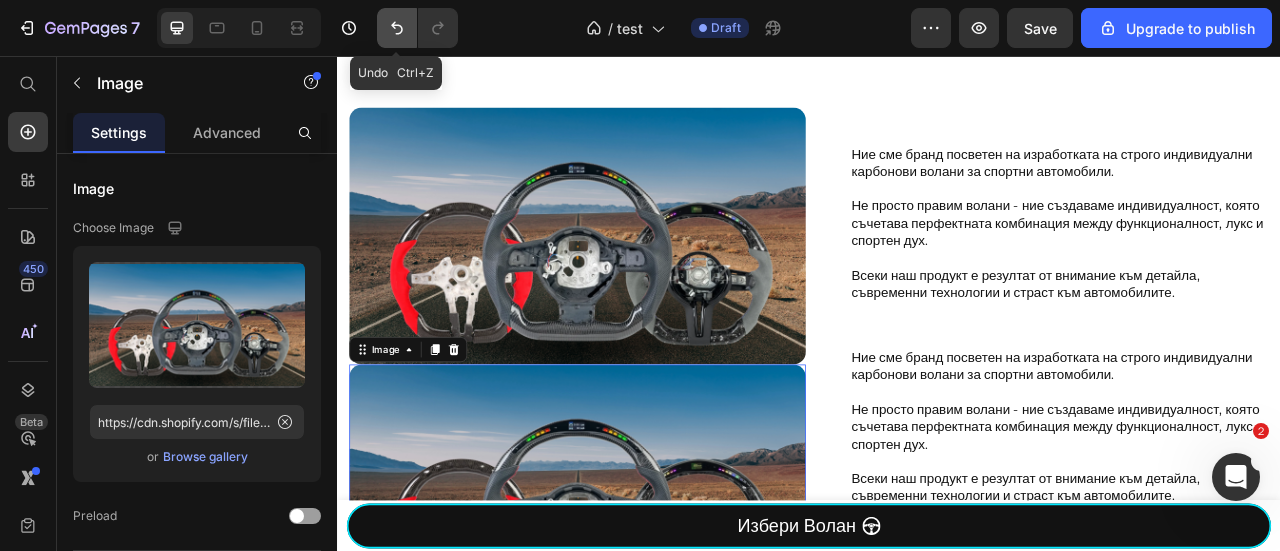 click 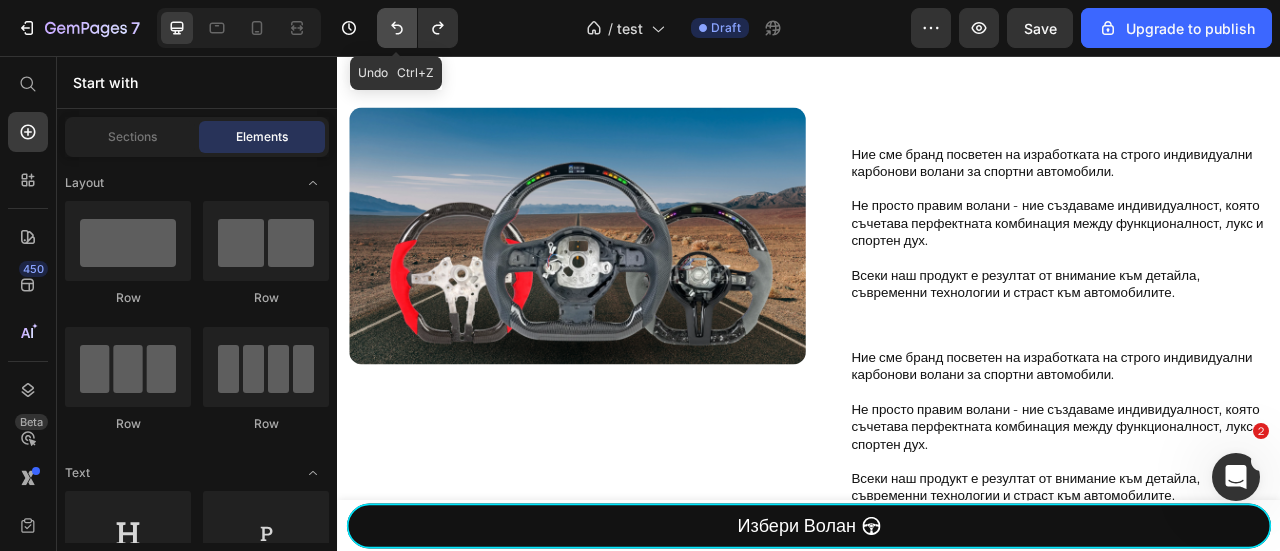 click 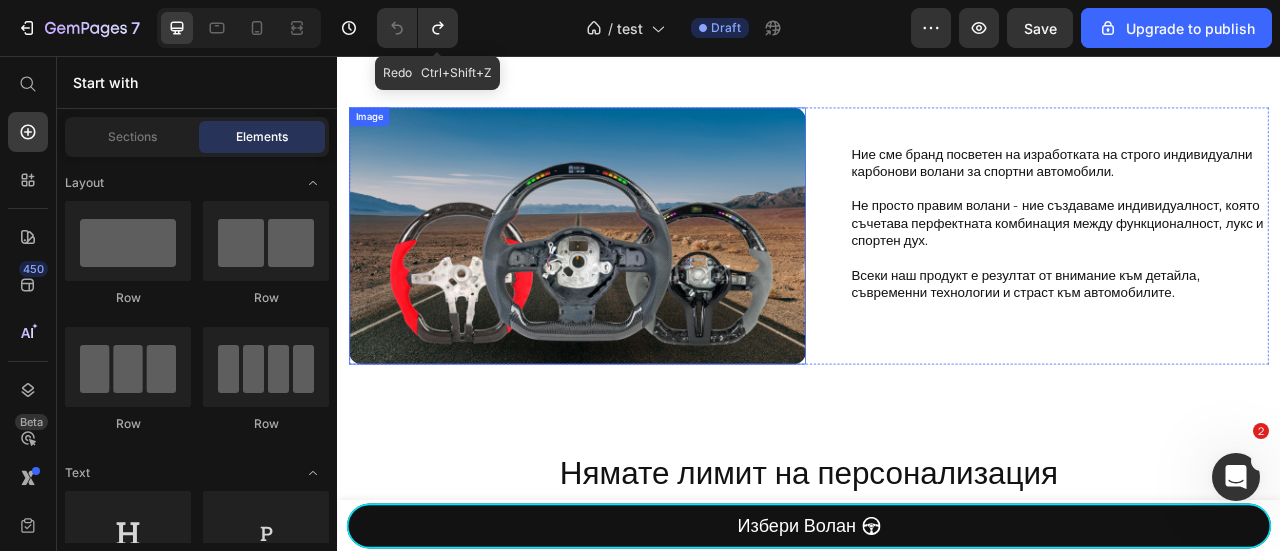 click at bounding box center (642, 284) 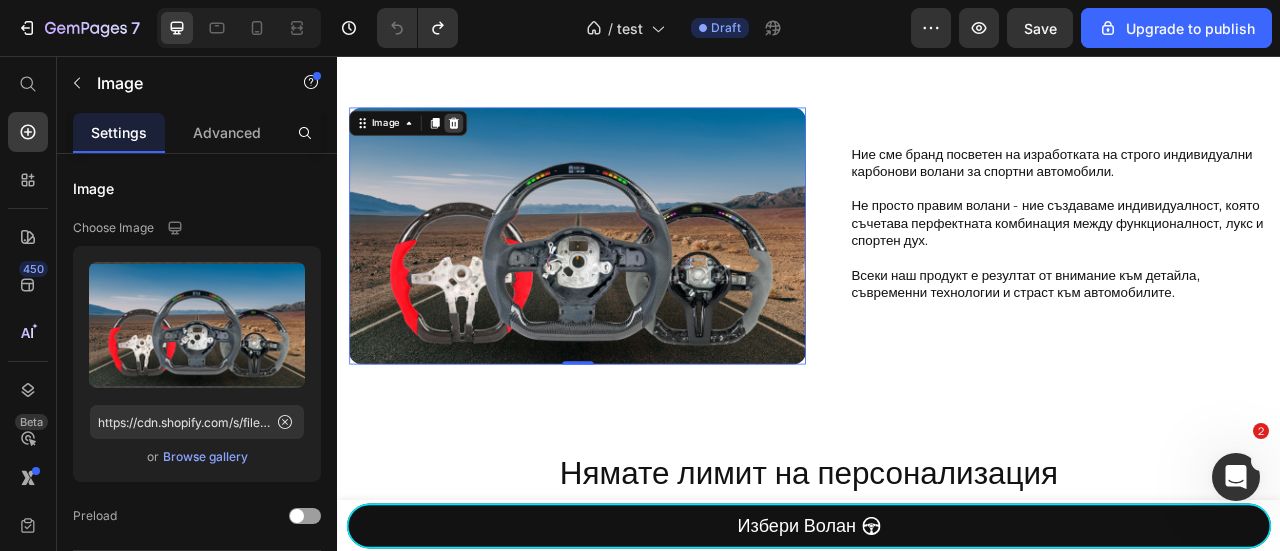 click 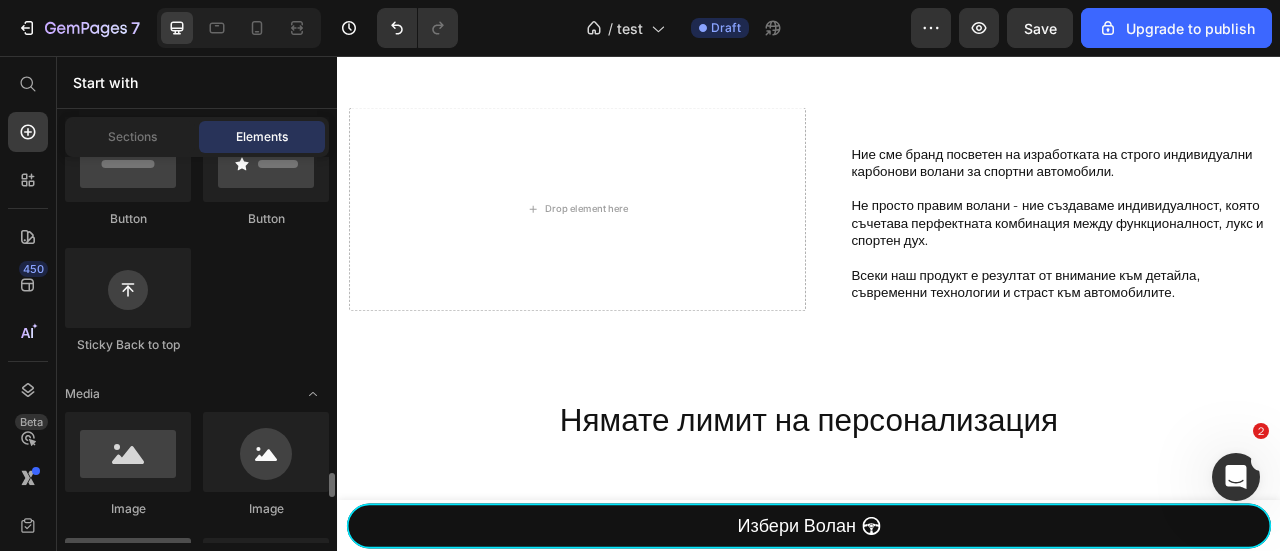 scroll, scrollTop: 800, scrollLeft: 0, axis: vertical 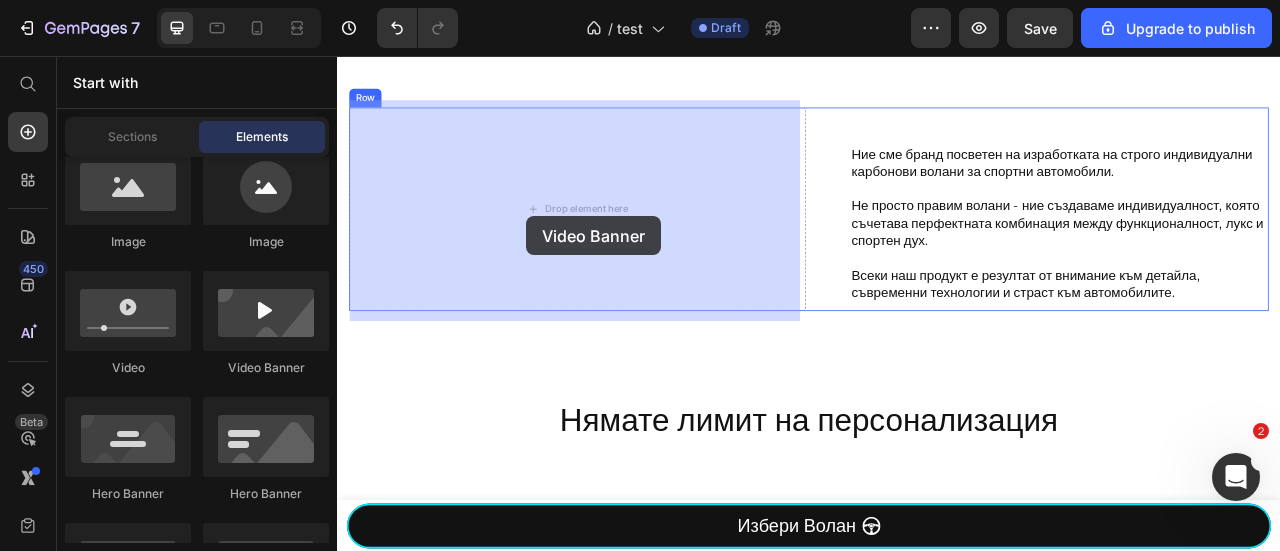 drag, startPoint x: 652, startPoint y: 362, endPoint x: 577, endPoint y: 260, distance: 126.60569 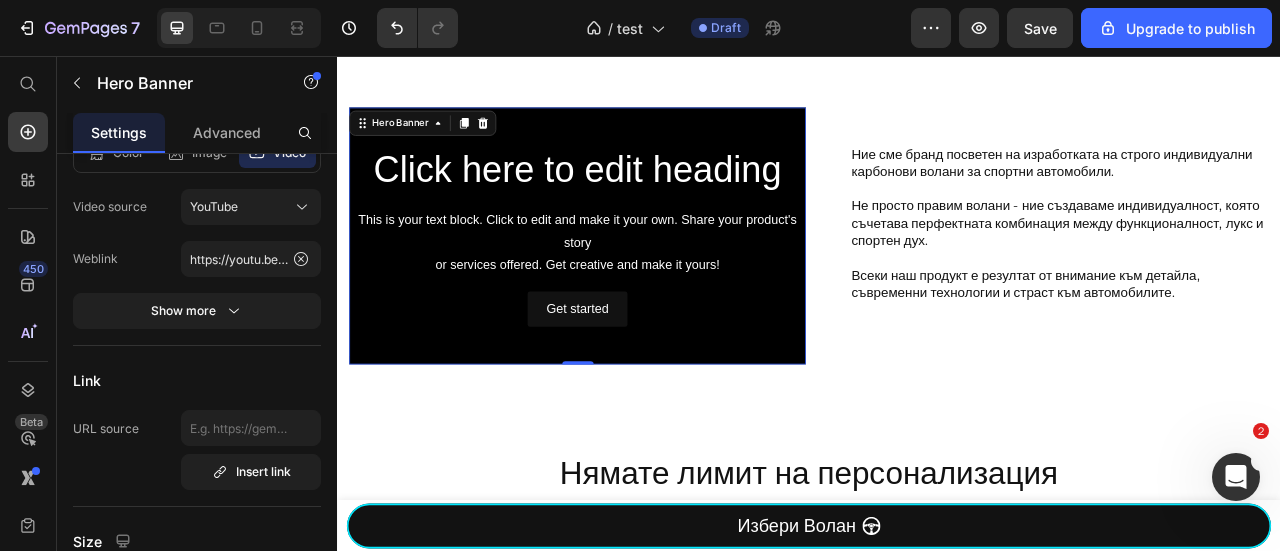 scroll, scrollTop: 0, scrollLeft: 0, axis: both 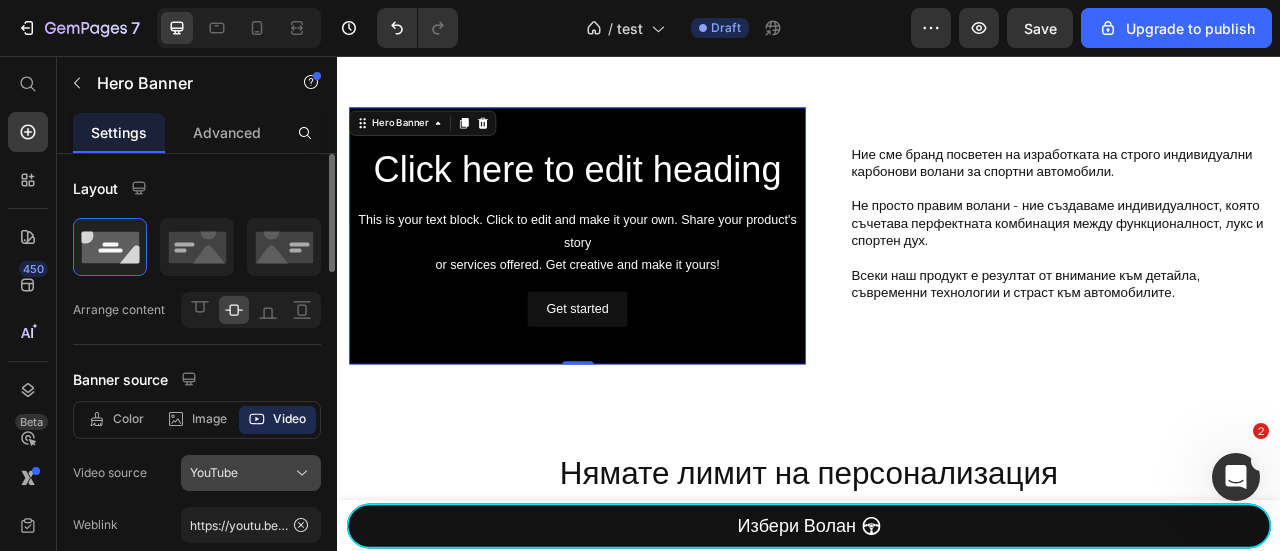 click on "YouTube" 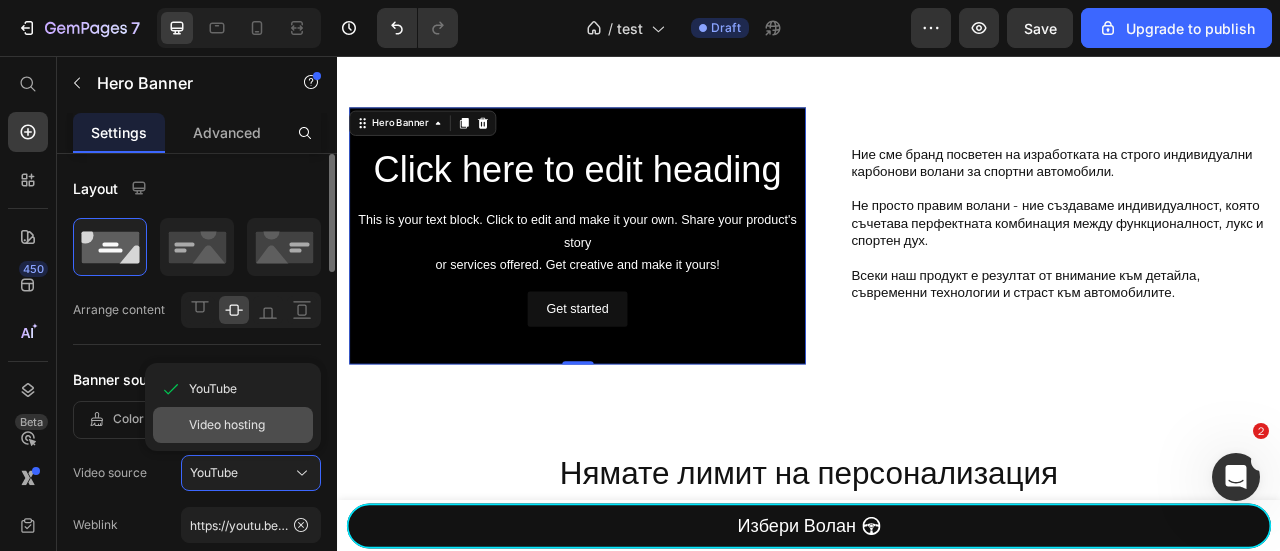 click on "Video hosting" at bounding box center (227, 425) 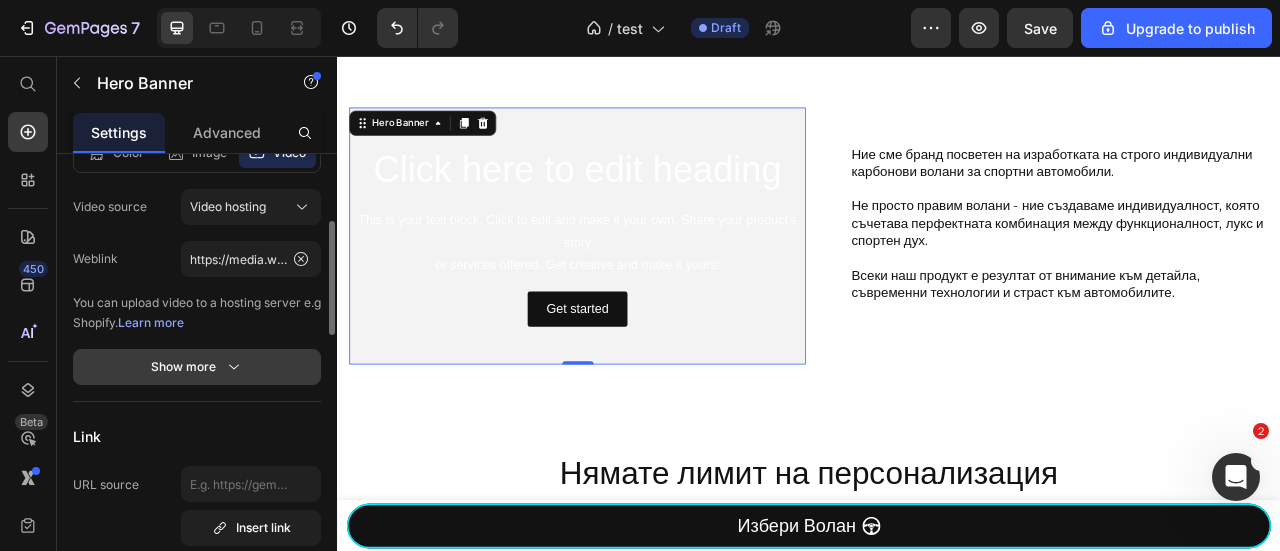 scroll, scrollTop: 0, scrollLeft: 0, axis: both 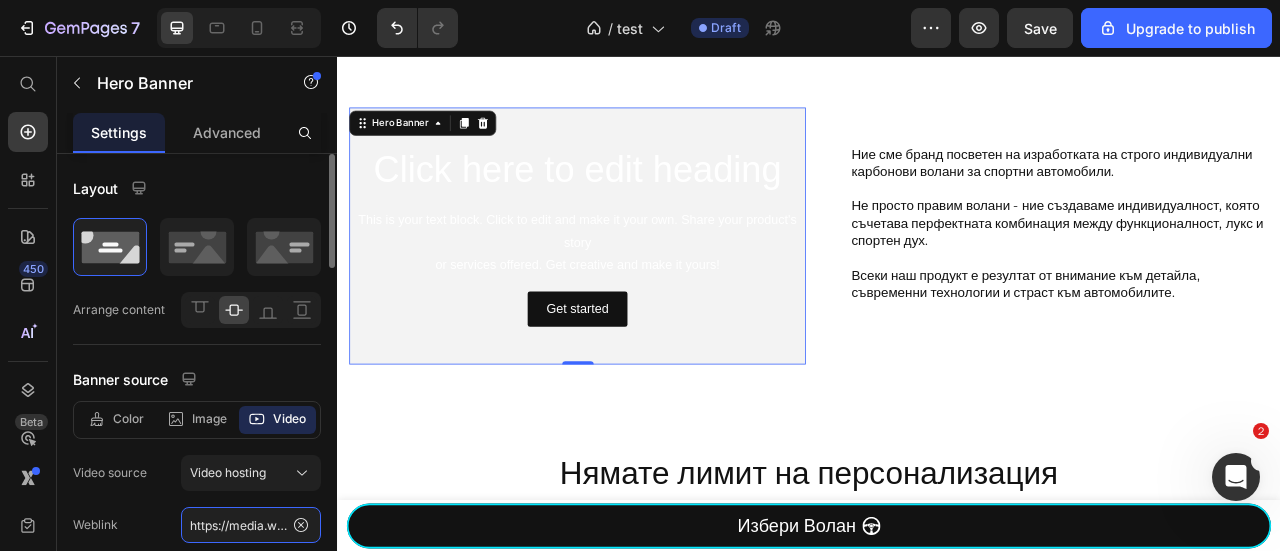 click on "https://media.w3.org/2010/05/sintel/trailer.mp4" 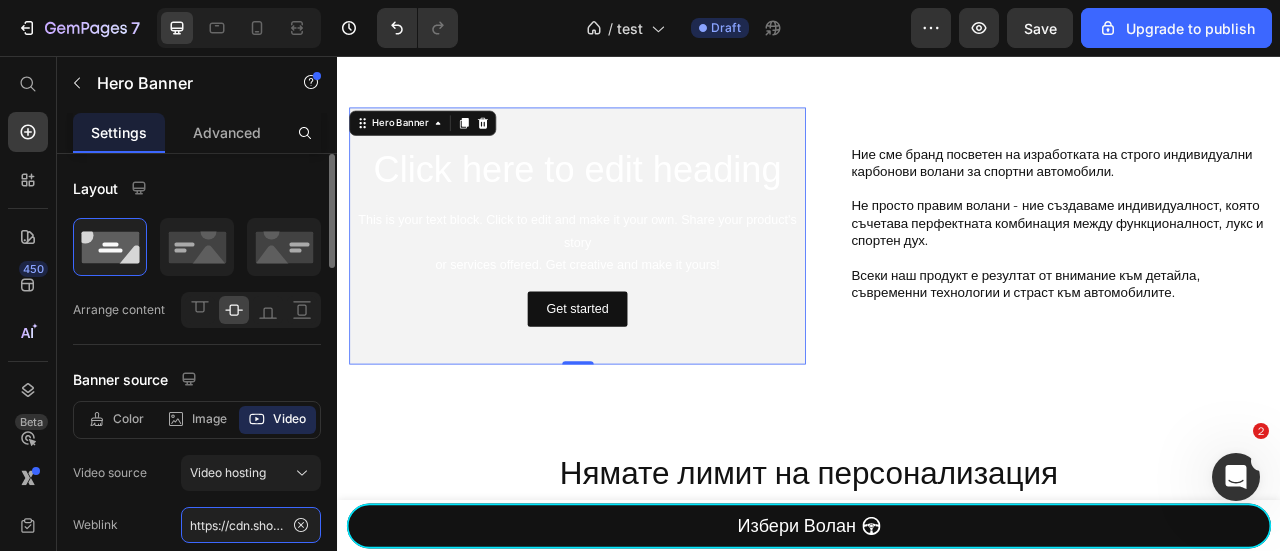 scroll, scrollTop: 0, scrollLeft: 366, axis: horizontal 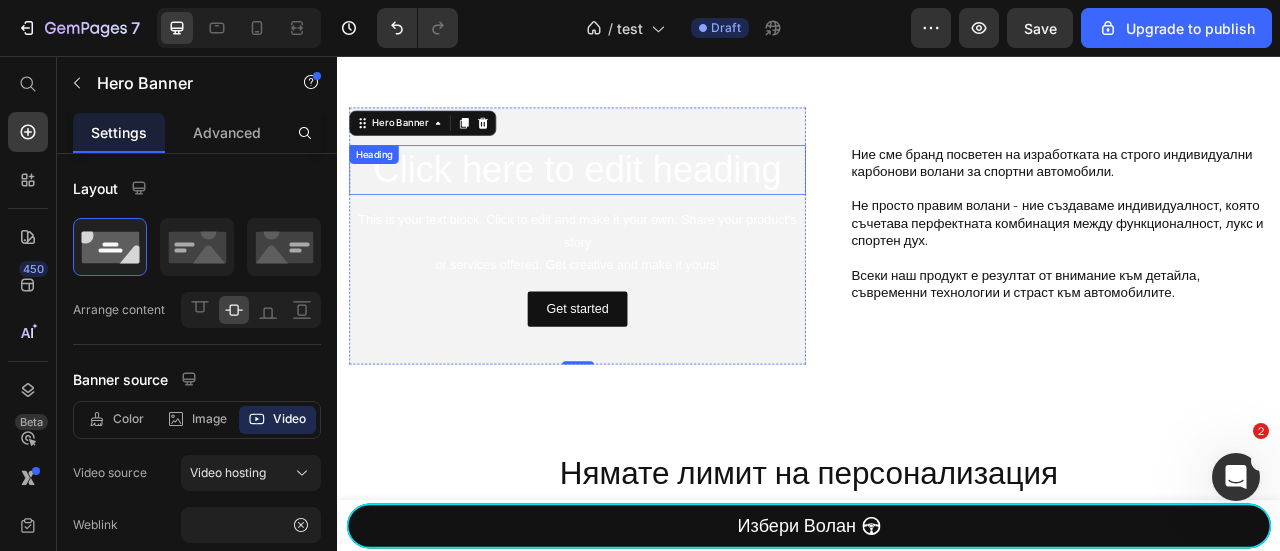 click on "Click here to edit heading" at bounding box center (642, 201) 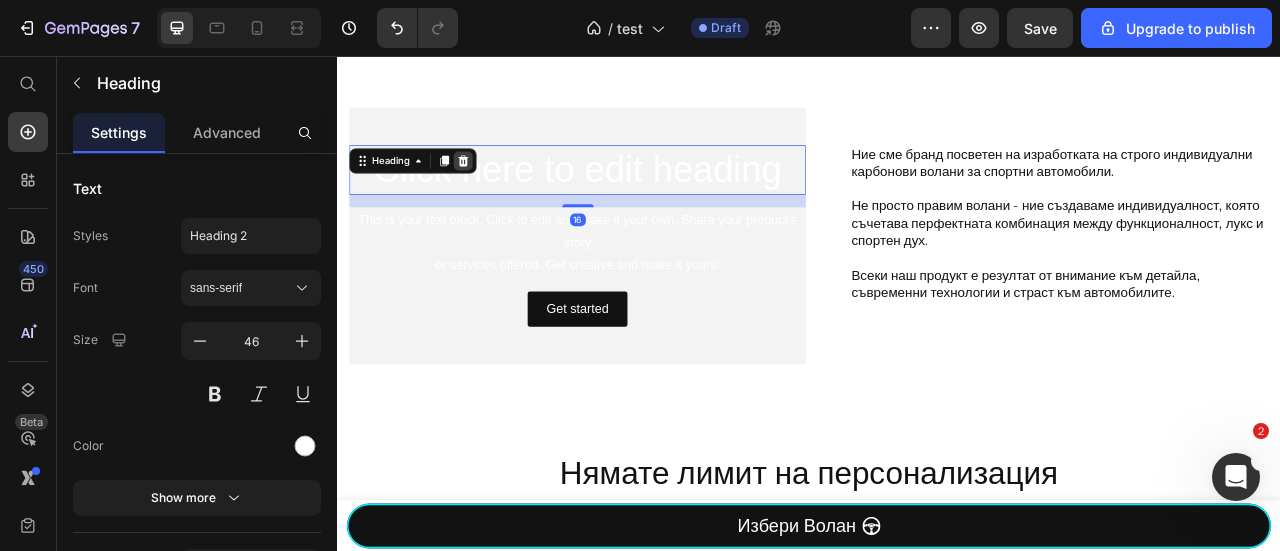 click 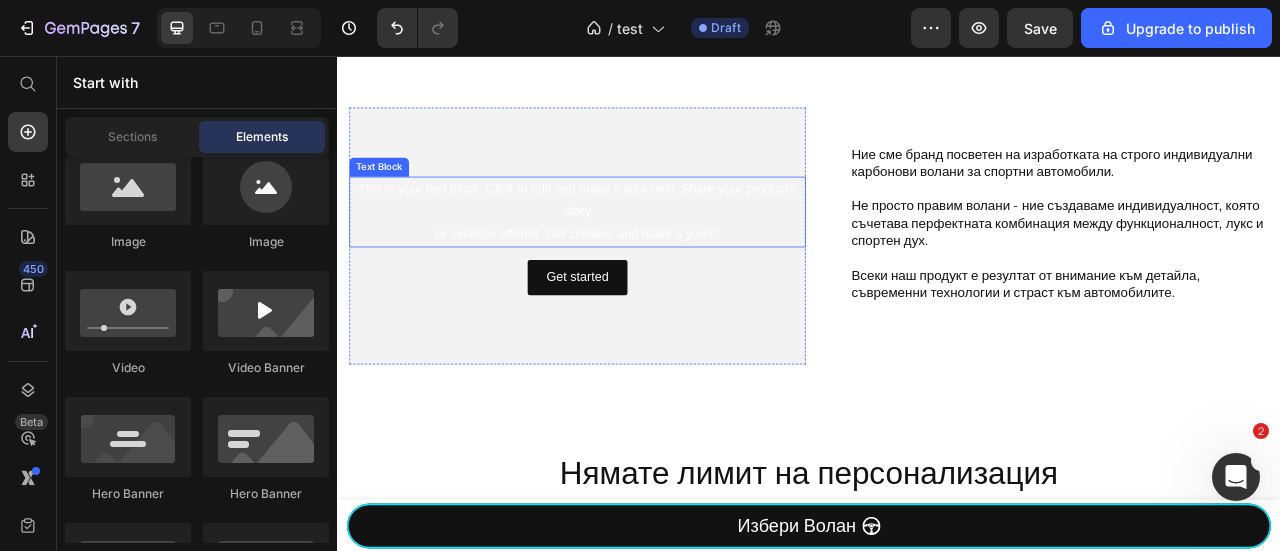 click on "This is your text block. Click to edit and make it your own. Share your product's story                   or services offered. Get creative and make it yours!" at bounding box center [642, 254] 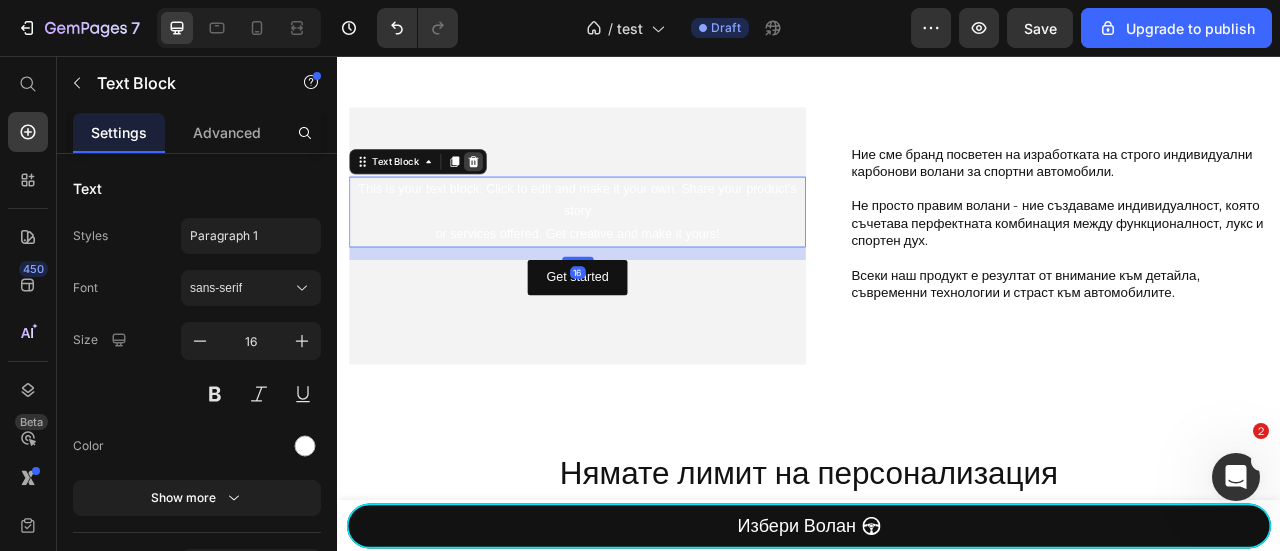 click 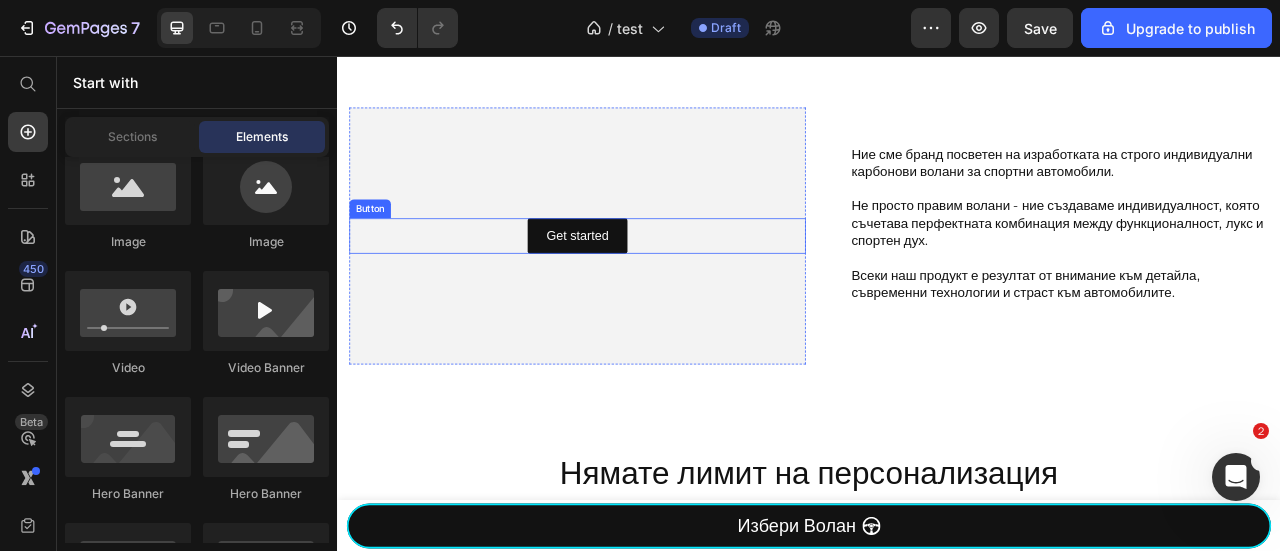 click on "Get started Button" at bounding box center [642, 284] 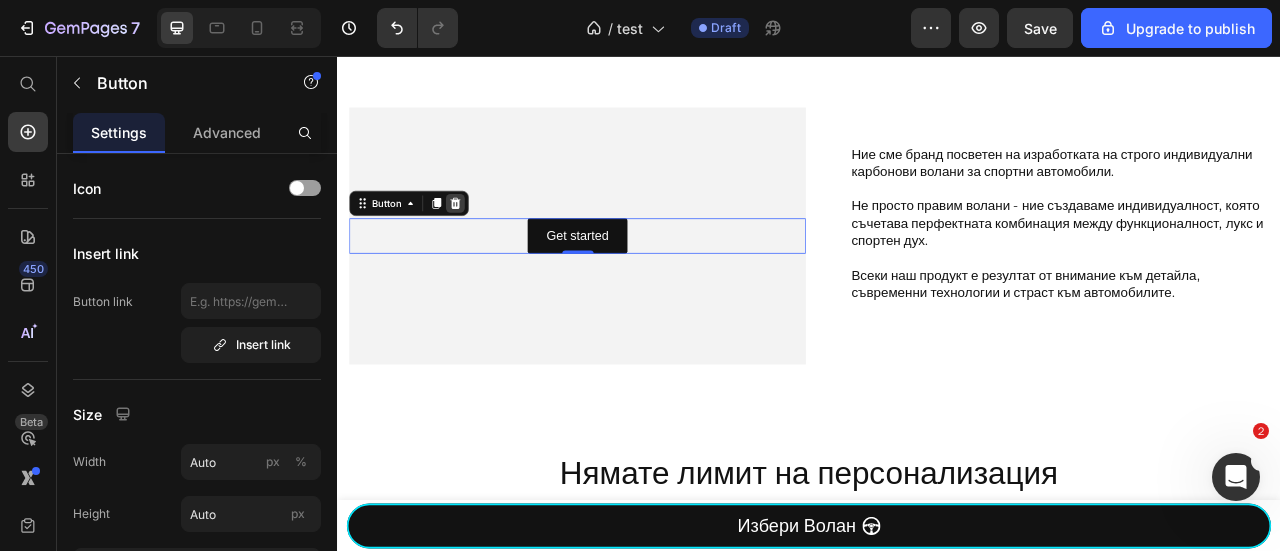 click 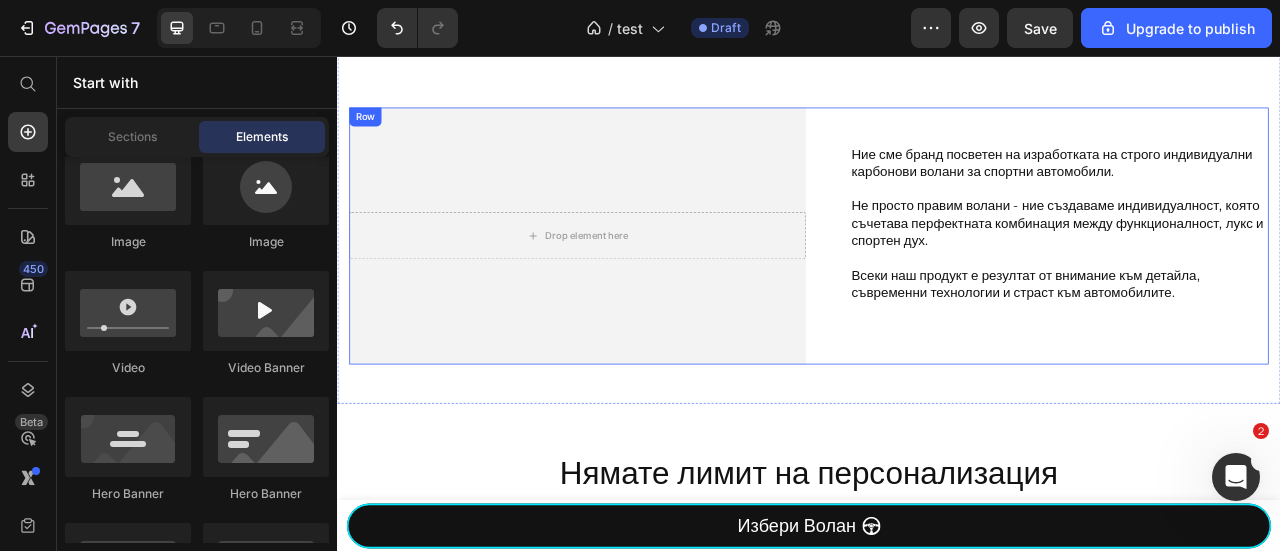 click at bounding box center (642, 284) 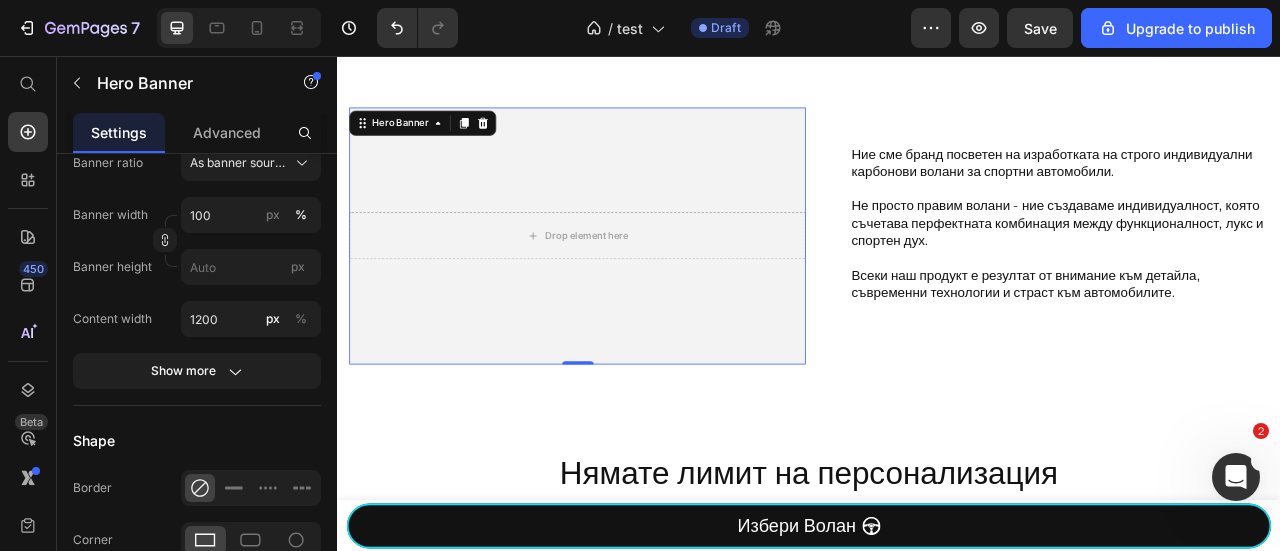 scroll, scrollTop: 1066, scrollLeft: 0, axis: vertical 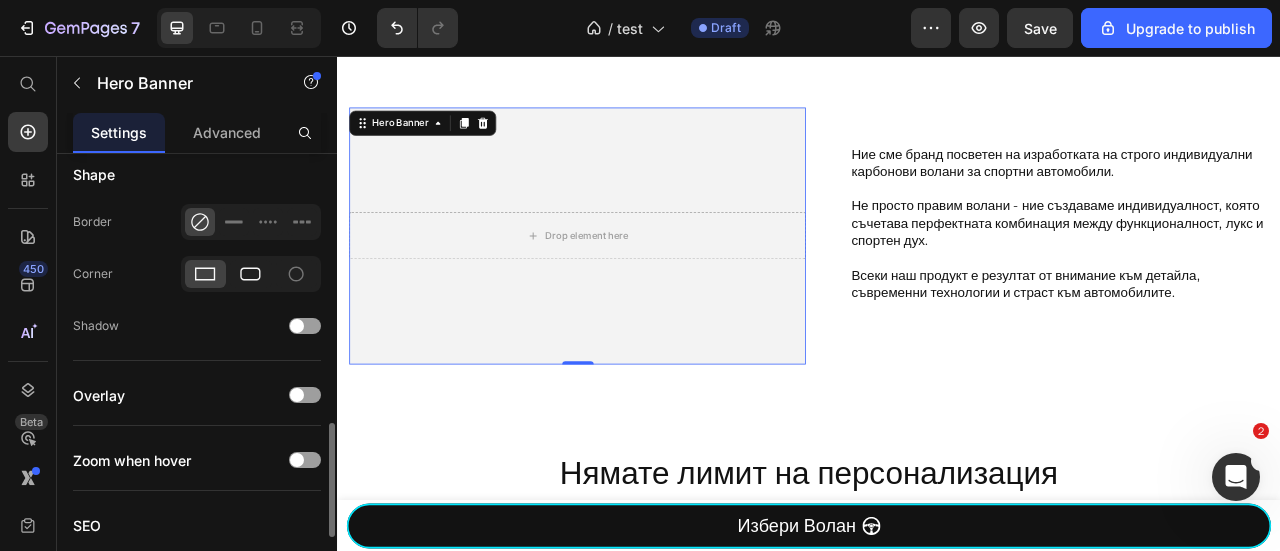 click 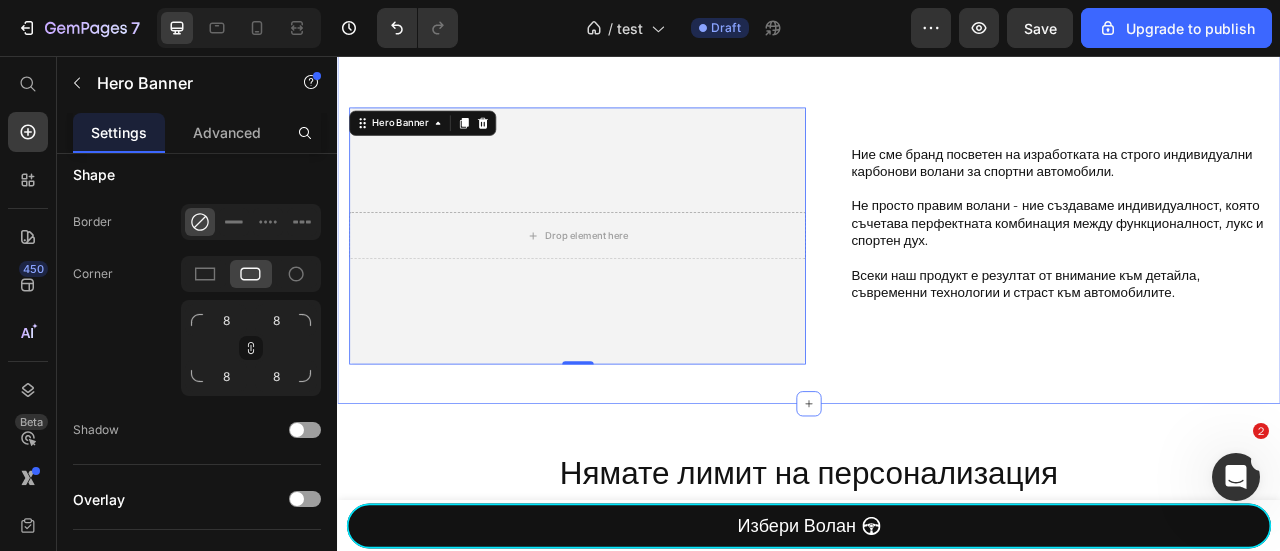 click on "Кои сме ние? Heading
Drop element here Hero Banner   0 Ние сме бранд посветен на изработката на строго индивидуални карбонови волани за спортни автомобили.  Не просто правим волани - ние създаваме индивидуалност, която съчетава перфектната комбинация между функционалност, лукс и спортен дух.  Всеки наш продукт е резултат от внимание към детайла, съвременни технологии и страст към автомобилите. Heading Row Section 4" at bounding box center (937, 215) 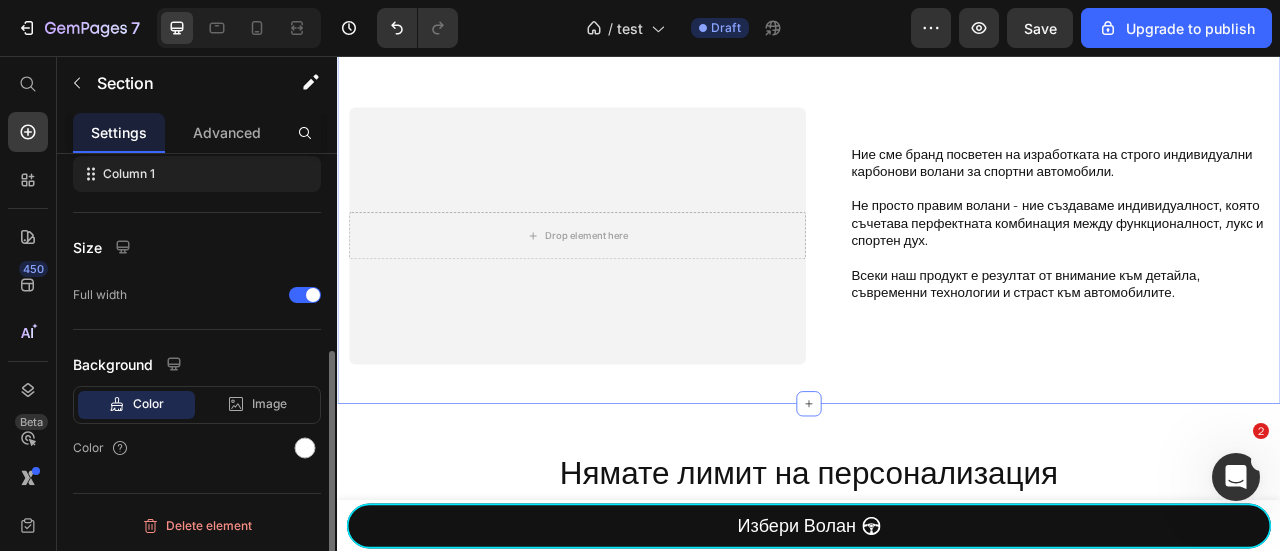 scroll, scrollTop: 0, scrollLeft: 0, axis: both 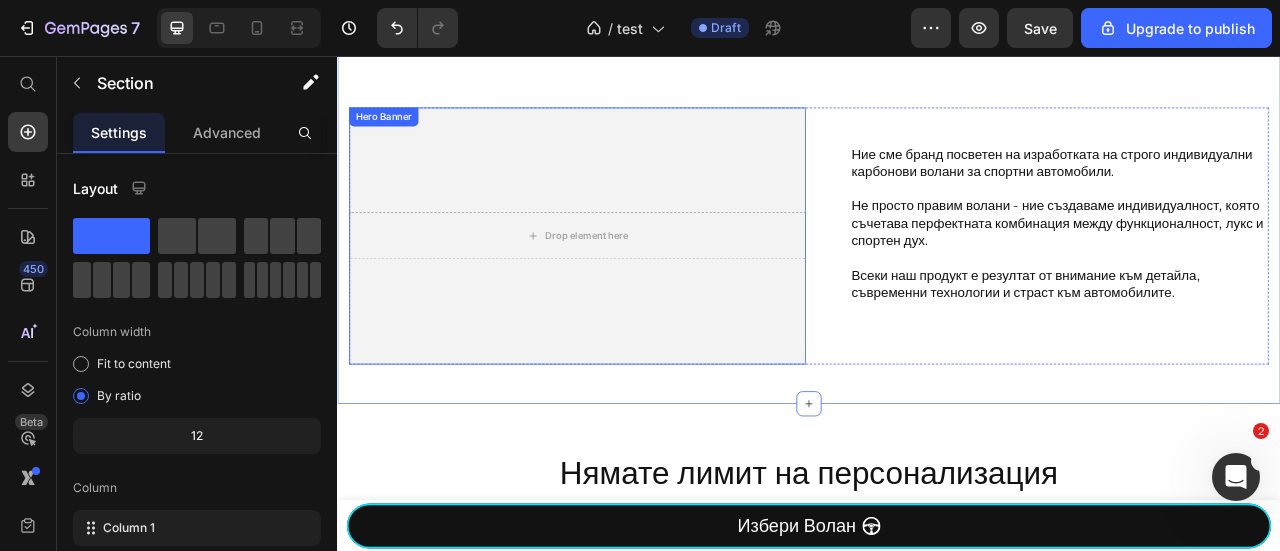 click at bounding box center [642, 284] 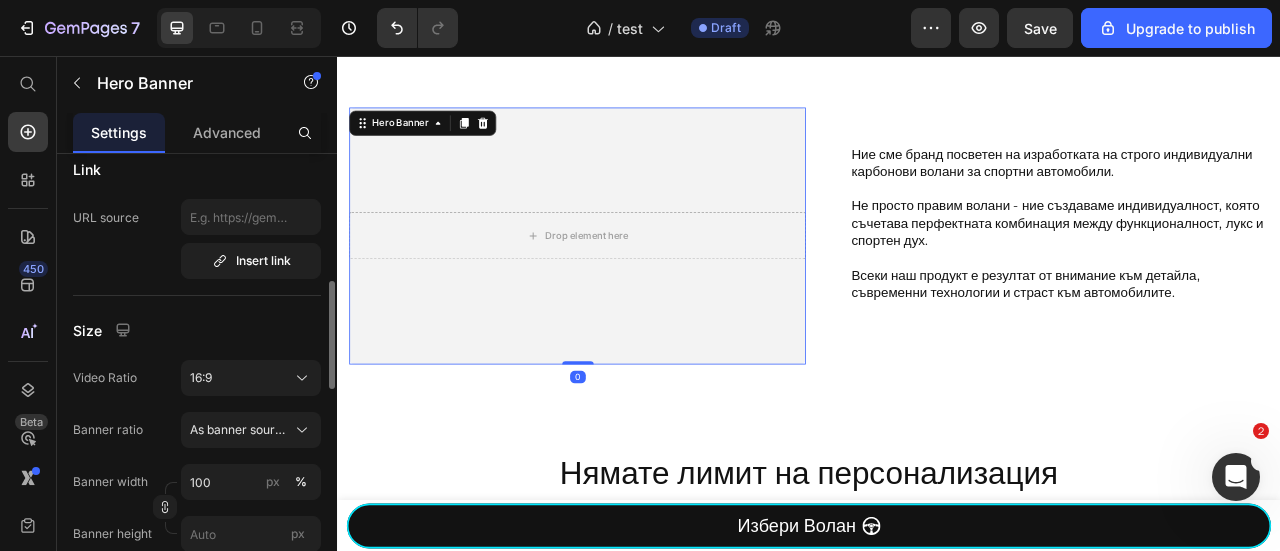 scroll, scrollTop: 1333, scrollLeft: 0, axis: vertical 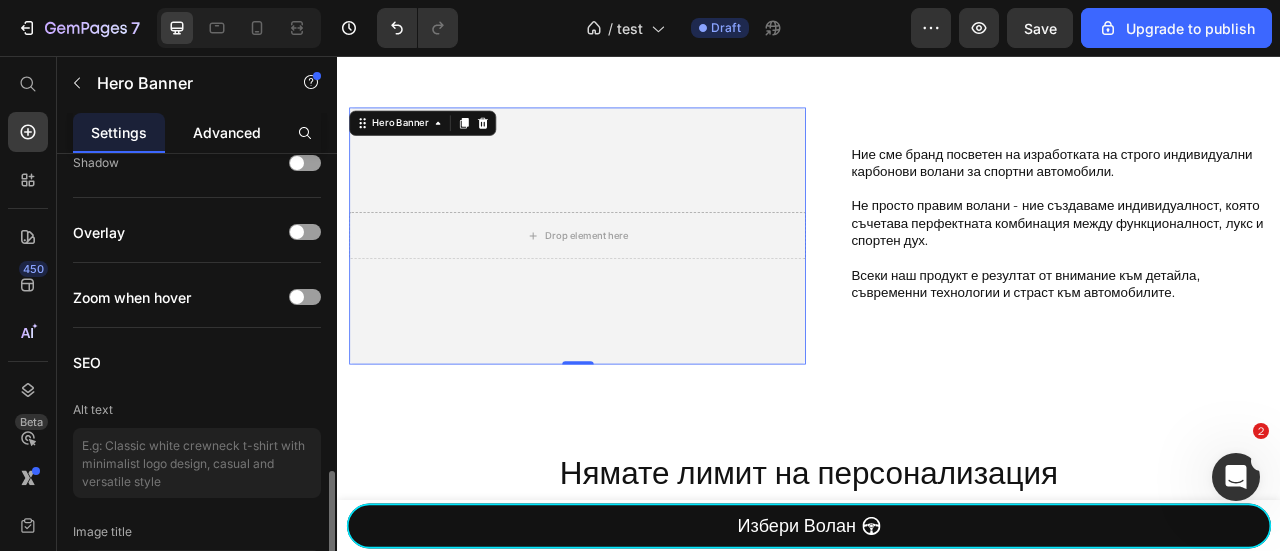 click on "Advanced" 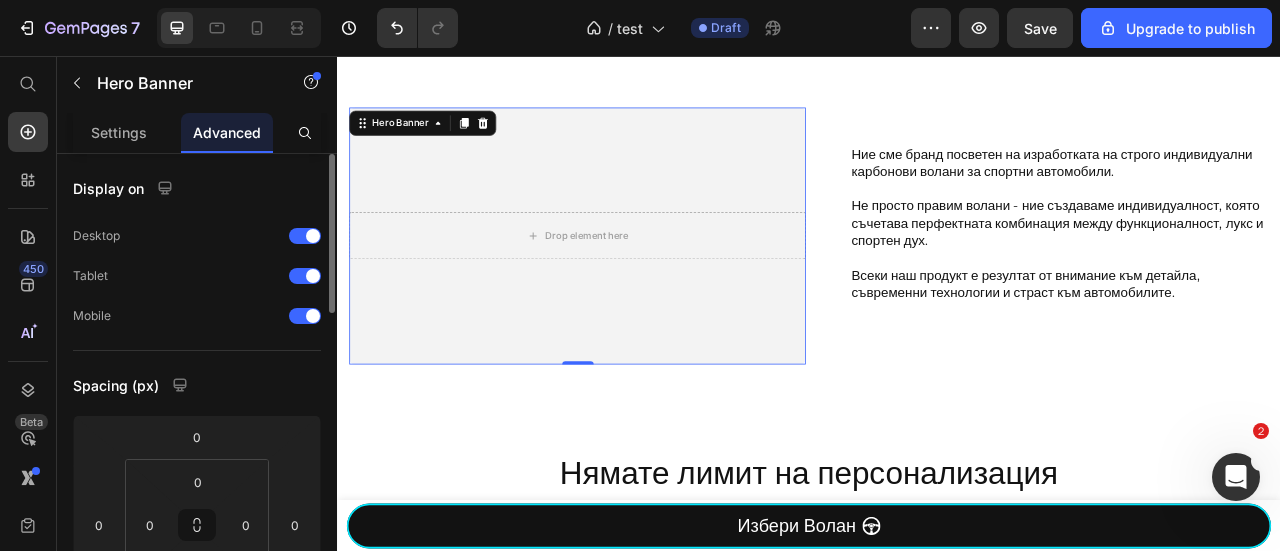 scroll, scrollTop: 533, scrollLeft: 0, axis: vertical 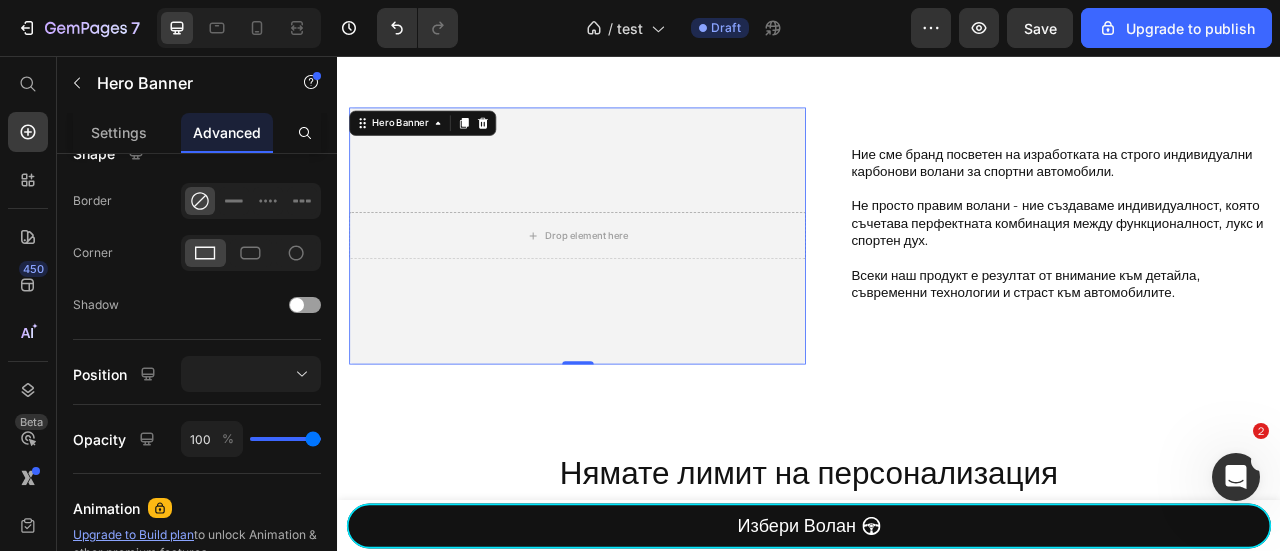 click at bounding box center (642, 284) 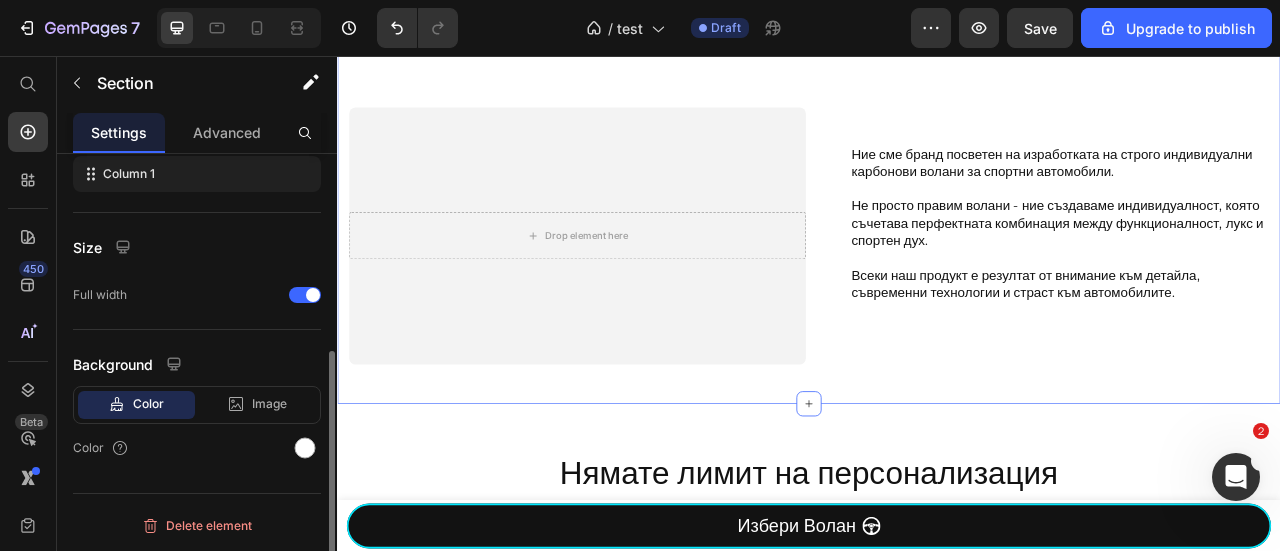 scroll, scrollTop: 0, scrollLeft: 0, axis: both 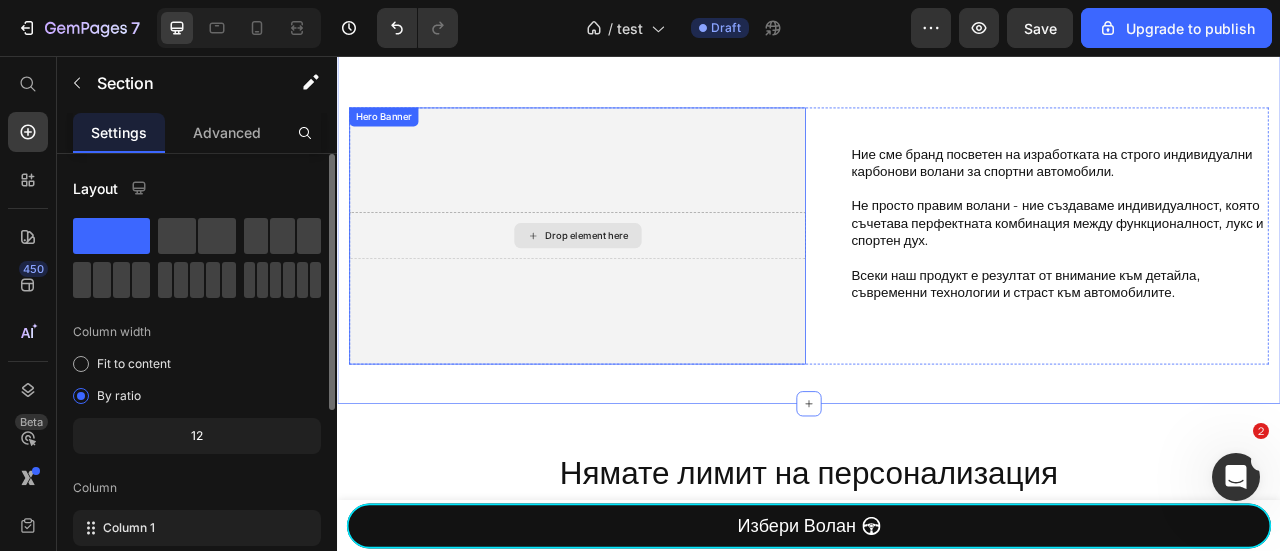 click on "Drop element here" at bounding box center [643, 284] 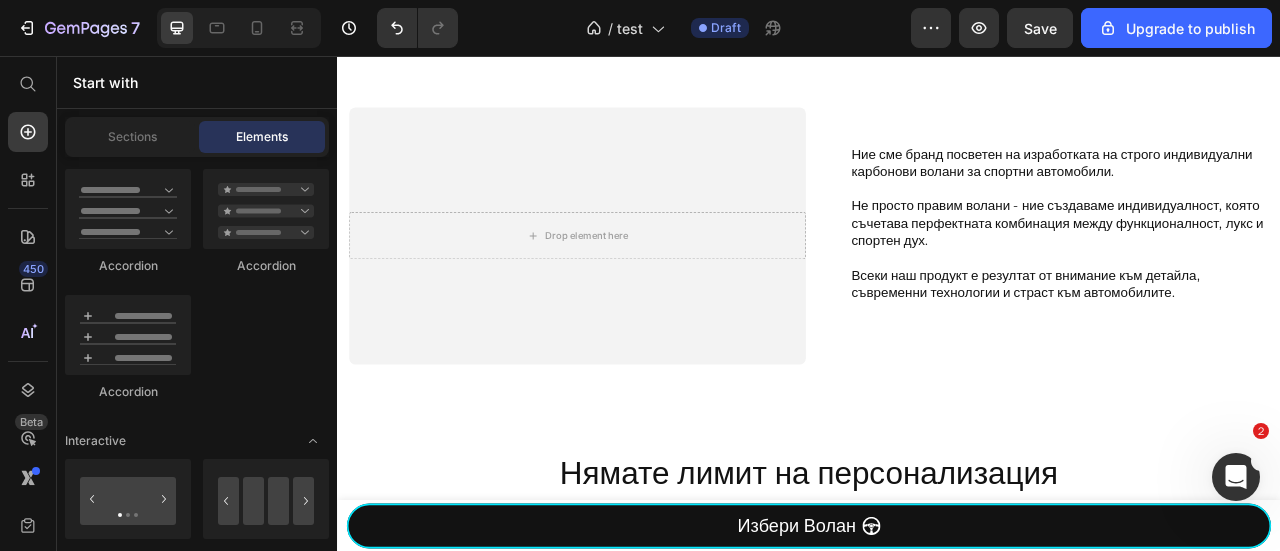 scroll, scrollTop: 1333, scrollLeft: 0, axis: vertical 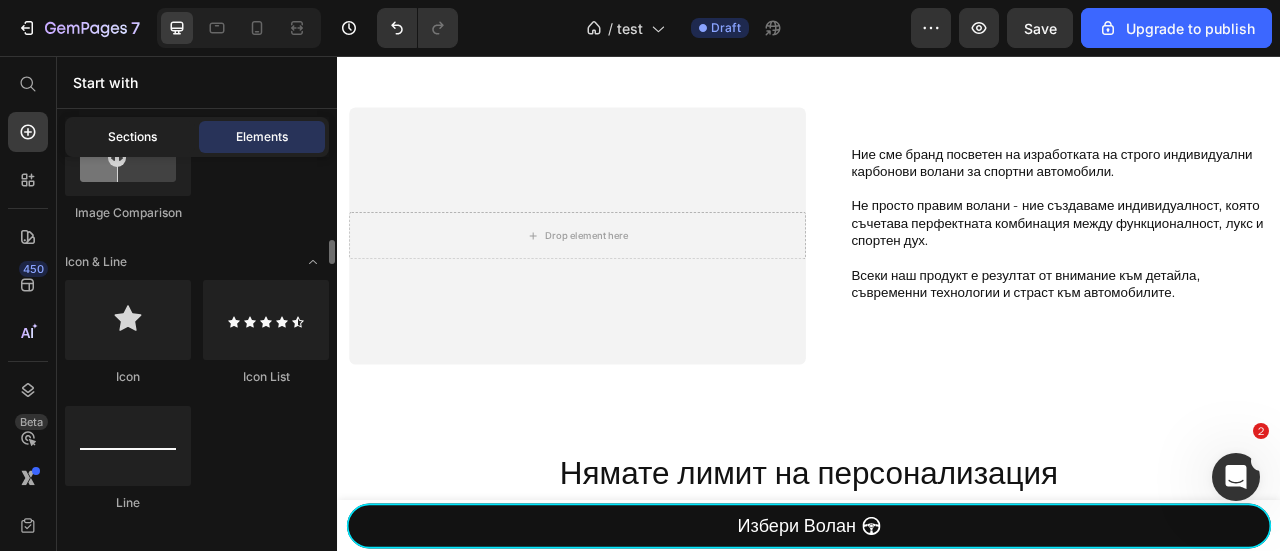 click on "Sections" 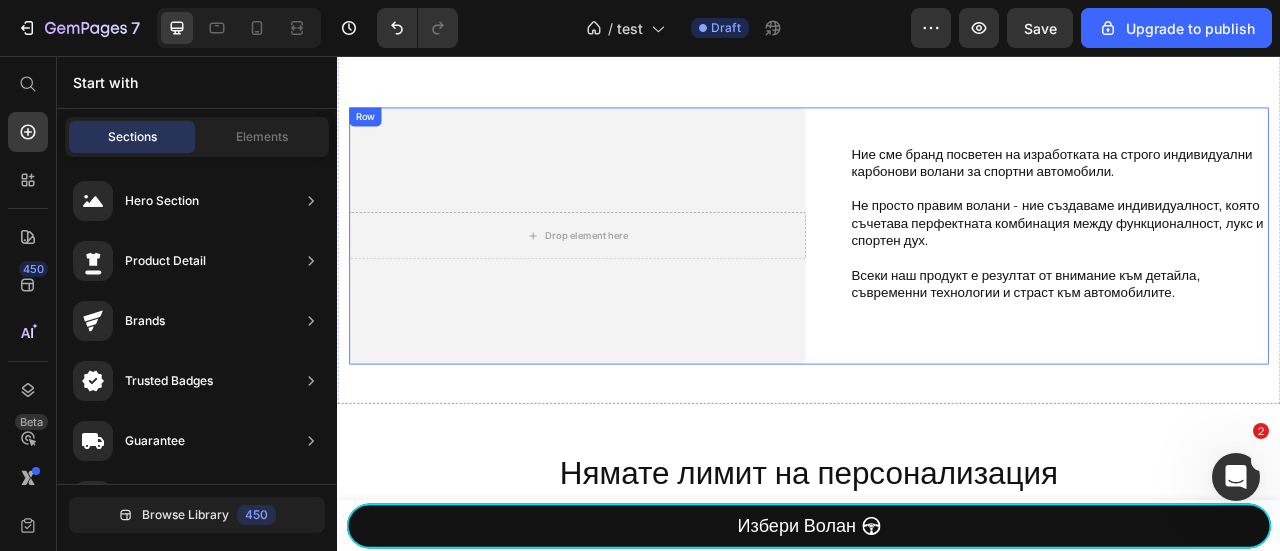 click on "Ние сме бранд посветен на изработката на строго индивидуални карбонови волани за спортни автомобили.  Не просто правим волани - ние създаваме индивидуалност, която съчетава перфектната комбинация между функционалност, лукс и спортен дух.  Всеки наш продукт е резултат от внимание към детайла, съвременни технологии и страст към автомобилите. Heading" at bounding box center (1231, 284) 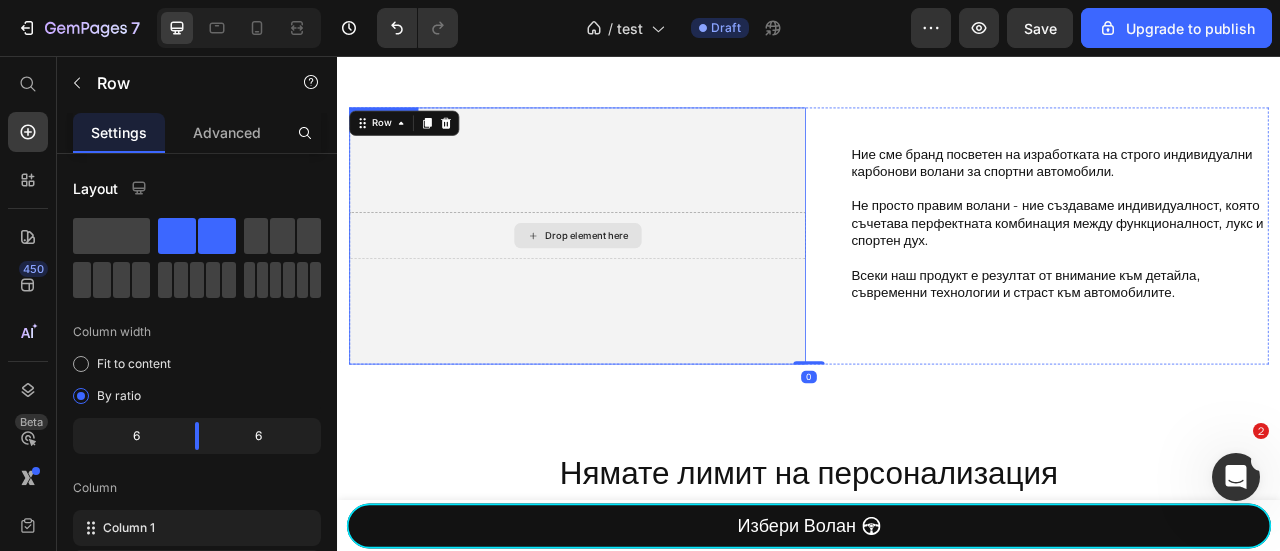 click on "Drop element here" at bounding box center [642, 284] 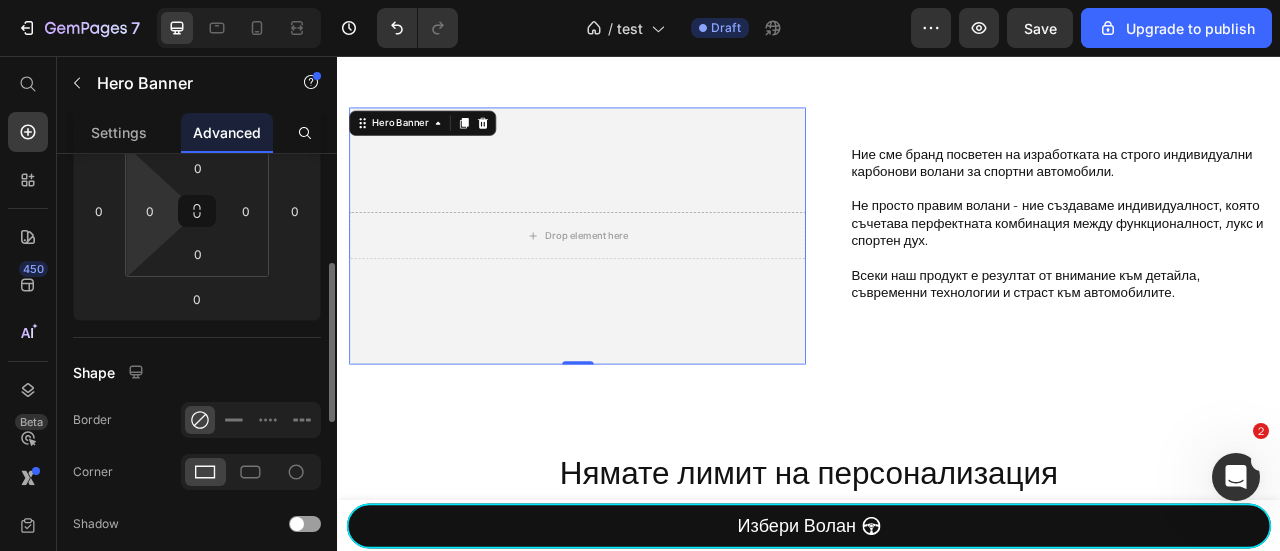 scroll, scrollTop: 47, scrollLeft: 0, axis: vertical 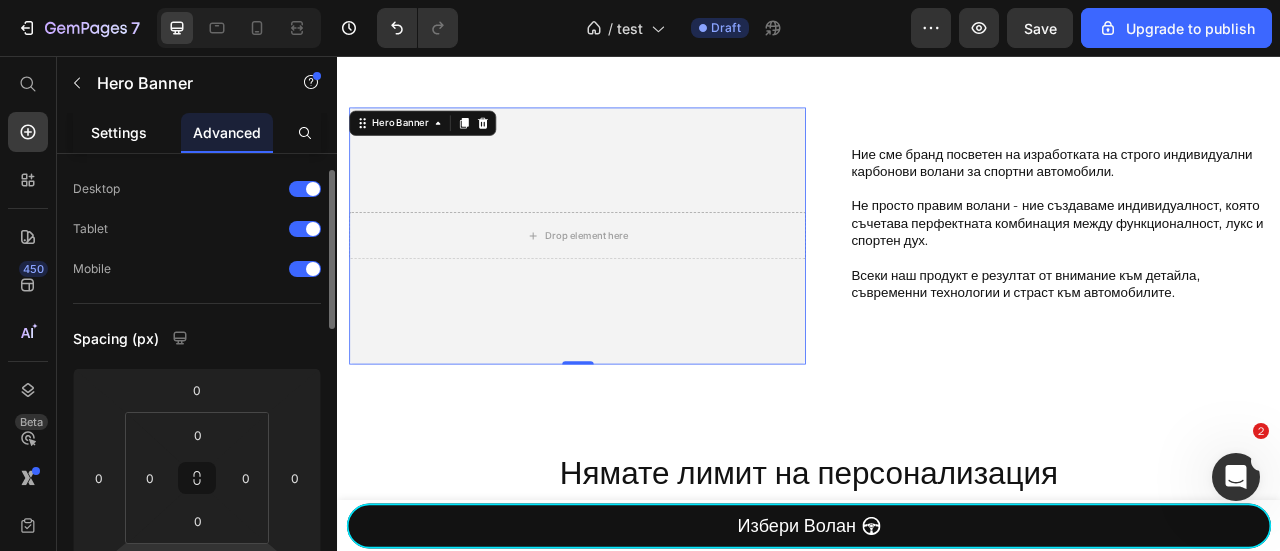 click on "Settings" at bounding box center [119, 132] 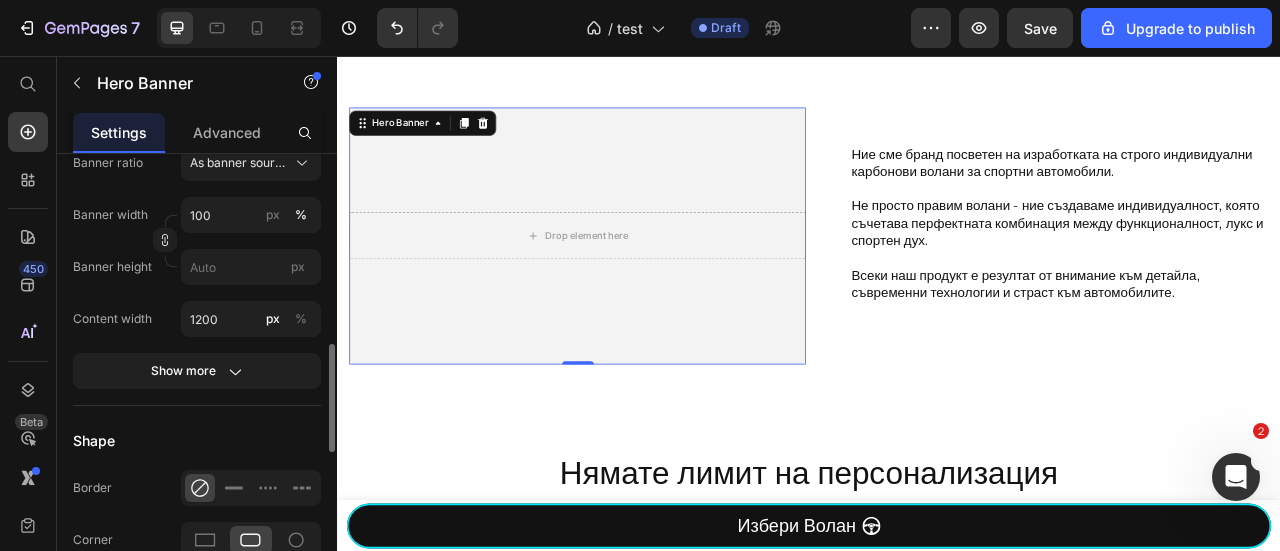 scroll, scrollTop: 1066, scrollLeft: 0, axis: vertical 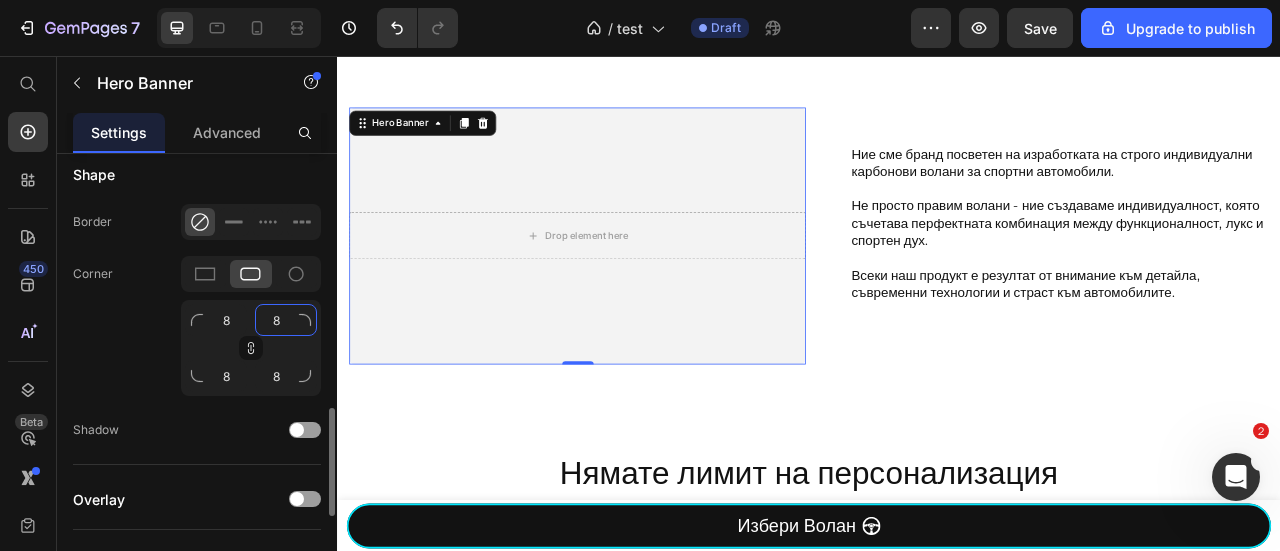 click on "8" 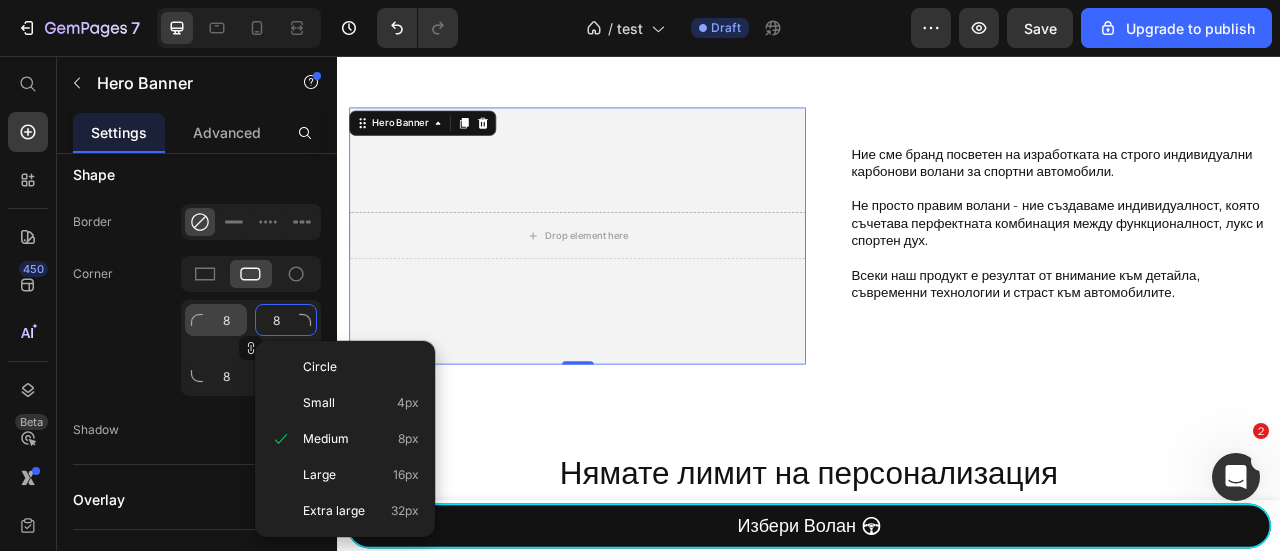 type on "1" 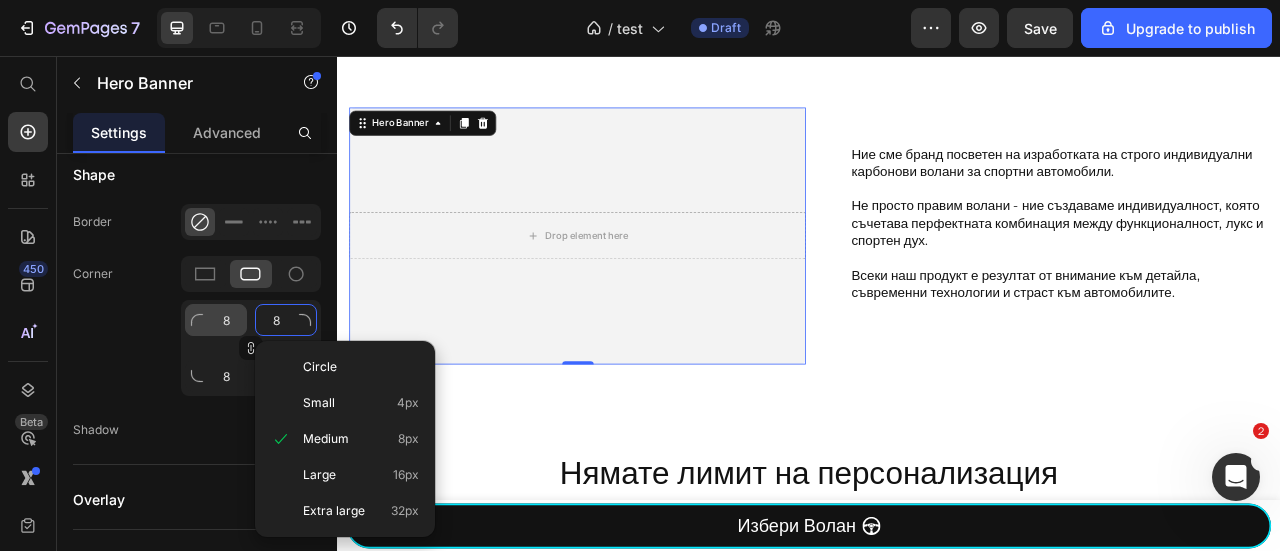 type on "1" 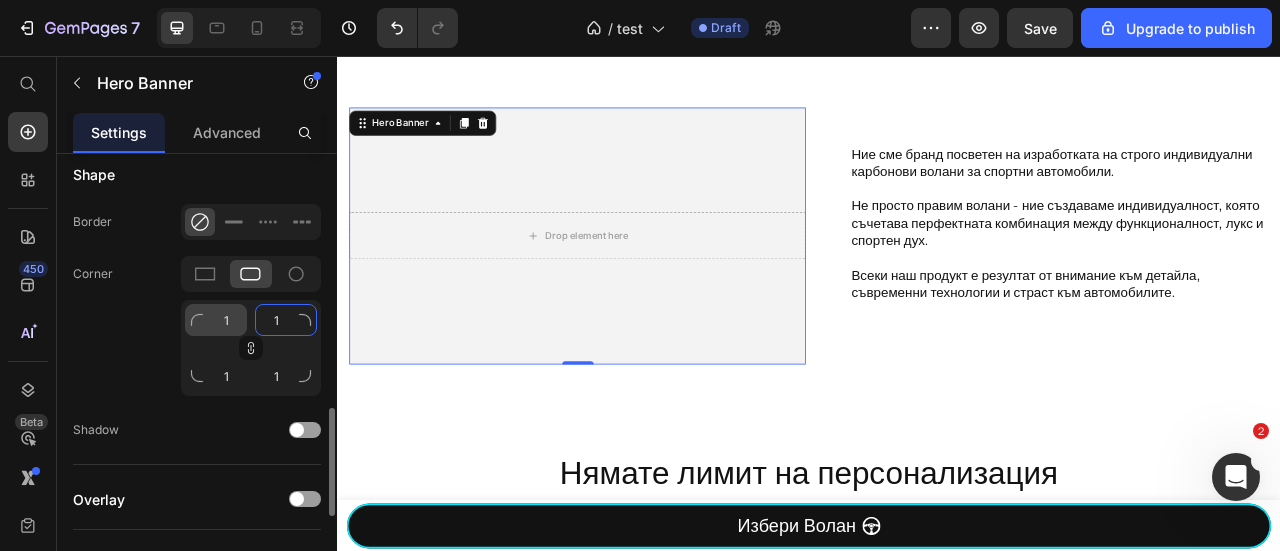 type on "16" 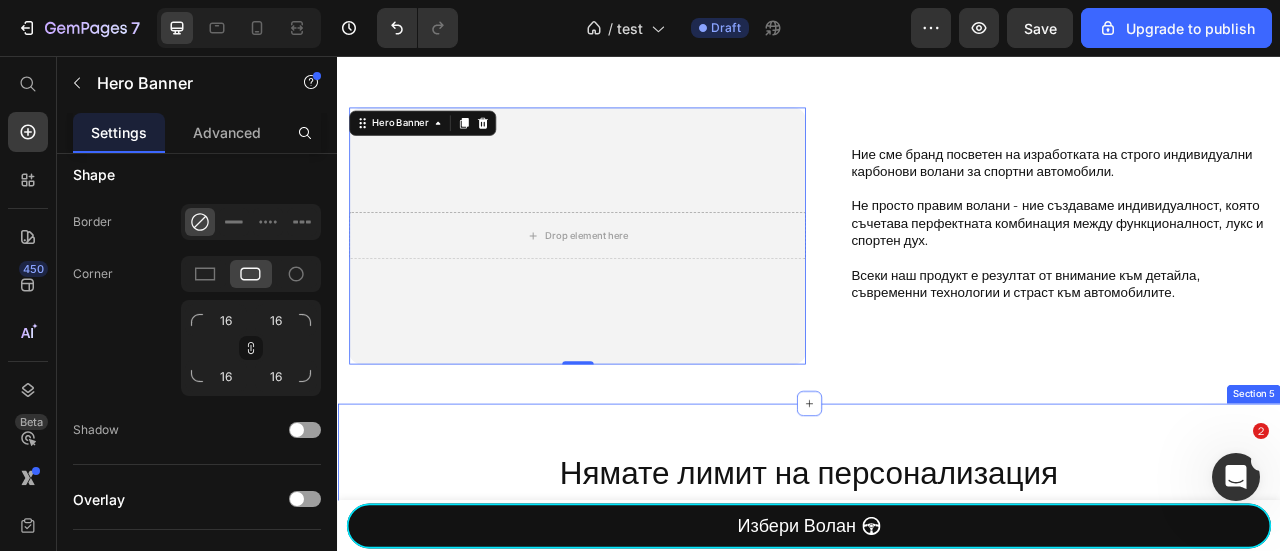 click on "Нямате лимит на персонализация Heading Row Image Image Цвят на шева Text Block Image цвят захват Text Block Image вид карбон Text Block Image Image материя захват Text Block Image Форма волан Text Block Image led дисплей Text Block Row Row Виж по-подробно Heading Row
Image Image Image Image
Drop element here
Drop element here
Carousel Row Section 5" at bounding box center [937, 1001] 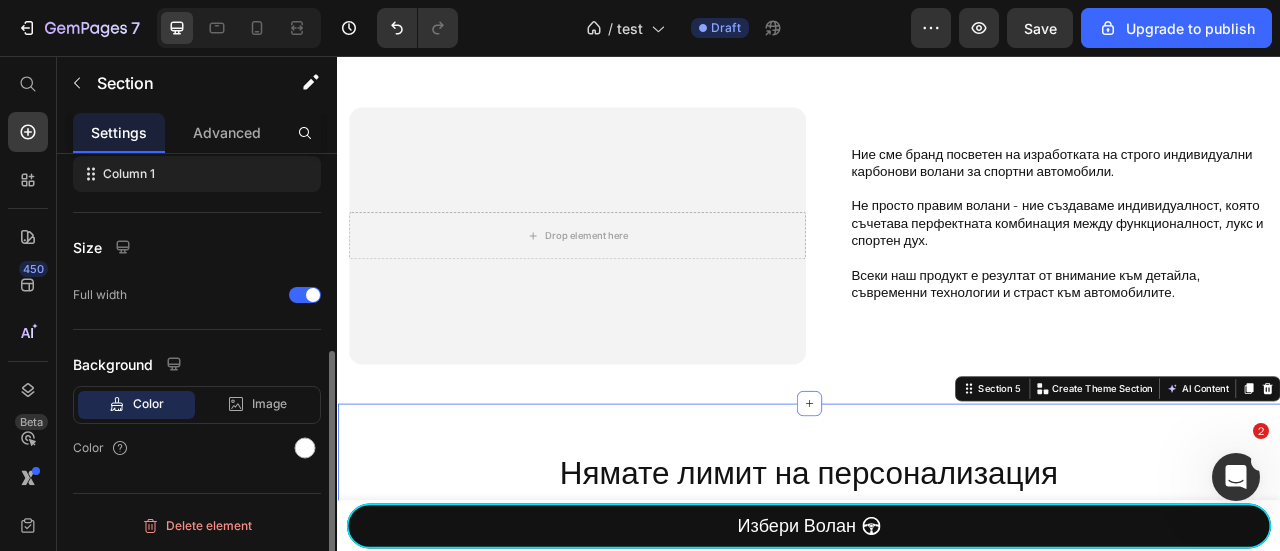 scroll, scrollTop: 0, scrollLeft: 0, axis: both 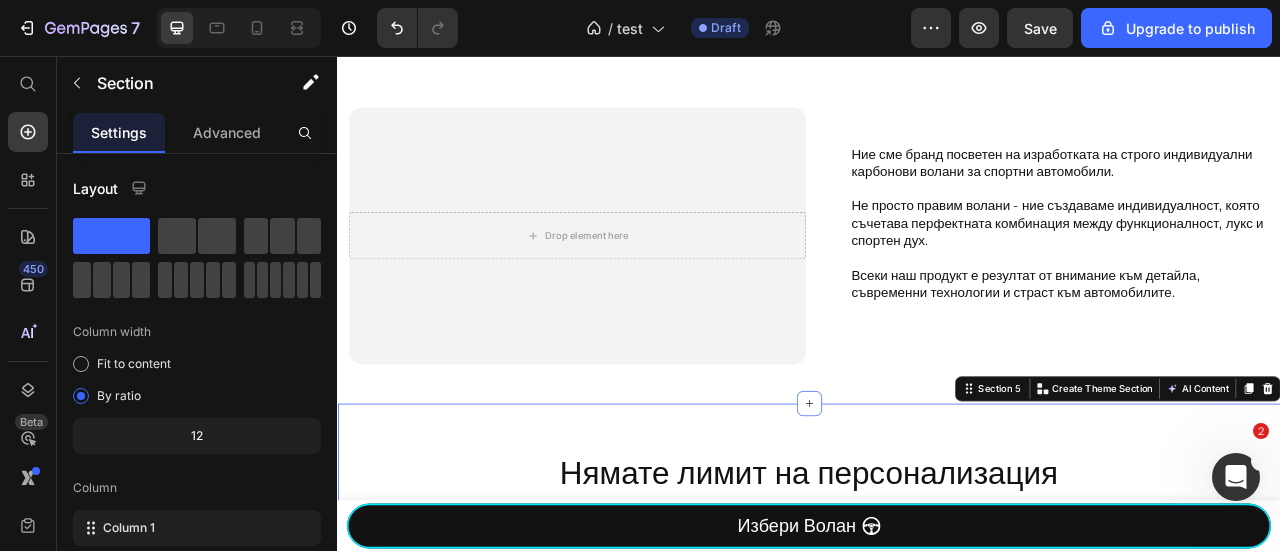click at bounding box center [239, 28] 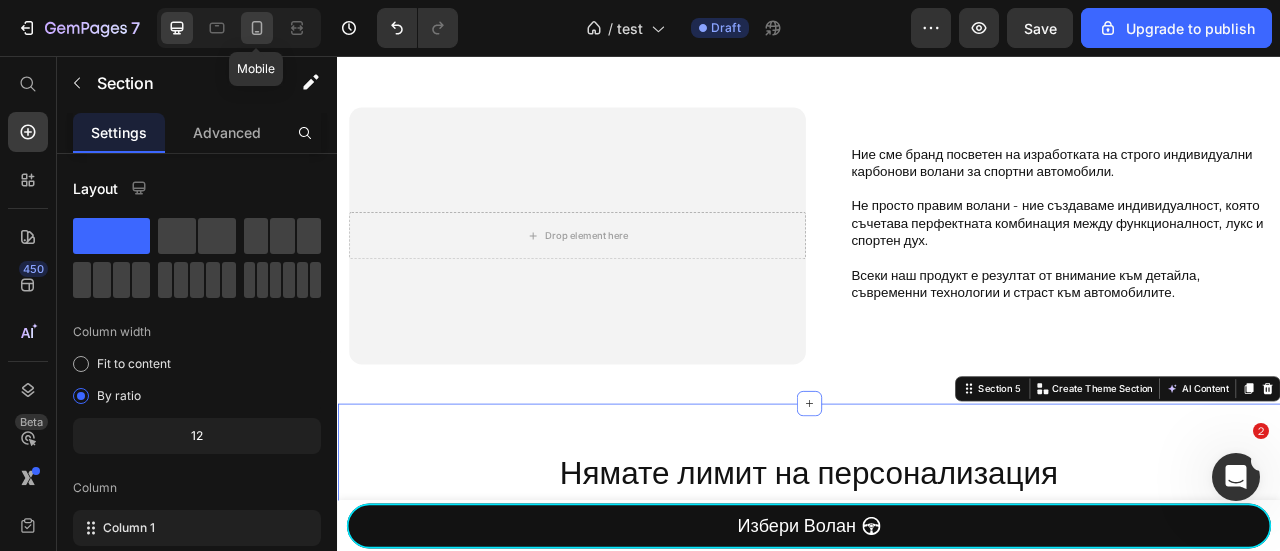 click 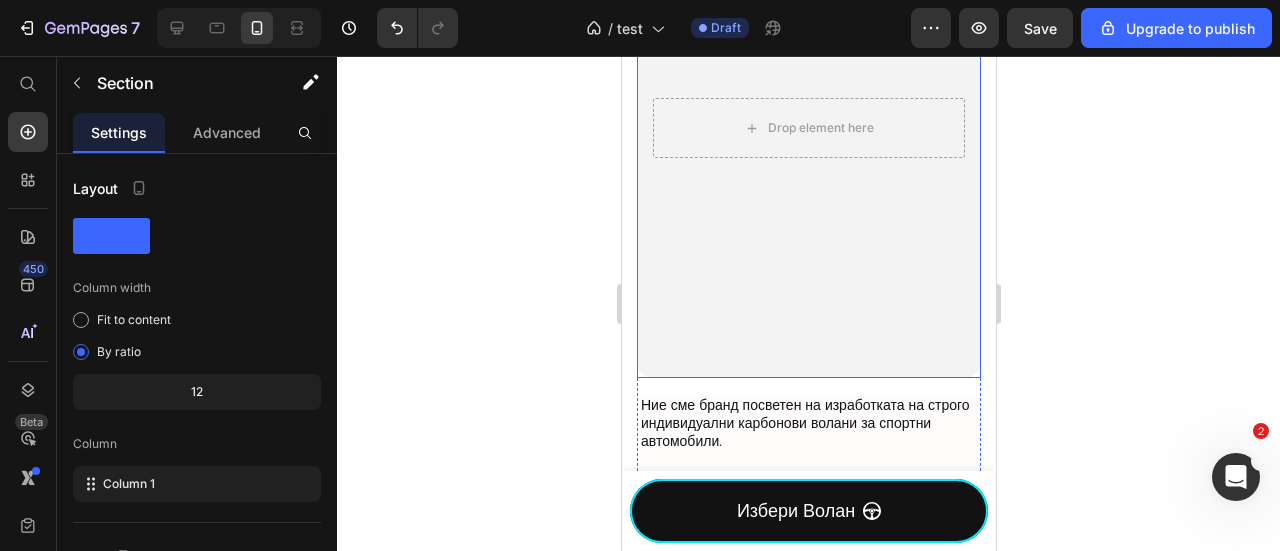 scroll, scrollTop: 742, scrollLeft: 0, axis: vertical 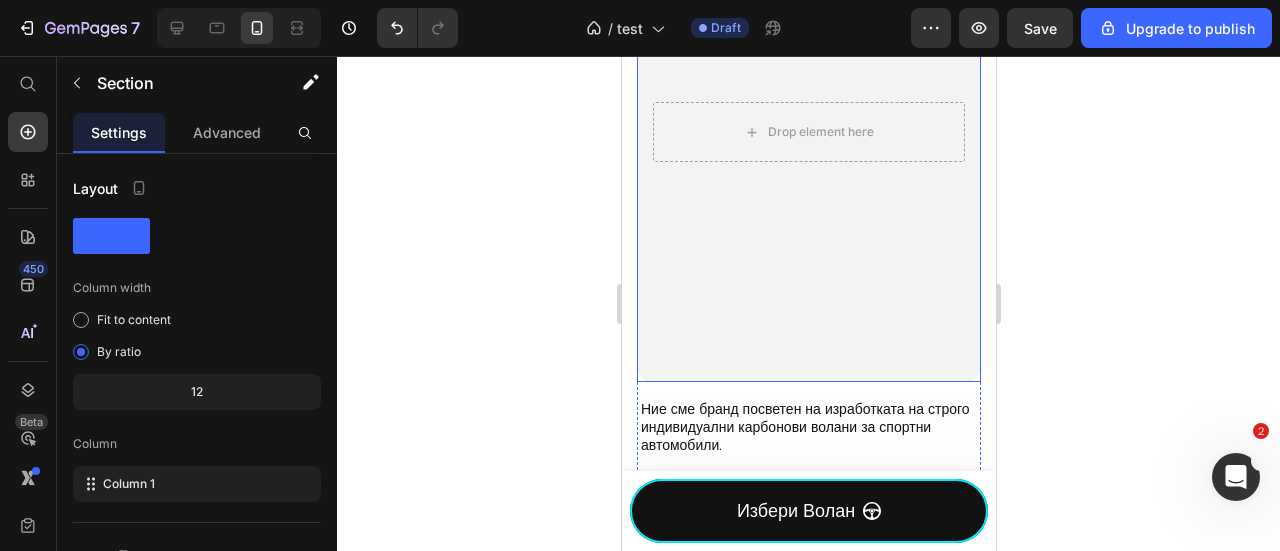 click at bounding box center (808, 132) 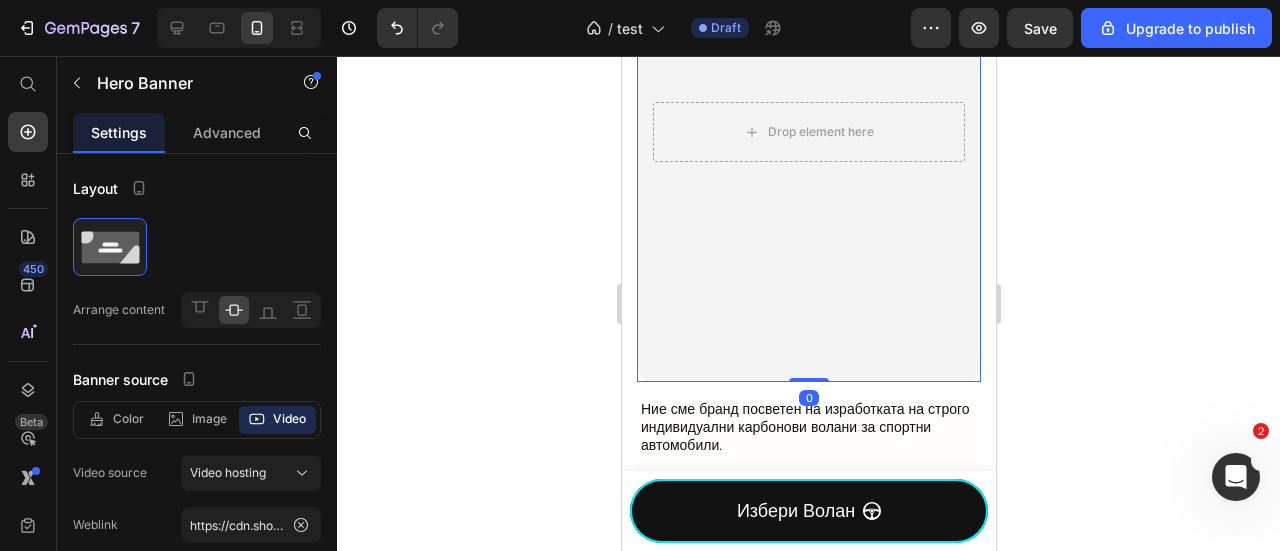 drag, startPoint x: 806, startPoint y: 375, endPoint x: 862, endPoint y: 141, distance: 240.60756 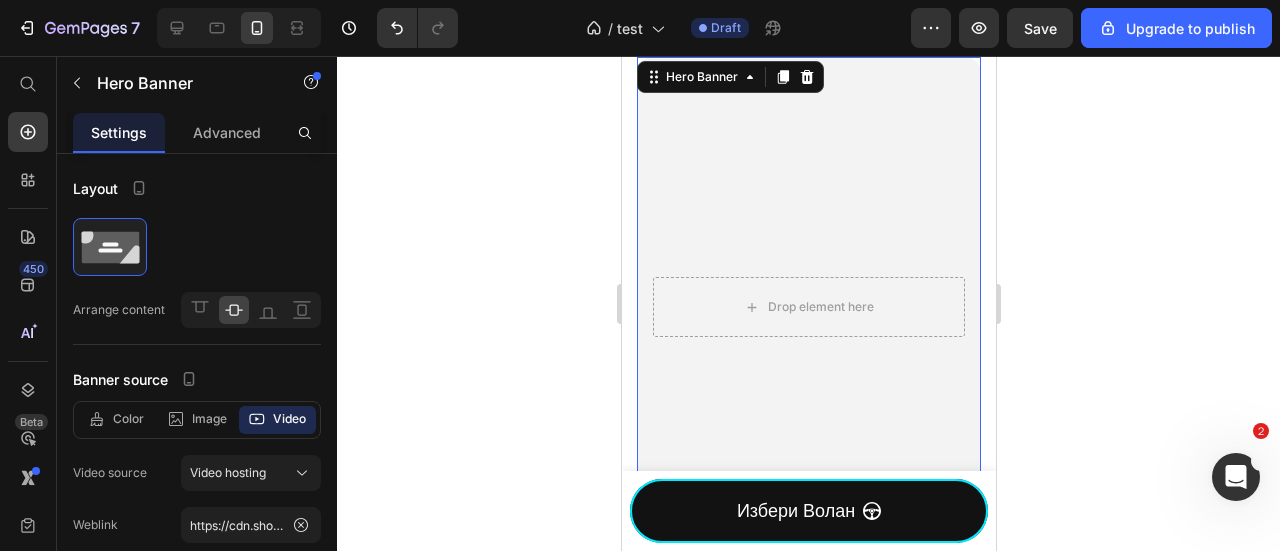 scroll, scrollTop: 476, scrollLeft: 0, axis: vertical 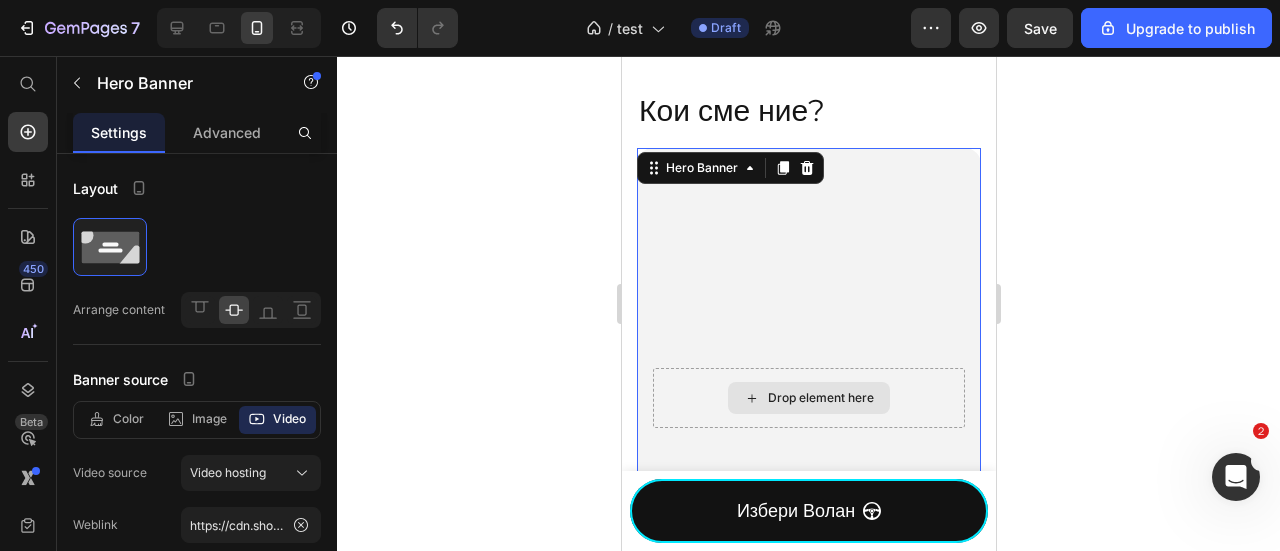 click on "Drop element here" at bounding box center [808, 398] 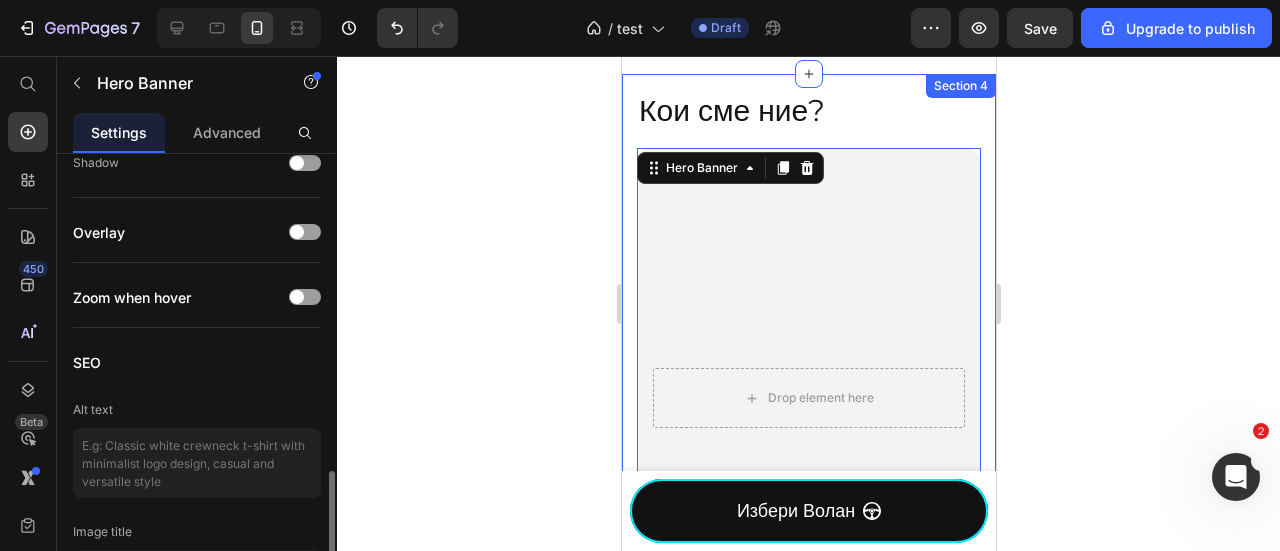 scroll, scrollTop: 0, scrollLeft: 0, axis: both 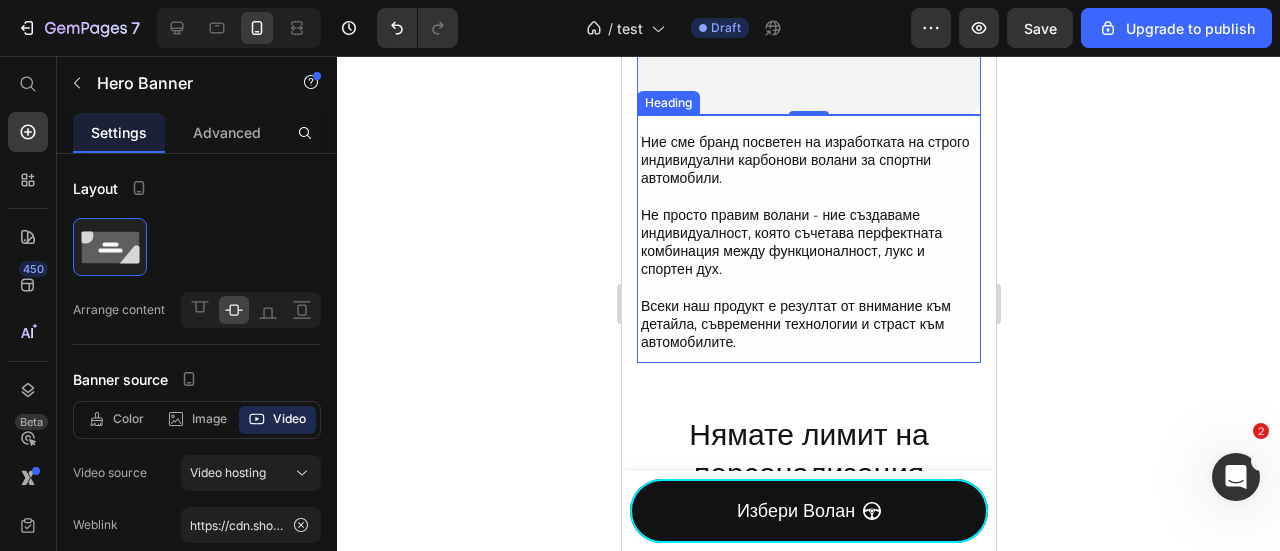 click on "Ние сме бранд посветен на изработката на строго индивидуални карбонови волани за спортни автомобили.  Не просто правим волани - ние създаваме индивидуалност, която съчетава перфектната комбинация между функционалност, лукс и спортен дух.  Всеки наш продукт е резултат от внимание към детайла, съвременни технологии и страст към автомобилите." at bounding box center [809, 247] 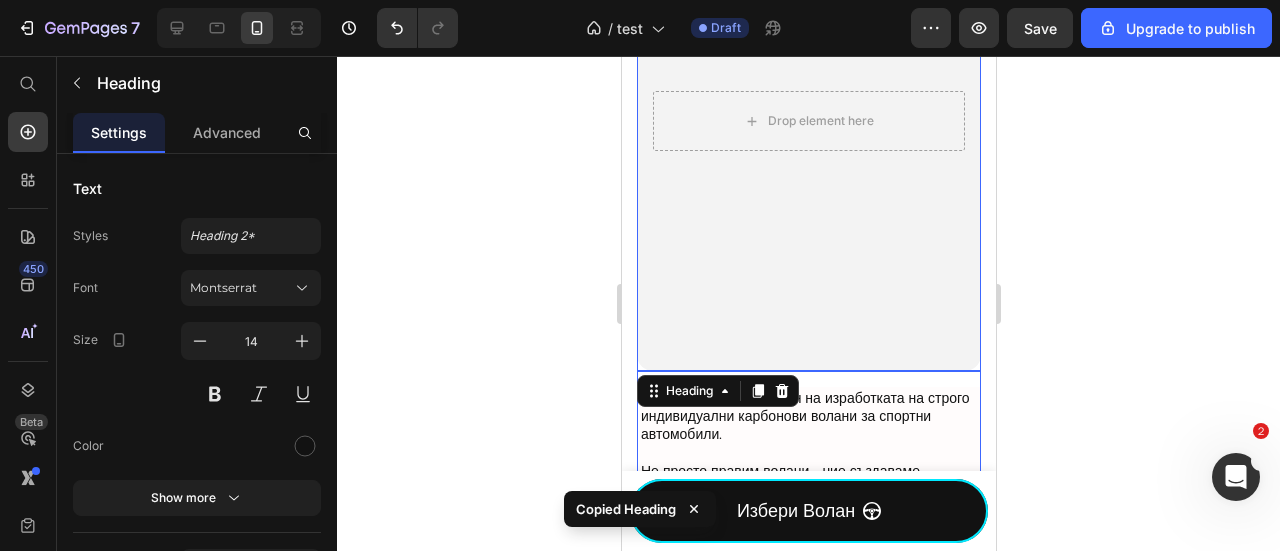 scroll, scrollTop: 742, scrollLeft: 0, axis: vertical 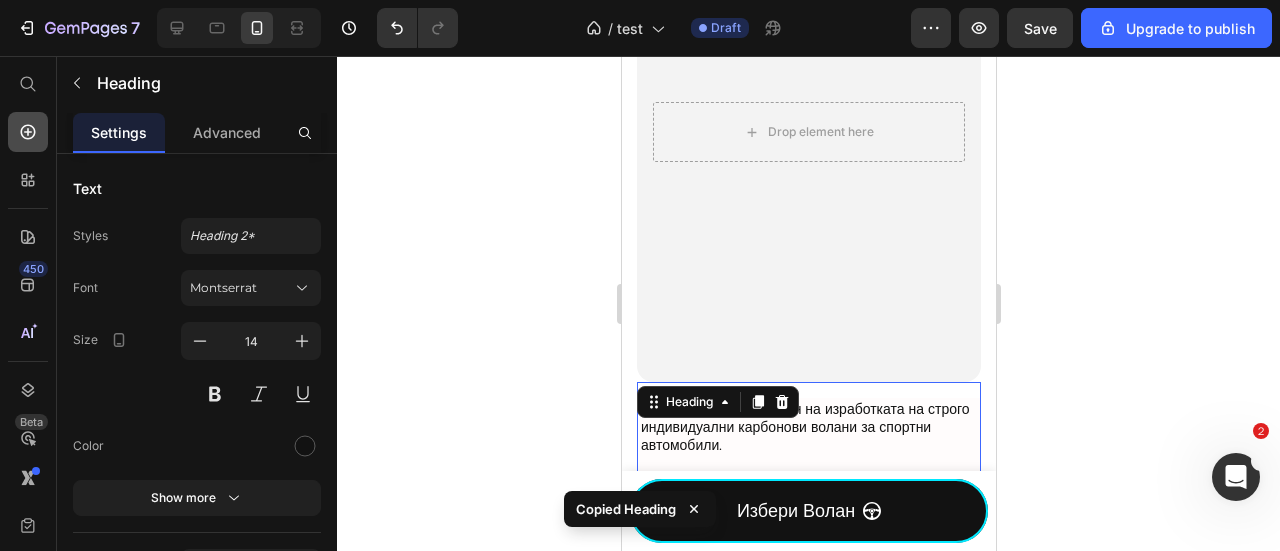 click 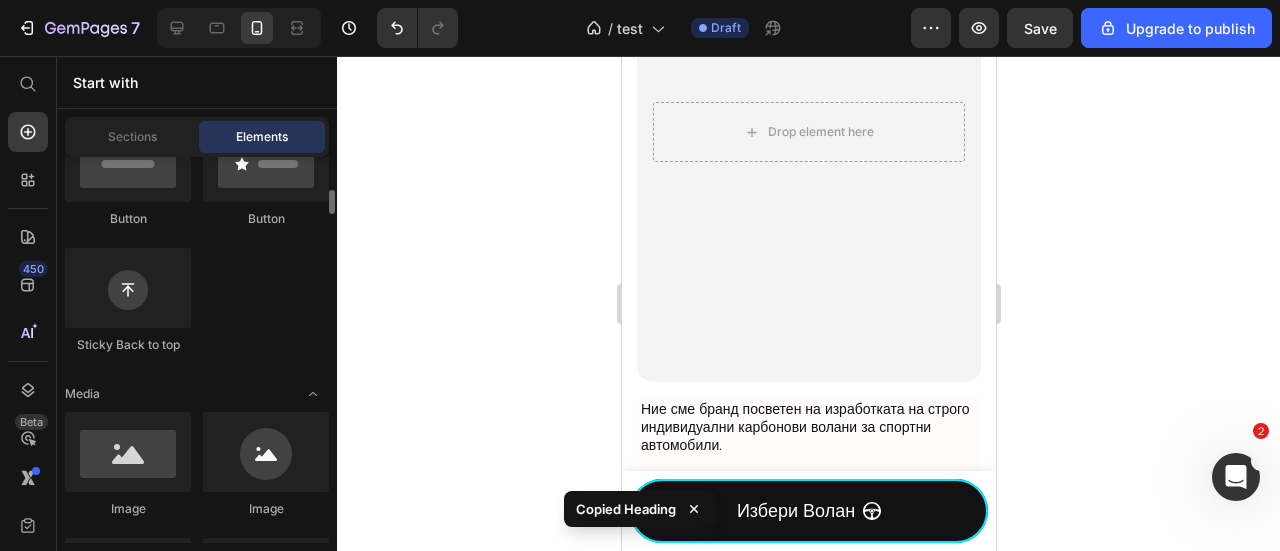 scroll, scrollTop: 0, scrollLeft: 0, axis: both 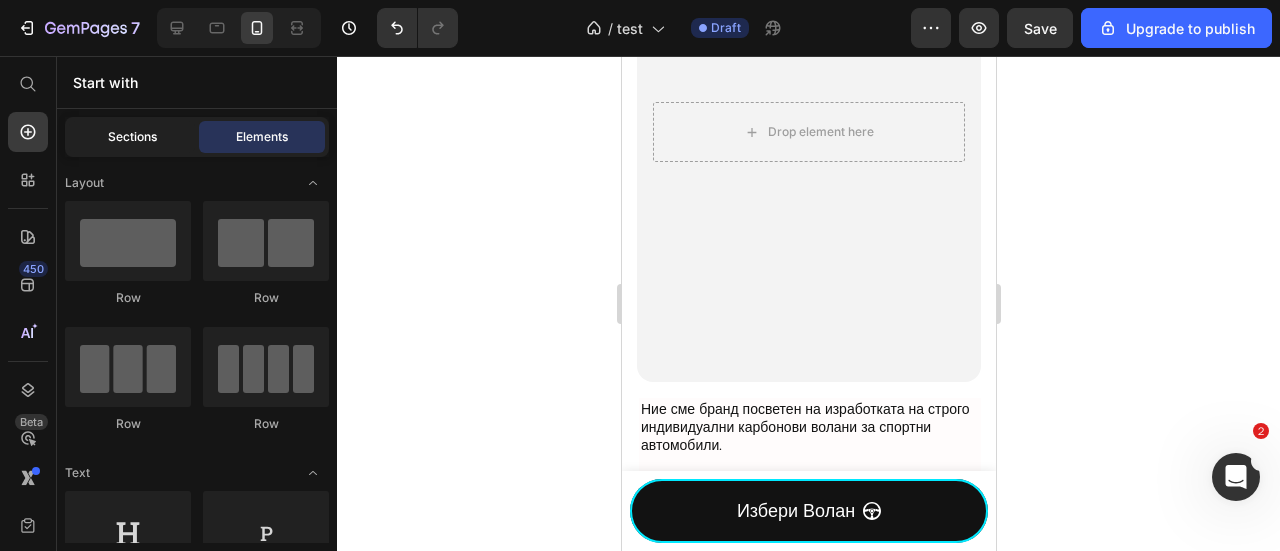 click on "Sections" 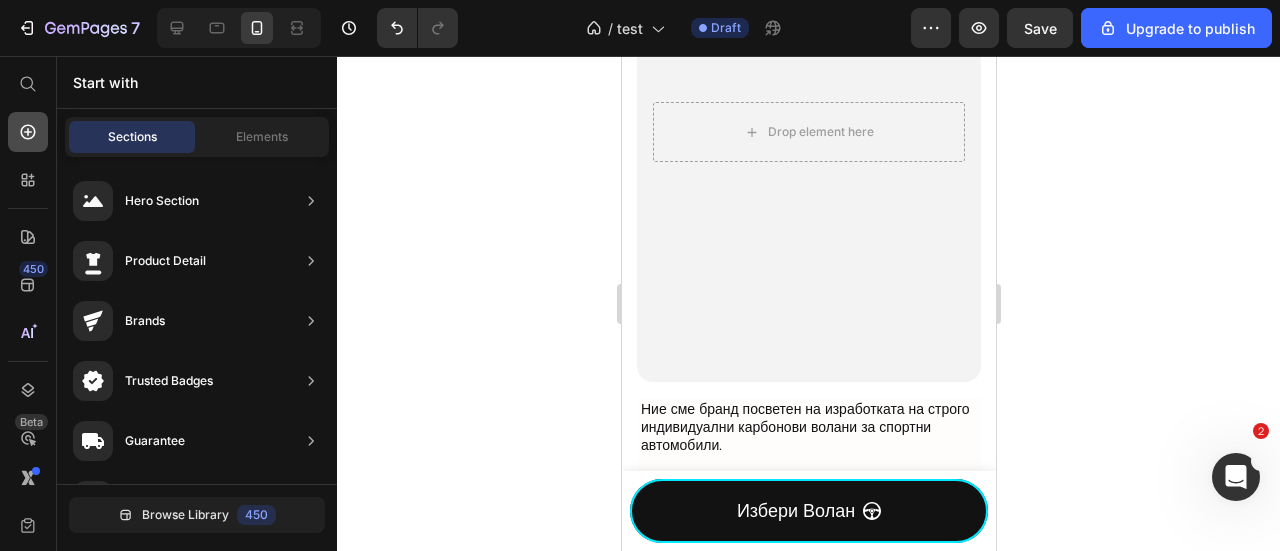 click 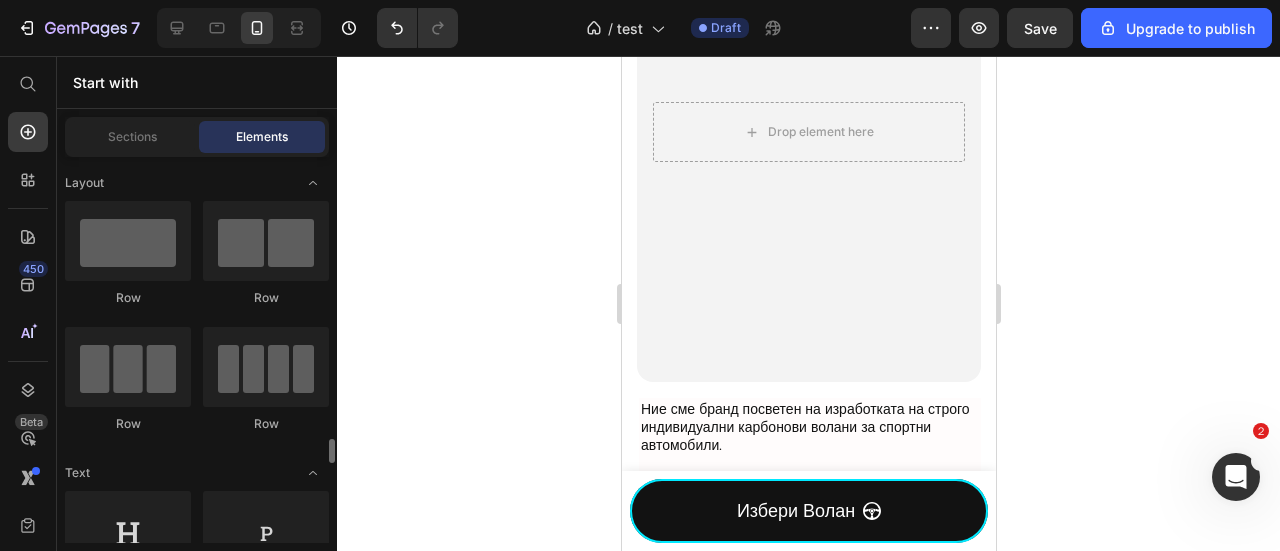 scroll, scrollTop: 266, scrollLeft: 0, axis: vertical 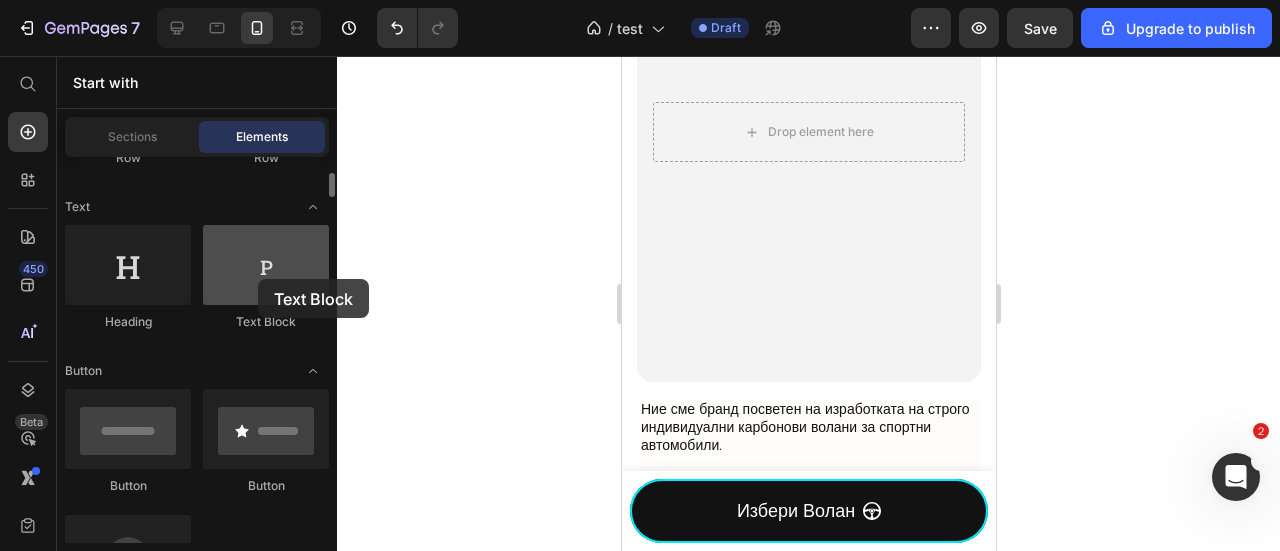 click at bounding box center (266, 265) 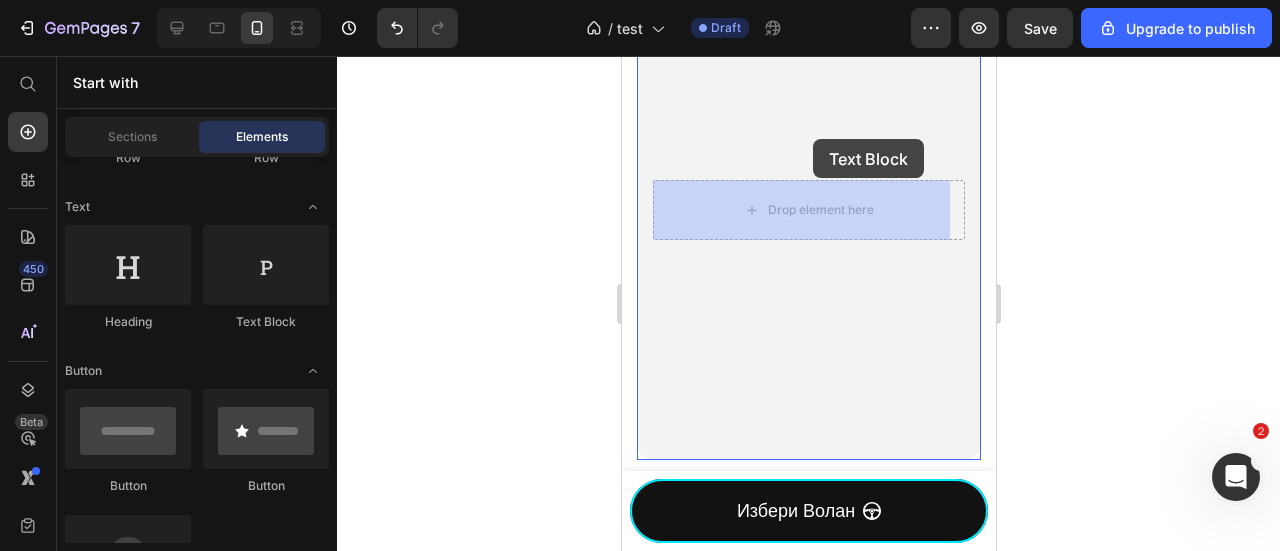 drag, startPoint x: 1229, startPoint y: 241, endPoint x: 812, endPoint y: 139, distance: 429.2936 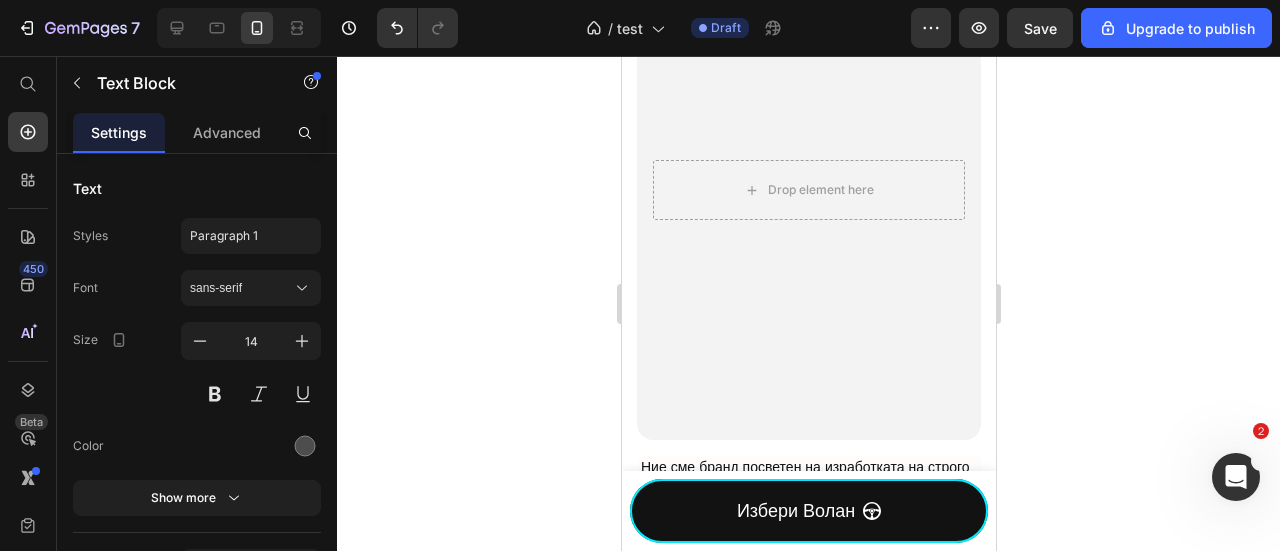 scroll, scrollTop: 810, scrollLeft: 0, axis: vertical 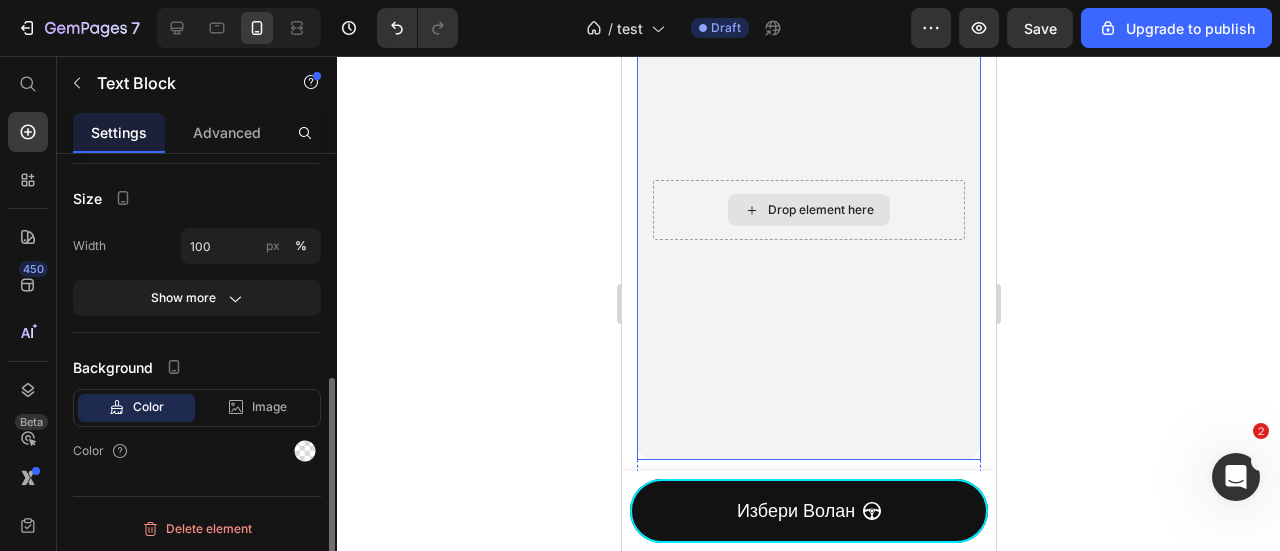 click on "Drop element here" at bounding box center (808, 210) 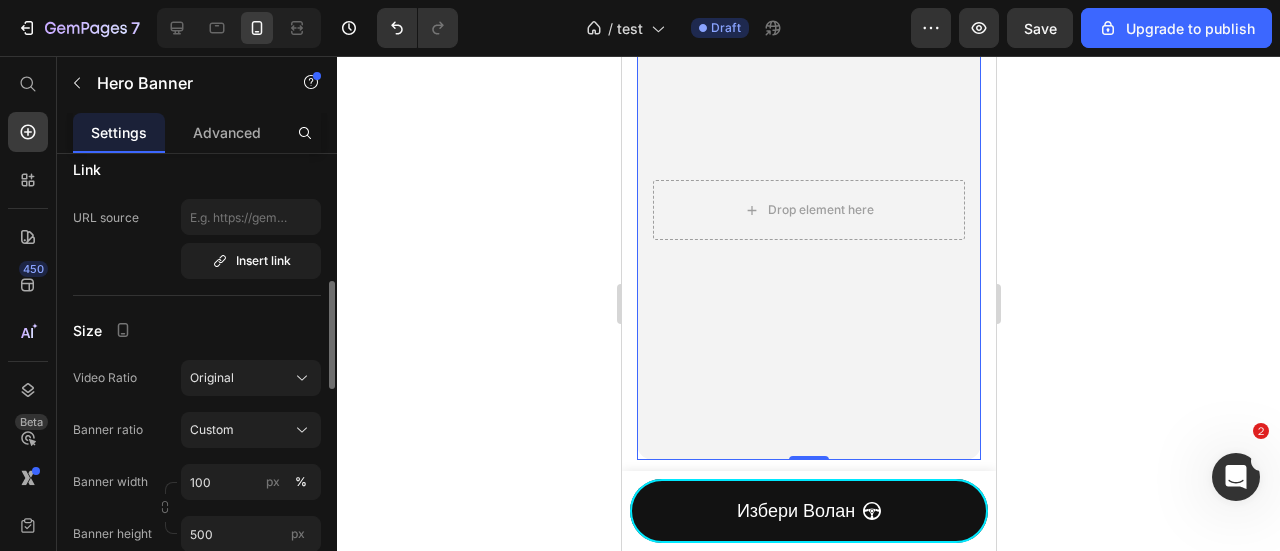 scroll, scrollTop: 0, scrollLeft: 0, axis: both 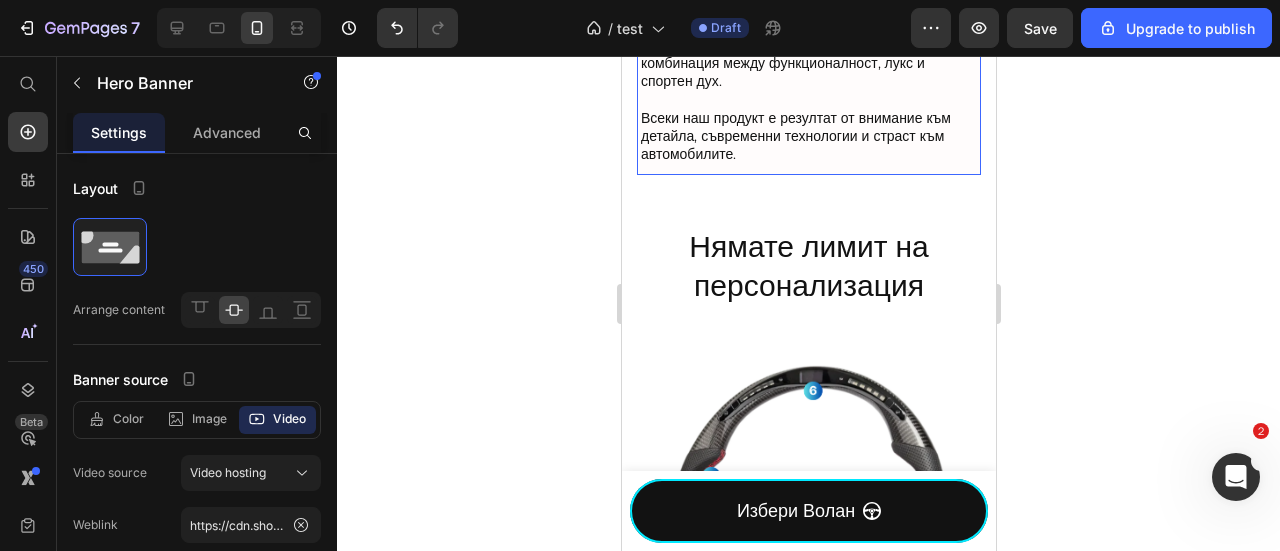 click on "Ние сме бранд посветен на изработката на строго индивидуални карбонови волани за спортни автомобили.  Не просто правим волани - ние създаваме индивидуалност, която съчетава перфектната комбинация между функционалност, лукс и спортен дух.  Всеки наш продукт е резултат от внимание към детайла, съвременни технологии и страст към автомобилите." at bounding box center (809, 59) 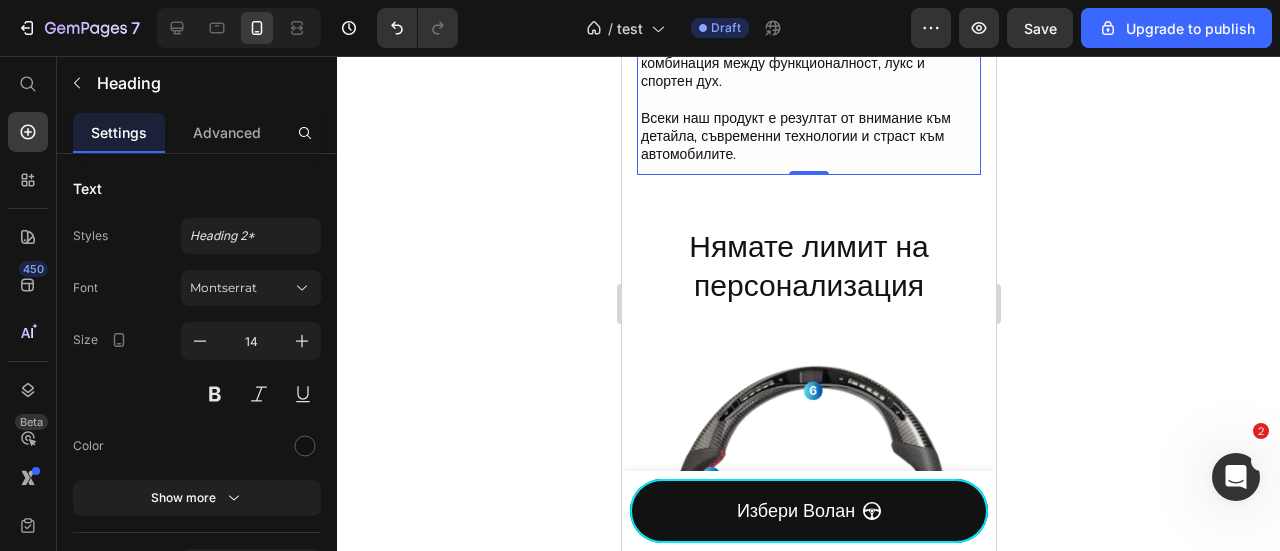 click on "Ние сме бранд посветен на изработката на строго индивидуални карбонови волани за спортни автомобили.  Не просто правим волани - ние създаваме индивидуалност, която съчетава перфектната комбинация между функционалност, лукс и спортен дух.  Всеки наш продукт е резултат от внимание към детайла, съвременни технологии и страст към автомобилите." at bounding box center [809, 59] 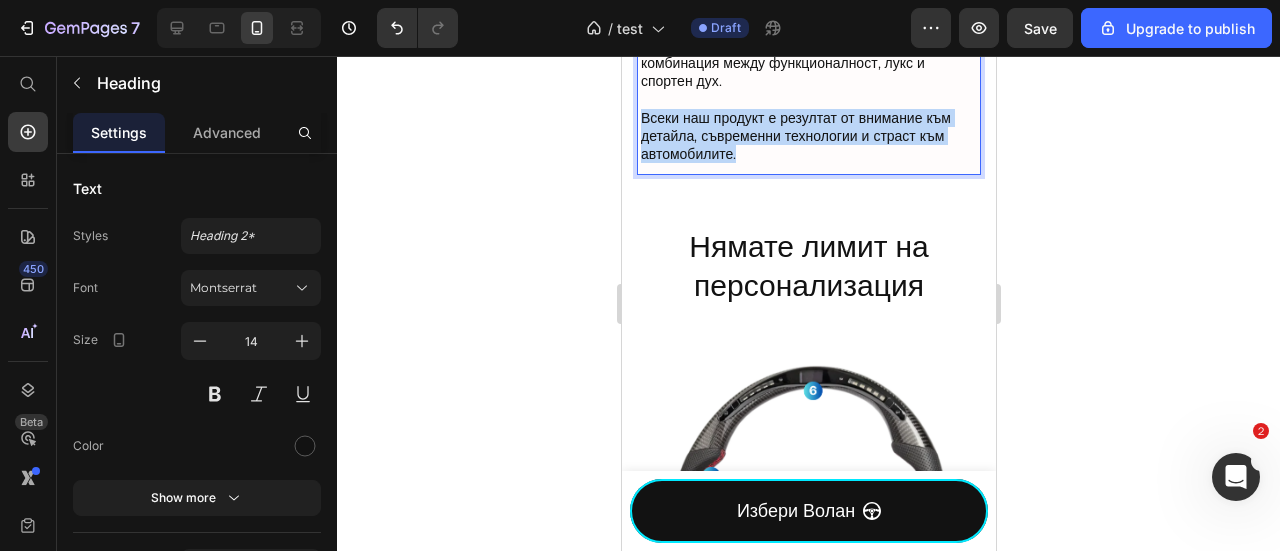 click on "Ние сме бранд посветен на изработката на строго индивидуални карбонови волани за спортни автомобили.  Не просто правим волани - ние създаваме индивидуалност, която съчетава перфектната комбинация между функционалност, лукс и спортен дух.  Всеки наш продукт е резултат от внимание към детайла, съвременни технологии и страст към автомобилите." at bounding box center [809, 54] 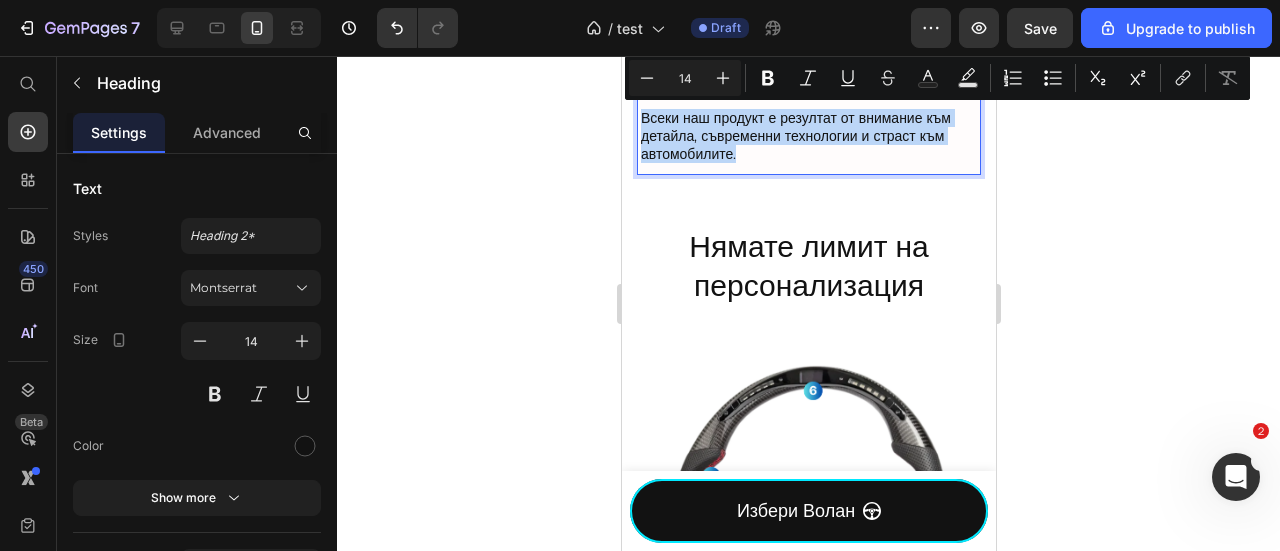 click on "Ние сме бранд посветен на изработката на строго индивидуални карбонови волани за спортни автомобили.  Не просто правим волани - ние създаваме индивидуалност, която съчетава перфектната комбинация между функционалност, лукс и спортен дух.  Всеки наш продукт е резултат от внимание към детайла, съвременни технологии и страст към автомобилите." at bounding box center (809, 54) 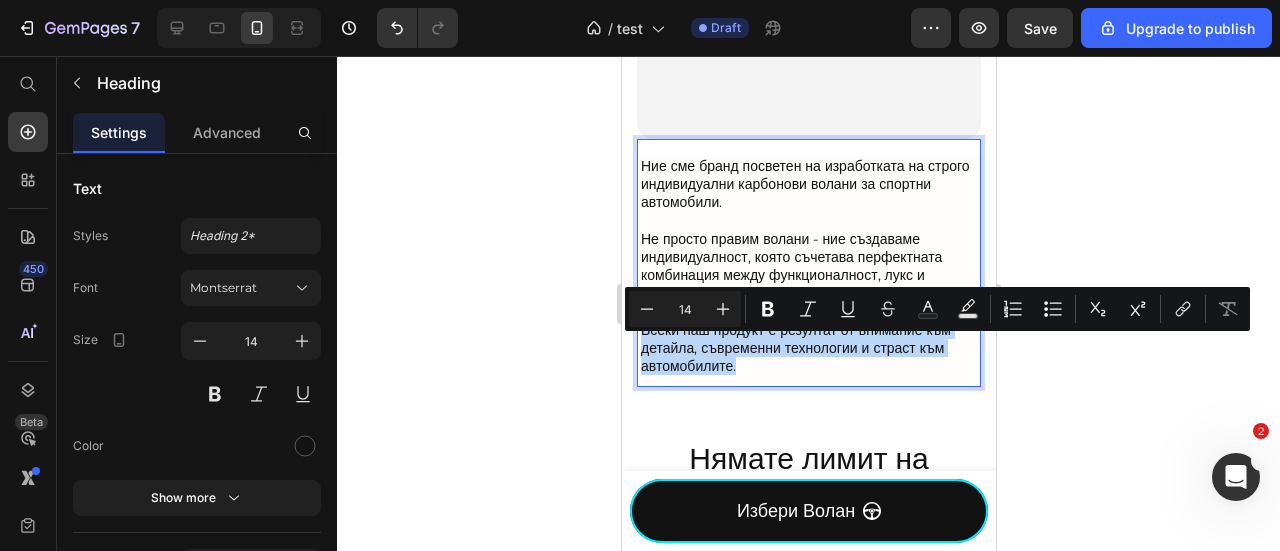 scroll, scrollTop: 1076, scrollLeft: 0, axis: vertical 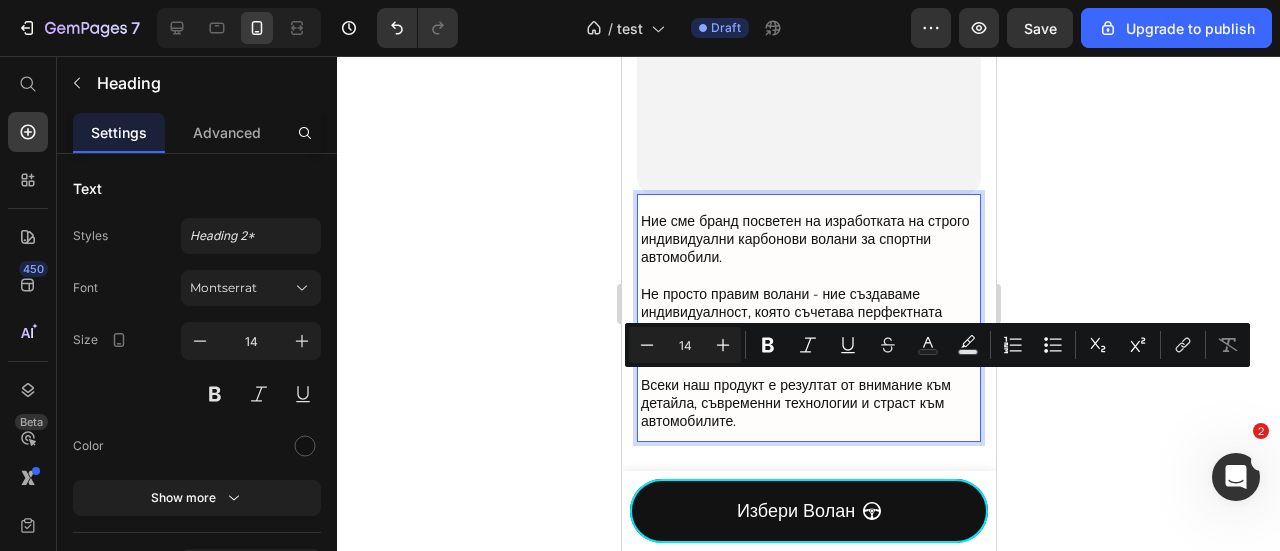click on "Ние сме бранд посветен на изработката на строго индивидуални карбонови волани за спортни автомобили.  Не просто правим волани - ние създаваме индивидуалност, която съчетава перфектната комбинация между функционалност, лукс и спортен дух.  Всеки наш продукт е резултат от внимание към детайла, съвременни технологии и страст към автомобилите." at bounding box center [809, 321] 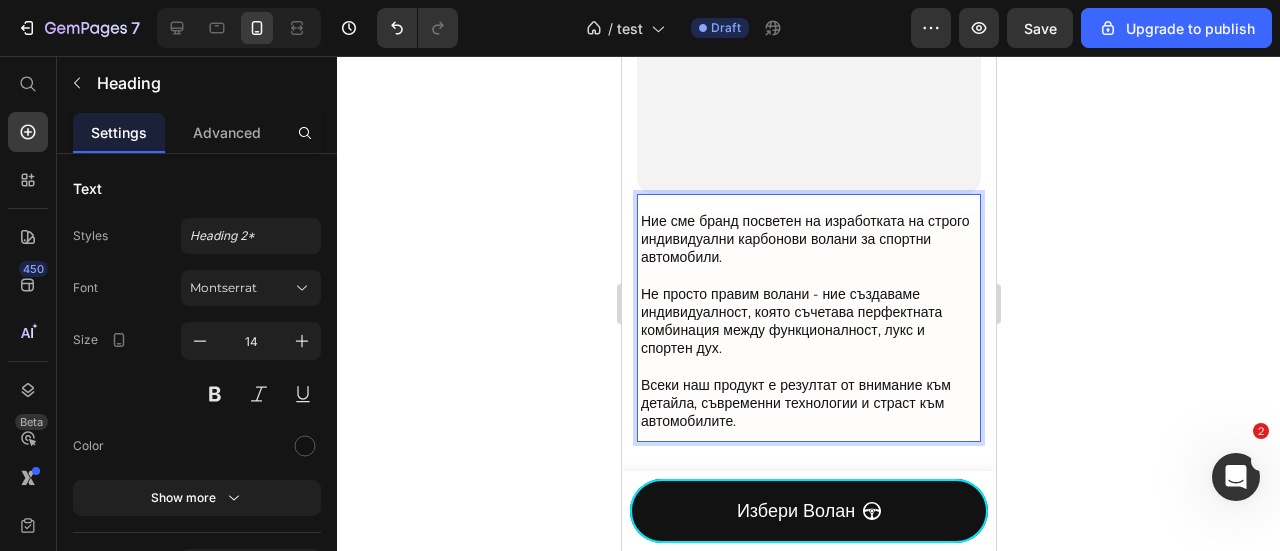 click on "Ние сме бранд посветен на изработката на строго индивидуални карбонови волани за спортни автомобили.  Не просто правим волани - ние създаваме индивидуалност, която съчетава перфектната комбинация между функционалност, лукс и спортен дух.  Всеки наш продукт е резултат от внимание към детайла, съвременни технологии и страст към автомобилите." at bounding box center [809, 321] 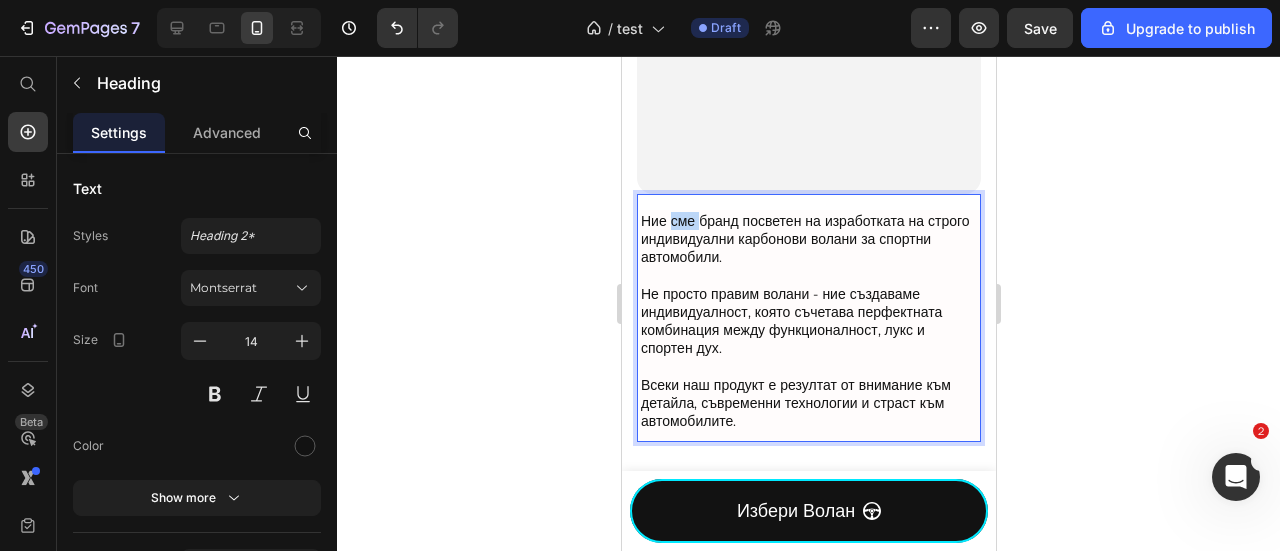 click on "Ние сме бранд посветен на изработката на строго индивидуални карбонови волани за спортни автомобили.  Не просто правим волани - ние създаваме индивидуалност, която съчетава перфектната комбинация между функционалност, лукс и спортен дух.  Всеки наш продукт е резултат от внимание към детайла, съвременни технологии и страст към автомобилите." at bounding box center [809, 321] 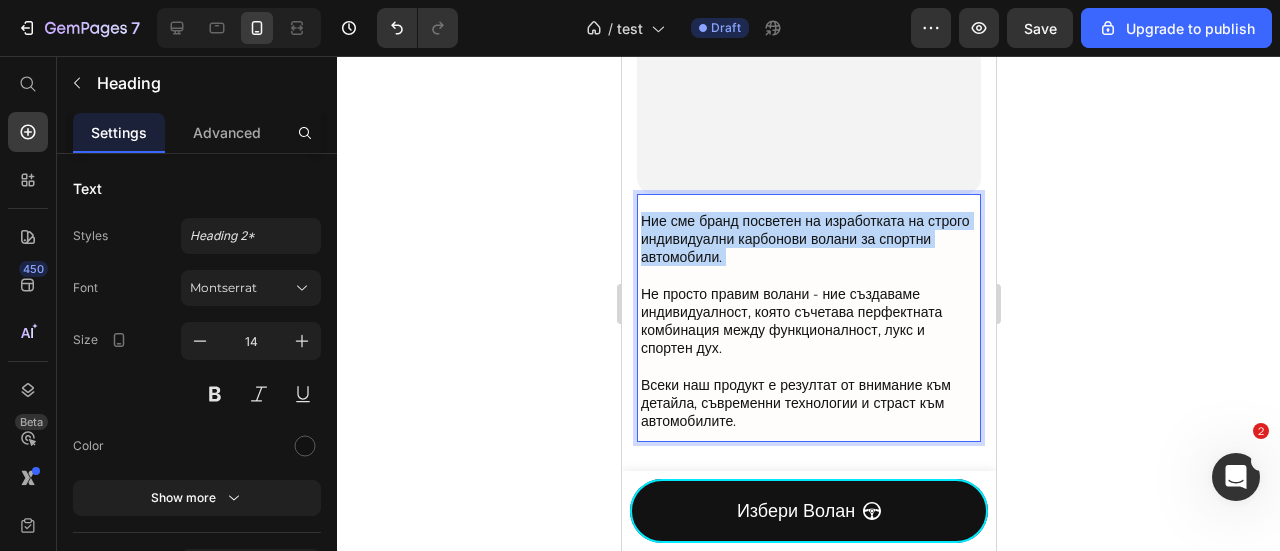 click on "Ние сме бранд посветен на изработката на строго индивидуални карбонови волани за спортни автомобили.  Не просто правим волани - ние създаваме индивидуалност, която съчетава перфектната комбинация между функционалност, лукс и спортен дух.  Всеки наш продукт е резултат от внимание към детайла, съвременни технологии и страст към автомобилите." at bounding box center [809, 321] 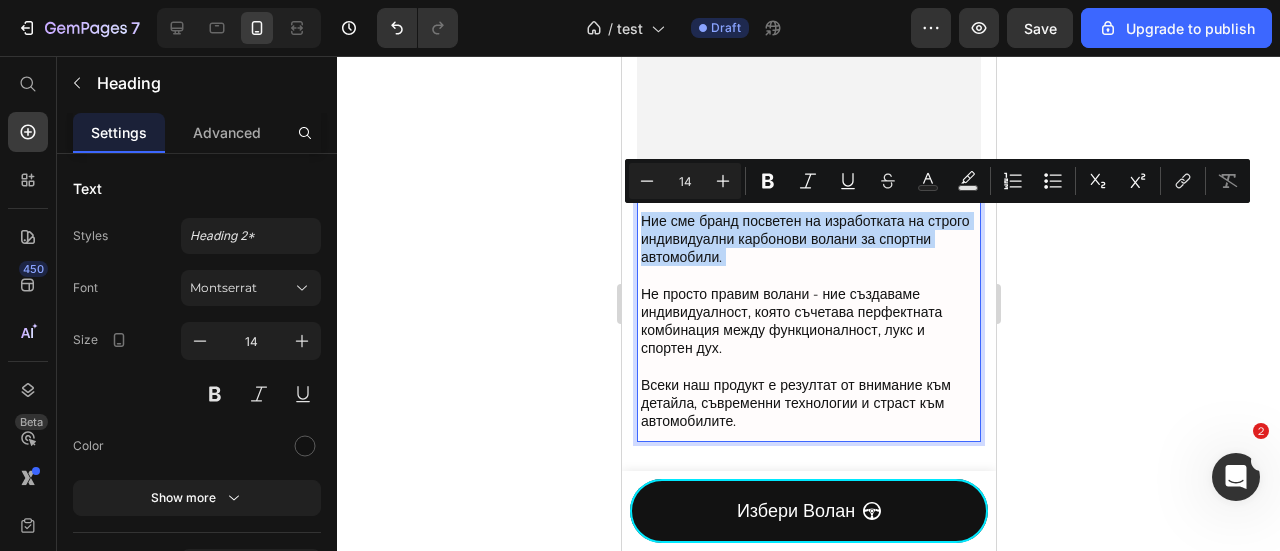 click on "Ние сме бранд посветен на изработката на строго индивидуални карбонови волани за спортни автомобили.  Не просто правим волани - ние създаваме индивидуалност, която съчетава перфектната комбинация между функционалност, лукс и спортен дух.  Всеки наш продукт е резултат от внимание към детайла, съвременни технологии и страст към автомобилите." at bounding box center (809, 321) 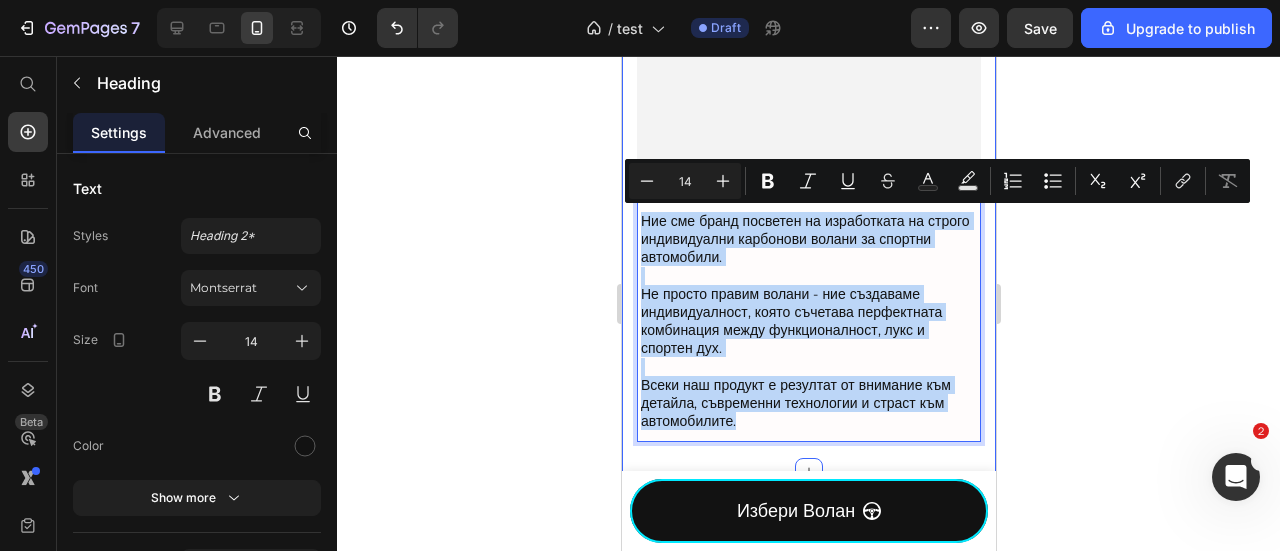 drag, startPoint x: 848, startPoint y: 414, endPoint x: 633, endPoint y: 184, distance: 314.84122 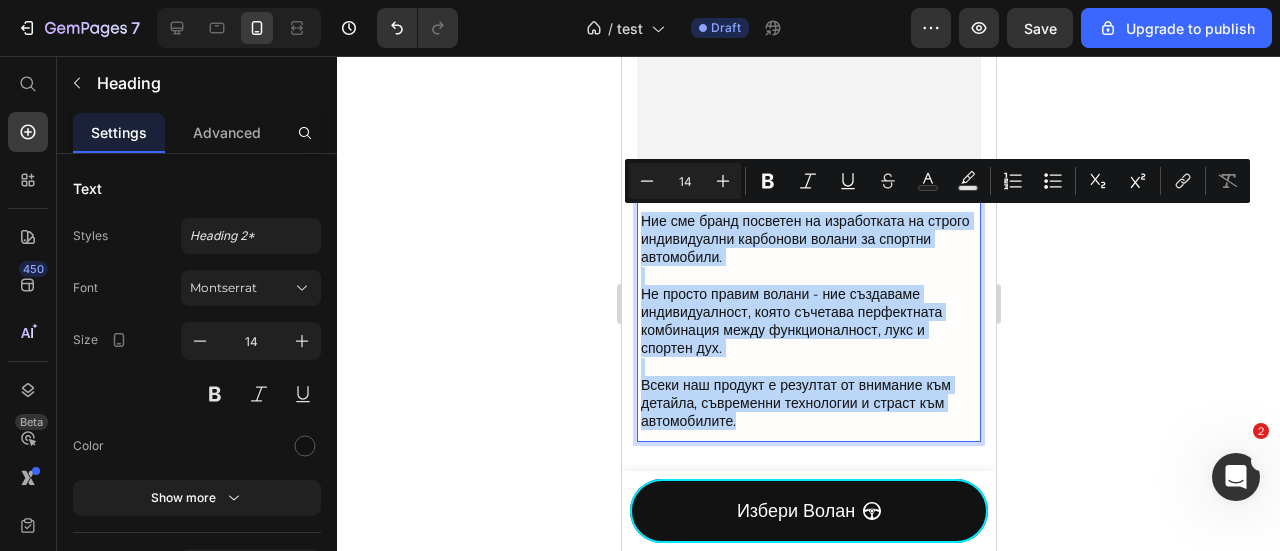 copy on "Ние сме бранд посветен на изработката на строго индивидуални карбонови волани за спортни автомобили.  Не просто правим волани - ние създаваме индивидуалност, която съчетава перфектната комбинация между функционалност, лукс и спортен дух.  Всеки наш продукт е резултат от внимание към детайла, съвременни технологии и страст към автомобилите." 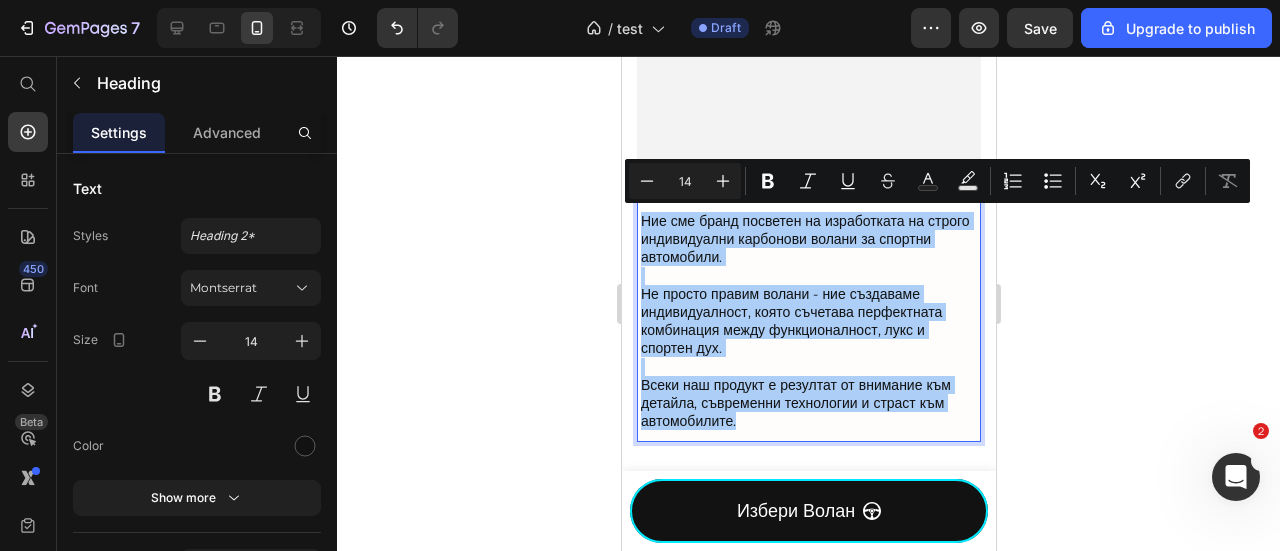 click 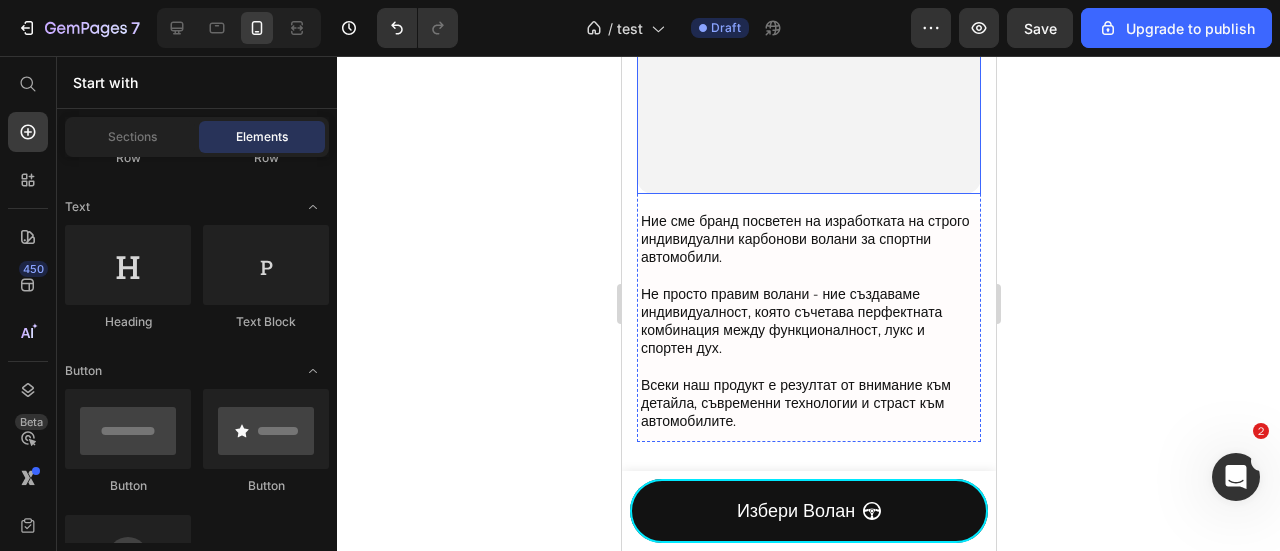 scroll, scrollTop: 810, scrollLeft: 0, axis: vertical 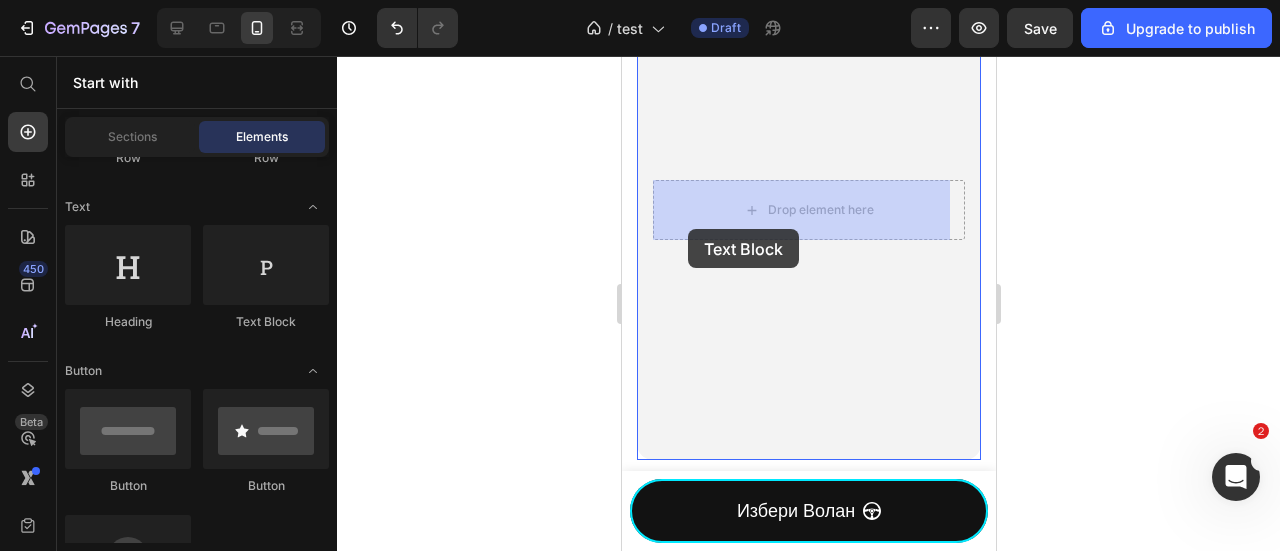 drag, startPoint x: 1117, startPoint y: 313, endPoint x: 687, endPoint y: 229, distance: 438.12784 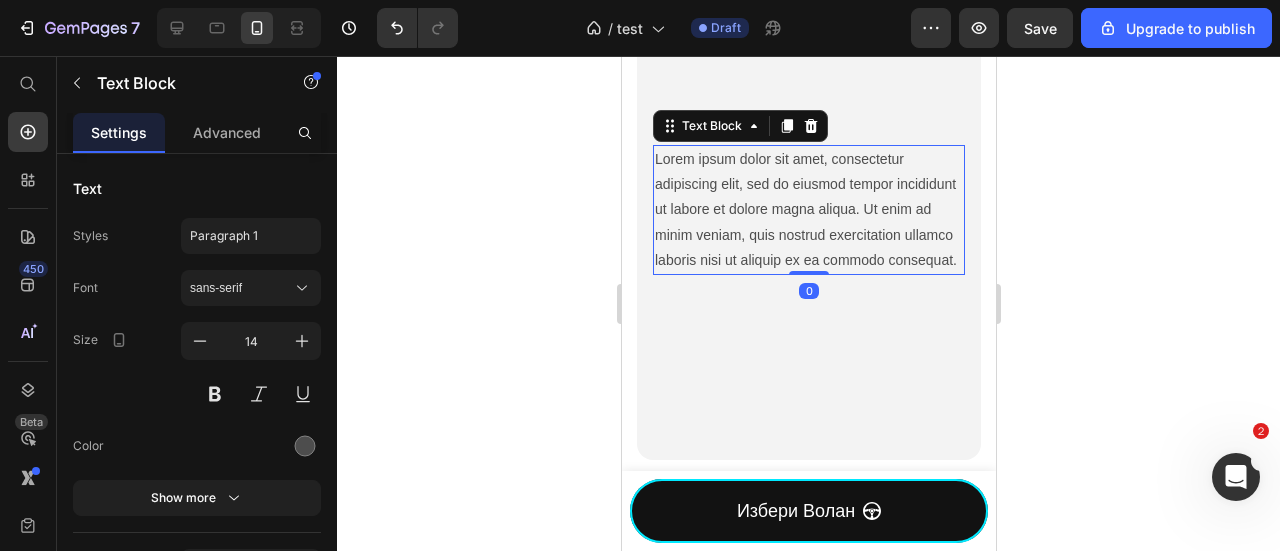 click on "Lorem ipsum dolor sit amet, consectetur adipiscing elit, sed do eiusmod tempor incididunt ut labore et dolore magna aliqua. Ut enim ad minim veniam, quis nostrud exercitation ullamco laboris nisi ut aliquip ex ea commodo consequat." at bounding box center [808, 210] 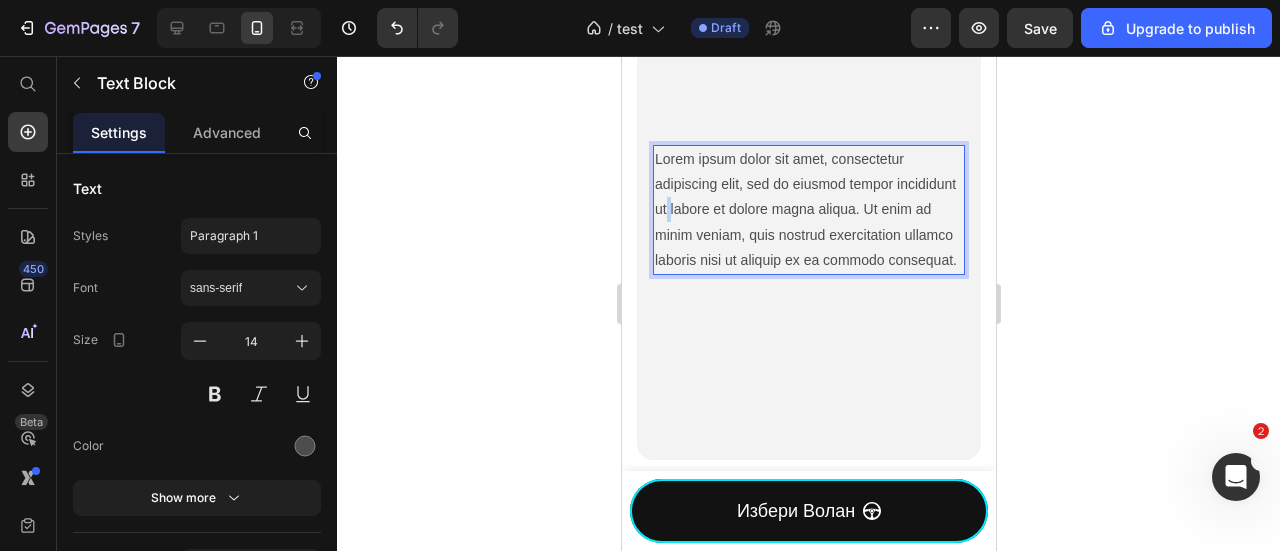 click on "Lorem ipsum dolor sit amet, consectetur adipiscing elit, sed do eiusmod tempor incididunt ut labore et dolore magna aliqua. Ut enim ad minim veniam, quis nostrud exercitation ullamco laboris nisi ut aliquip ex ea commodo consequat." at bounding box center [808, 210] 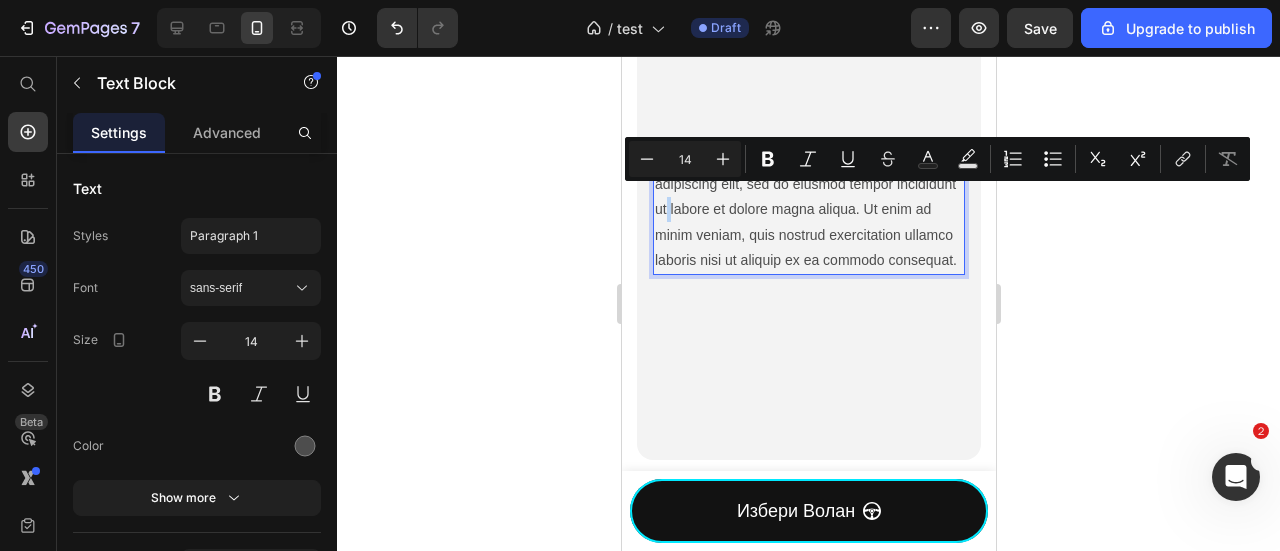 click on "Lorem ipsum dolor sit amet, consectetur adipiscing elit, sed do eiusmod tempor incididunt ut labore et dolore magna aliqua. Ut enim ad minim veniam, quis nostrud exercitation ullamco laboris nisi ut aliquip ex ea commodo consequat." at bounding box center [808, 210] 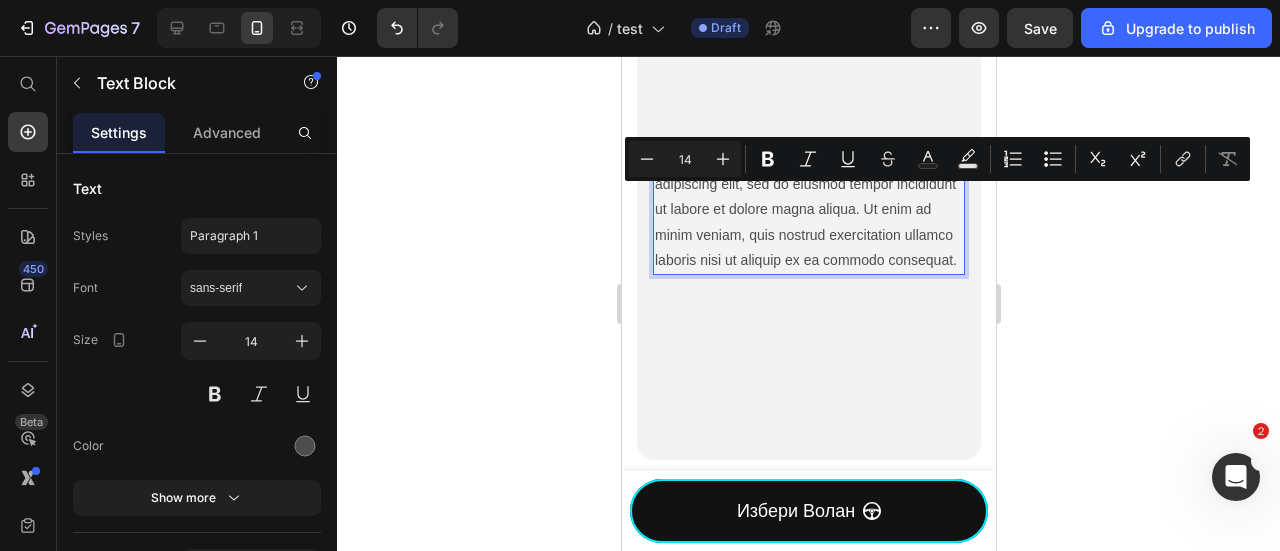 click on "Lorem ipsum dolor sit amet, consectetur adipiscing elit, sed do eiusmod tempor incididunt ut labore et dolore magna aliqua. Ut enim ad minim veniam, quis nostrud exercitation ullamco laboris nisi ut aliquip ex ea commodo consequat." at bounding box center [808, 210] 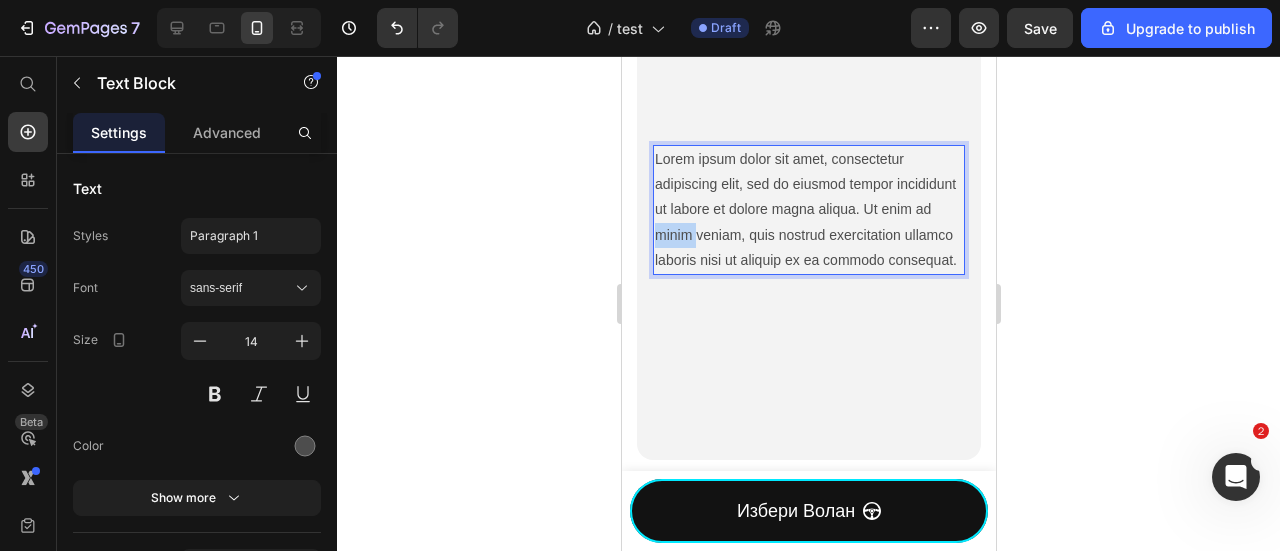 click on "Lorem ipsum dolor sit amet, consectetur adipiscing elit, sed do eiusmod tempor incididunt ut labore et dolore magna aliqua. Ut enim ad minim veniam, quis nostrud exercitation ullamco laboris nisi ut aliquip ex ea commodo consequat." at bounding box center [808, 210] 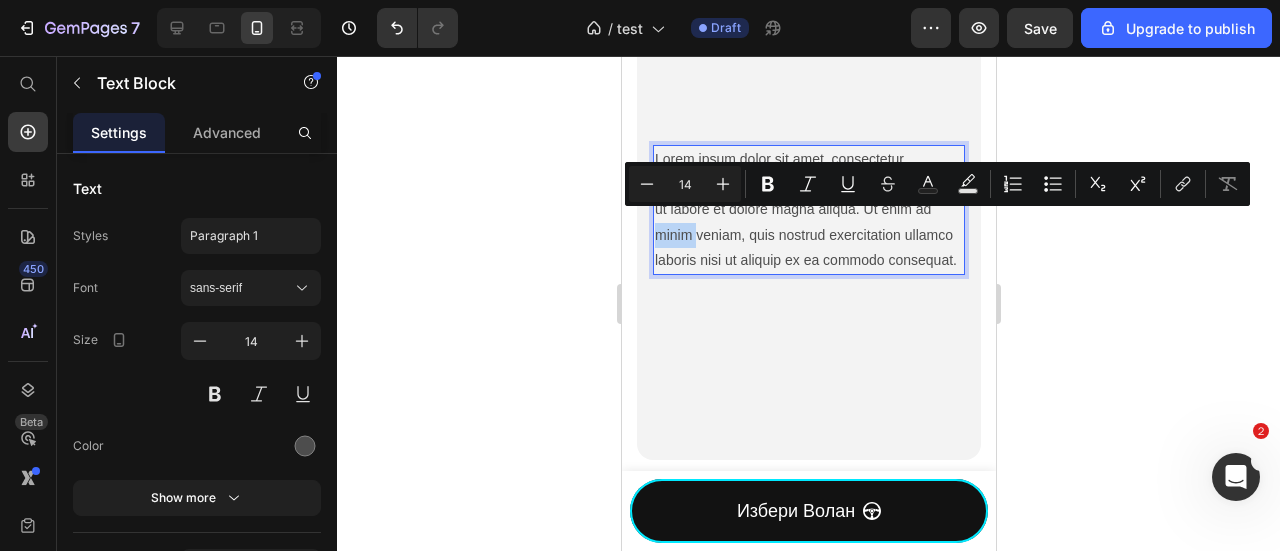 click on "Lorem ipsum dolor sit amet, consectetur adipiscing elit, sed do eiusmod tempor incididunt ut labore et dolore magna aliqua. Ut enim ad minim veniam, quis nostrud exercitation ullamco laboris nisi ut aliquip ex ea commodo consequat." at bounding box center [808, 210] 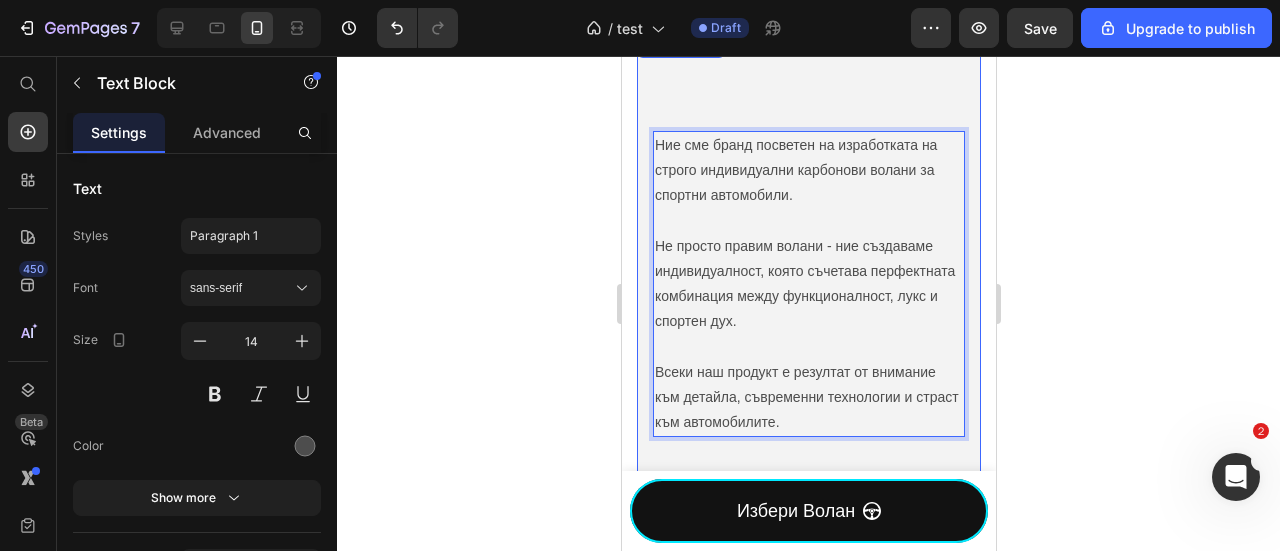 scroll, scrollTop: 734, scrollLeft: 0, axis: vertical 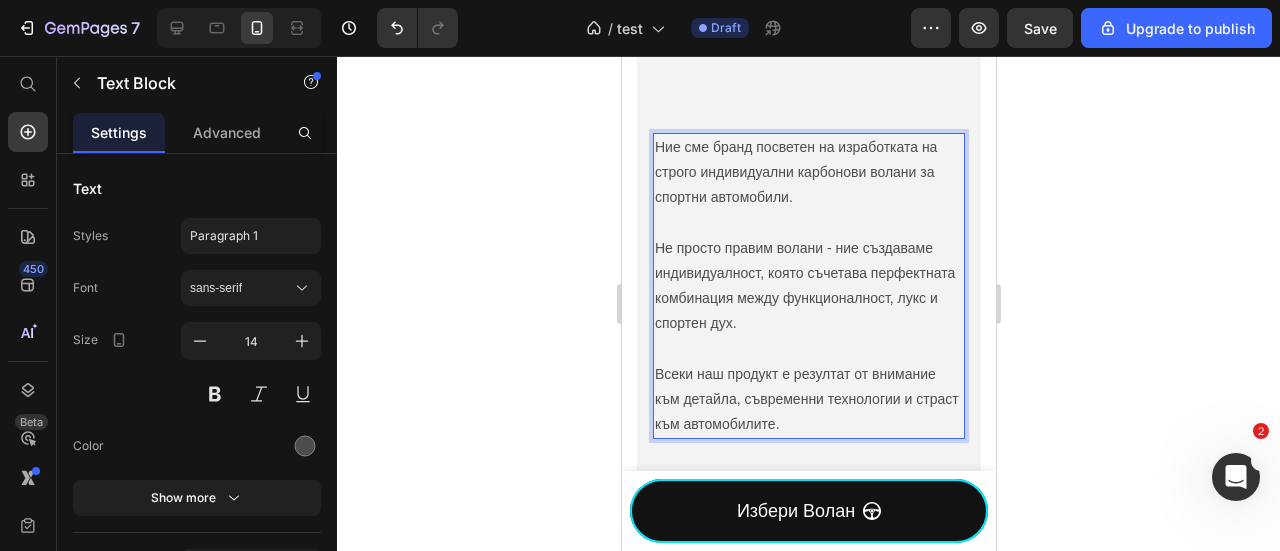 click on "Ние сме бранд посветен на изработката на строго индивидуални карбонови волани за спортни автомобили.  Не просто правим волани - ние създаваме индивидуалност, която съчетава перфектната комбинация между функционалност, лукс и спортен дух.  Всеки наш продукт е резултат от внимание към детайла, съвременни технологии и страст към автомобилите." at bounding box center (808, 286) 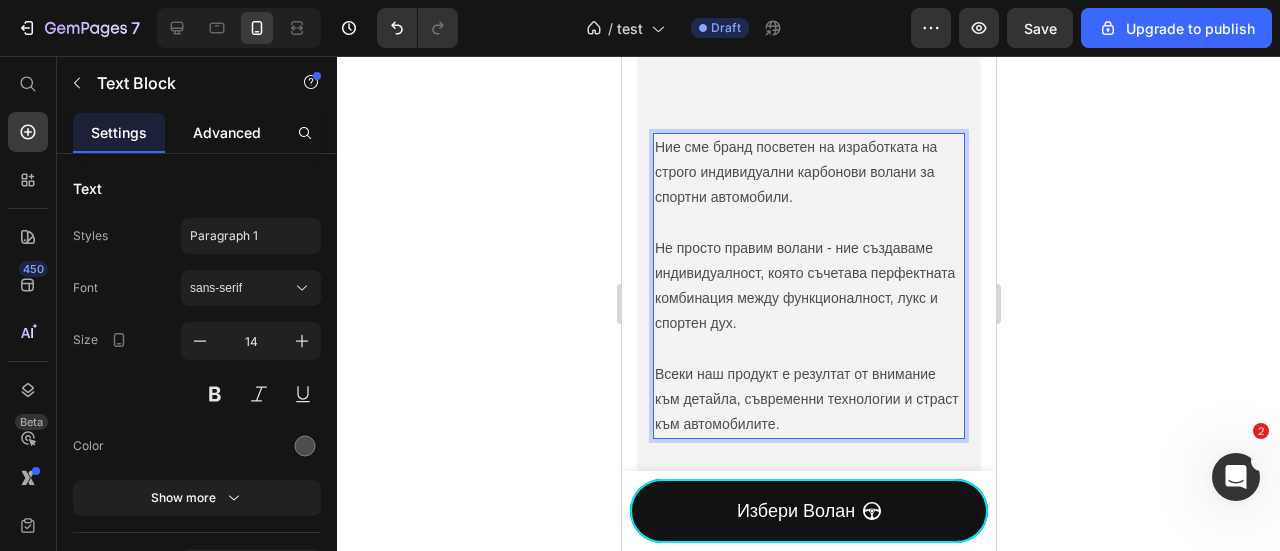 click on "Advanced" 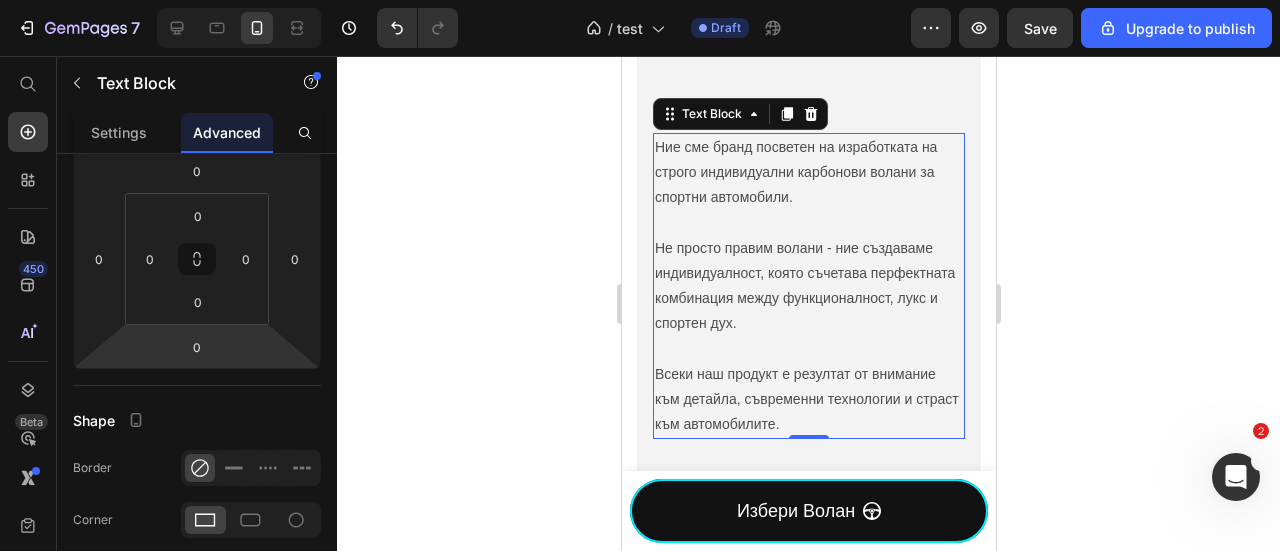 scroll, scrollTop: 0, scrollLeft: 0, axis: both 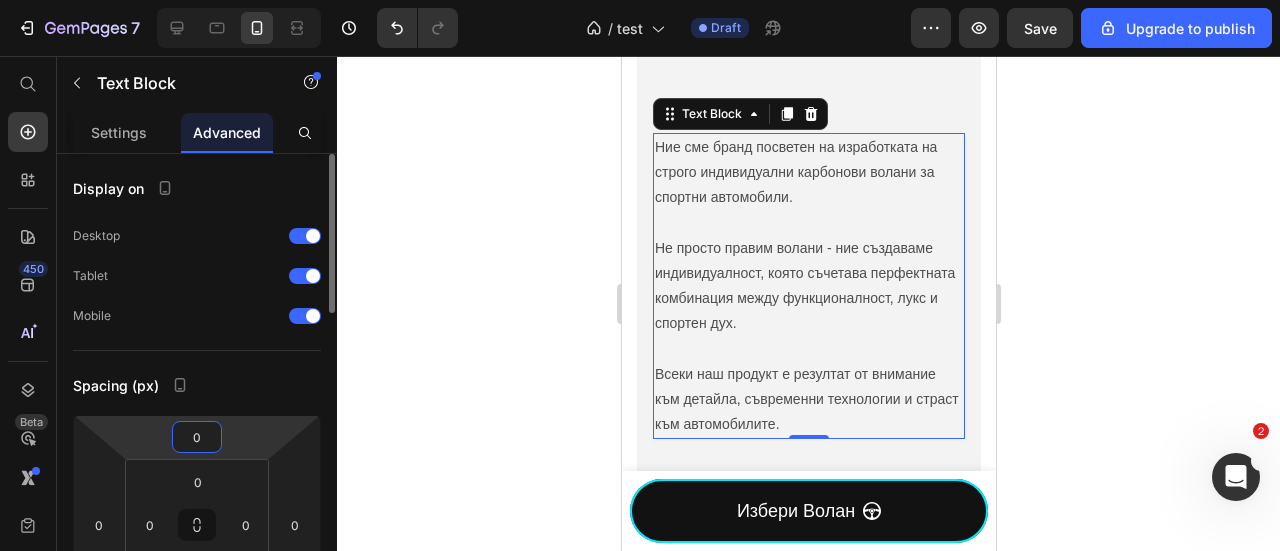click on "0" at bounding box center [197, 437] 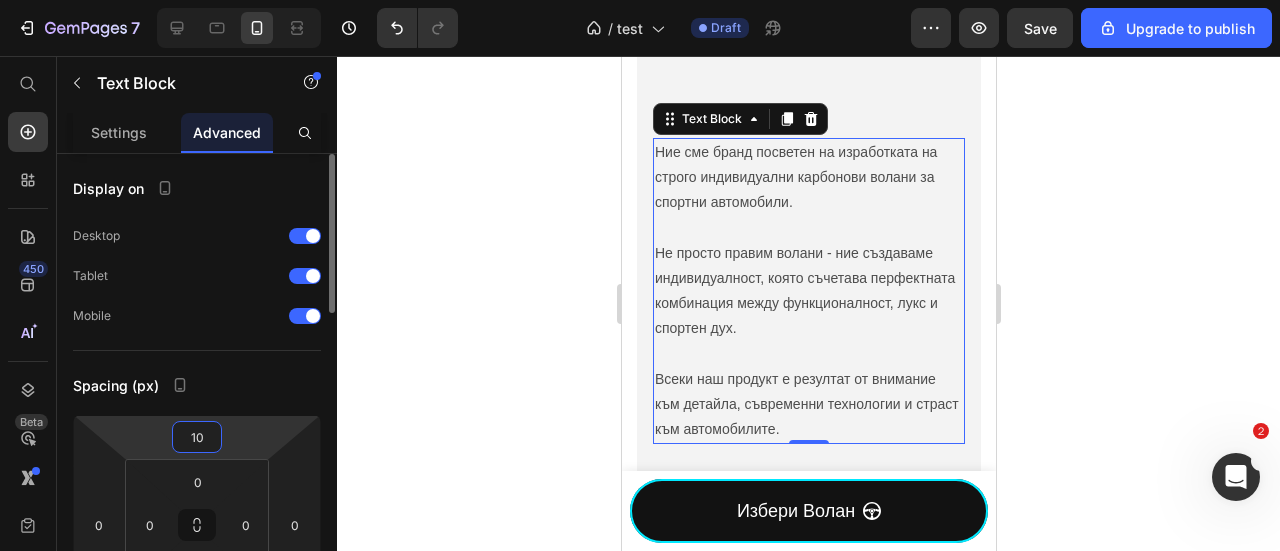 type on "1" 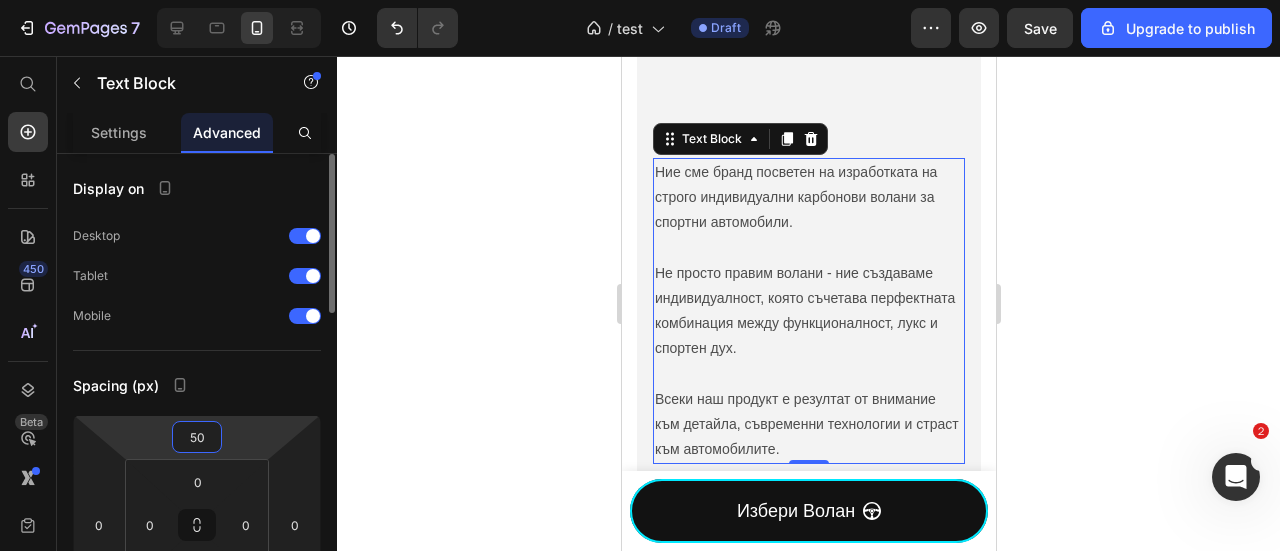 type on "5" 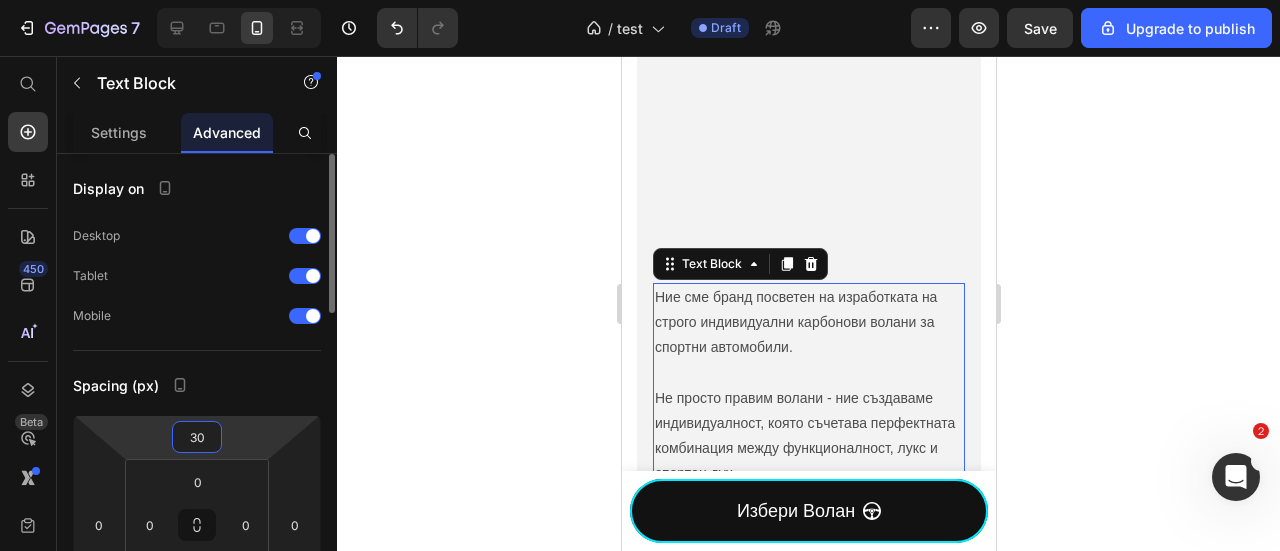 type on "3" 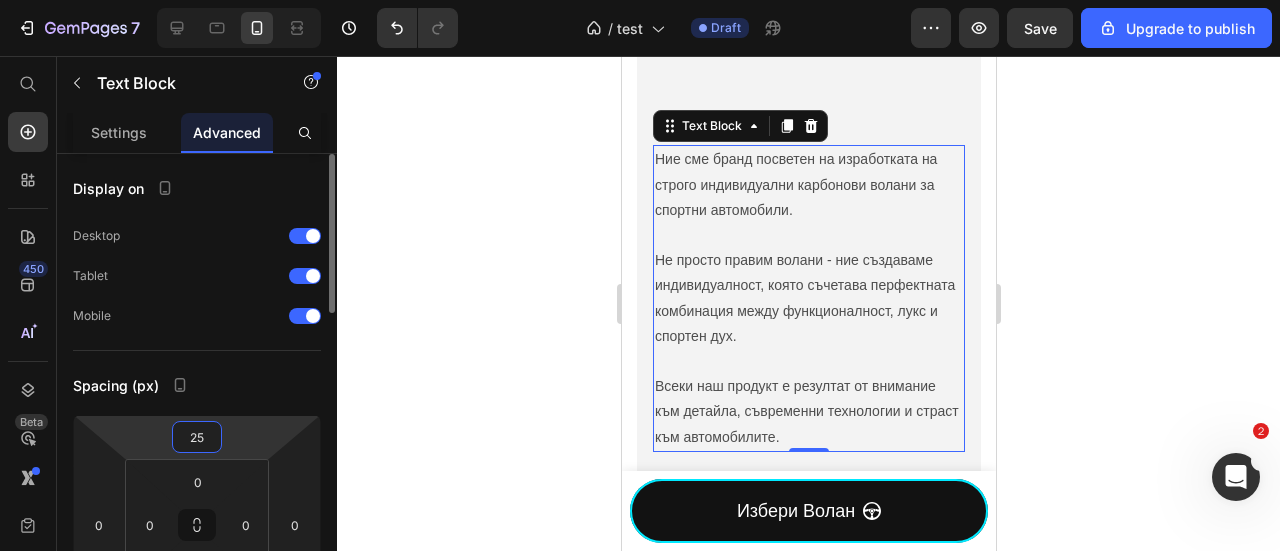 type on "250" 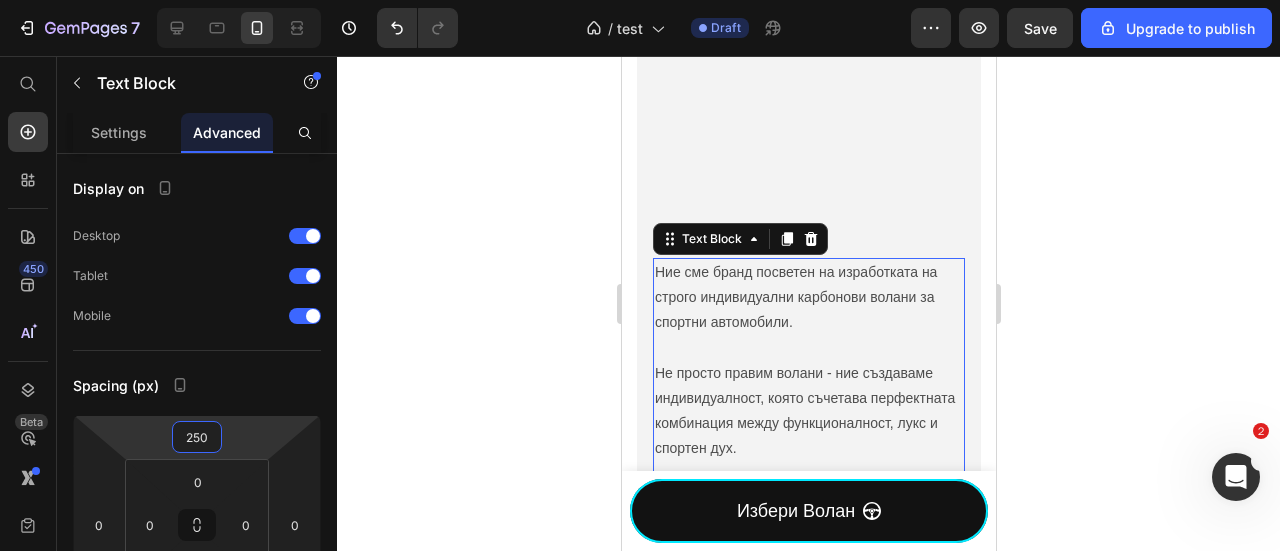 click 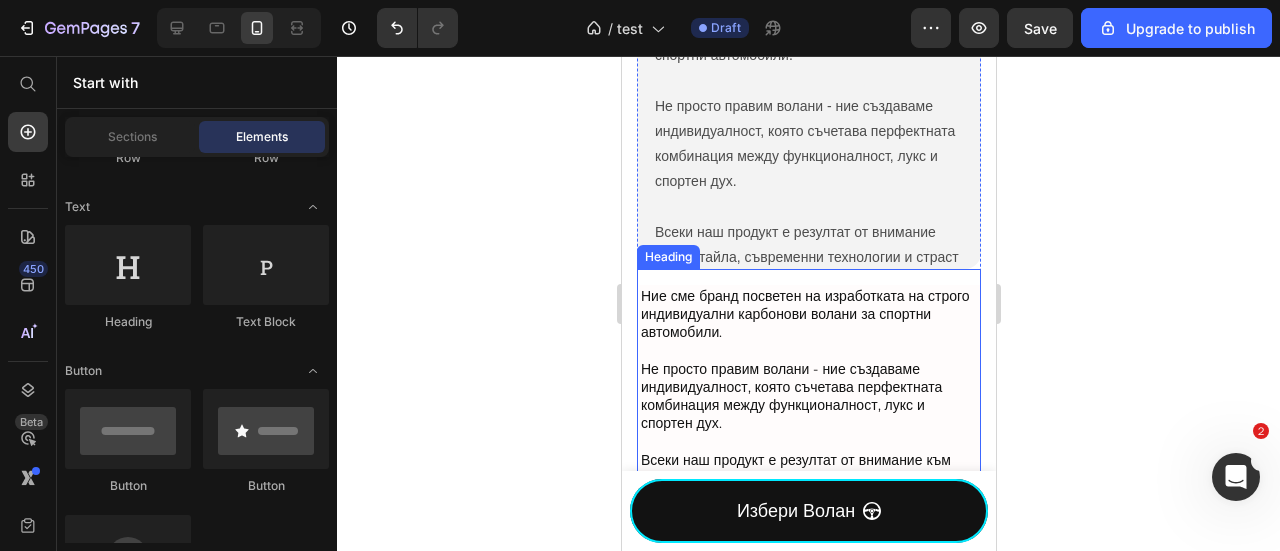 scroll, scrollTop: 1268, scrollLeft: 0, axis: vertical 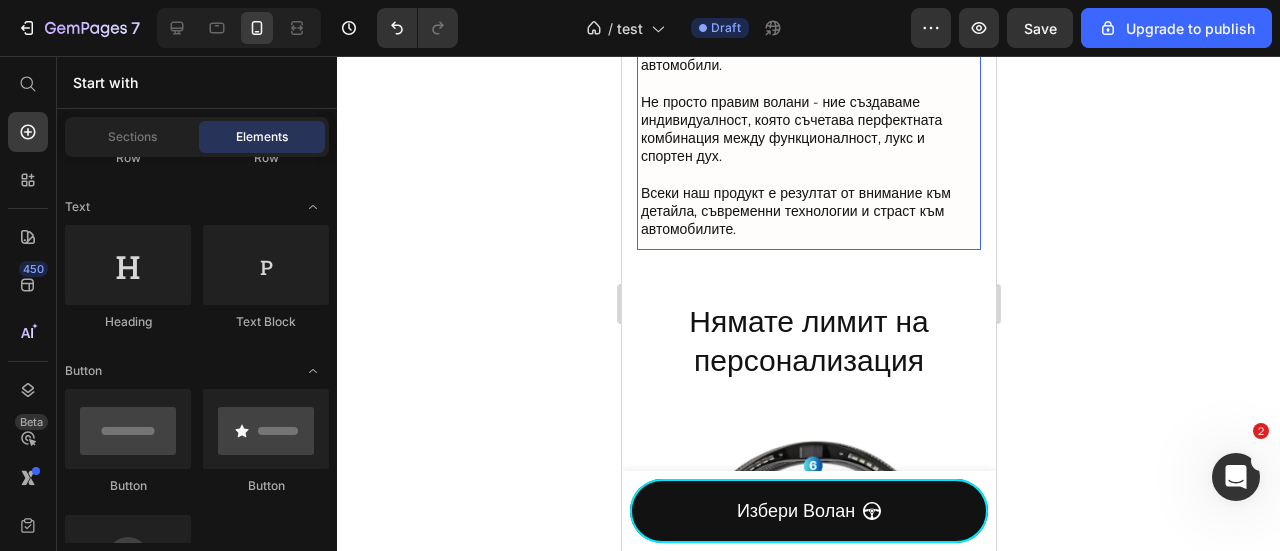 click on "Ние сме бранд посветен на изработката на строго индивидуални карбонови волани за спортни автомобили.  Не просто правим волани - ние създаваме индивидуалност, която съчетава перфектната комбинация между функционалност, лукс и спортен дух.  Всеки наш продукт е резултат от внимание към детайла, съвременни технологии и страст към автомобилите." at bounding box center [809, 129] 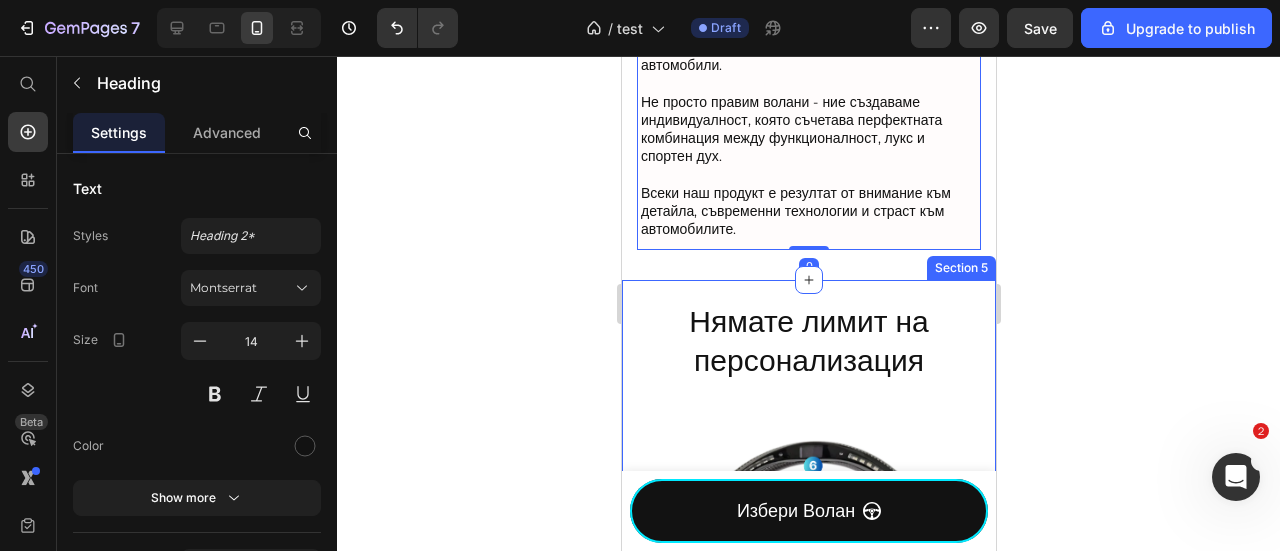 scroll, scrollTop: 1001, scrollLeft: 0, axis: vertical 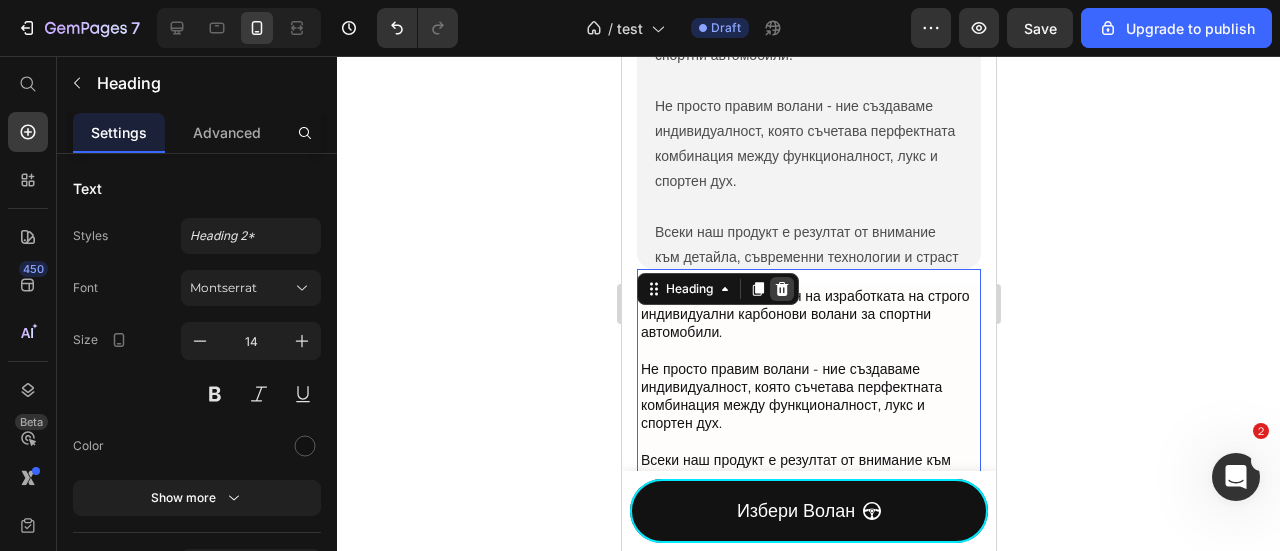 click 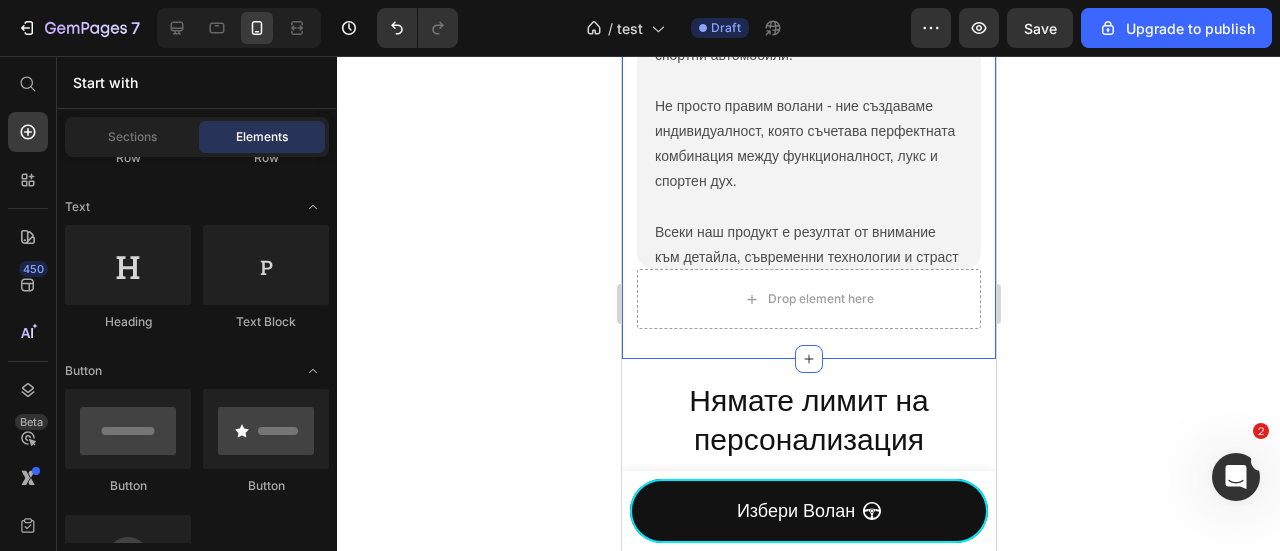 click 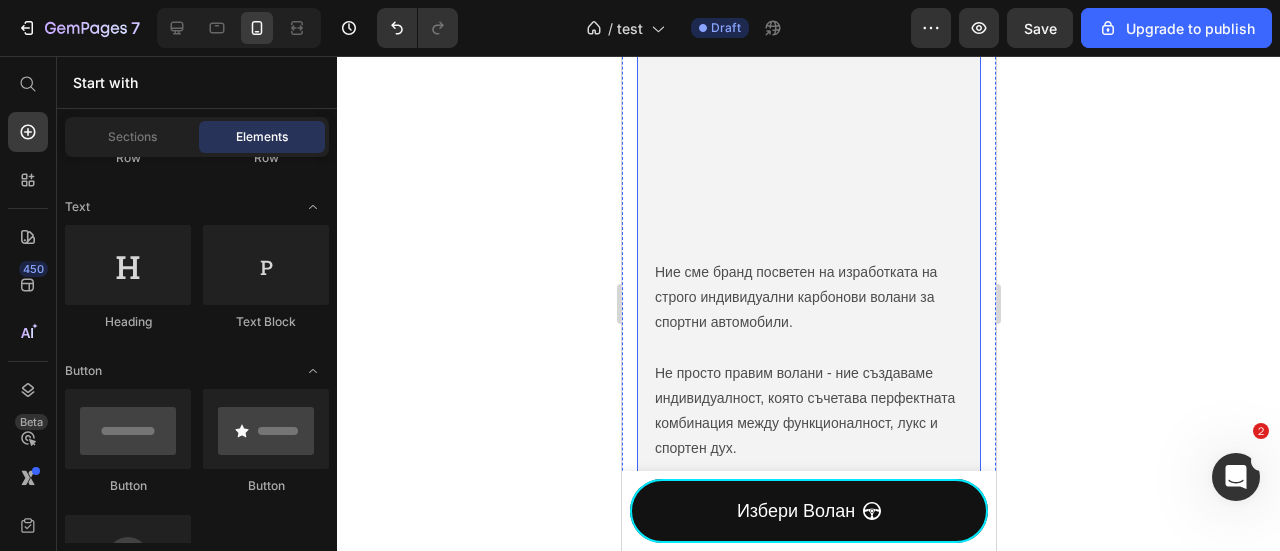 scroll, scrollTop: 468, scrollLeft: 0, axis: vertical 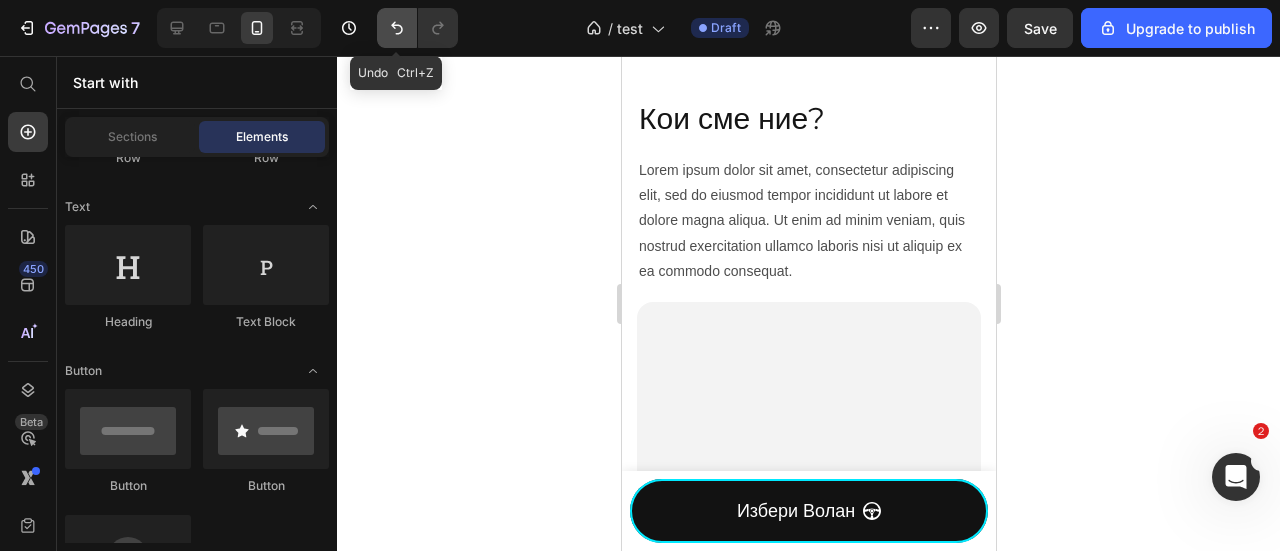 click 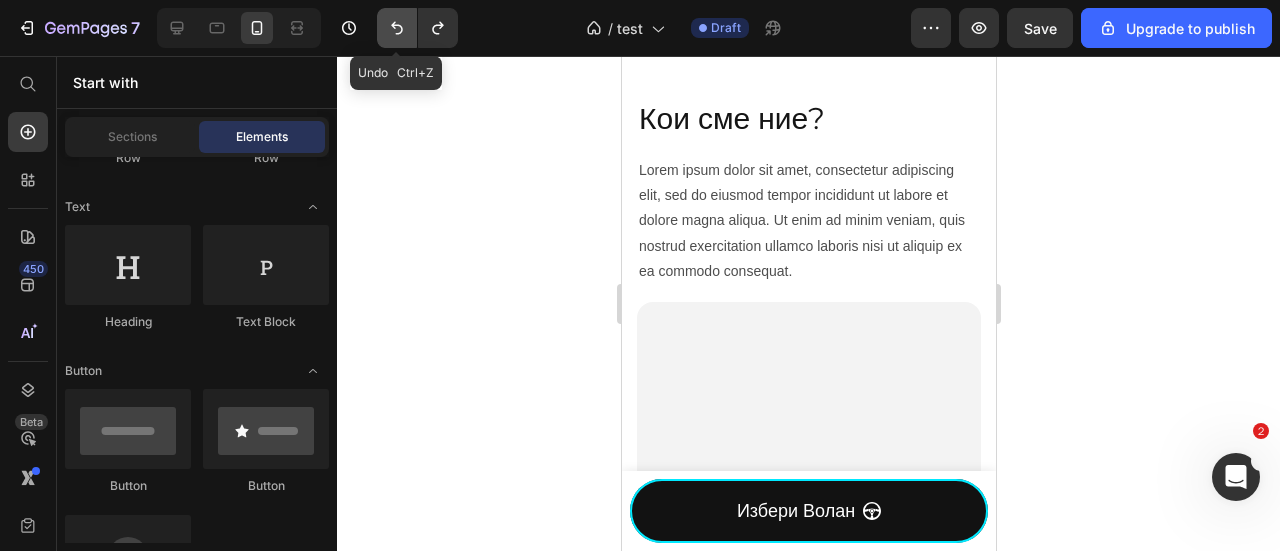 click 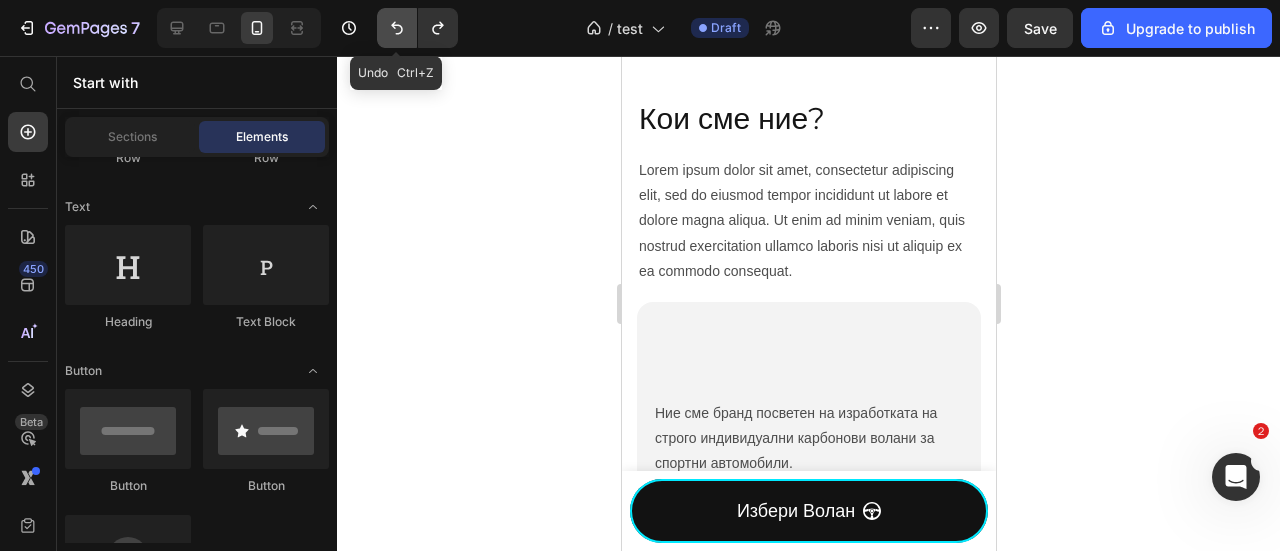 click 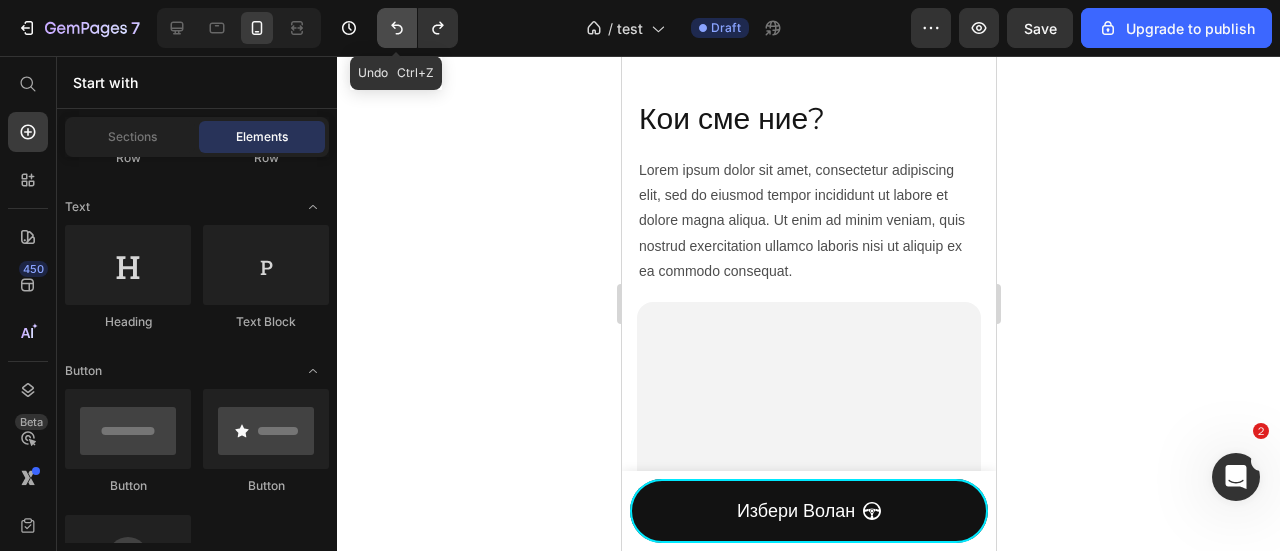 click 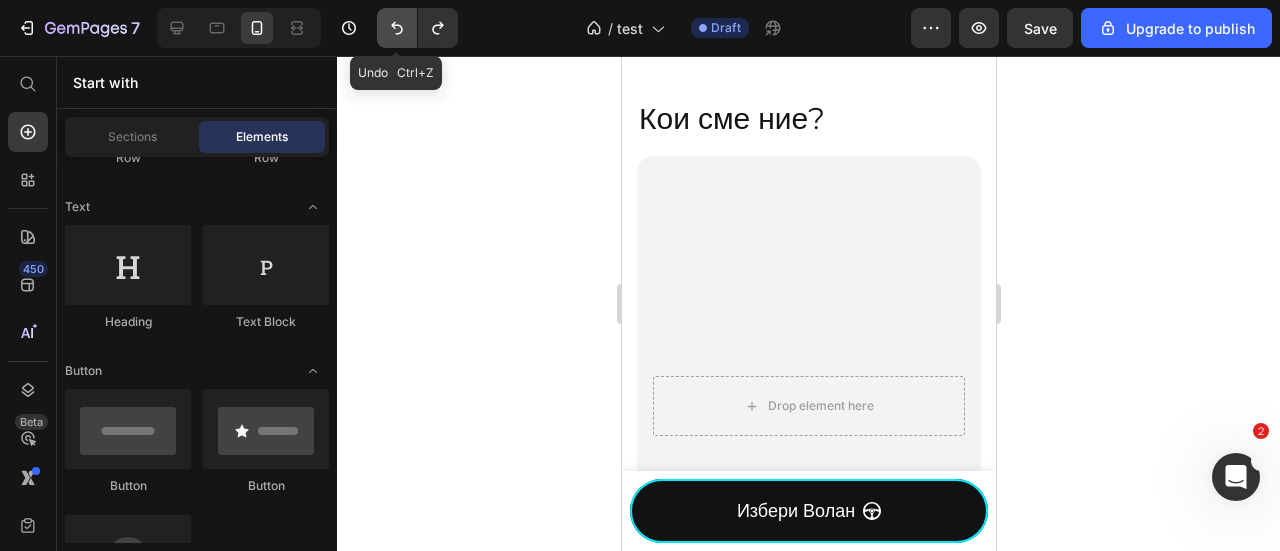 click 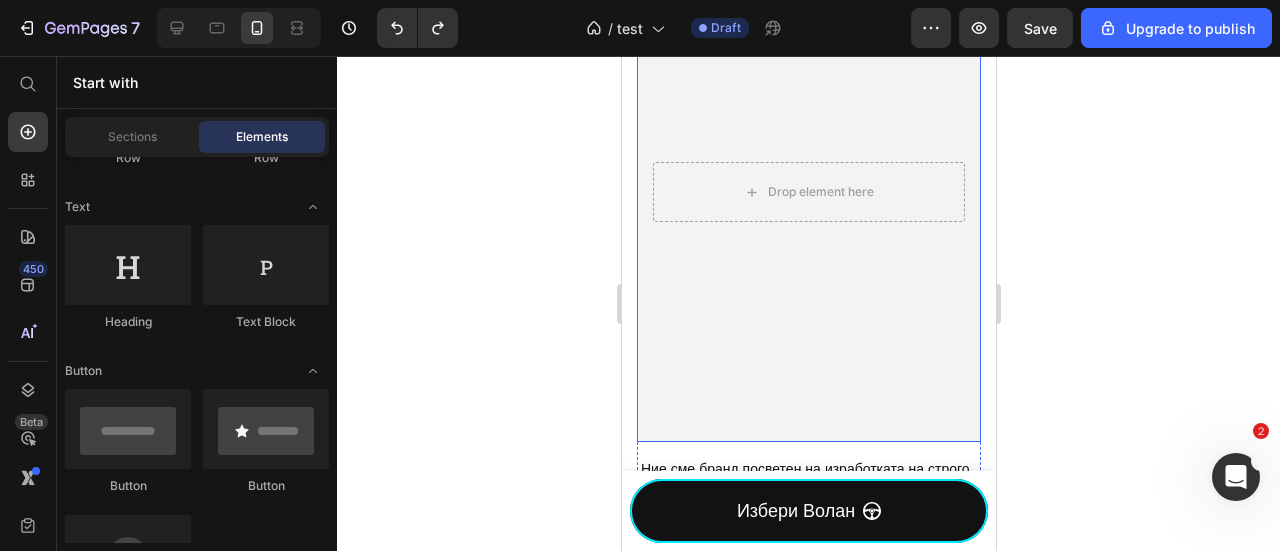scroll, scrollTop: 734, scrollLeft: 0, axis: vertical 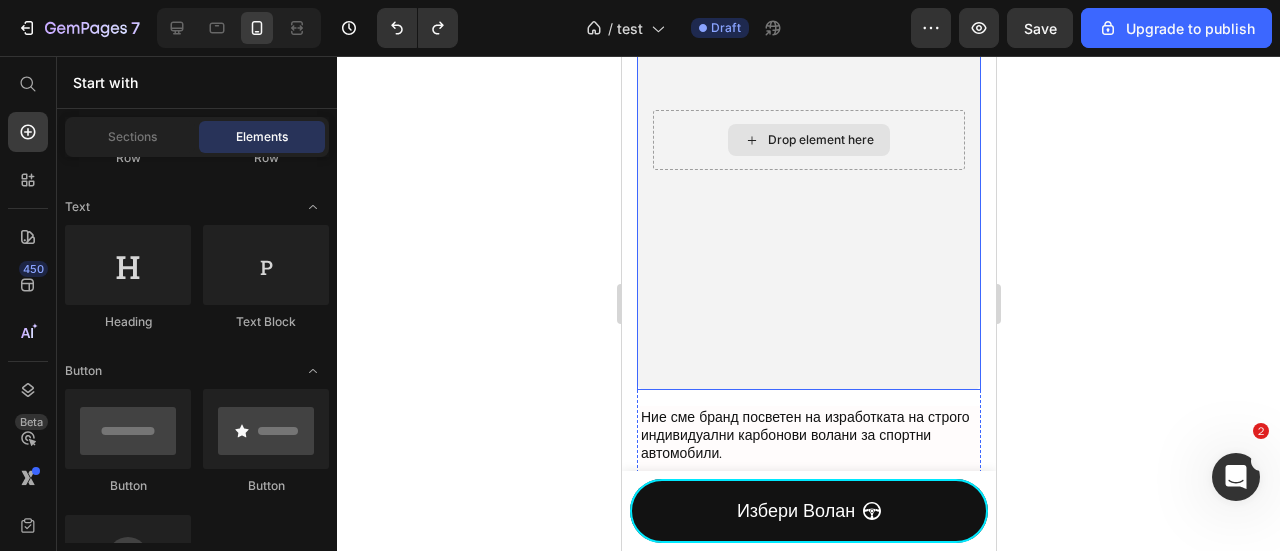 click on "Drop element here" at bounding box center (808, 140) 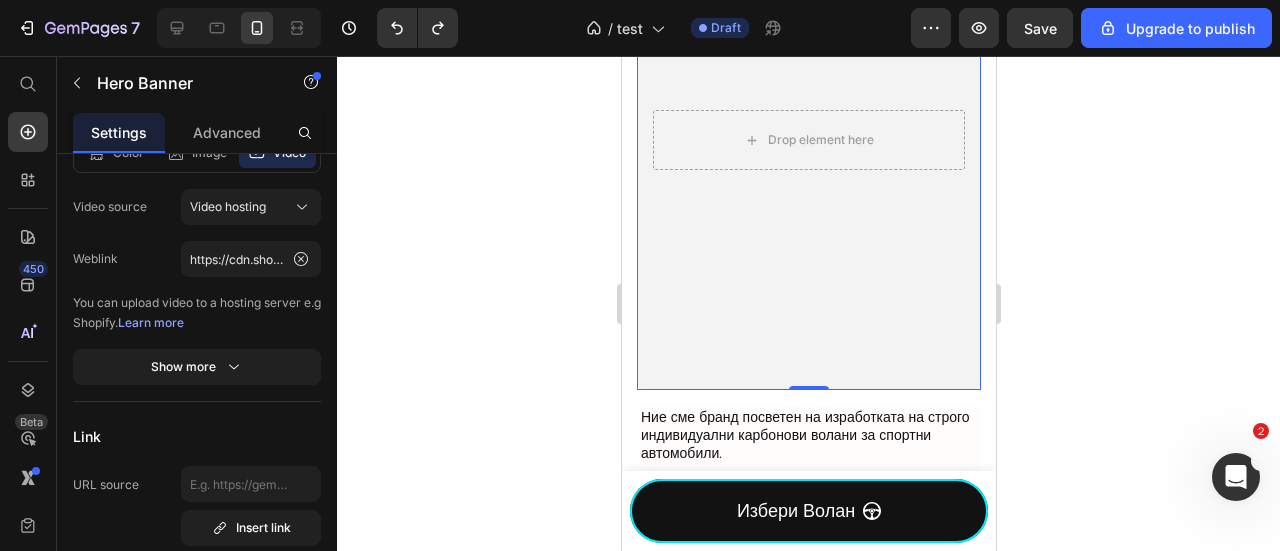 scroll, scrollTop: 0, scrollLeft: 0, axis: both 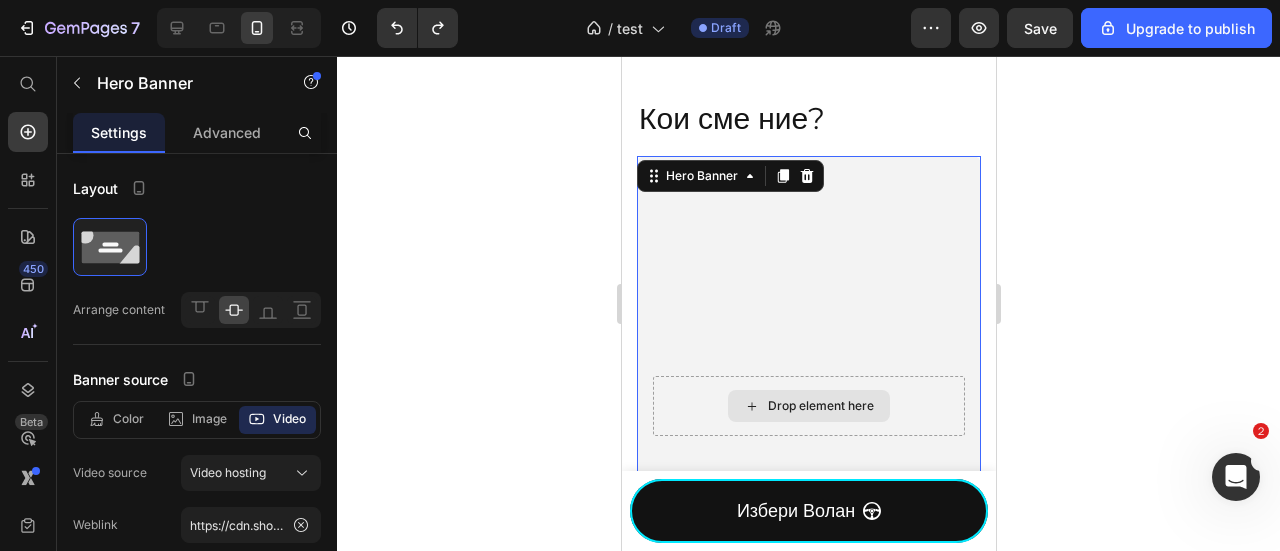 click on "Drop element here" at bounding box center (808, 406) 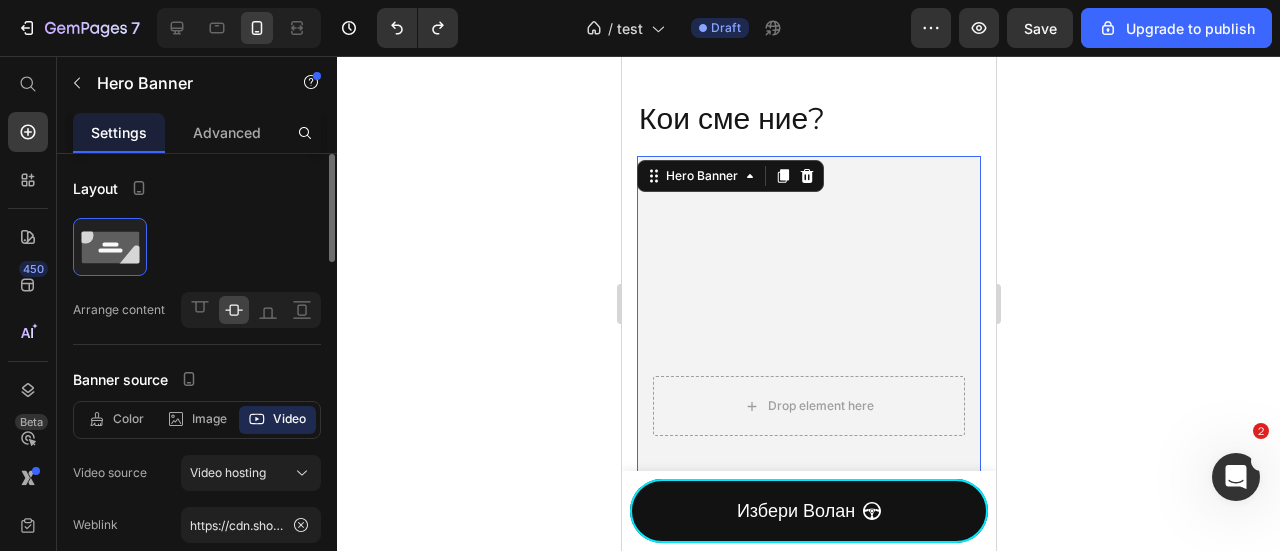click on "Layout Arrange content" 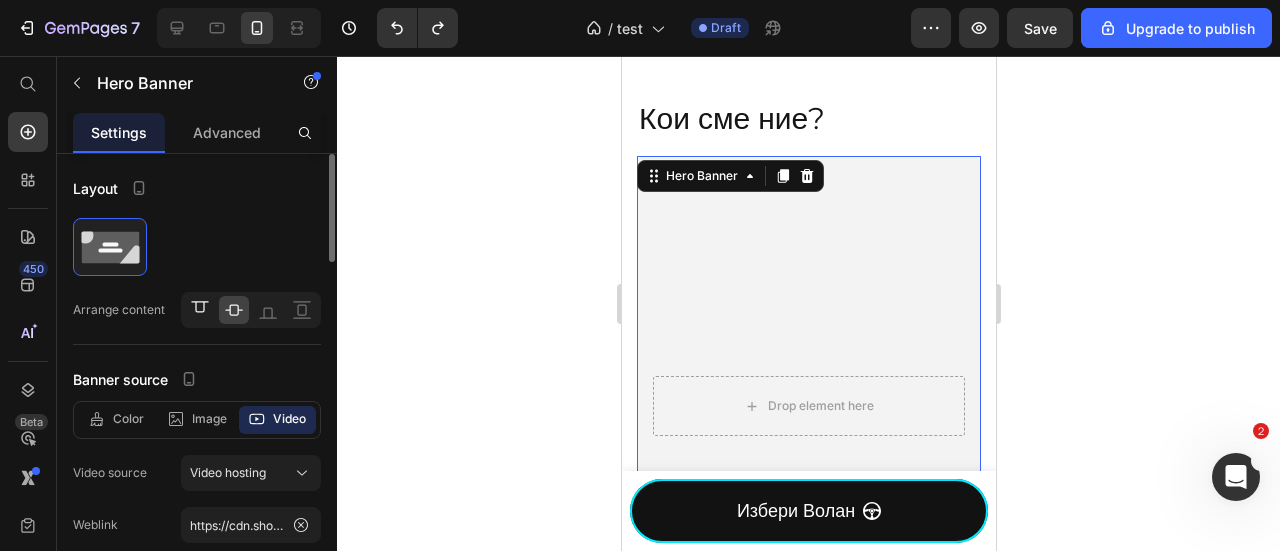 click 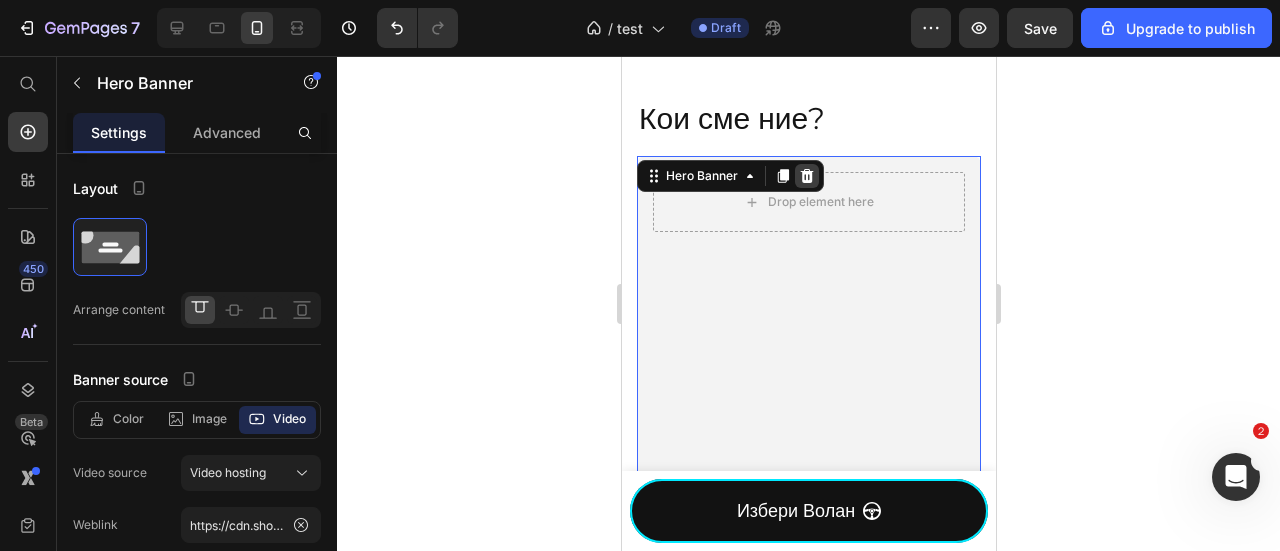 click 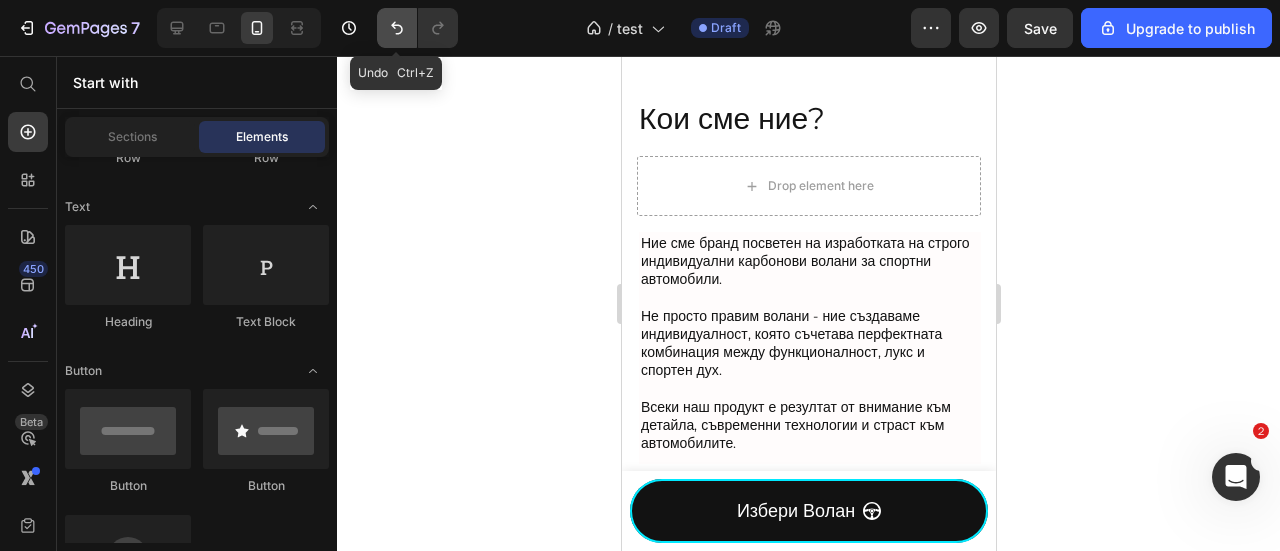 click 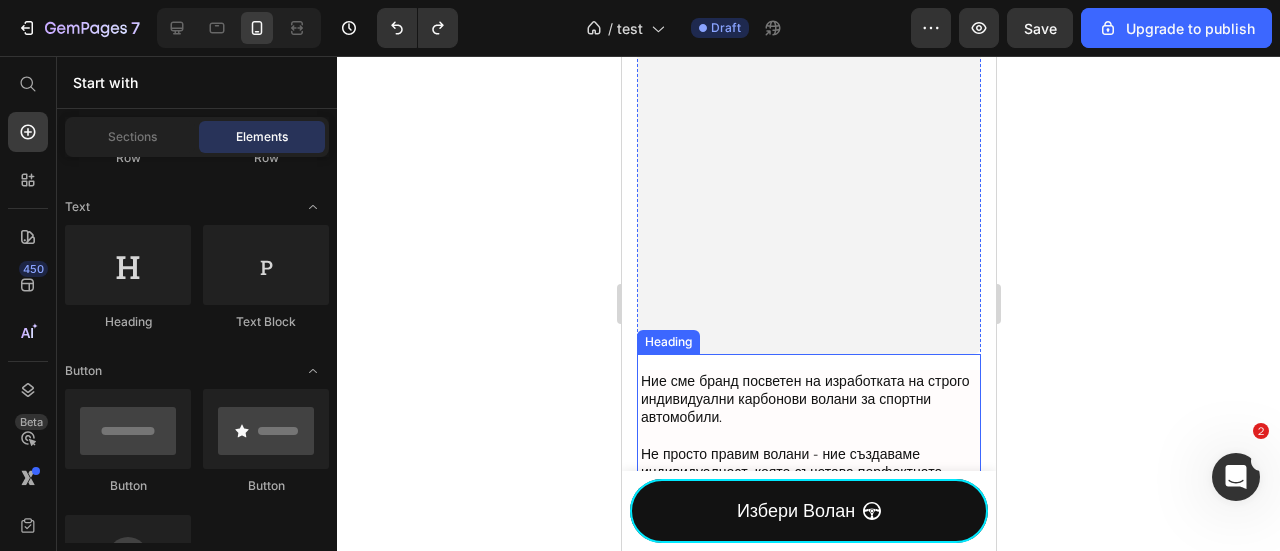 scroll, scrollTop: 734, scrollLeft: 0, axis: vertical 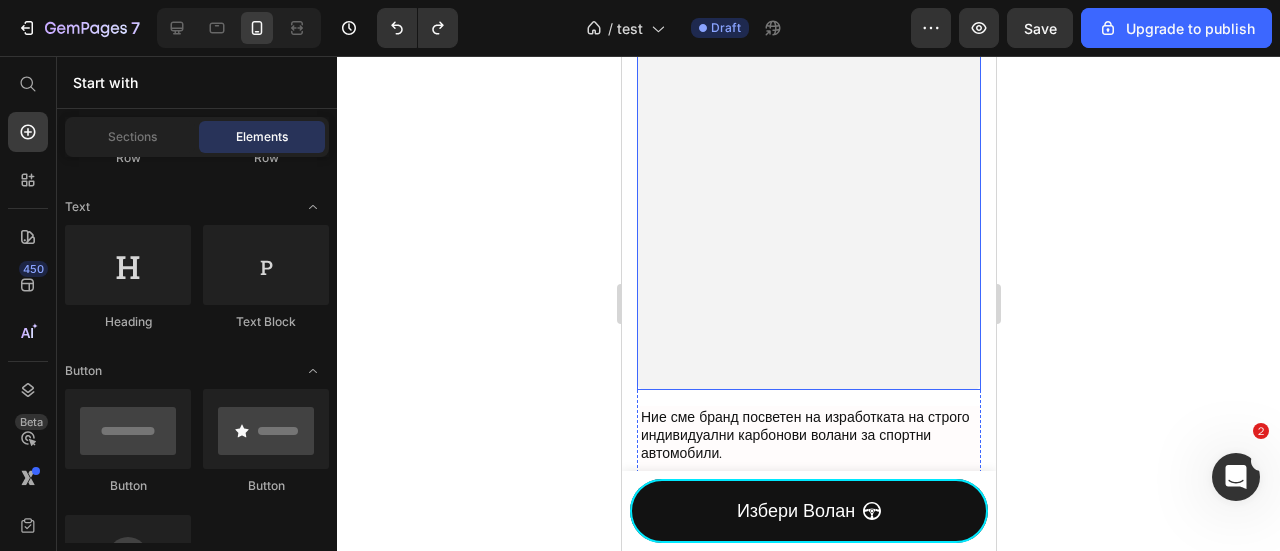 click at bounding box center (808, 140) 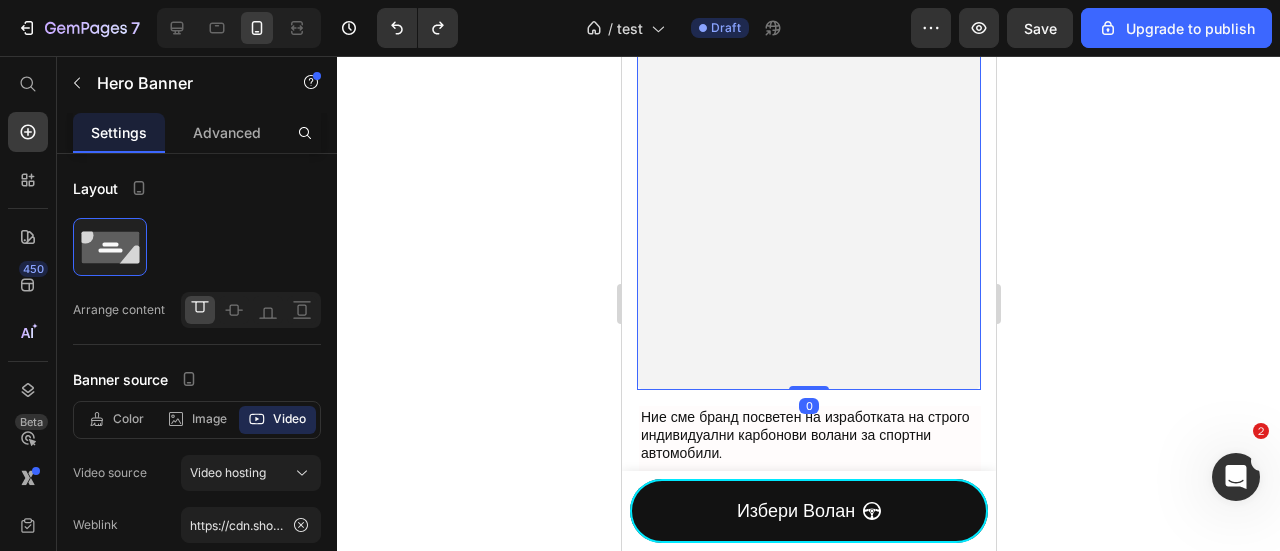 drag, startPoint x: 809, startPoint y: 383, endPoint x: 825, endPoint y: 377, distance: 17.088007 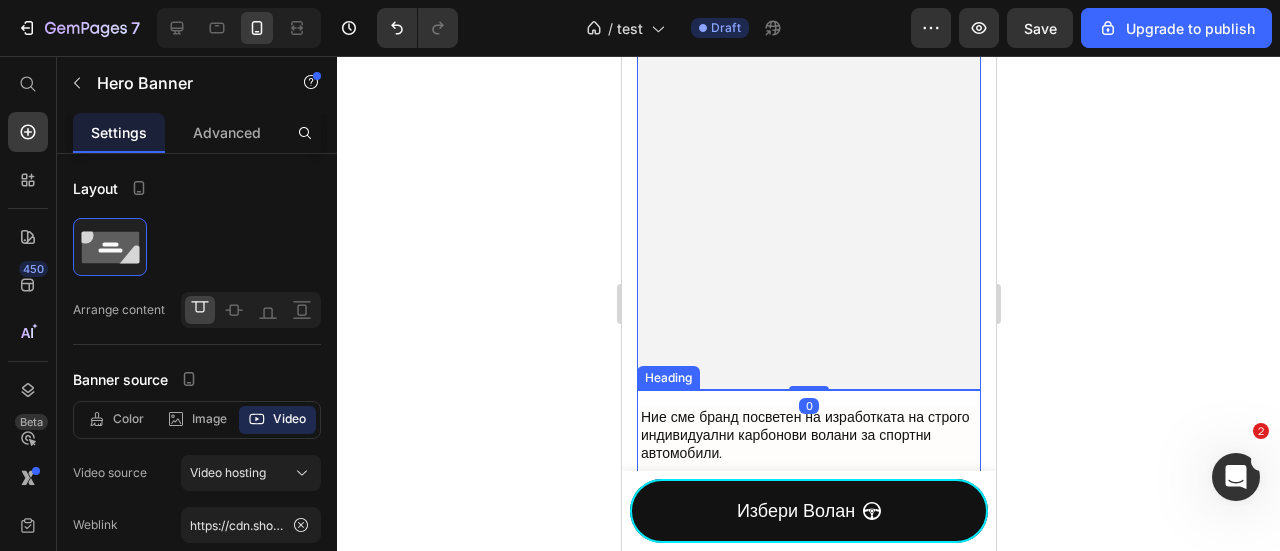 click on "Ние сме бранд посветен на изработката на строго индивидуални карбонови волани за спортни автомобили.  Не просто правим волани - ние създаваме индивидуалност, която съчетава перфектната комбинация между функционалност, лукс и спортен дух.  Всеки наш продукт е резултат от внимание към детайла, съвременни технологии и страст към автомобилите. Heading" at bounding box center (808, 514) 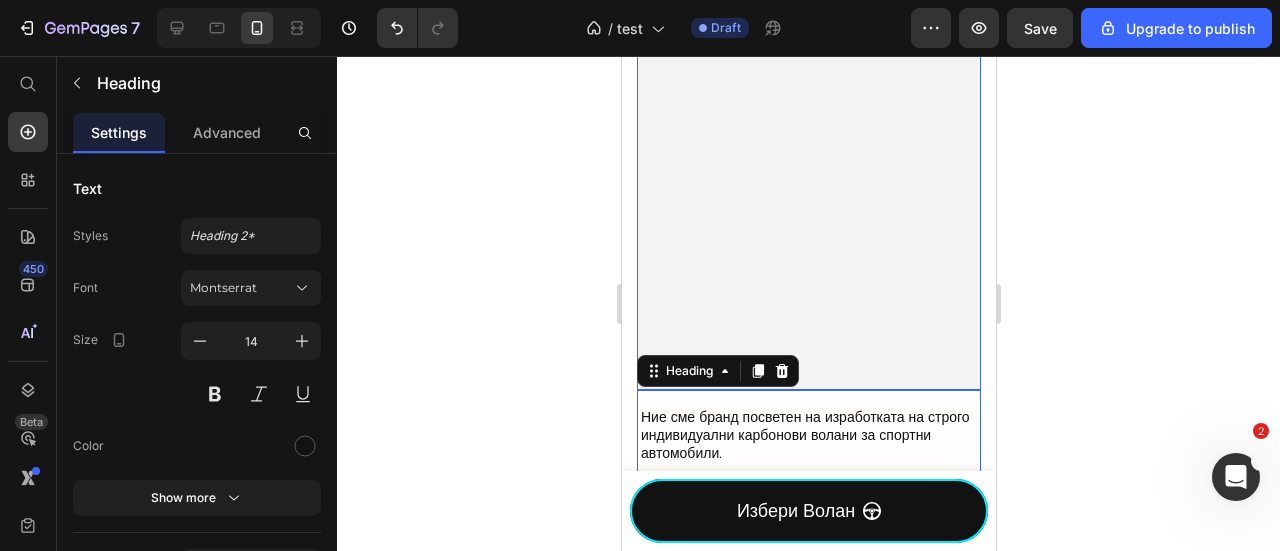 click at bounding box center [808, 140] 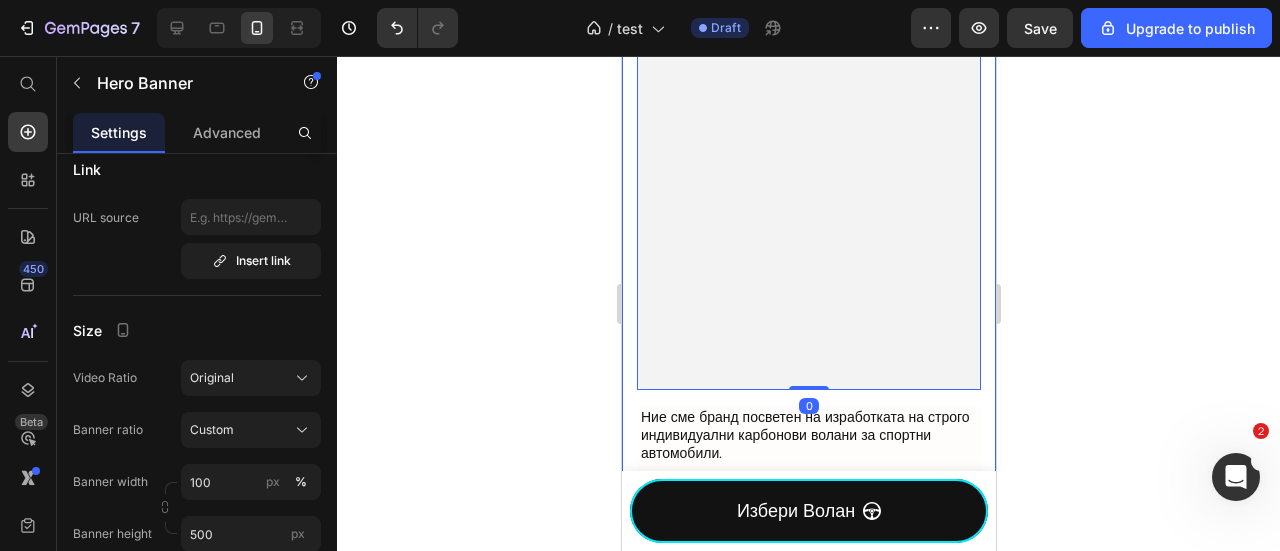 scroll, scrollTop: 800, scrollLeft: 0, axis: vertical 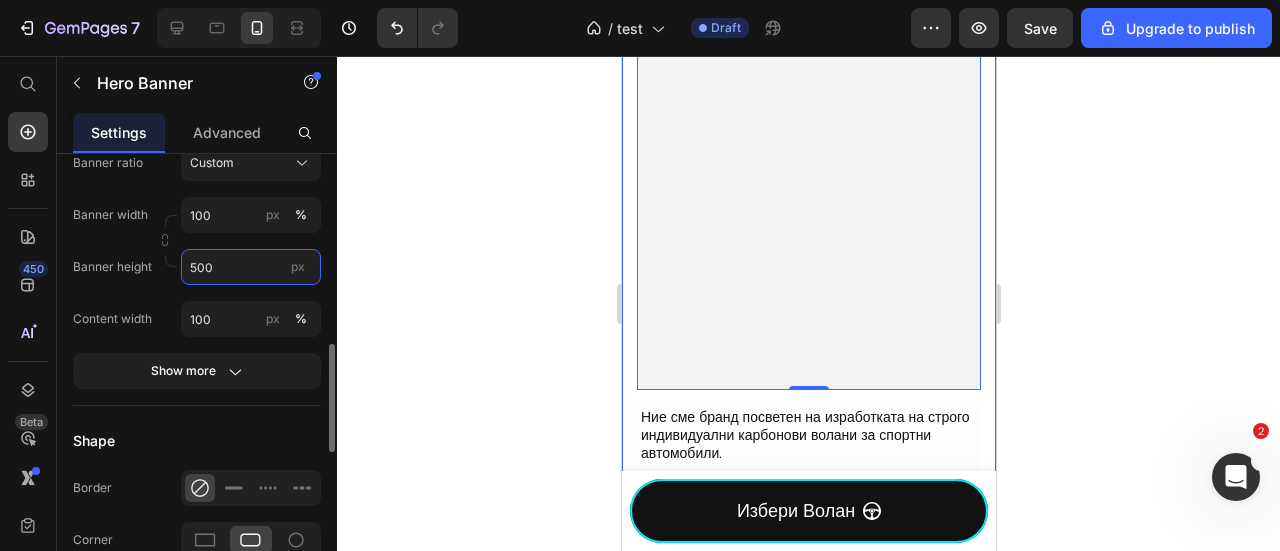 click on "500" at bounding box center (251, 267) 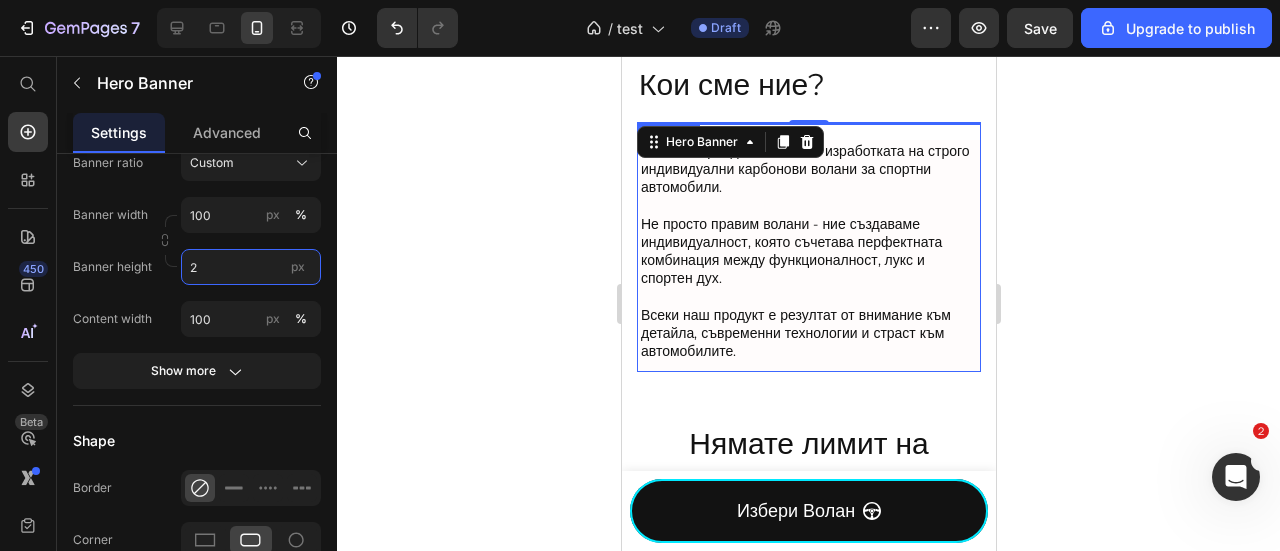 scroll, scrollTop: 468, scrollLeft: 0, axis: vertical 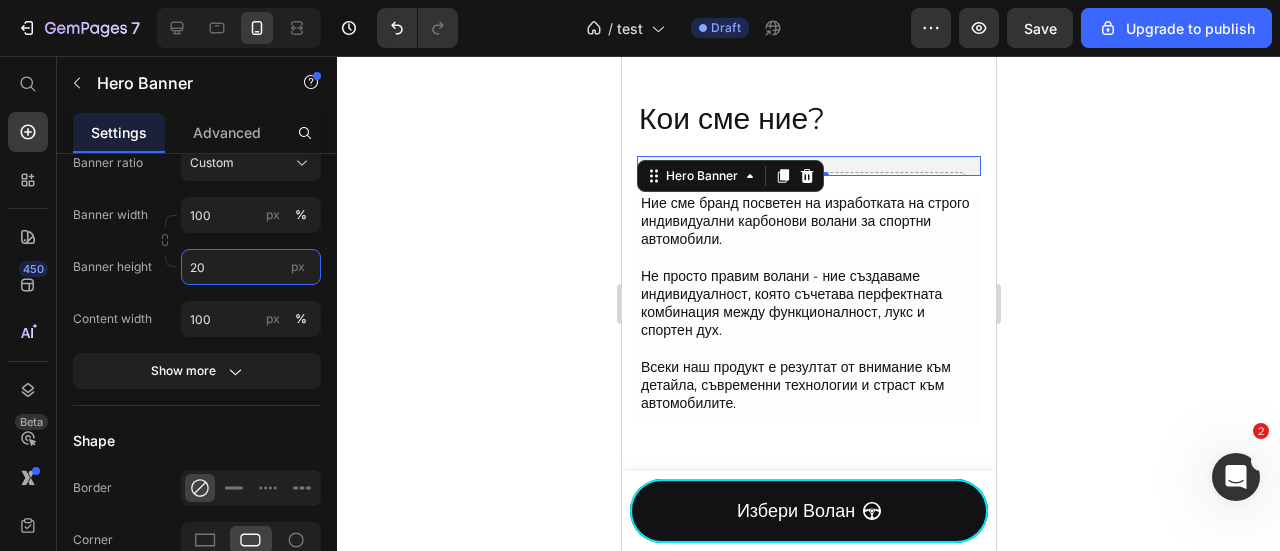 type on "2" 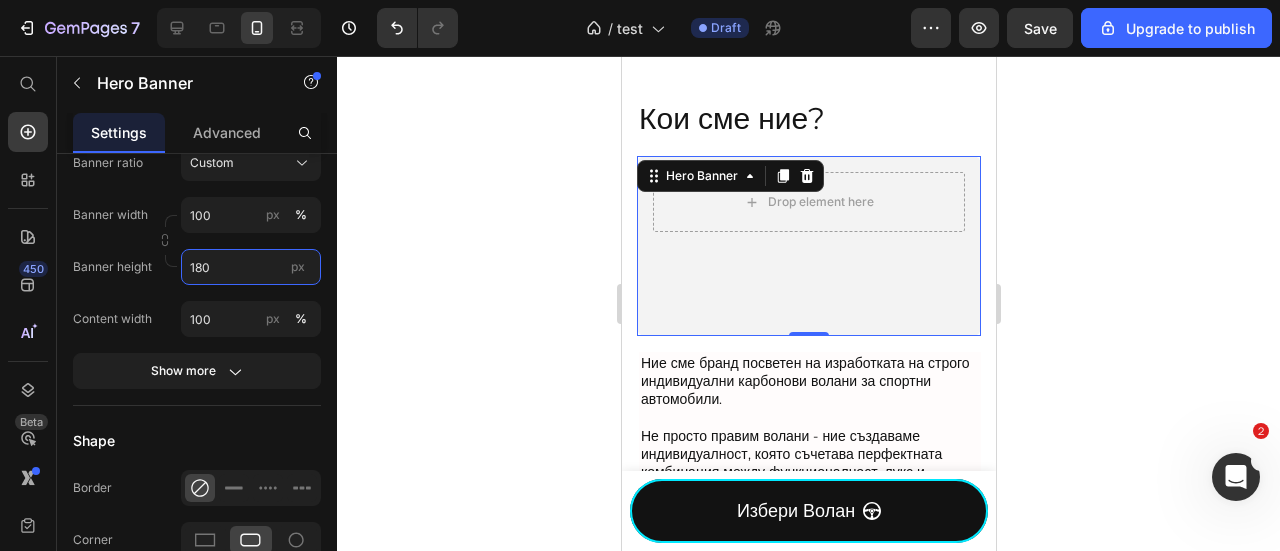 type on "180" 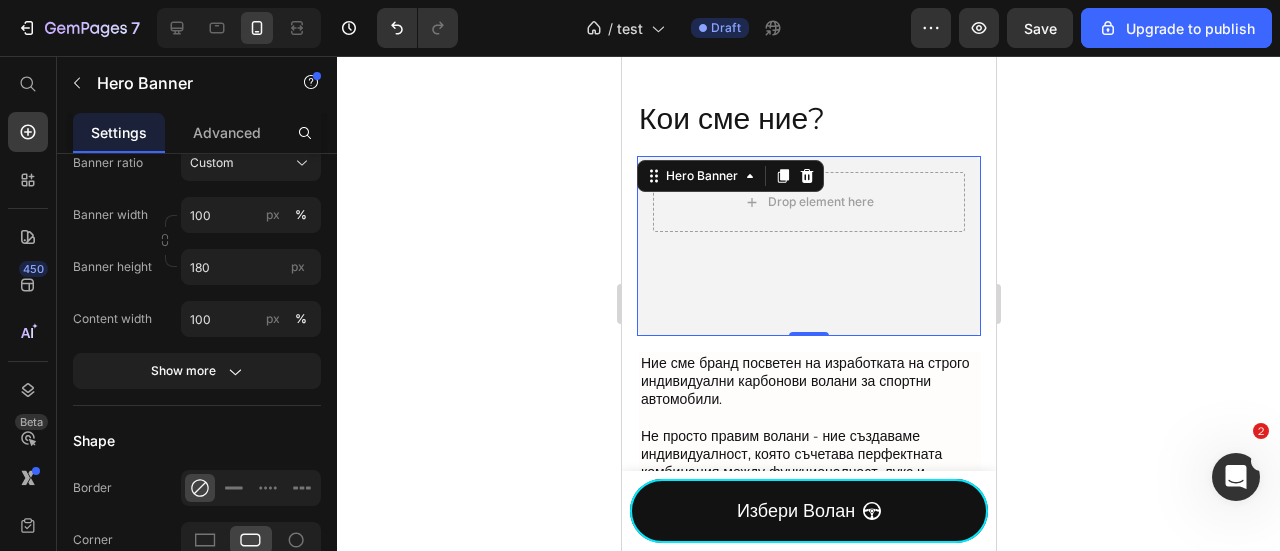 click 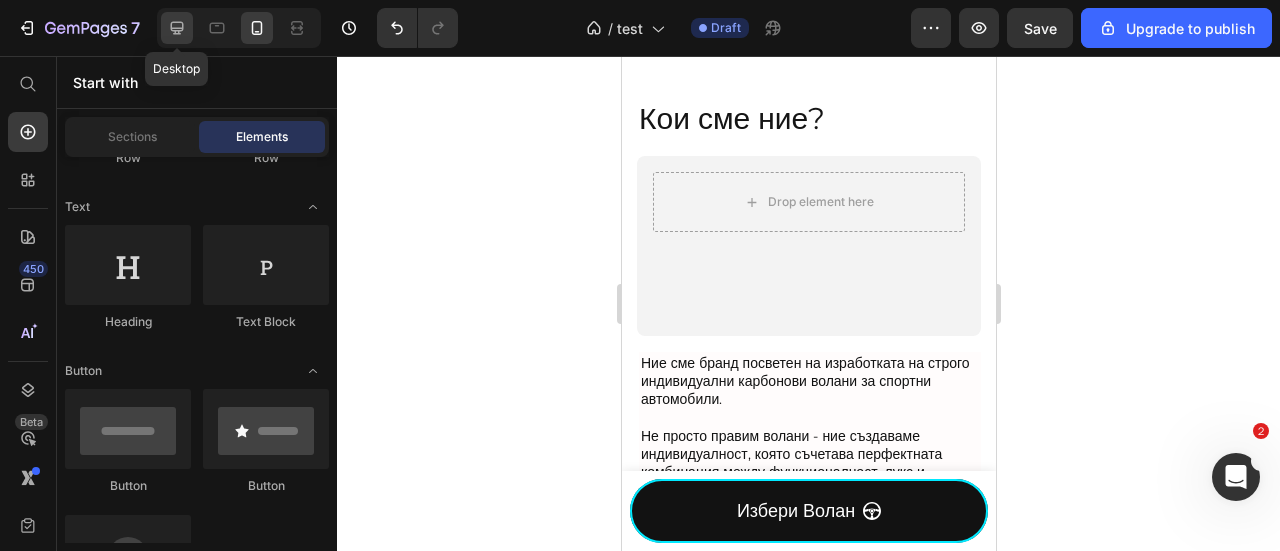 click 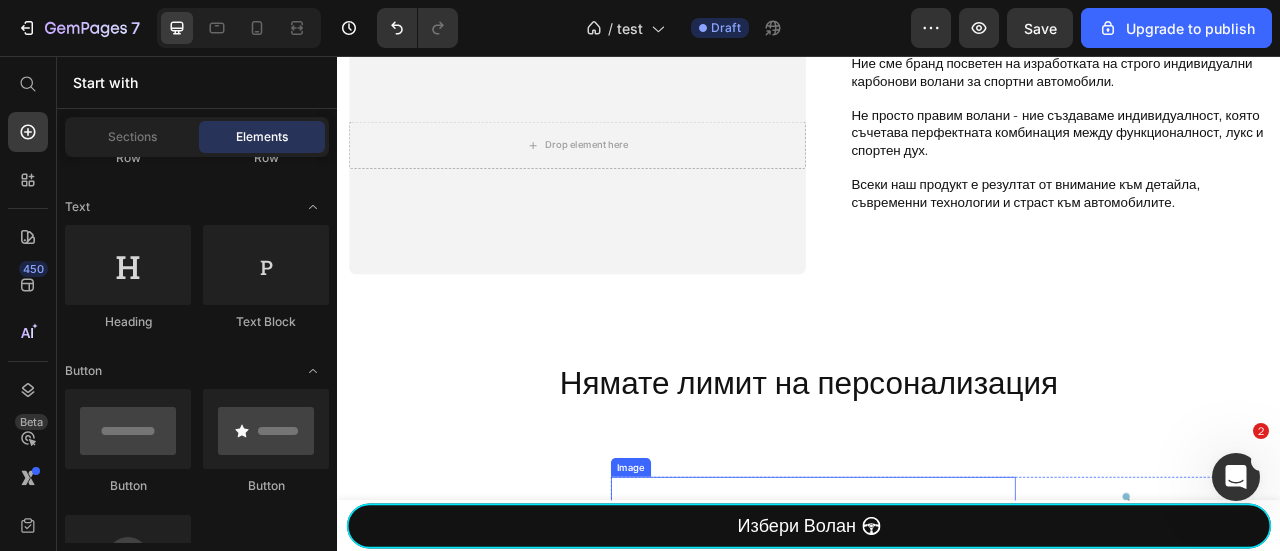 scroll, scrollTop: 734, scrollLeft: 0, axis: vertical 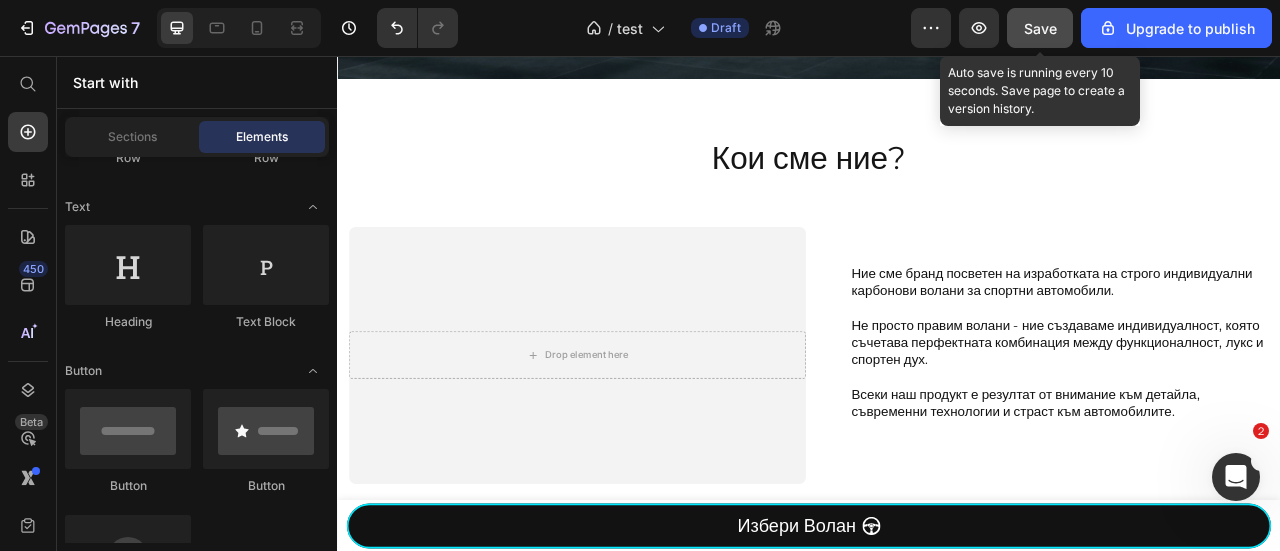 click on "Save" at bounding box center (1040, 28) 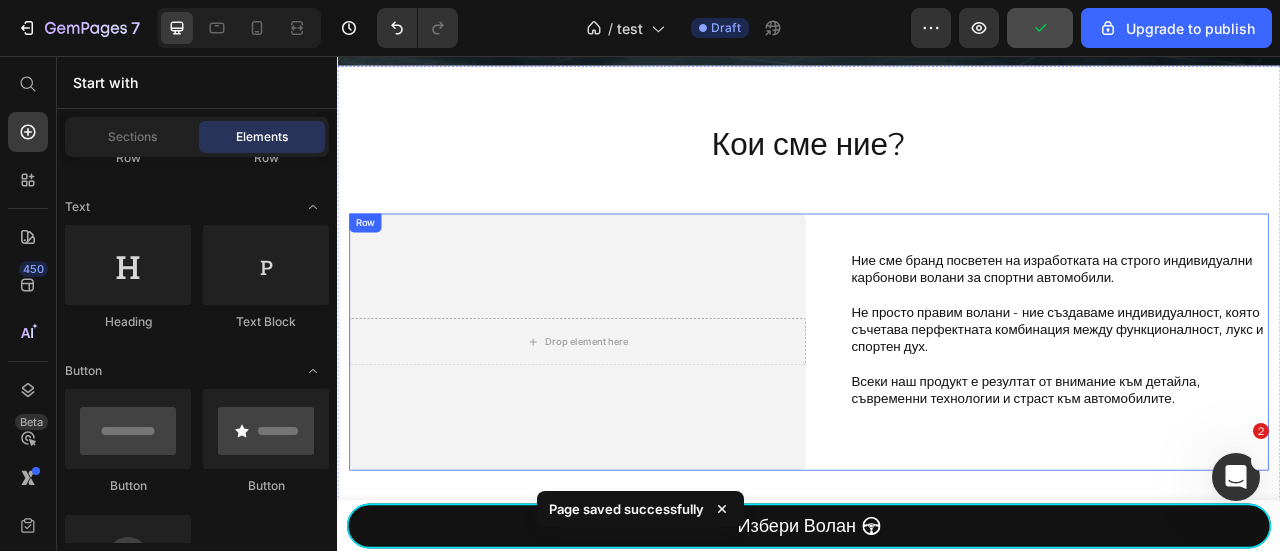 scroll, scrollTop: 734, scrollLeft: 0, axis: vertical 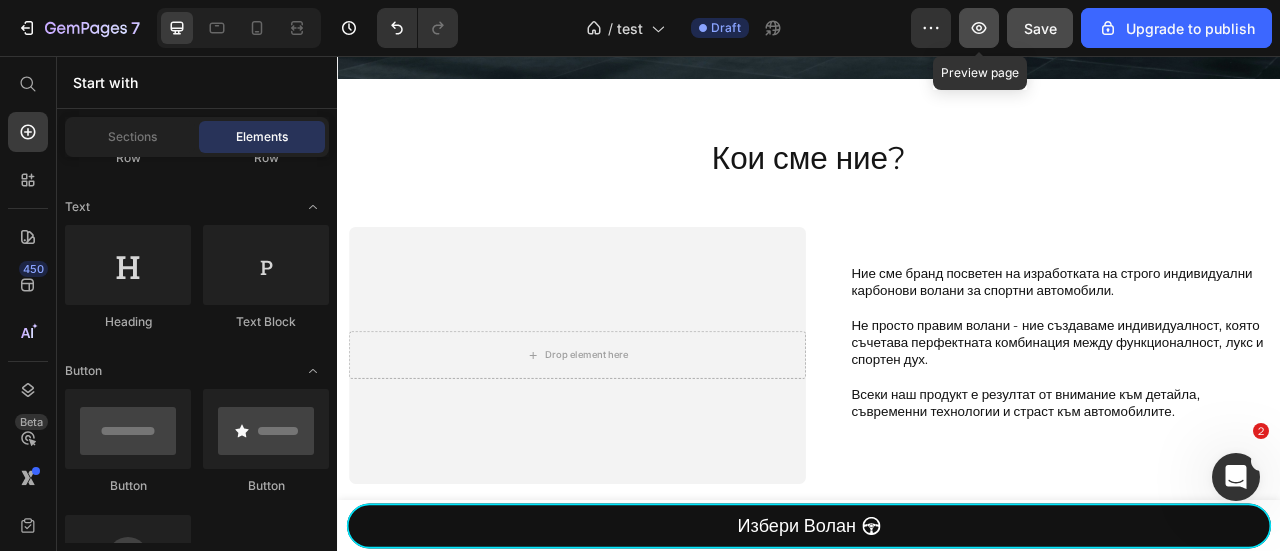 click 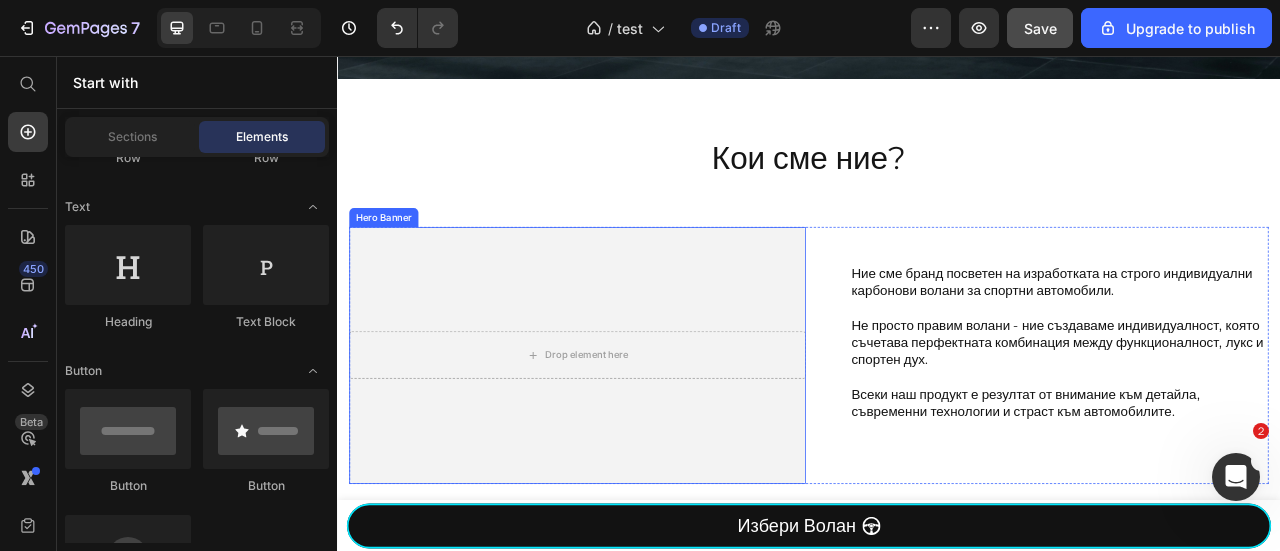 click at bounding box center (642, 436) 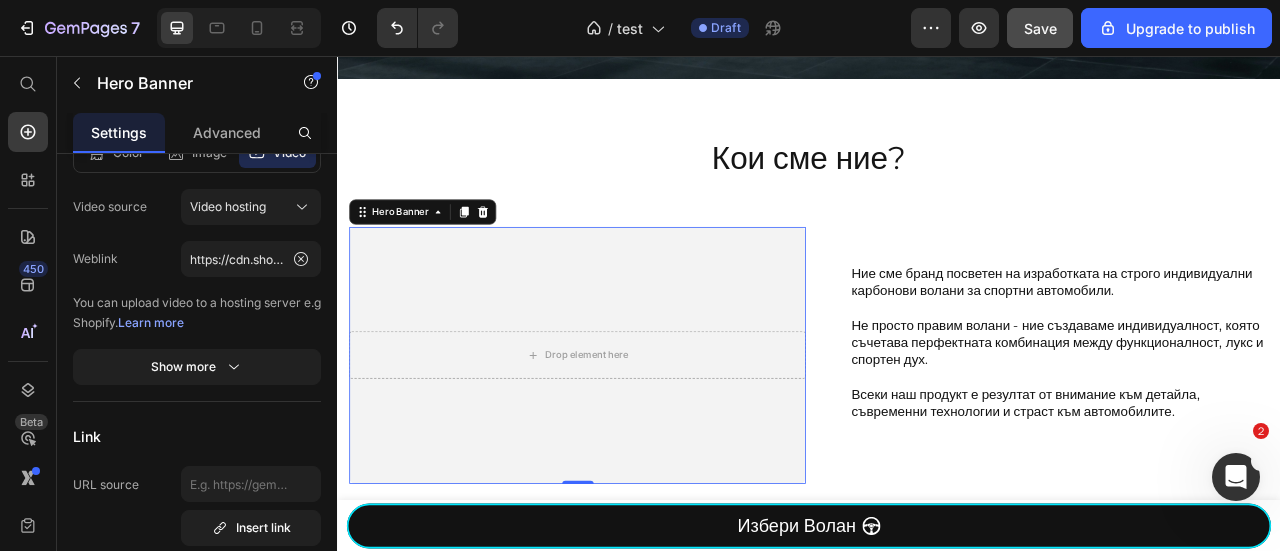 scroll, scrollTop: 0, scrollLeft: 0, axis: both 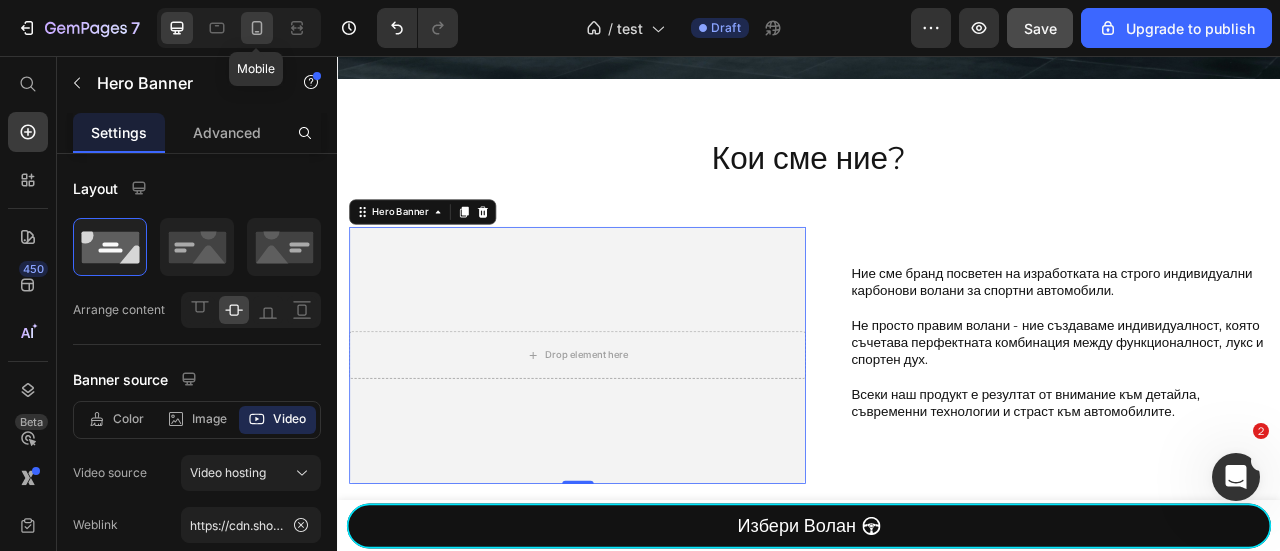 click 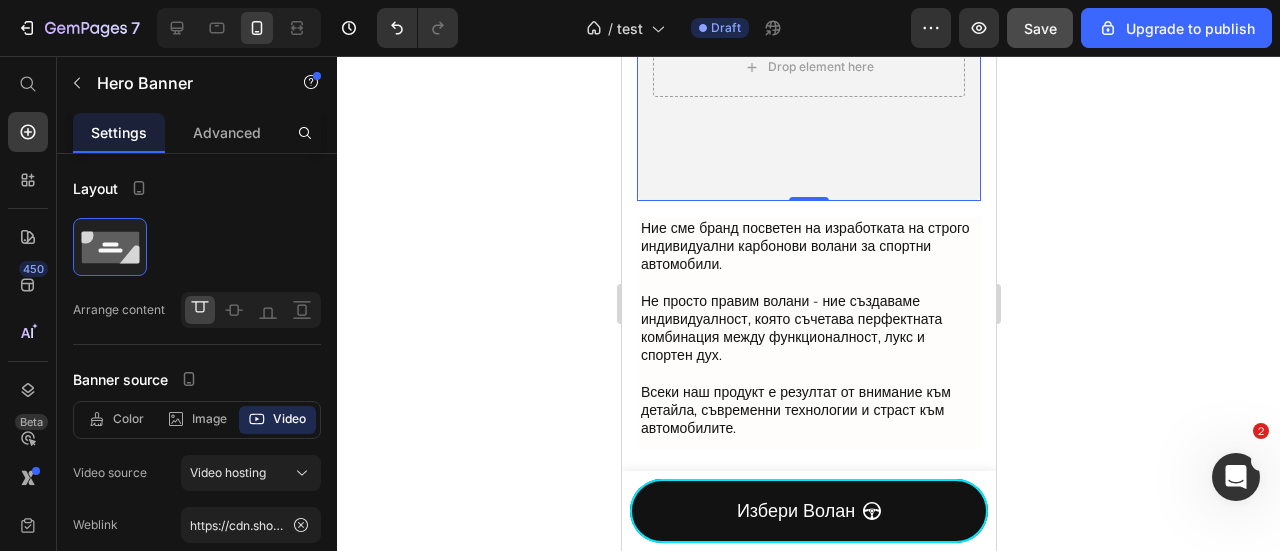 scroll, scrollTop: 498, scrollLeft: 0, axis: vertical 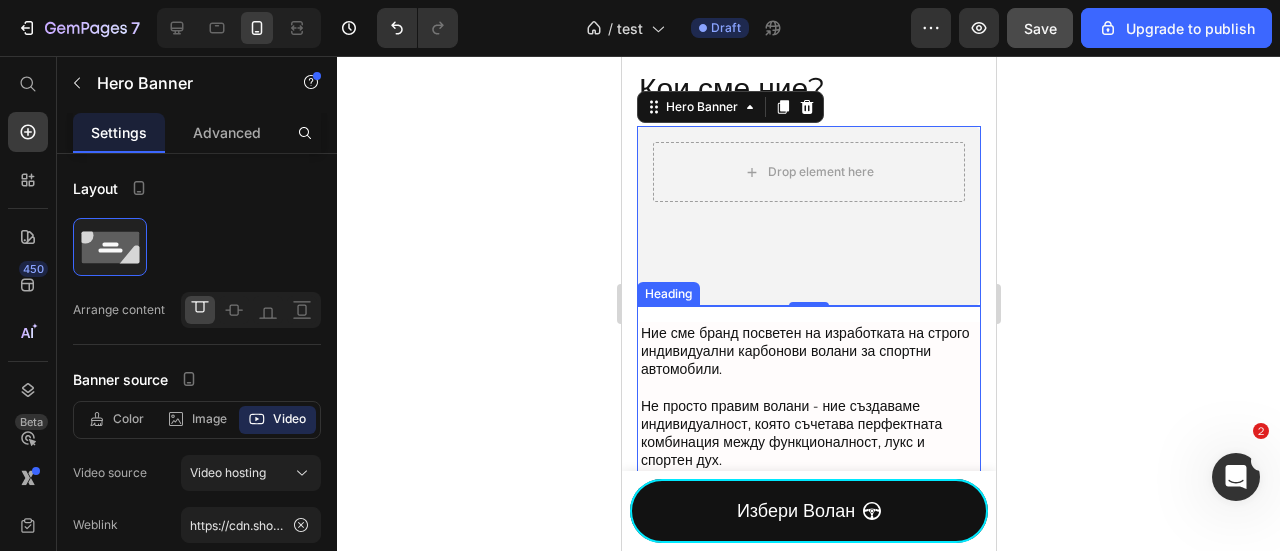 click on "Ние сме бранд посветен на изработката на строго индивидуални карбонови волани за спортни автомобили.  Не просто правим волани - ние създаваме индивидуалност, която съчетава перфектната комбинация между функционалност, лукс и спортен дух.  Всеки наш продукт е резултат от внимание към детайла, съвременни технологии и страст към автомобилите." at bounding box center (809, 438) 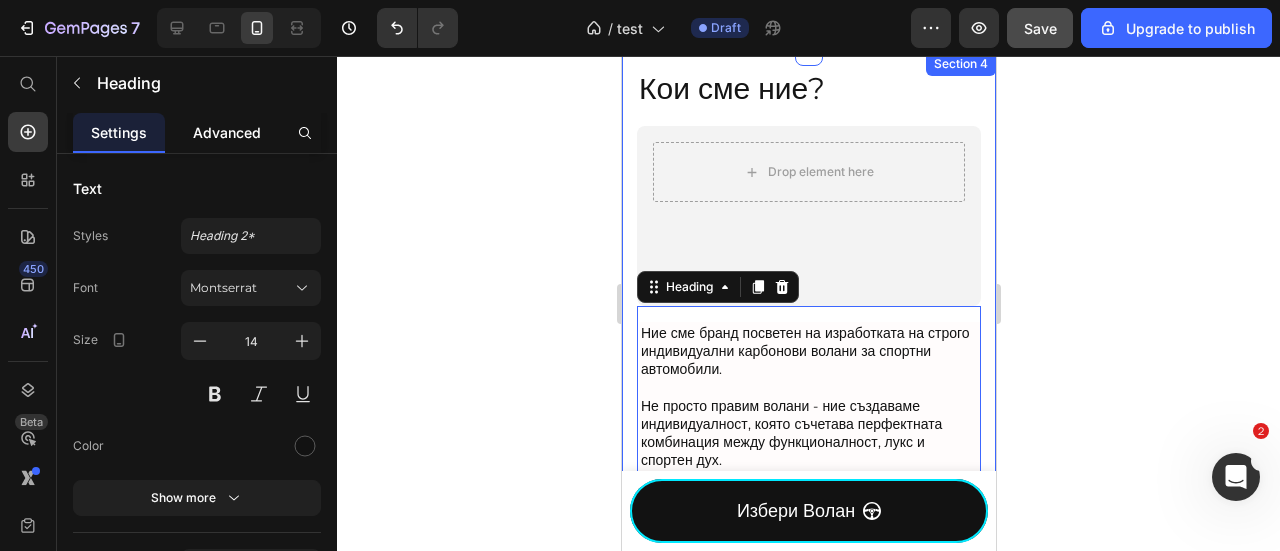 click on "Advanced" at bounding box center (227, 132) 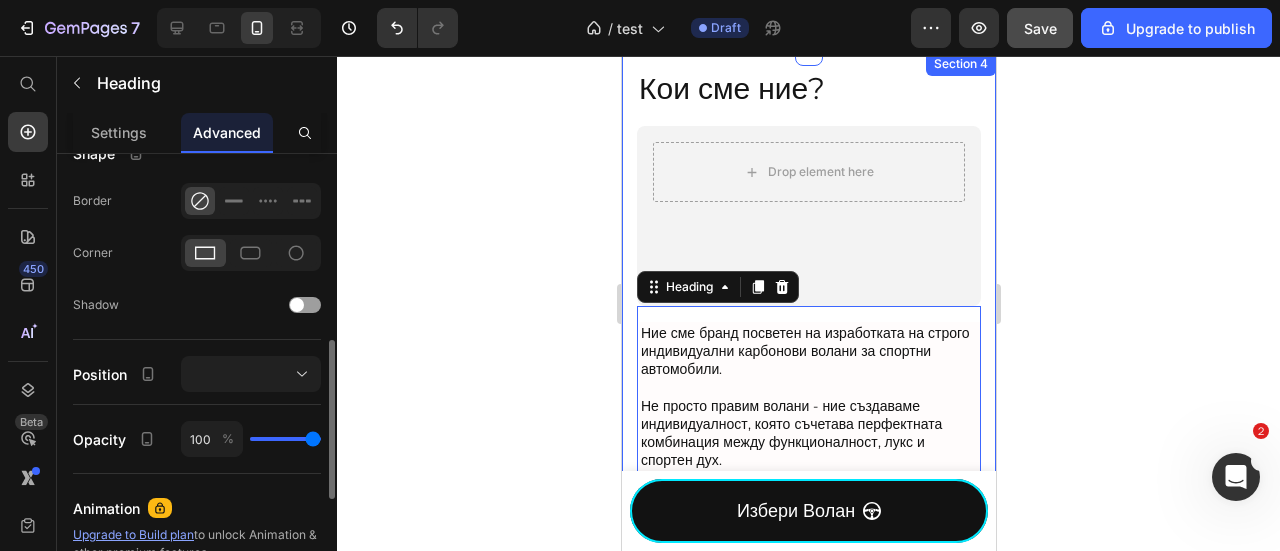 scroll, scrollTop: 266, scrollLeft: 0, axis: vertical 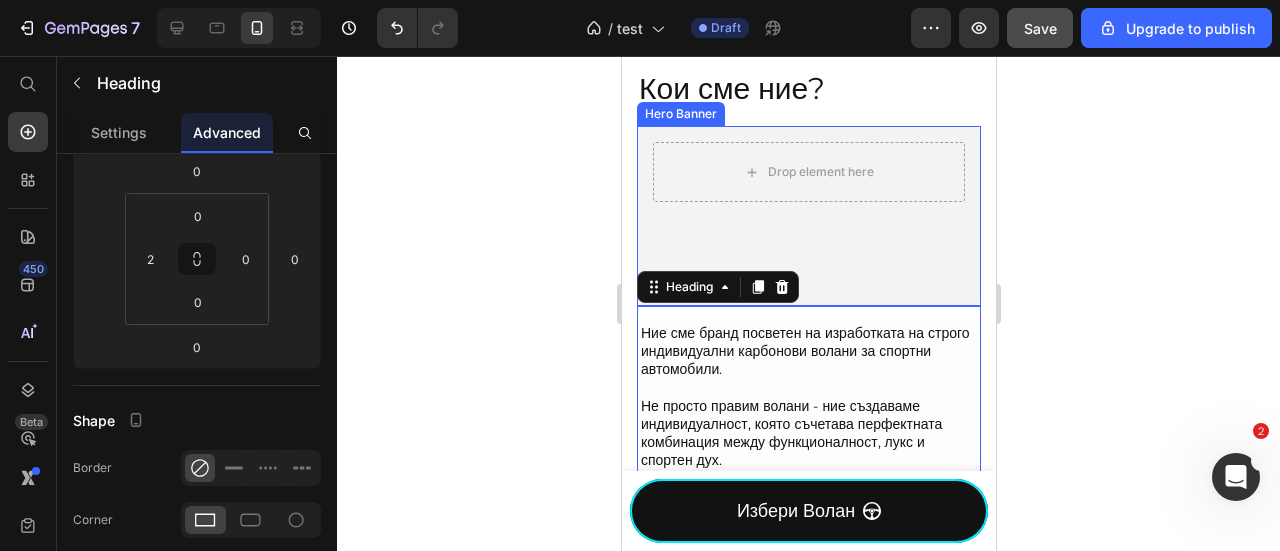 click at bounding box center (808, 216) 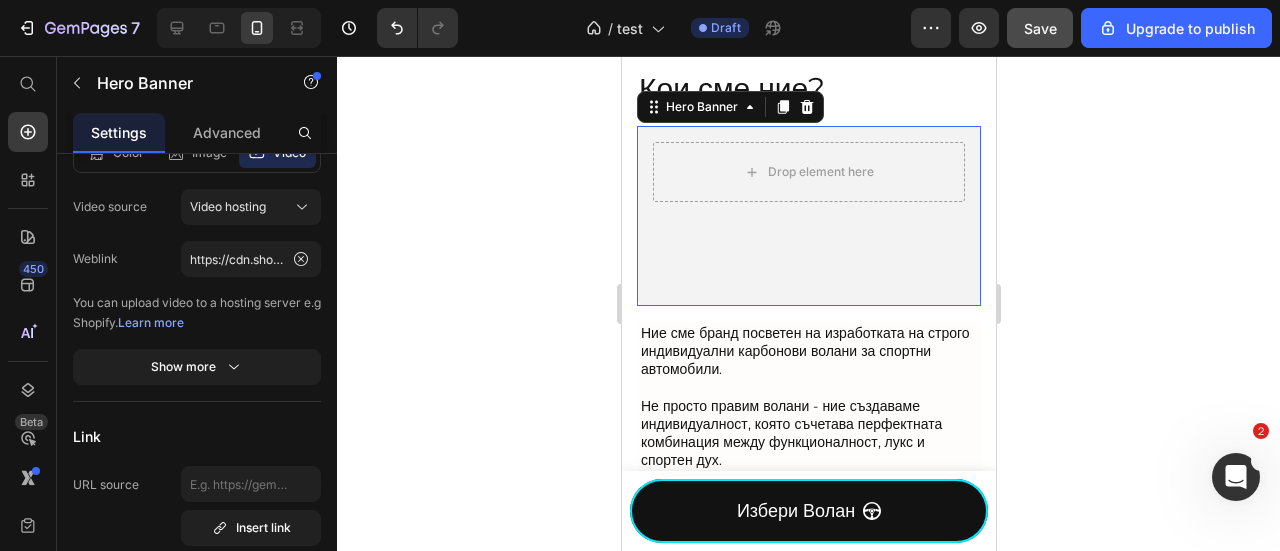 scroll, scrollTop: 0, scrollLeft: 0, axis: both 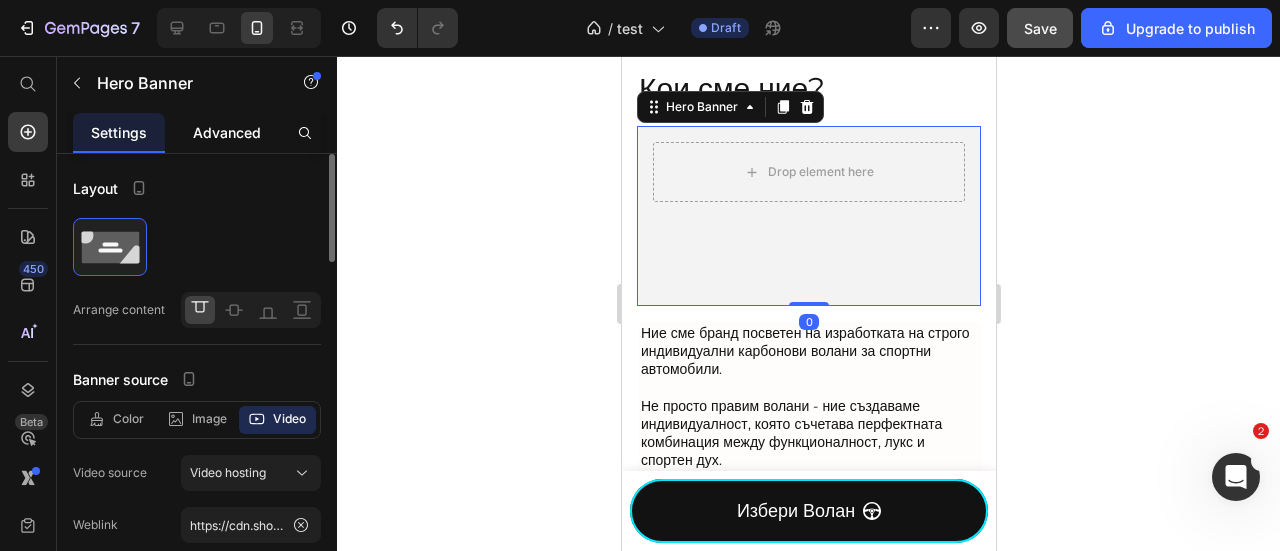 click on "Advanced" at bounding box center (227, 132) 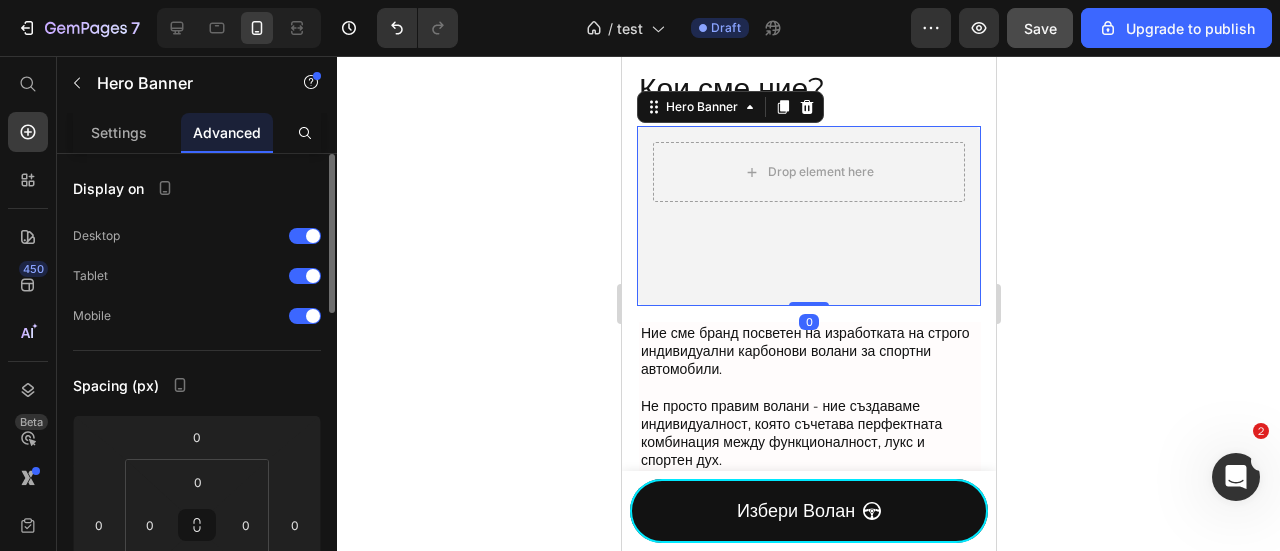 scroll, scrollTop: 266, scrollLeft: 0, axis: vertical 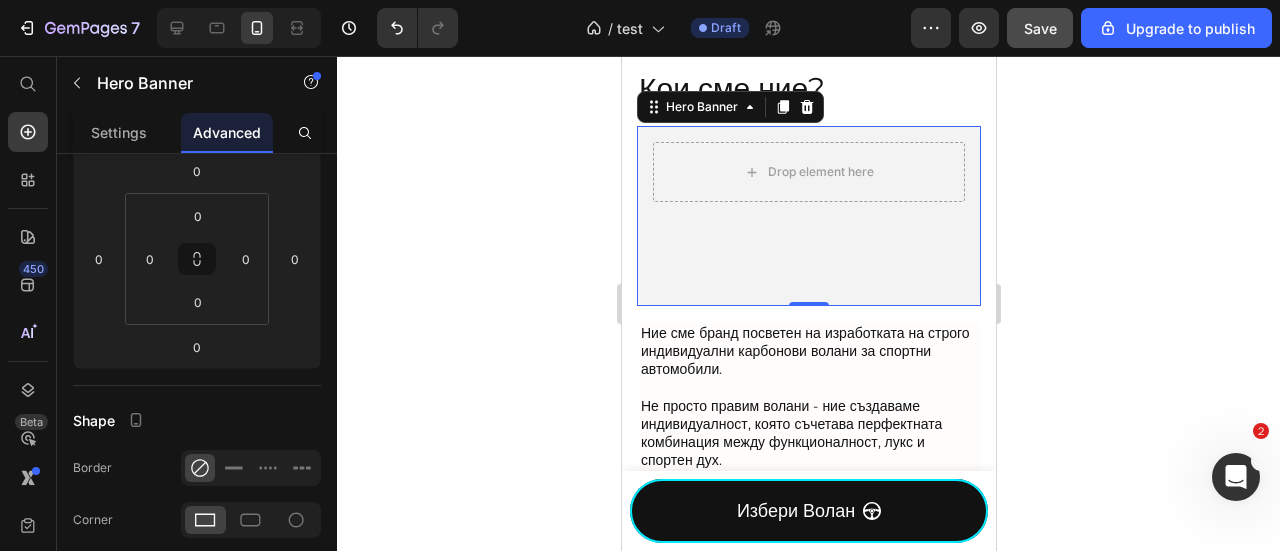 click at bounding box center (808, 216) 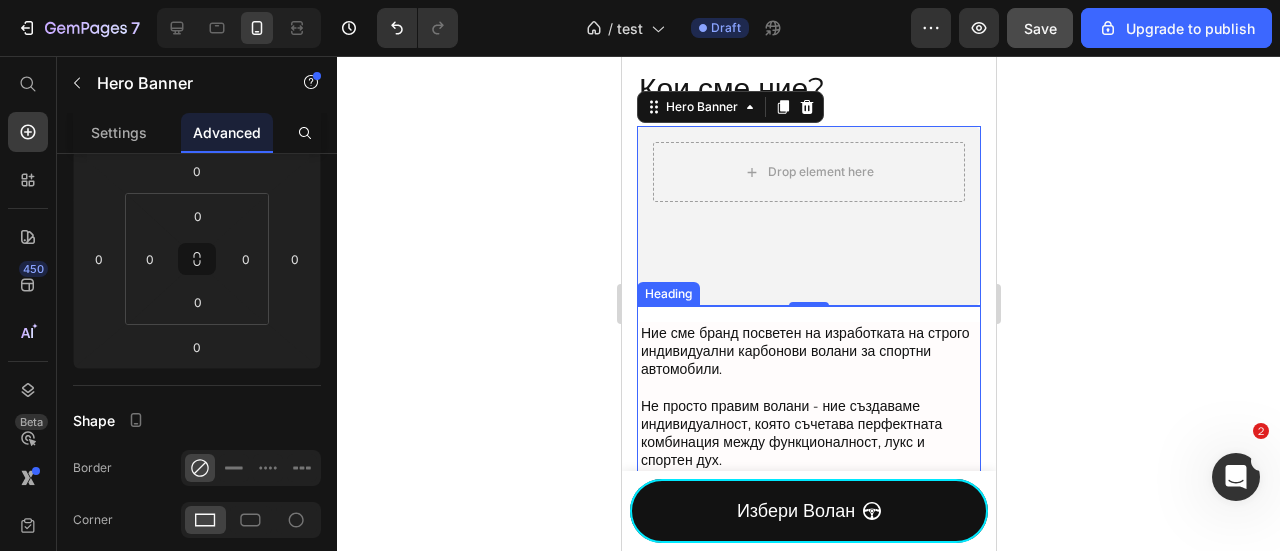 click on "Ние сме бранд посветен на изработката на строго индивидуални карбонови волани за спортни автомобили.  Не просто правим волани - ние създаваме индивидуалност, която съчетава перфектната комбинация между функционалност, лукс и спортен дух.  Всеки наш продукт е резултат от внимание към детайла, съвременни технологии и страст към автомобилите." at bounding box center (809, 438) 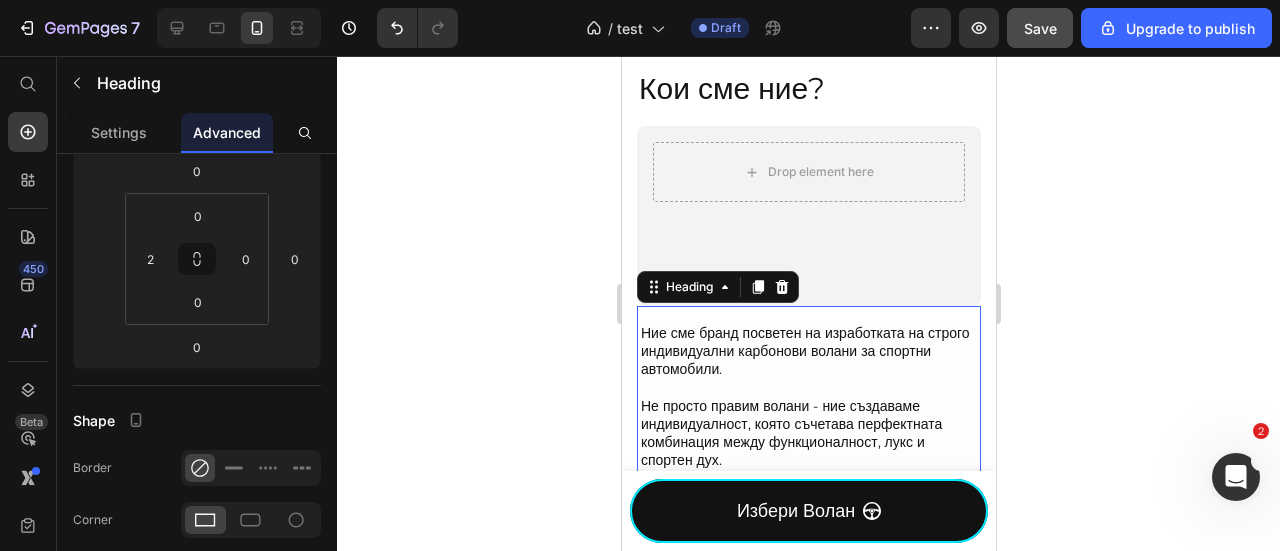 scroll, scrollTop: 0, scrollLeft: 0, axis: both 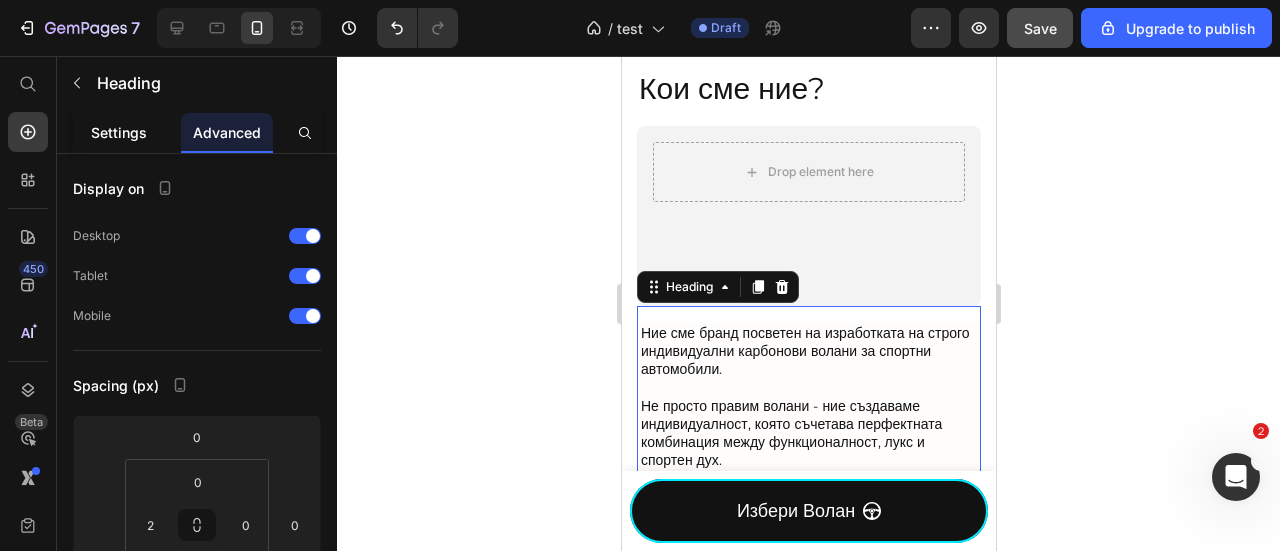 click on "Settings" 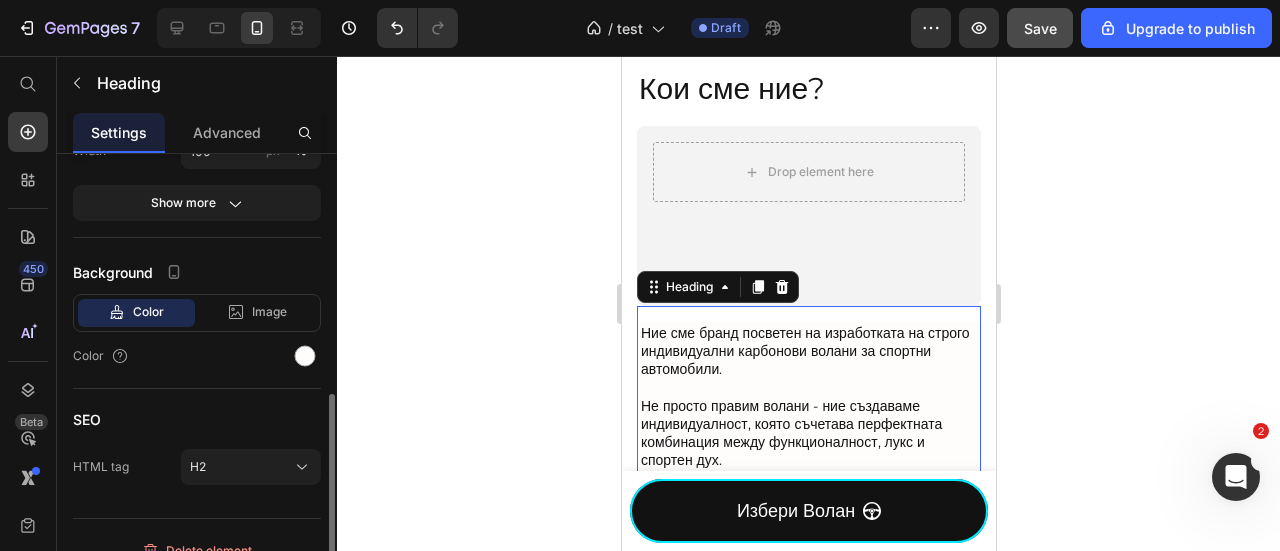 scroll, scrollTop: 554, scrollLeft: 0, axis: vertical 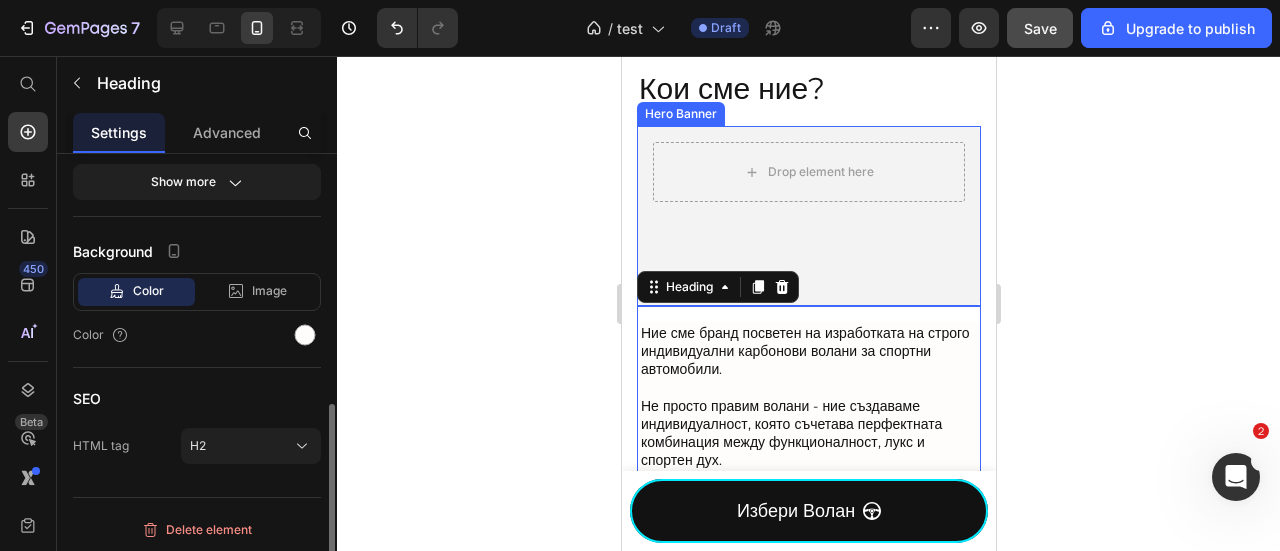 click at bounding box center (808, 216) 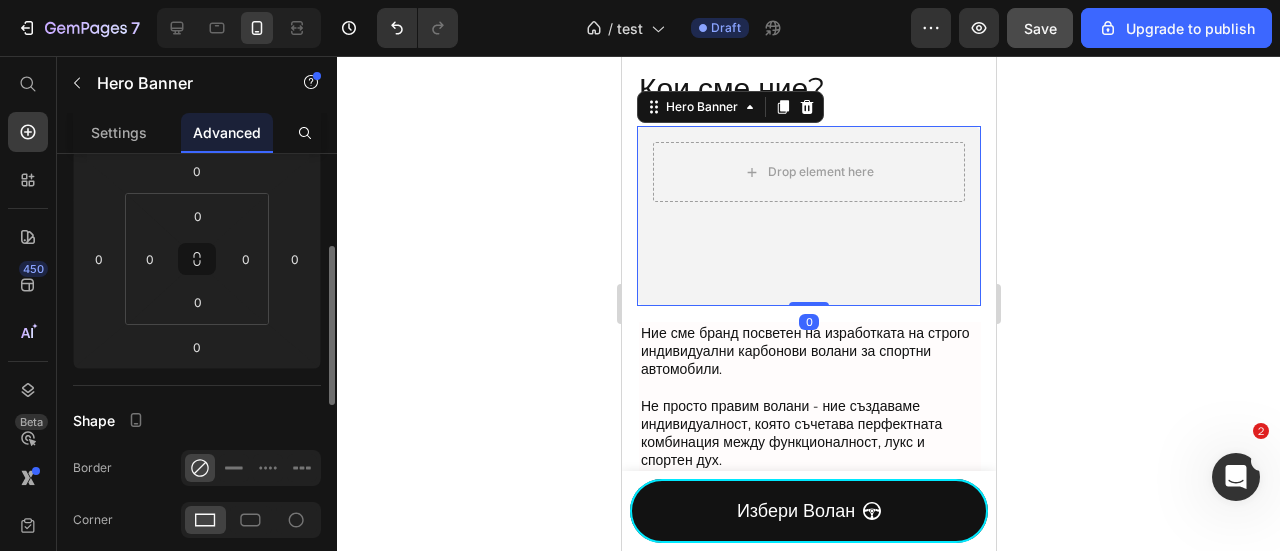 scroll, scrollTop: 533, scrollLeft: 0, axis: vertical 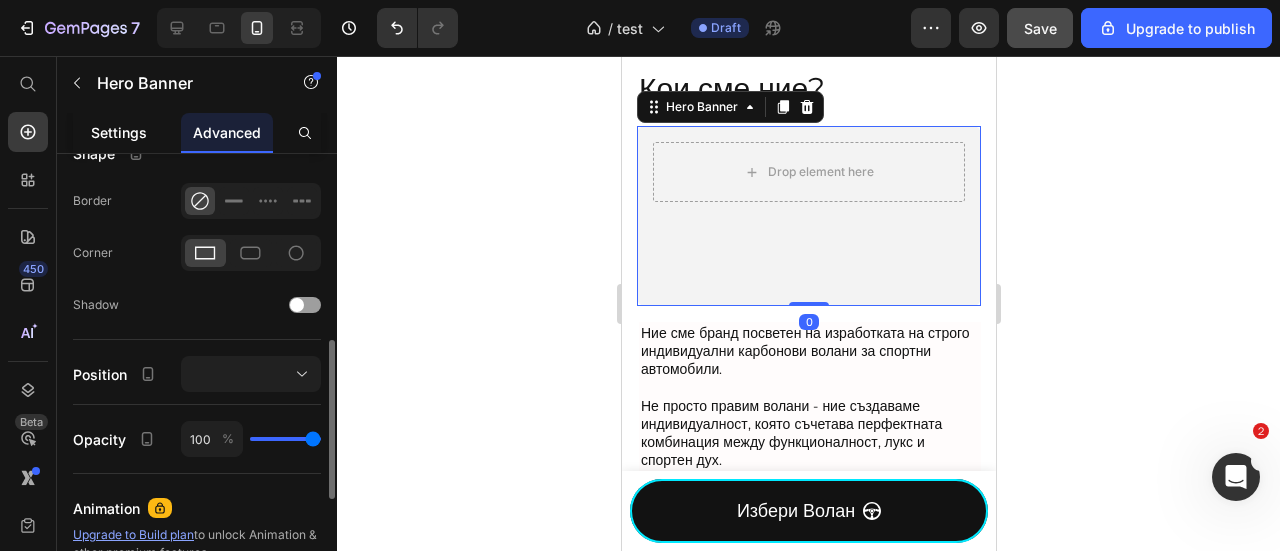 click on "Settings" at bounding box center [119, 132] 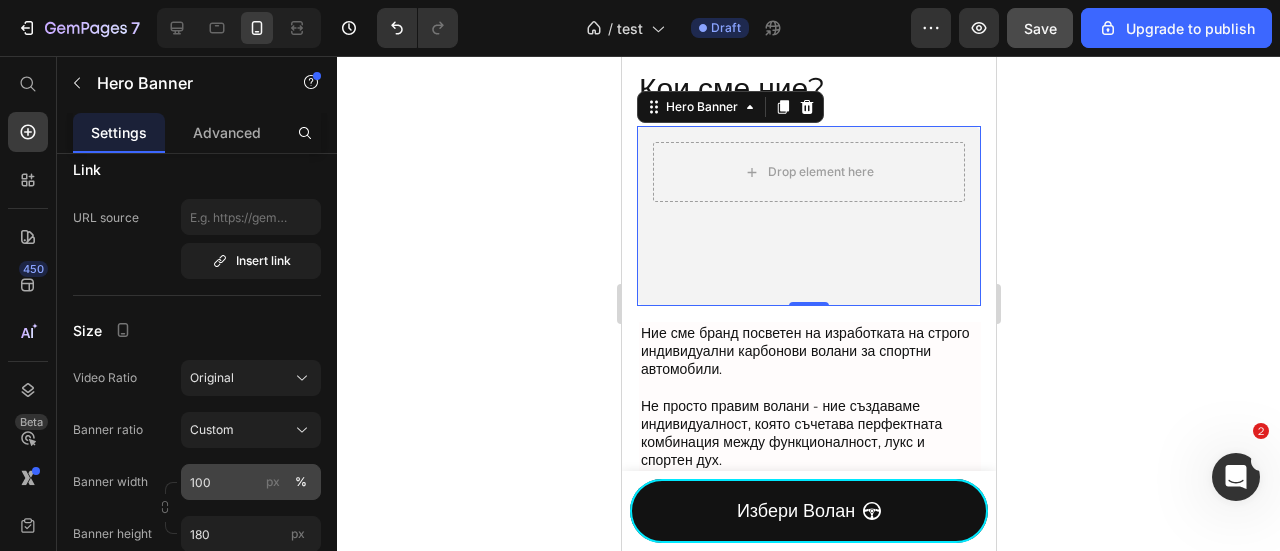 scroll, scrollTop: 800, scrollLeft: 0, axis: vertical 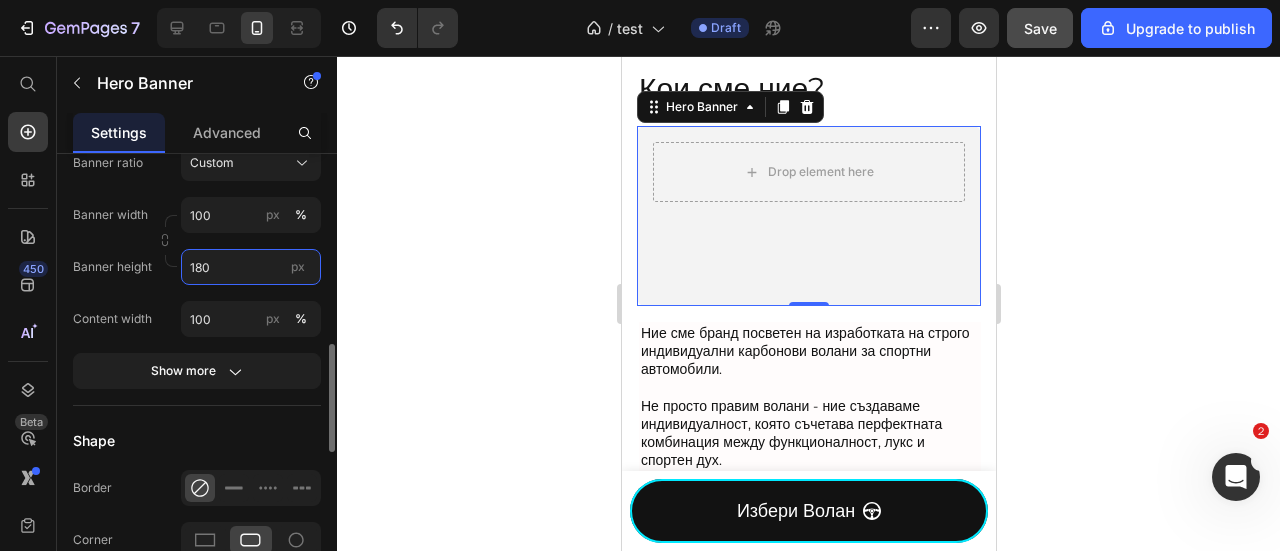 click on "180" at bounding box center (251, 267) 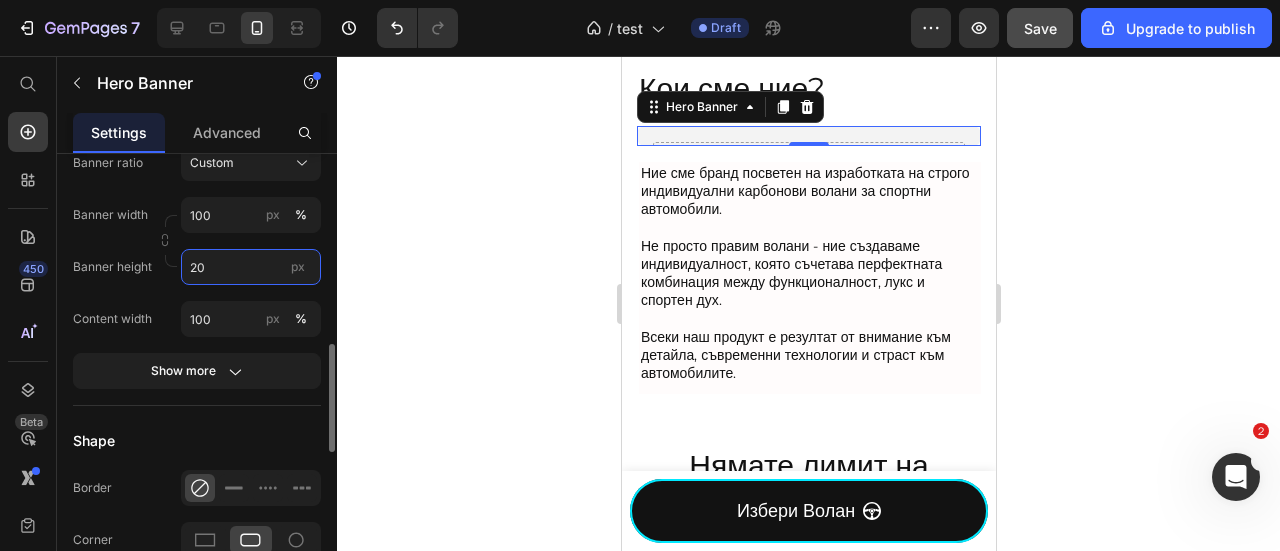 type on "200" 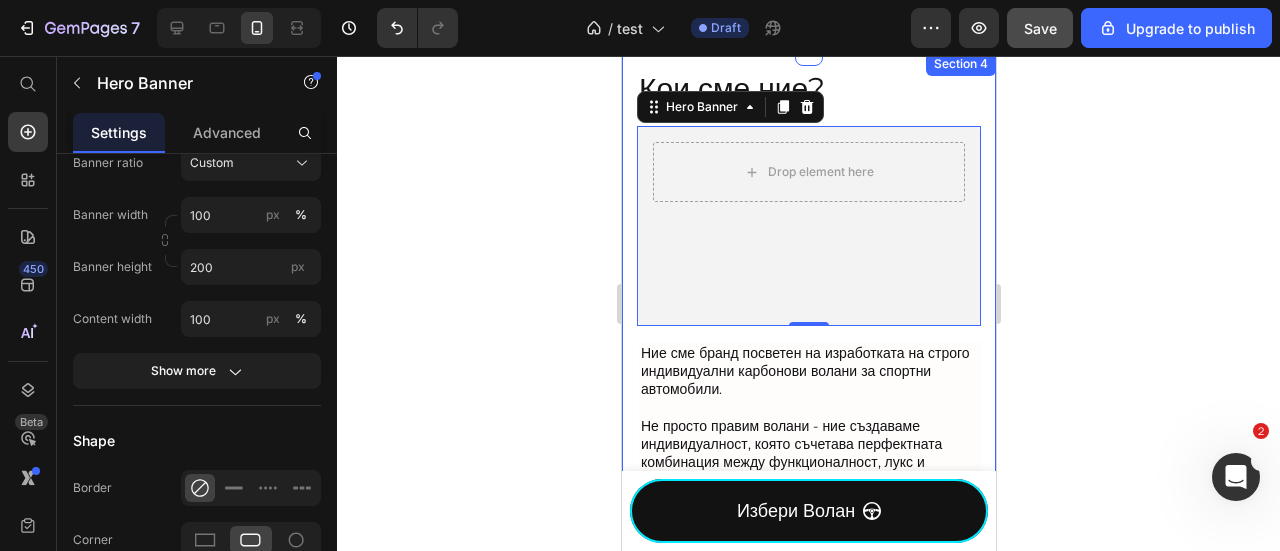 click 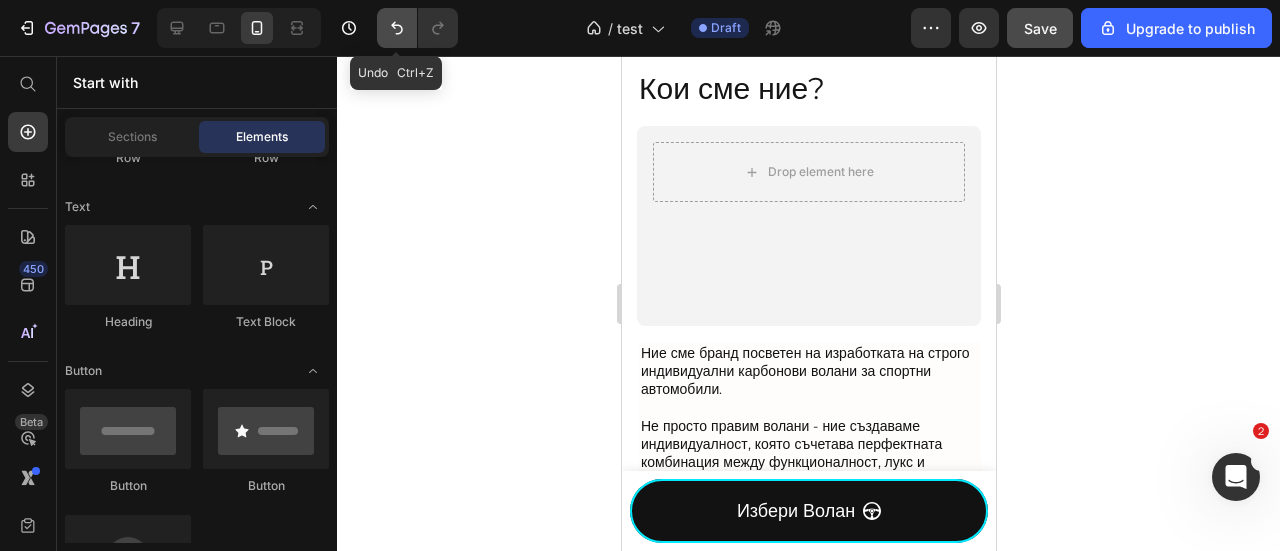 click 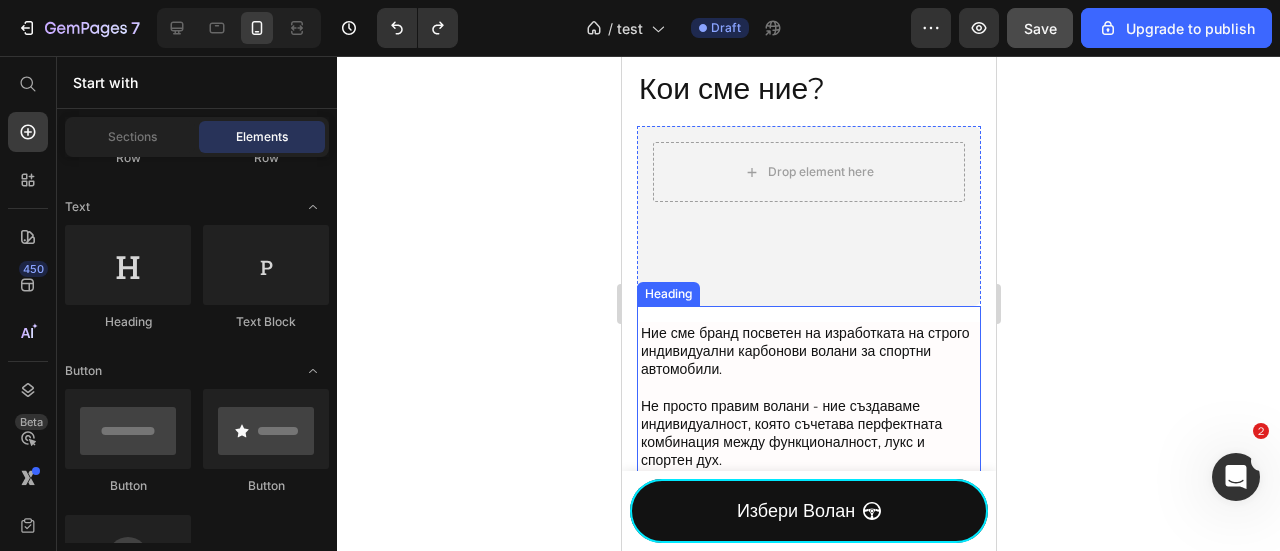 click on "Ние сме бранд посветен на изработката на строго индивидуални карбонови волани за спортни автомобили.  Не просто правим волани - ние създаваме индивидуалност, която съчетава перфектната комбинация между функционалност, лукс и спортен дух.  Всеки наш продукт е резултат от внимание към детайла, съвременни технологии и страст към автомобилите." at bounding box center (809, 438) 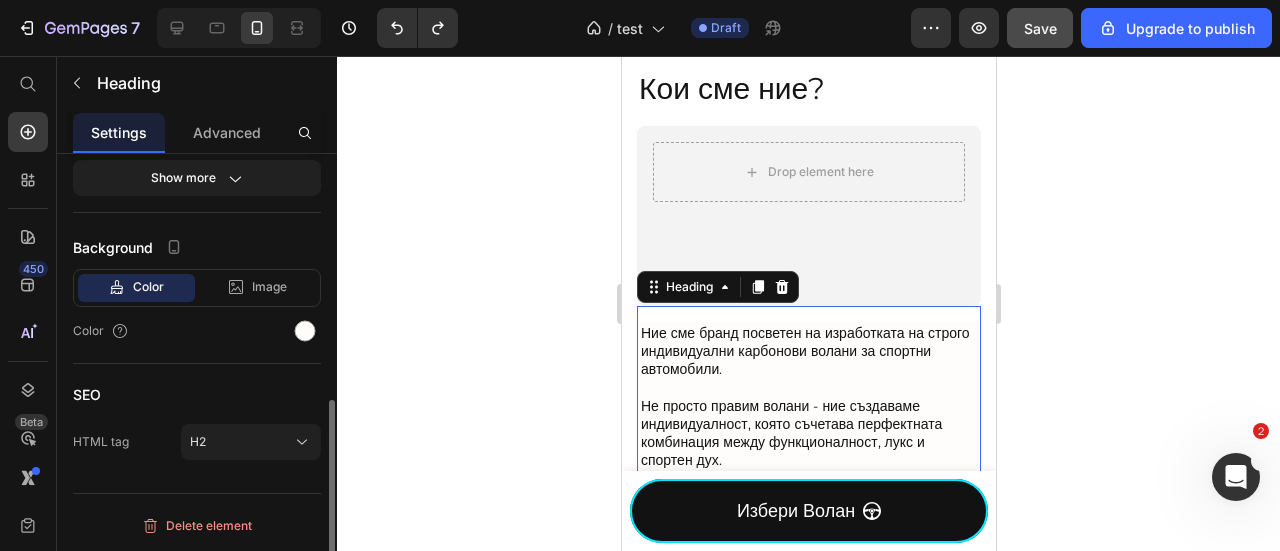 scroll, scrollTop: 0, scrollLeft: 0, axis: both 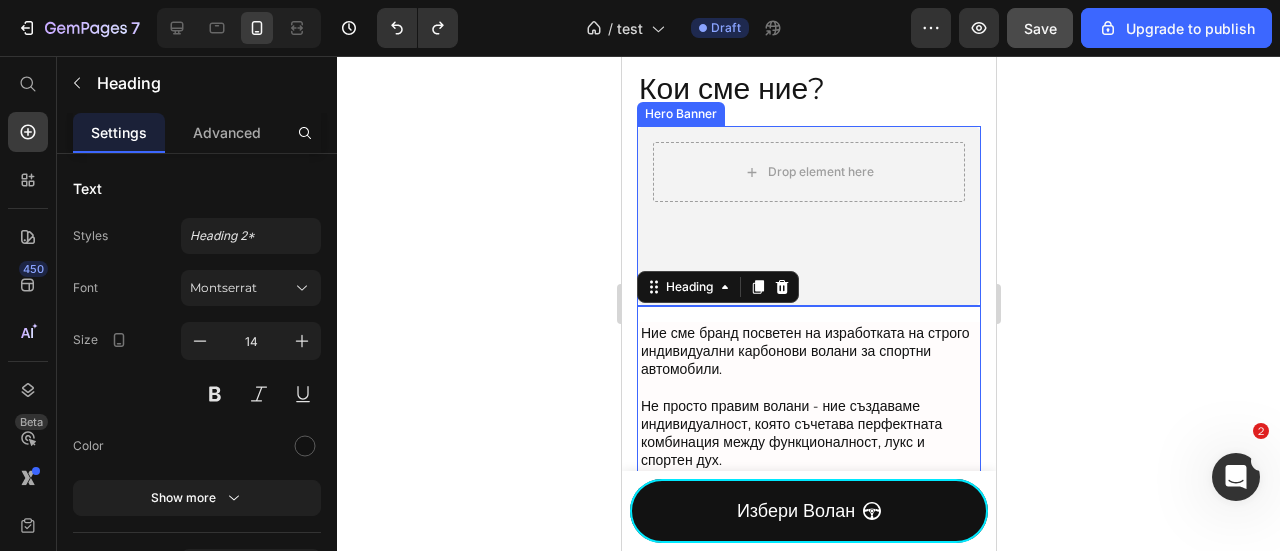 click at bounding box center [808, 216] 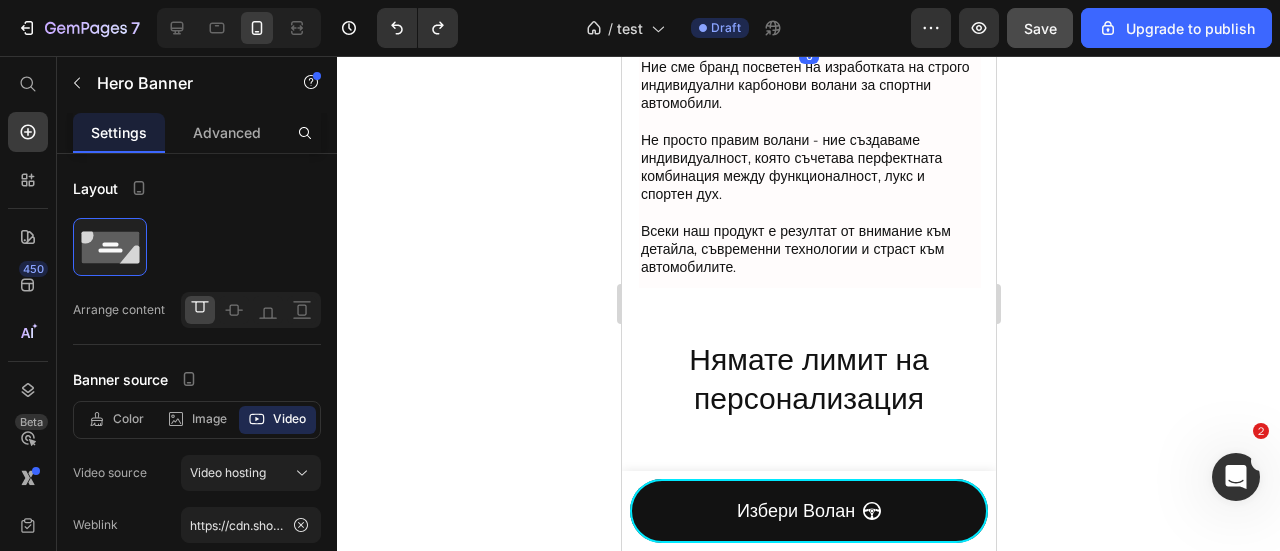 scroll, scrollTop: 498, scrollLeft: 0, axis: vertical 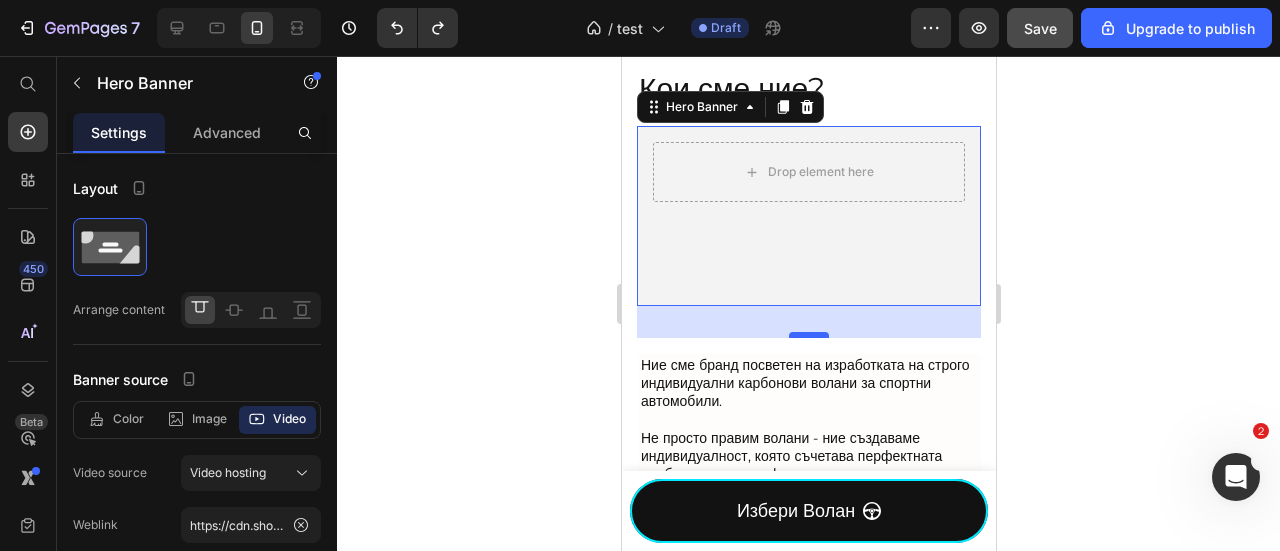drag, startPoint x: 796, startPoint y: 301, endPoint x: 794, endPoint y: 333, distance: 32.06244 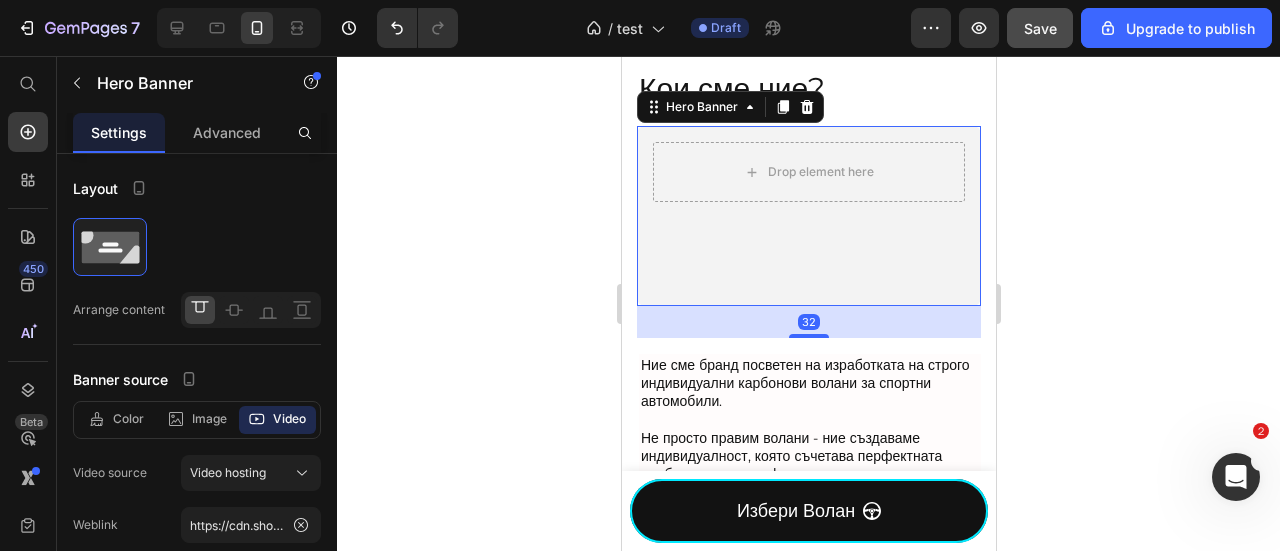 click 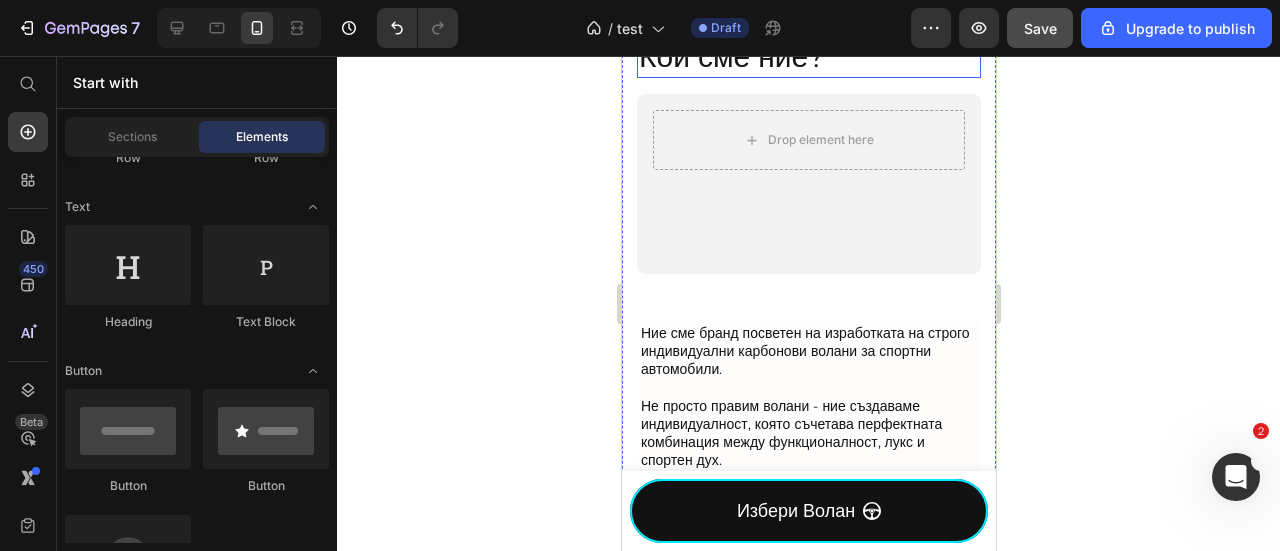 scroll, scrollTop: 533, scrollLeft: 0, axis: vertical 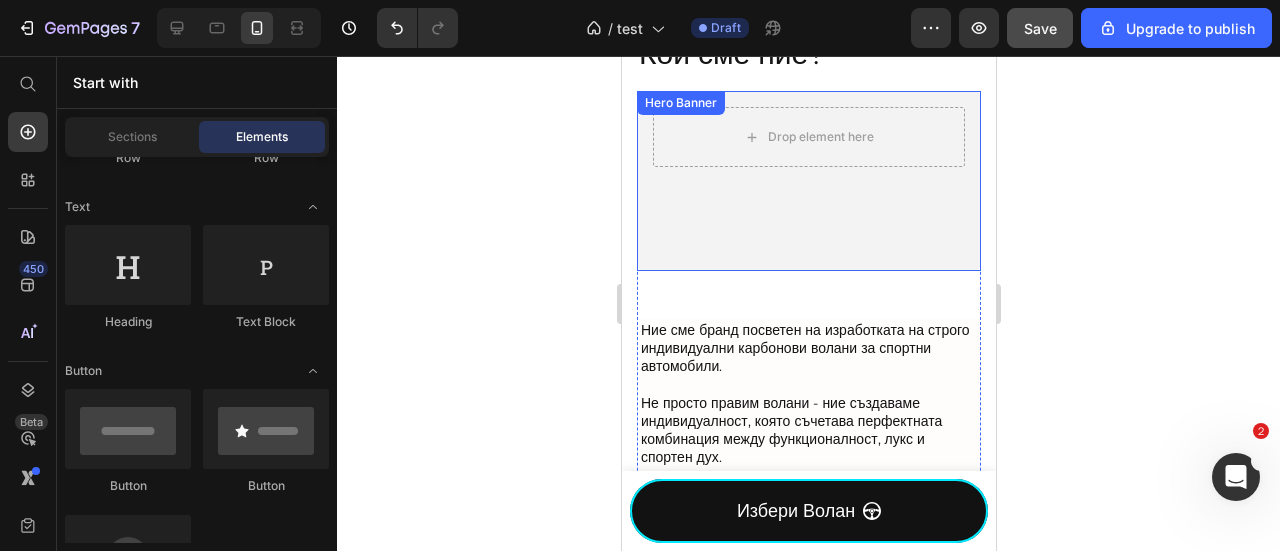 click at bounding box center (808, 181) 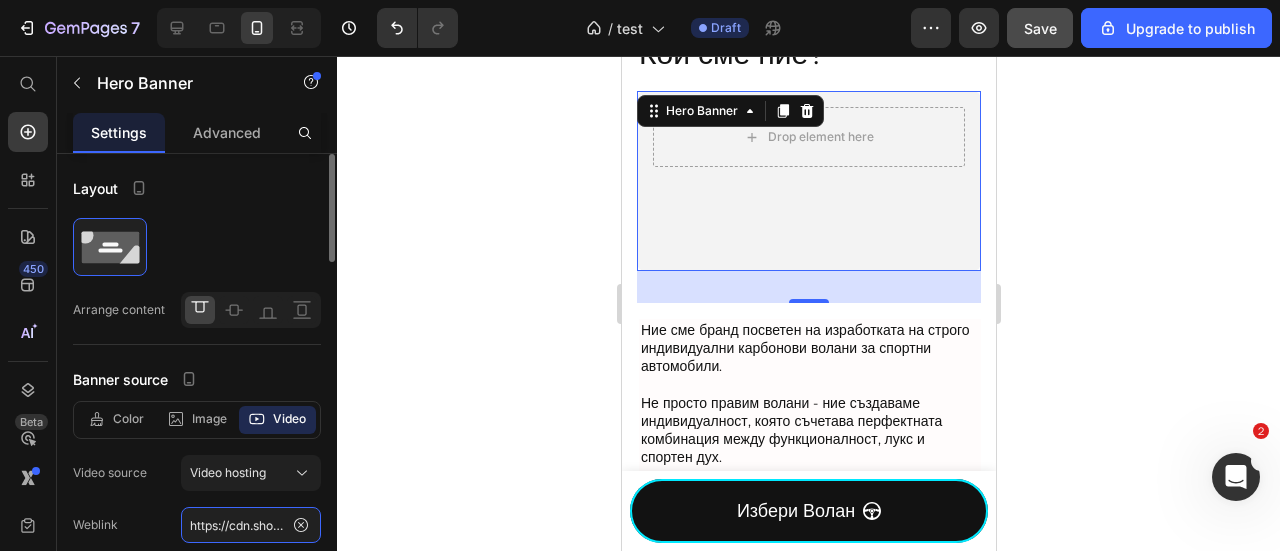click on "https://cdn.shopify.com/videos/c/o/v/1ccd56469718410d84ce095c7bdaeda1.mp4" 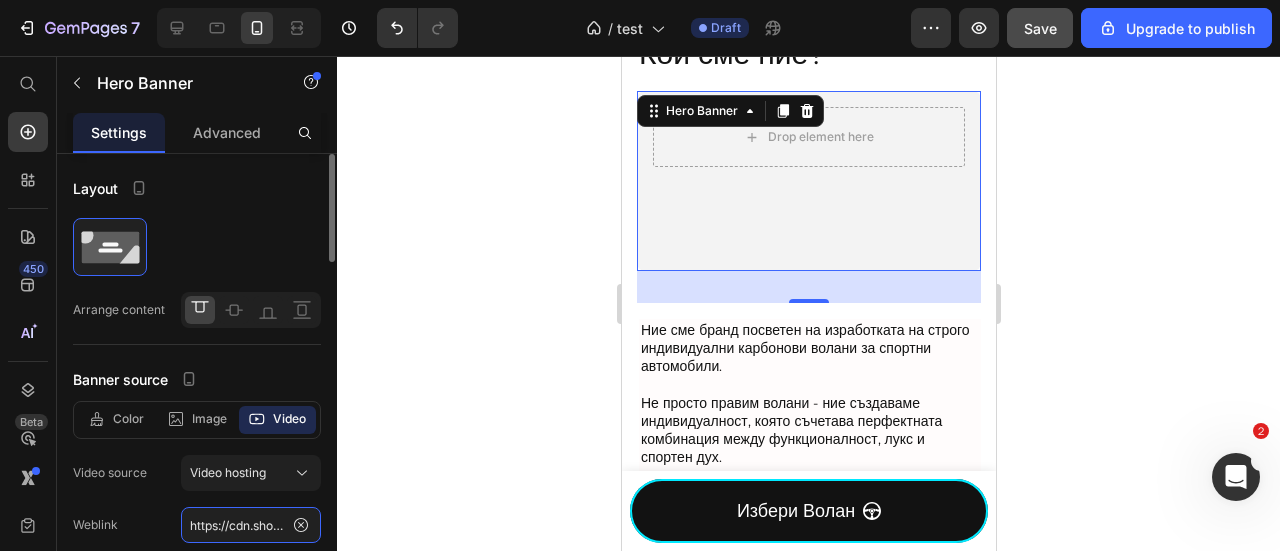 paste on "5b57d9197add4d17a3129979dd774e9c" 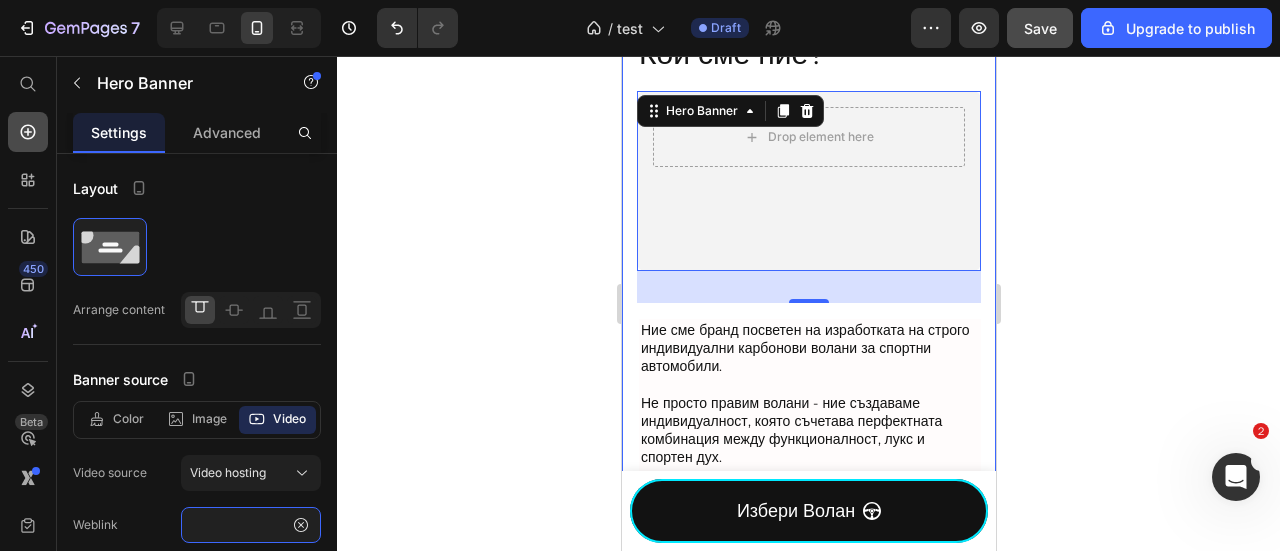 type on "https://cdn.shopify.com/videos/c/o/v/5b57d9197add4d17a3129979dd774e9c.mp4" 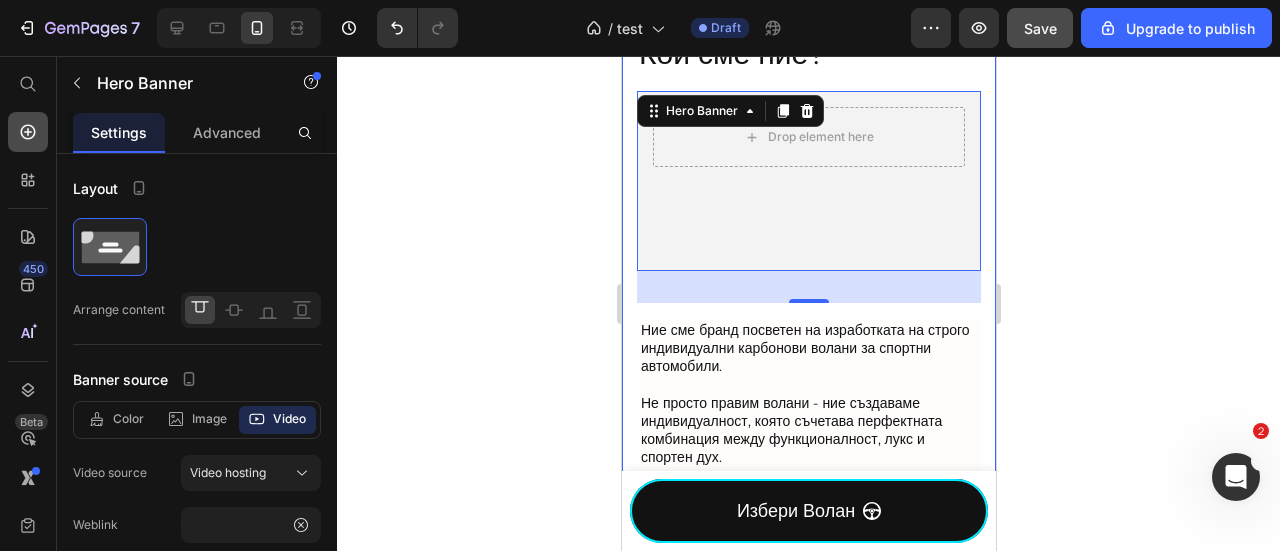 click 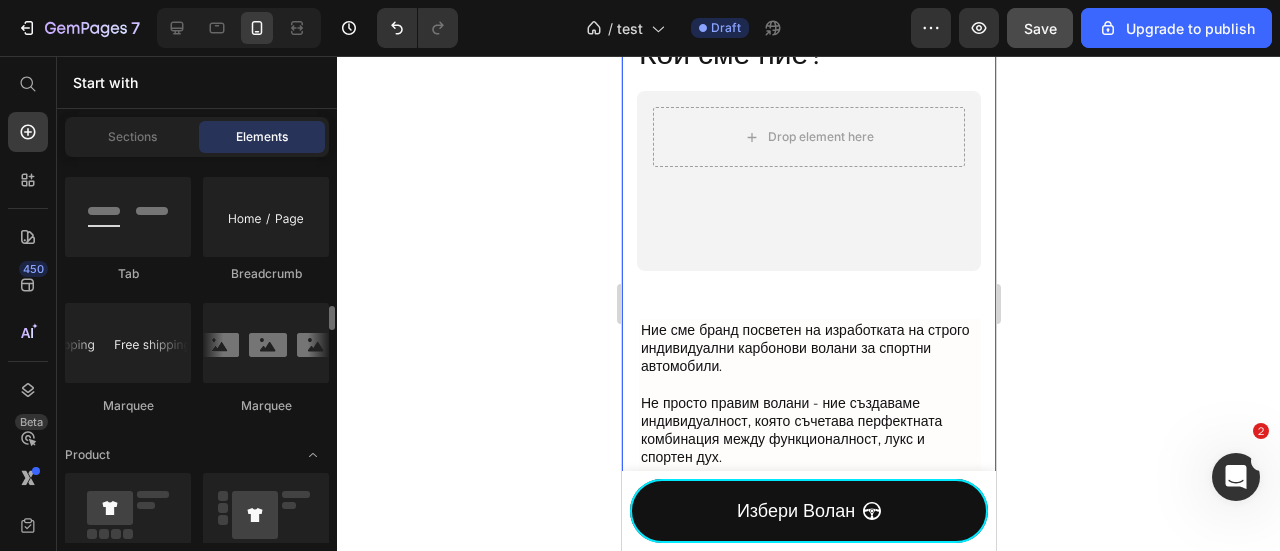 scroll, scrollTop: 2666, scrollLeft: 0, axis: vertical 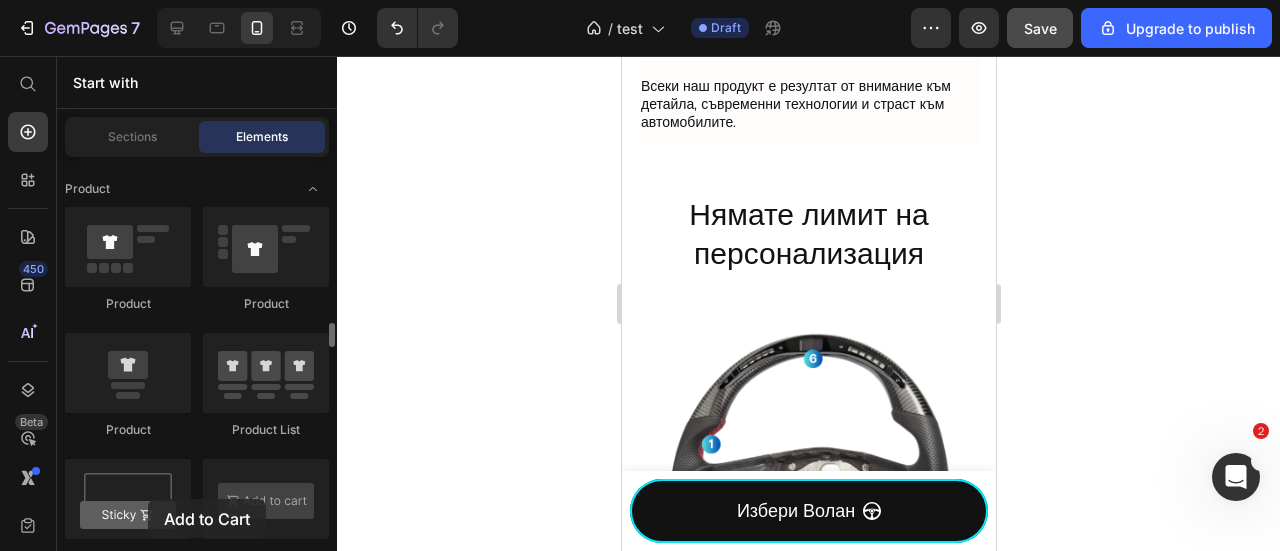 drag, startPoint x: 596, startPoint y: 310, endPoint x: 166, endPoint y: 449, distance: 451.90817 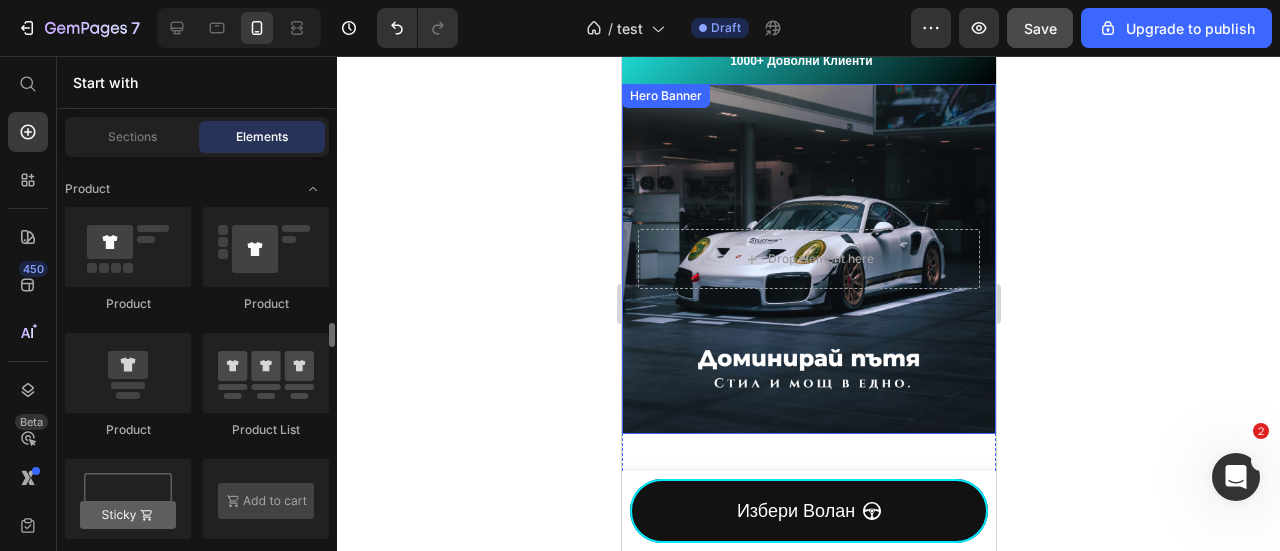 scroll, scrollTop: 309, scrollLeft: 0, axis: vertical 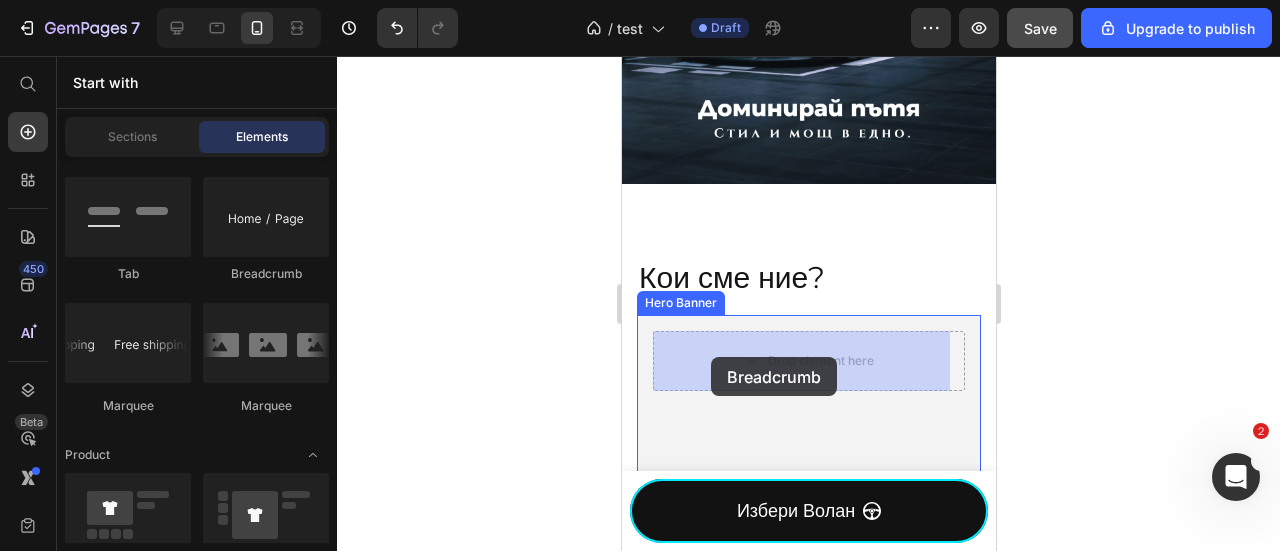 drag, startPoint x: 877, startPoint y: 325, endPoint x: 710, endPoint y: 357, distance: 170.03824 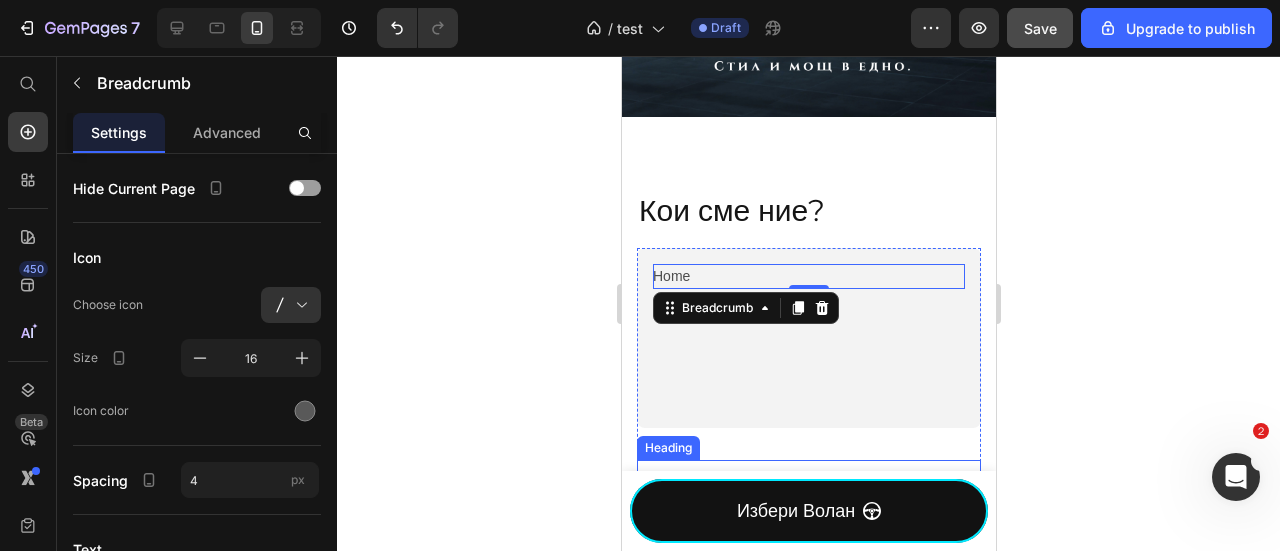 scroll, scrollTop: 309, scrollLeft: 0, axis: vertical 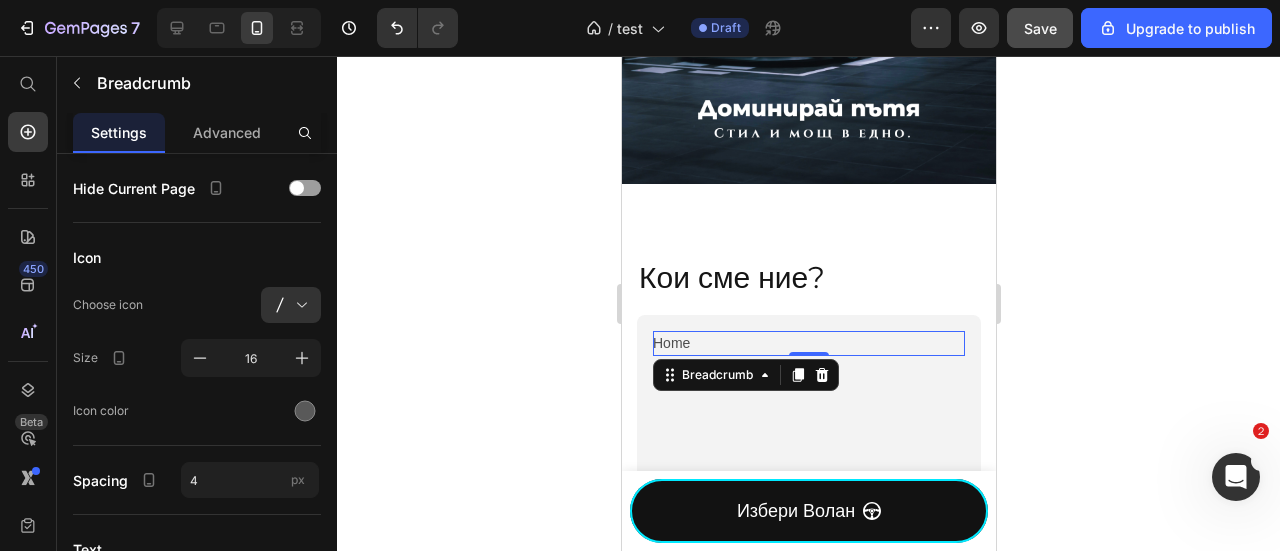 click on "Home" at bounding box center [808, 343] 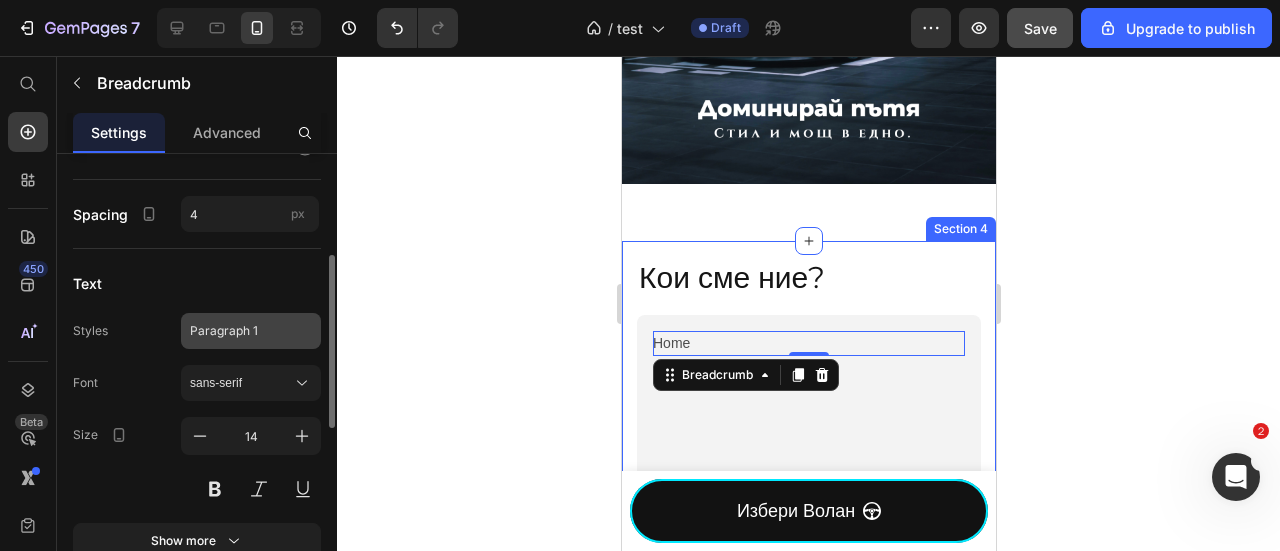scroll, scrollTop: 0, scrollLeft: 0, axis: both 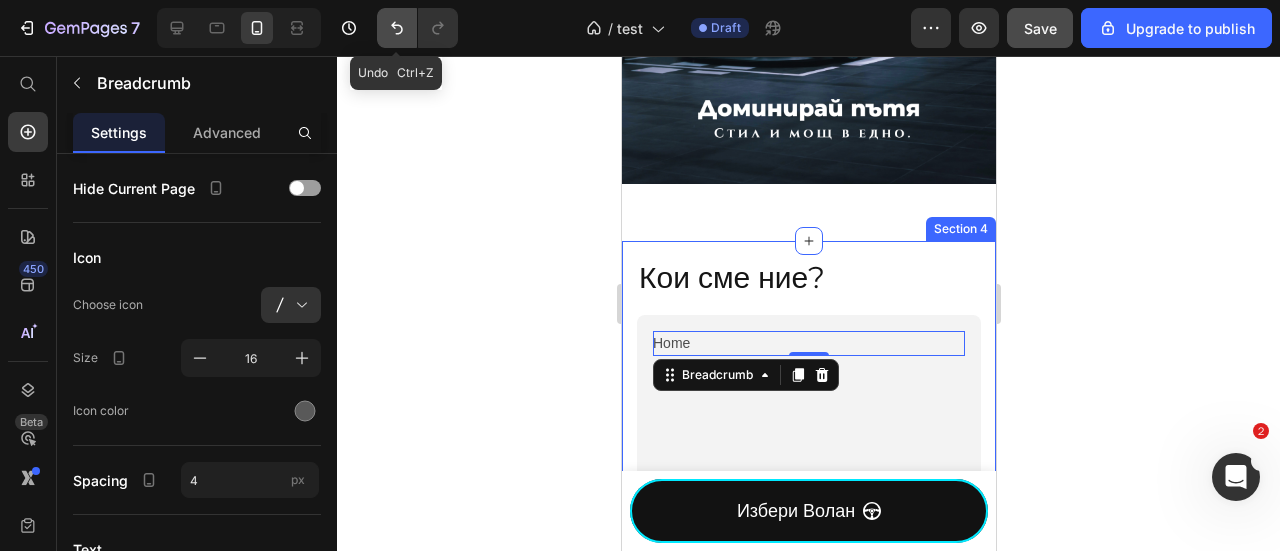click 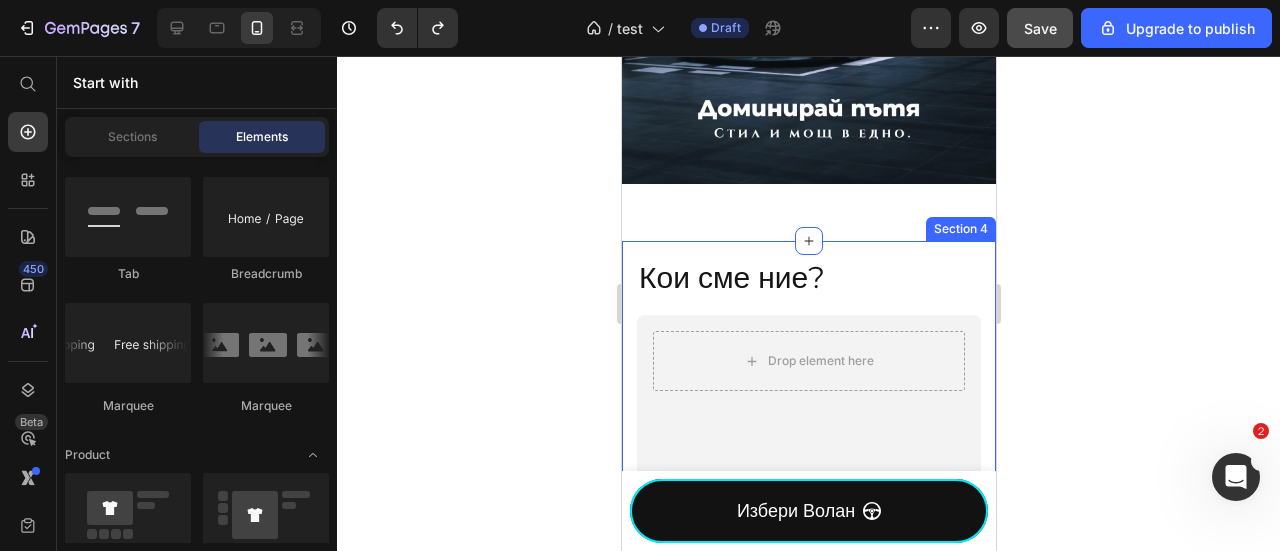 scroll, scrollTop: 2133, scrollLeft: 0, axis: vertical 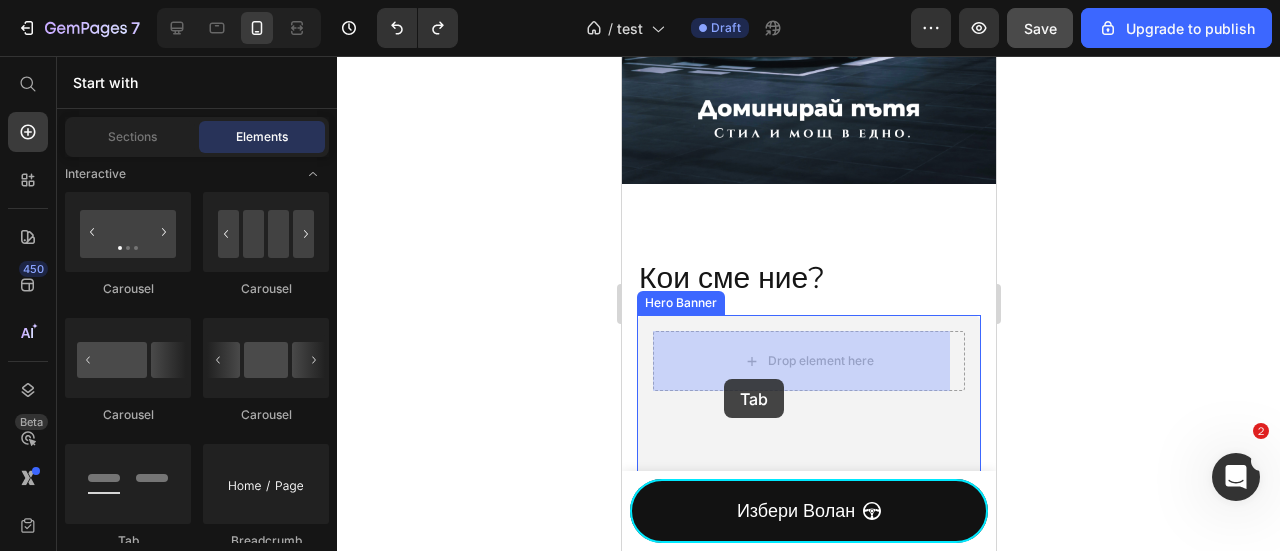 drag, startPoint x: 1241, startPoint y: 451, endPoint x: 732, endPoint y: 366, distance: 516.04846 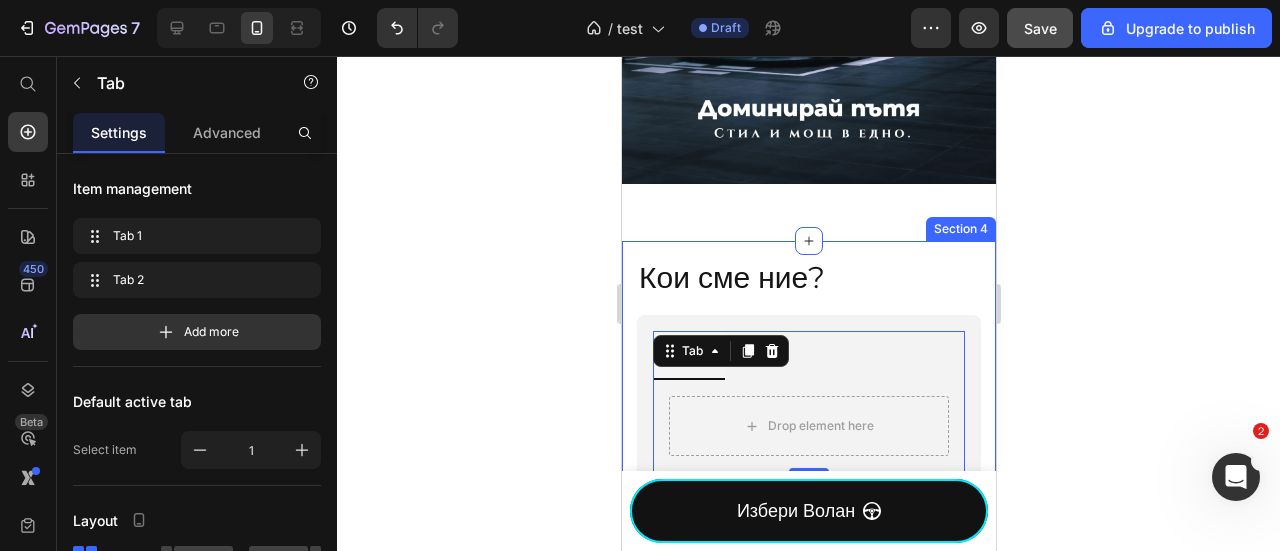click 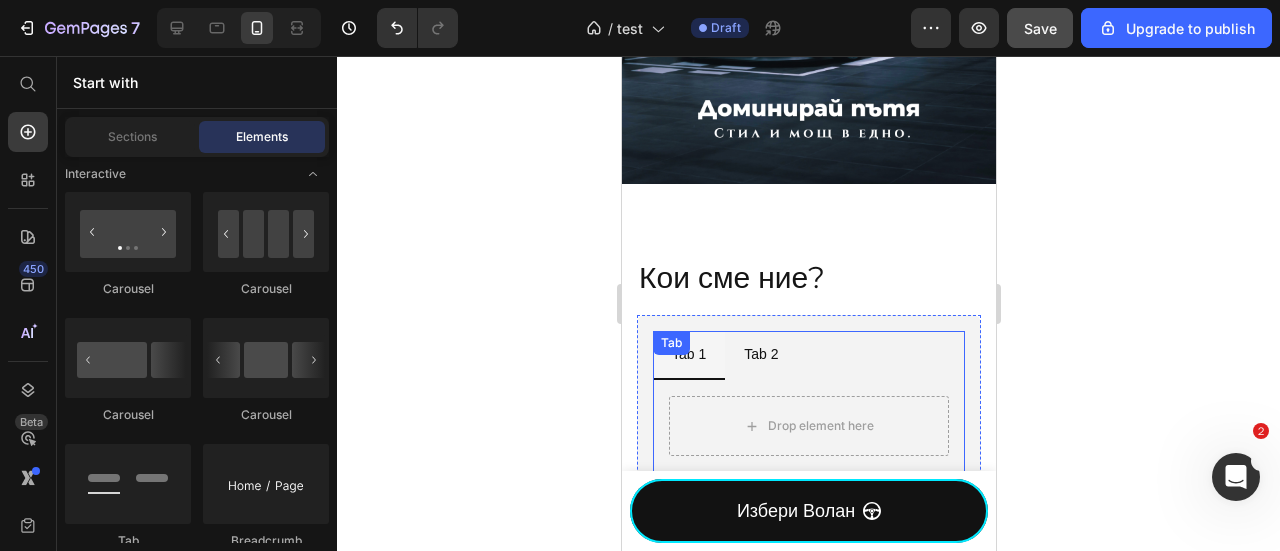 scroll, scrollTop: 576, scrollLeft: 0, axis: vertical 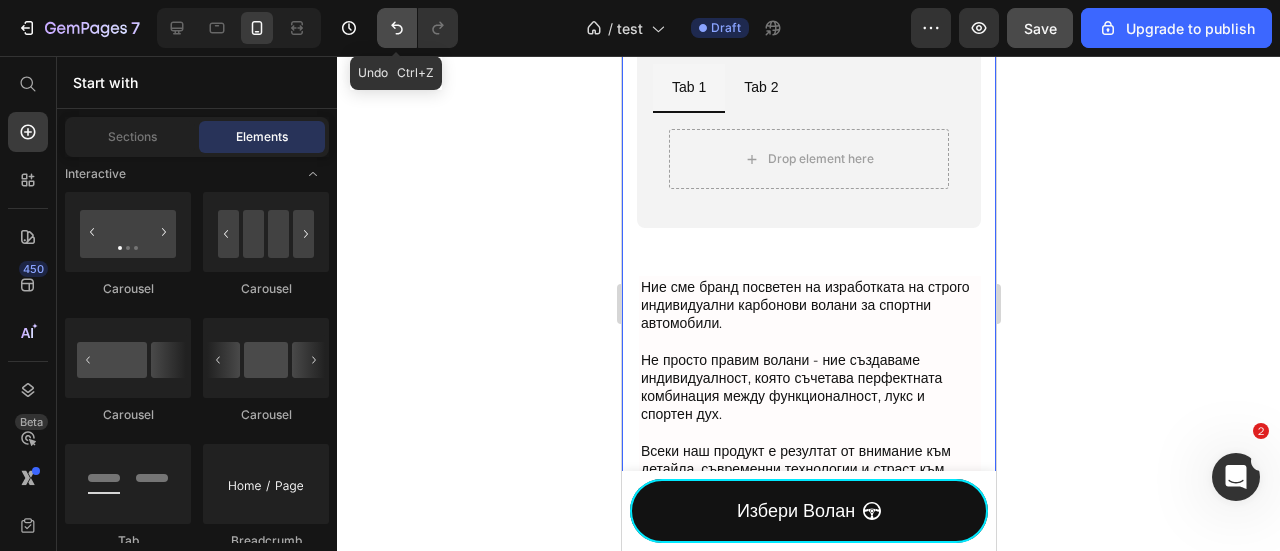 click 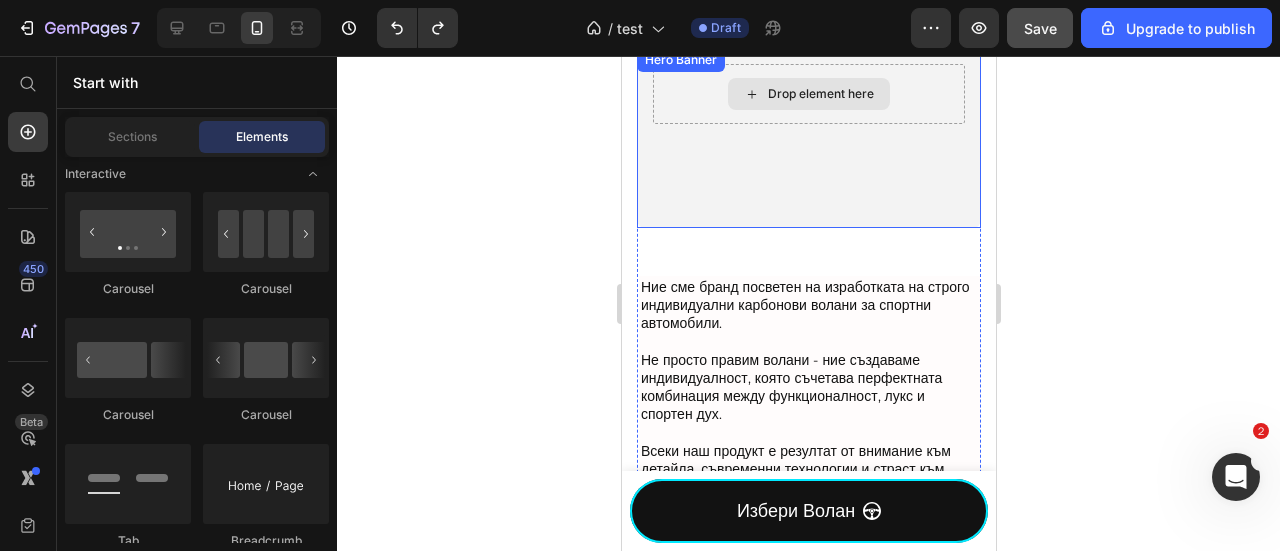 click on "Drop element here" at bounding box center [808, 94] 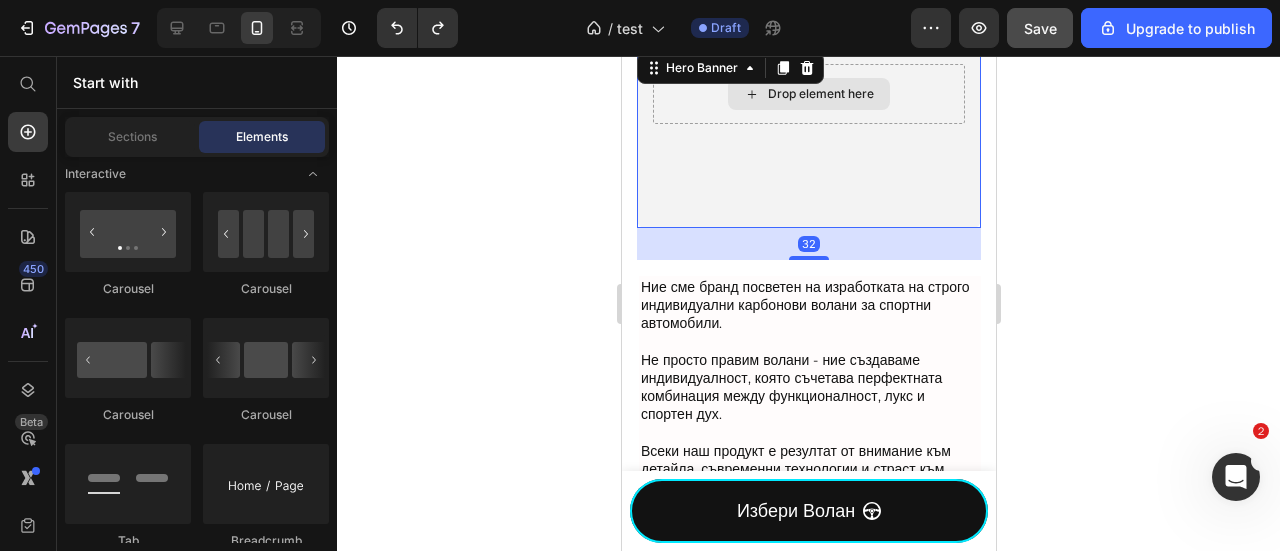 click on "Drop element here" at bounding box center (808, 94) 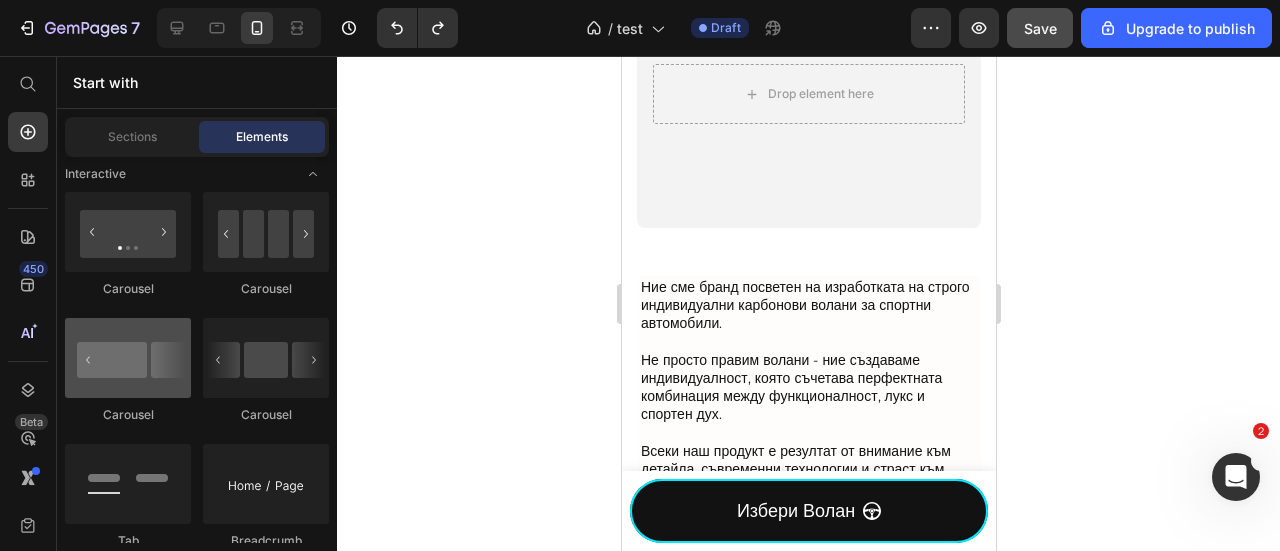 scroll, scrollTop: 1866, scrollLeft: 0, axis: vertical 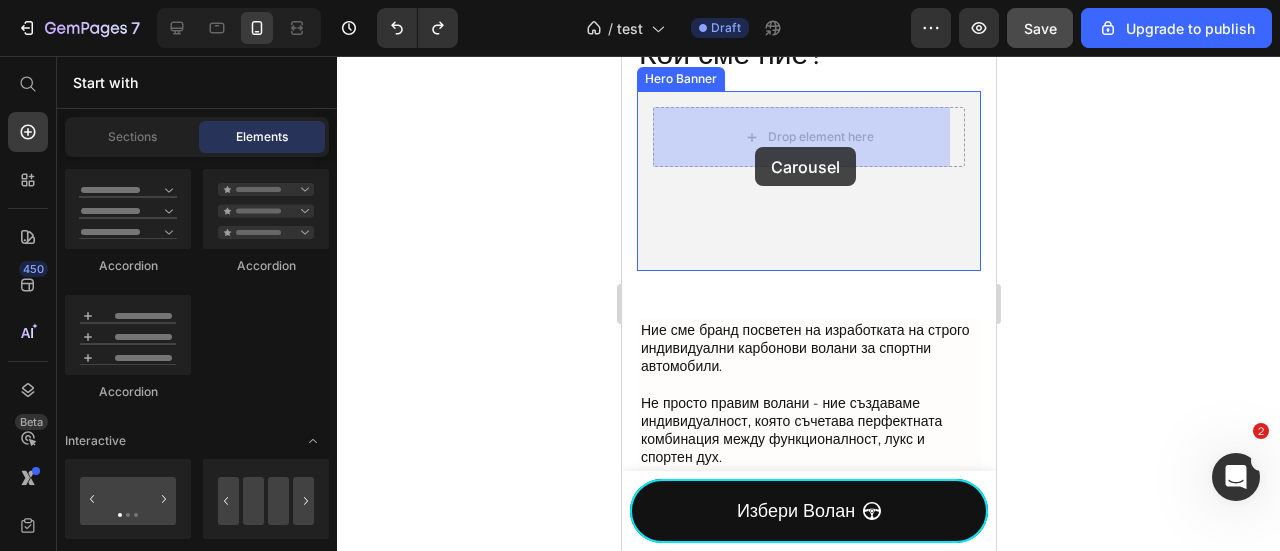 drag, startPoint x: 1215, startPoint y: 375, endPoint x: 762, endPoint y: 143, distance: 508.95285 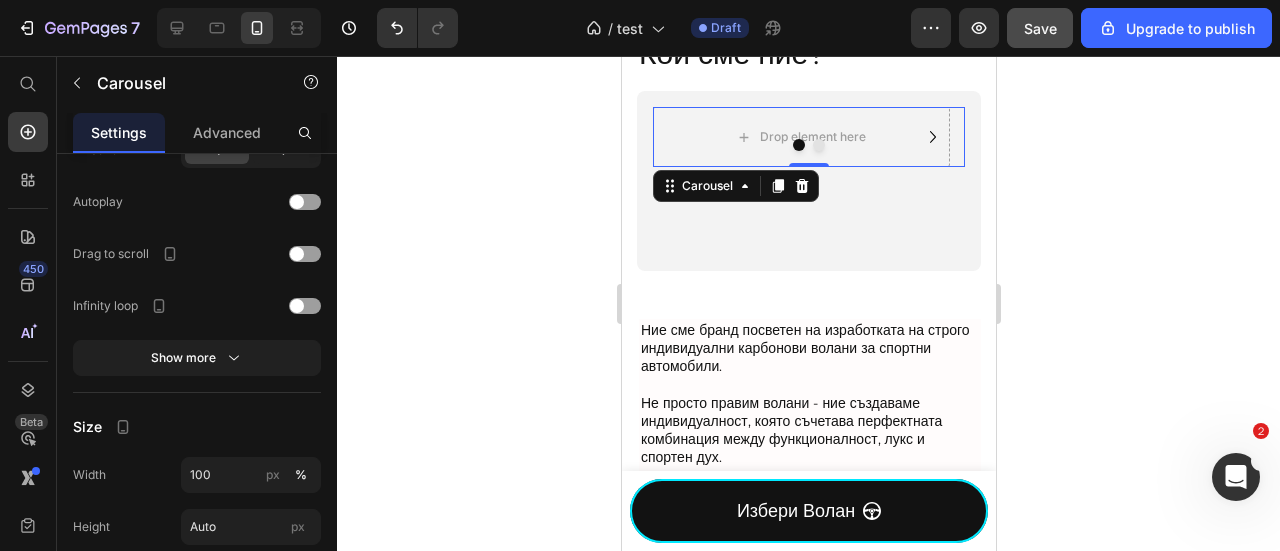 scroll, scrollTop: 1333, scrollLeft: 0, axis: vertical 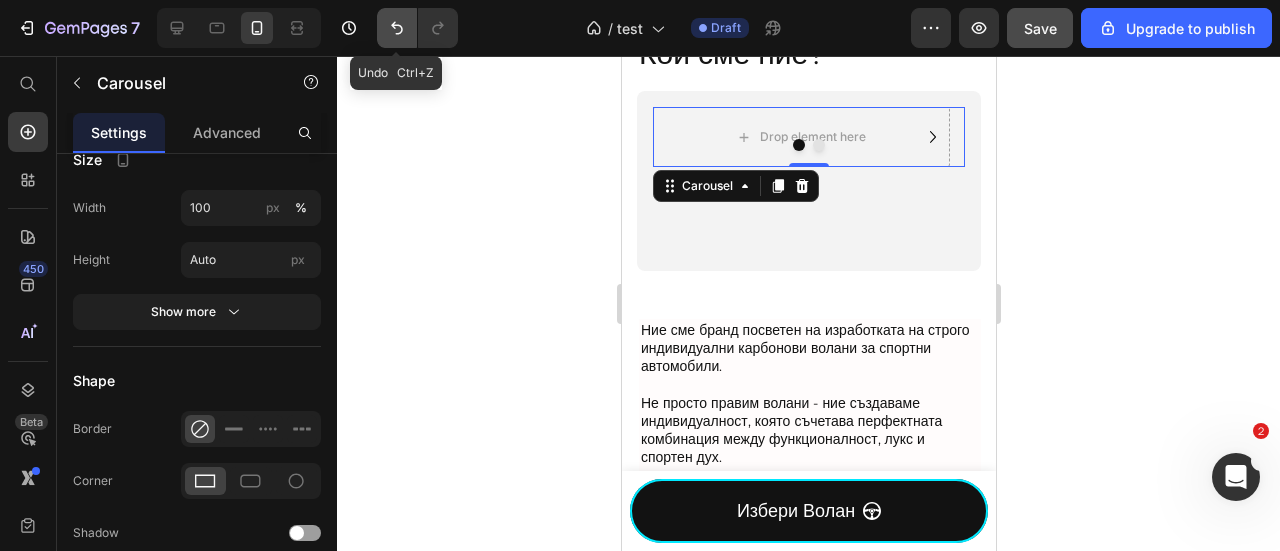 click 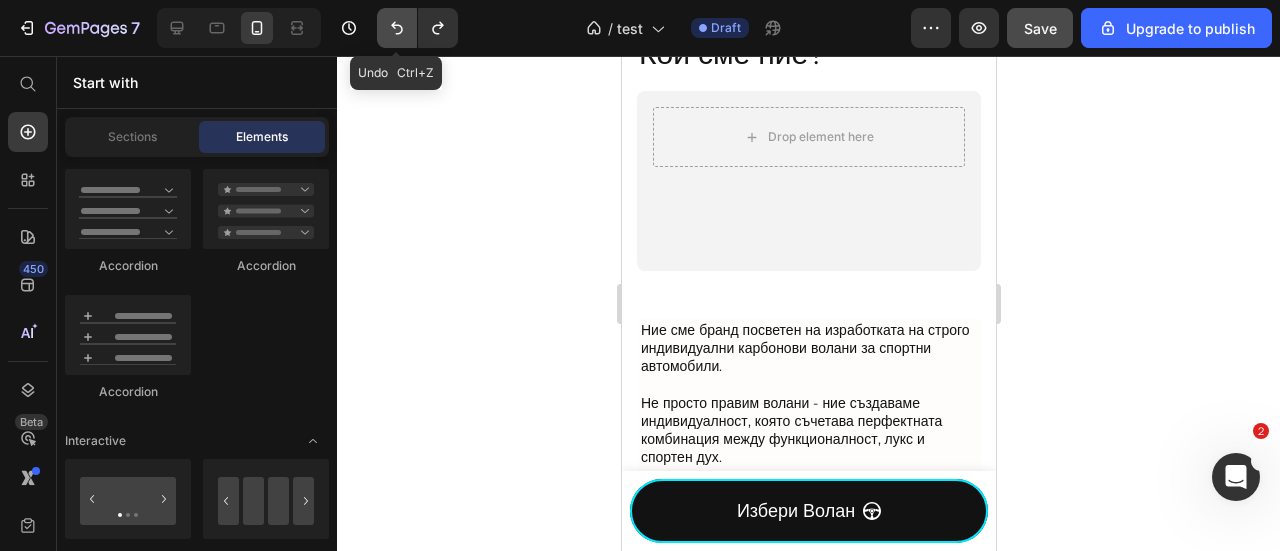 click 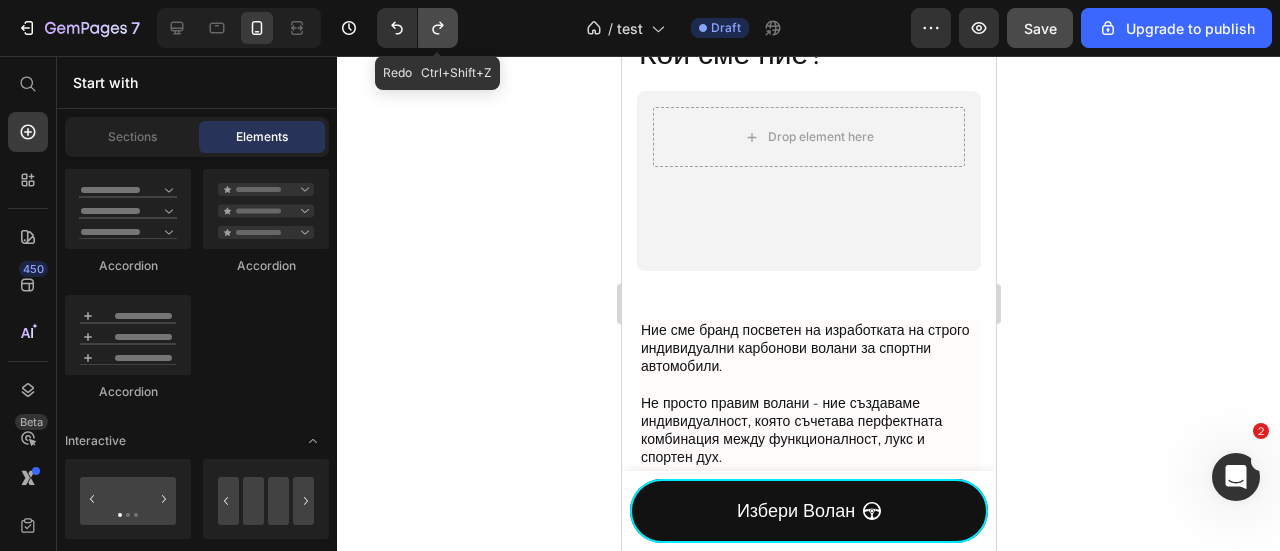 click 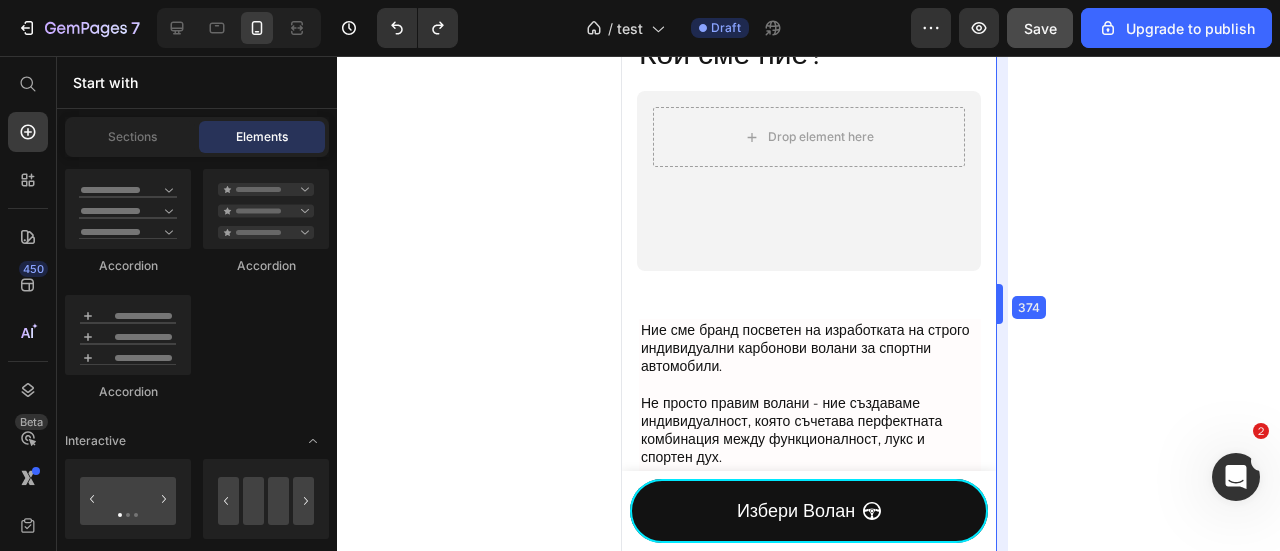 drag, startPoint x: 998, startPoint y: 172, endPoint x: 363, endPoint y: 121, distance: 637.04474 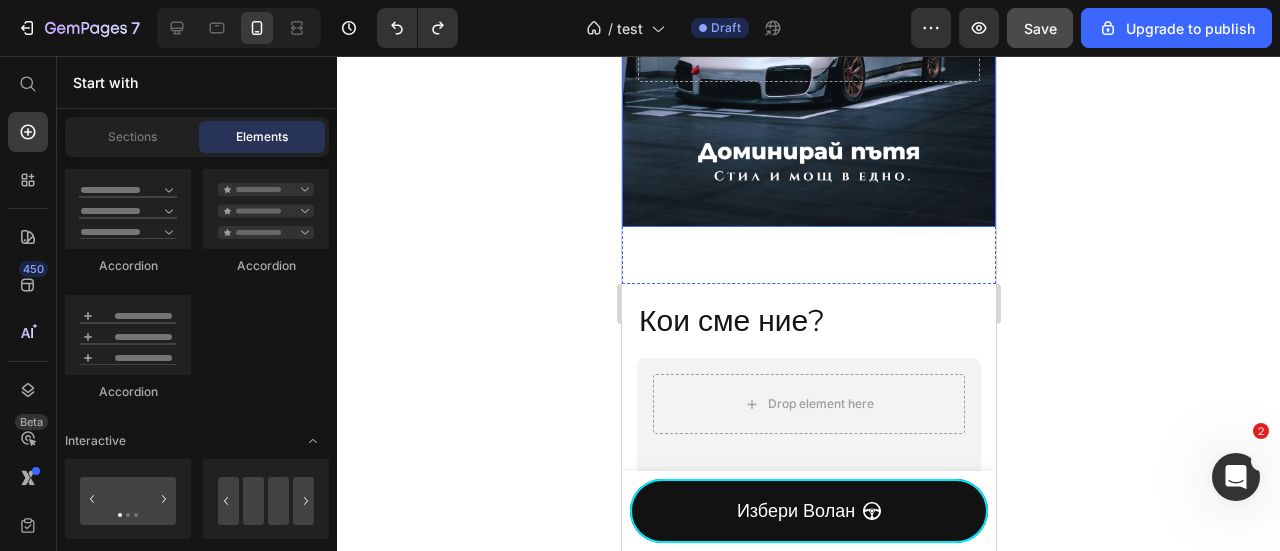 scroll, scrollTop: 533, scrollLeft: 0, axis: vertical 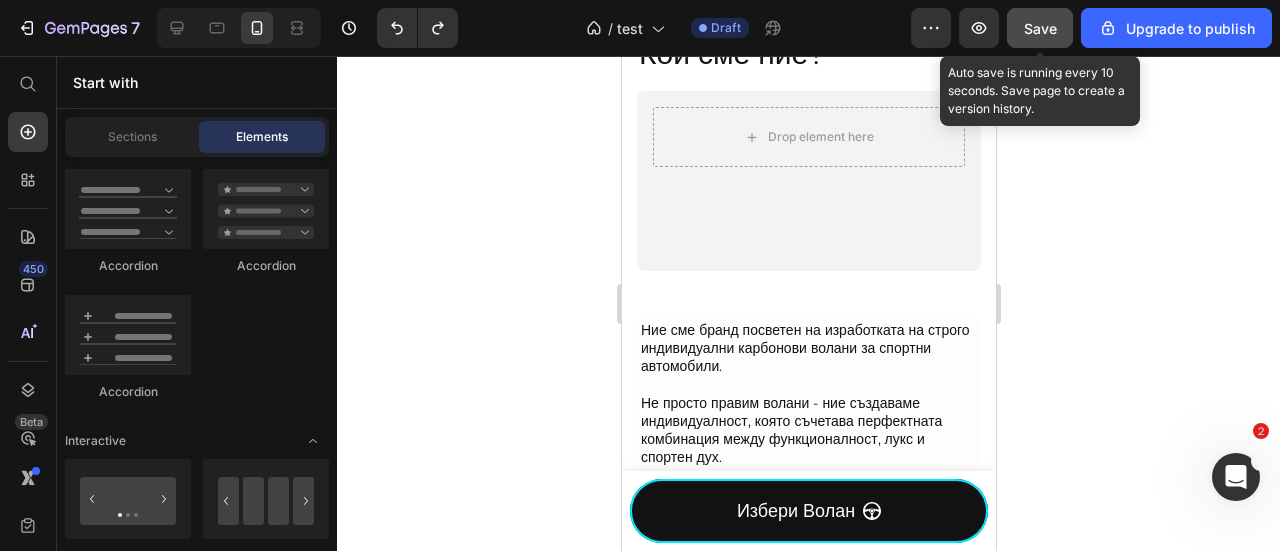 click on "Save" 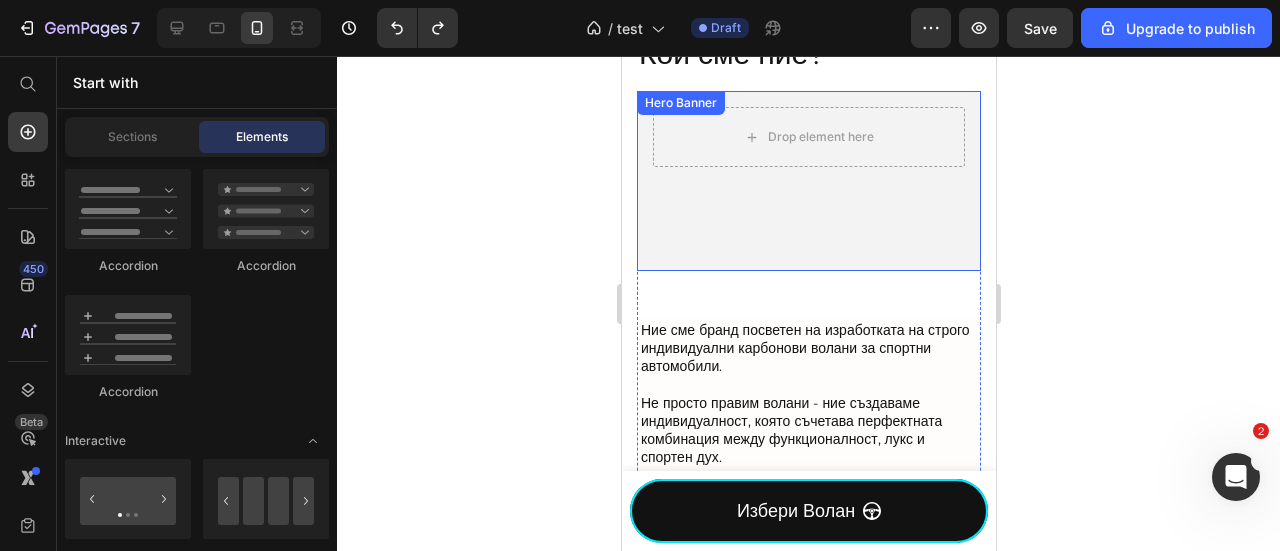 click at bounding box center [808, 181] 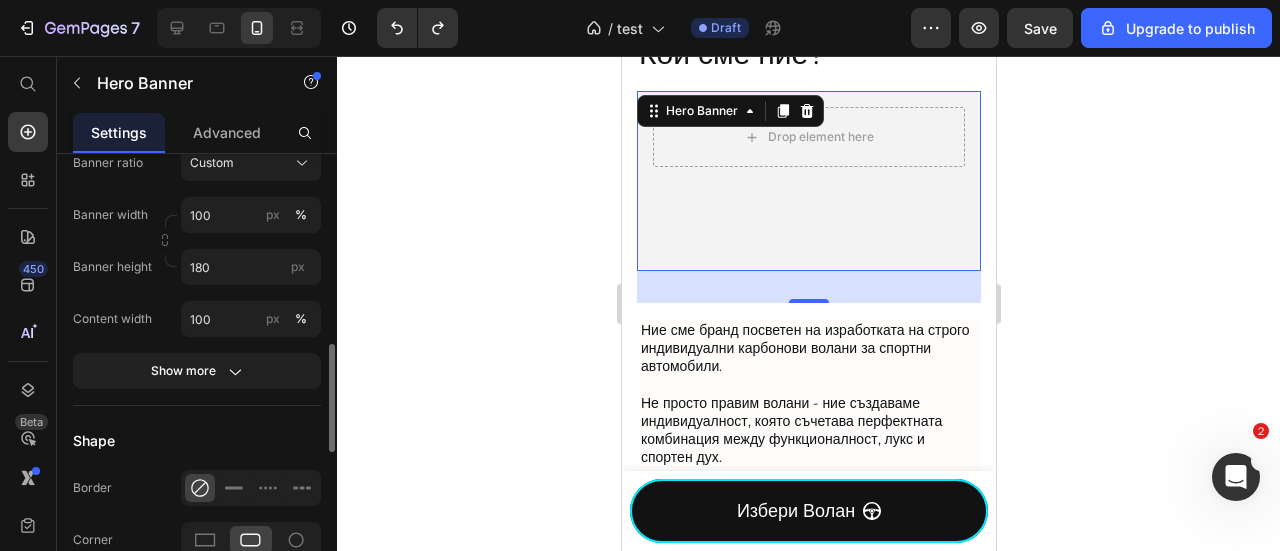scroll, scrollTop: 1066, scrollLeft: 0, axis: vertical 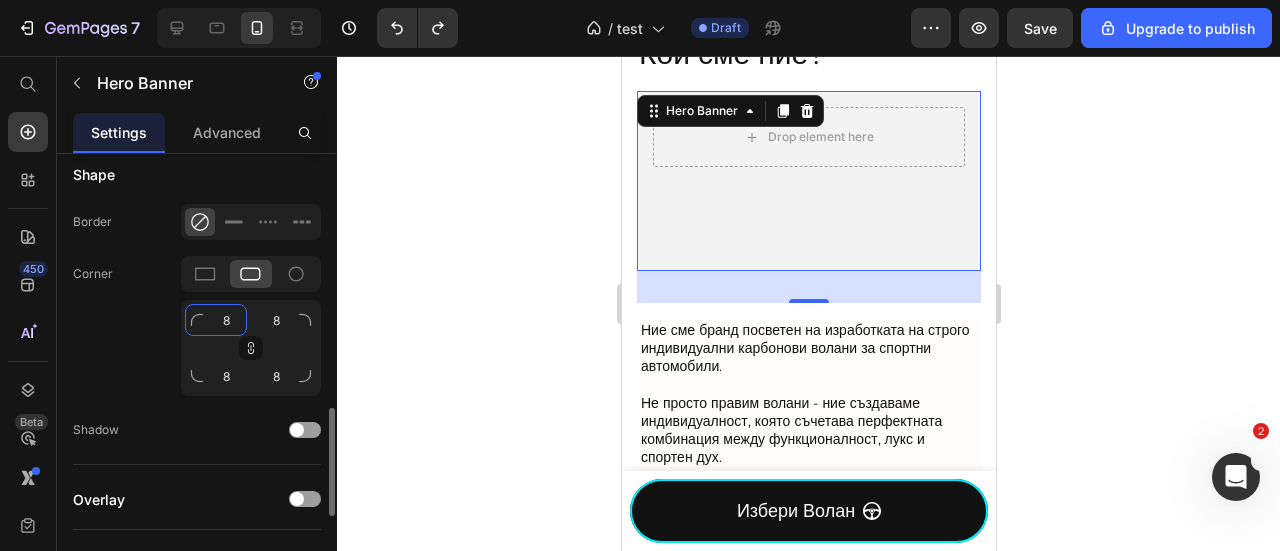 click on "8" 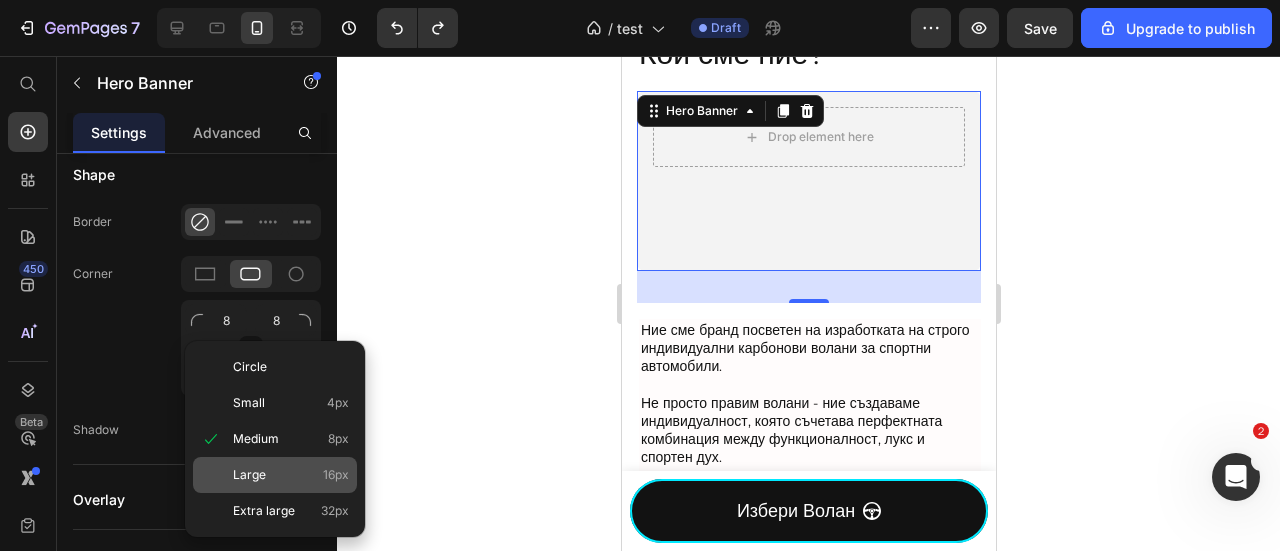 click on "Large 16px" at bounding box center (291, 475) 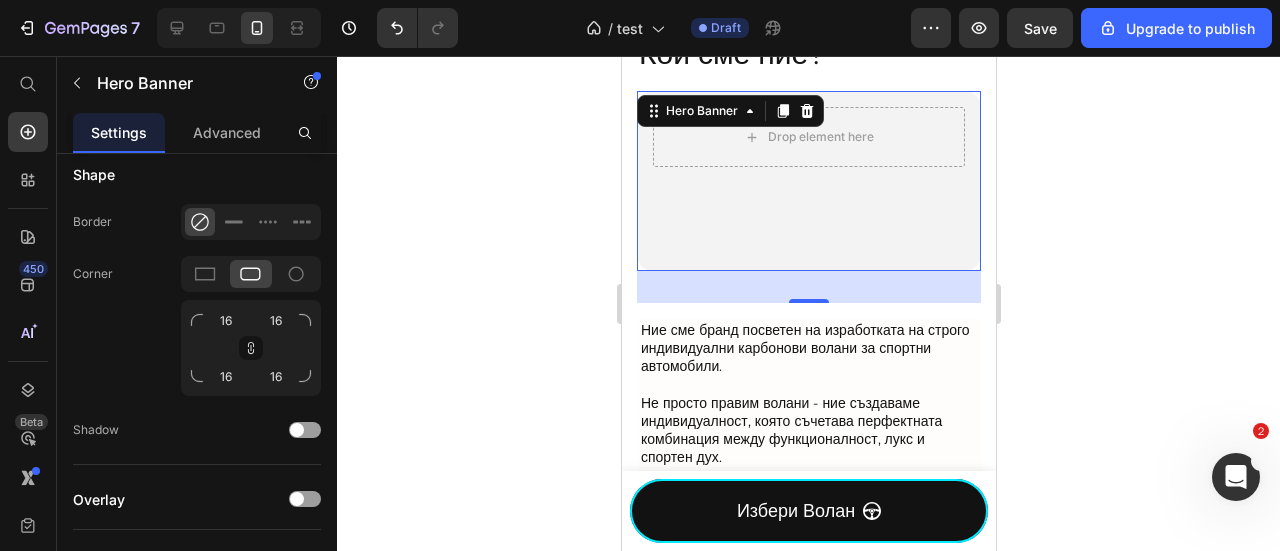 click 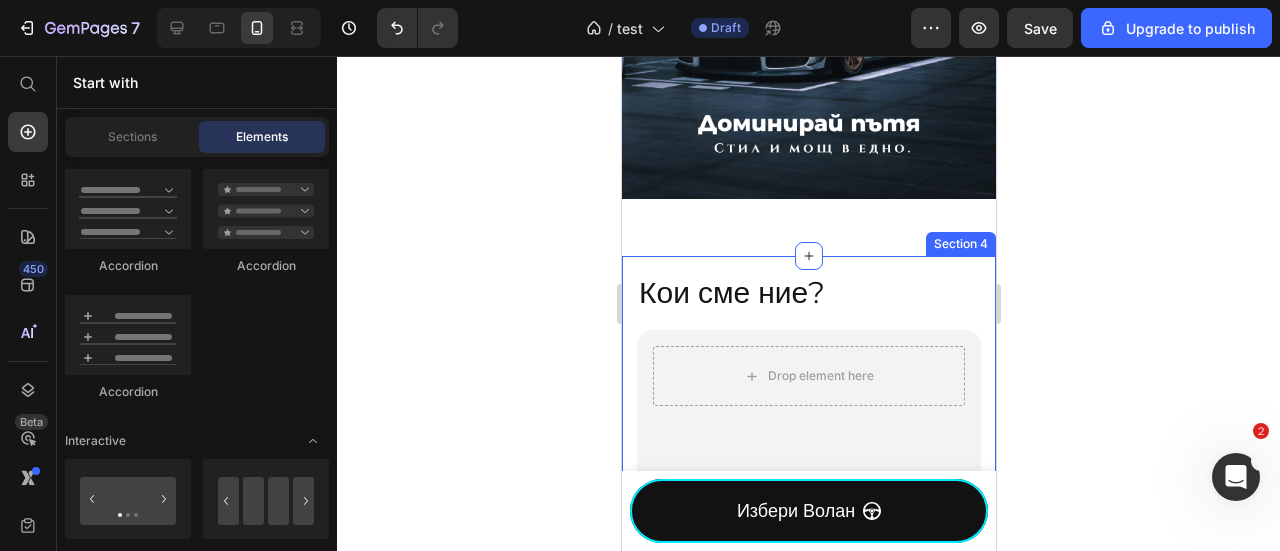 scroll, scrollTop: 266, scrollLeft: 0, axis: vertical 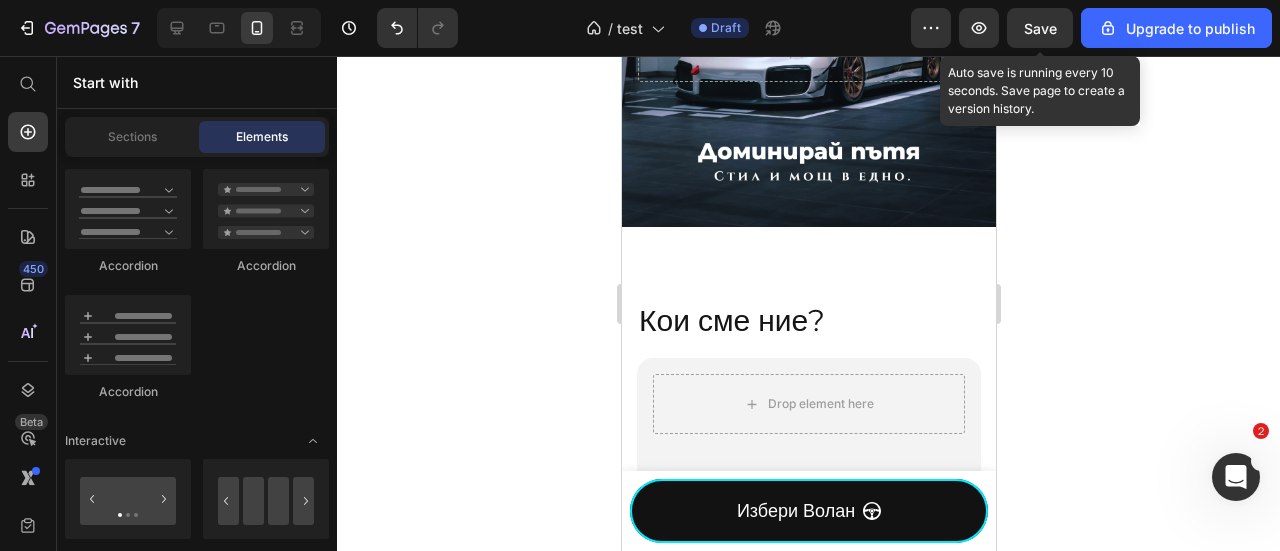 click on "Save" at bounding box center (1040, 28) 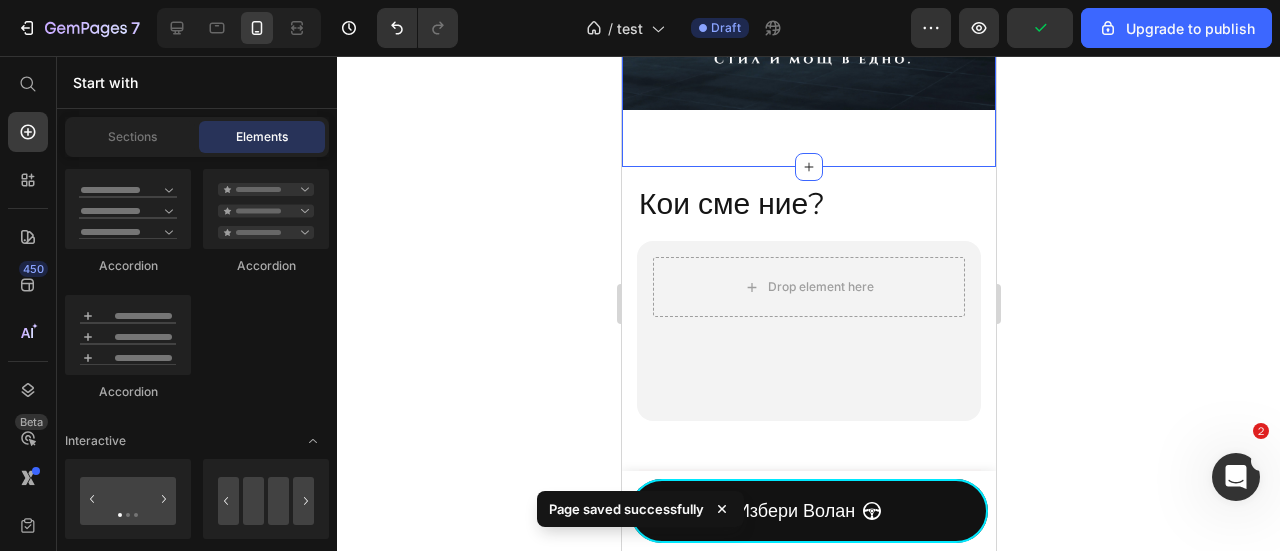 scroll, scrollTop: 533, scrollLeft: 0, axis: vertical 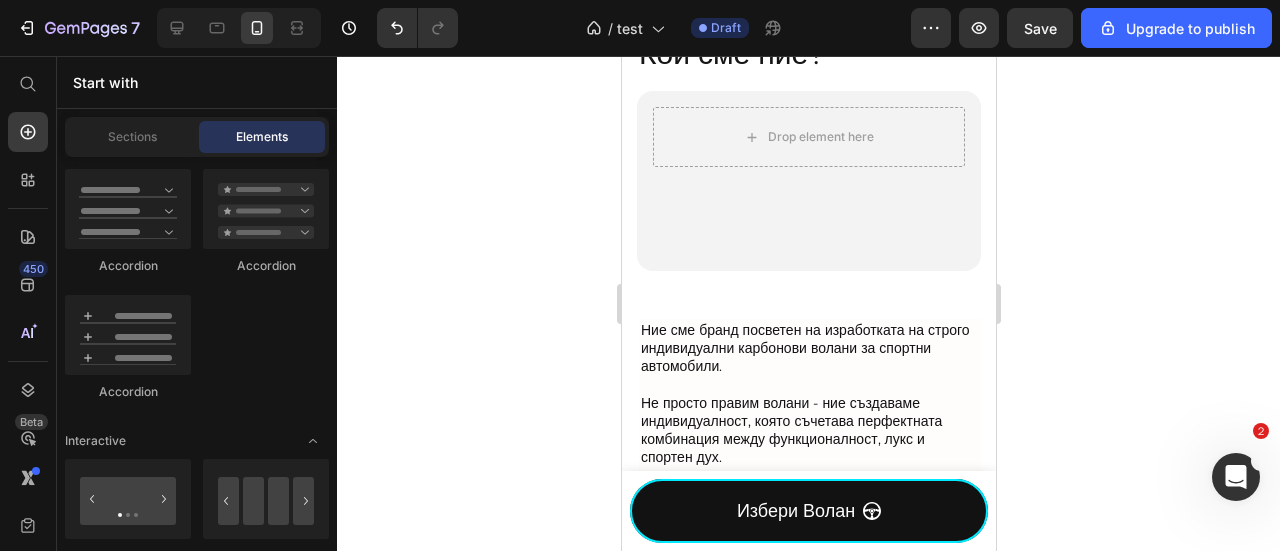 click 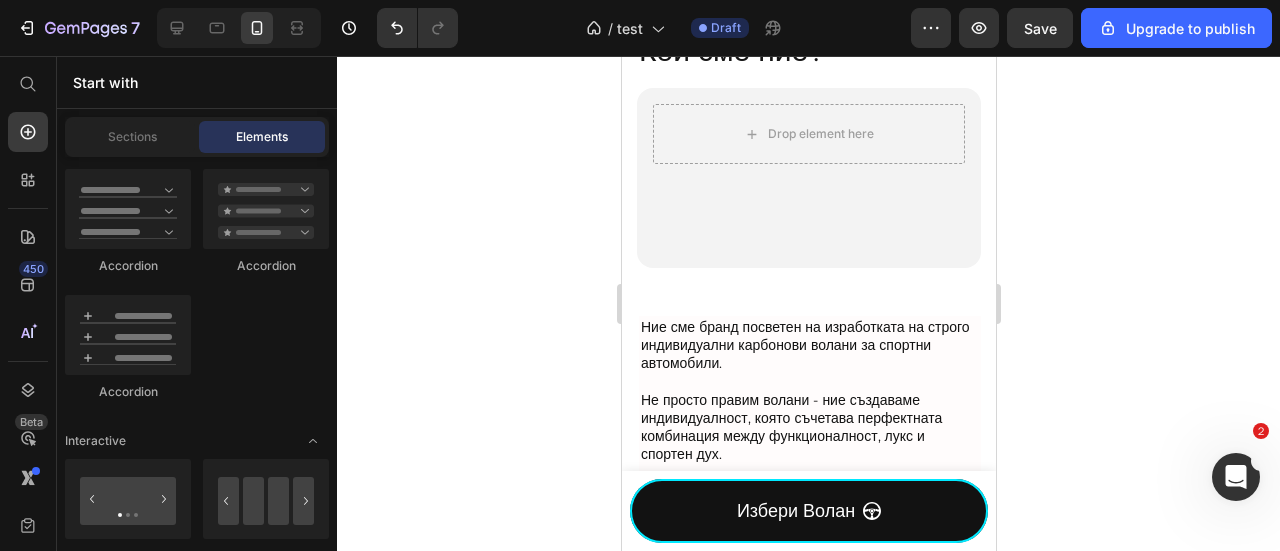 scroll, scrollTop: 564, scrollLeft: 0, axis: vertical 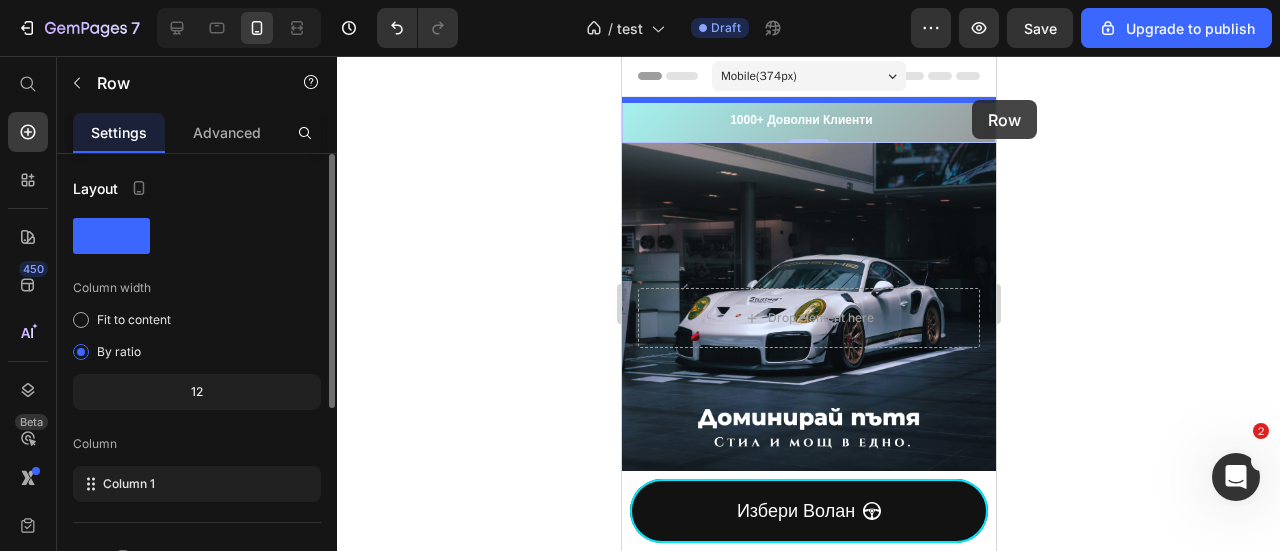 drag, startPoint x: 976, startPoint y: 99, endPoint x: 958, endPoint y: 103, distance: 18.439089 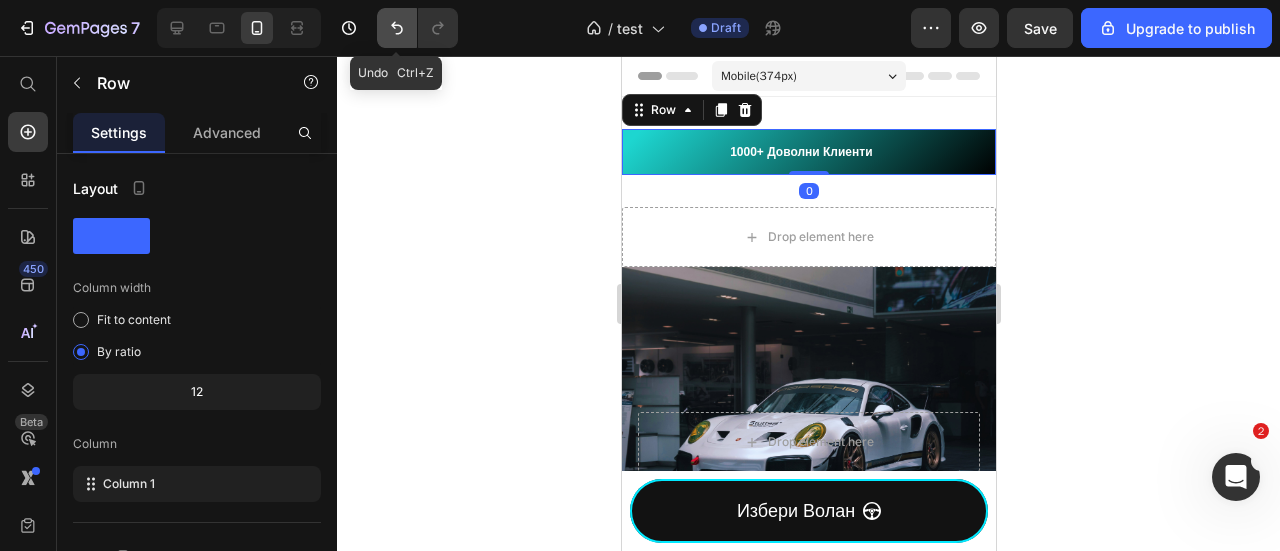click 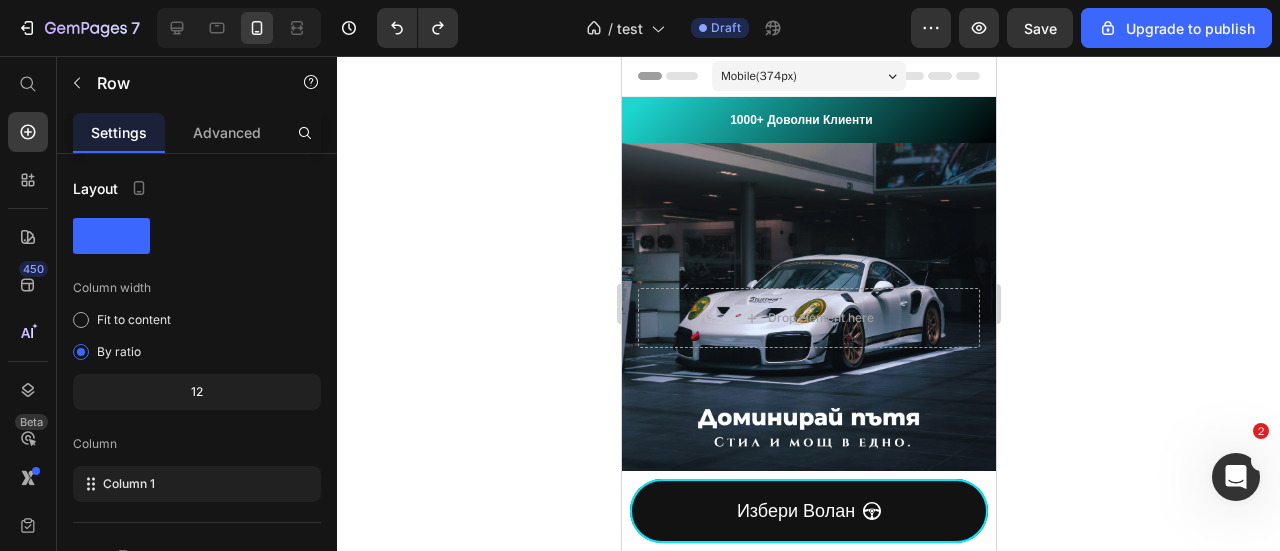 click 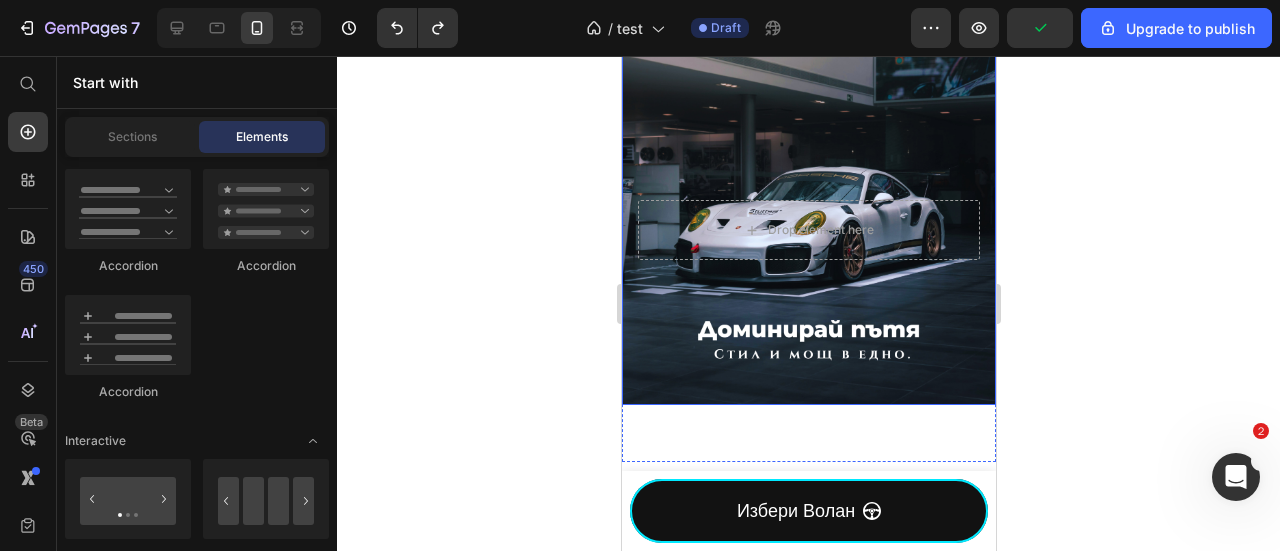 scroll, scrollTop: 533, scrollLeft: 0, axis: vertical 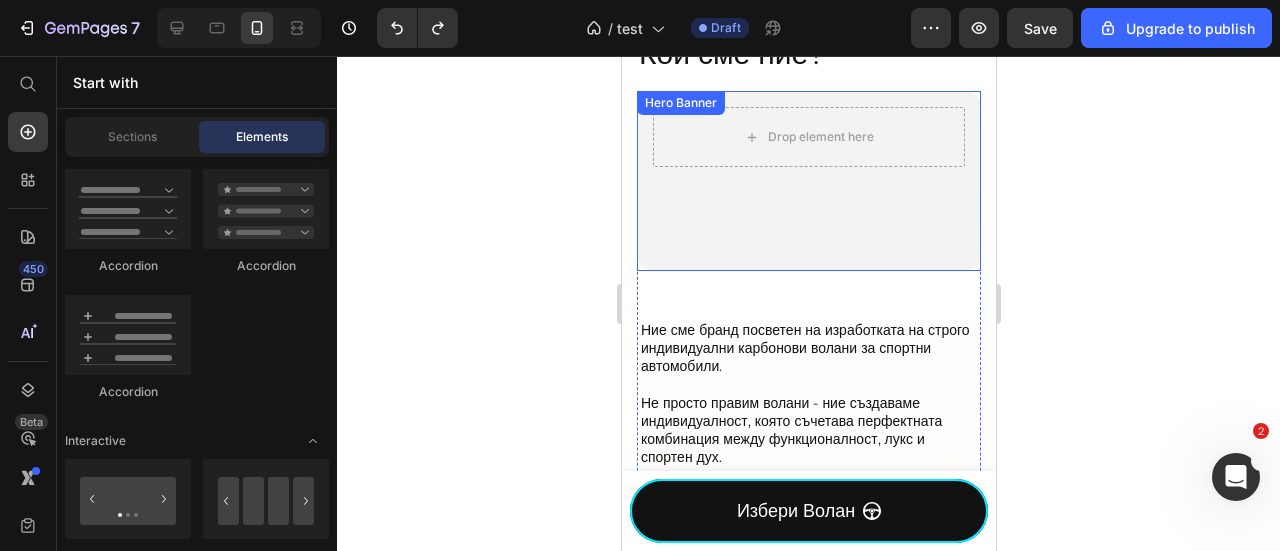 click at bounding box center [808, 181] 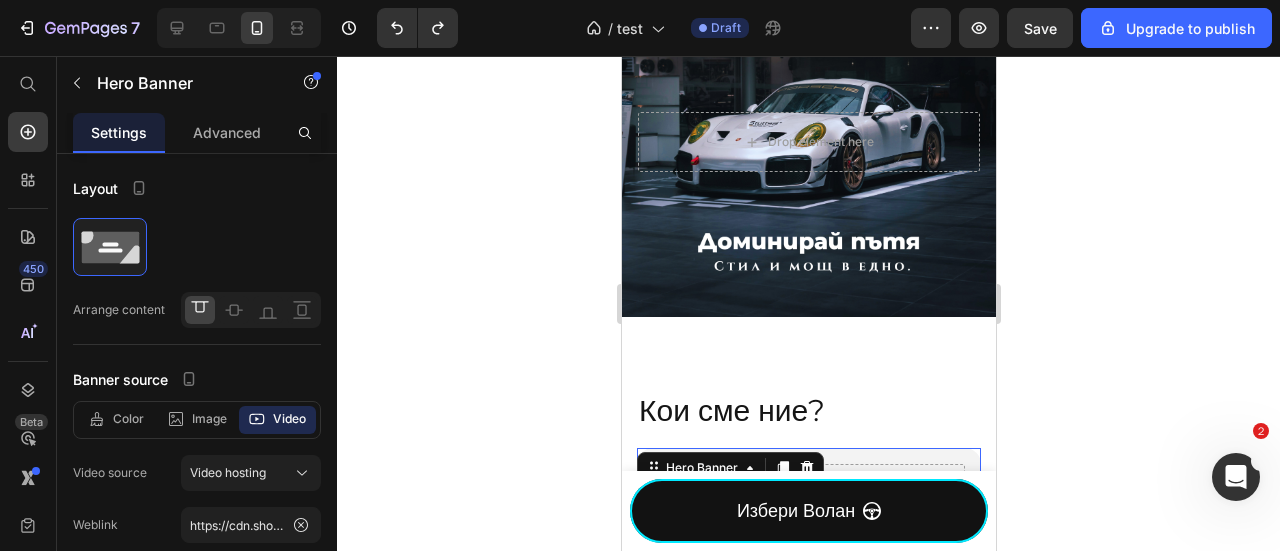 scroll, scrollTop: 0, scrollLeft: 0, axis: both 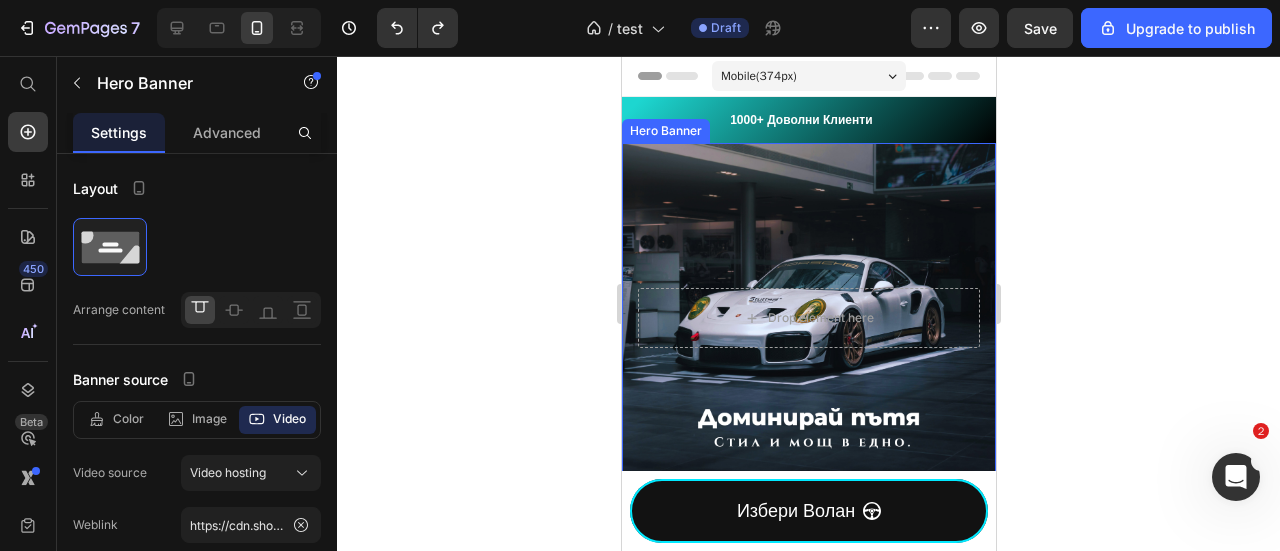 click at bounding box center (808, 318) 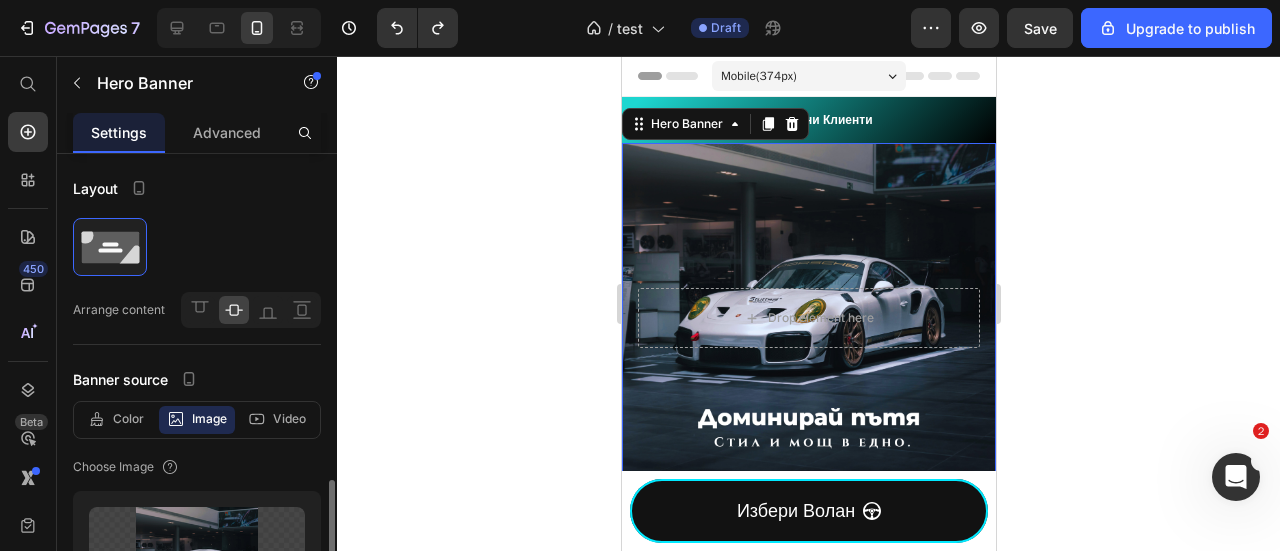 scroll, scrollTop: 266, scrollLeft: 0, axis: vertical 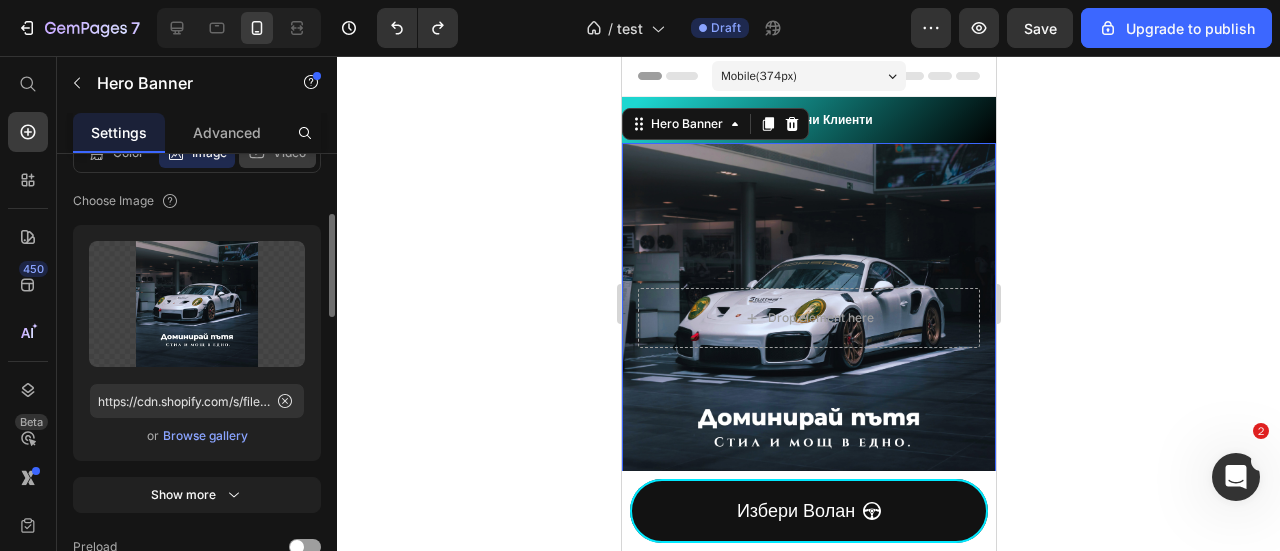 click on "Video" at bounding box center (289, 153) 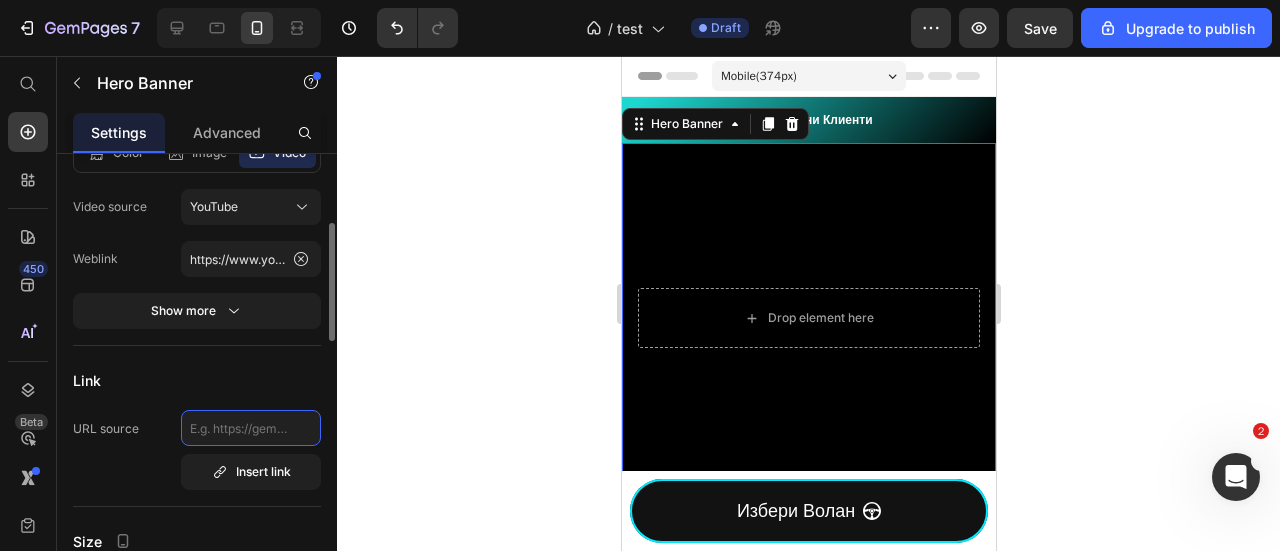 click 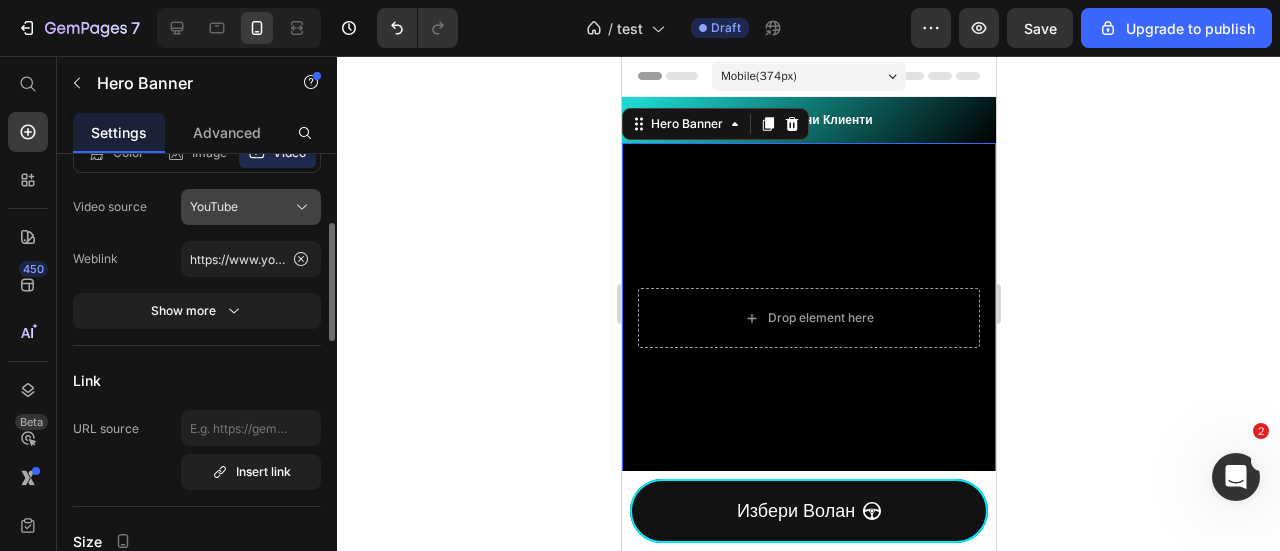 click on "YouTube" 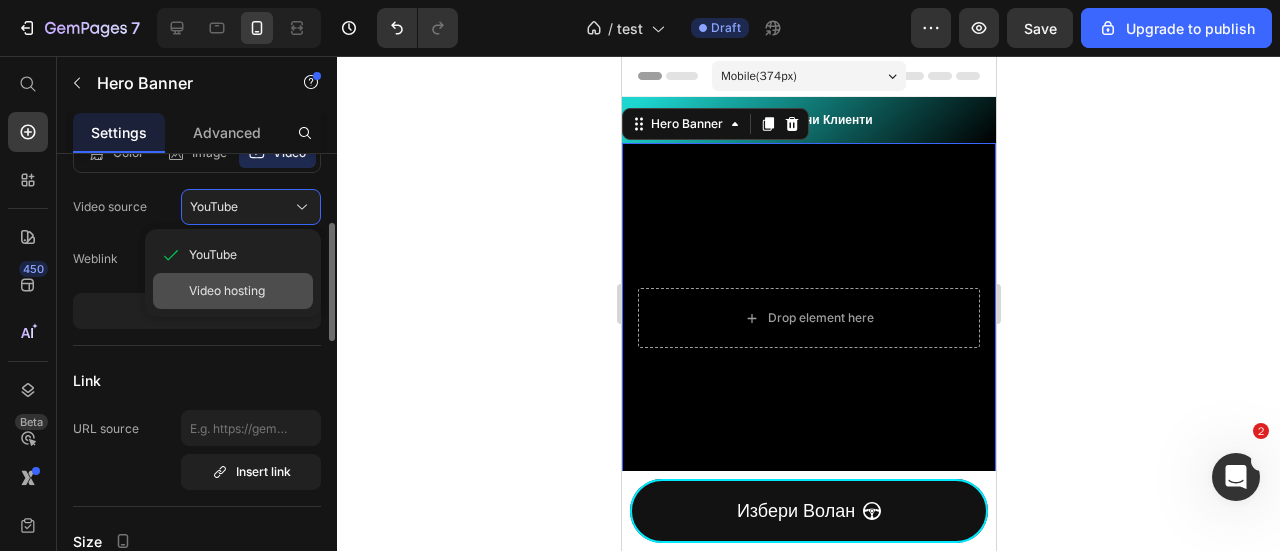 click on "Video hosting" at bounding box center (227, 291) 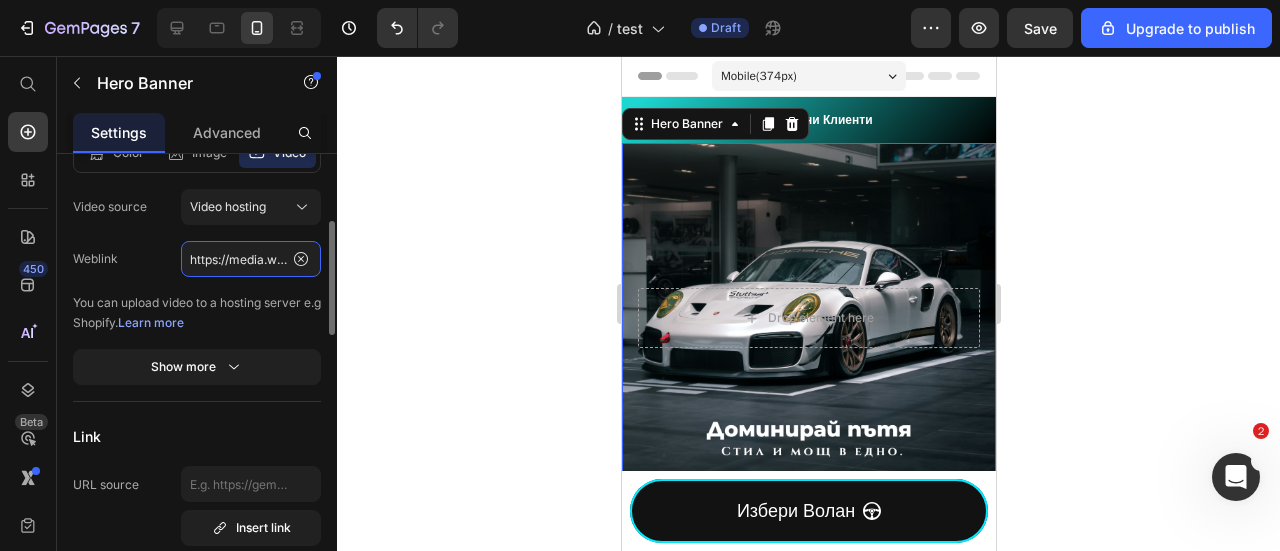 click on "https://media.w3.org/2010/05/sintel/trailer.mp4" 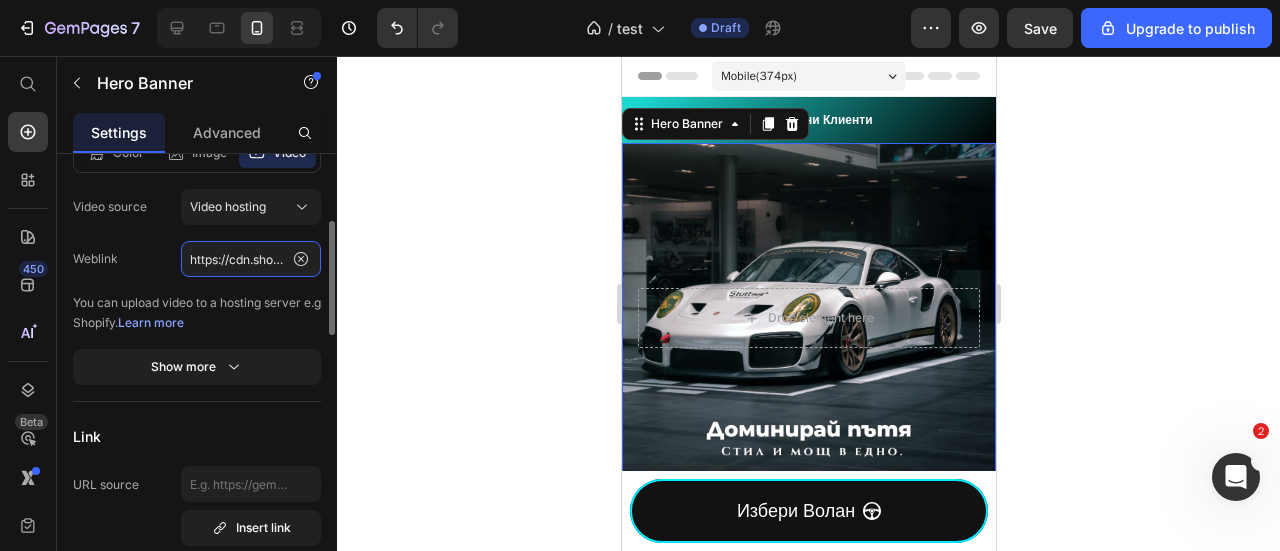 scroll, scrollTop: 0, scrollLeft: 365, axis: horizontal 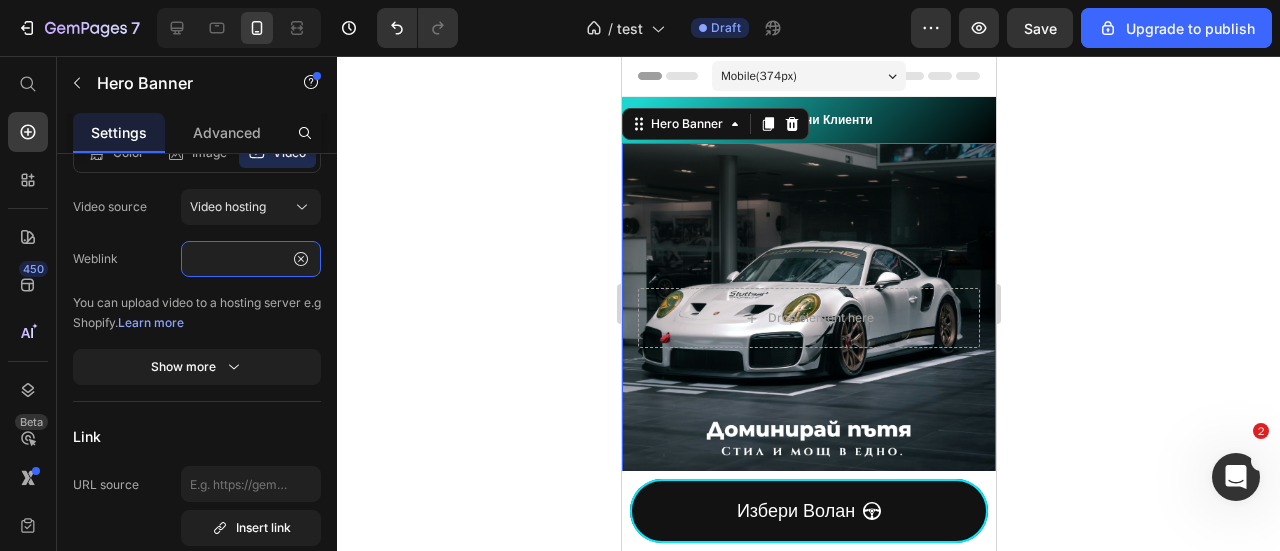 type on "https://cdn.shopify.com/videos/c/o/v/5b57d9197add4d17a3129979dd774e9c.mp4" 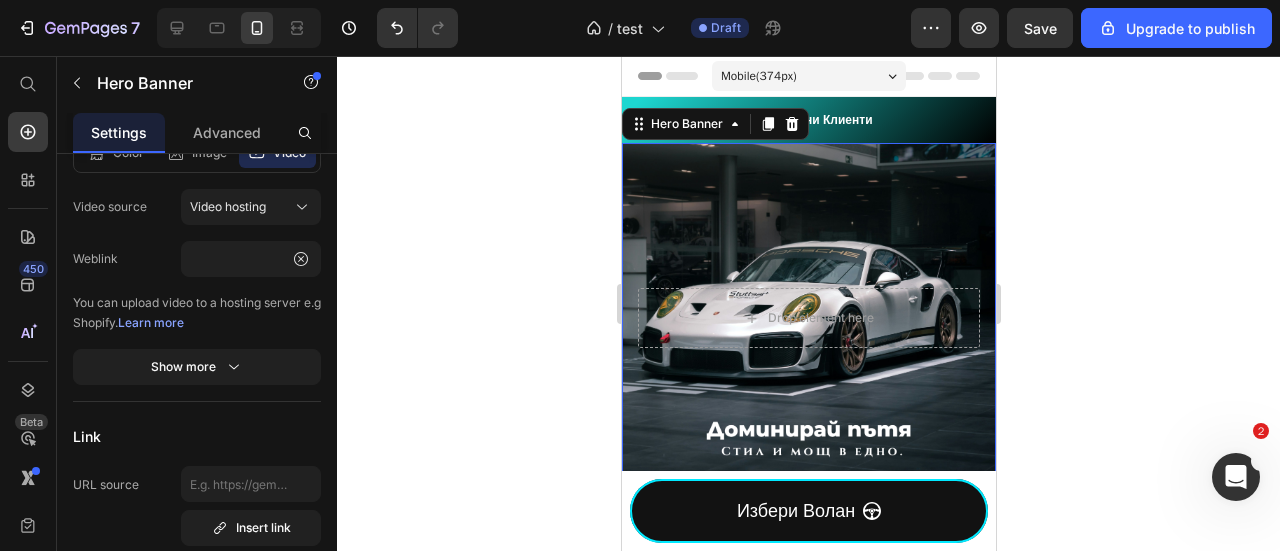 click 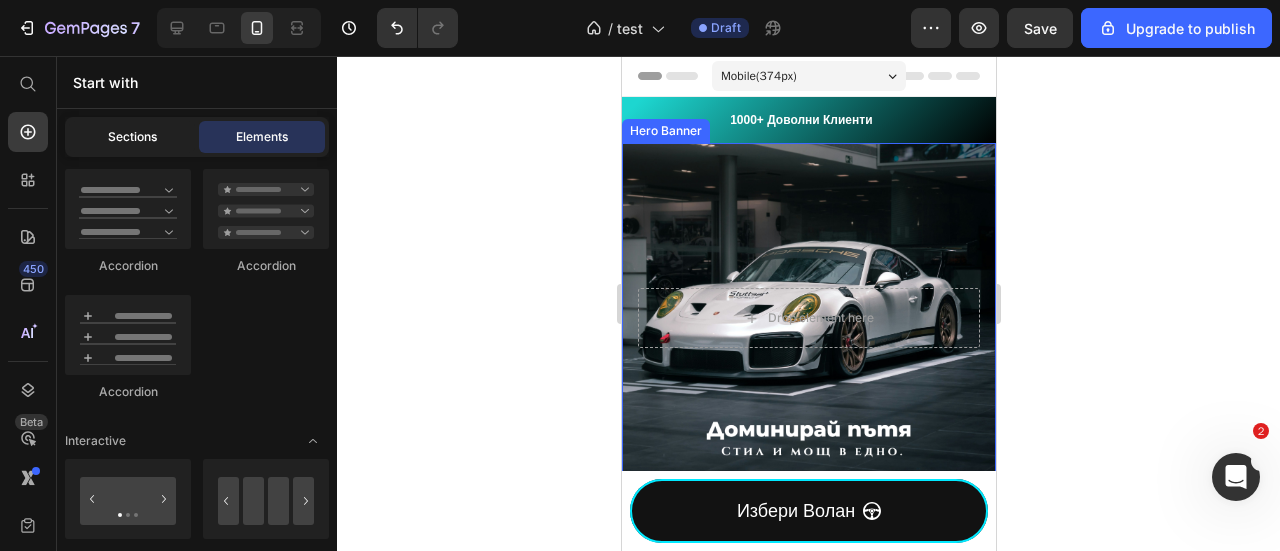 click on "Sections" at bounding box center [132, 137] 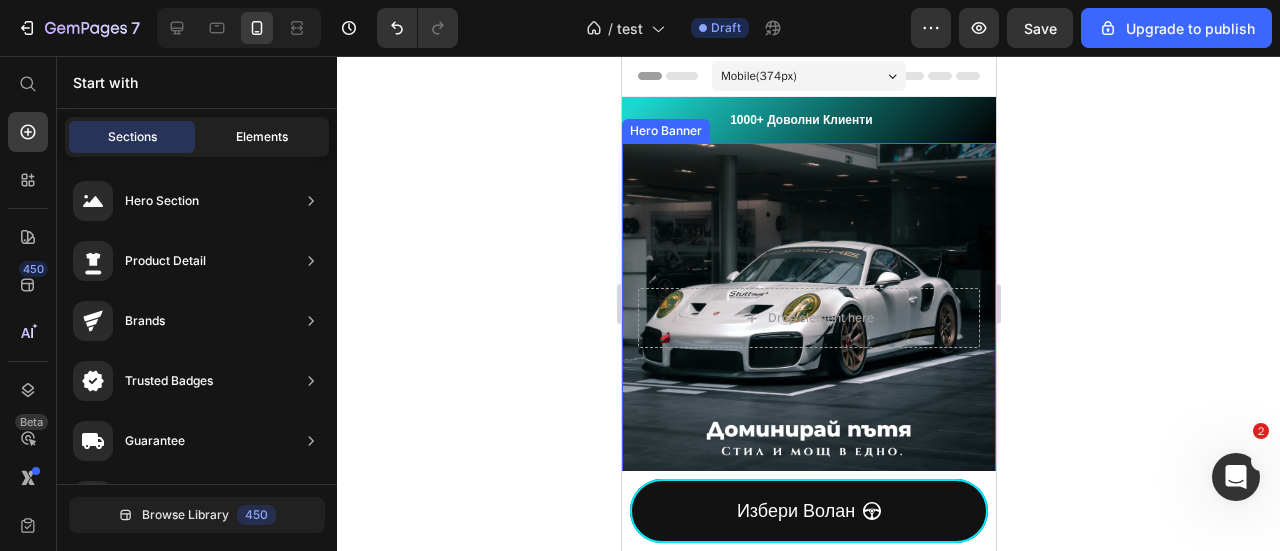 click on "Elements" 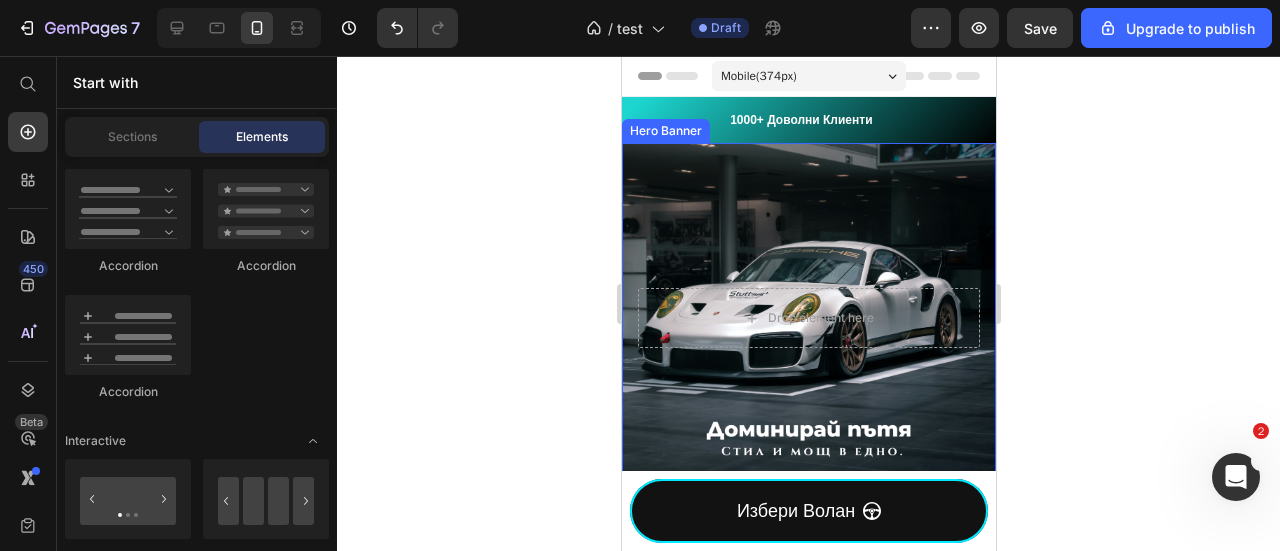 click at bounding box center [808, 318] 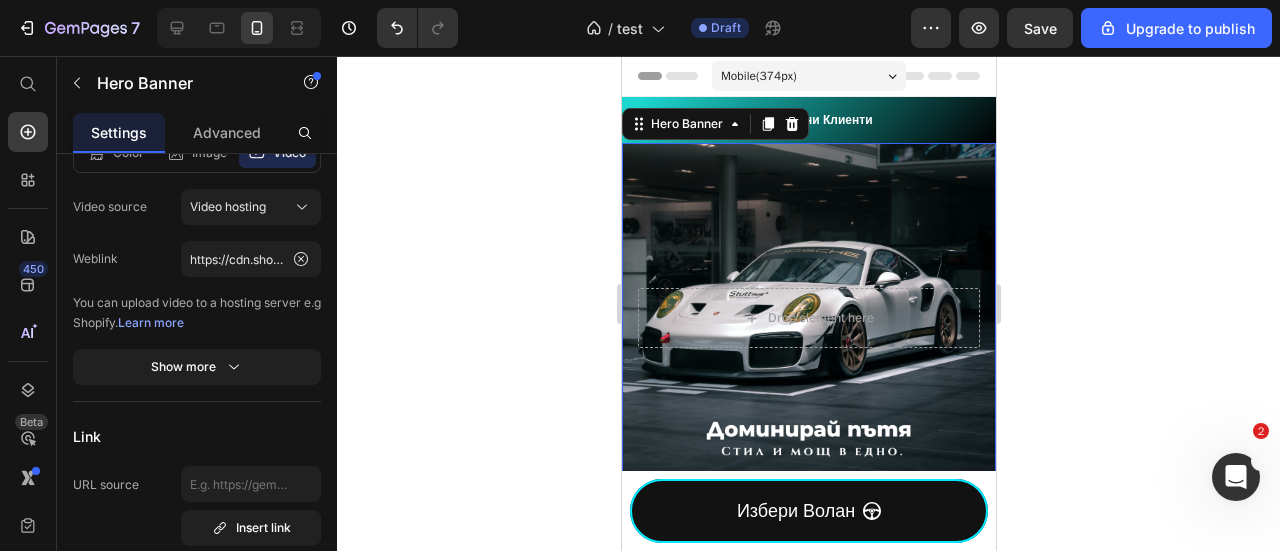 scroll, scrollTop: 0, scrollLeft: 0, axis: both 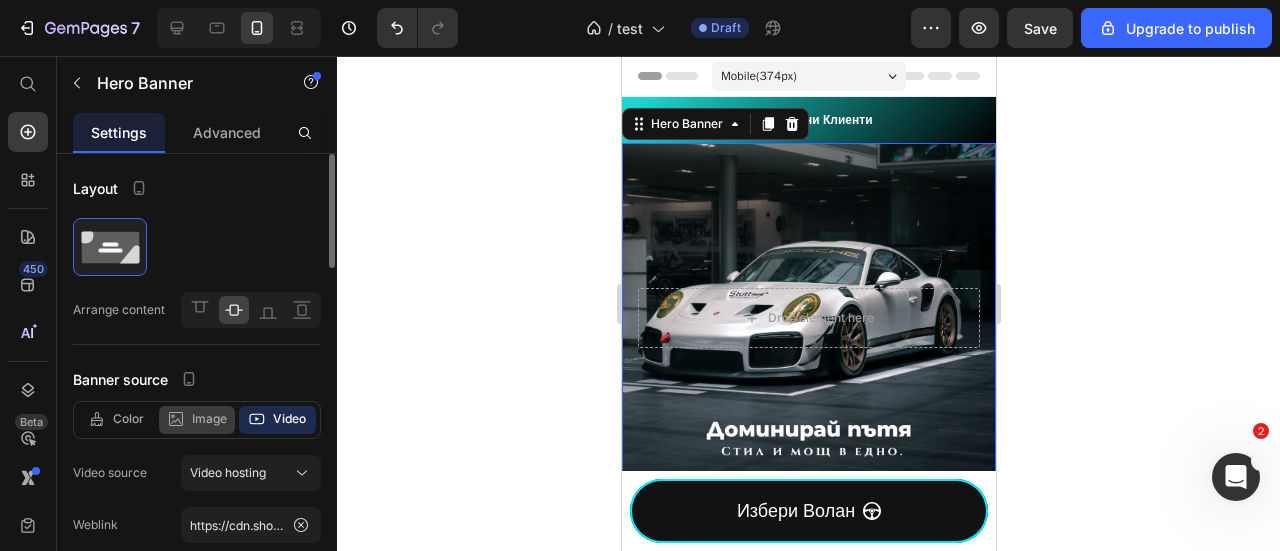 click on "Image" at bounding box center [209, 419] 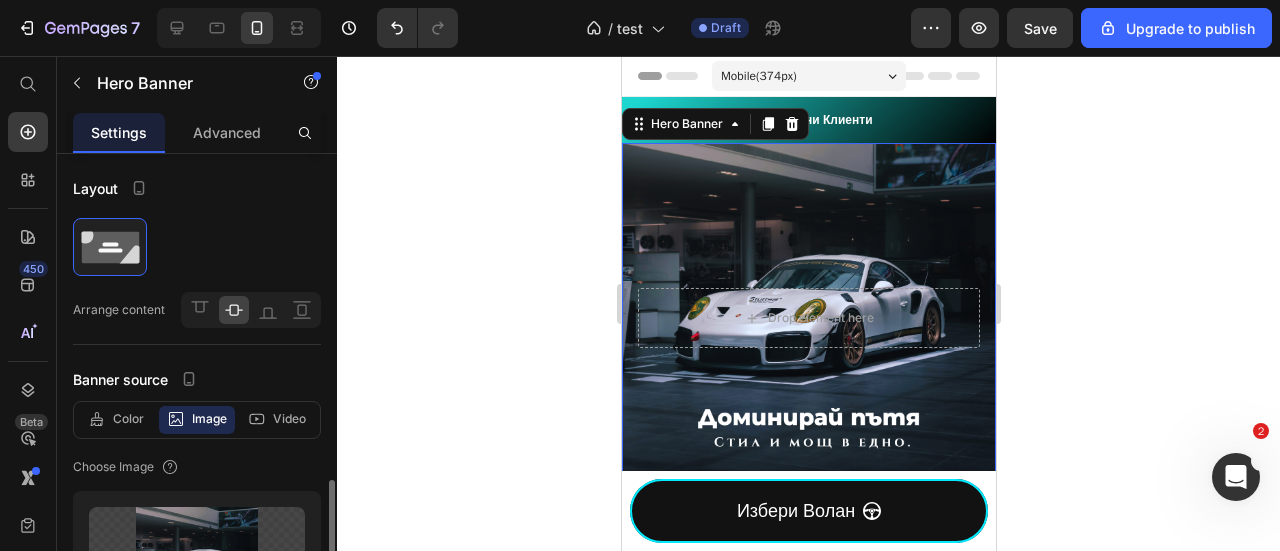 scroll, scrollTop: 266, scrollLeft: 0, axis: vertical 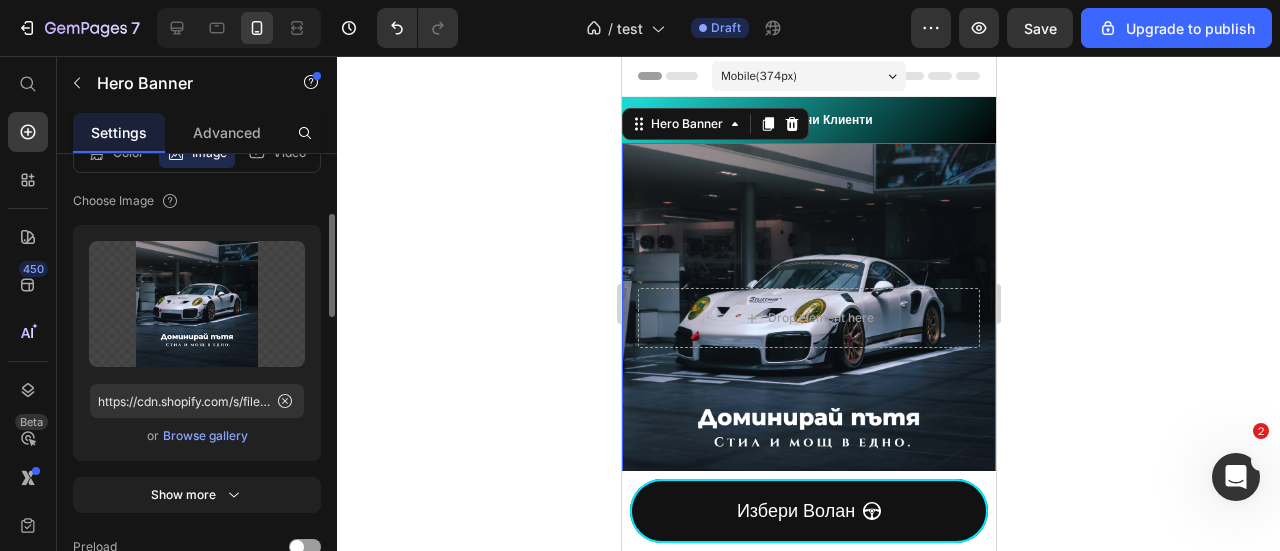 click on "Browse gallery" at bounding box center (205, 436) 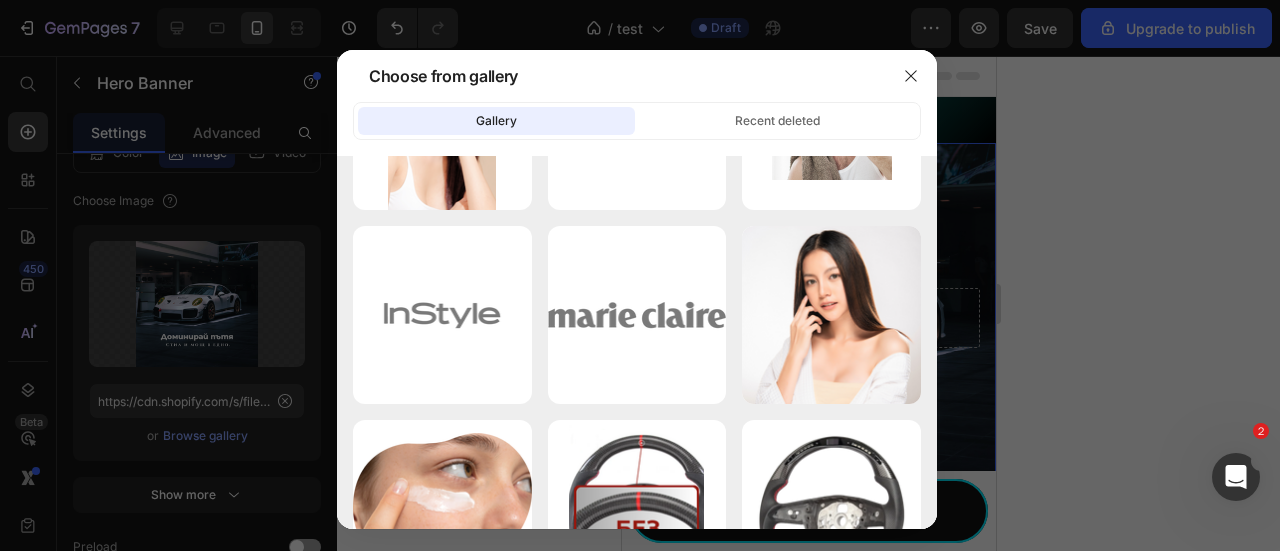 scroll, scrollTop: 9515, scrollLeft: 0, axis: vertical 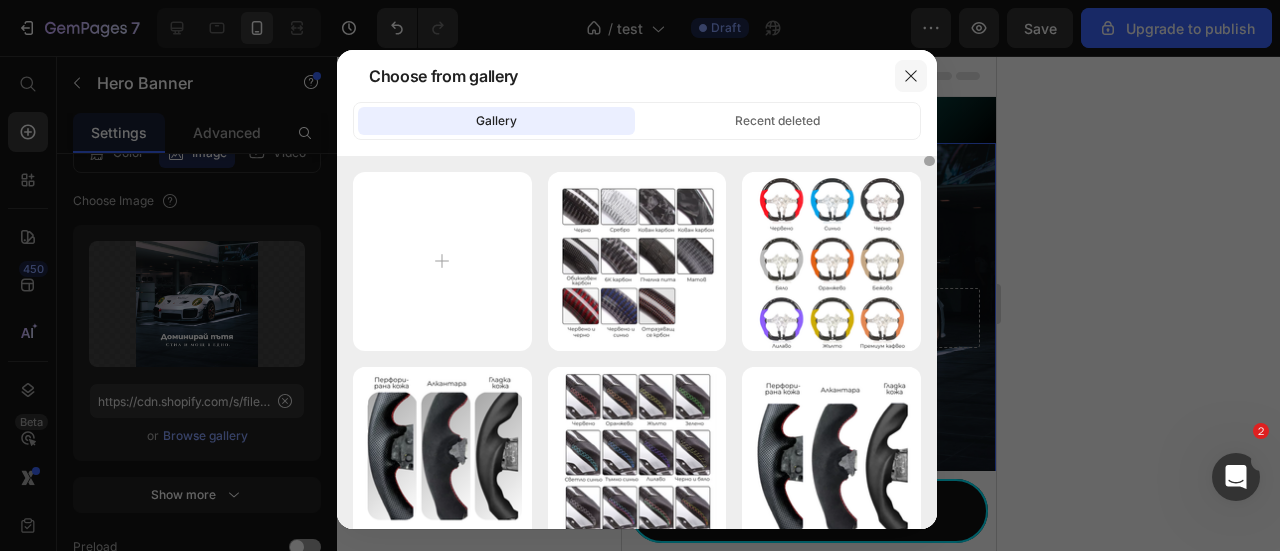 drag, startPoint x: 930, startPoint y: 413, endPoint x: 916, endPoint y: 63, distance: 350.27988 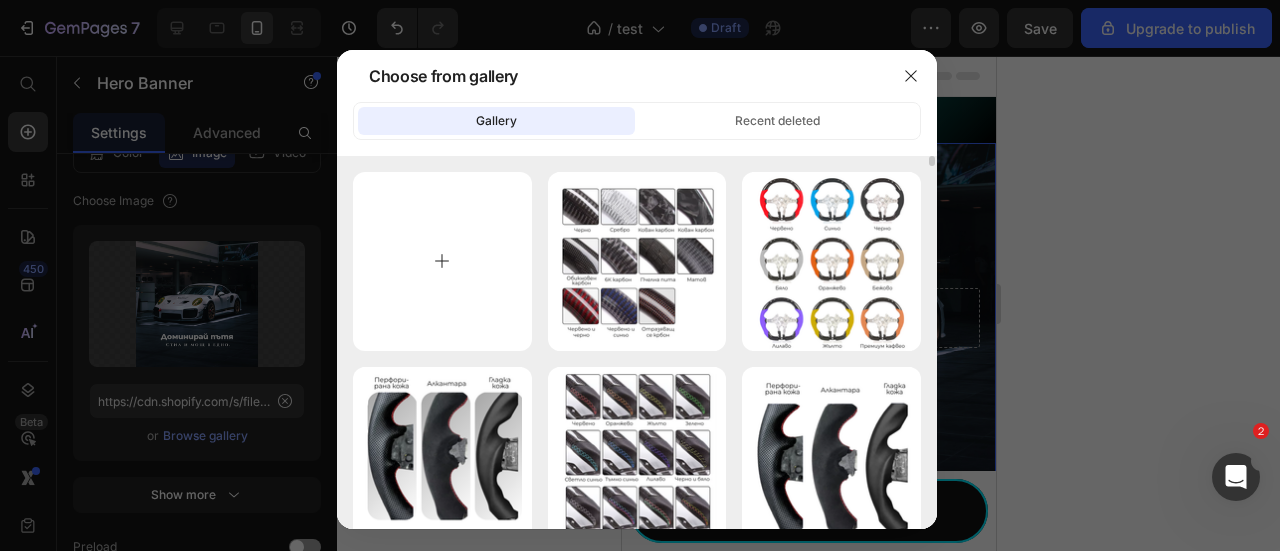 click at bounding box center [442, 261] 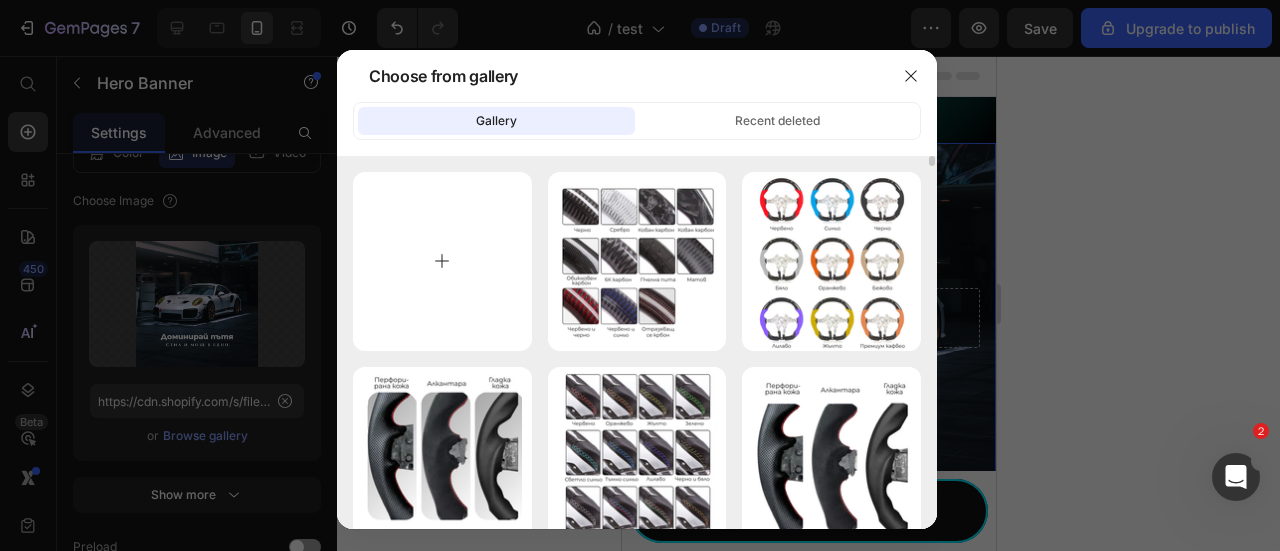 type on "C:\fakepath\Неозаглавен дизайн (76).png" 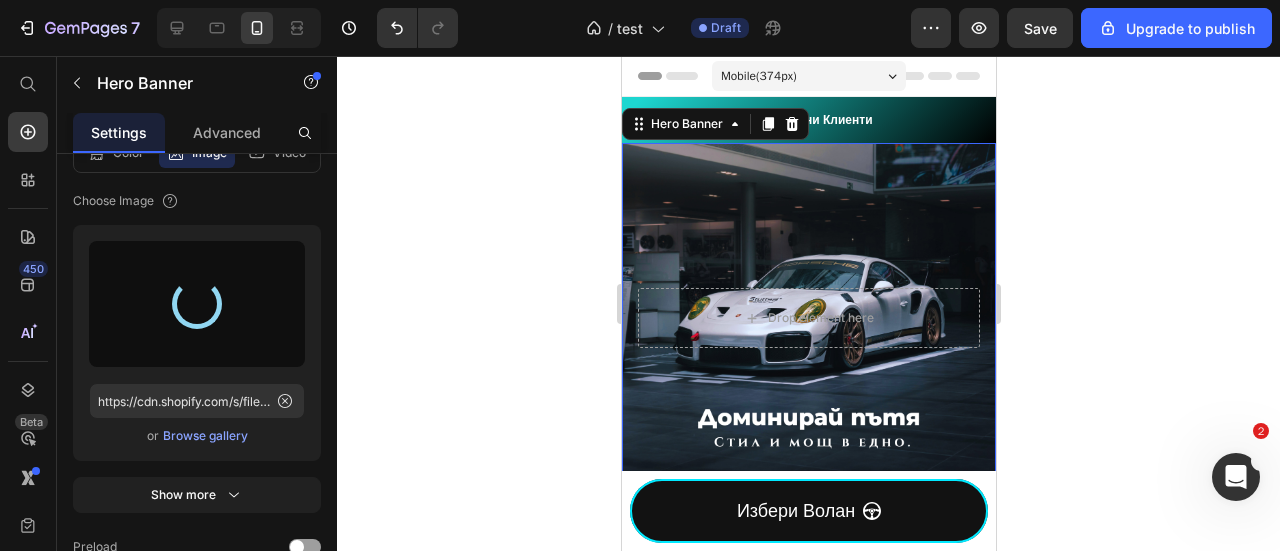 type on "https://cdn.shopify.com/s/files/1/0957/3685/6915/files/gempages_566960492480824401-4b01a690-ffa7-483b-b18a-23a1b70c180b.png" 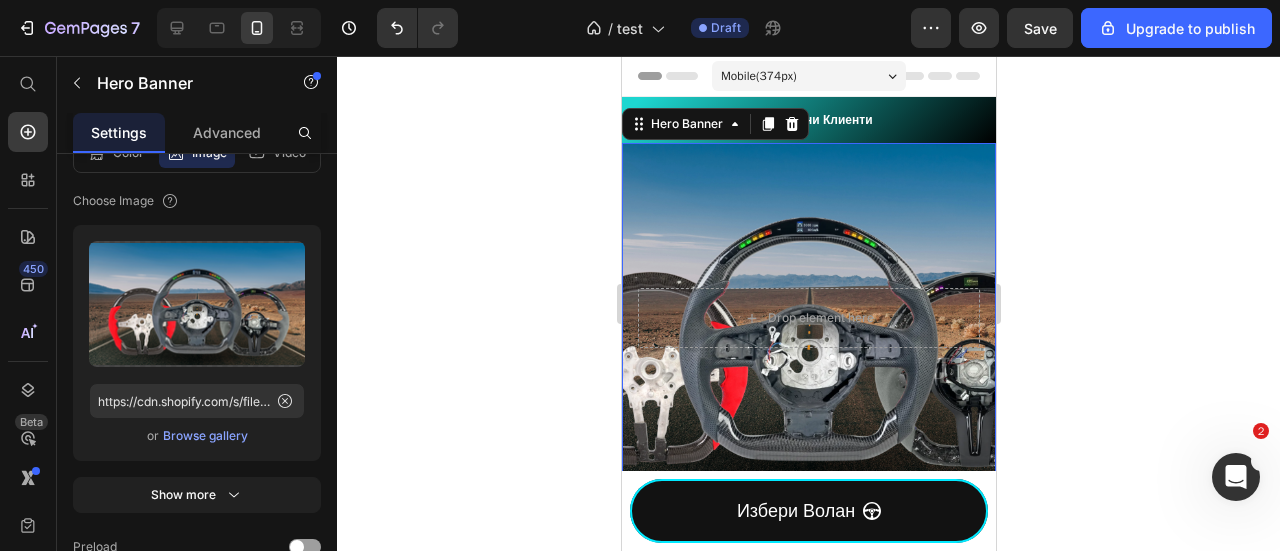 scroll, scrollTop: 0, scrollLeft: 0, axis: both 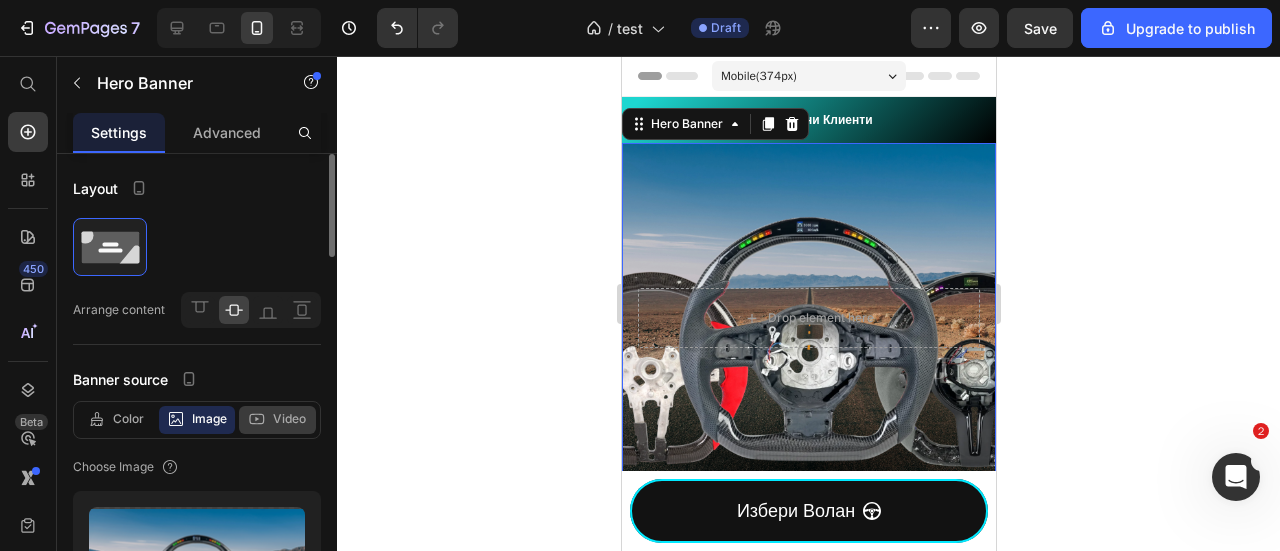 click on "Video" at bounding box center [289, 419] 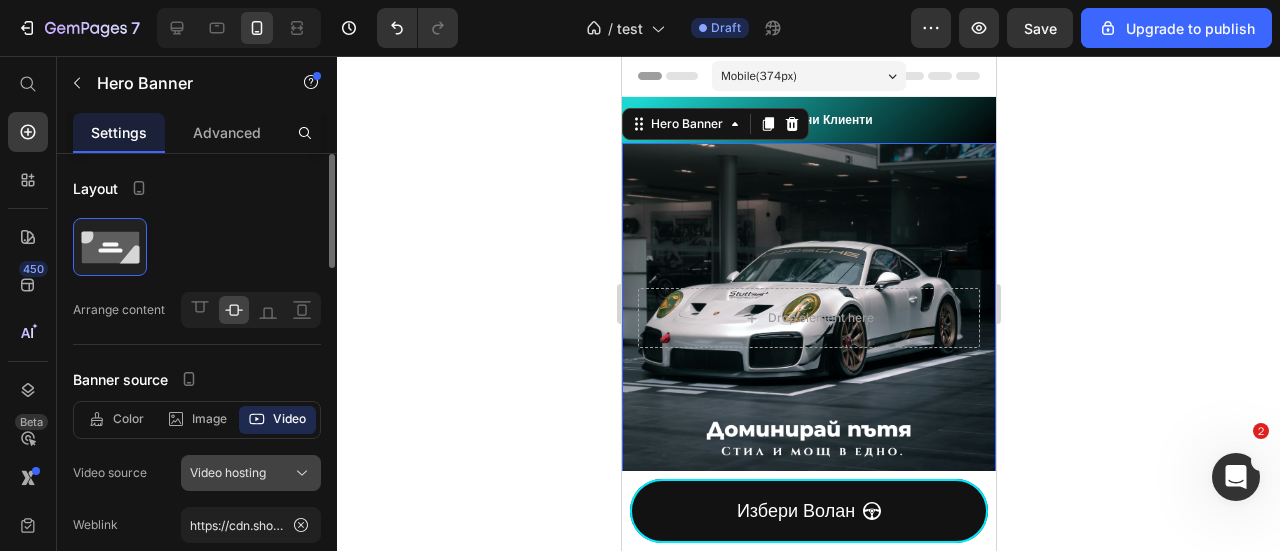 scroll, scrollTop: 266, scrollLeft: 0, axis: vertical 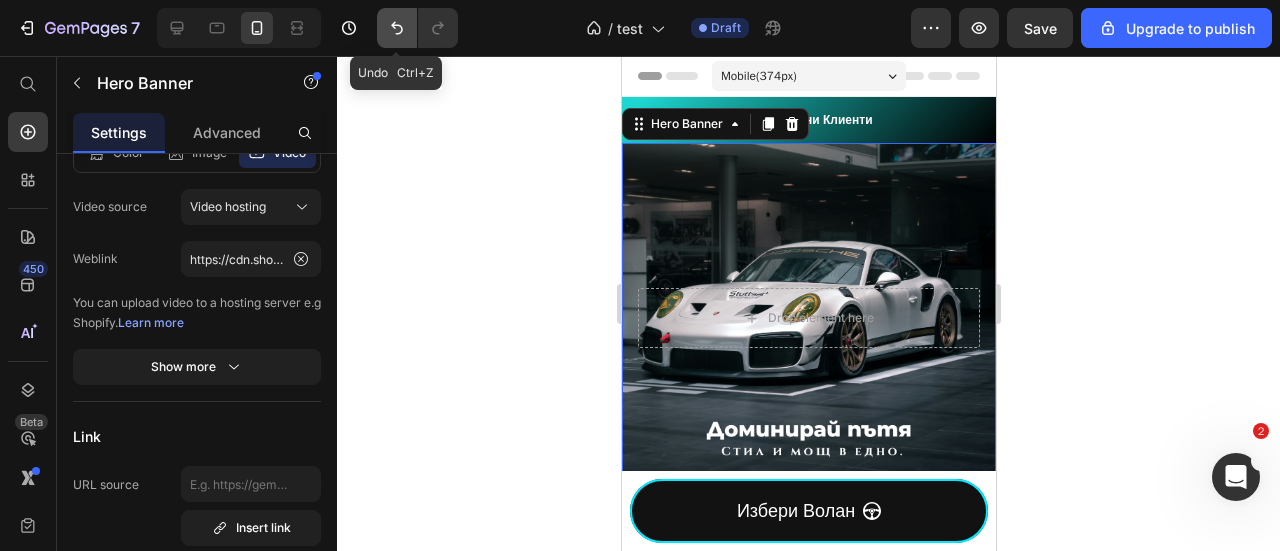 click 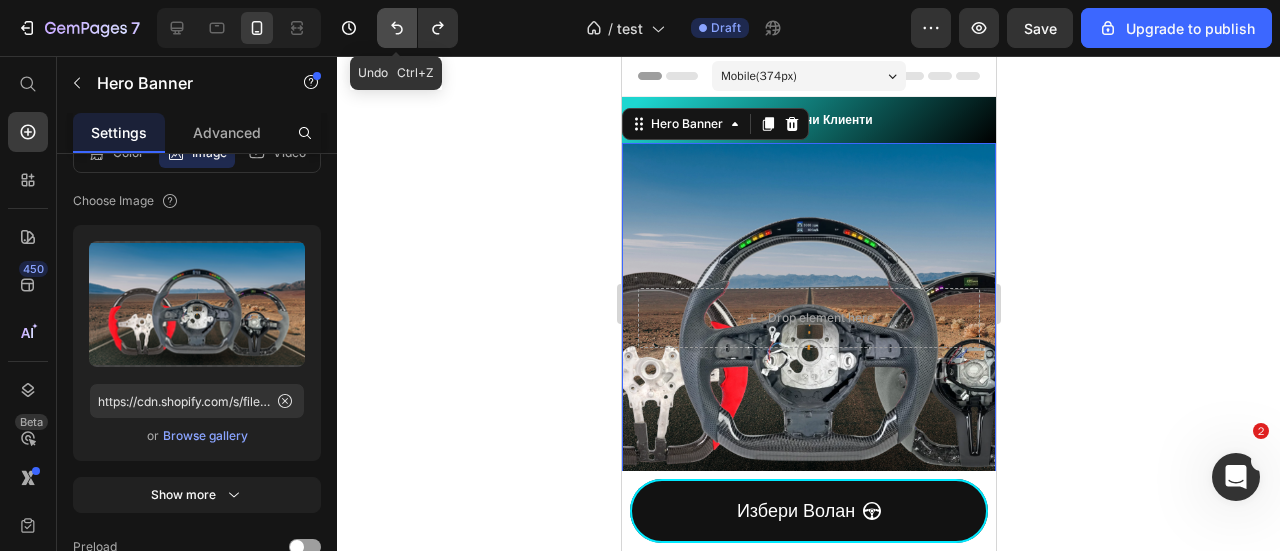 click 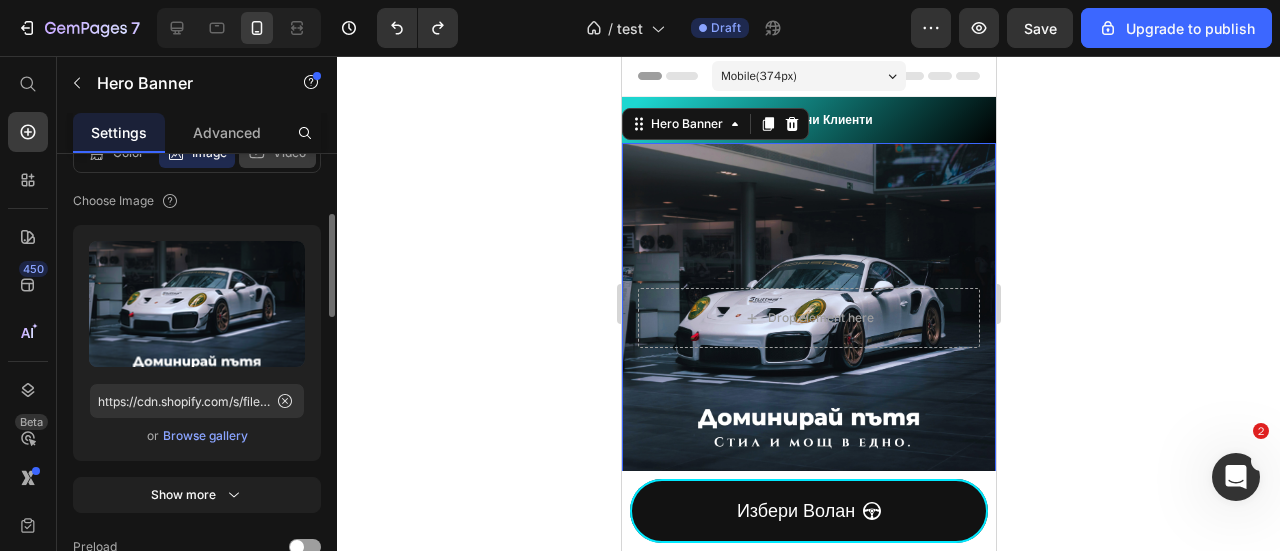 click on "Video" at bounding box center [289, 153] 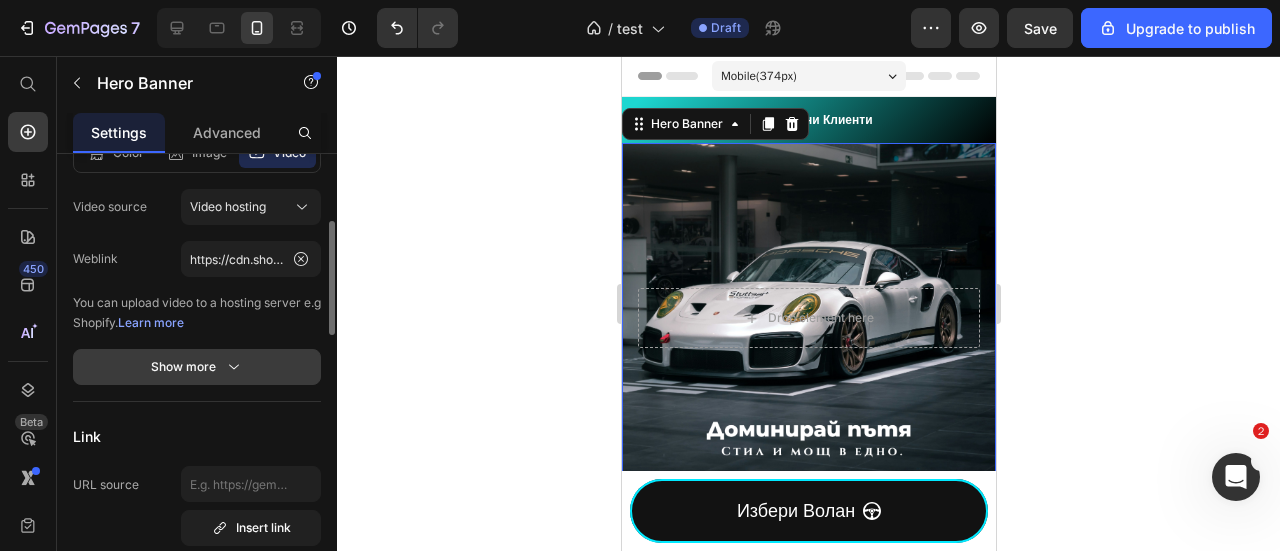 click on "Show more" at bounding box center [197, 367] 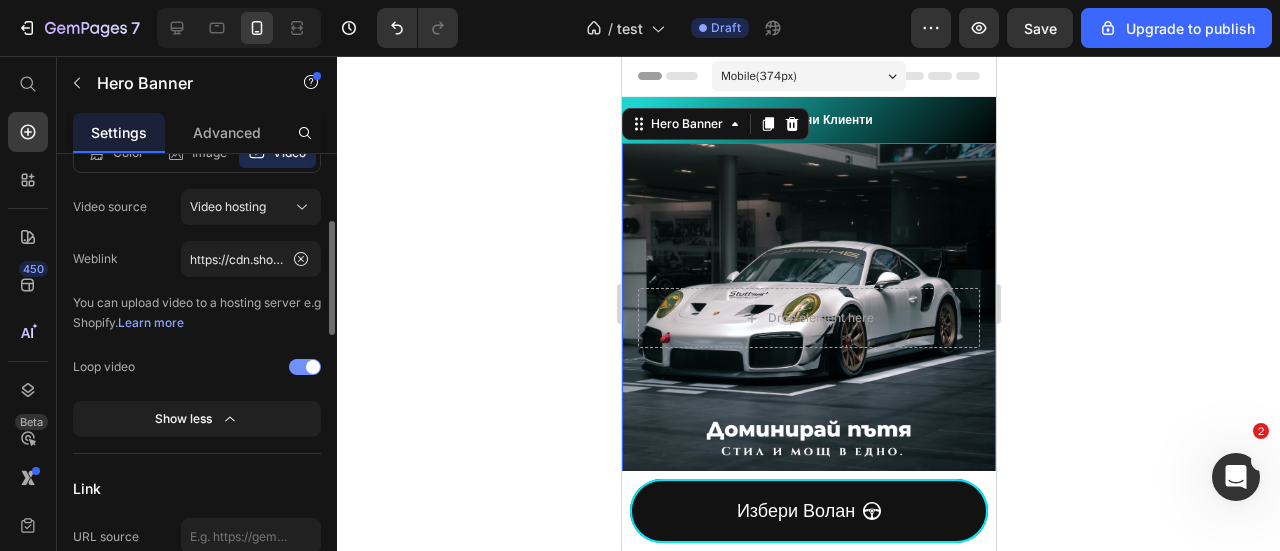 click at bounding box center [305, 367] 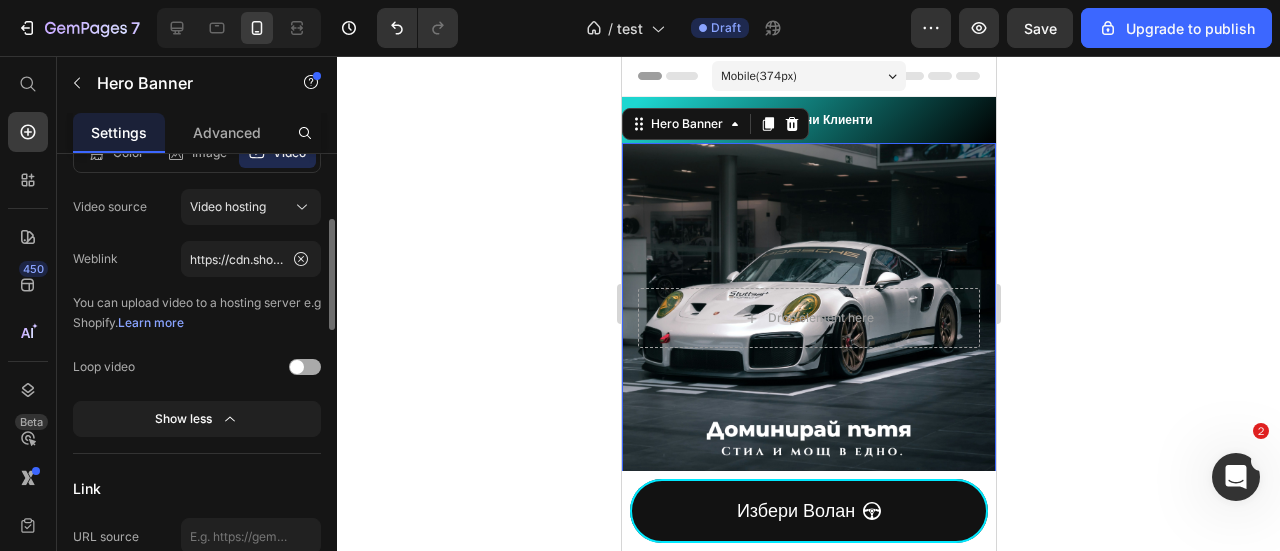 click at bounding box center (297, 367) 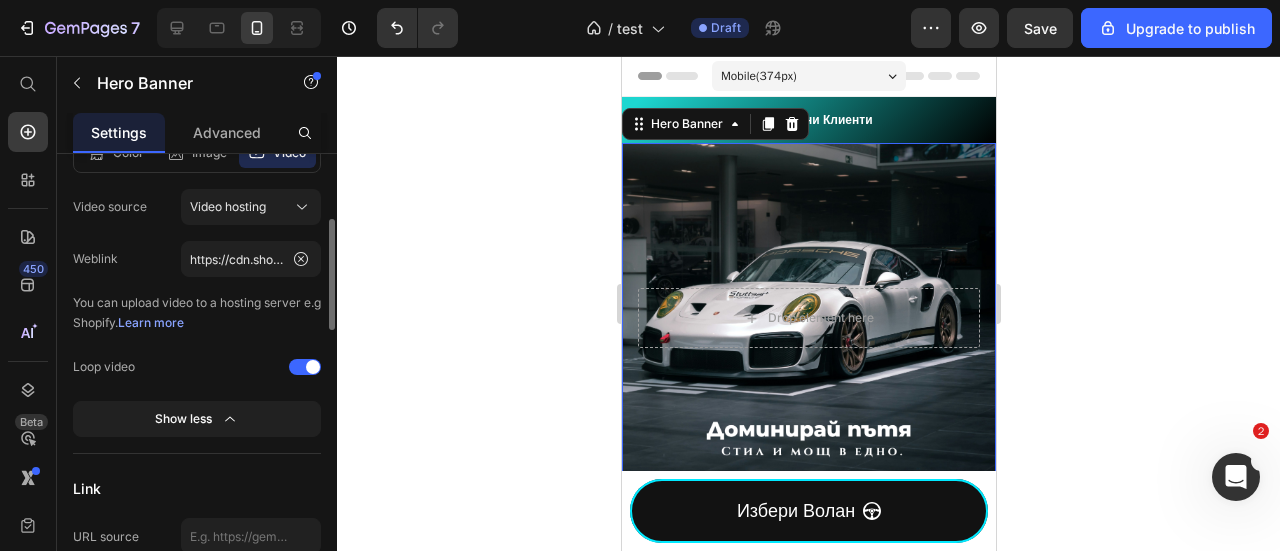 scroll, scrollTop: 0, scrollLeft: 0, axis: both 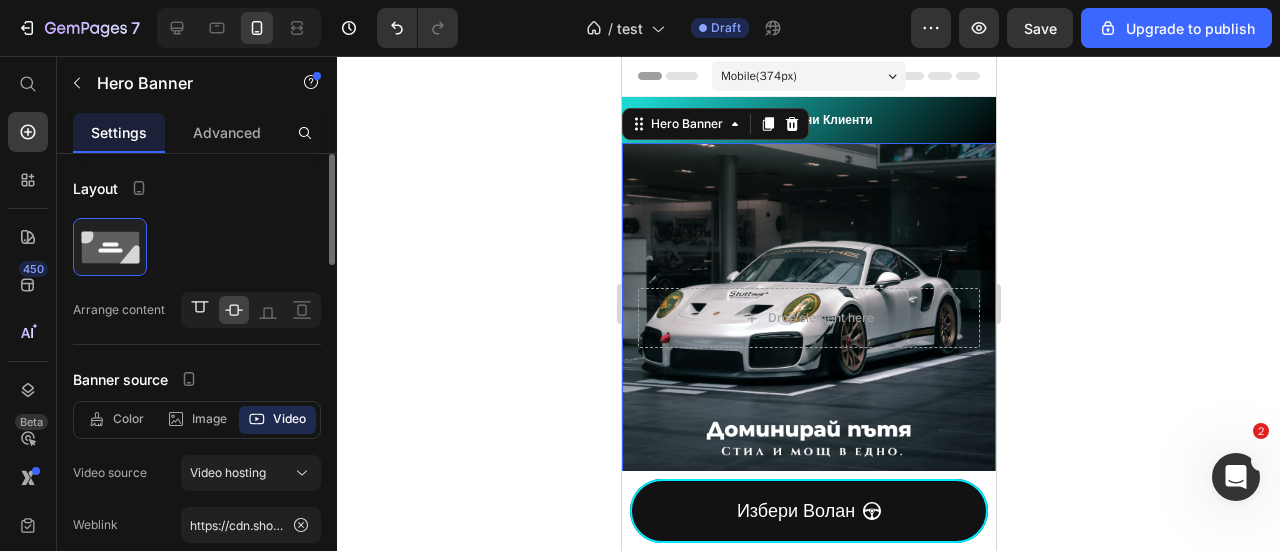 click 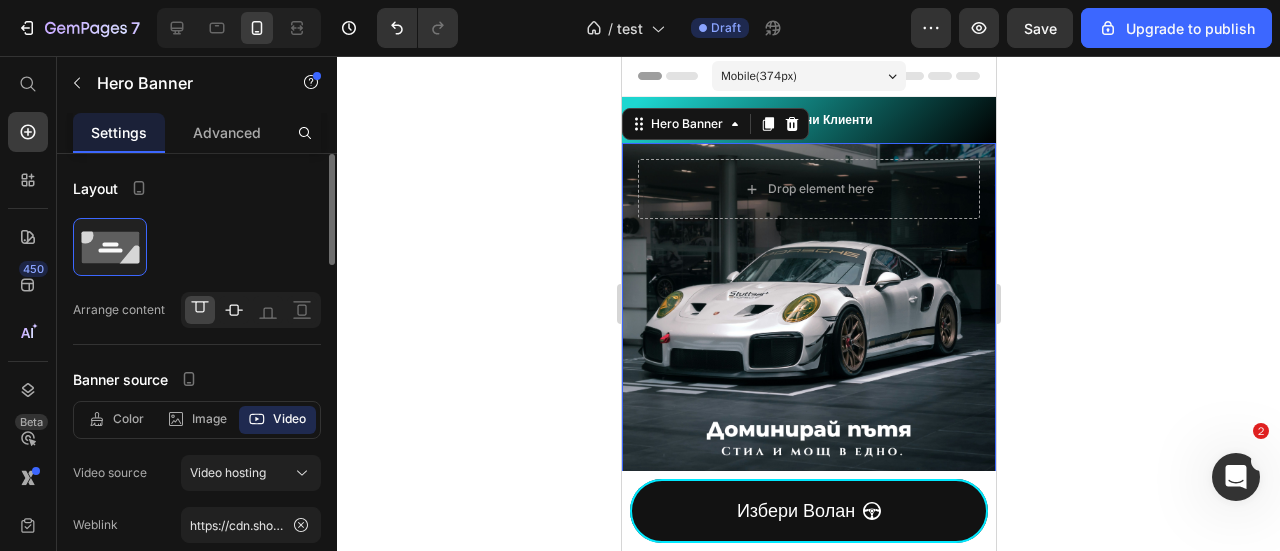 click 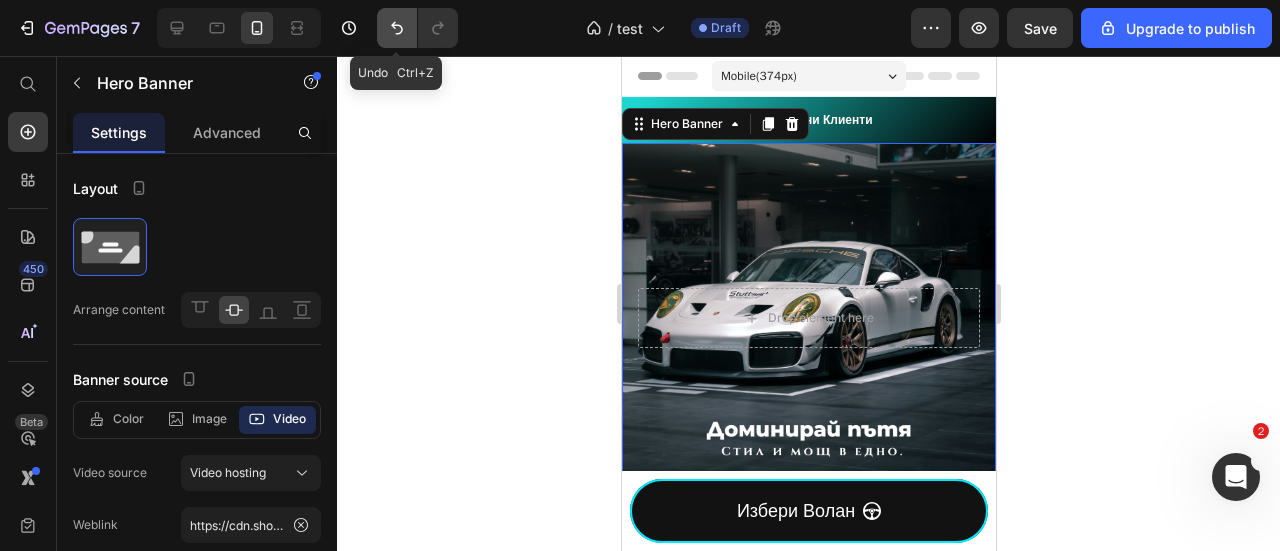 click 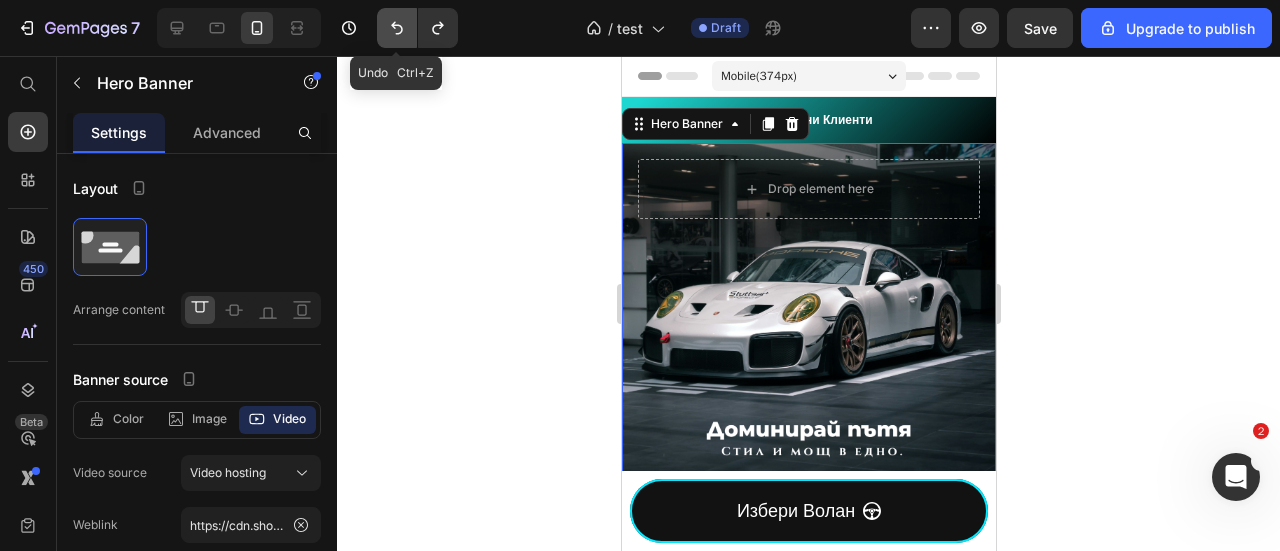 click 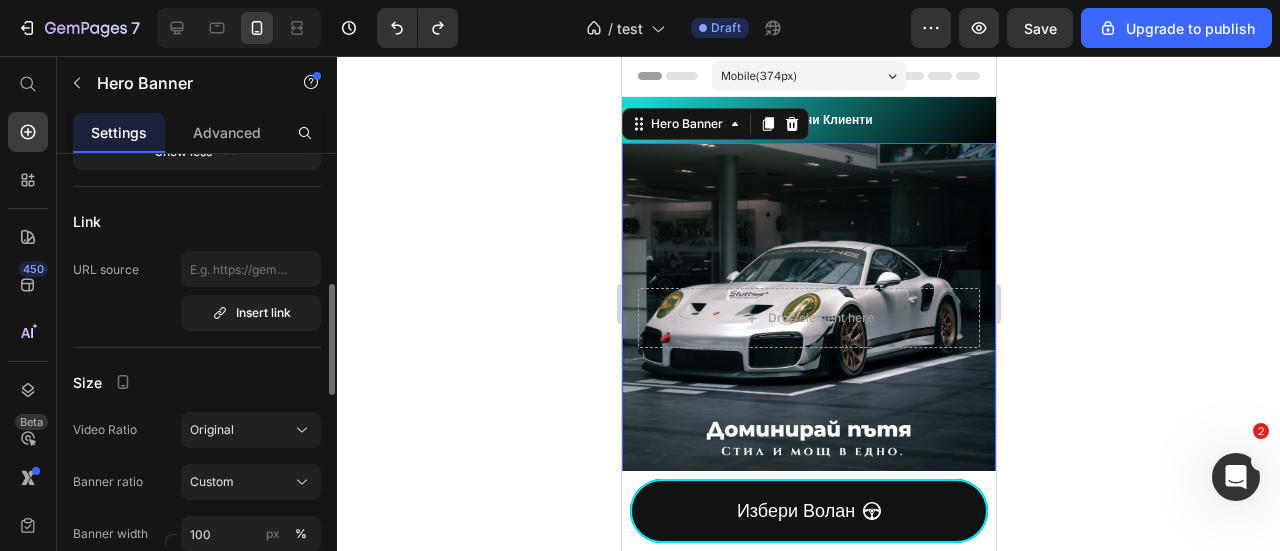 scroll, scrollTop: 800, scrollLeft: 0, axis: vertical 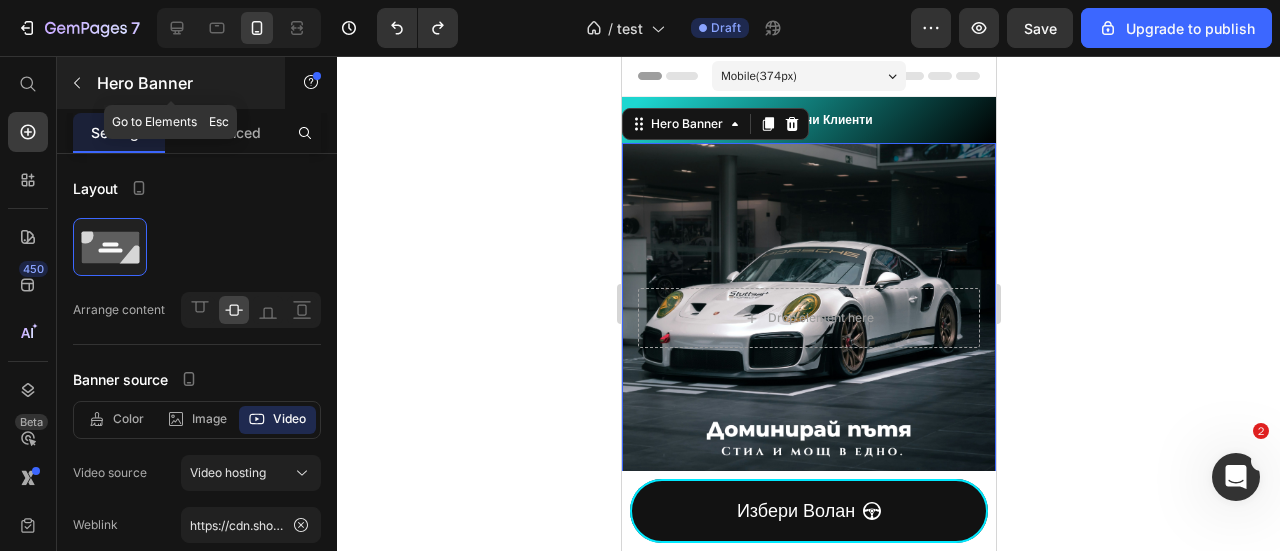 click 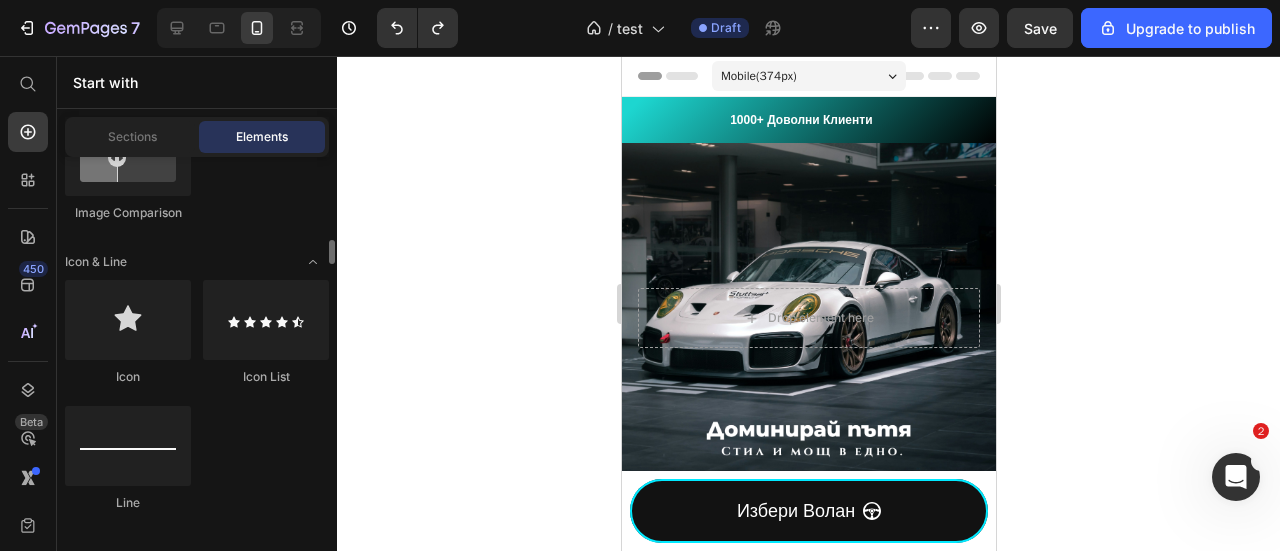 scroll, scrollTop: 800, scrollLeft: 0, axis: vertical 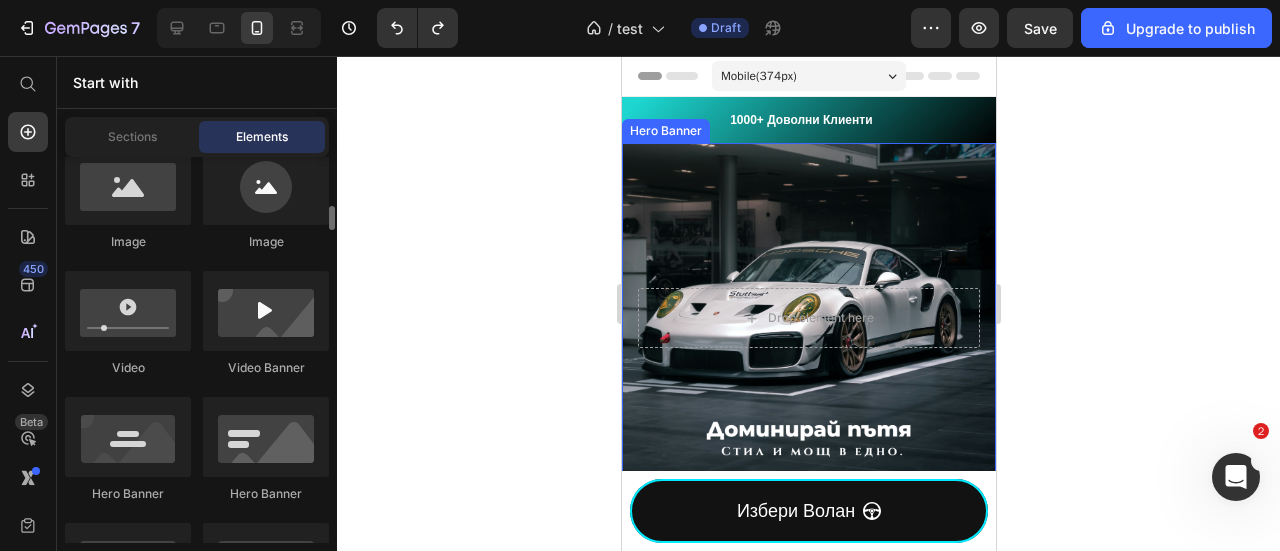click at bounding box center (808, 318) 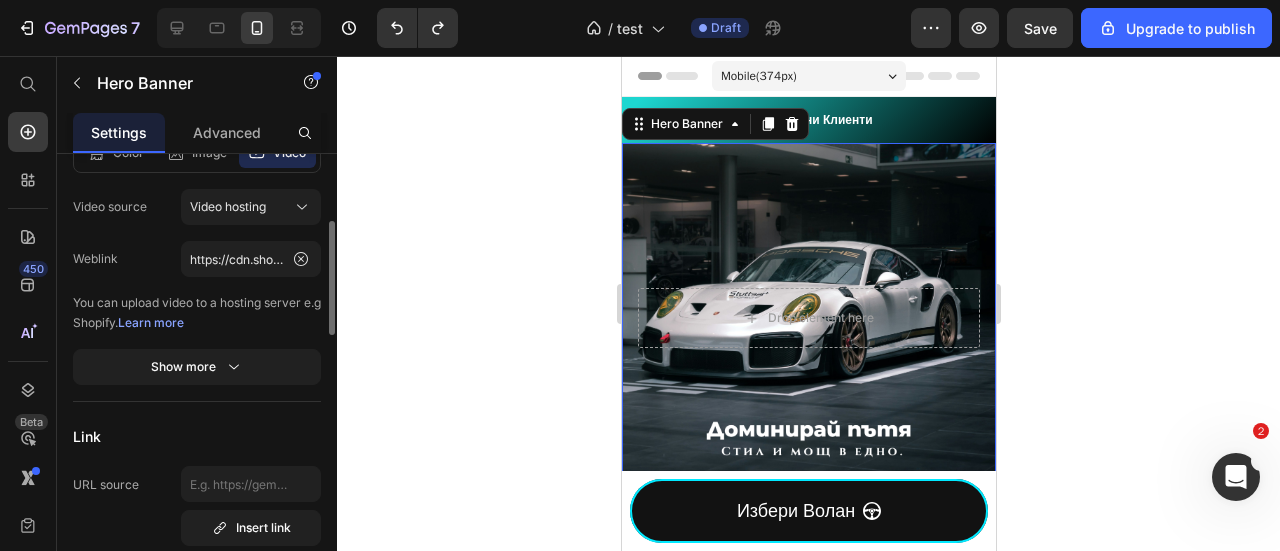 scroll, scrollTop: 0, scrollLeft: 0, axis: both 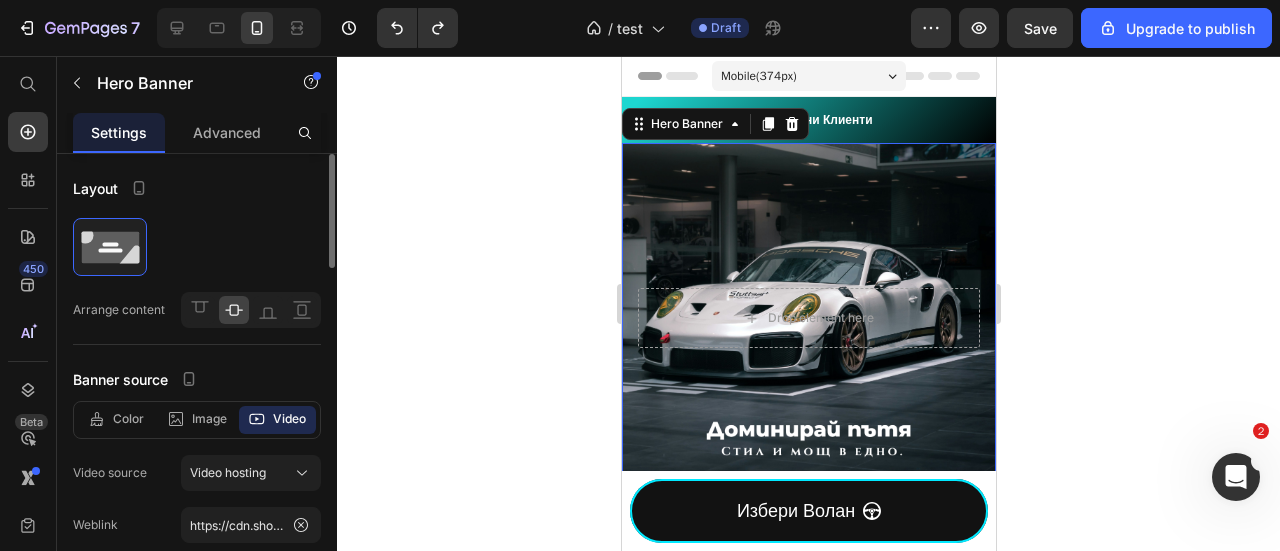 drag, startPoint x: 236, startPoint y: 145, endPoint x: 281, endPoint y: 151, distance: 45.39824 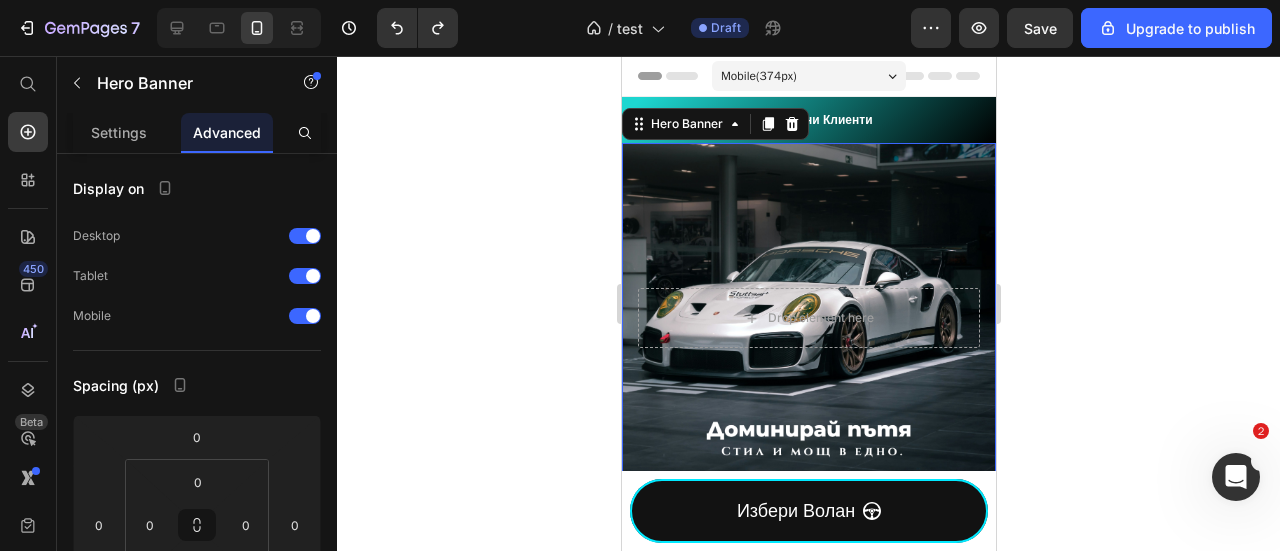 click at bounding box center (808, 318) 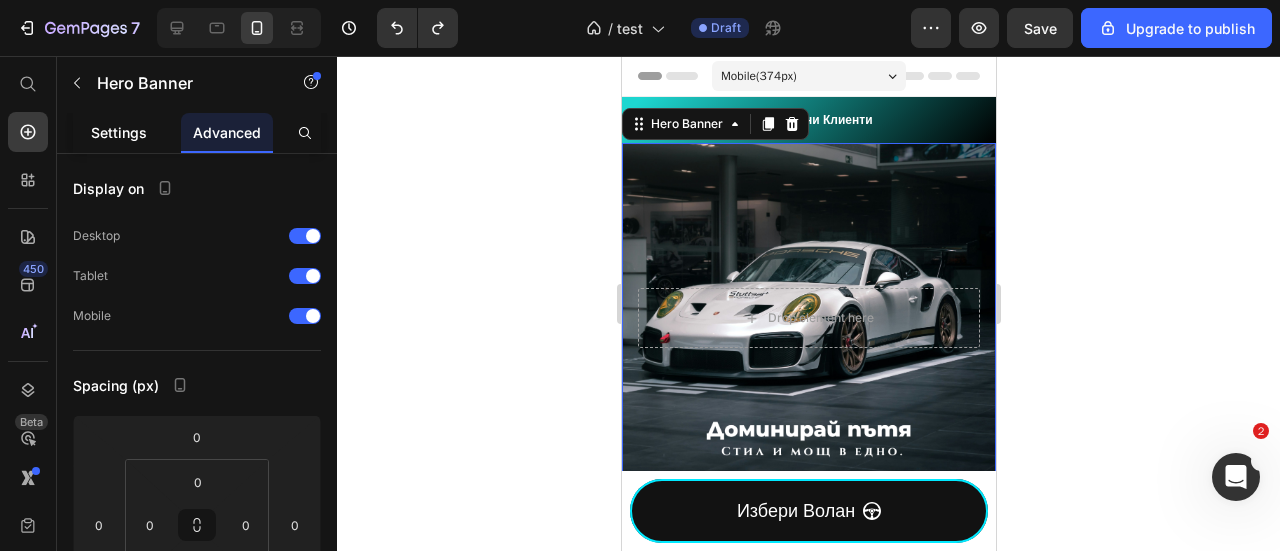 click on "Settings" 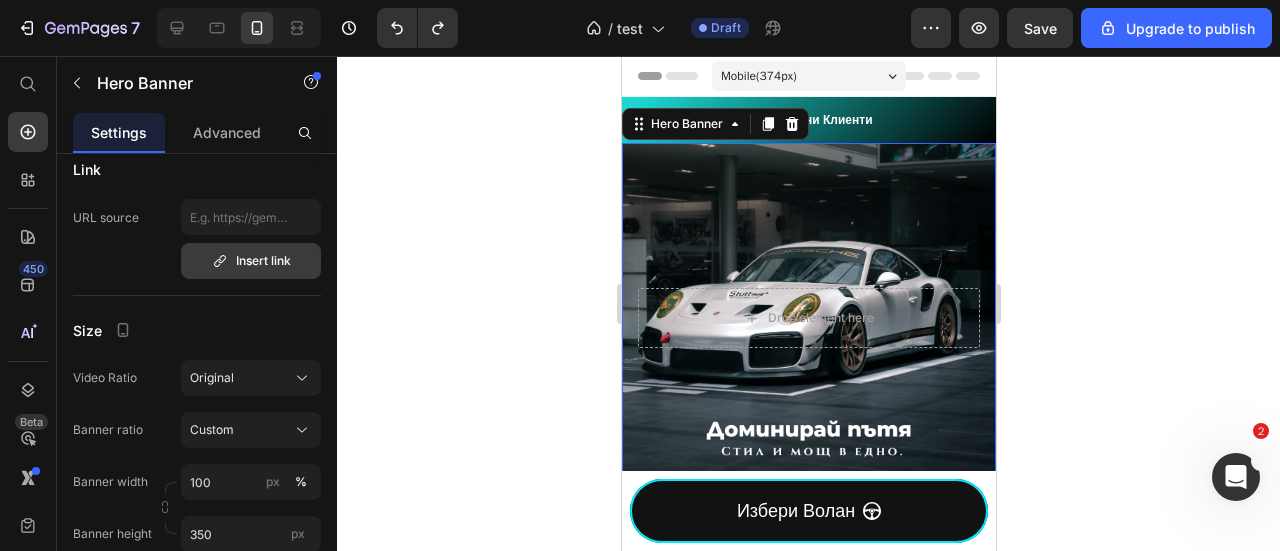 scroll, scrollTop: 800, scrollLeft: 0, axis: vertical 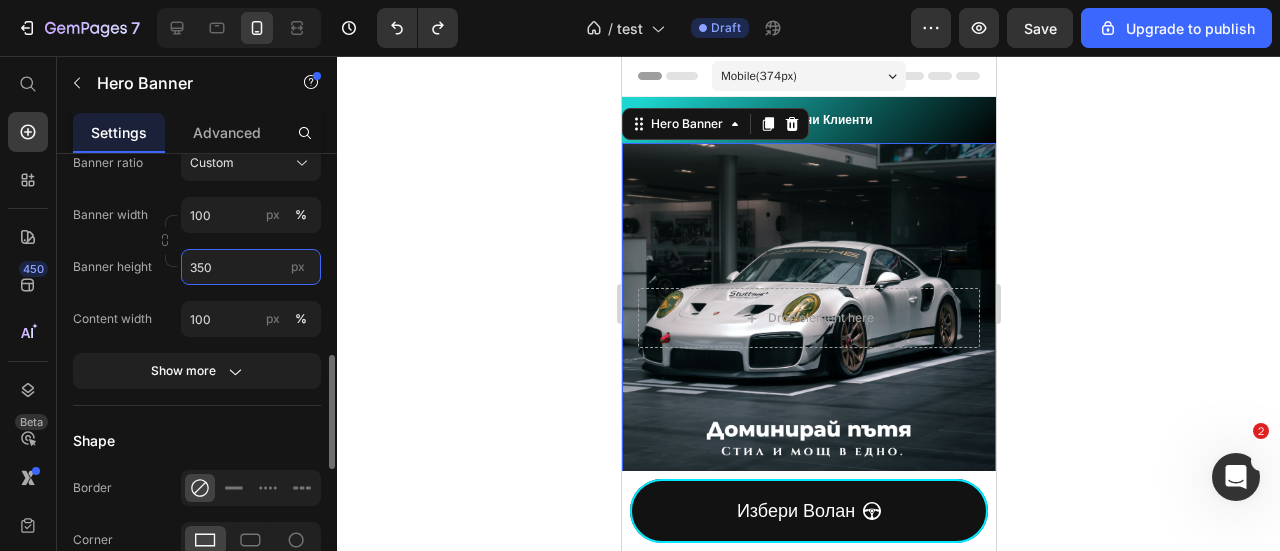 click on "350" at bounding box center (251, 267) 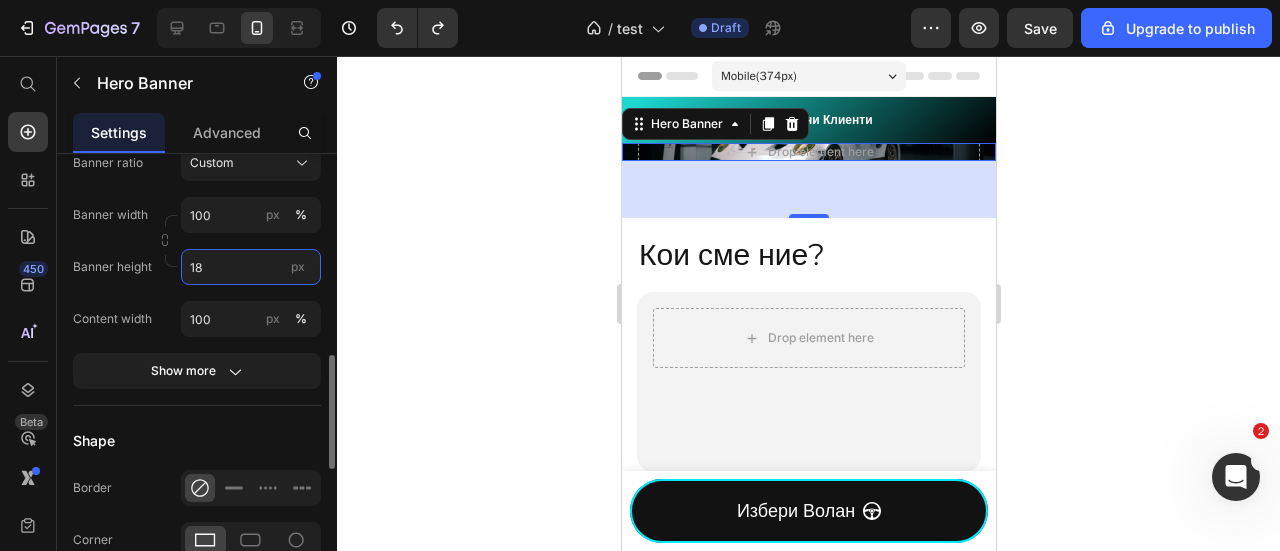 type on "180" 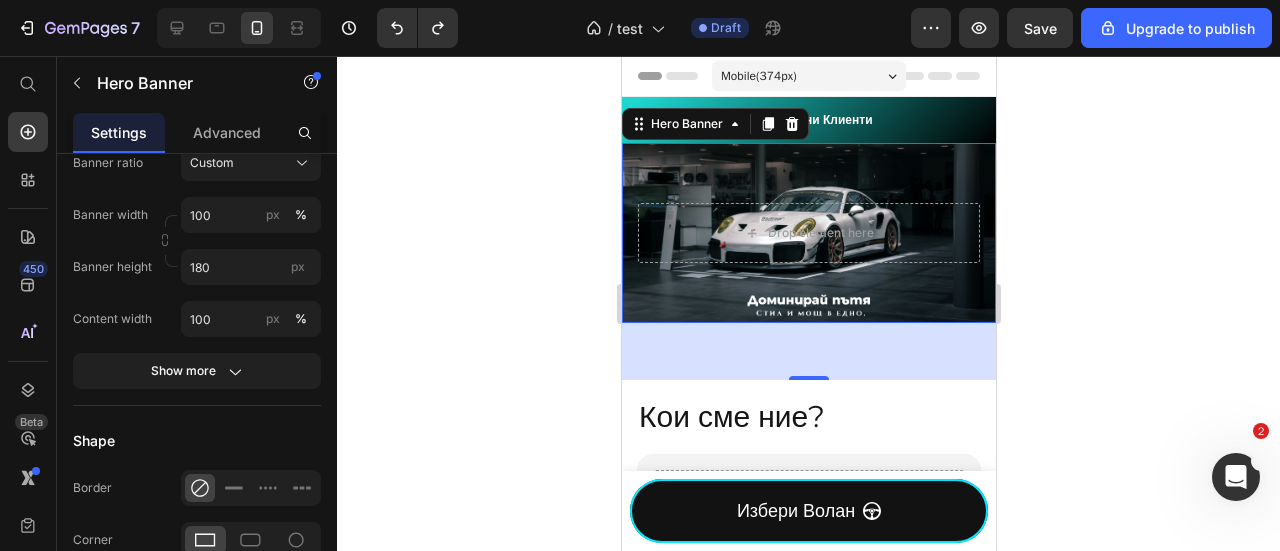 click 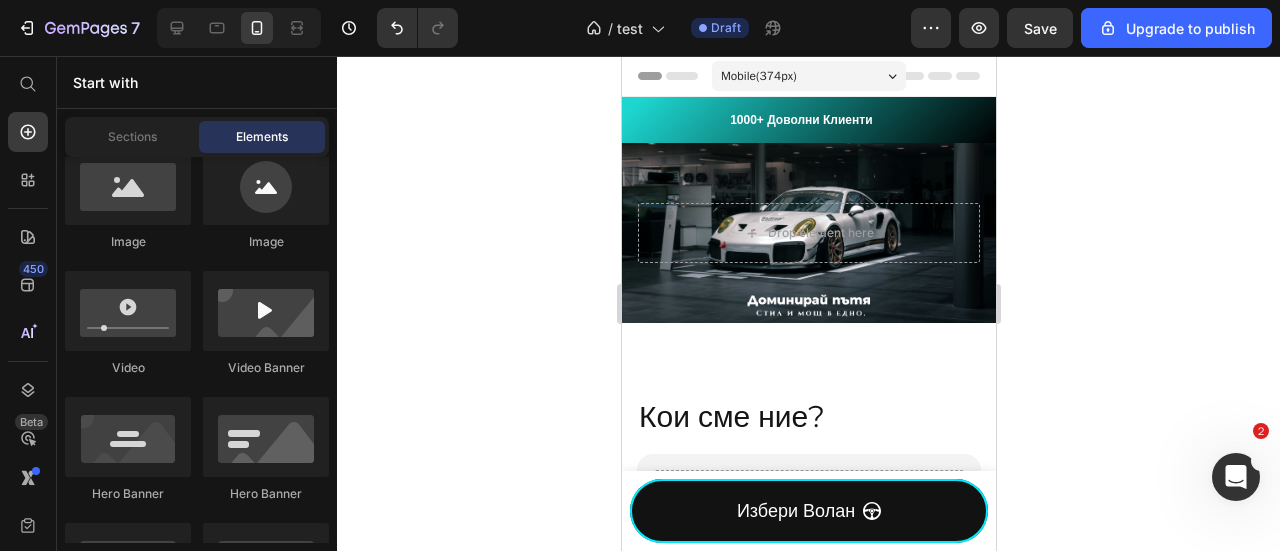 click 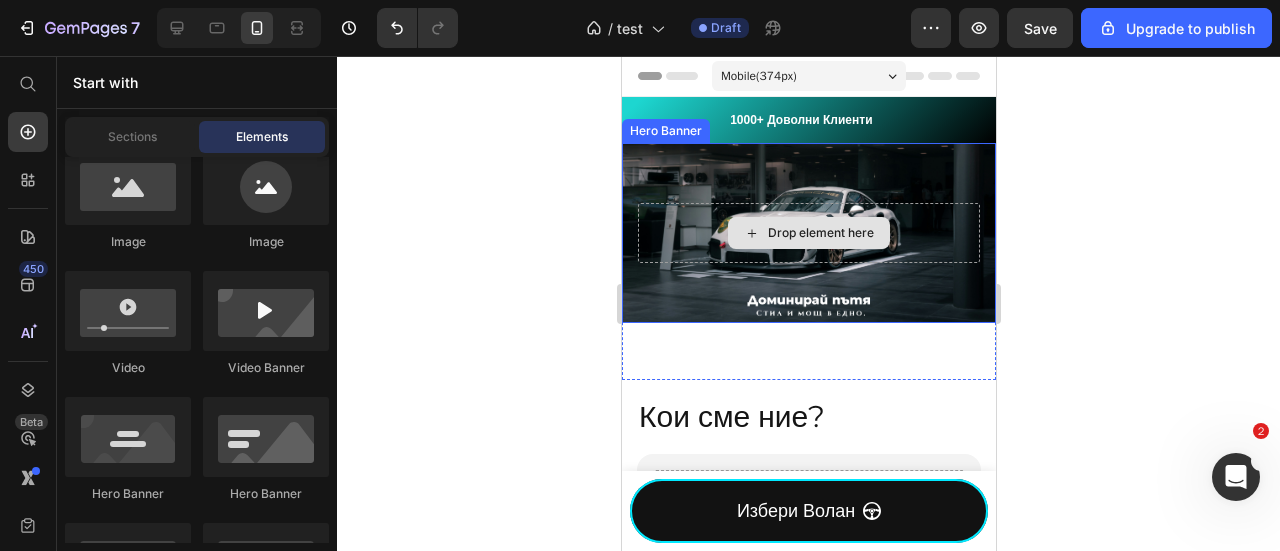 click on "Drop element here" at bounding box center [820, 233] 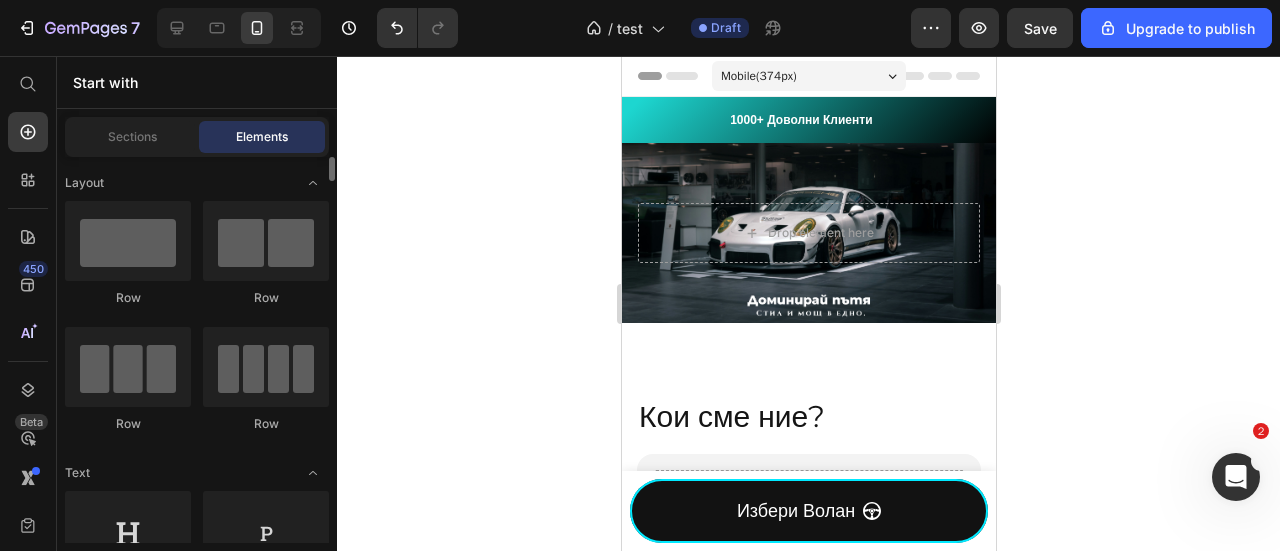 scroll, scrollTop: 266, scrollLeft: 0, axis: vertical 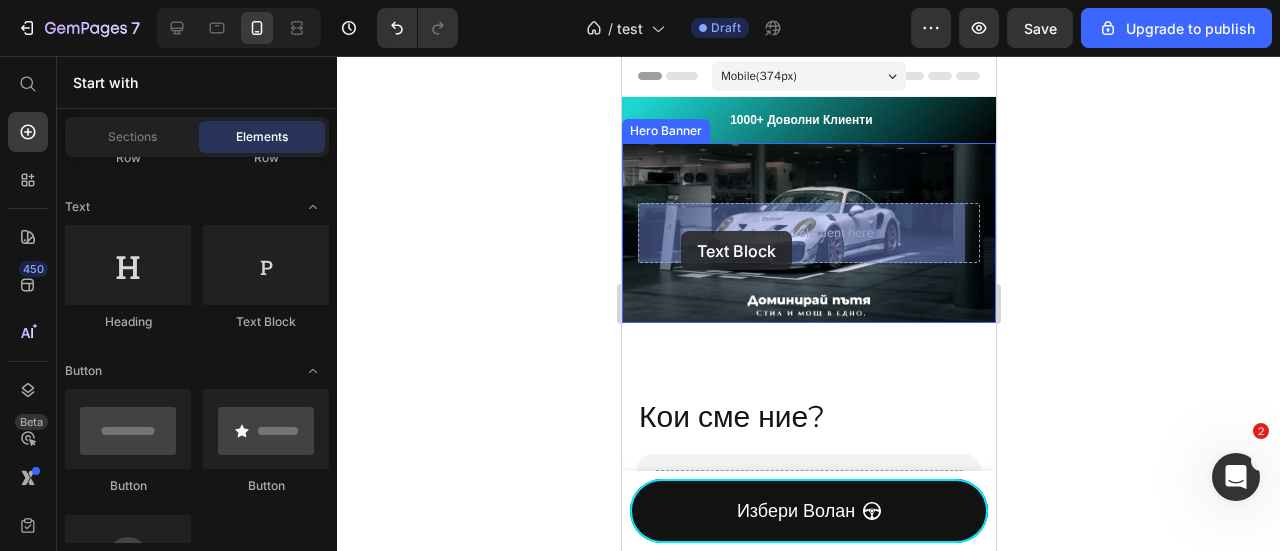 drag, startPoint x: 1044, startPoint y: 319, endPoint x: 680, endPoint y: 231, distance: 374.48633 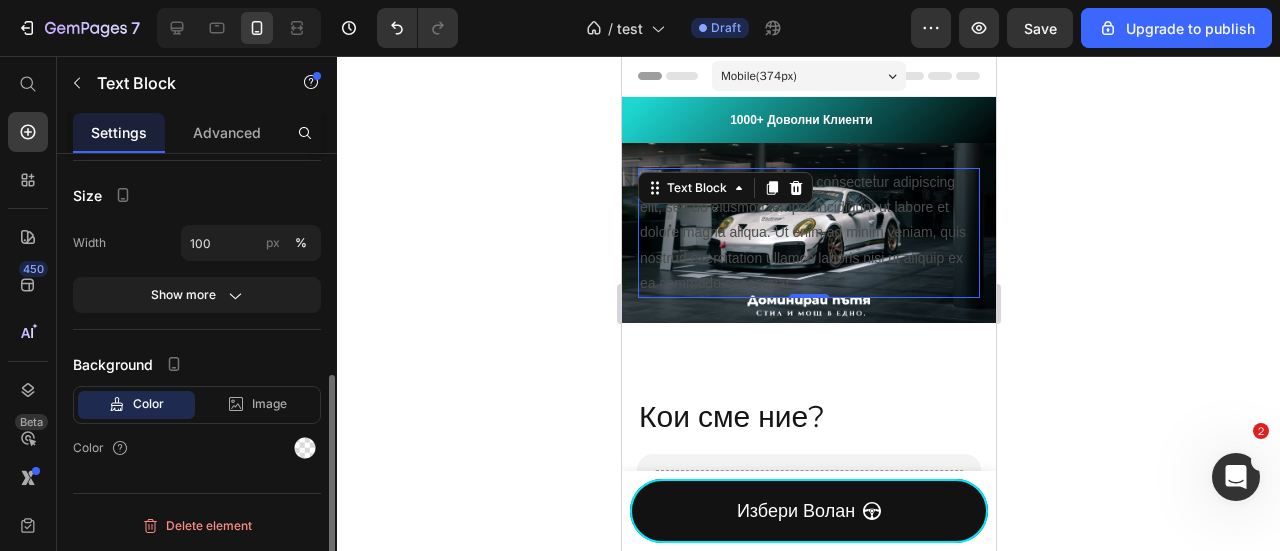 scroll, scrollTop: 0, scrollLeft: 0, axis: both 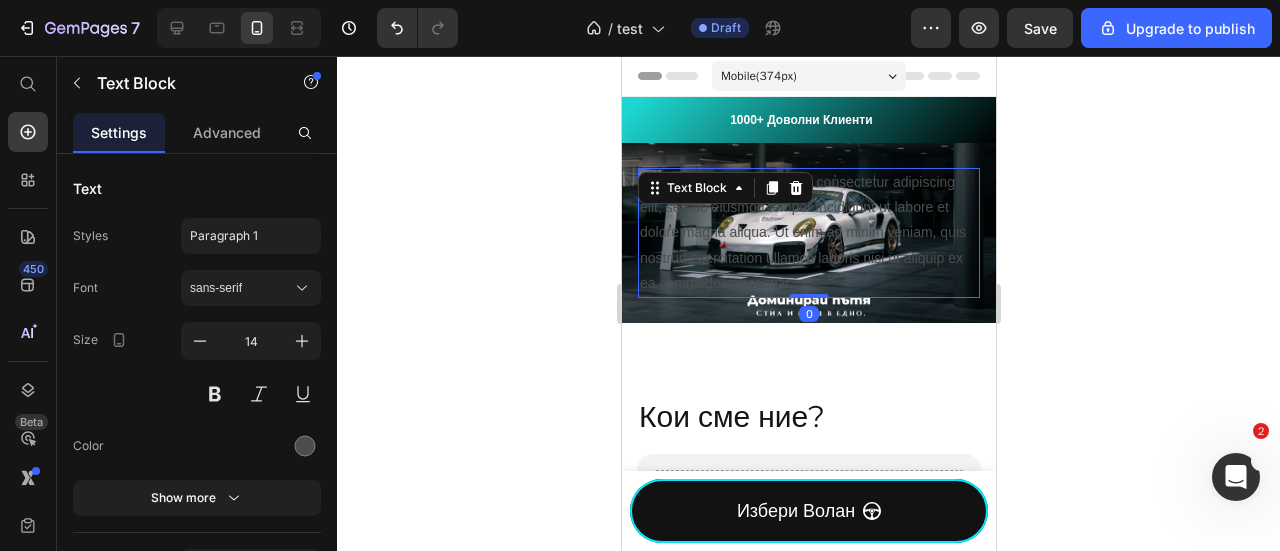 click on "Lorem ipsum dolor sit amet, consectetur adipiscing elit, sed do eiusmod tempor incididunt ut labore et dolore magna aliqua. Ut enim ad minim veniam, quis nostrud exercitation ullamco laboris nisi ut aliquip ex ea commodo consequat." at bounding box center (808, 233) 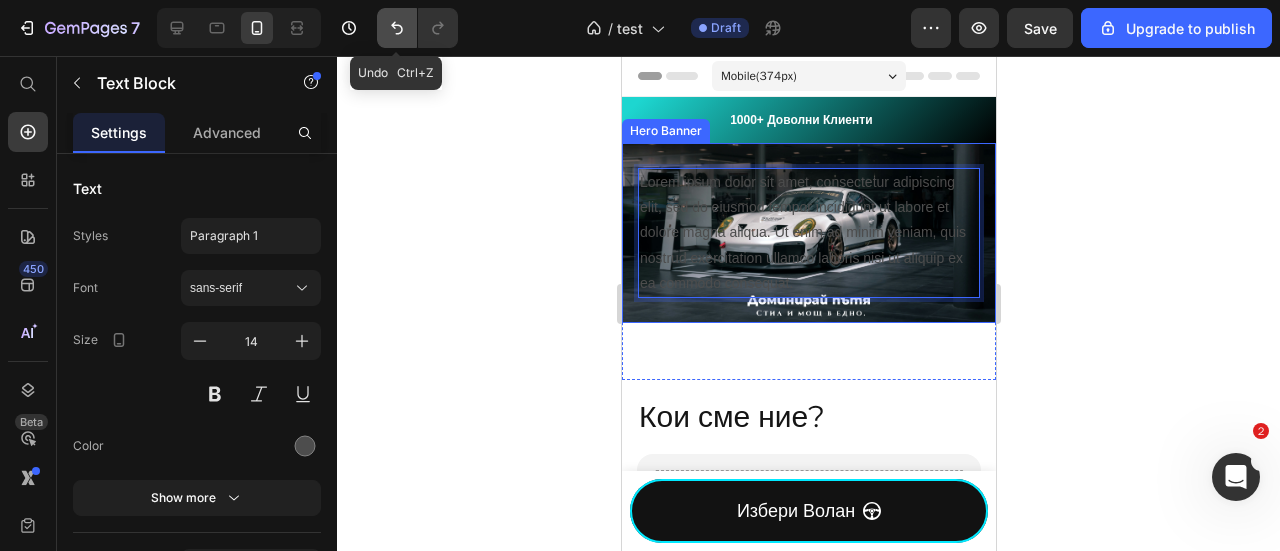 click 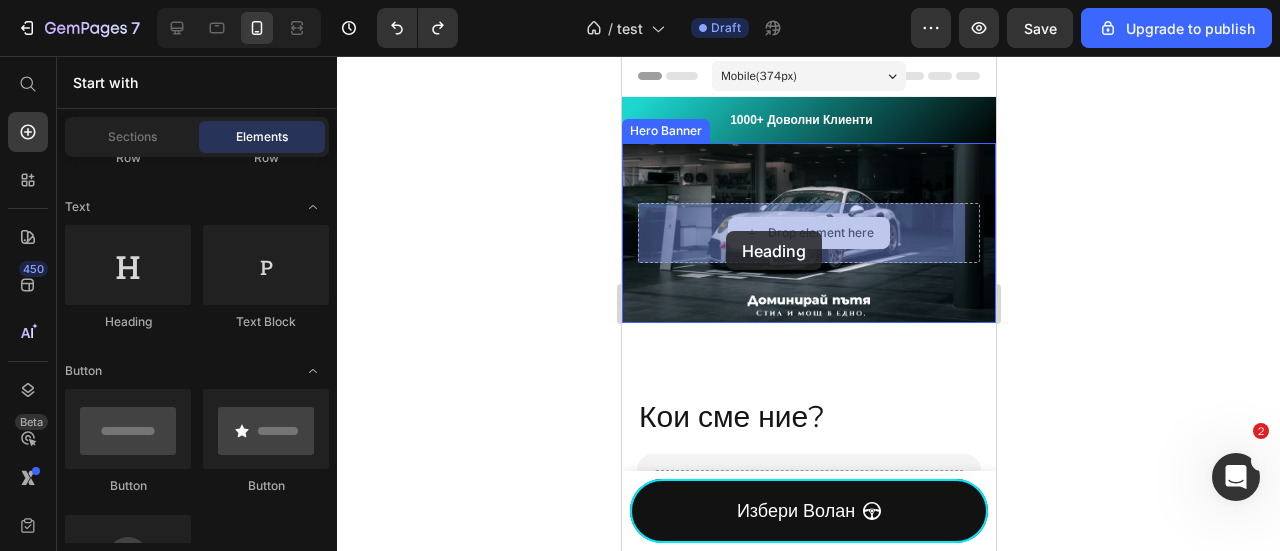 drag, startPoint x: 1049, startPoint y: 281, endPoint x: 726, endPoint y: 231, distance: 326.84705 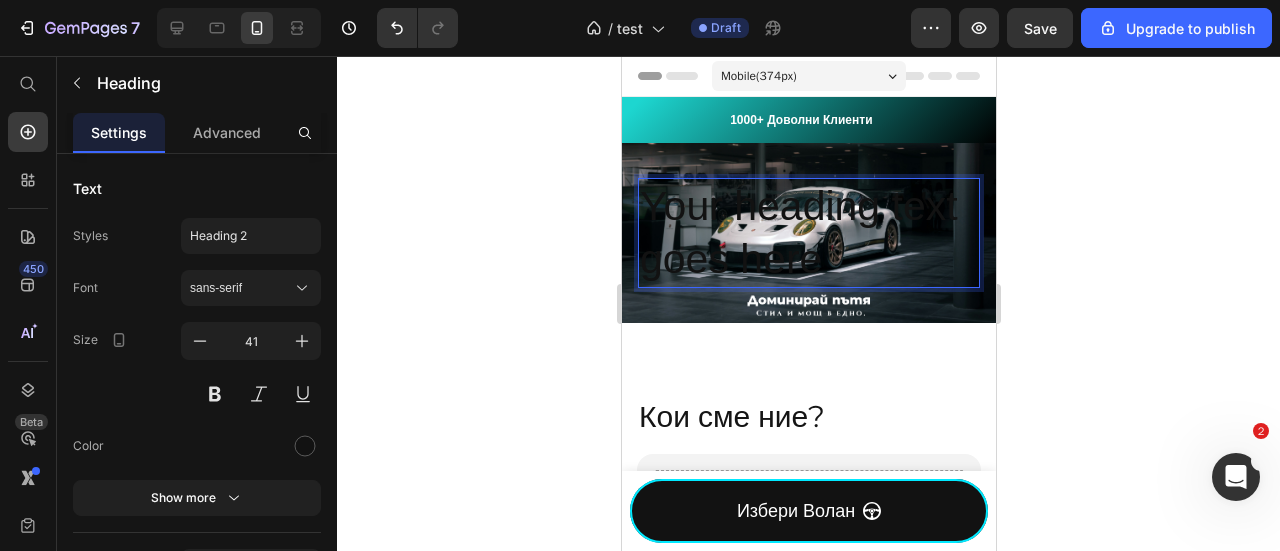 click on "Your heading text goes here" at bounding box center (808, 233) 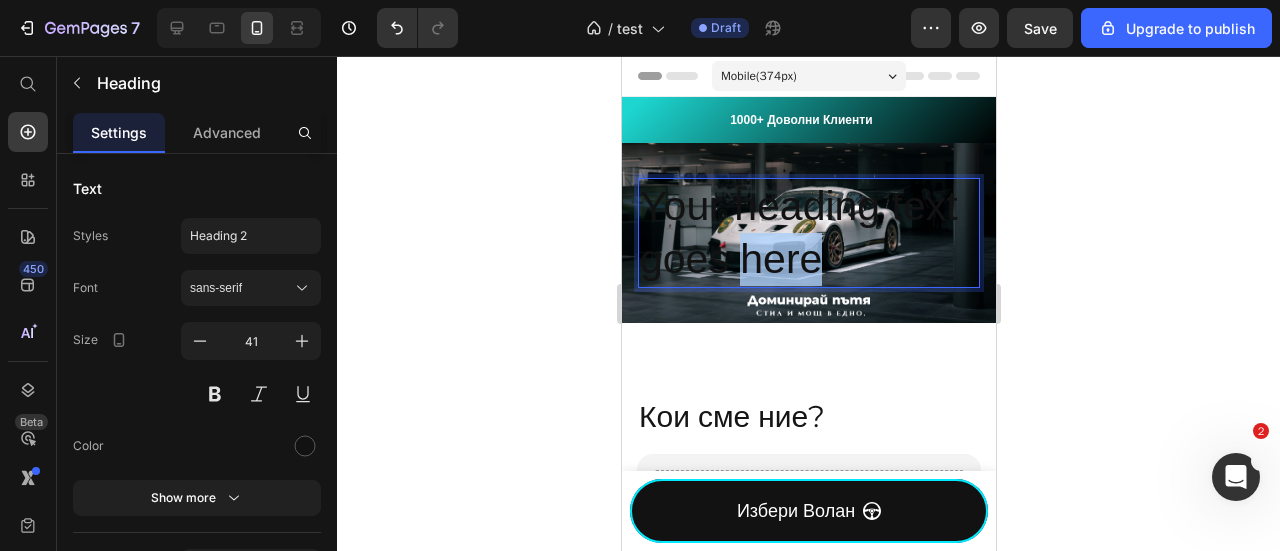 click on "Your heading text goes here" at bounding box center [808, 233] 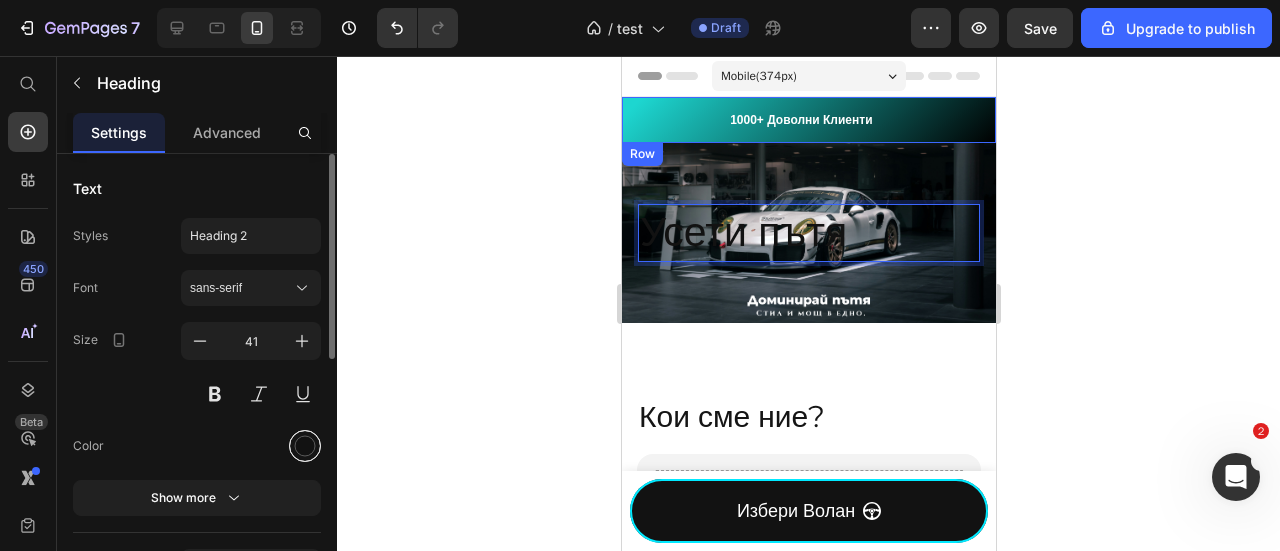 click at bounding box center [305, 446] 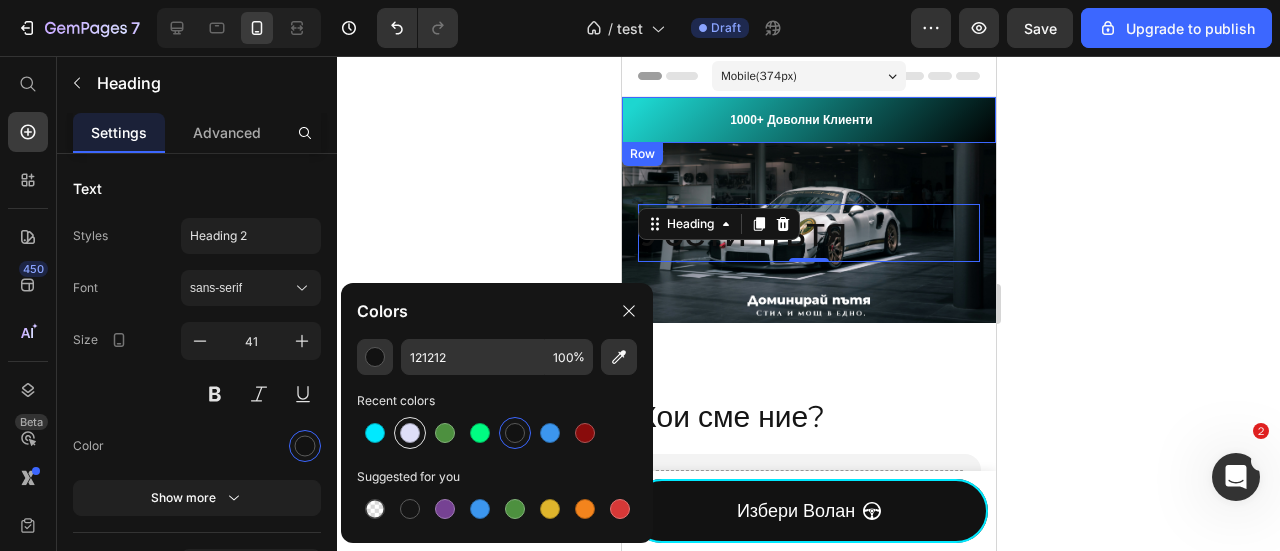 click at bounding box center (410, 433) 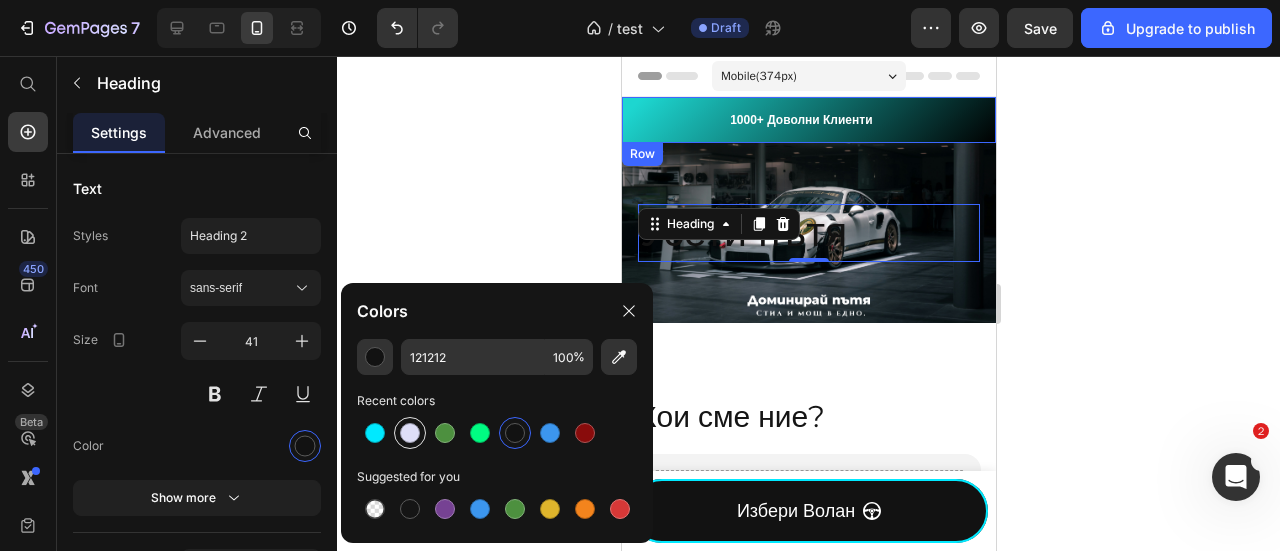 type on "DEDEF7" 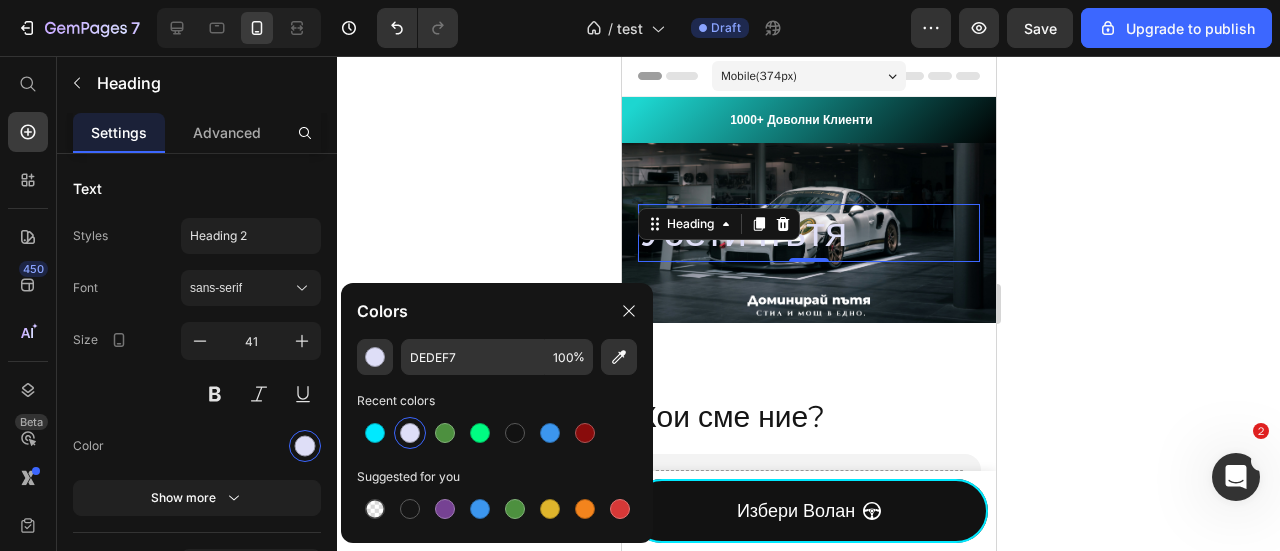 click 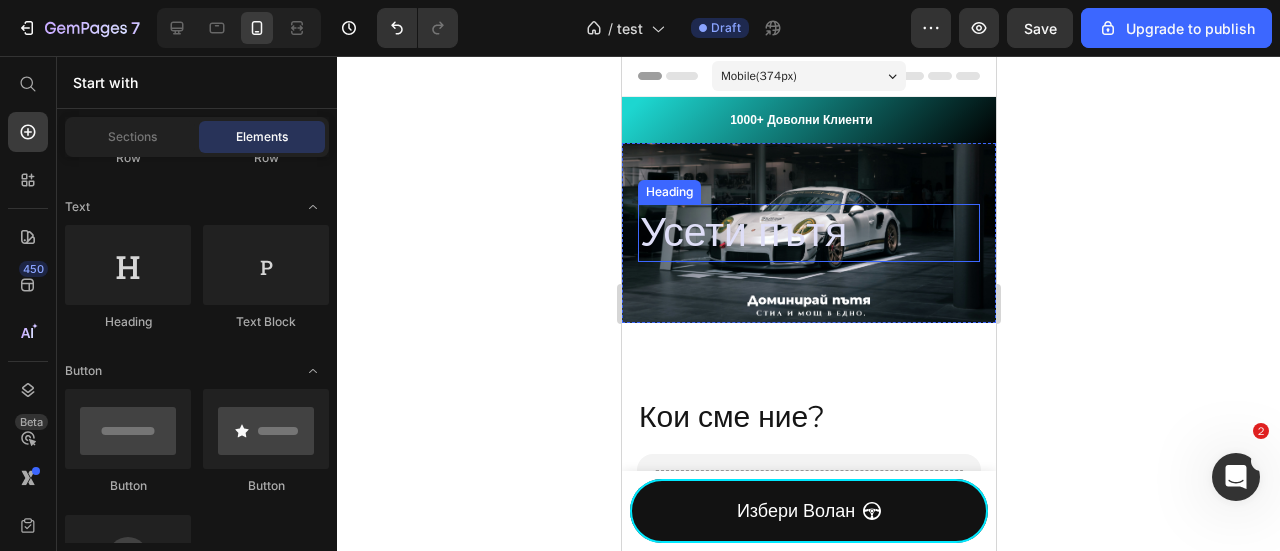 click on "Усети пътя" at bounding box center [808, 232] 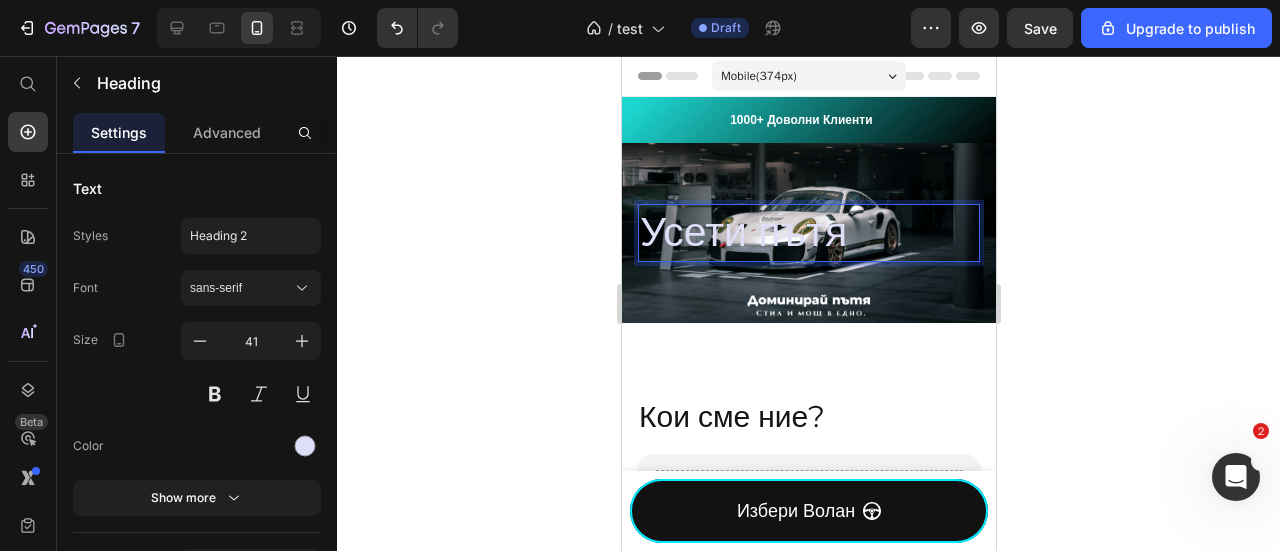 click on "Усети пътя" at bounding box center (808, 232) 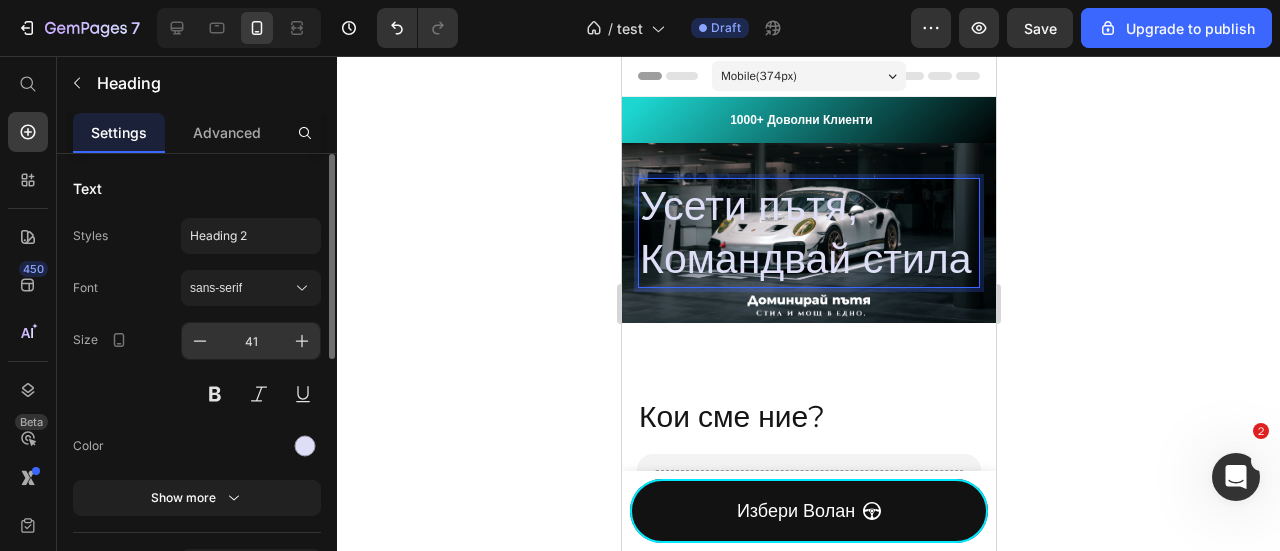 click on "41" at bounding box center (251, 341) 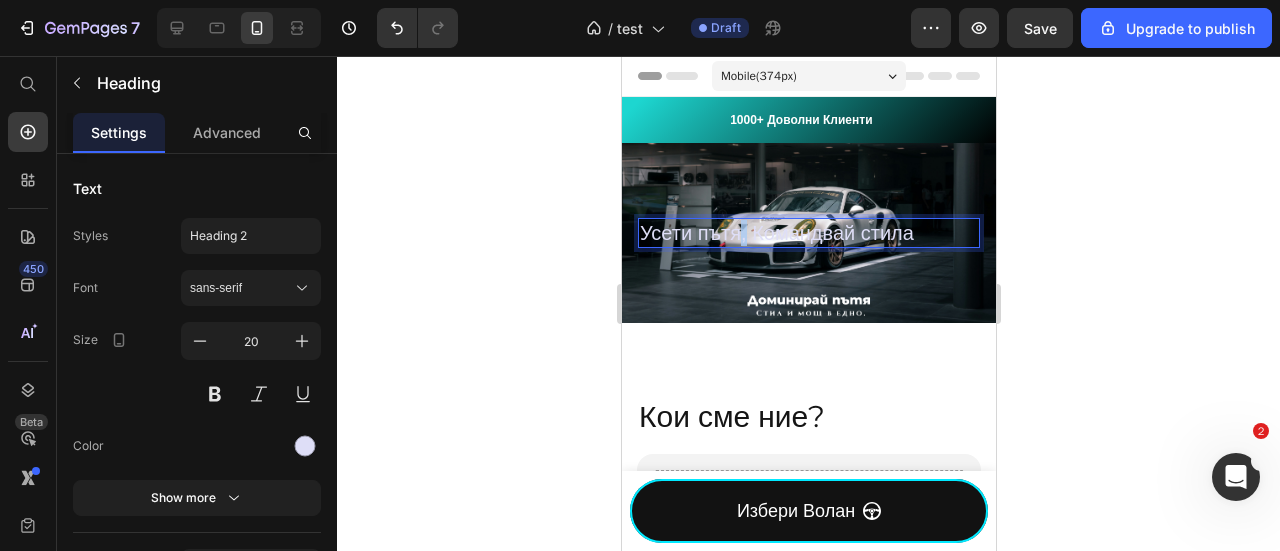 click on "Усети пътя, Командвай стила" at bounding box center (808, 233) 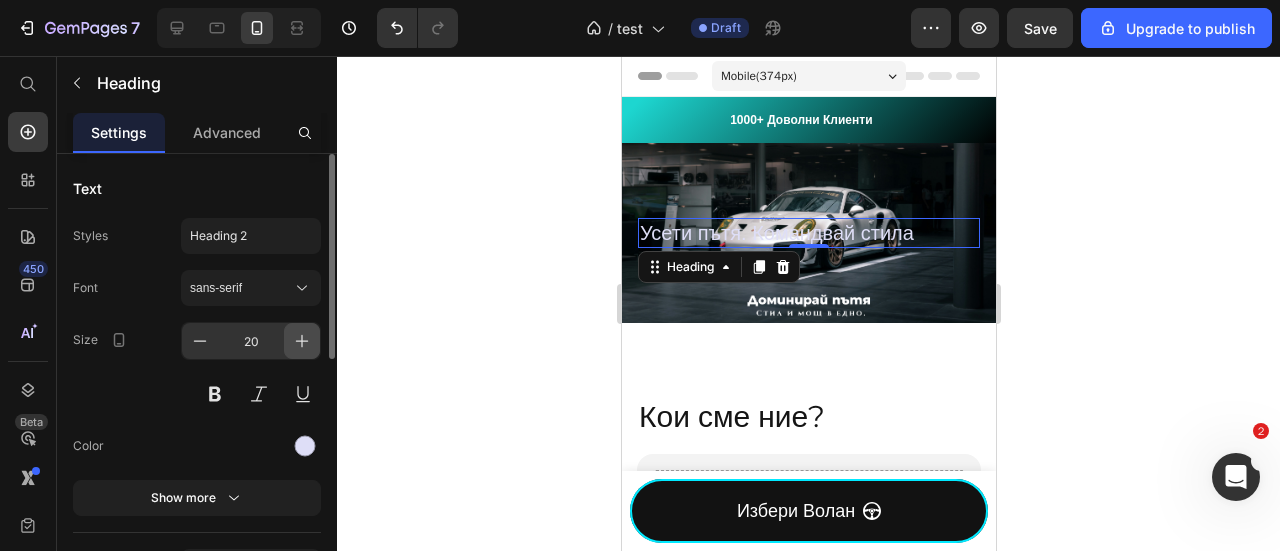 click 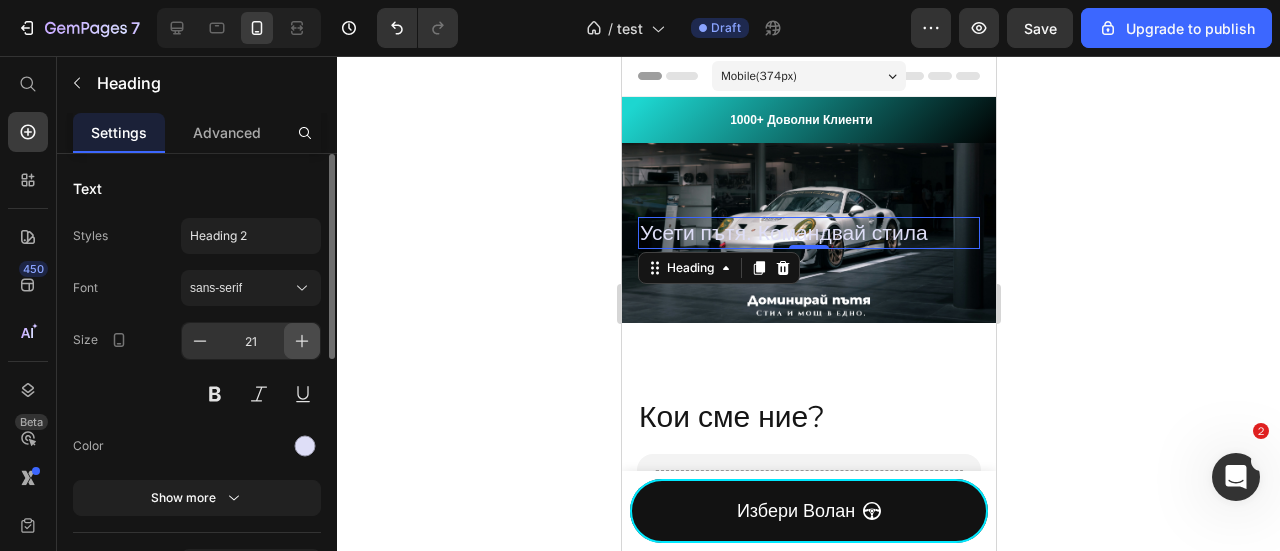 click 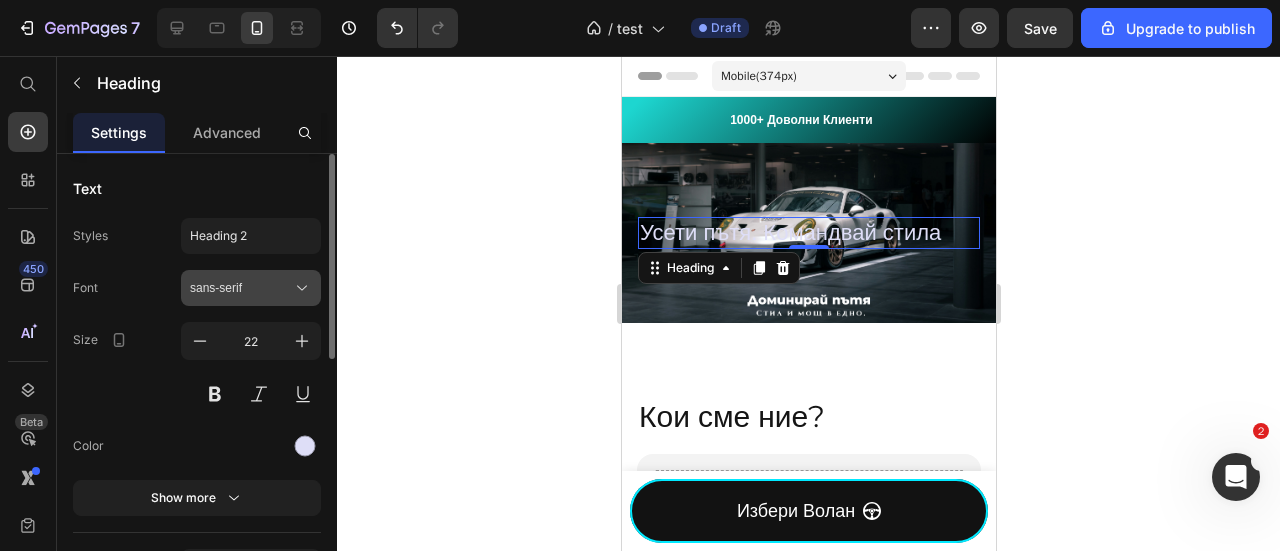 click on "sans-serif" at bounding box center [241, 288] 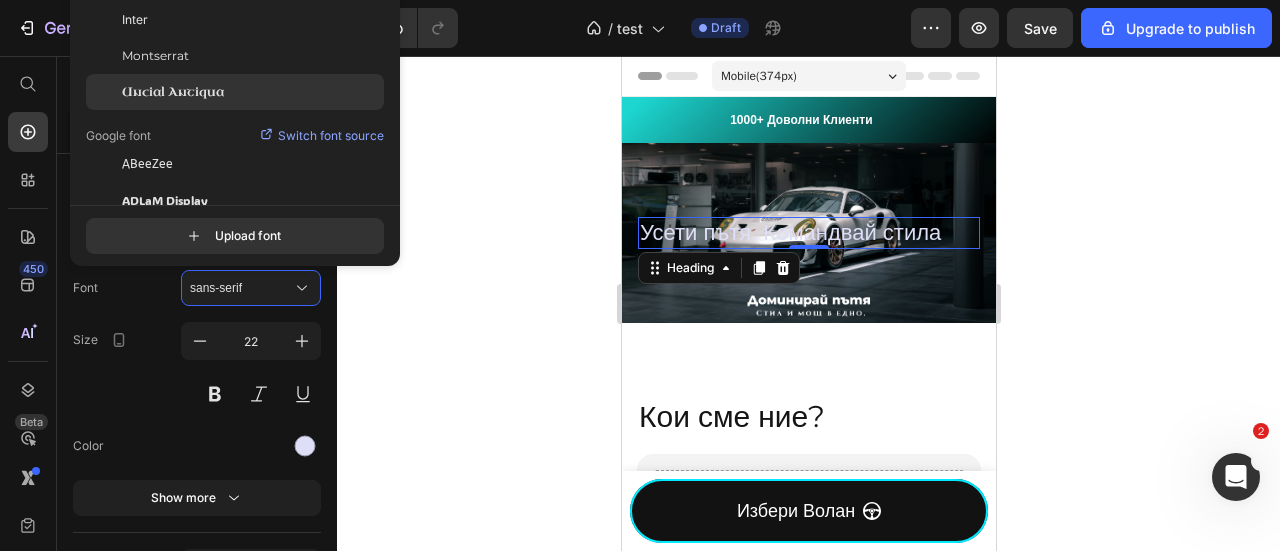 click on "Uncial Antiqua" at bounding box center (173, 92) 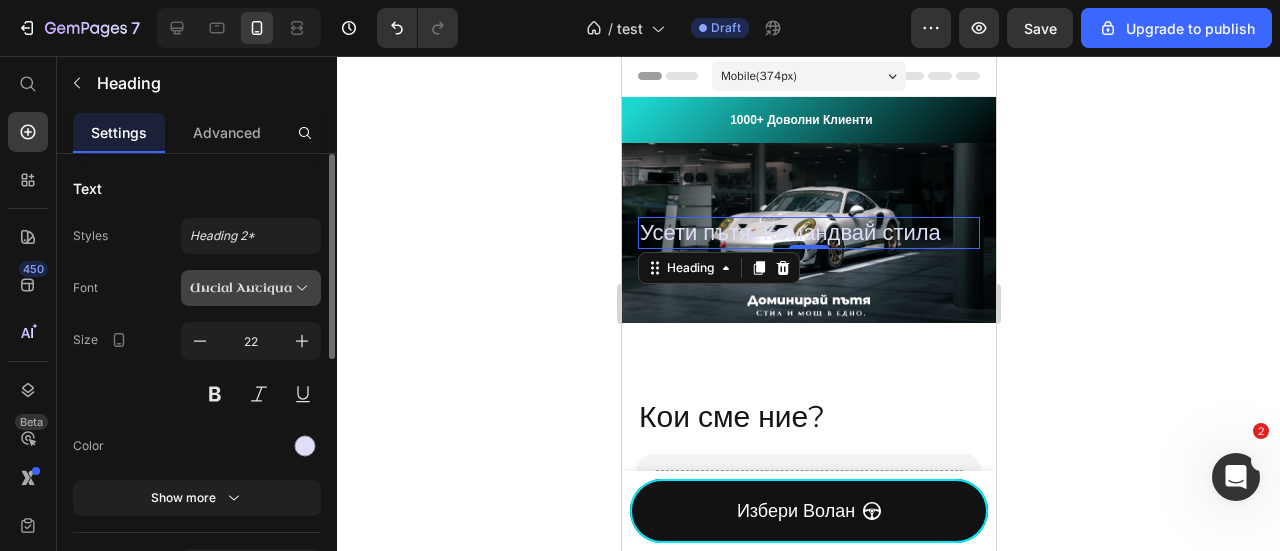 click on "Uncial Antiqua" at bounding box center [241, 288] 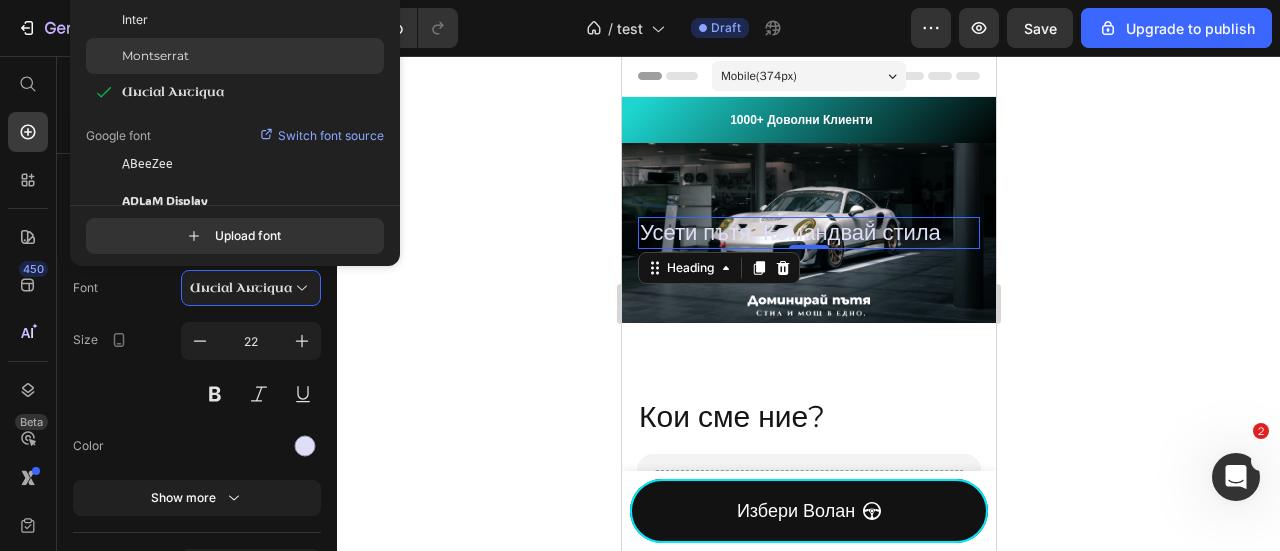 click on "Montserrat" 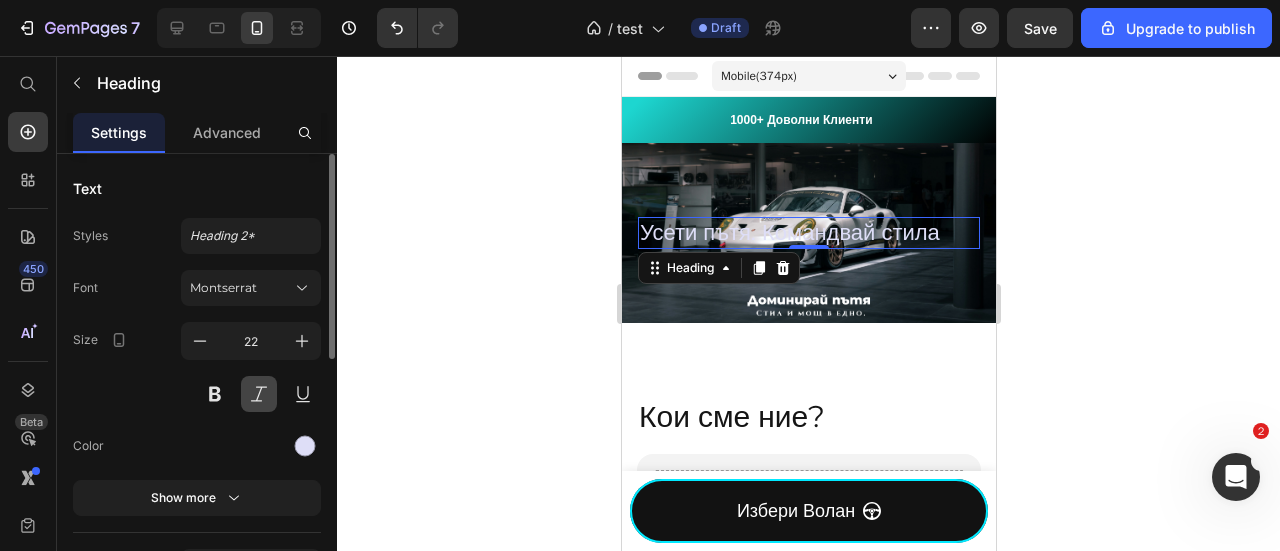 click at bounding box center [259, 394] 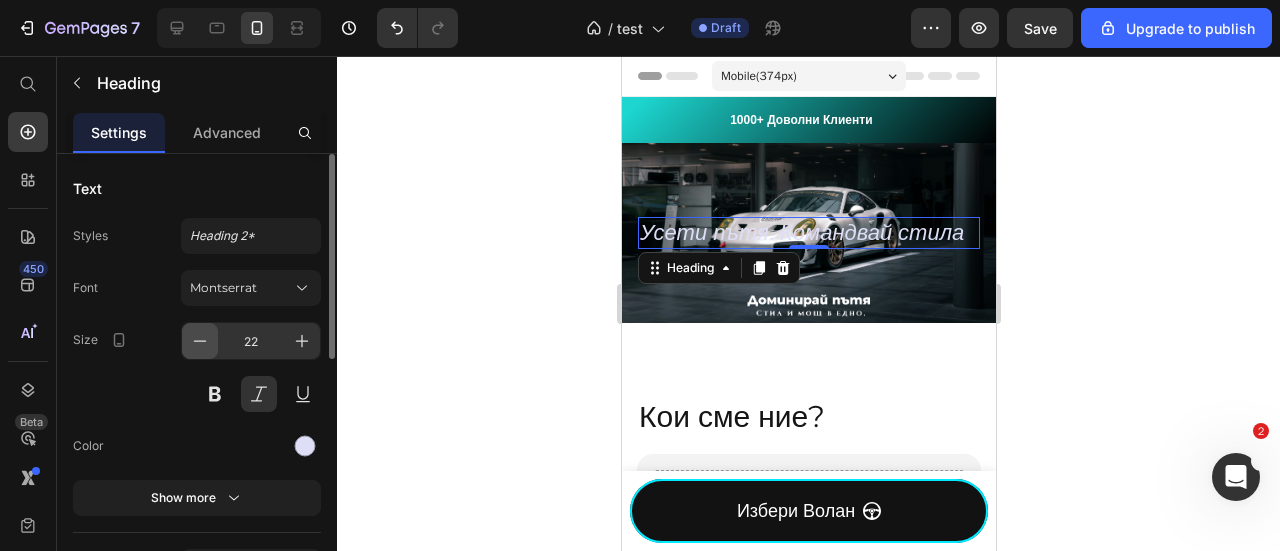 click 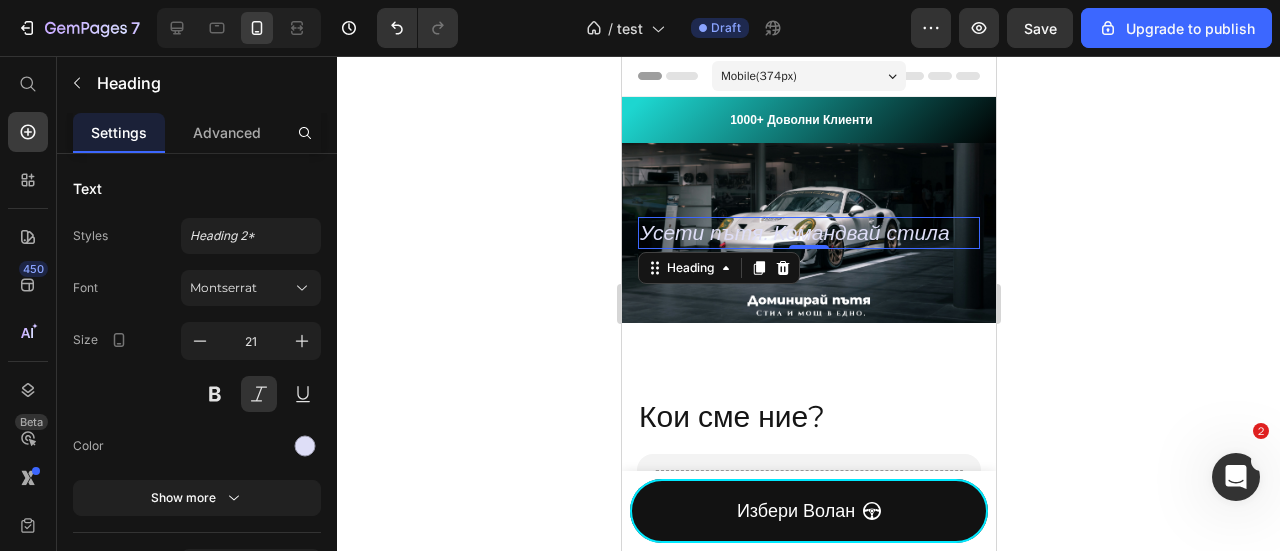 click 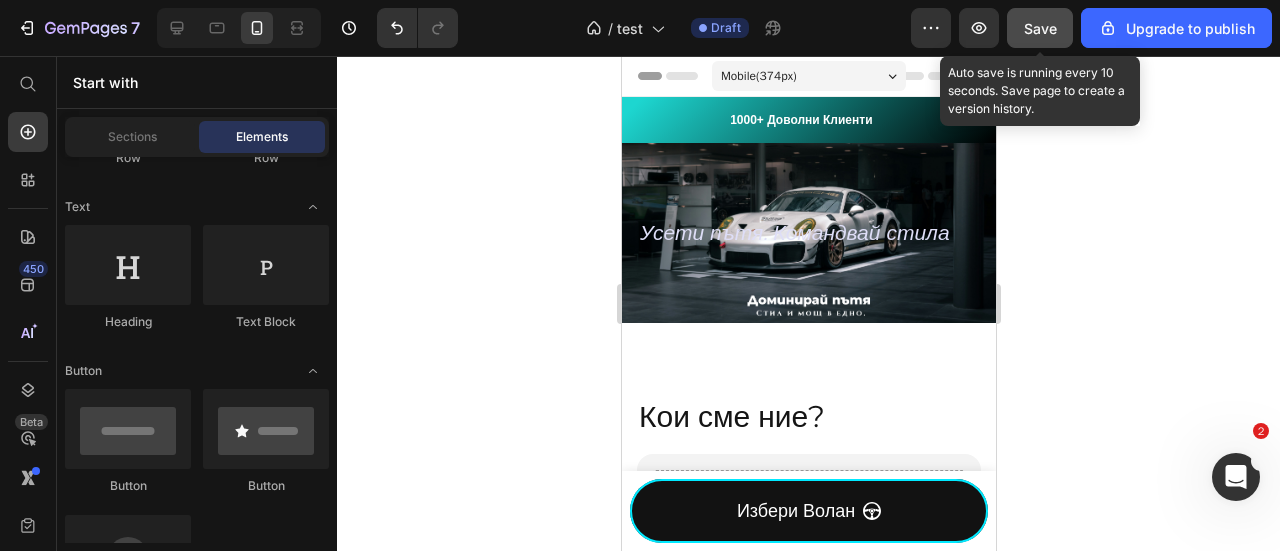 click on "Save" 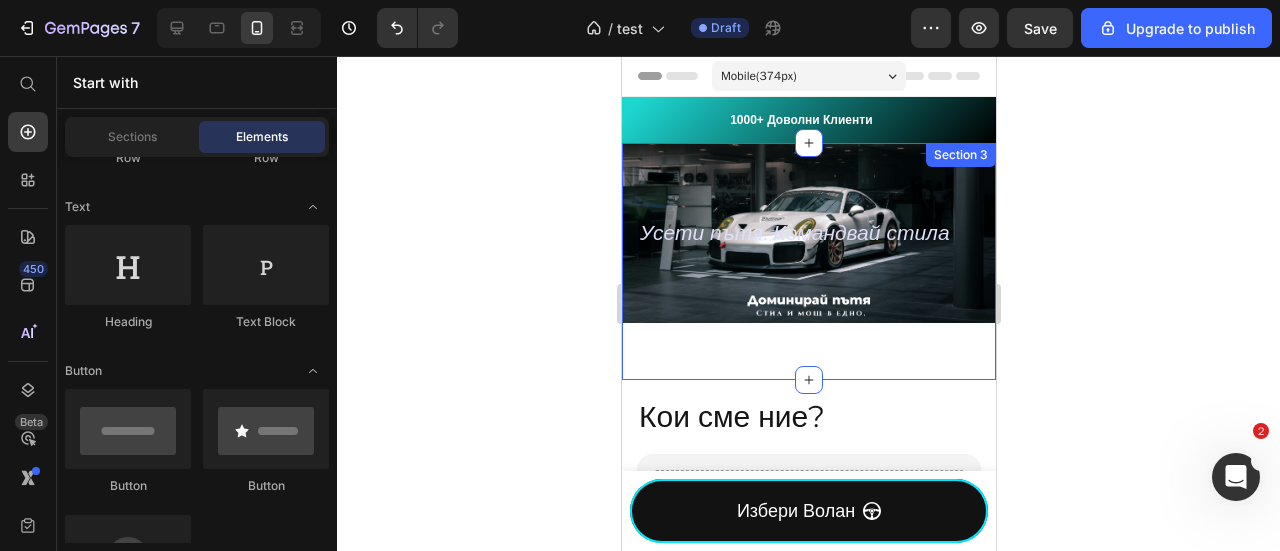 scroll, scrollTop: 266, scrollLeft: 0, axis: vertical 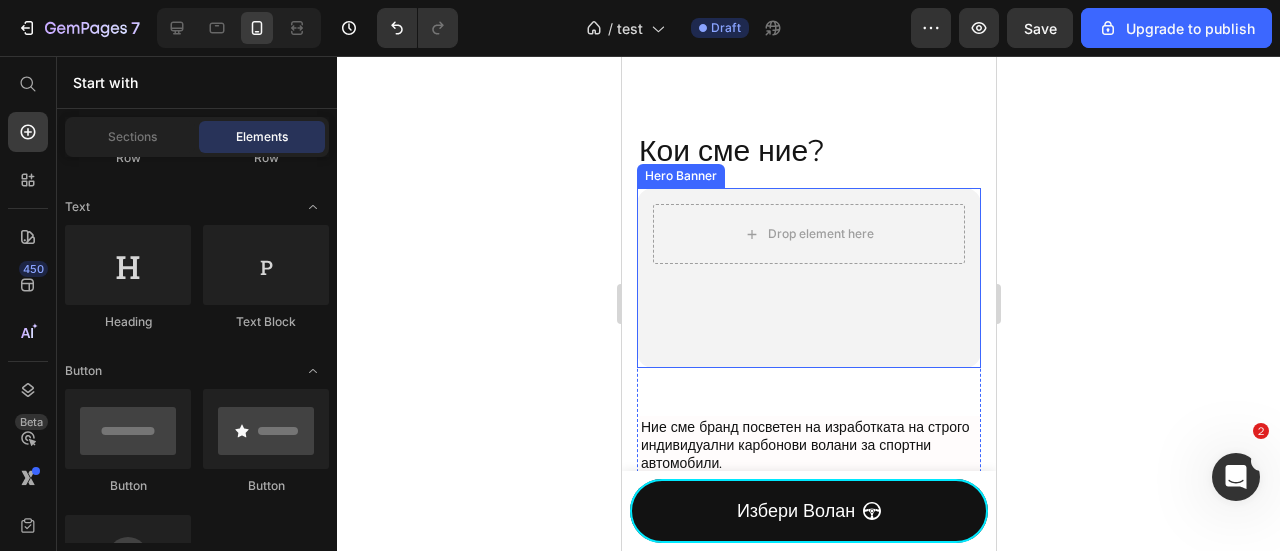 click at bounding box center [808, 278] 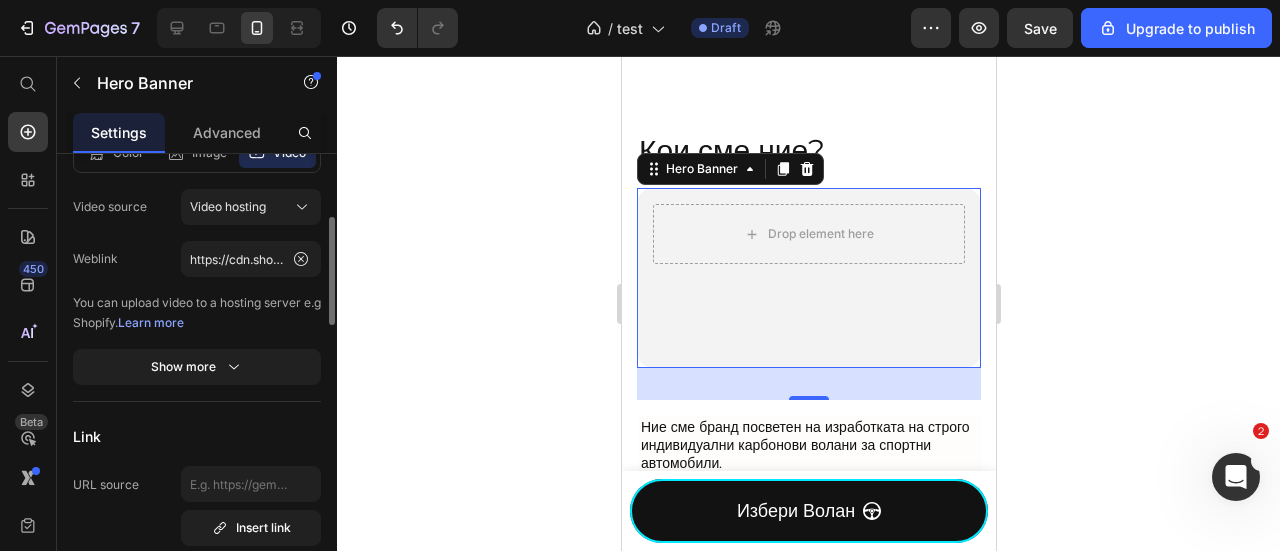 scroll, scrollTop: 0, scrollLeft: 0, axis: both 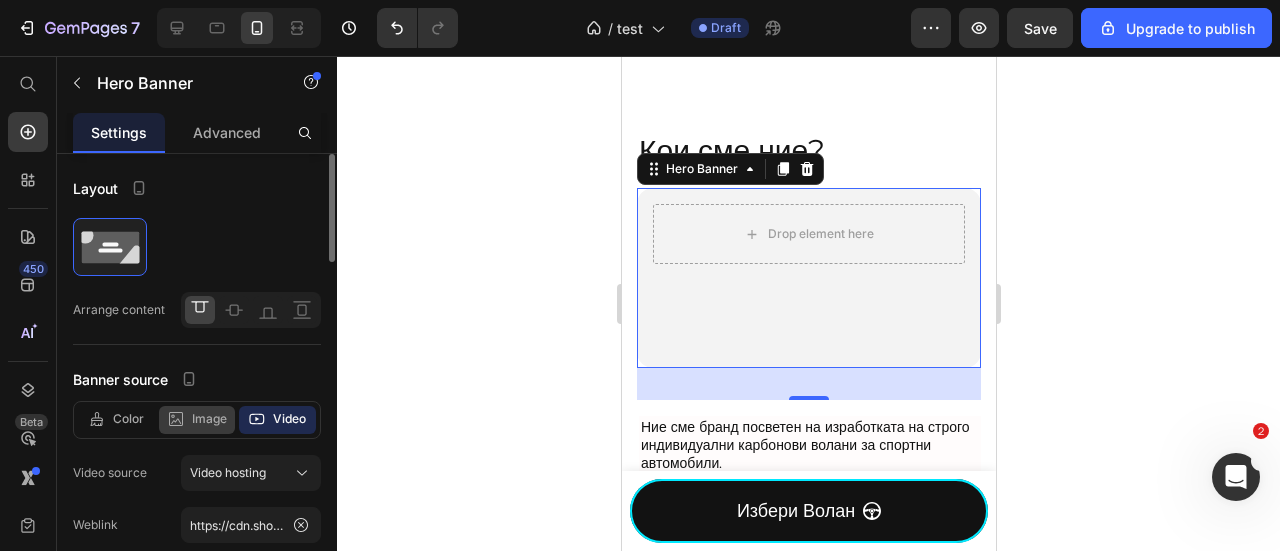 click on "Image" at bounding box center (209, 419) 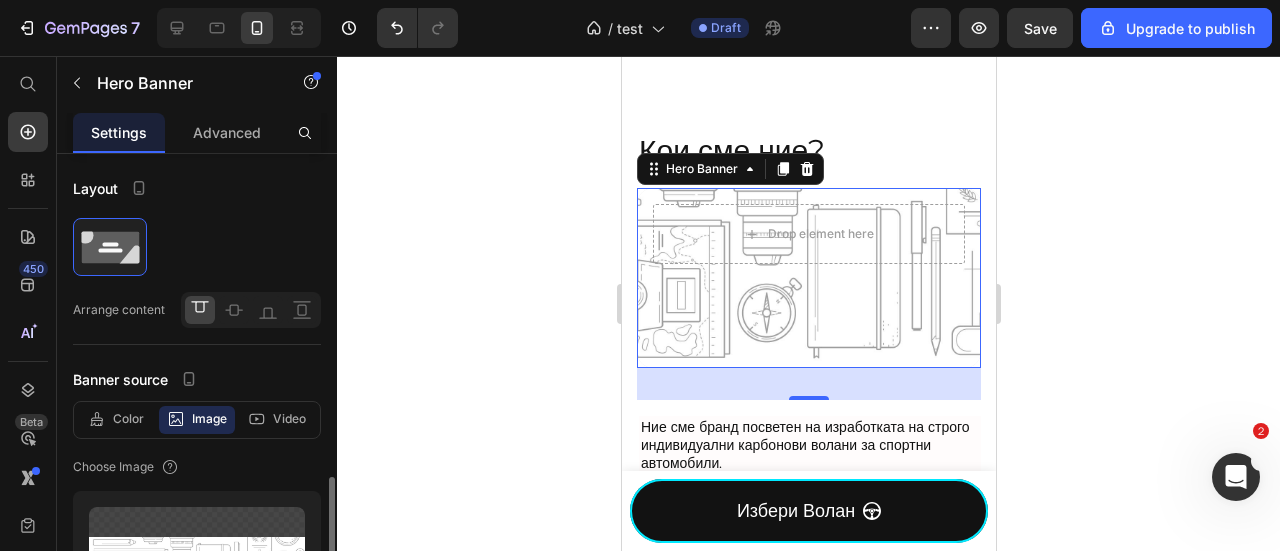 scroll, scrollTop: 266, scrollLeft: 0, axis: vertical 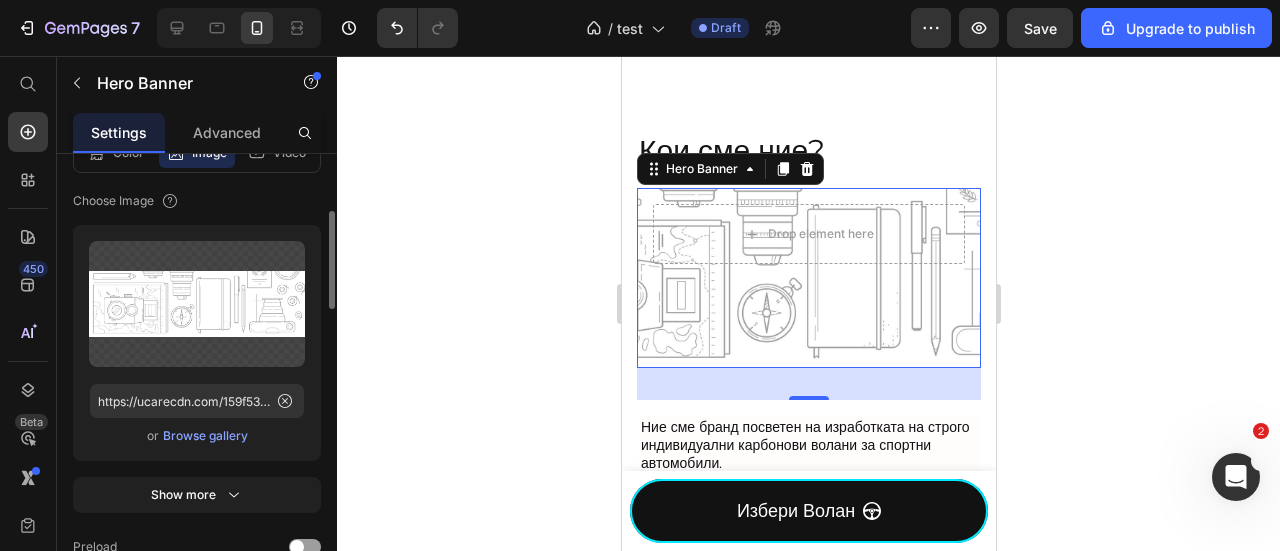 click on "Browse gallery" at bounding box center (205, 436) 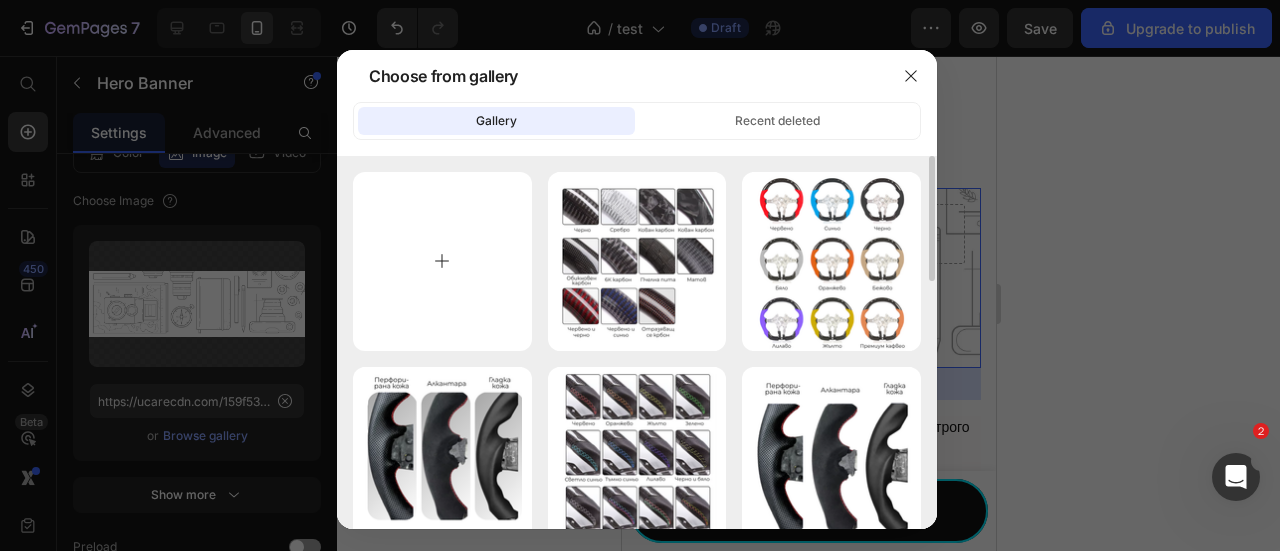 click at bounding box center [442, 261] 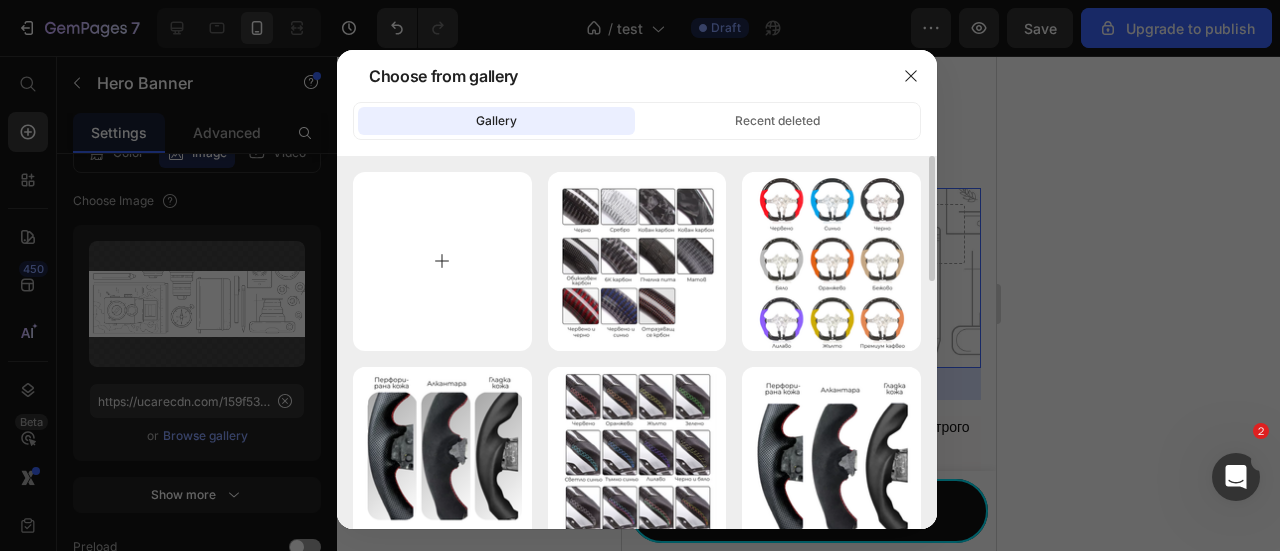 type on "C:\fakepath\Неозаглавен дизайн (76).png" 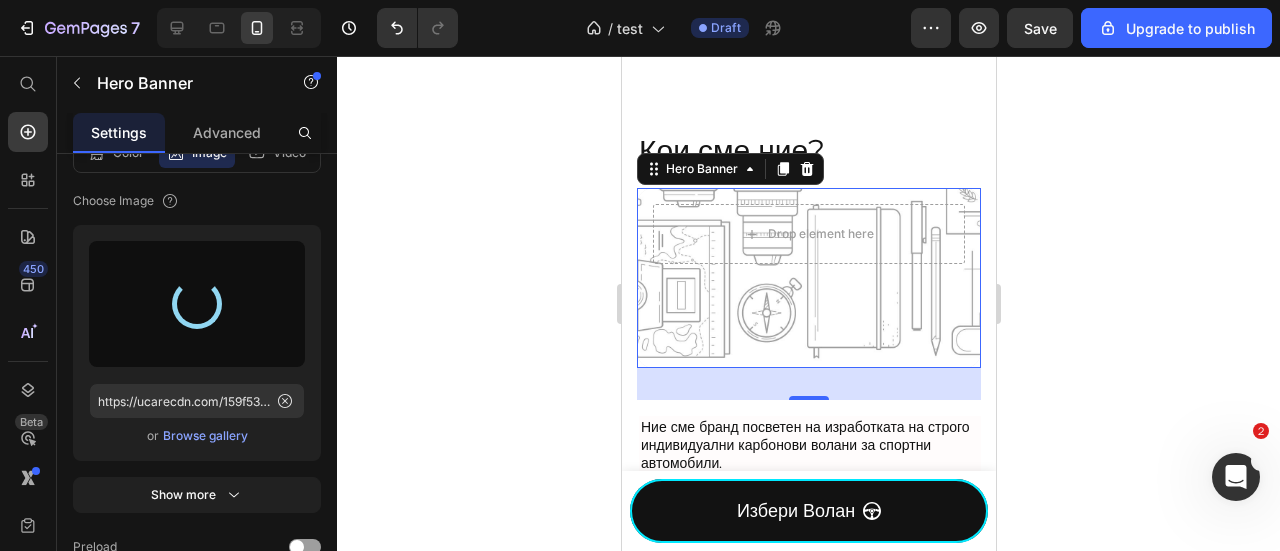 type on "https://cdn.shopify.com/s/files/1/0957/3685/6915/files/gempages_566960492480824401-4b01a690-ffa7-483b-b18a-23a1b70c180b.png" 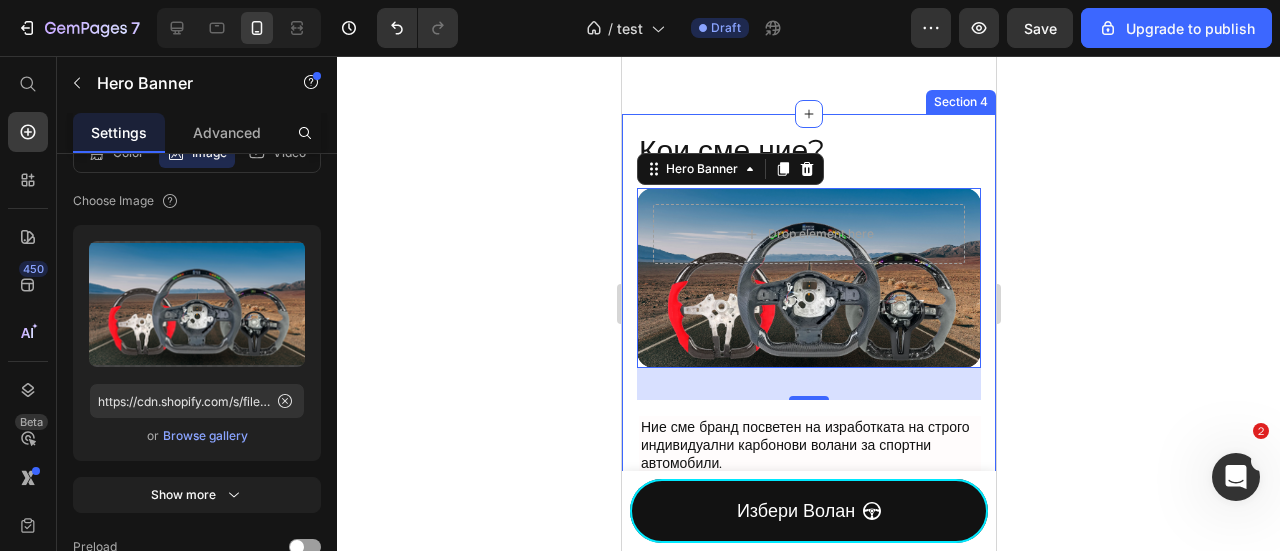 click 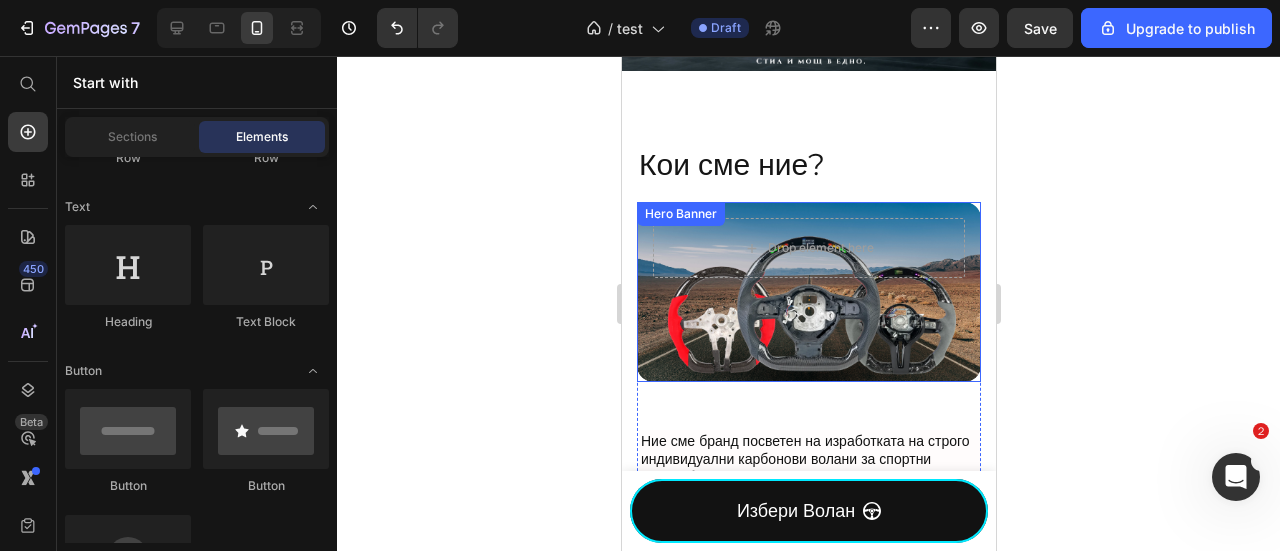 scroll, scrollTop: 0, scrollLeft: 0, axis: both 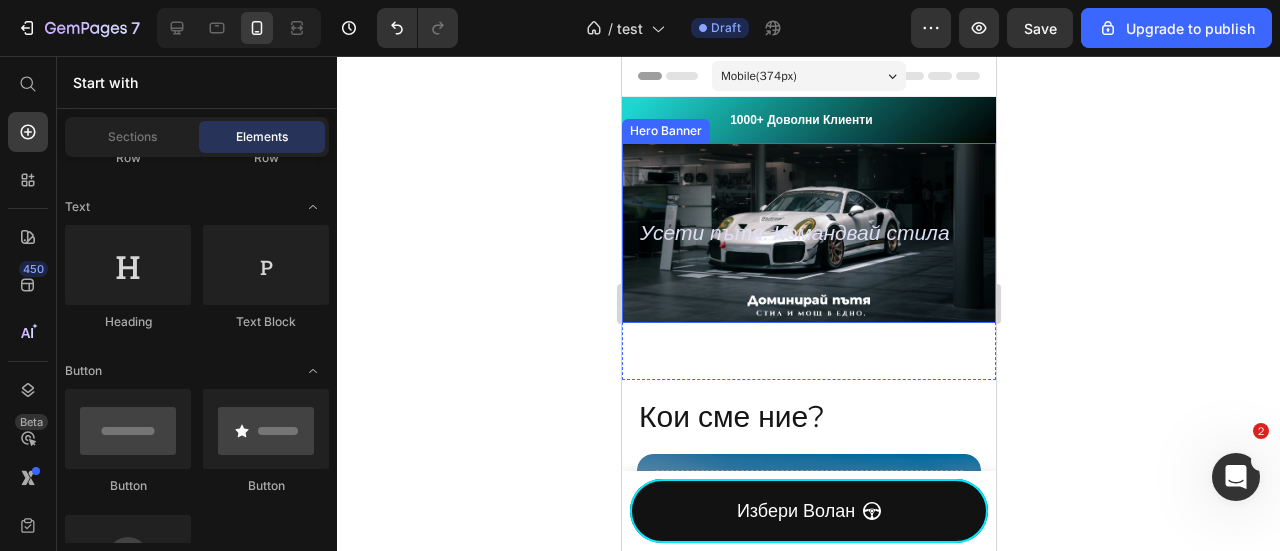 click on "Усети пътя. Командвай стила" at bounding box center [808, 232] 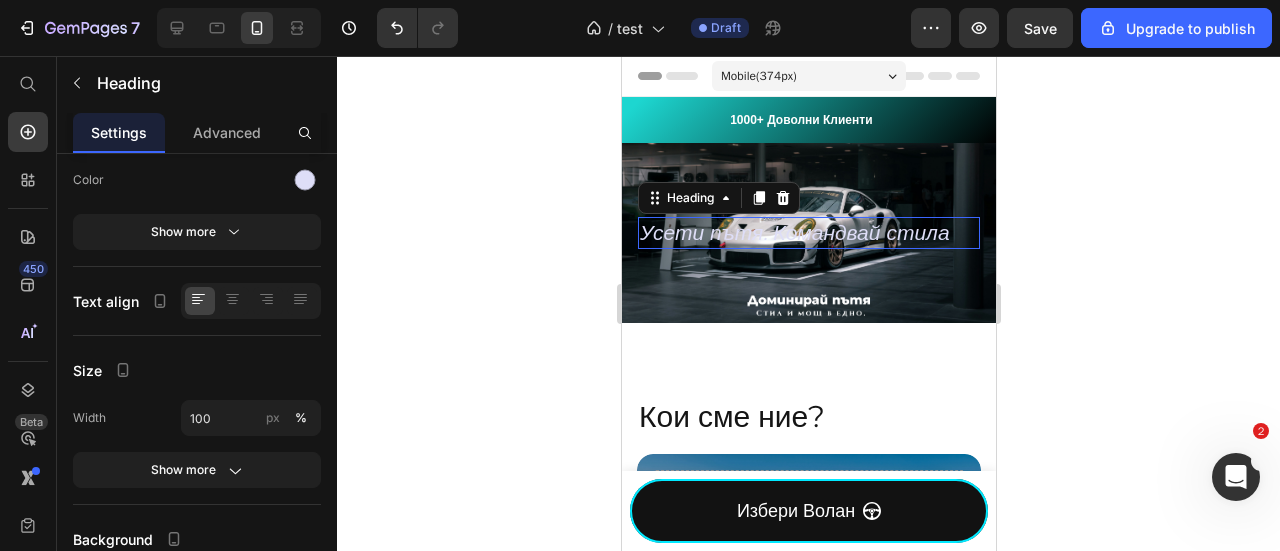 scroll, scrollTop: 0, scrollLeft: 0, axis: both 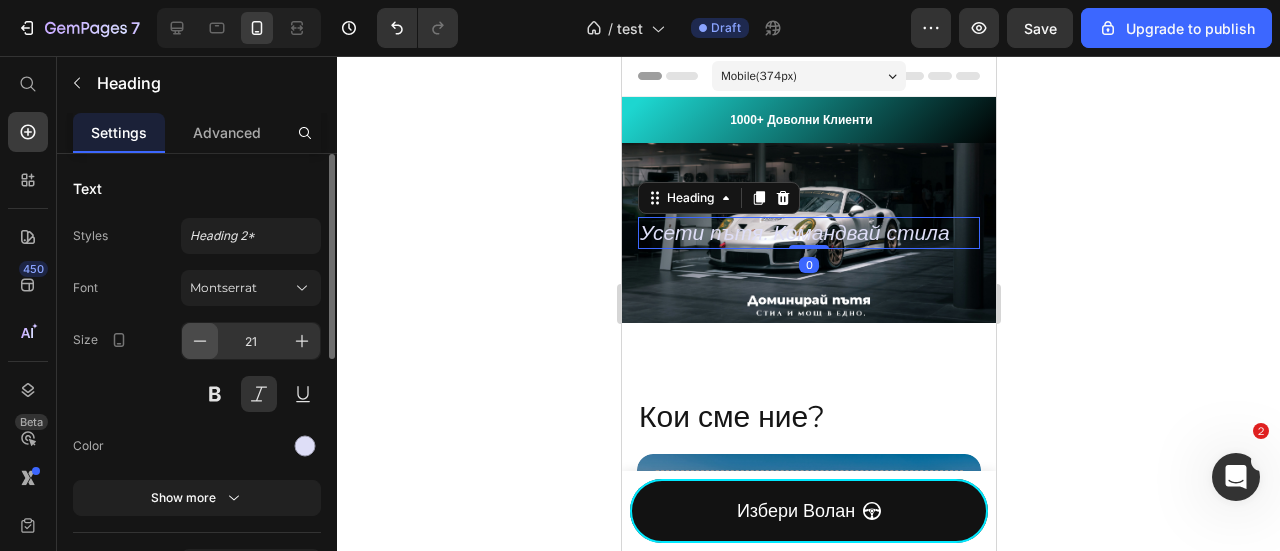 click at bounding box center (200, 341) 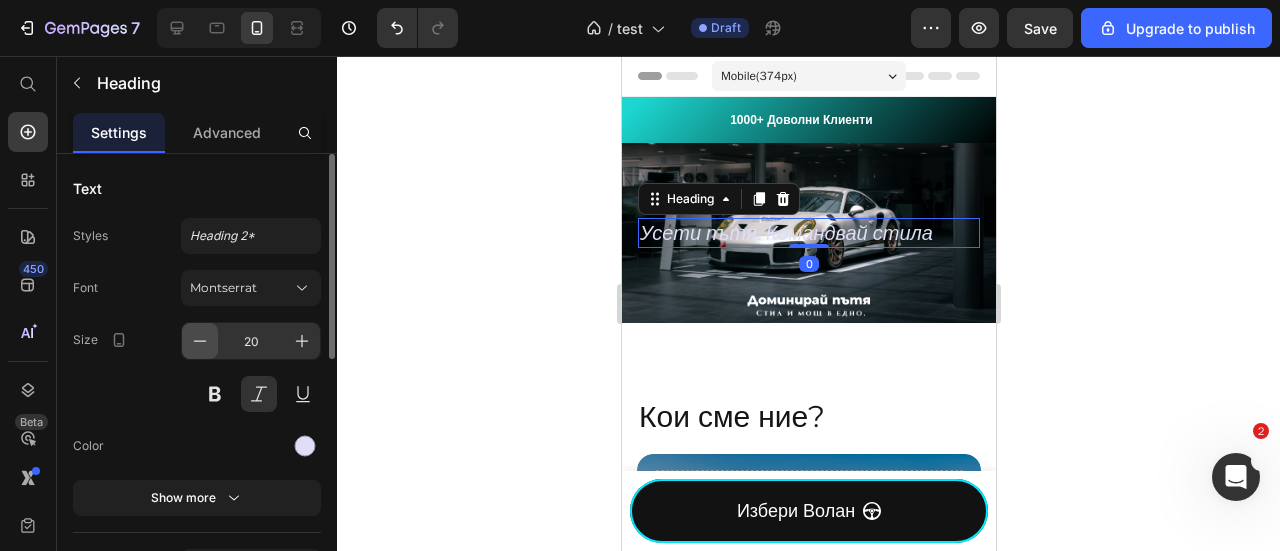 click at bounding box center [200, 341] 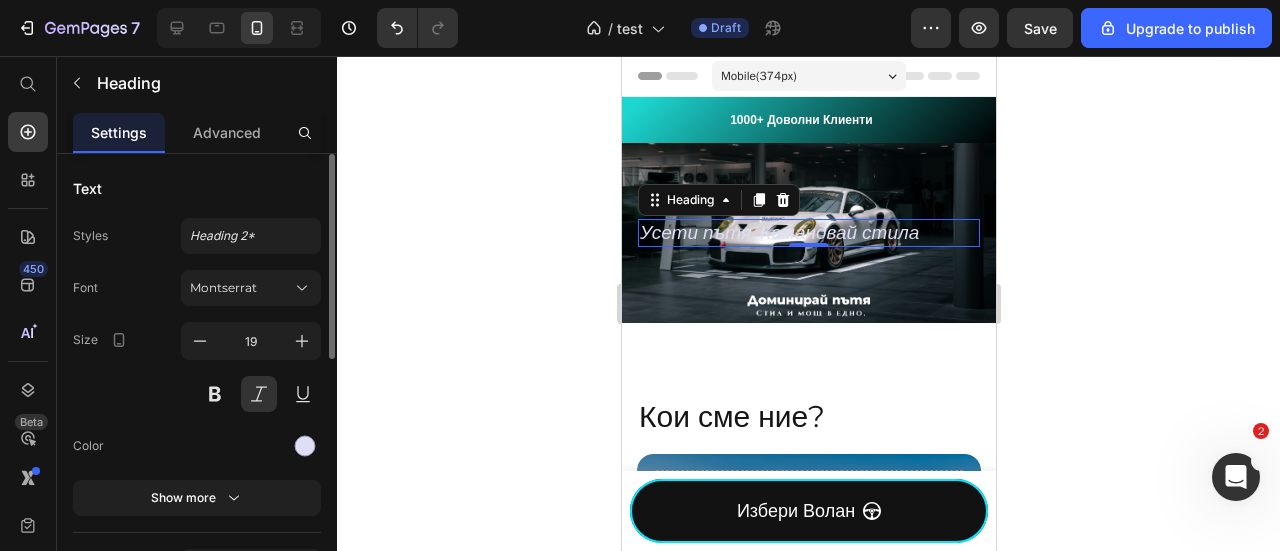 scroll, scrollTop: 266, scrollLeft: 0, axis: vertical 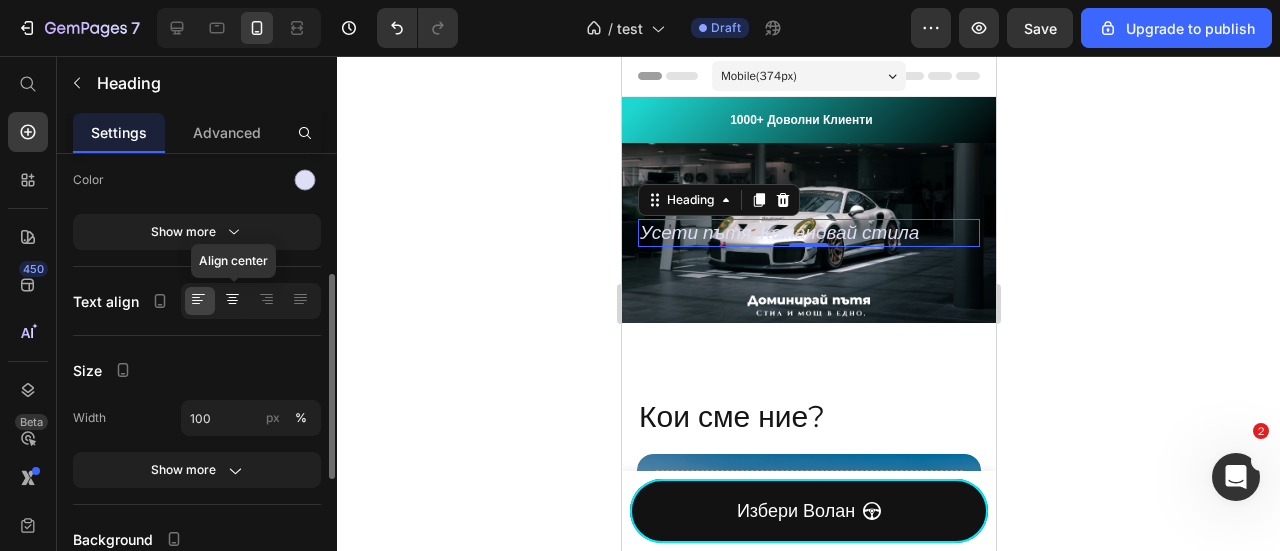 click 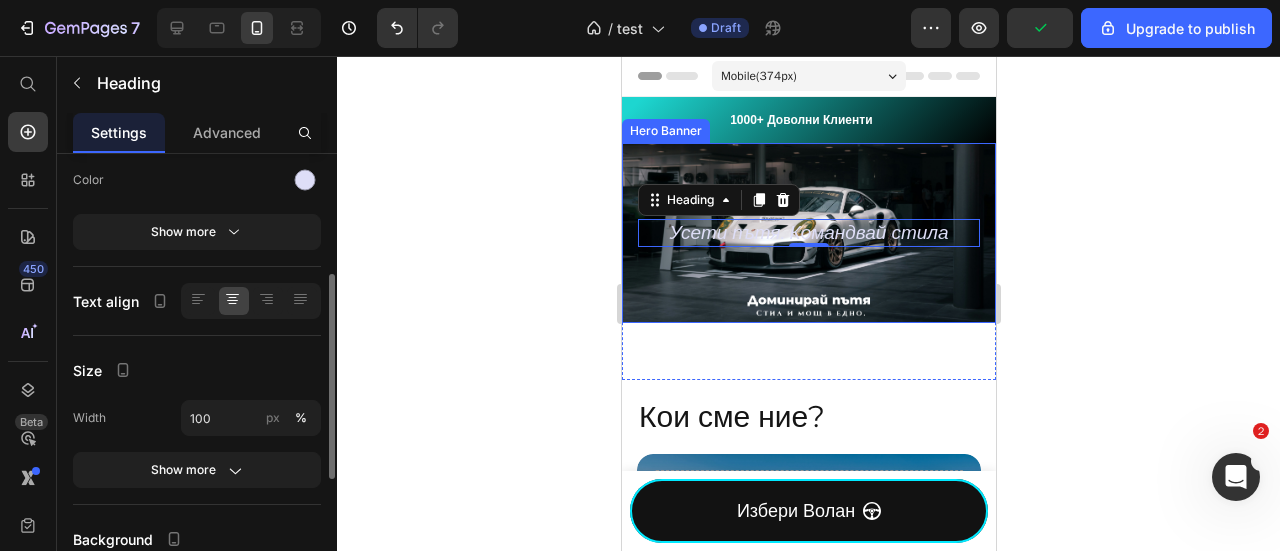 scroll, scrollTop: 0, scrollLeft: 0, axis: both 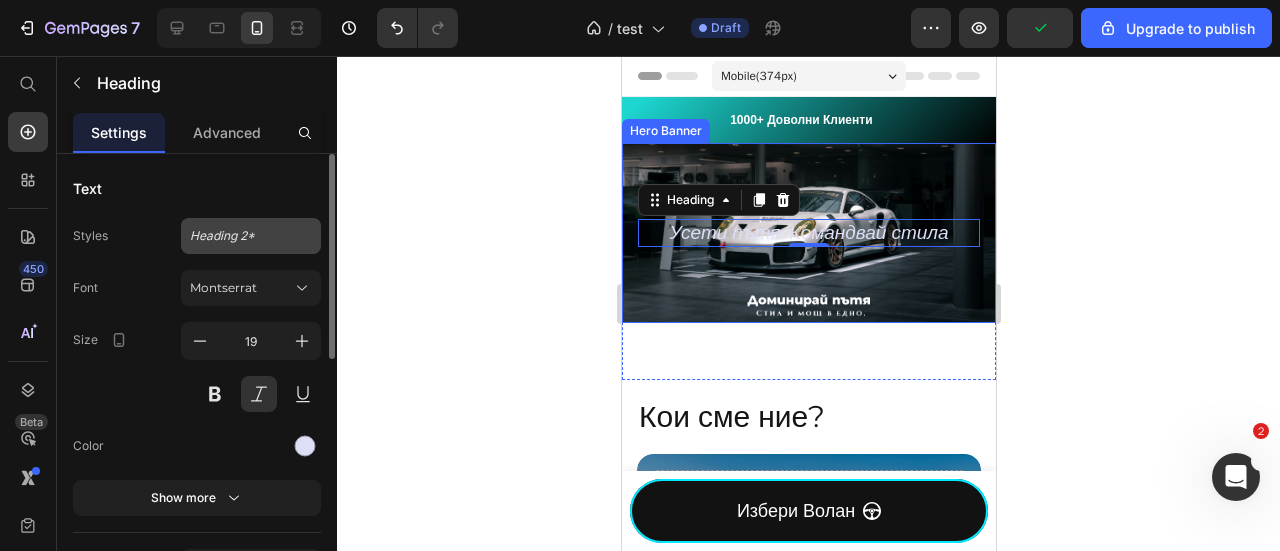 click on "Heading 2*" 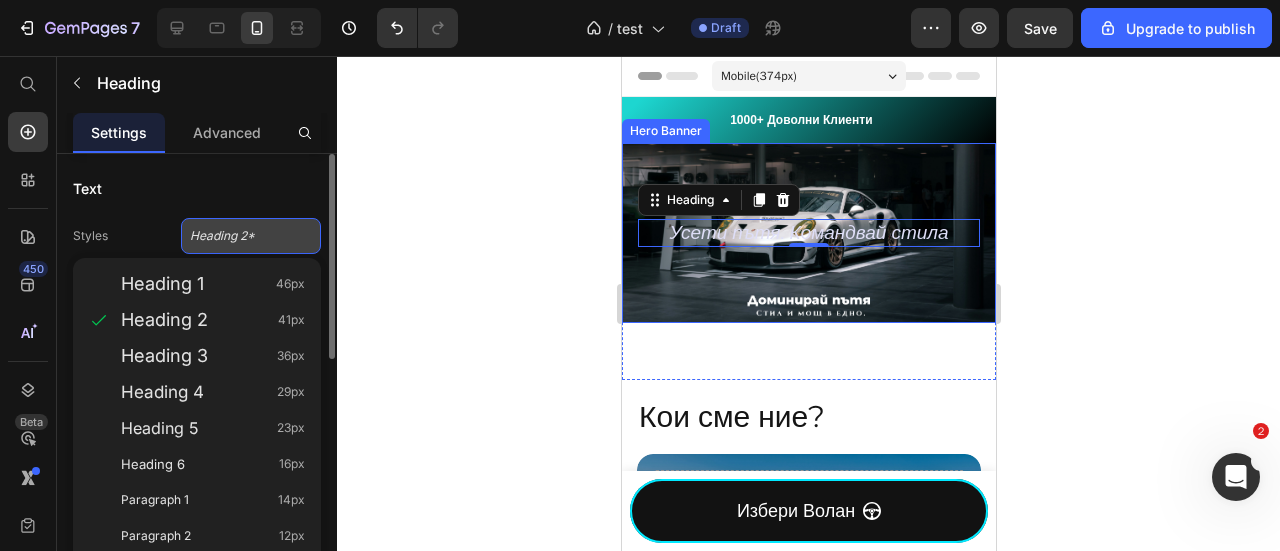 click on "Heading 2*" 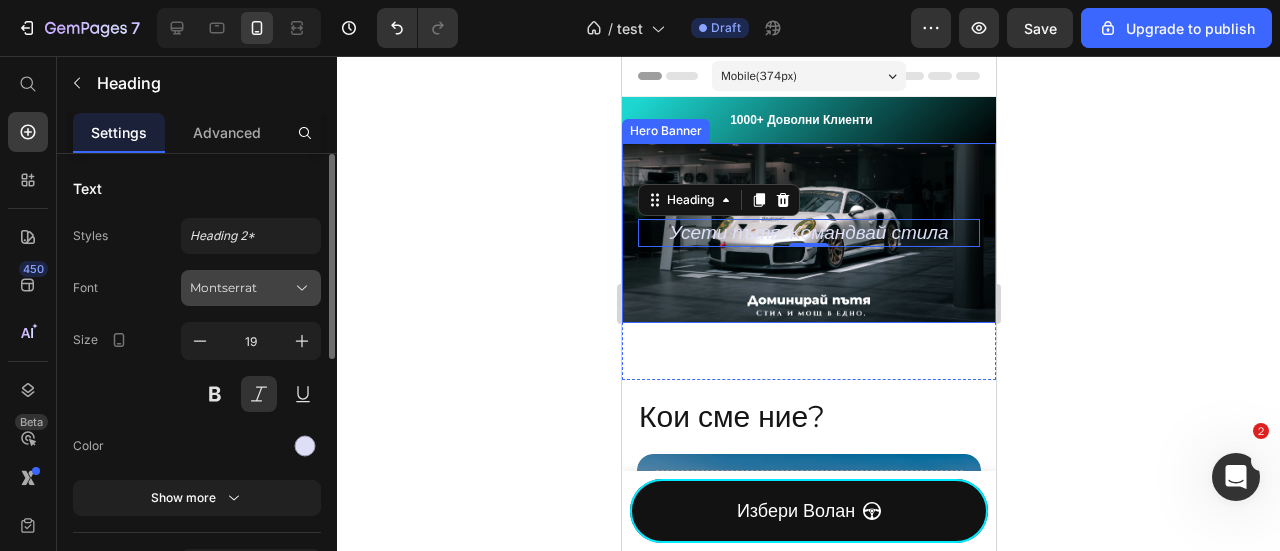 click on "Montserrat" at bounding box center [251, 288] 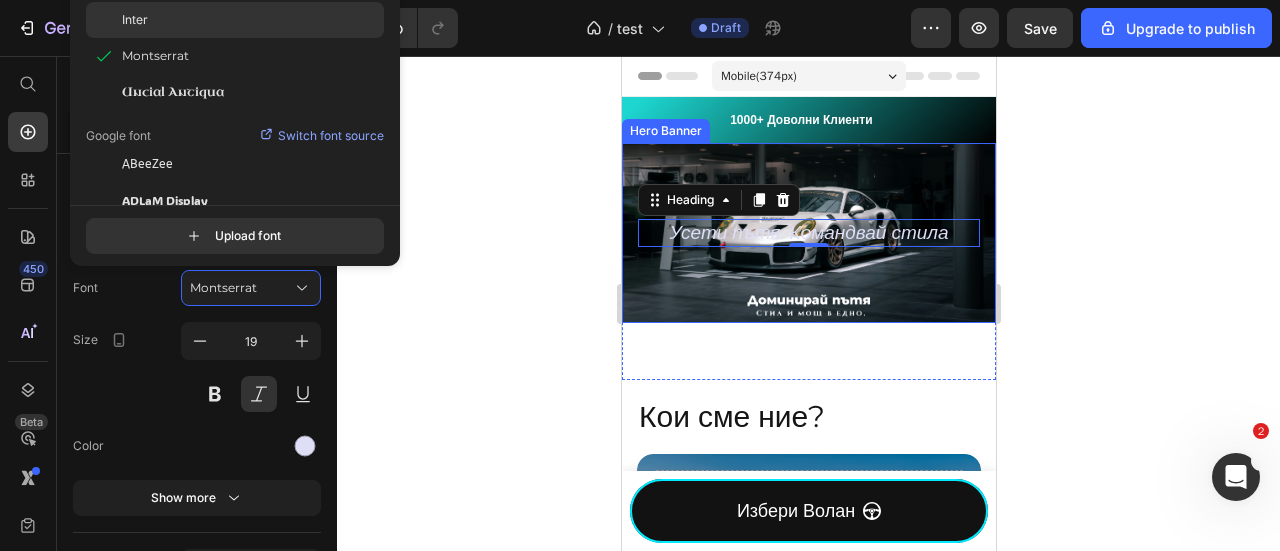 click on "Inter" 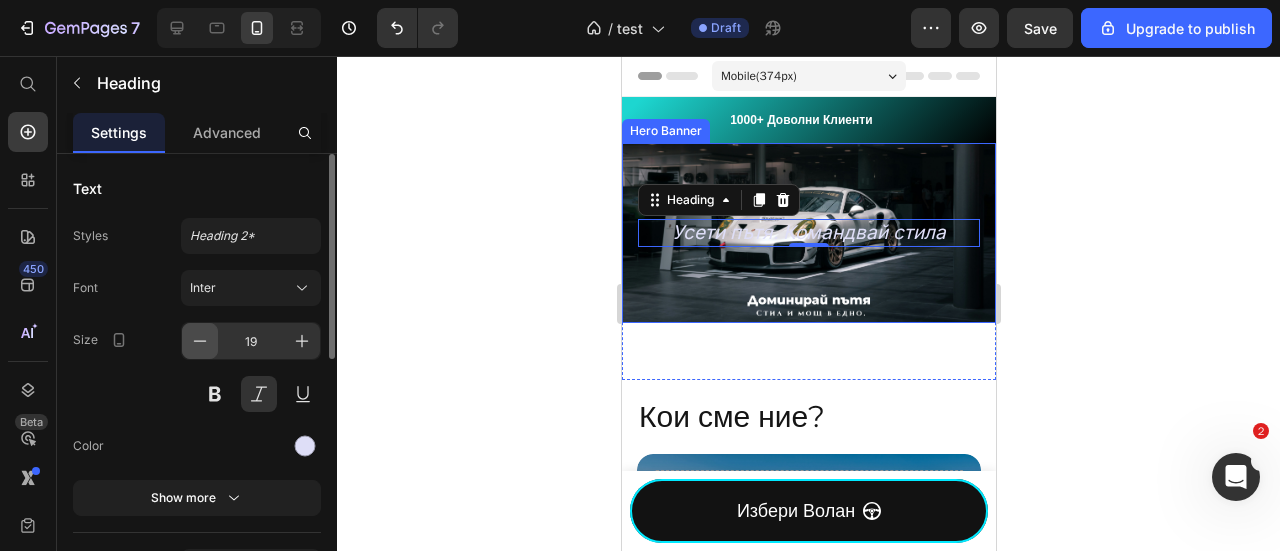 click 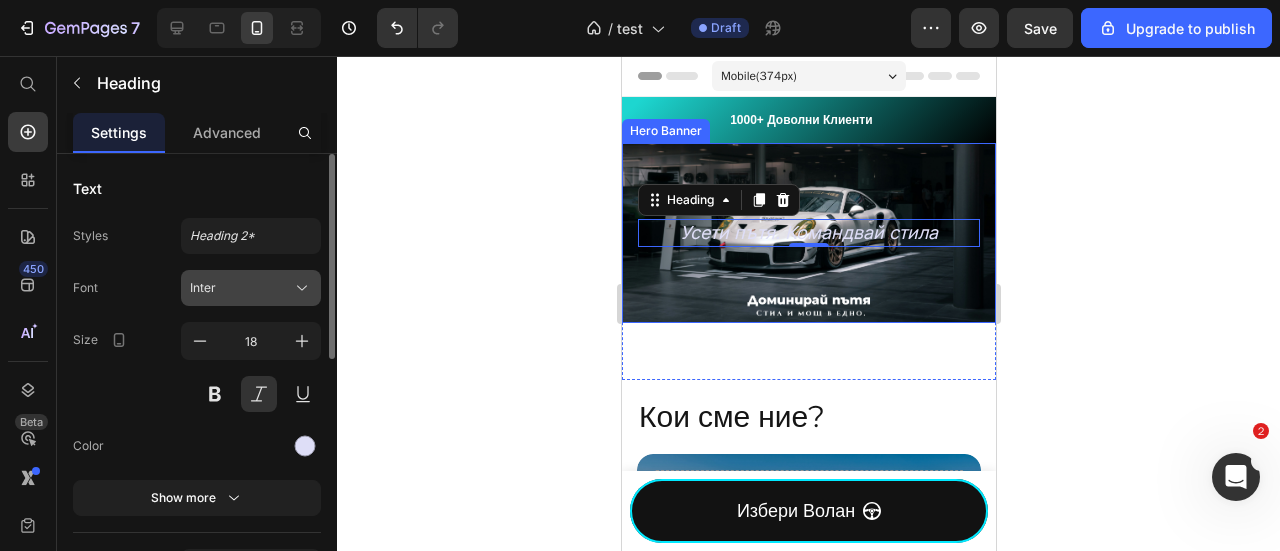 click on "Inter" at bounding box center [251, 288] 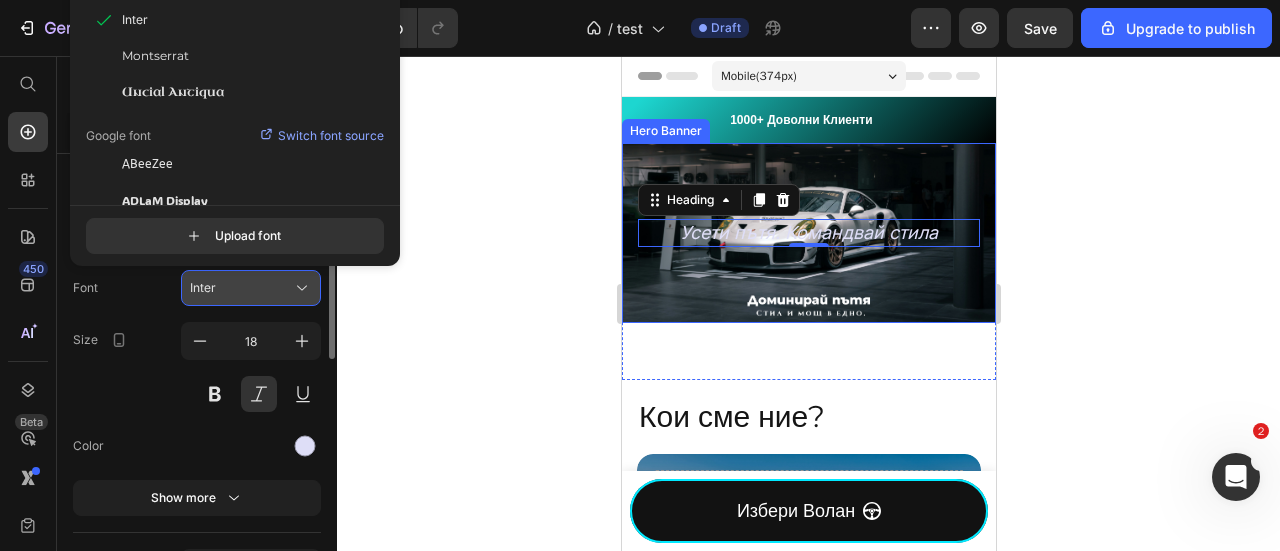 click 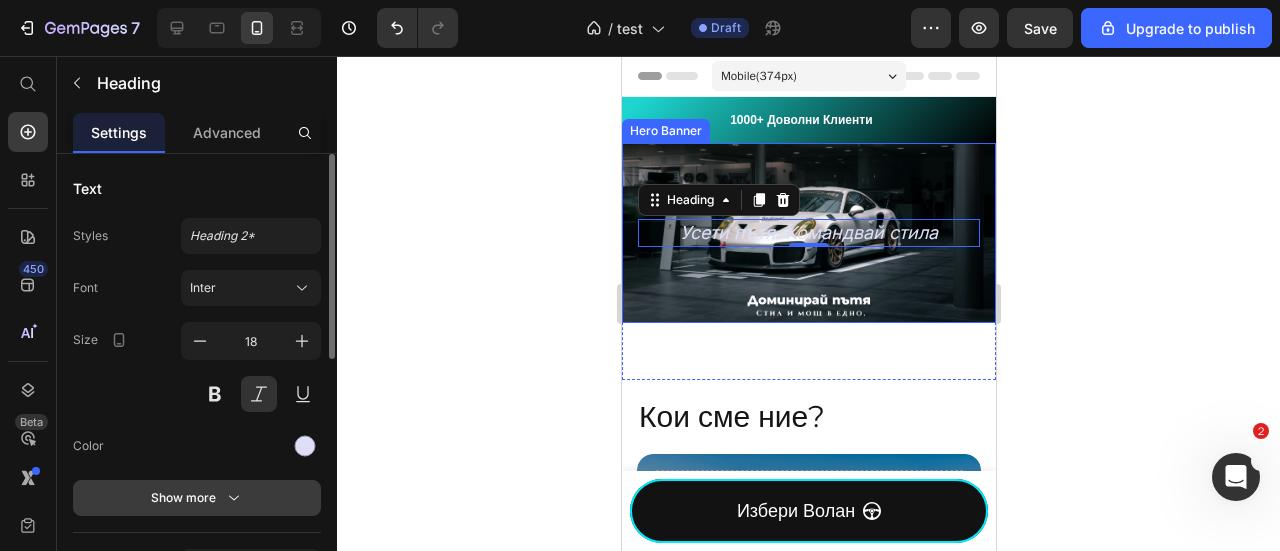 click on "Show more" at bounding box center [197, 498] 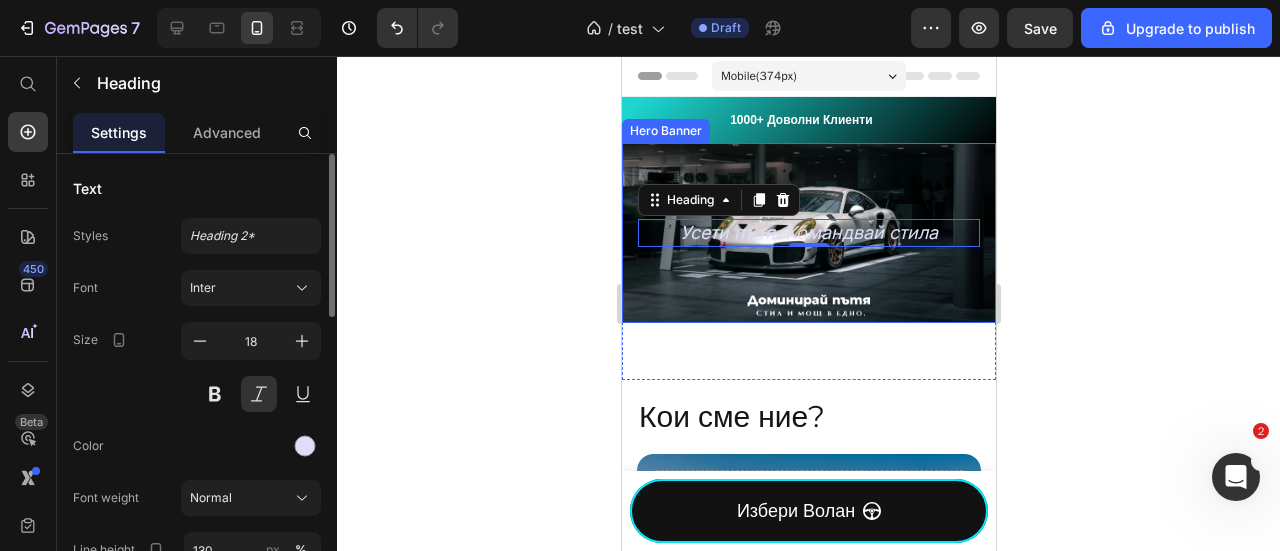 scroll, scrollTop: 266, scrollLeft: 0, axis: vertical 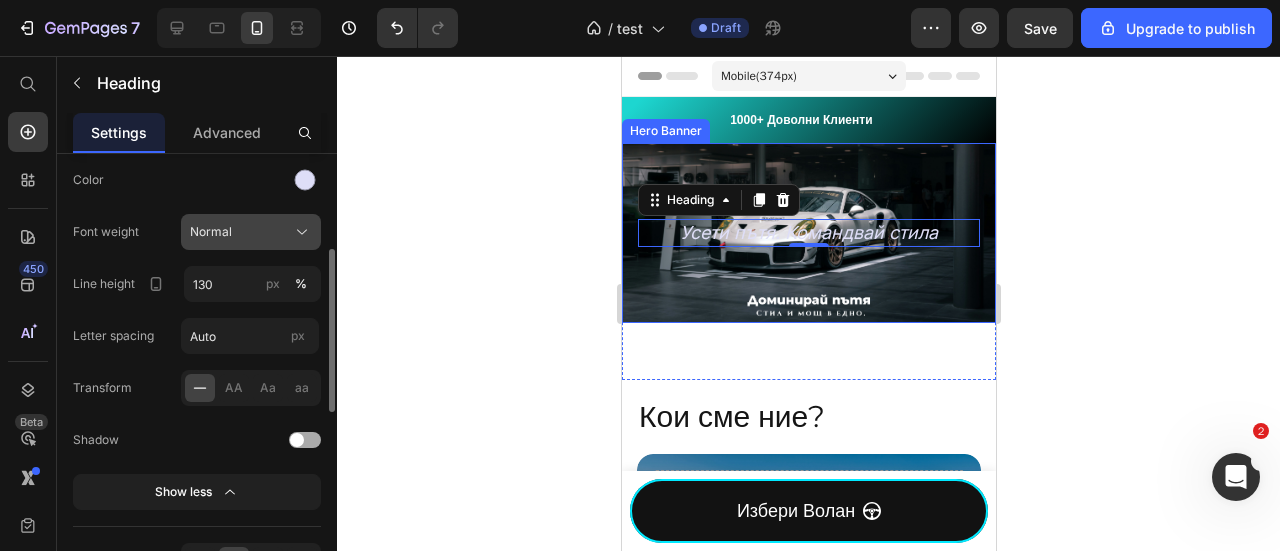 drag, startPoint x: 298, startPoint y: 215, endPoint x: 293, endPoint y: 235, distance: 20.615528 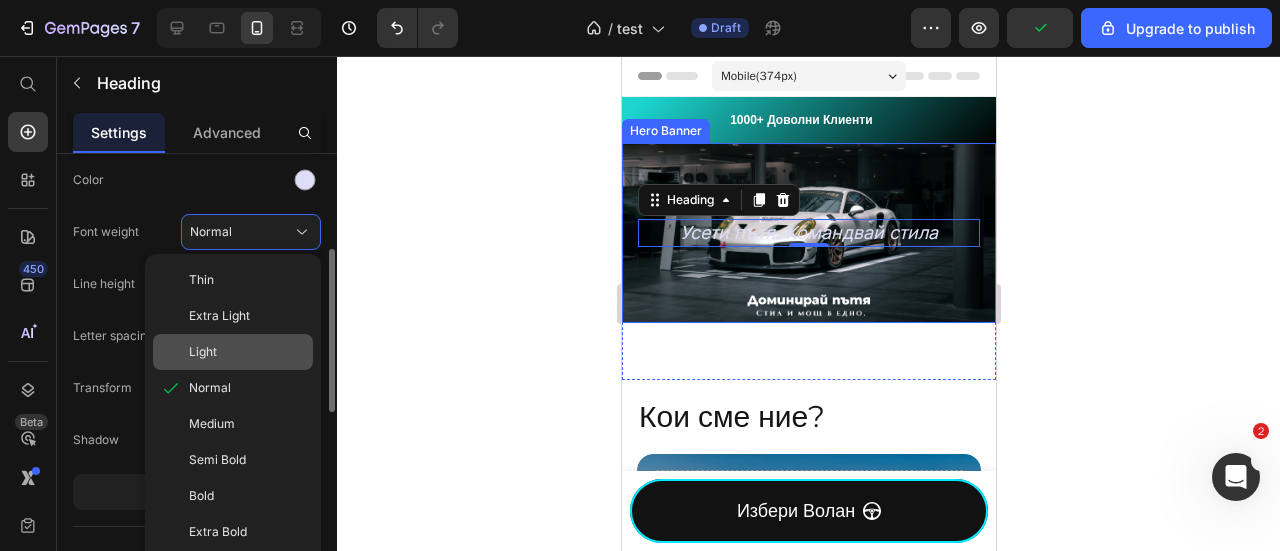 click on "Light" 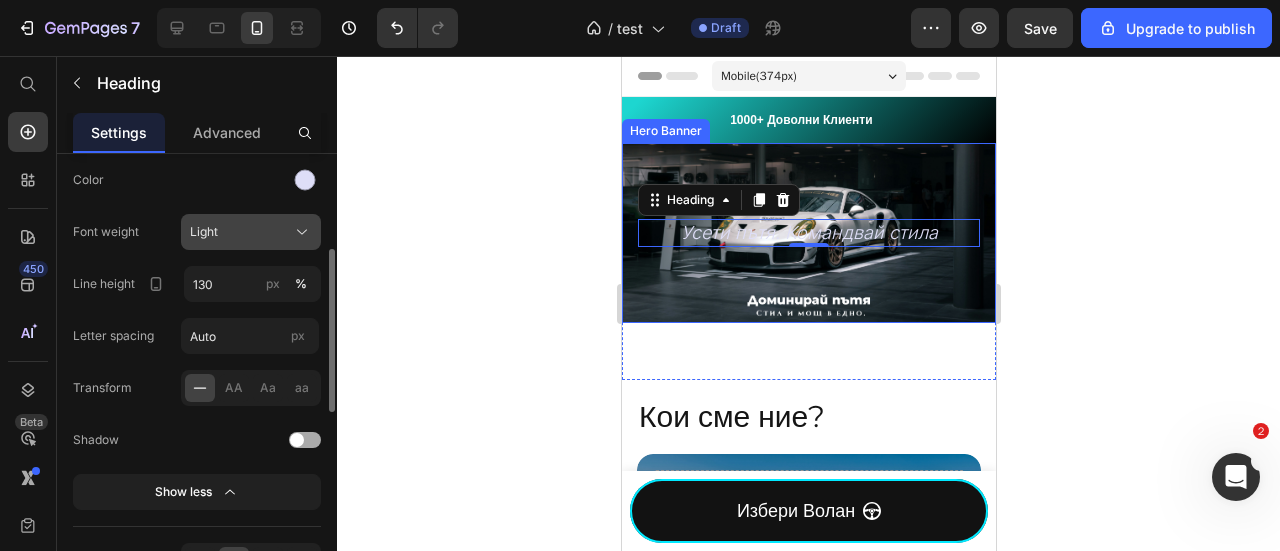 click on "Light" 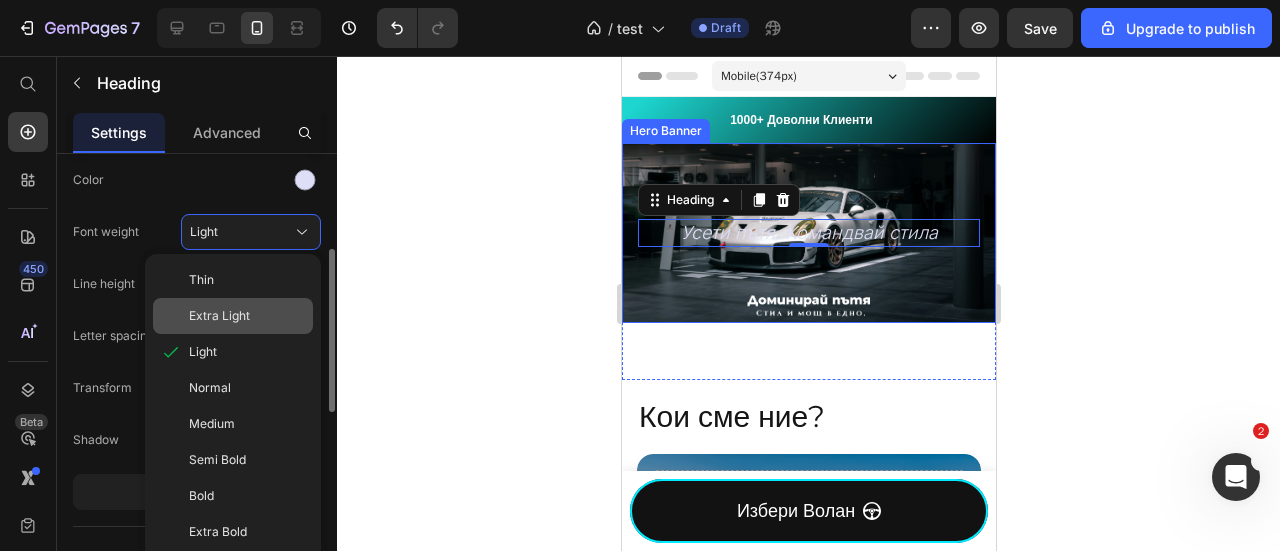 click on "Extra Light" 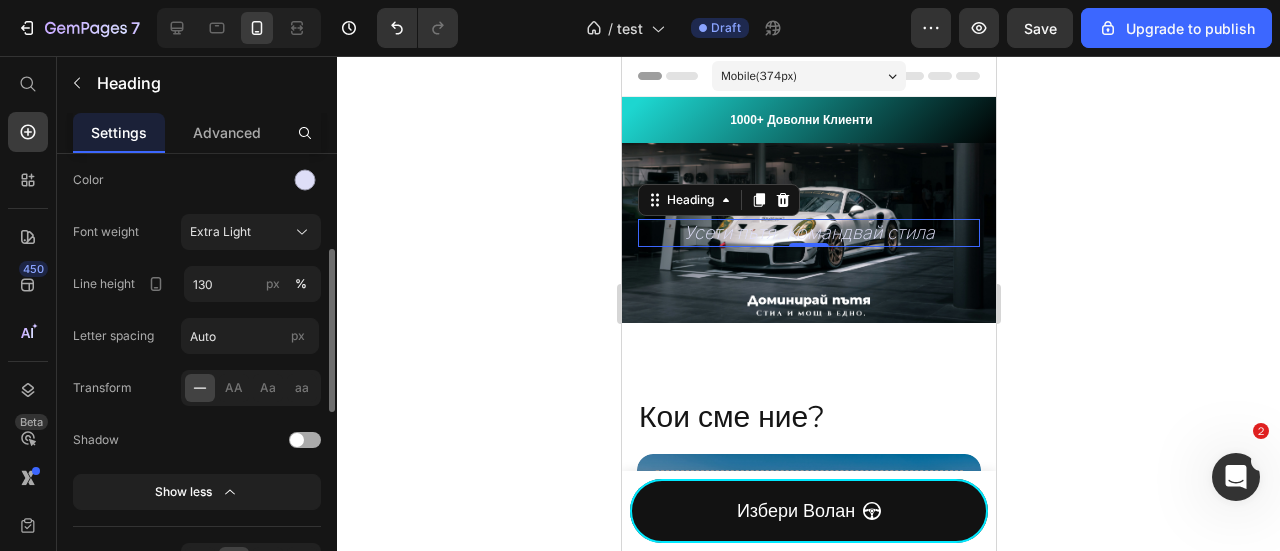 click 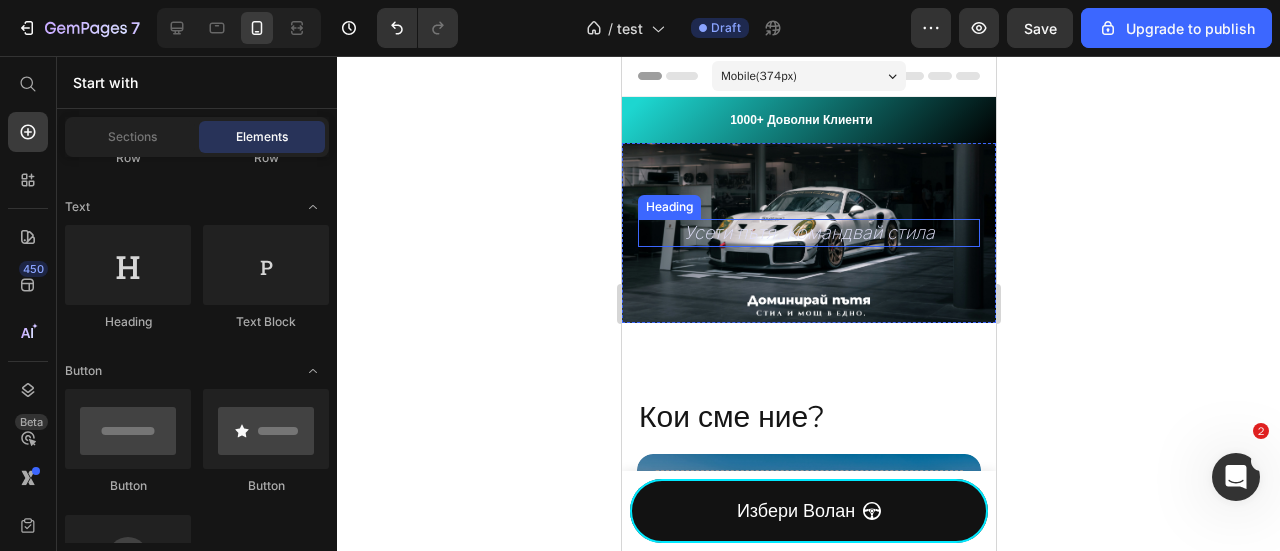 click on "Усети пътя. Командвай стила" at bounding box center [808, 232] 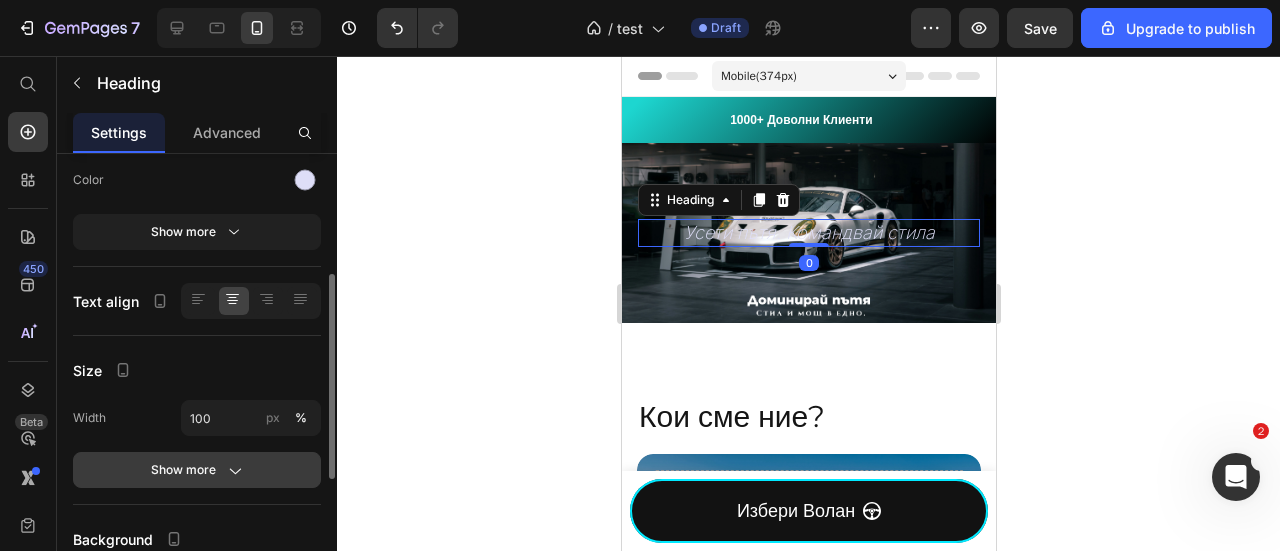 click 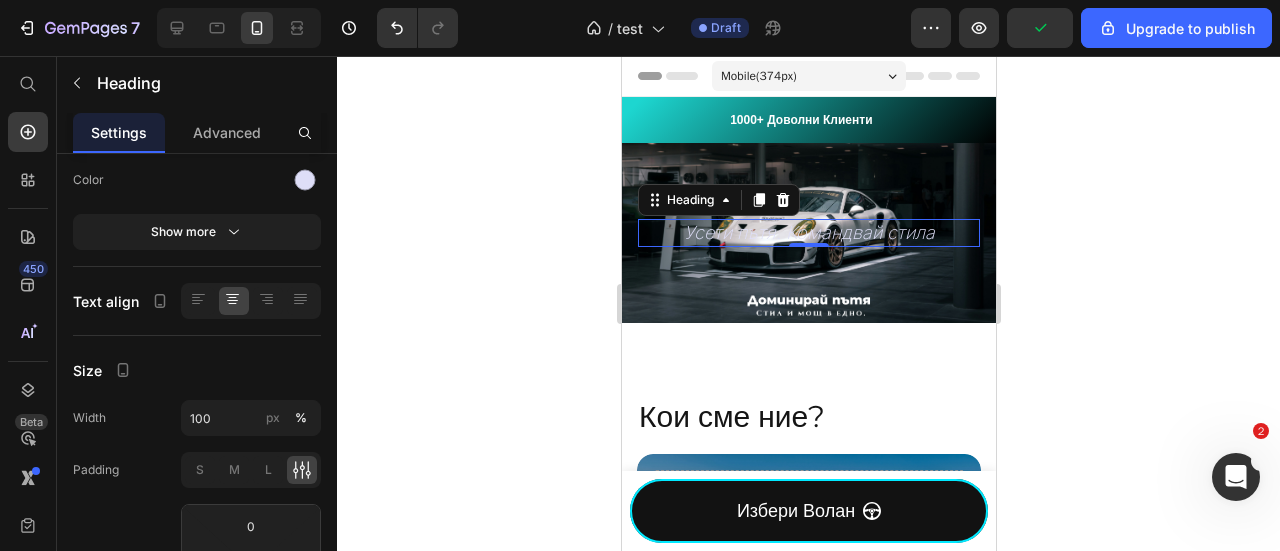 scroll, scrollTop: 0, scrollLeft: 0, axis: both 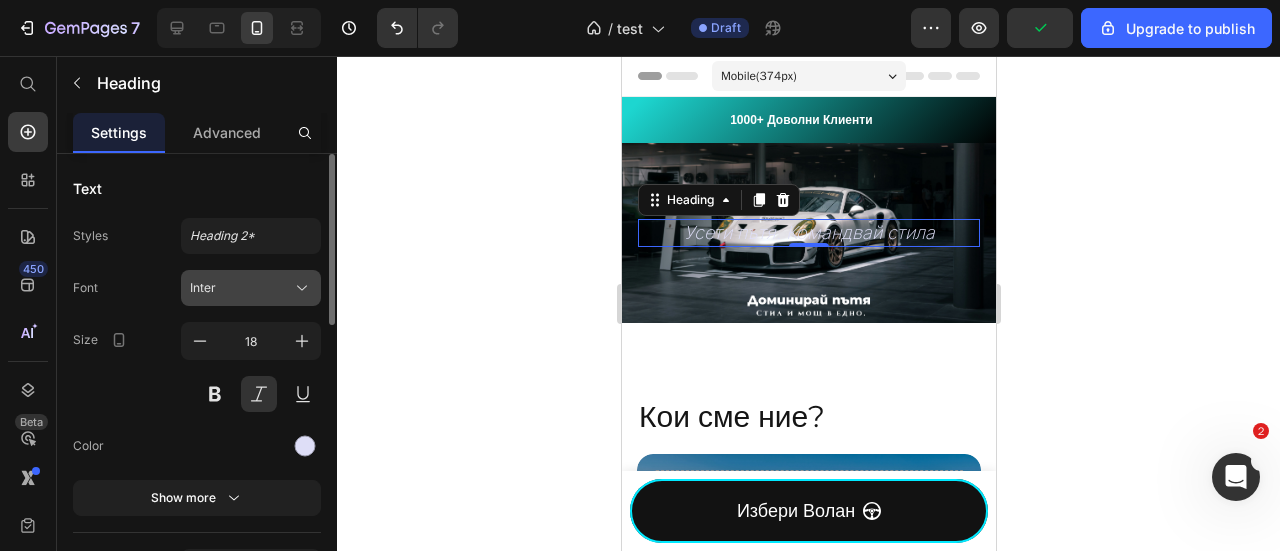 click 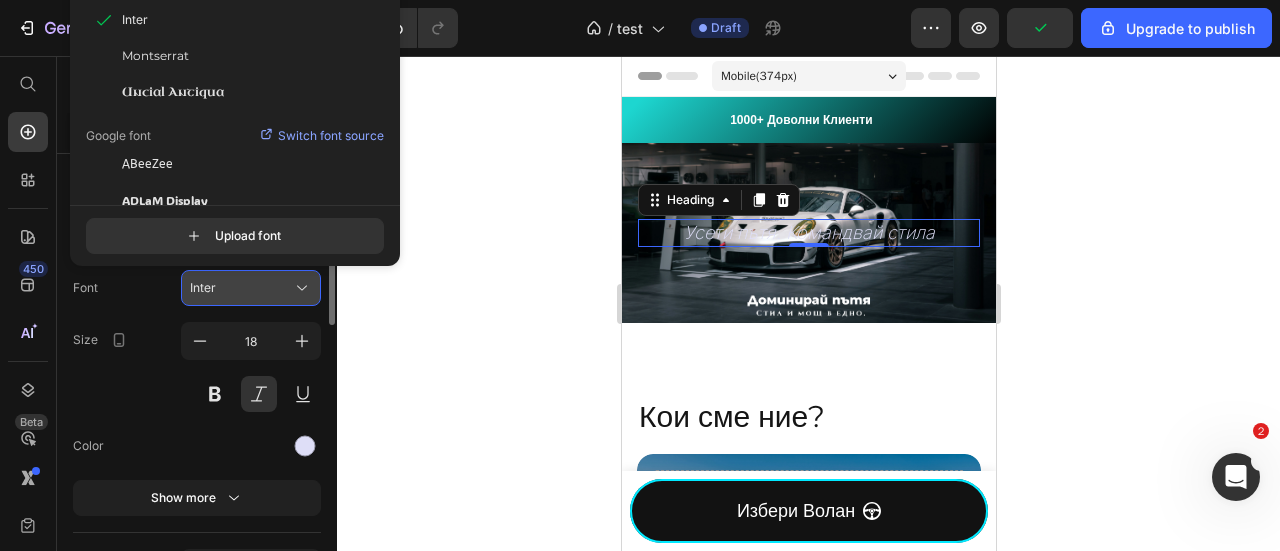 click 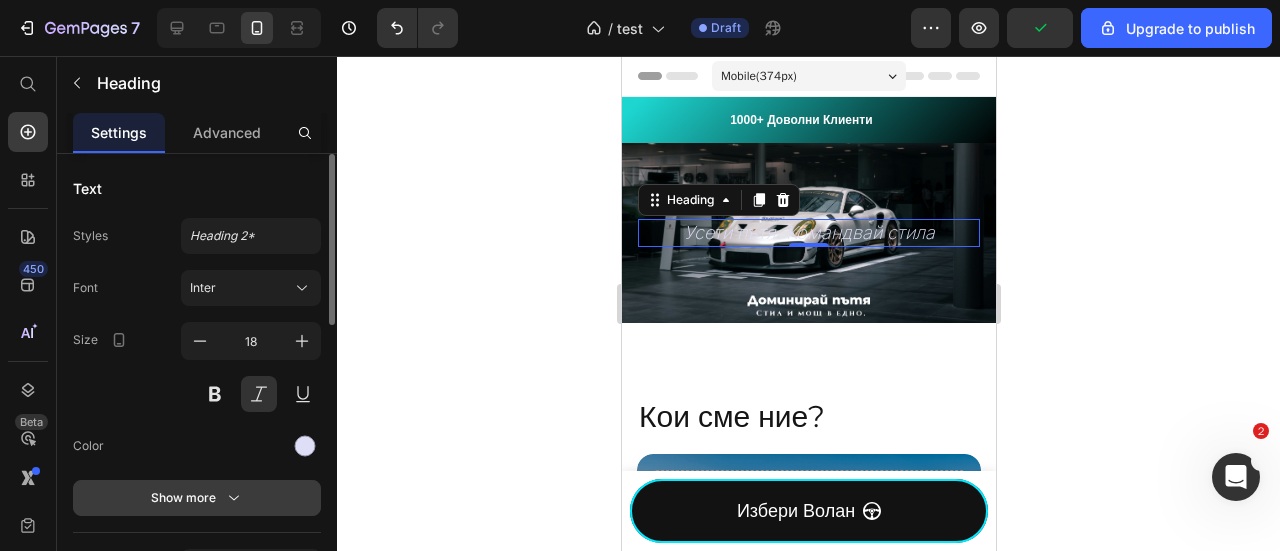 click on "Show more" at bounding box center (197, 498) 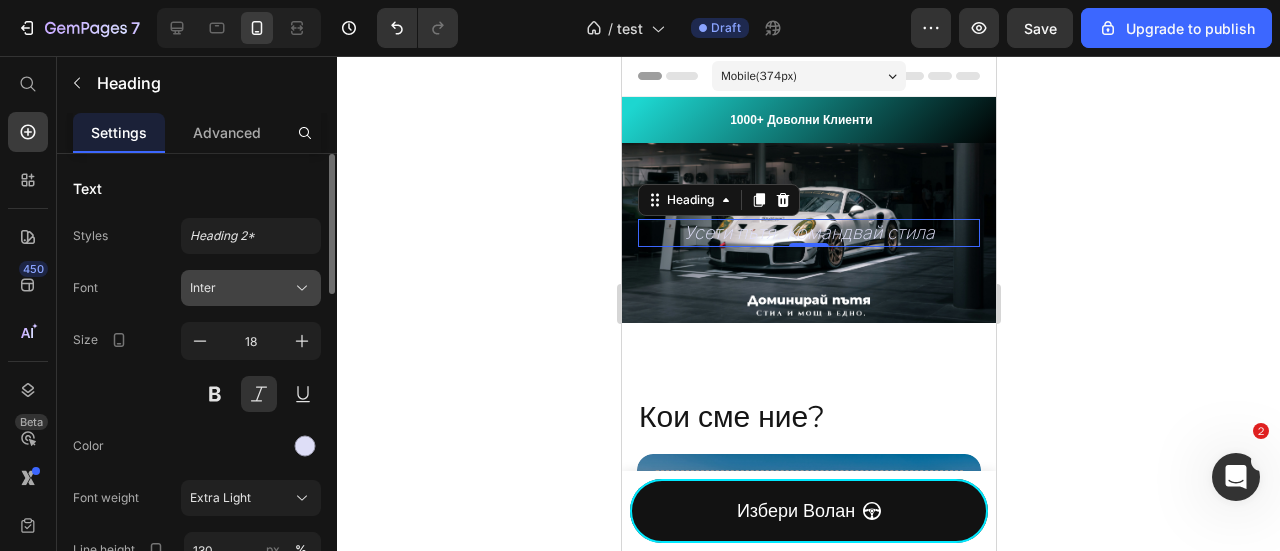 click on "Inter" at bounding box center [241, 288] 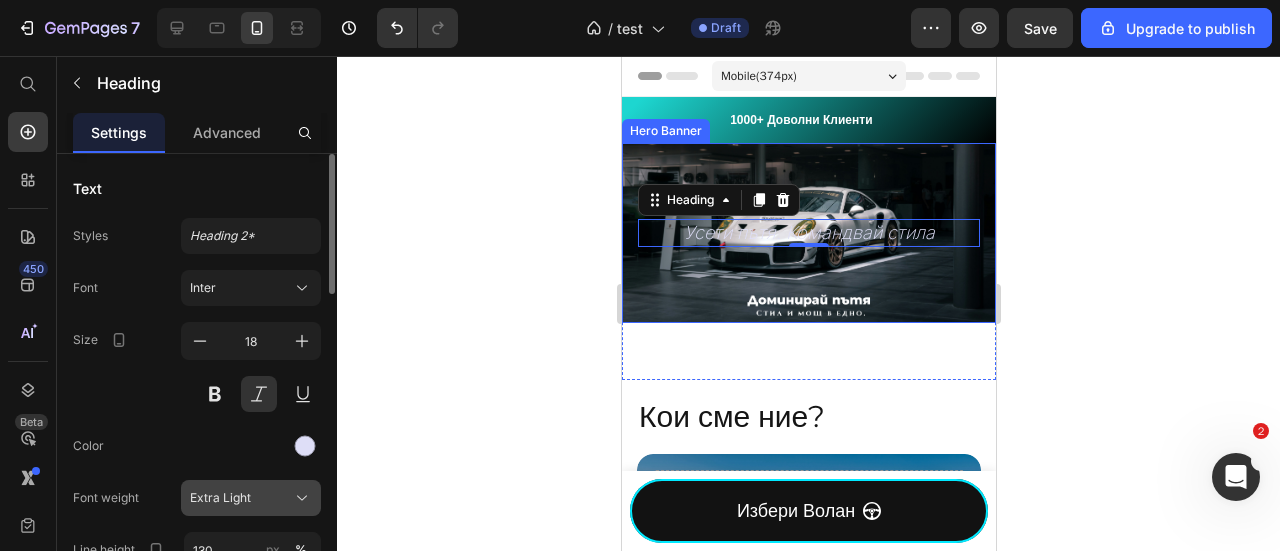 drag, startPoint x: 280, startPoint y: 509, endPoint x: 271, endPoint y: 499, distance: 13.453624 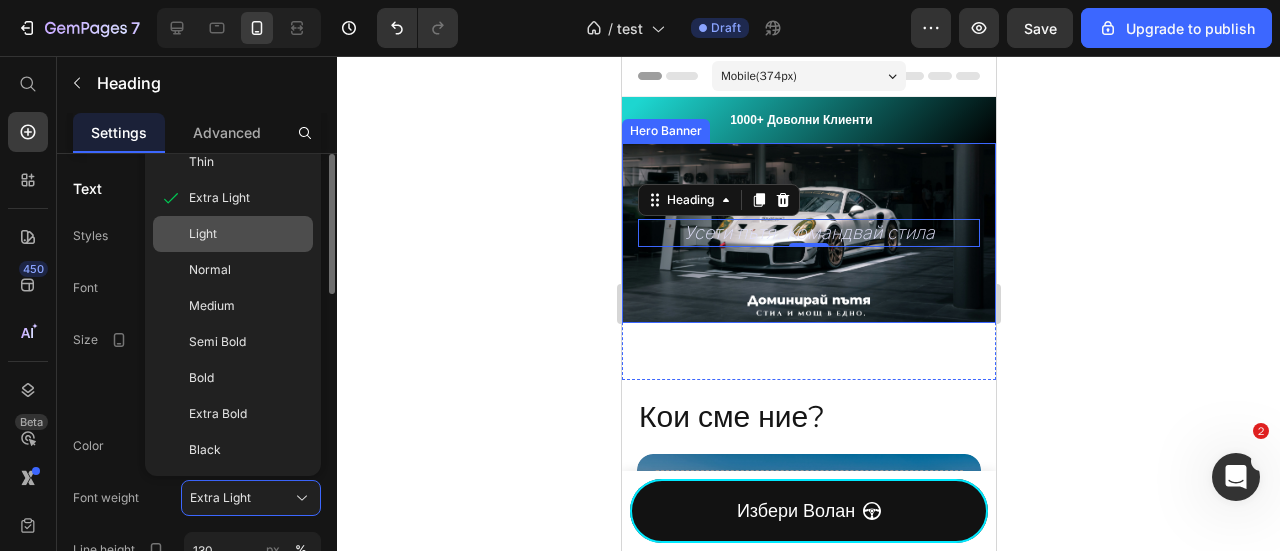 click on "Light" at bounding box center (247, 234) 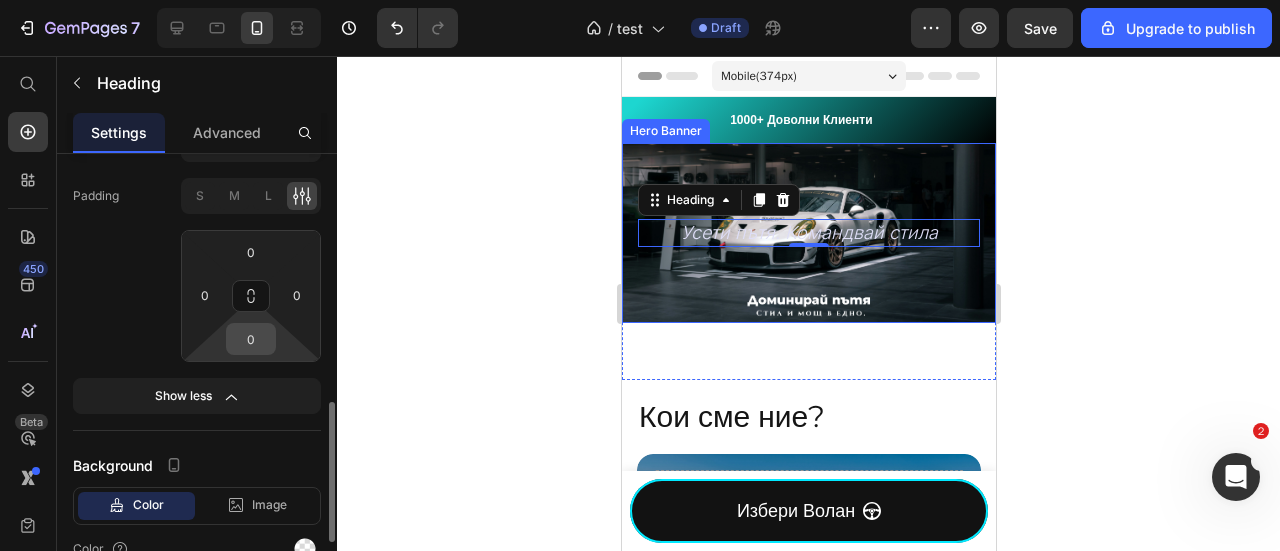 scroll, scrollTop: 533, scrollLeft: 0, axis: vertical 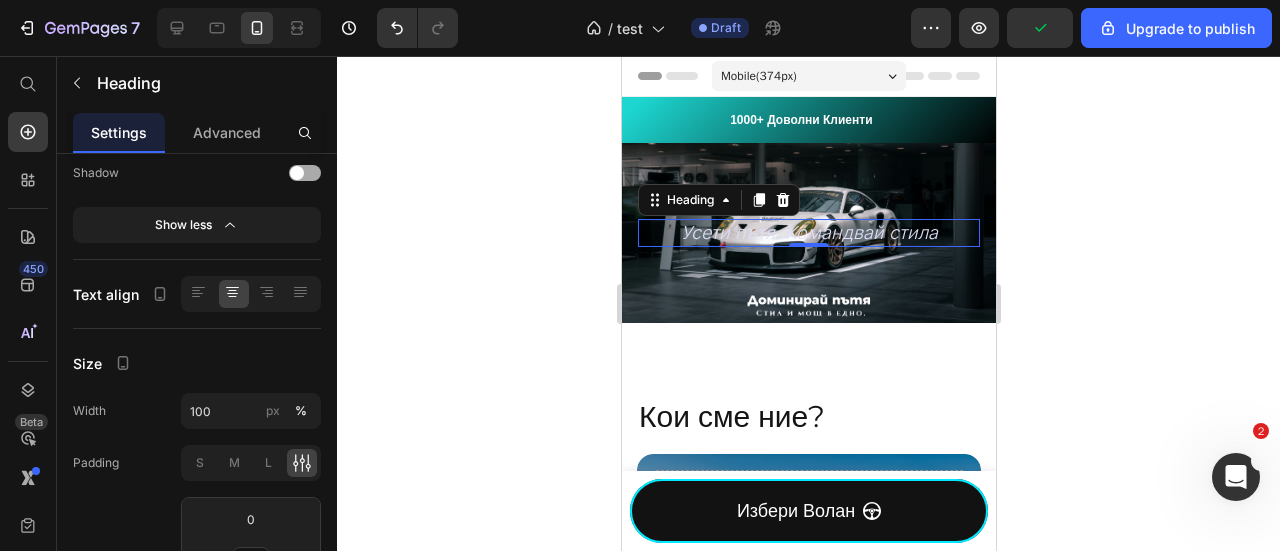 click 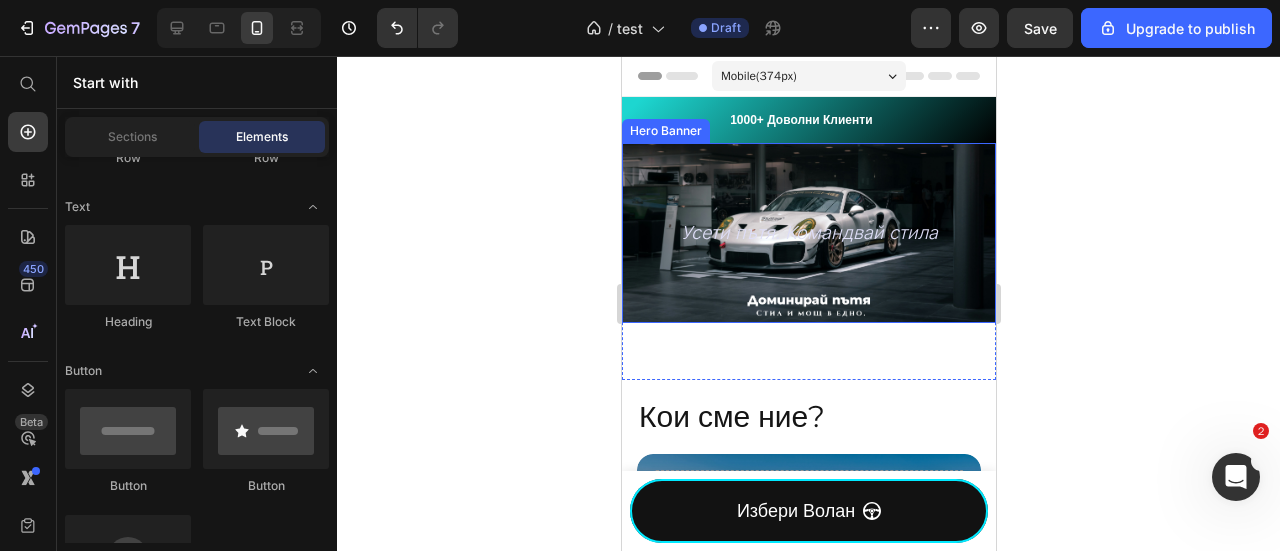 click on "7   /  test Draft Preview  Save  Upgrade to publish" 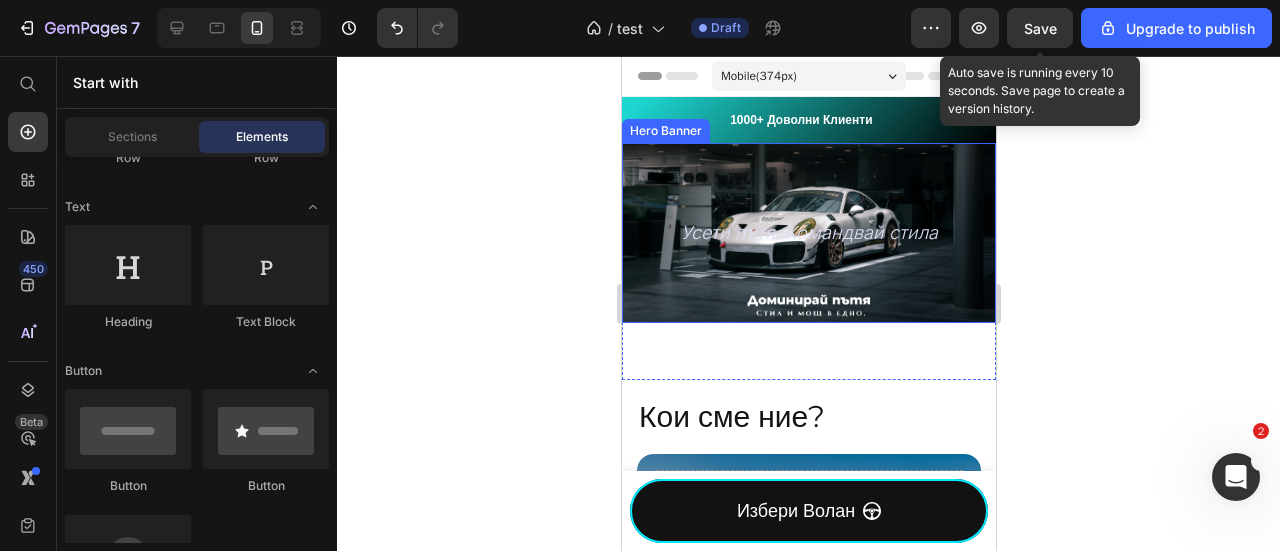 click on "Save" at bounding box center (1040, 28) 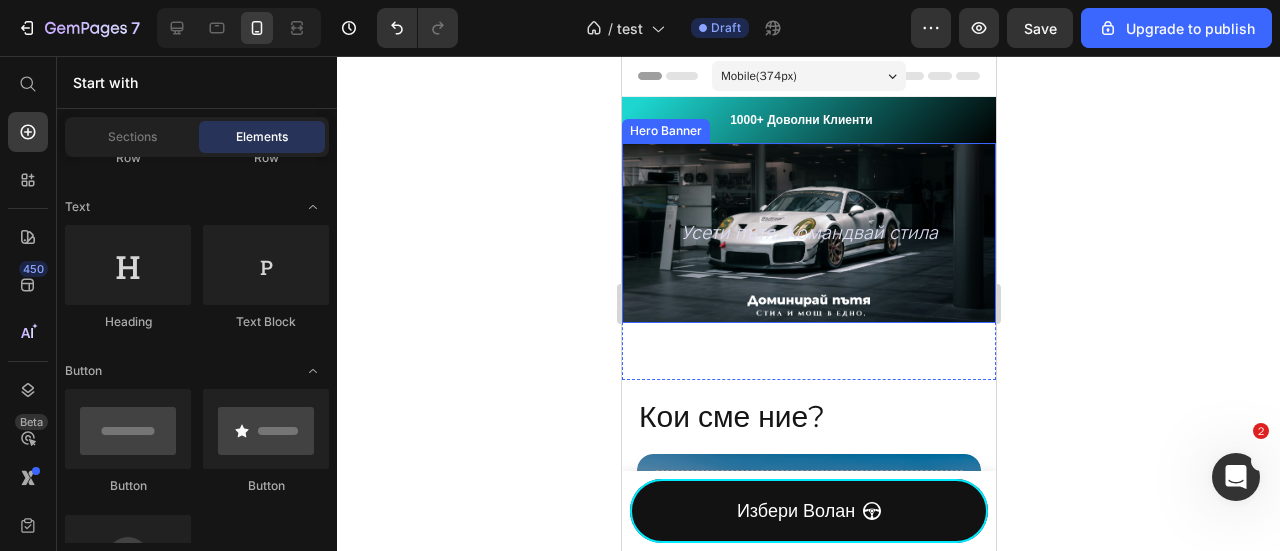 drag, startPoint x: 930, startPoint y: 287, endPoint x: 867, endPoint y: 297, distance: 63.788715 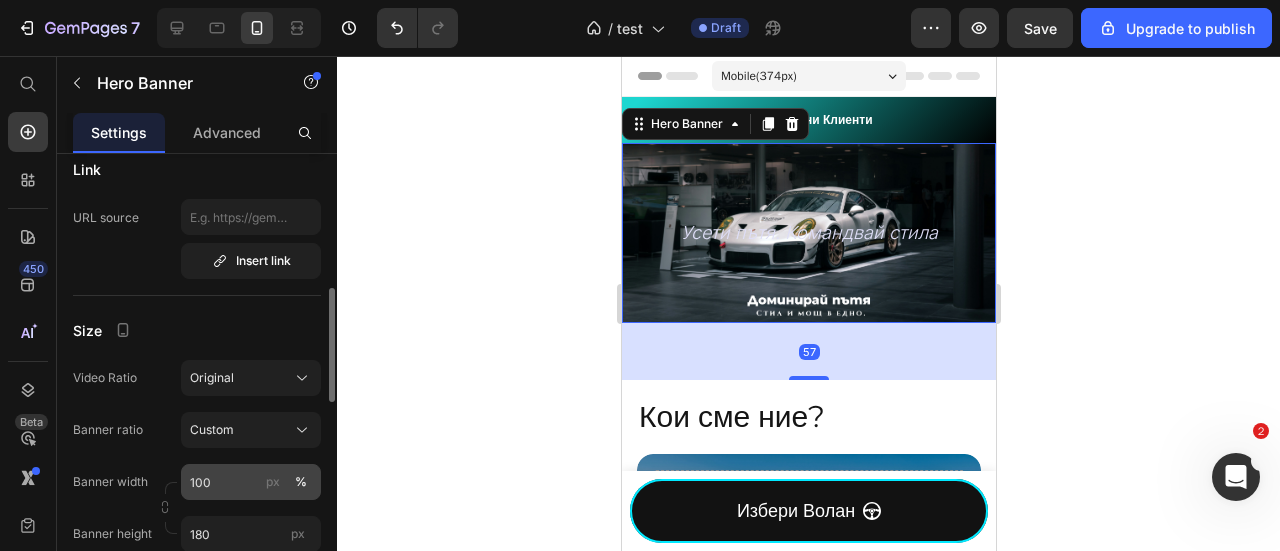 scroll, scrollTop: 800, scrollLeft: 0, axis: vertical 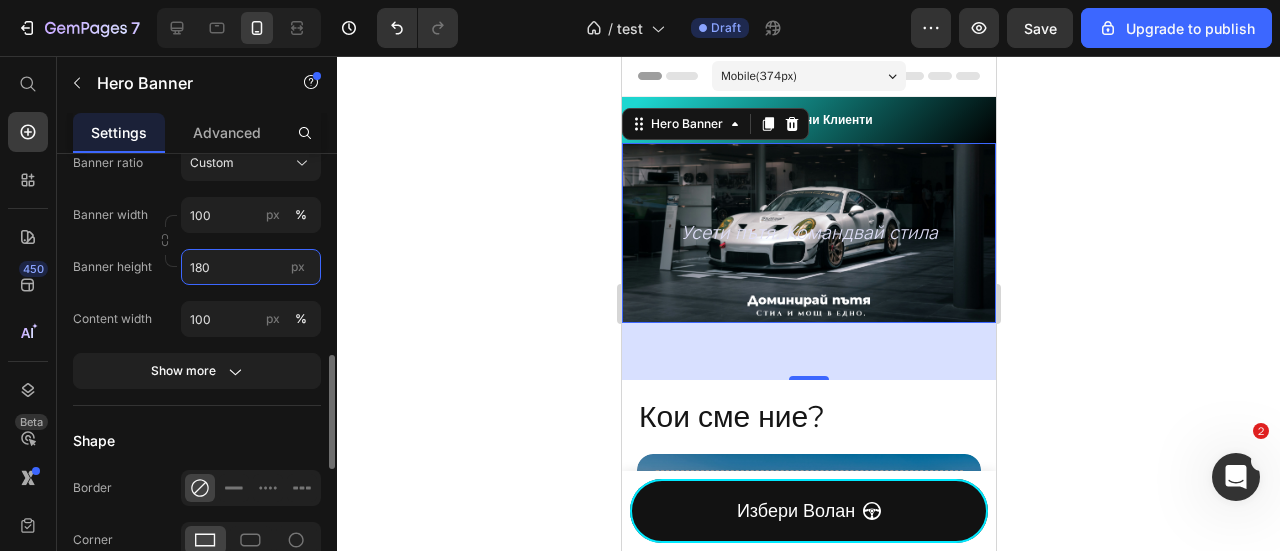 click on "180" at bounding box center [251, 267] 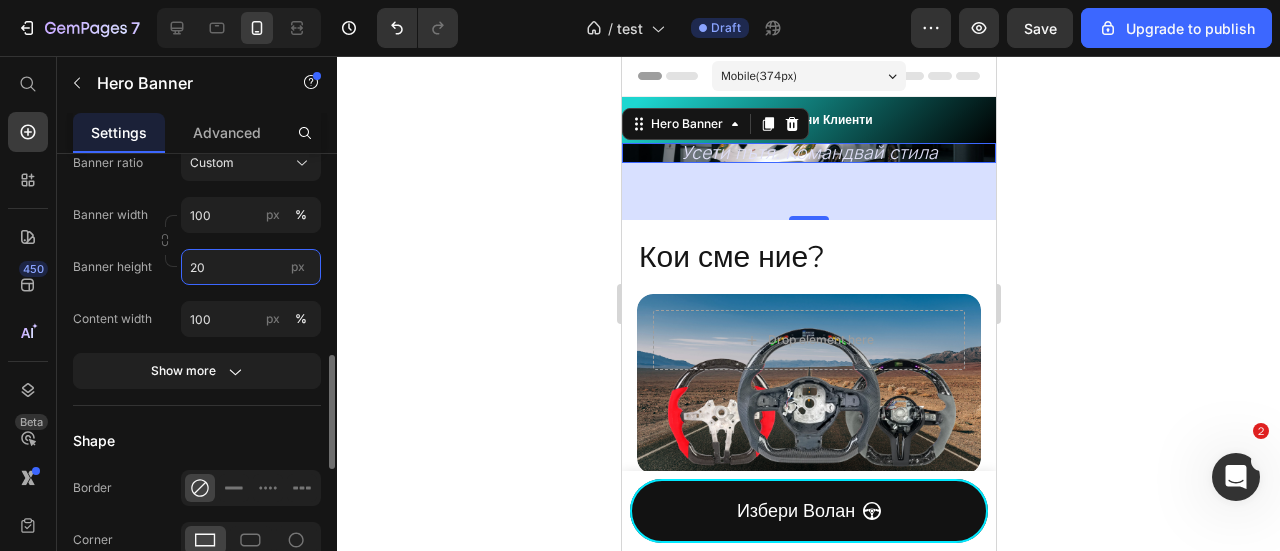type on "200" 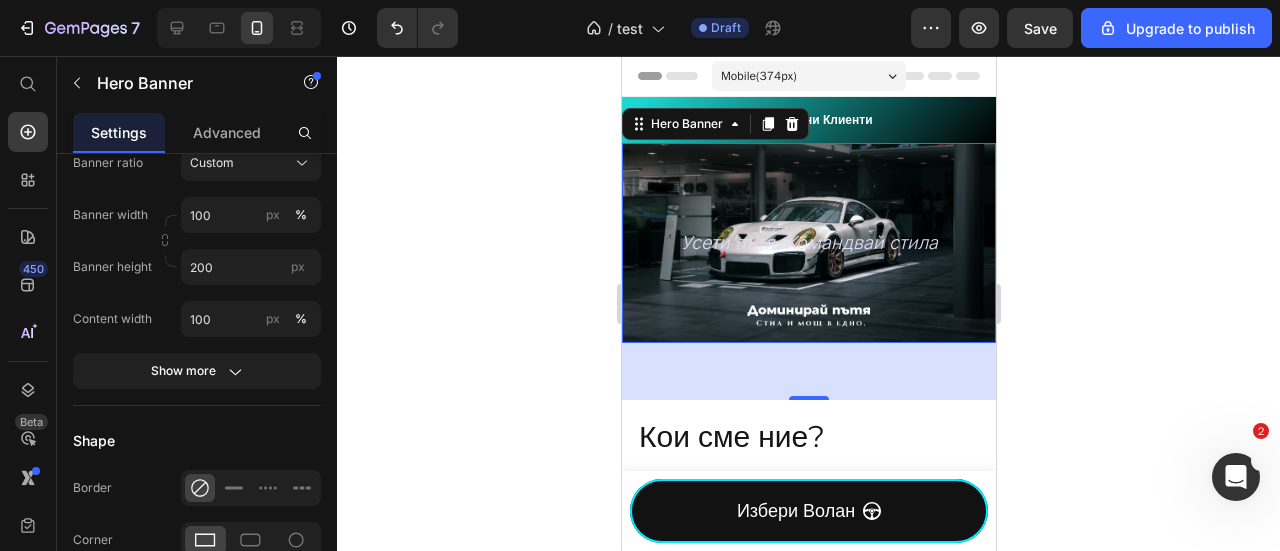 click 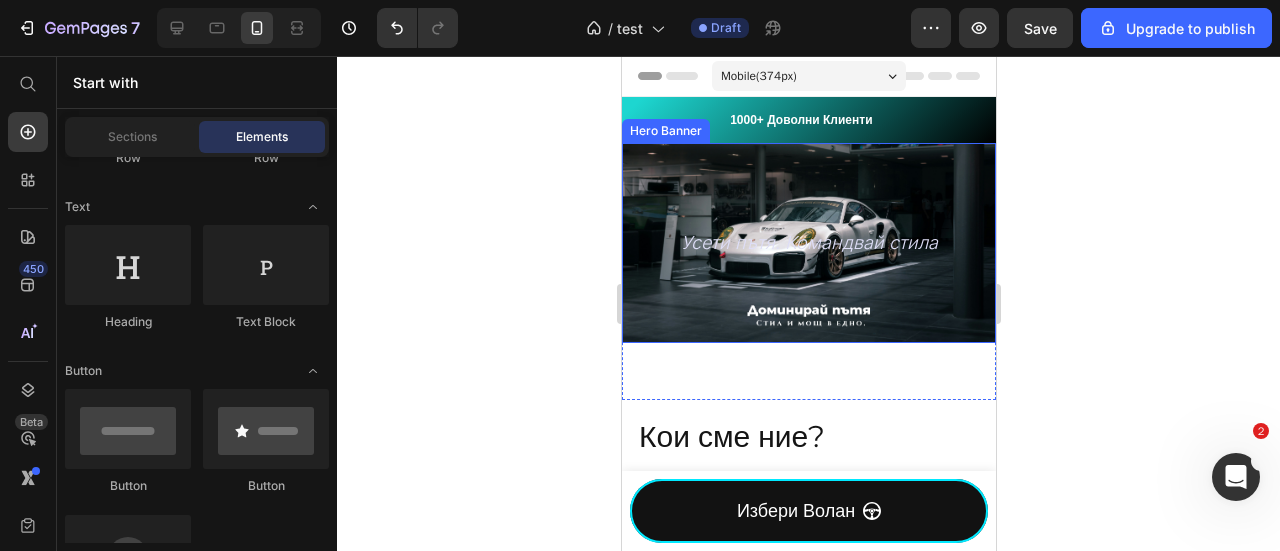click at bounding box center (808, 243) 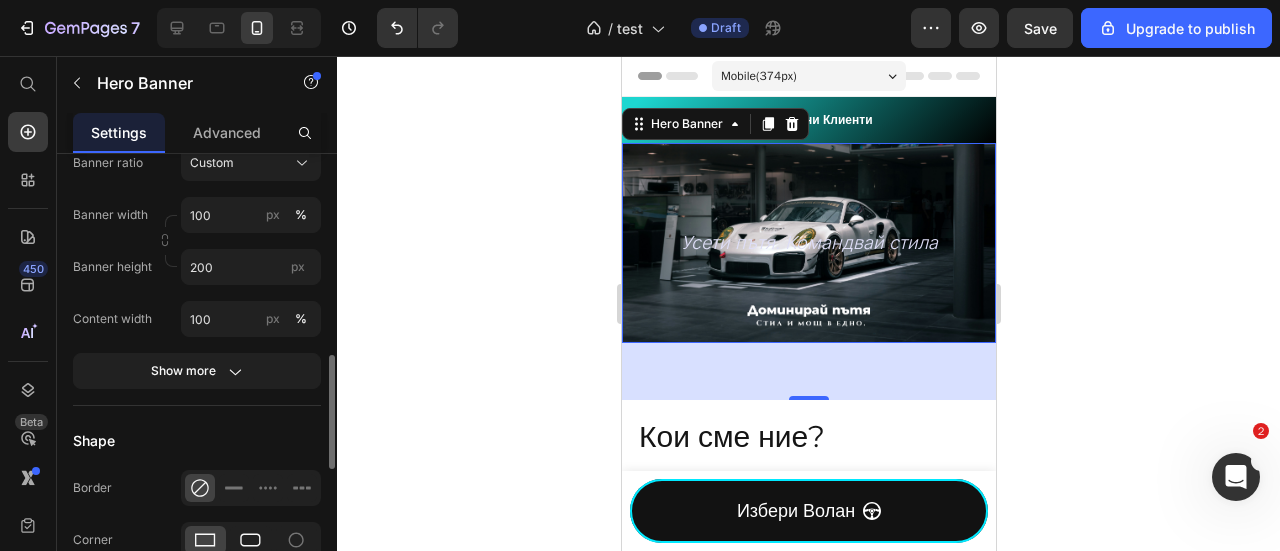 click 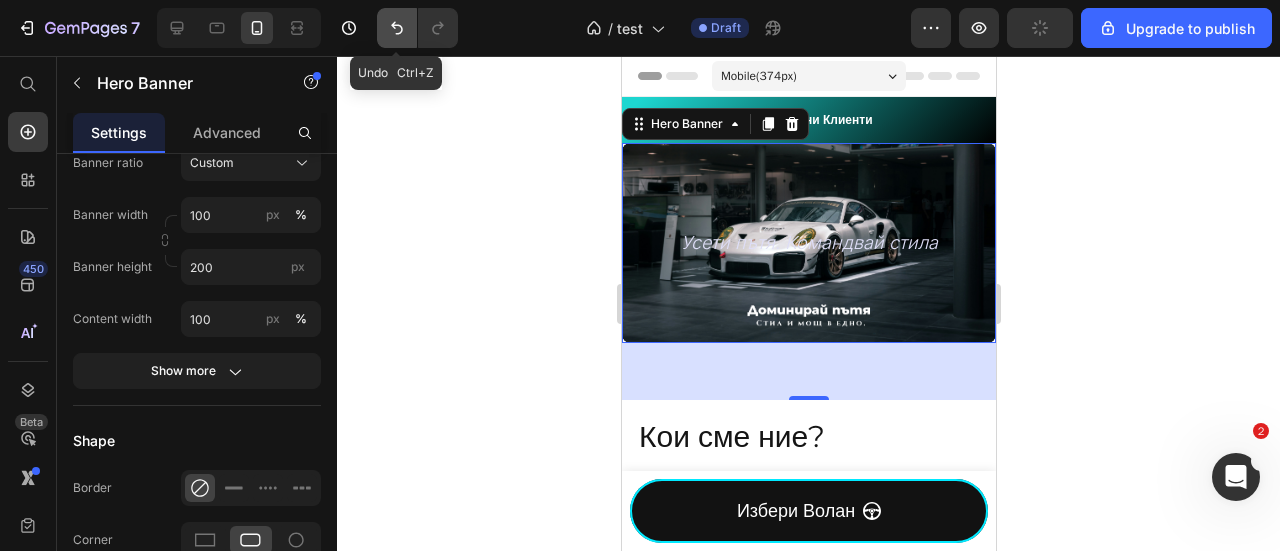 click 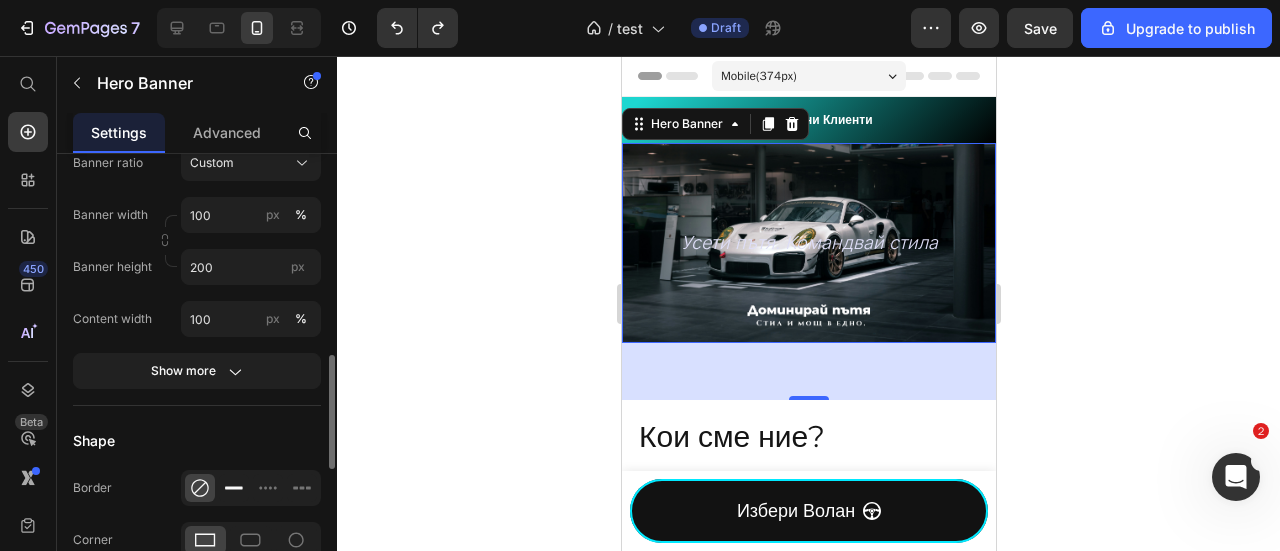 click 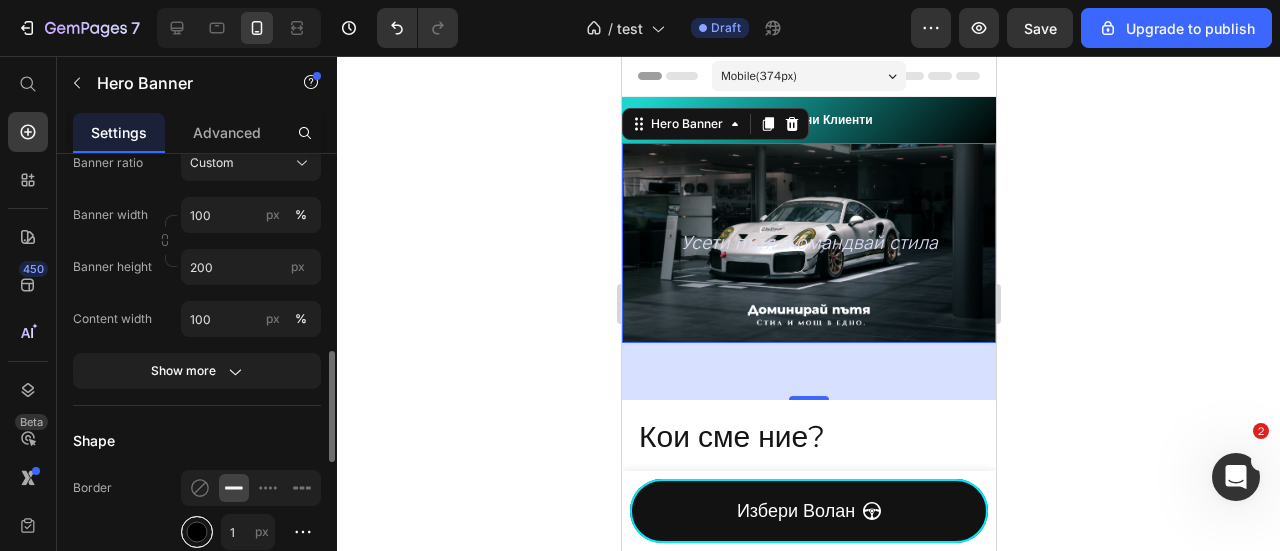 click at bounding box center (197, 532) 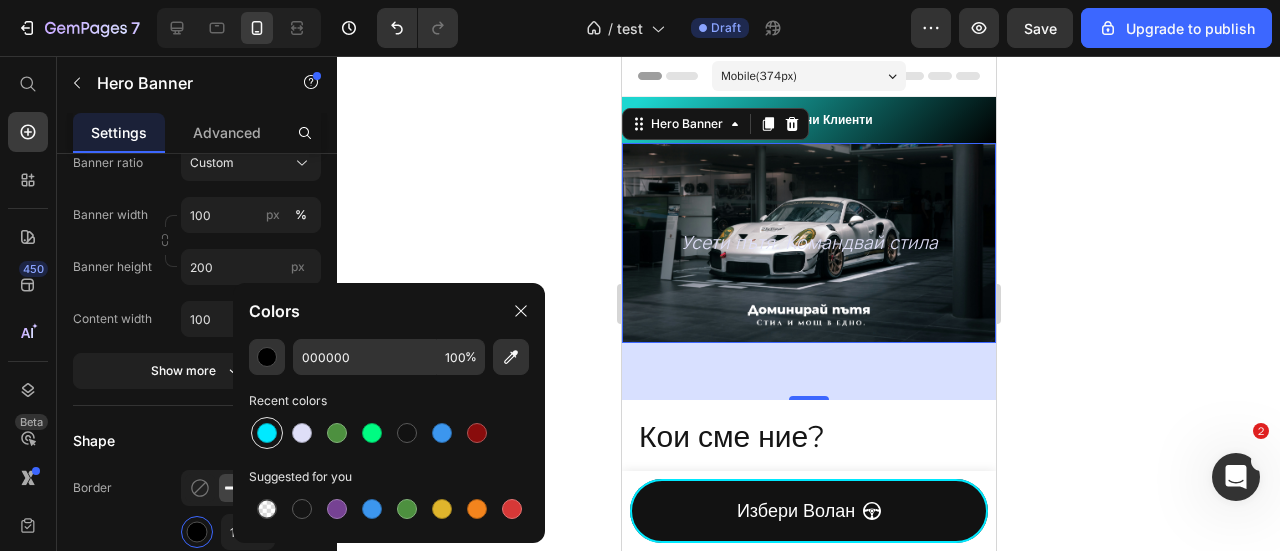 click at bounding box center (267, 433) 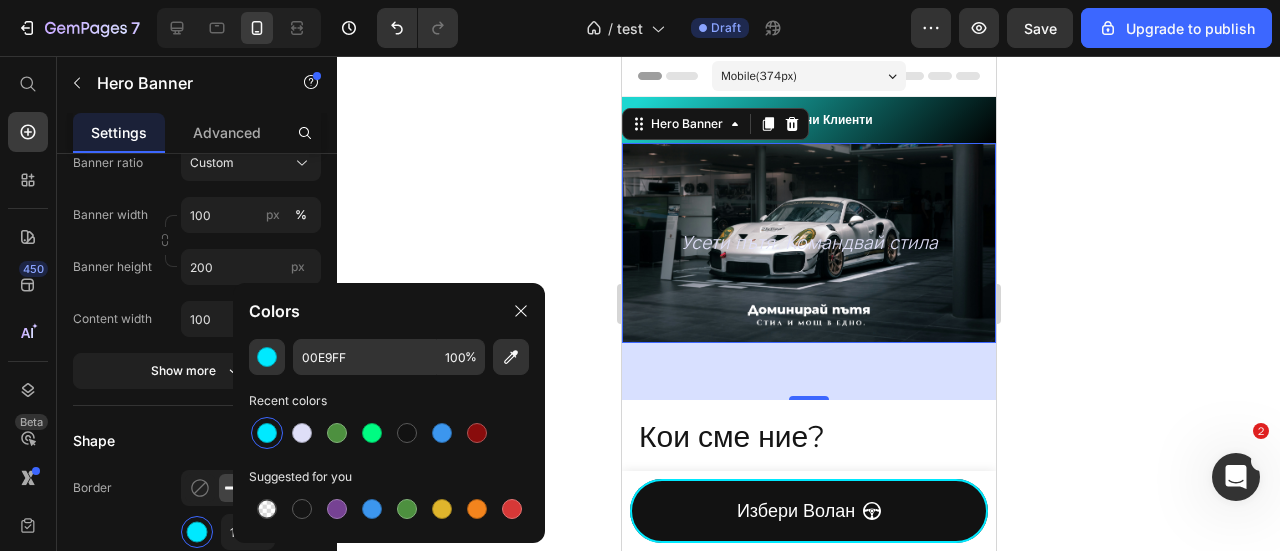 click 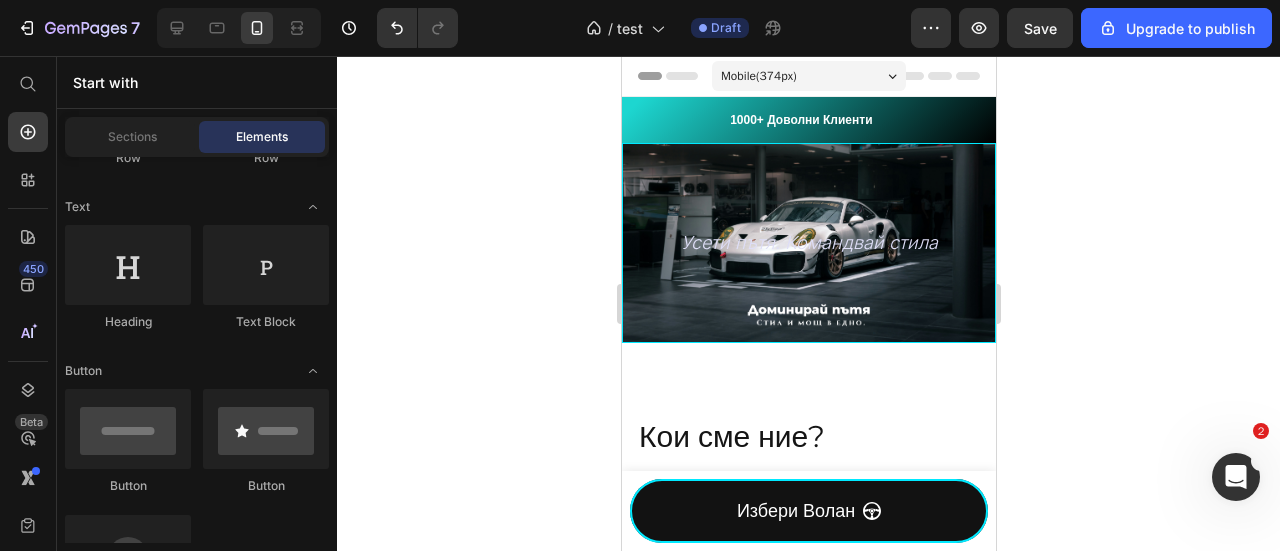 click 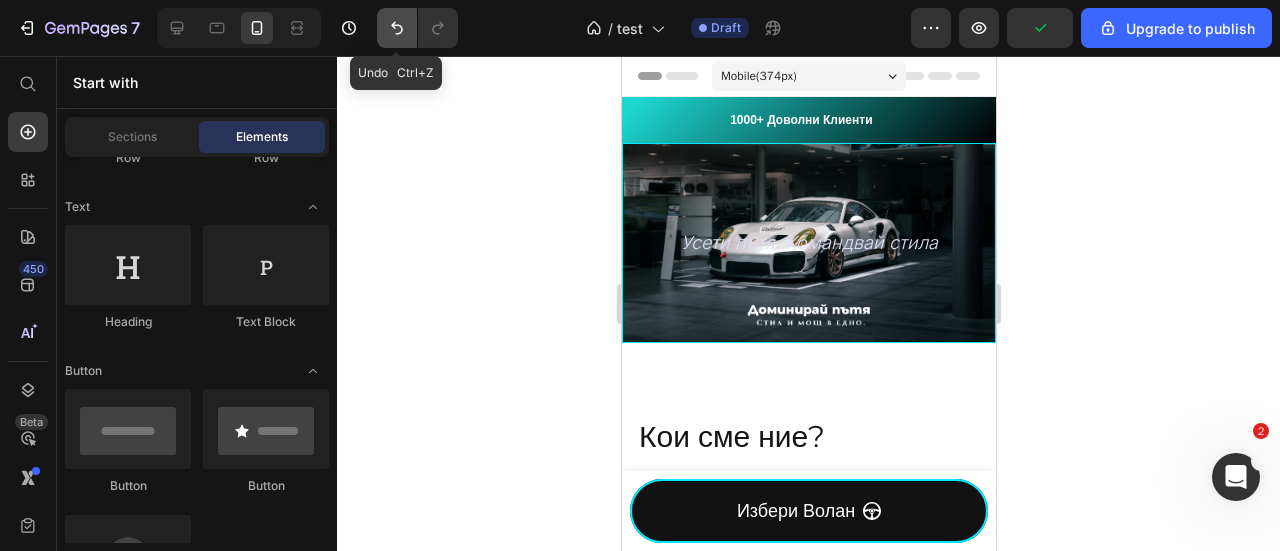 click 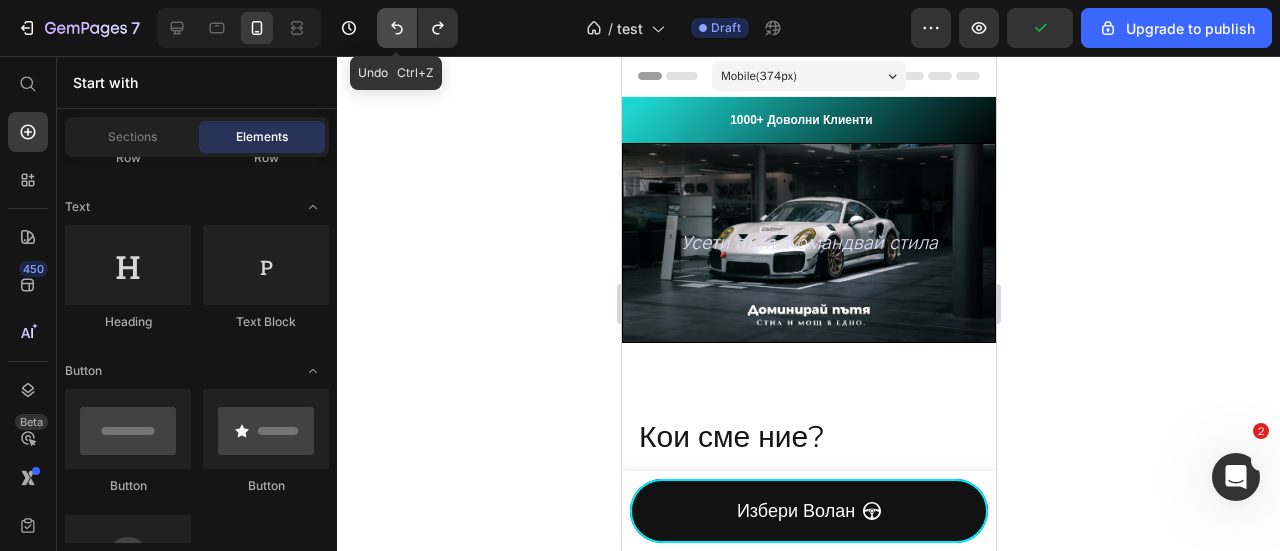click 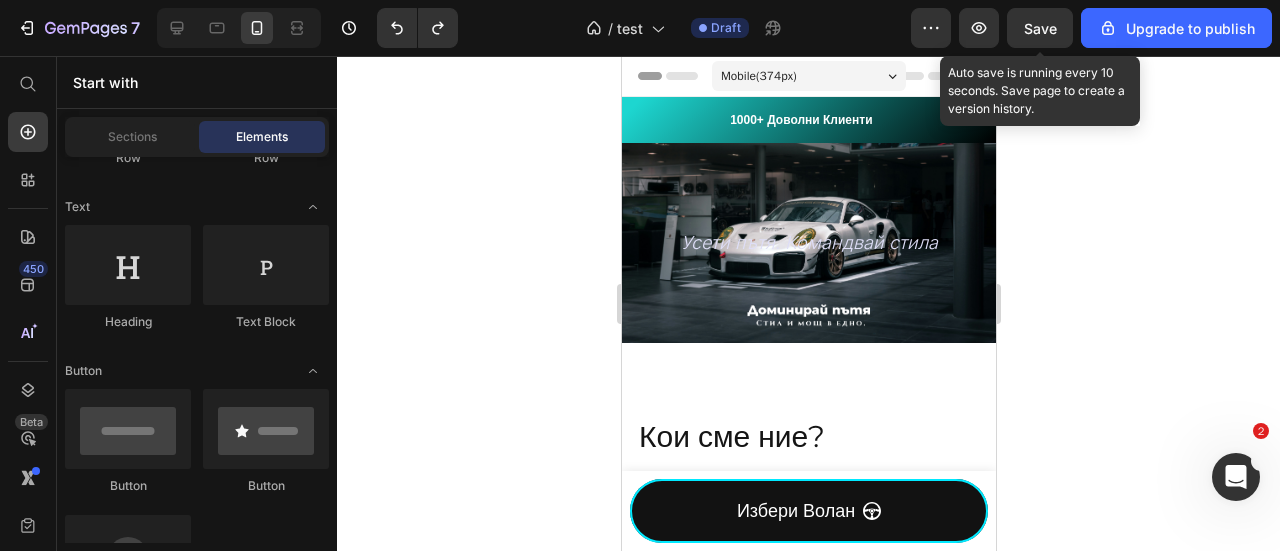 click on "Save" at bounding box center [1040, 28] 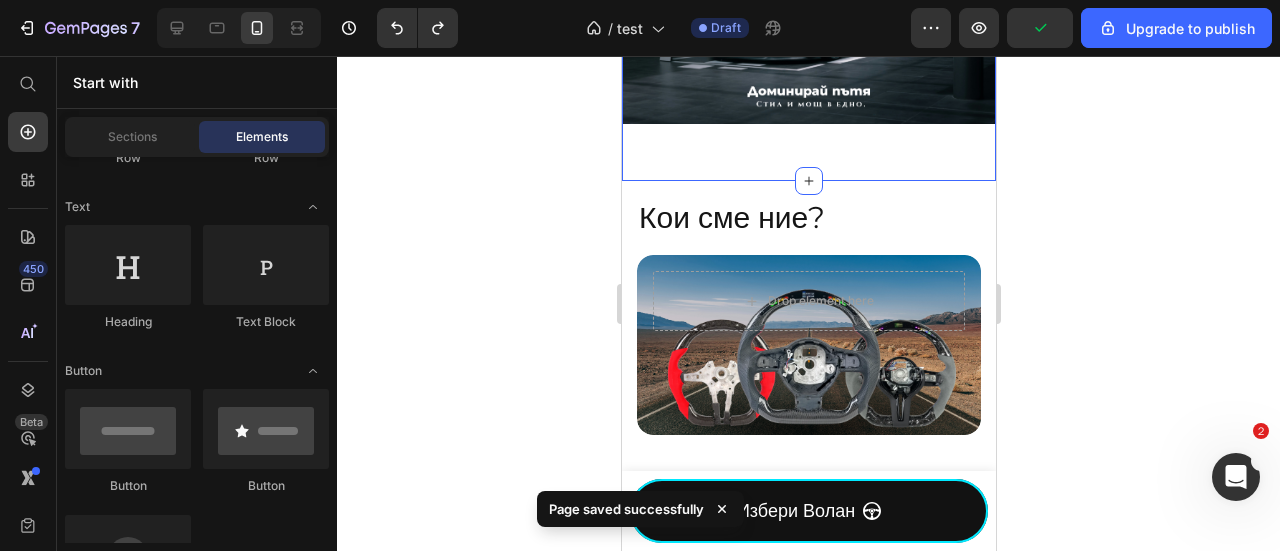 scroll, scrollTop: 266, scrollLeft: 0, axis: vertical 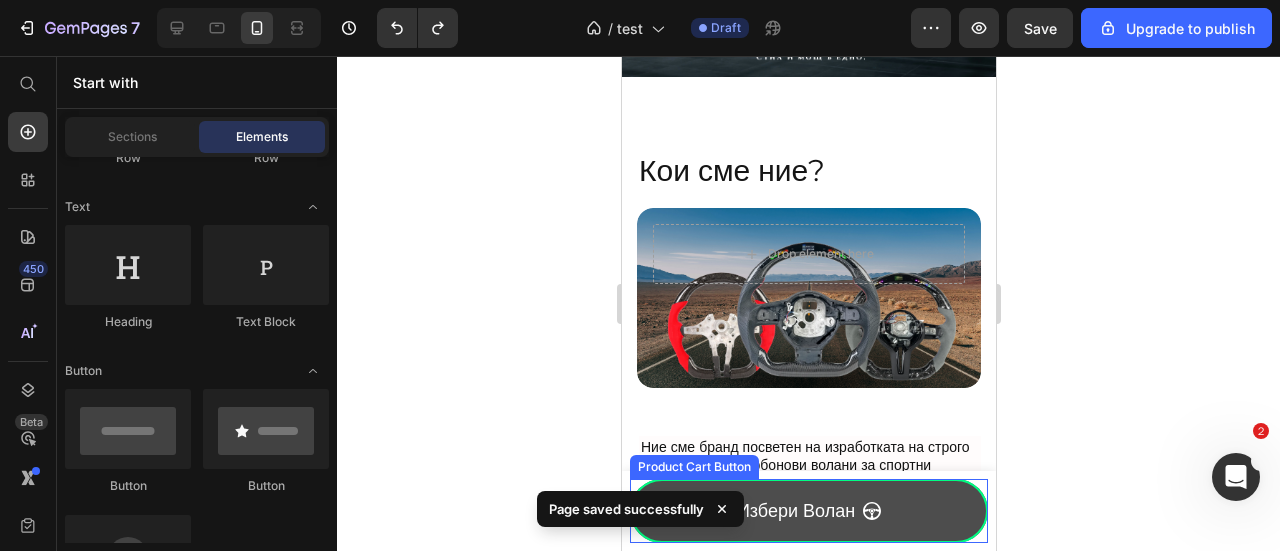 click on "избери волан" at bounding box center (808, 511) 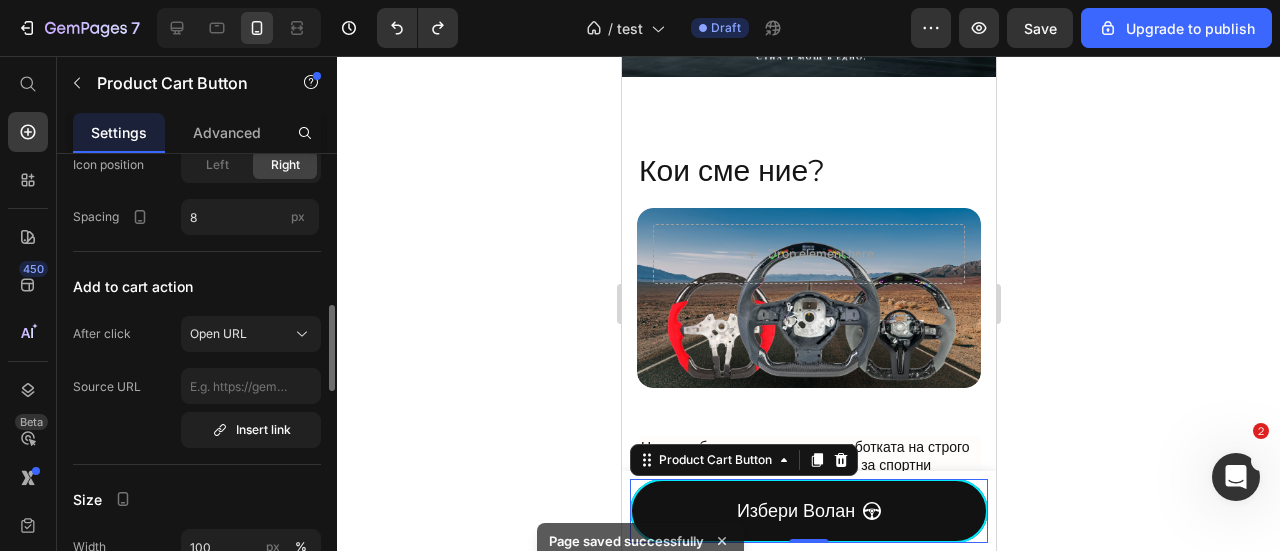 scroll, scrollTop: 1333, scrollLeft: 0, axis: vertical 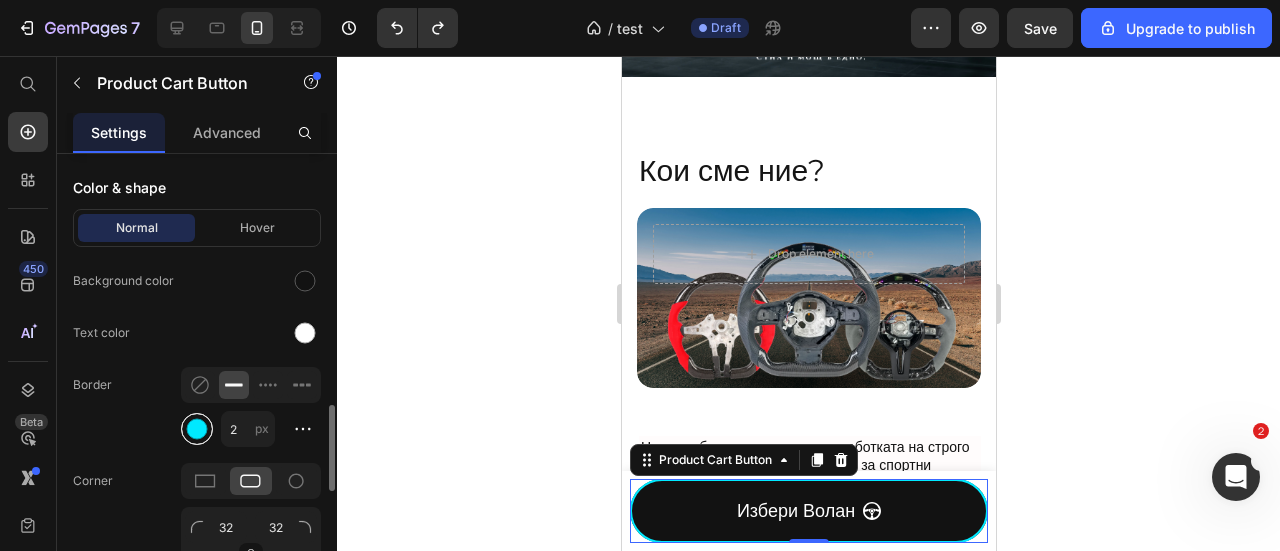 click at bounding box center (197, 429) 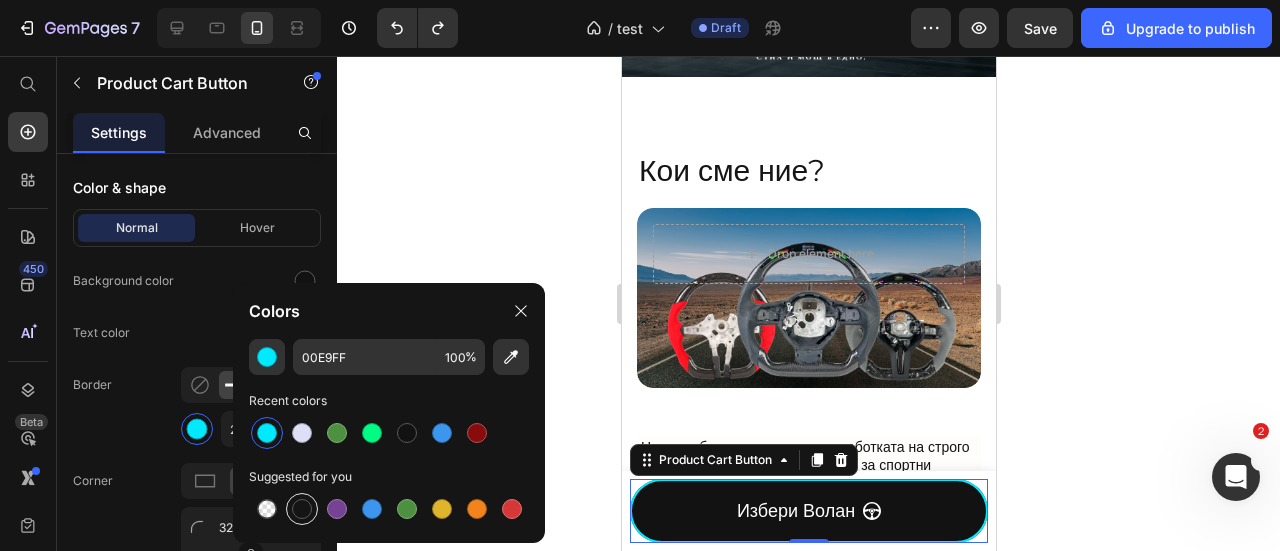 click at bounding box center [302, 509] 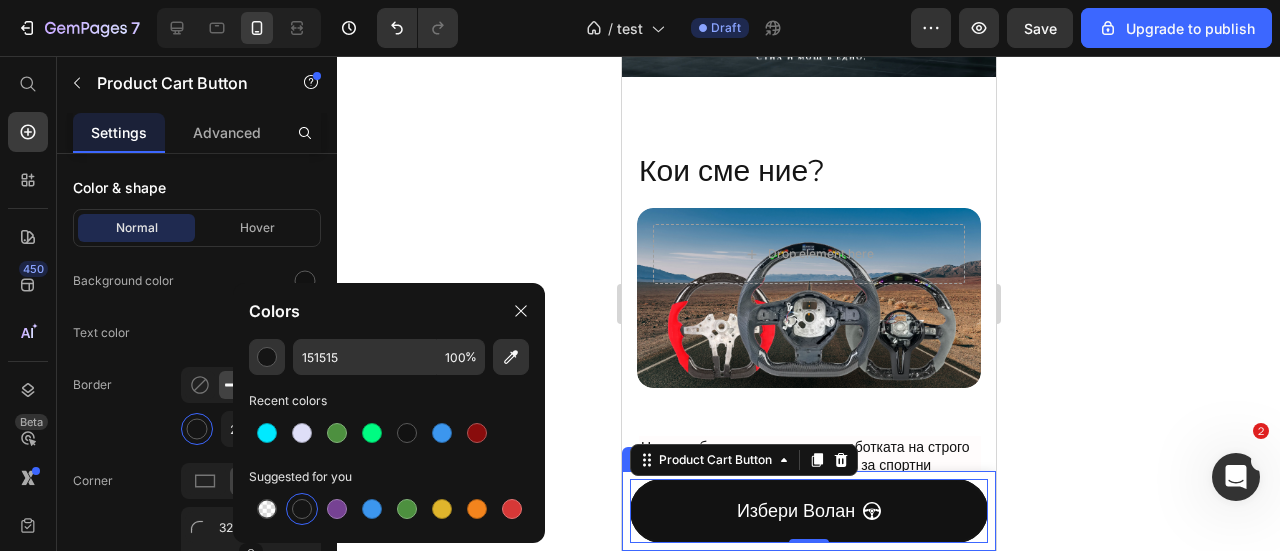click 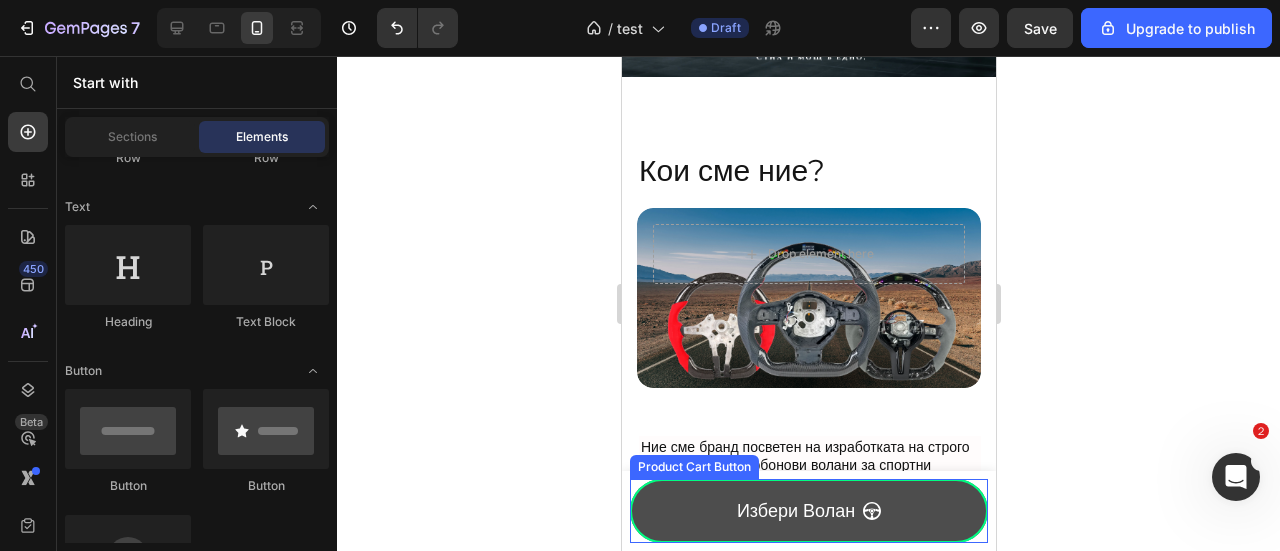 click on "избери волан" at bounding box center (808, 511) 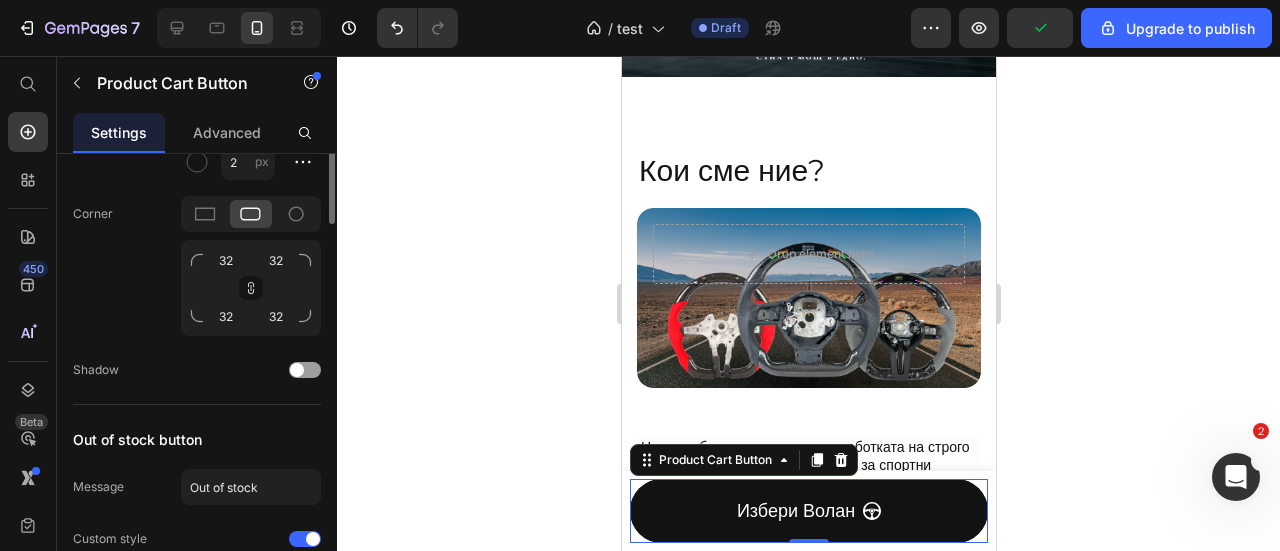 scroll, scrollTop: 1333, scrollLeft: 0, axis: vertical 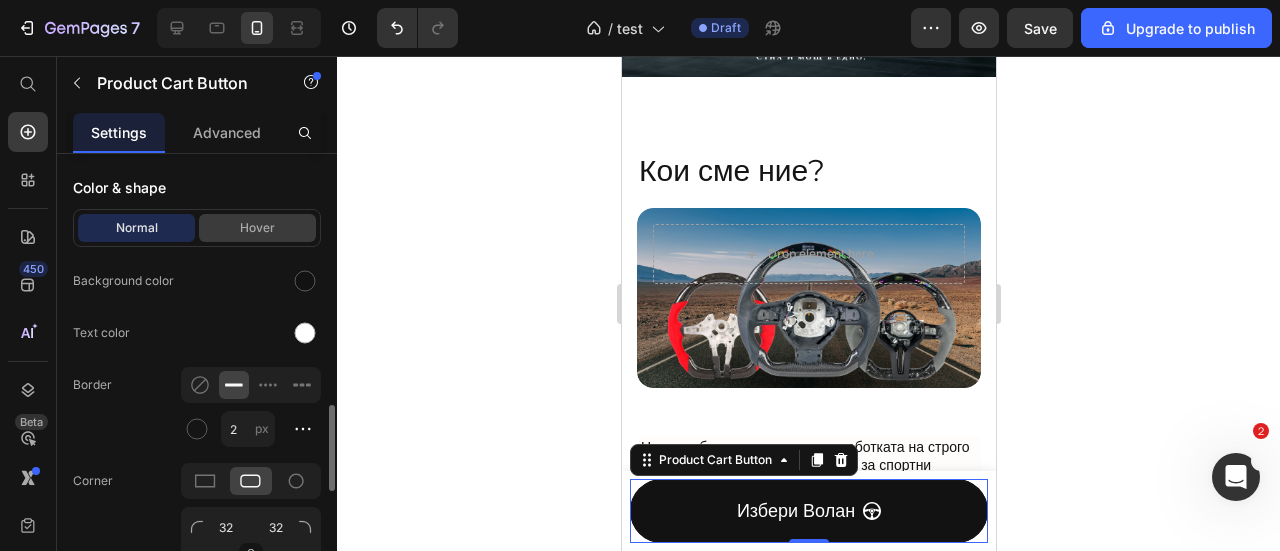 click on "Hover" at bounding box center [257, 228] 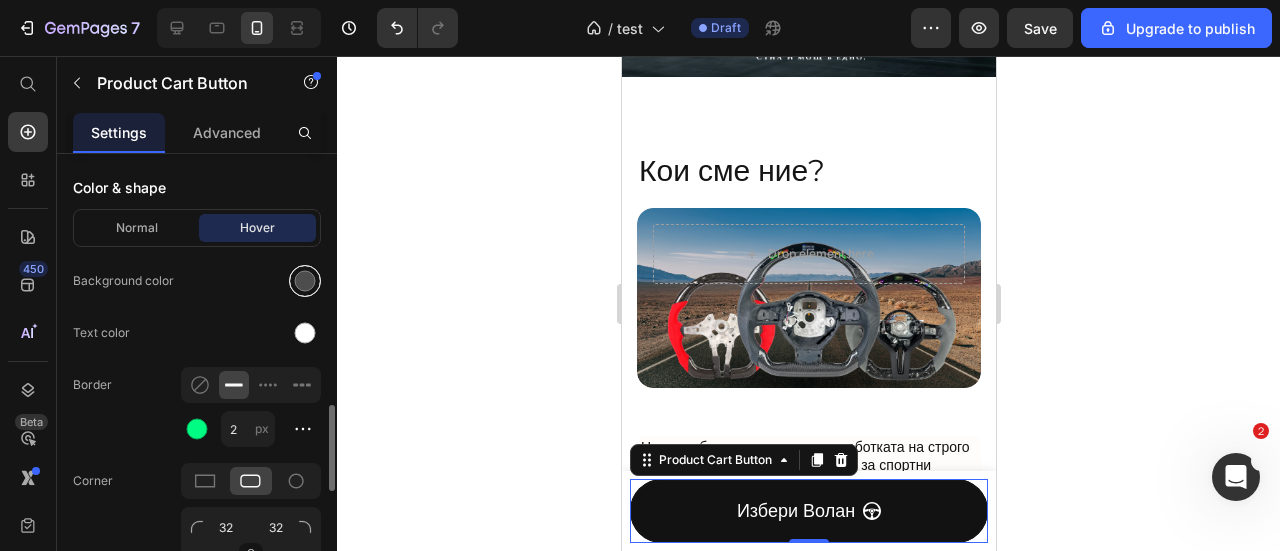 click at bounding box center [305, 281] 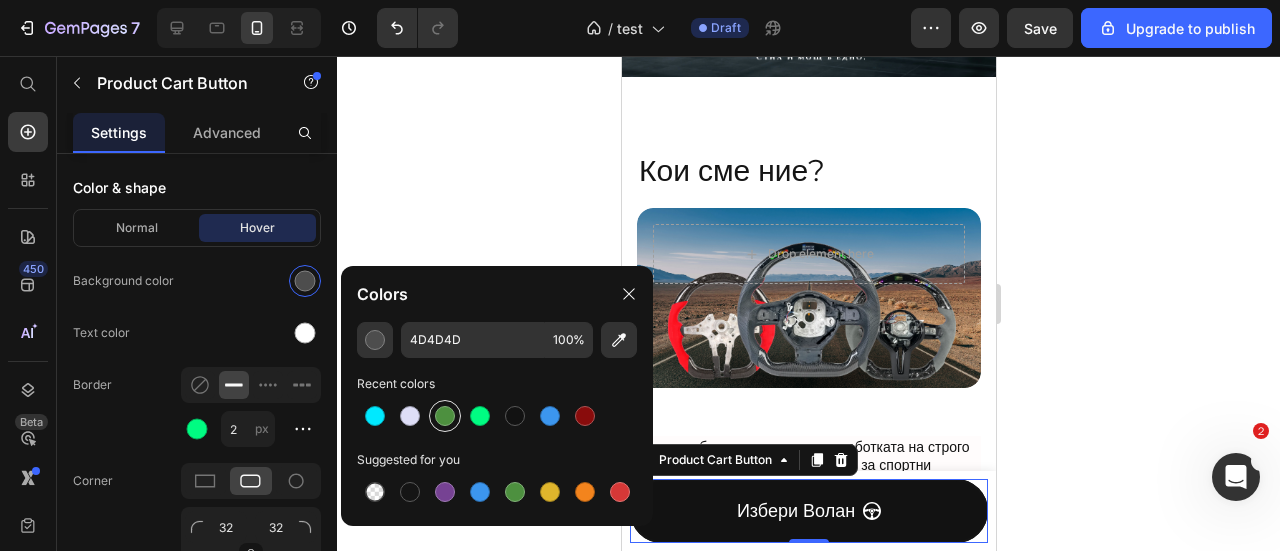 click at bounding box center (445, 416) 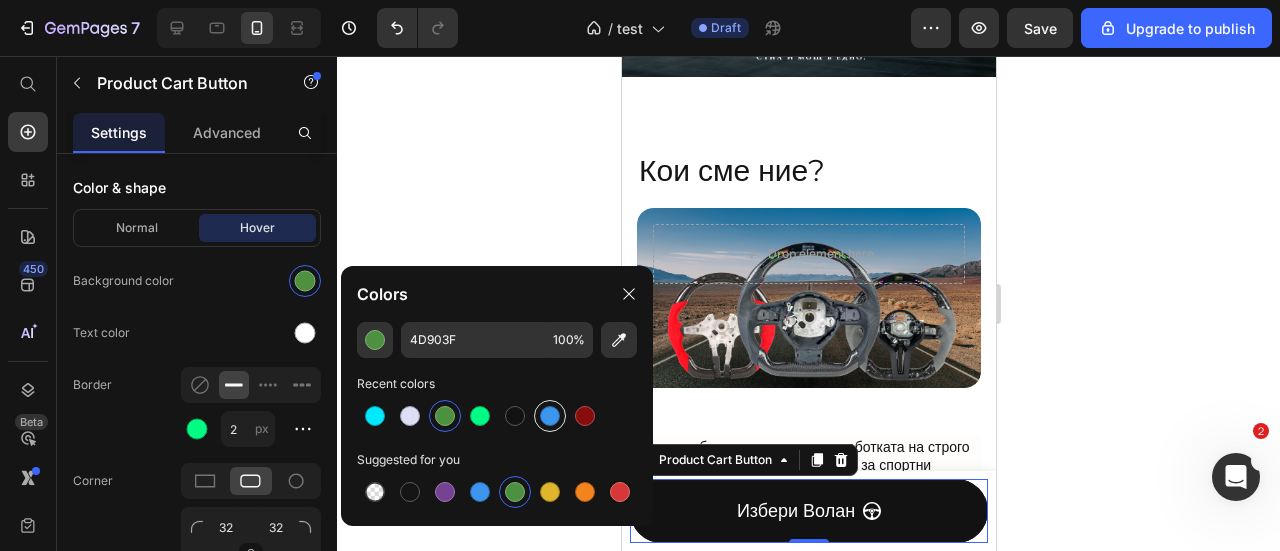 click at bounding box center (550, 416) 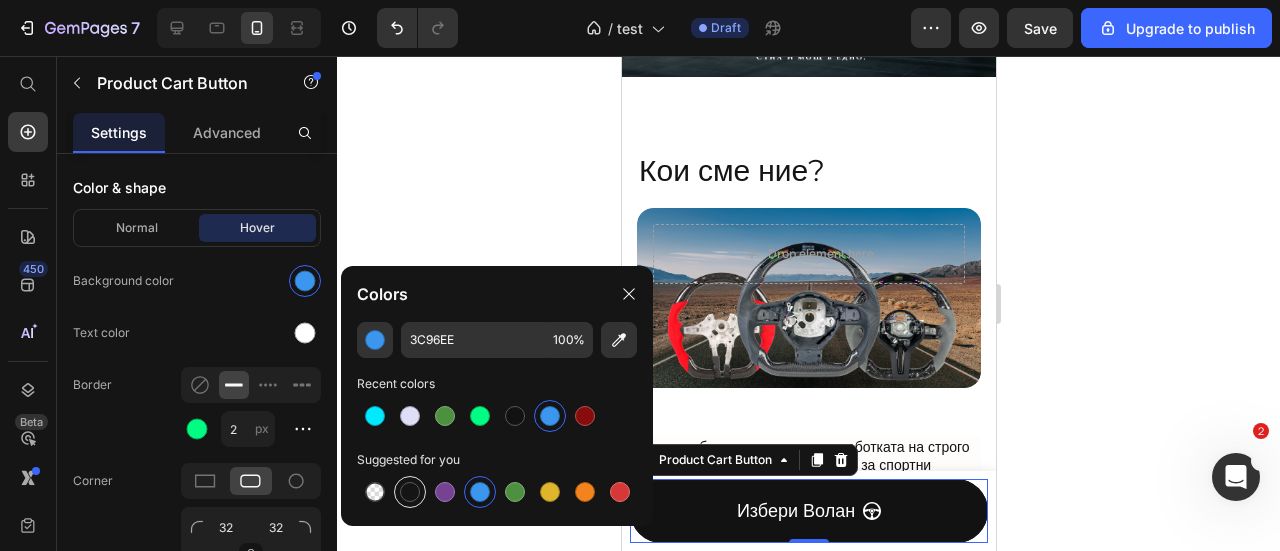 click at bounding box center (410, 492) 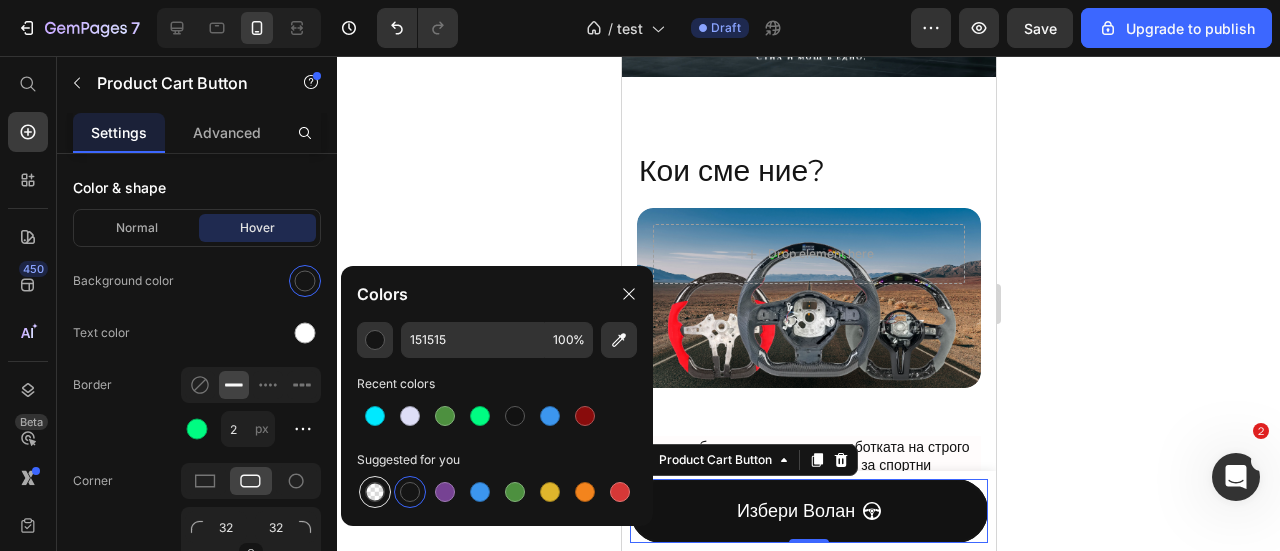 click at bounding box center [375, 492] 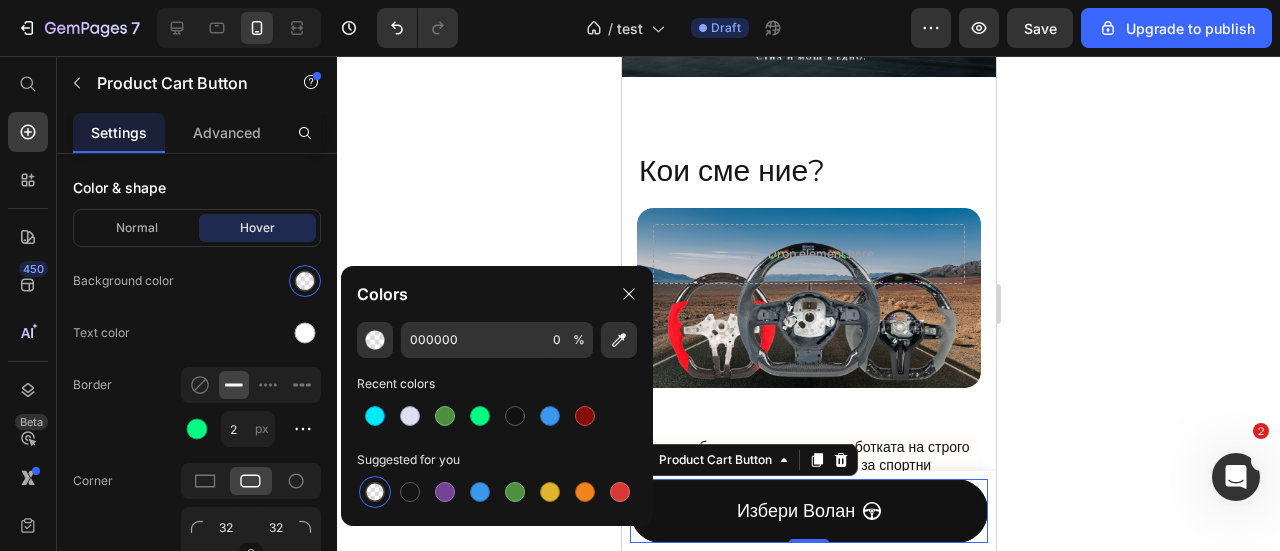 click at bounding box center (375, 492) 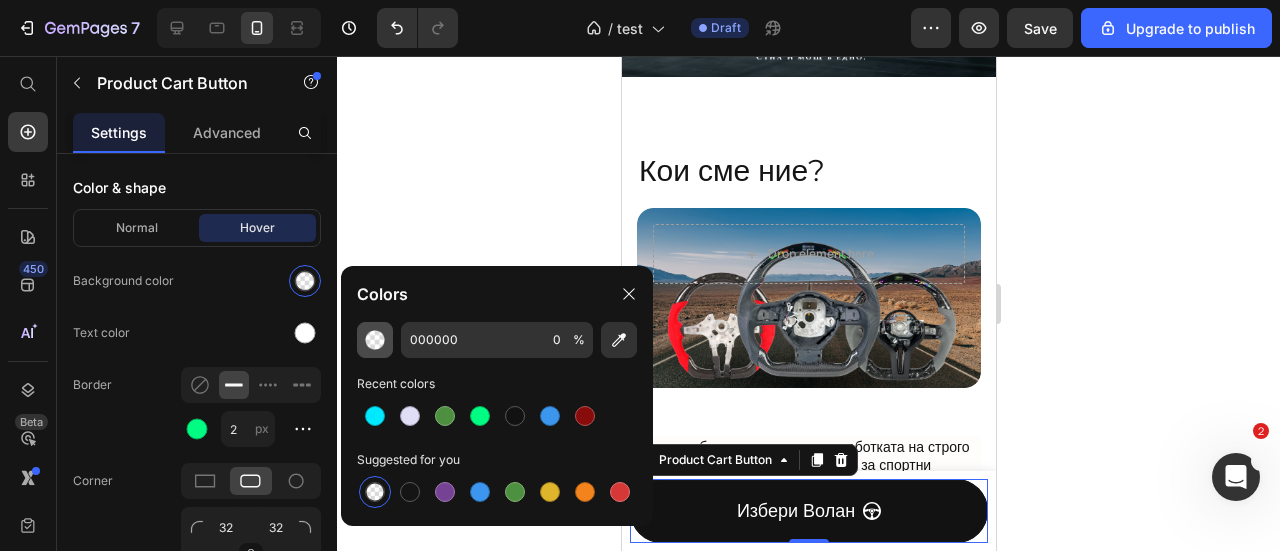 click at bounding box center (375, 340) 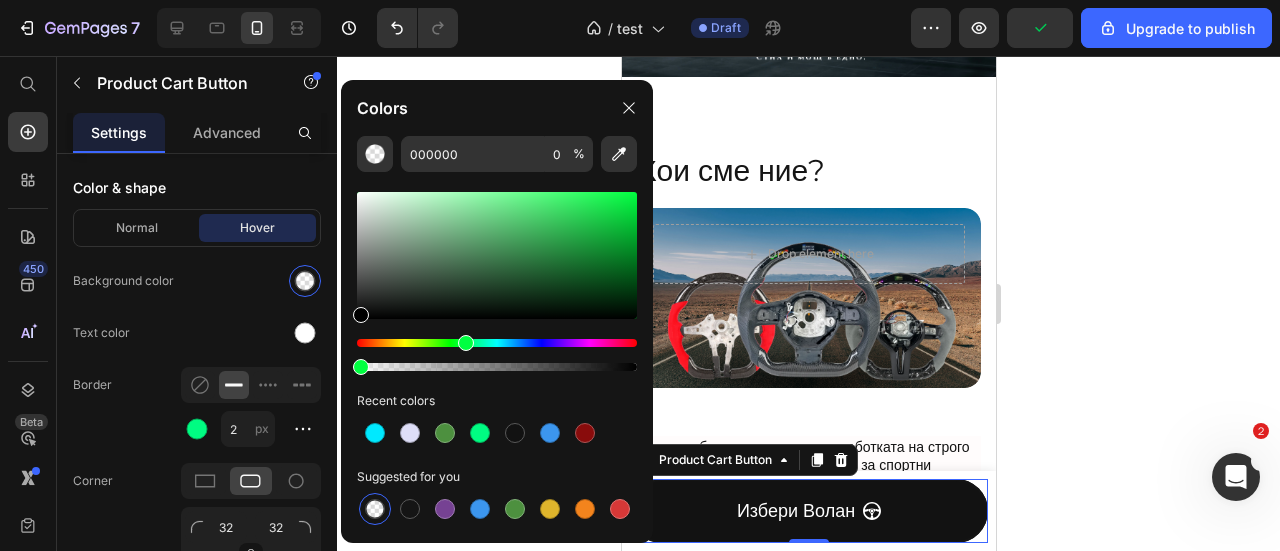 drag, startPoint x: 440, startPoint y: 342, endPoint x: 463, endPoint y: 347, distance: 23.537205 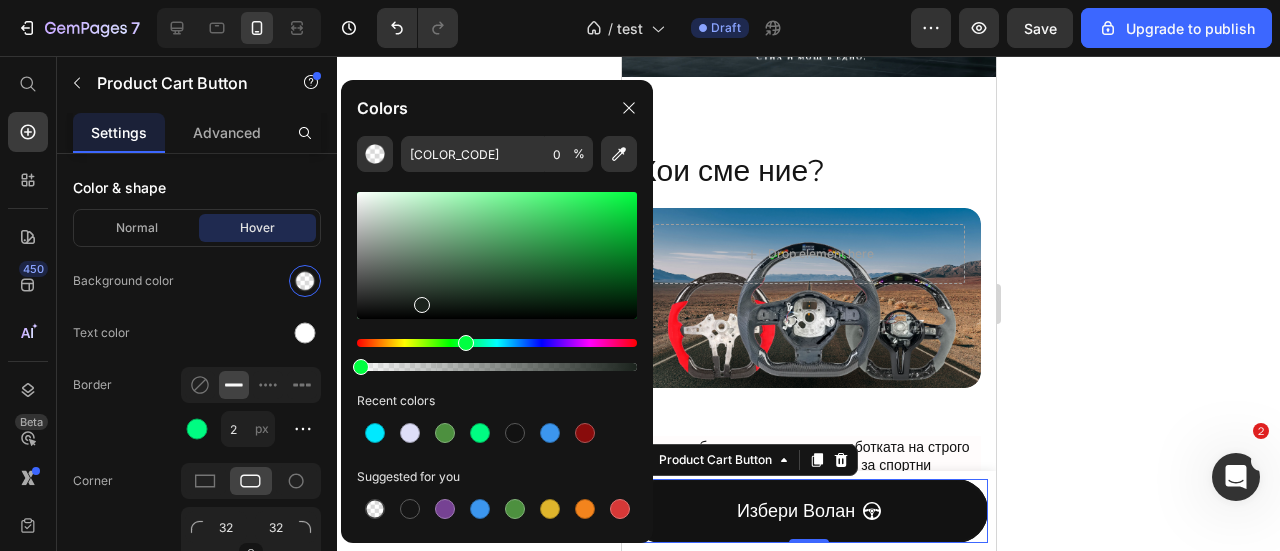 click at bounding box center [497, 255] 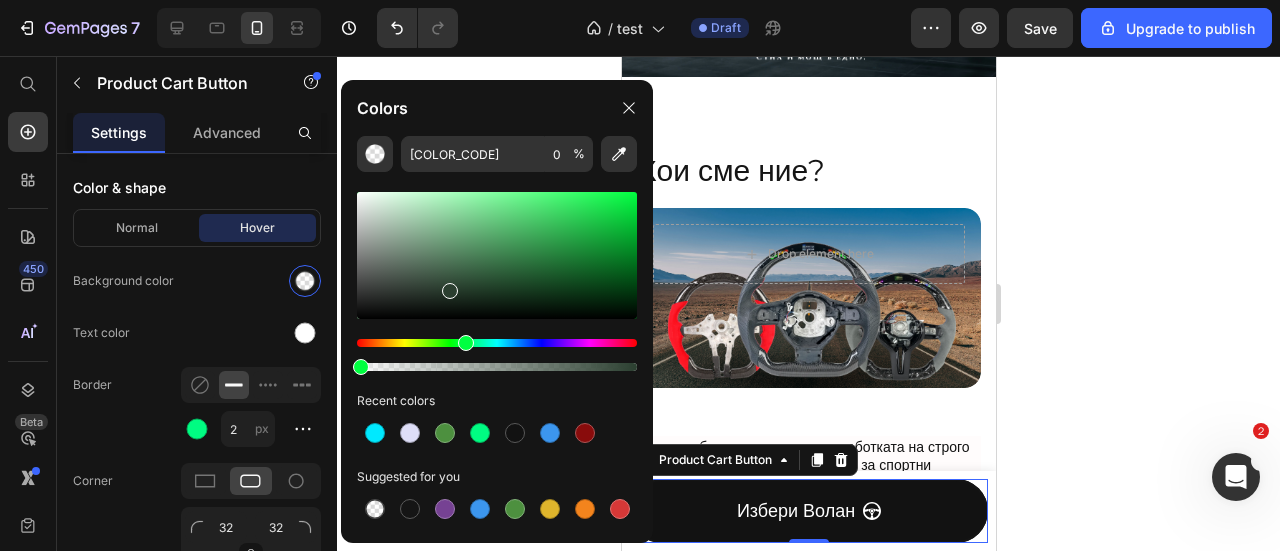 click at bounding box center [497, 255] 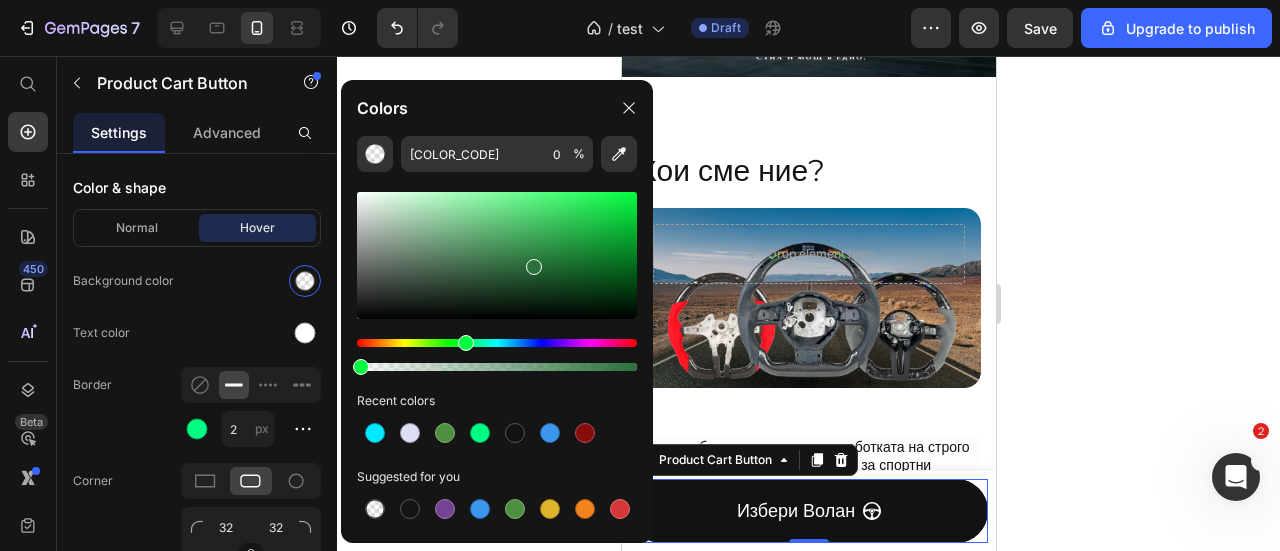 click at bounding box center [497, 255] 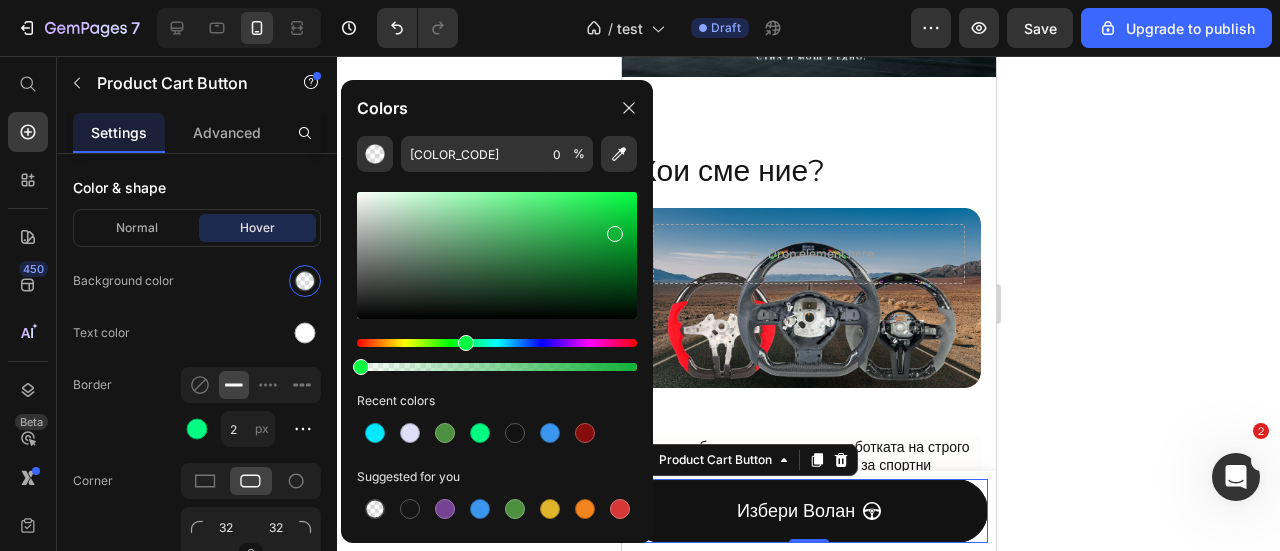 click at bounding box center (497, 255) 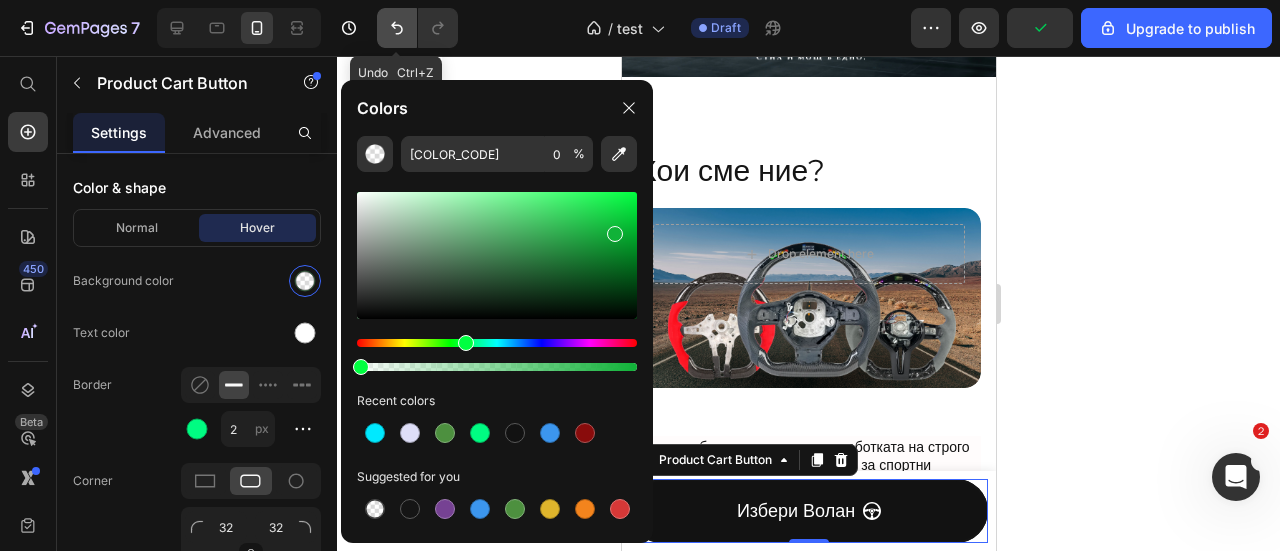 click 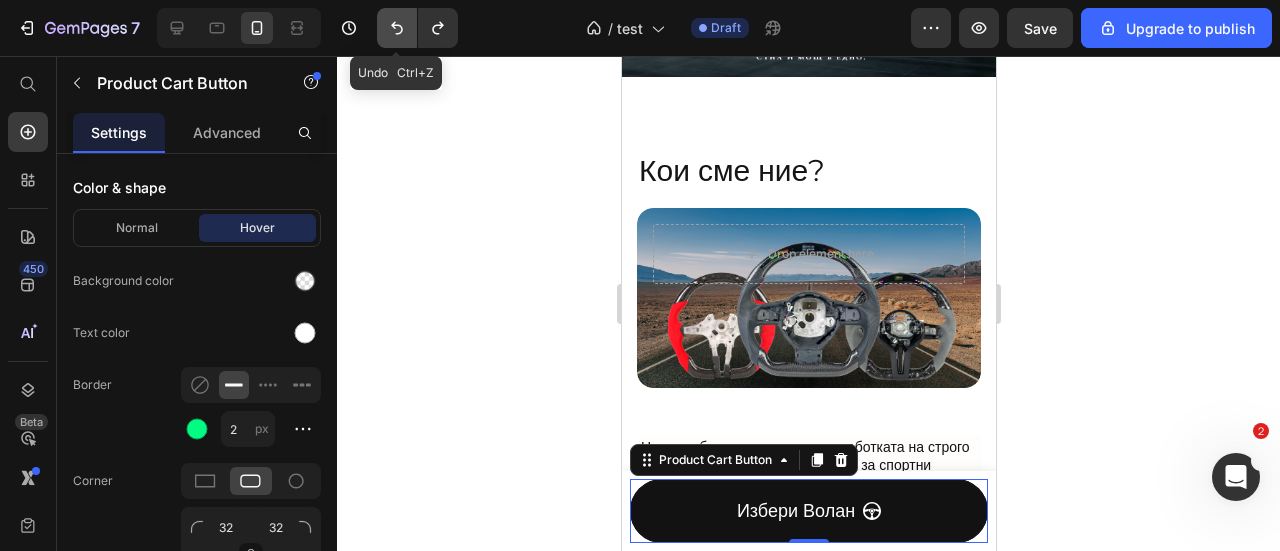click 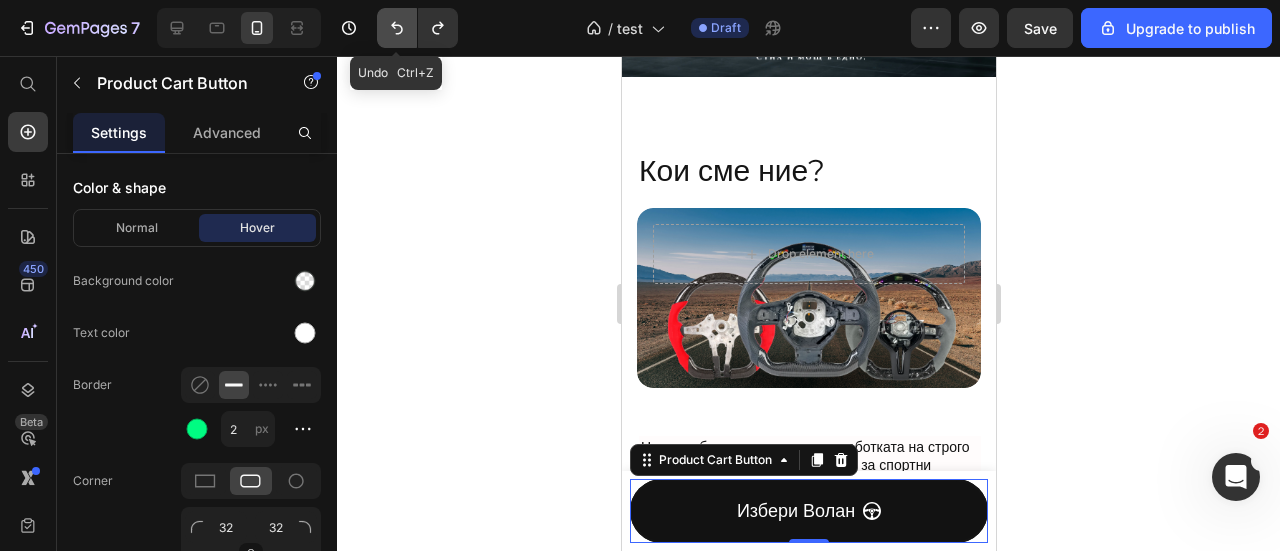 click 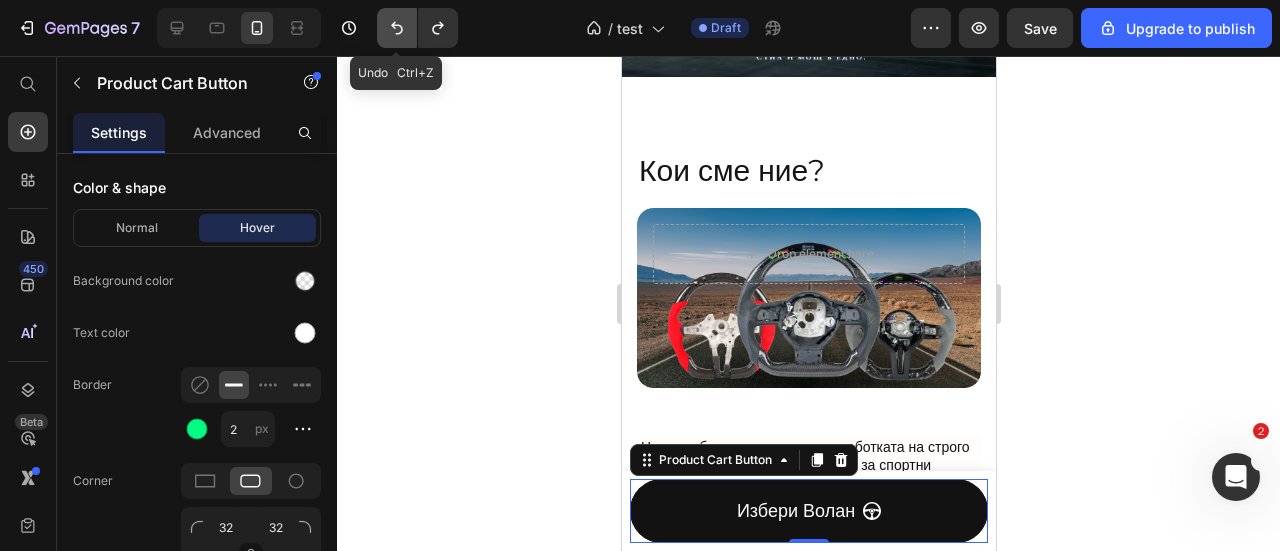 click 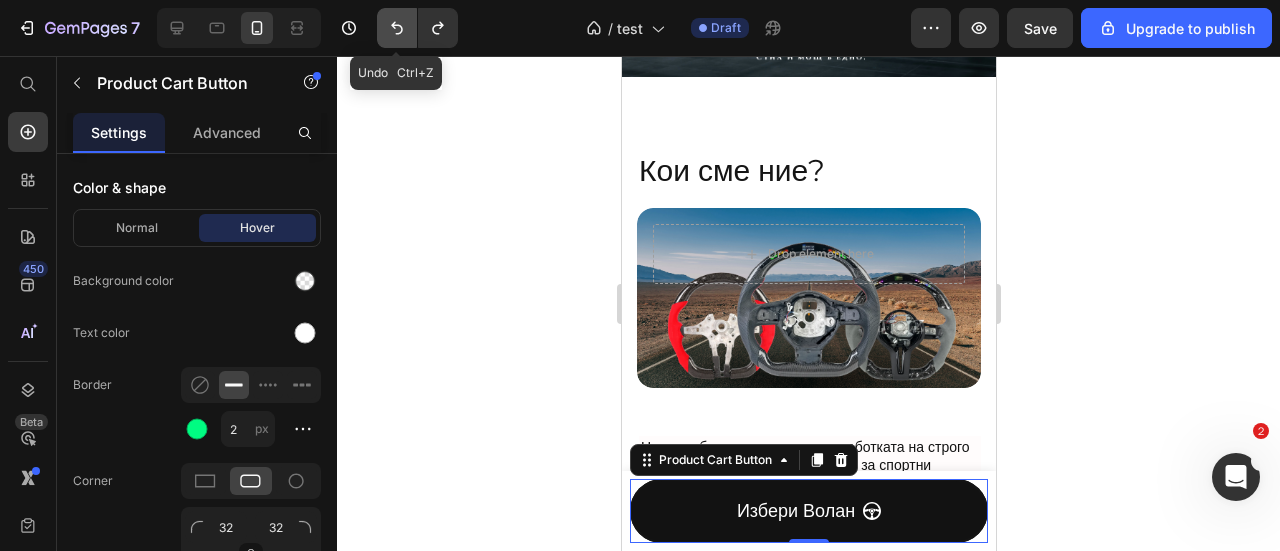 click 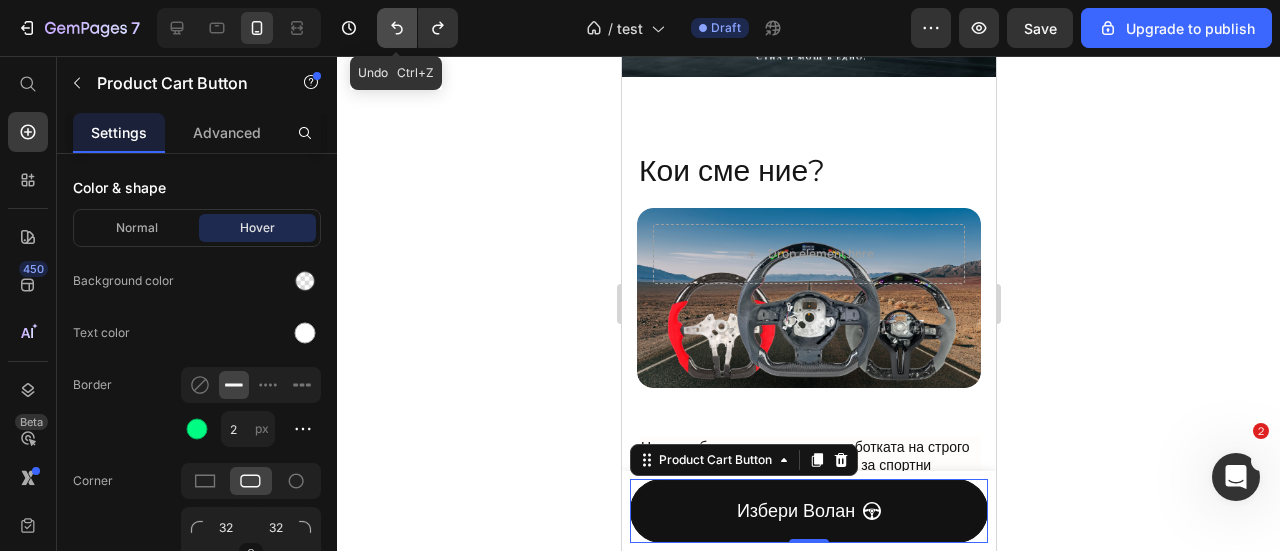 click 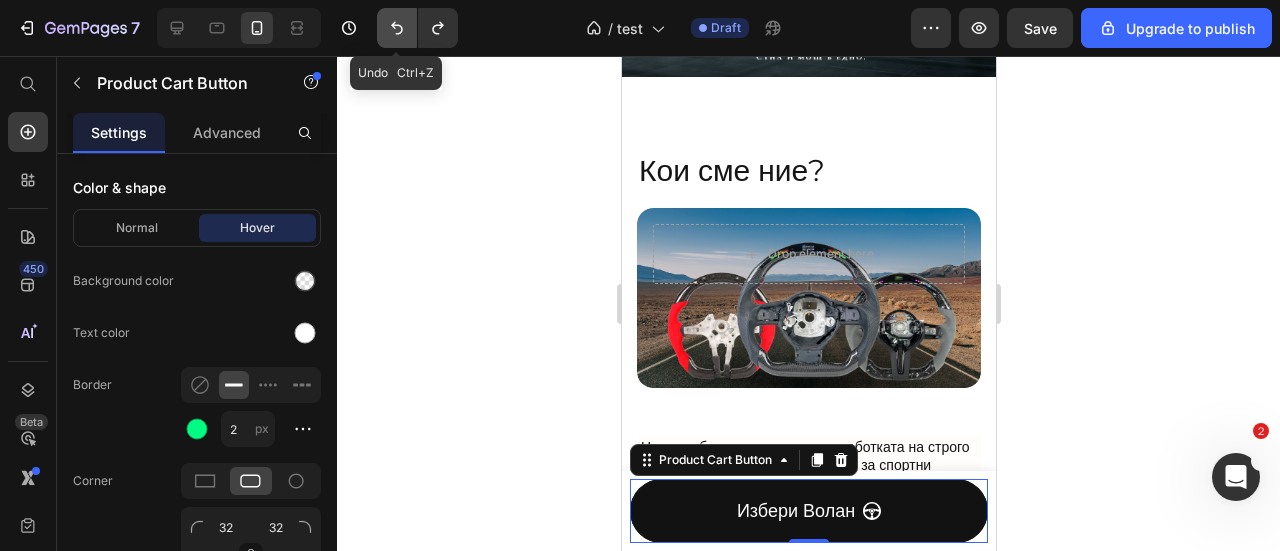 click 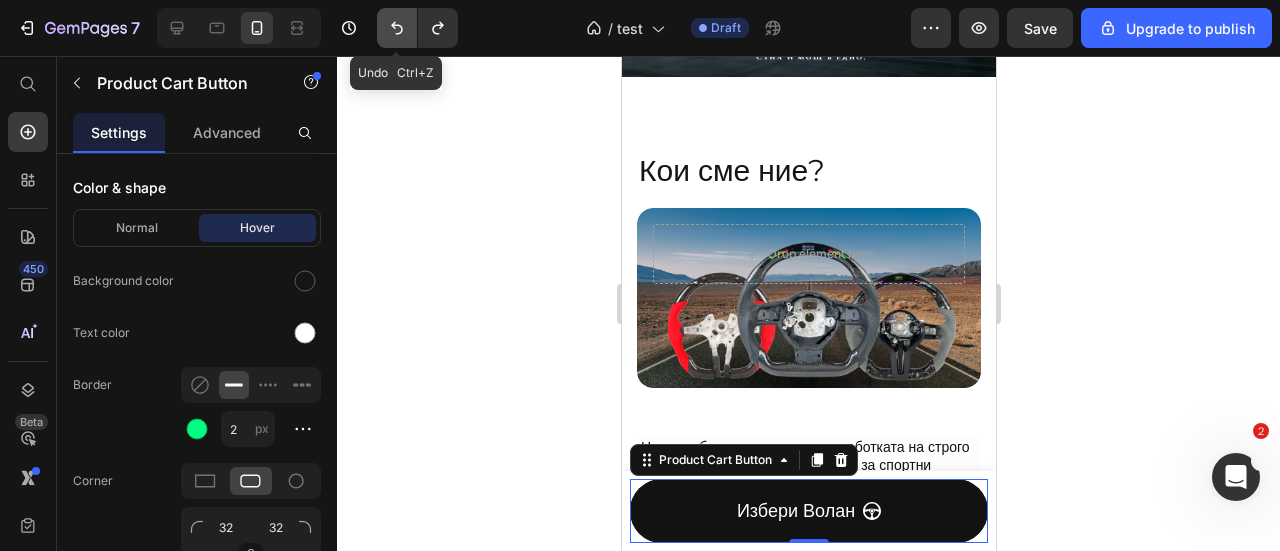 click 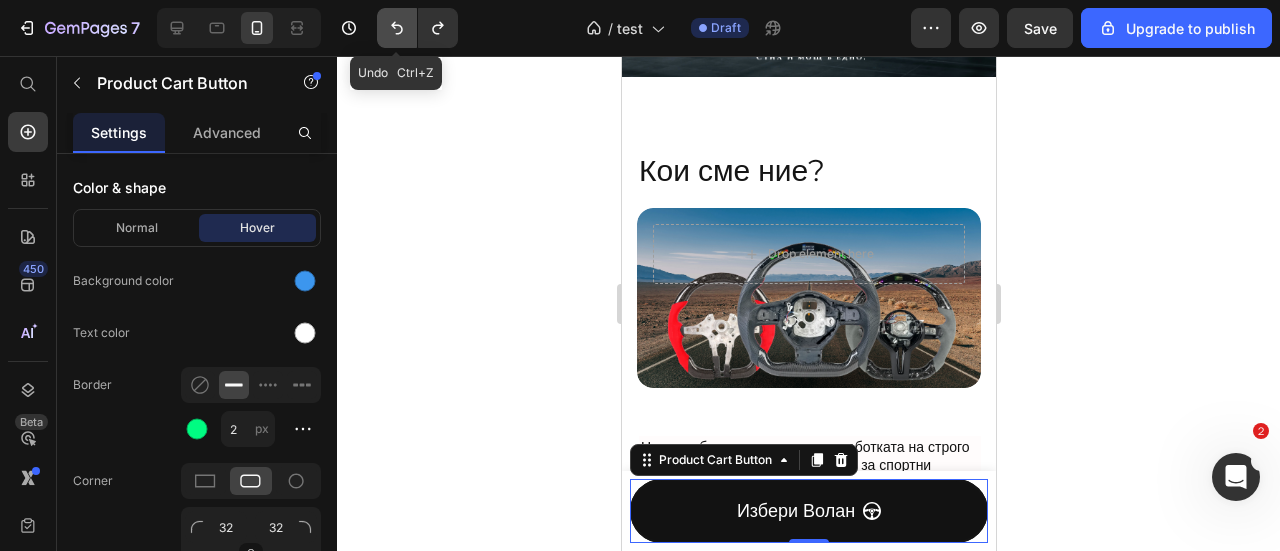 click 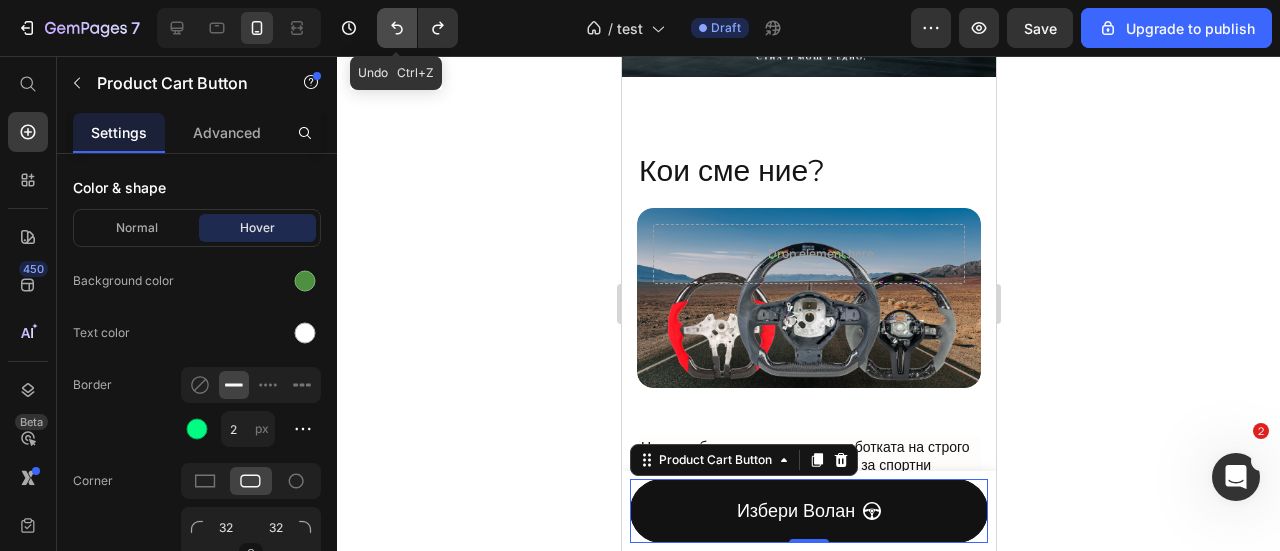 click 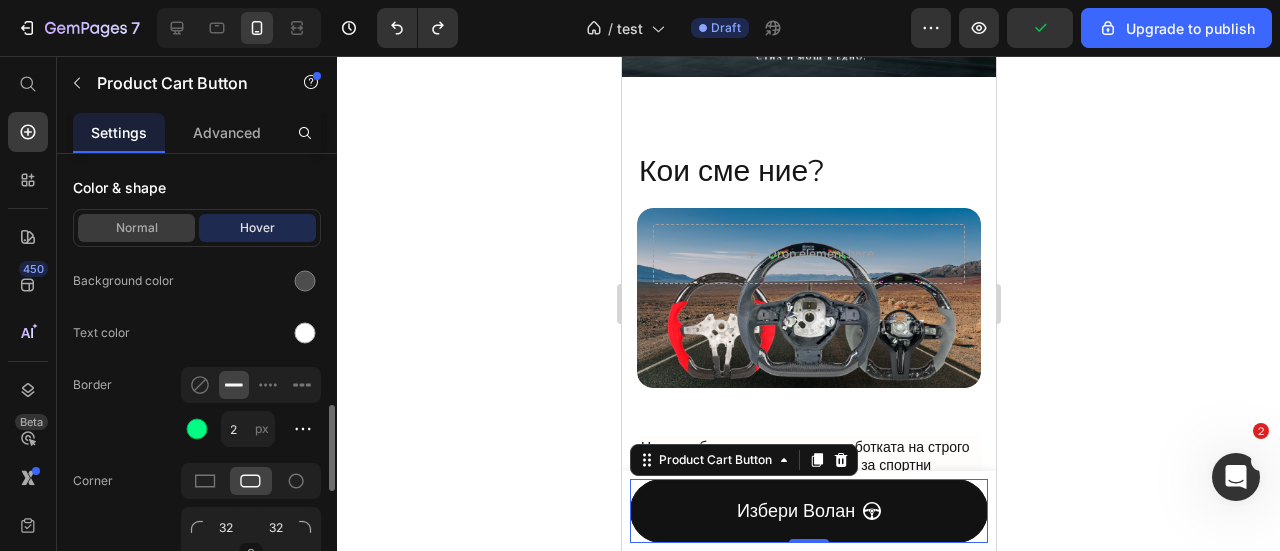 click on "Normal" at bounding box center [136, 228] 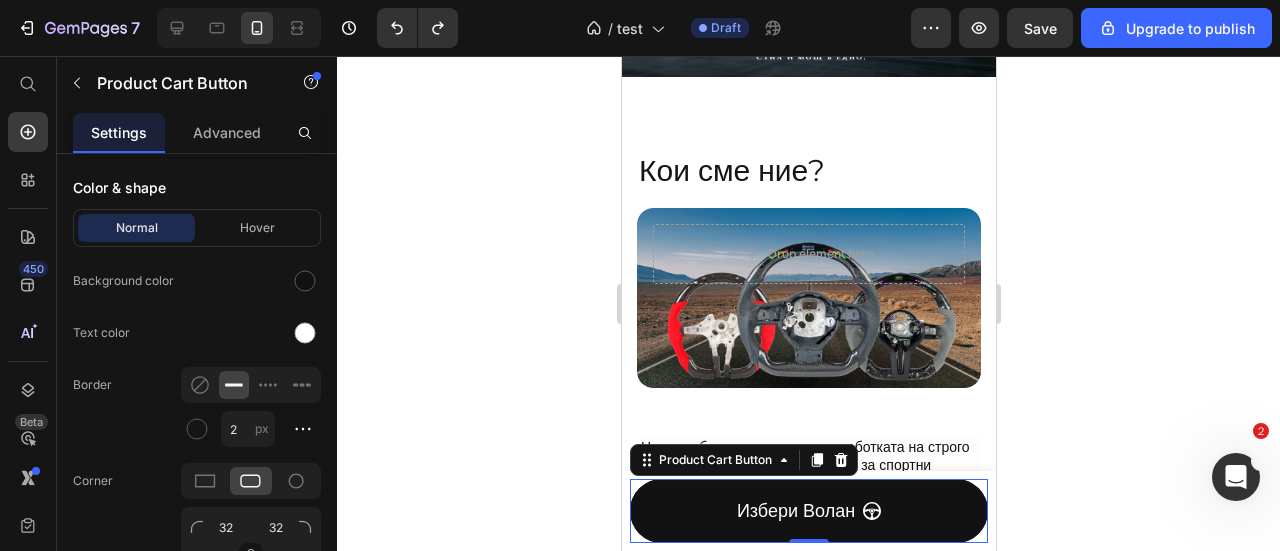 click 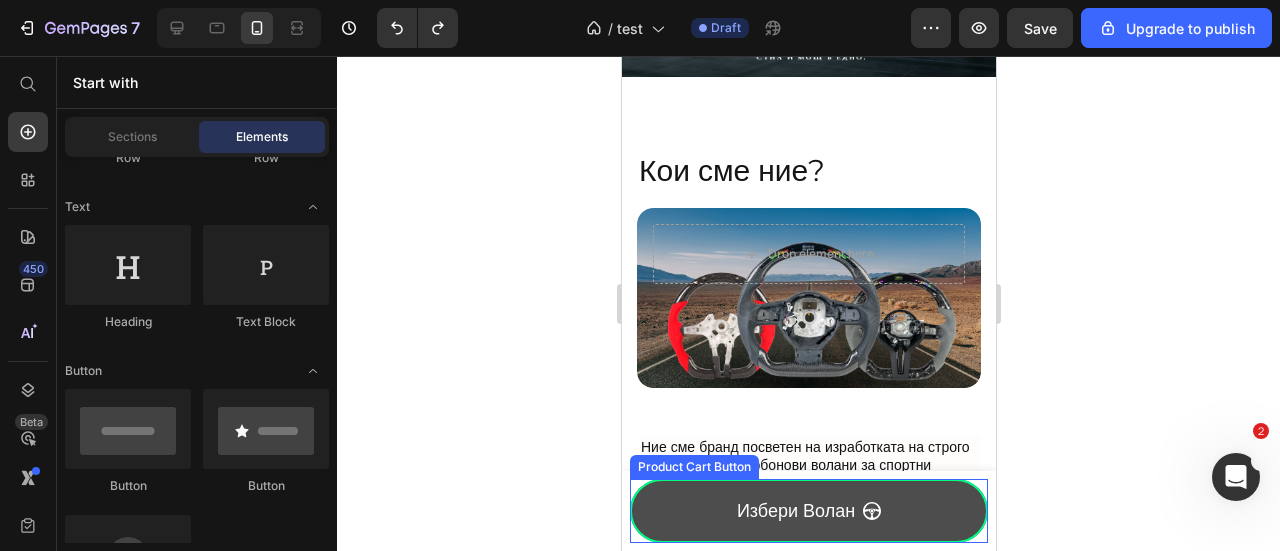 click on "избери волан" at bounding box center [808, 511] 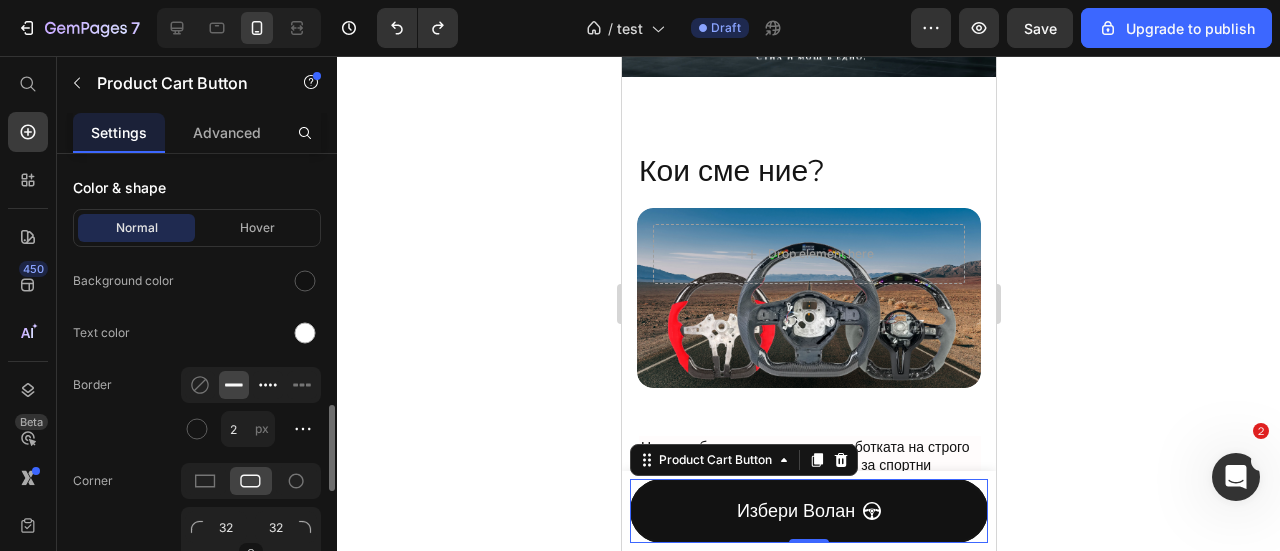 click 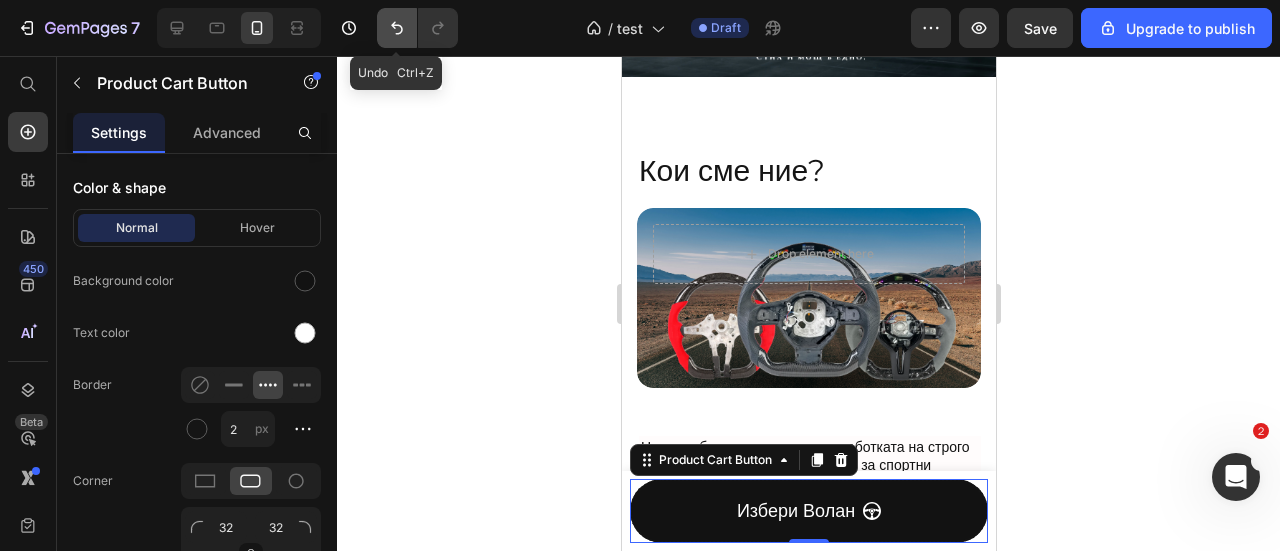 click 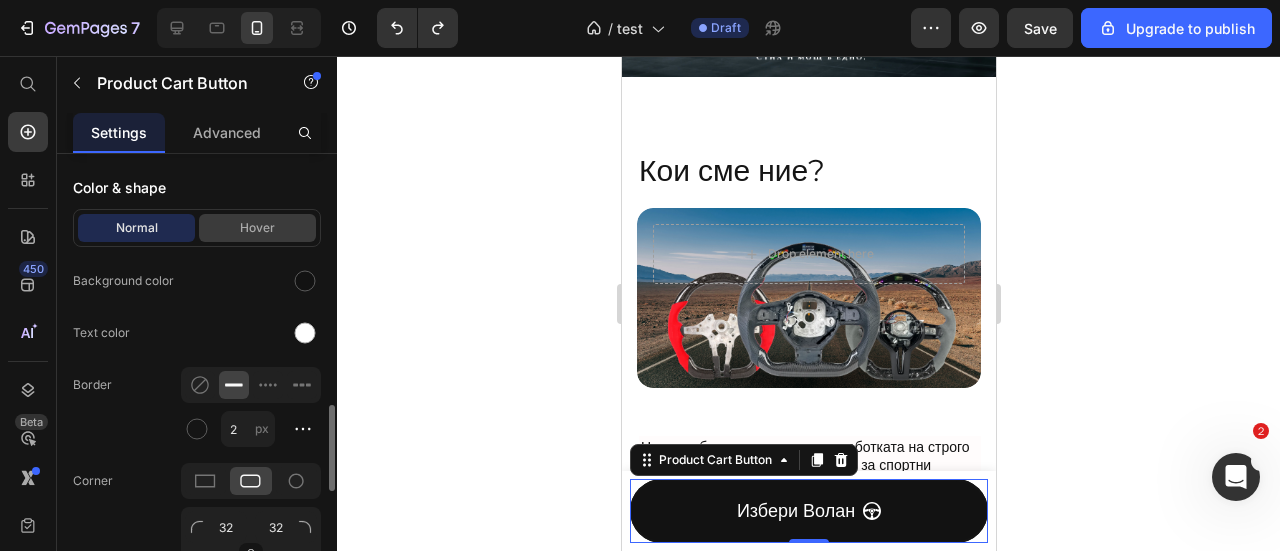 click on "Hover" at bounding box center [257, 228] 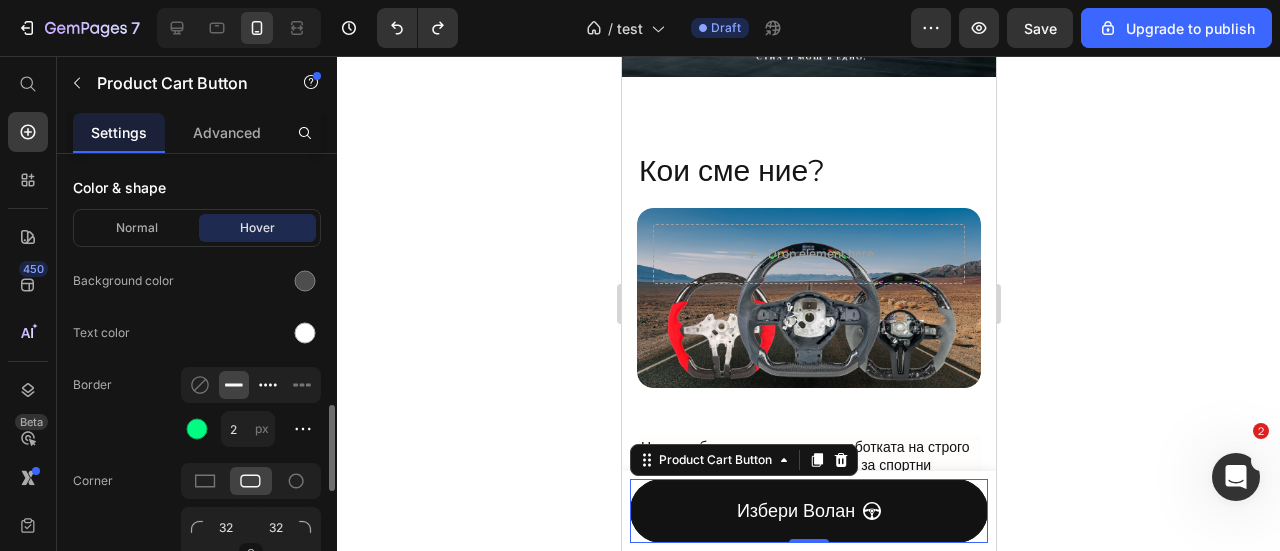 click 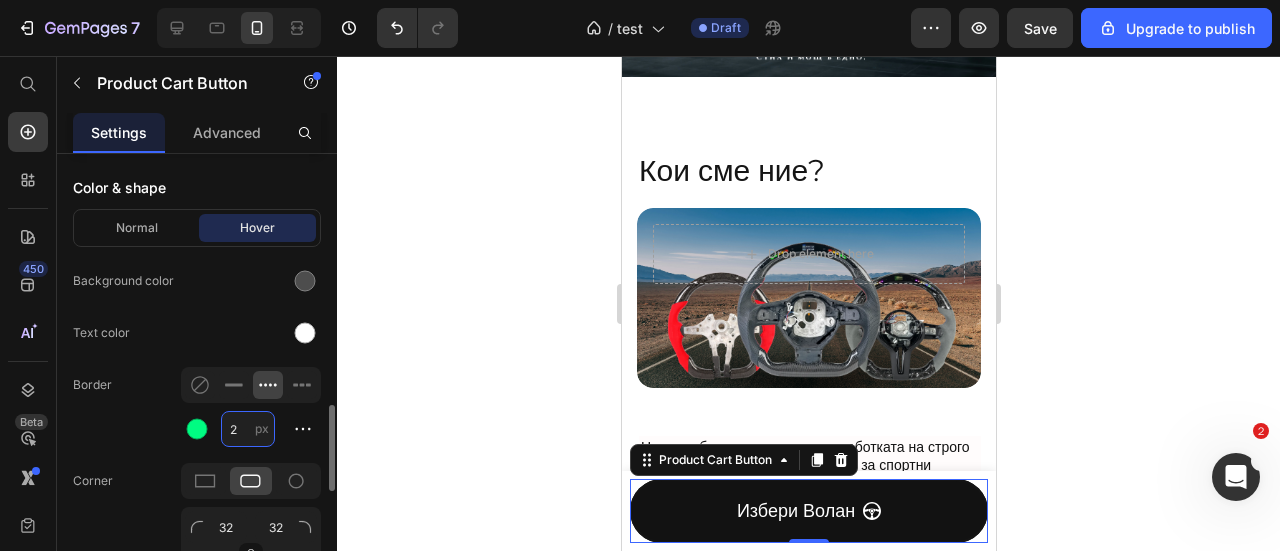 click on "2" at bounding box center (248, 429) 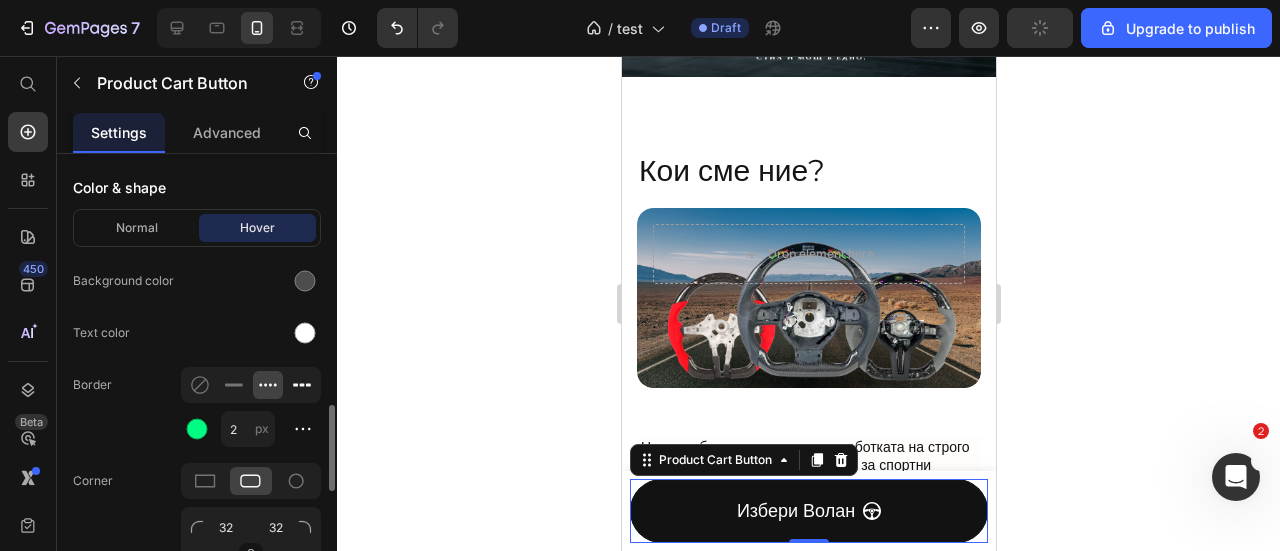 click 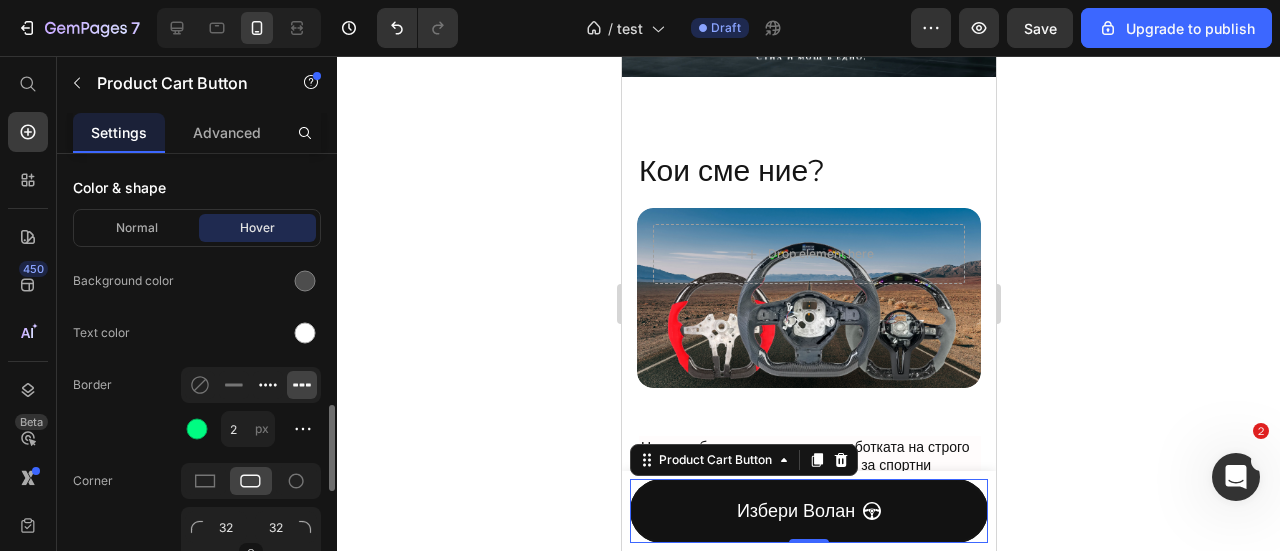 click 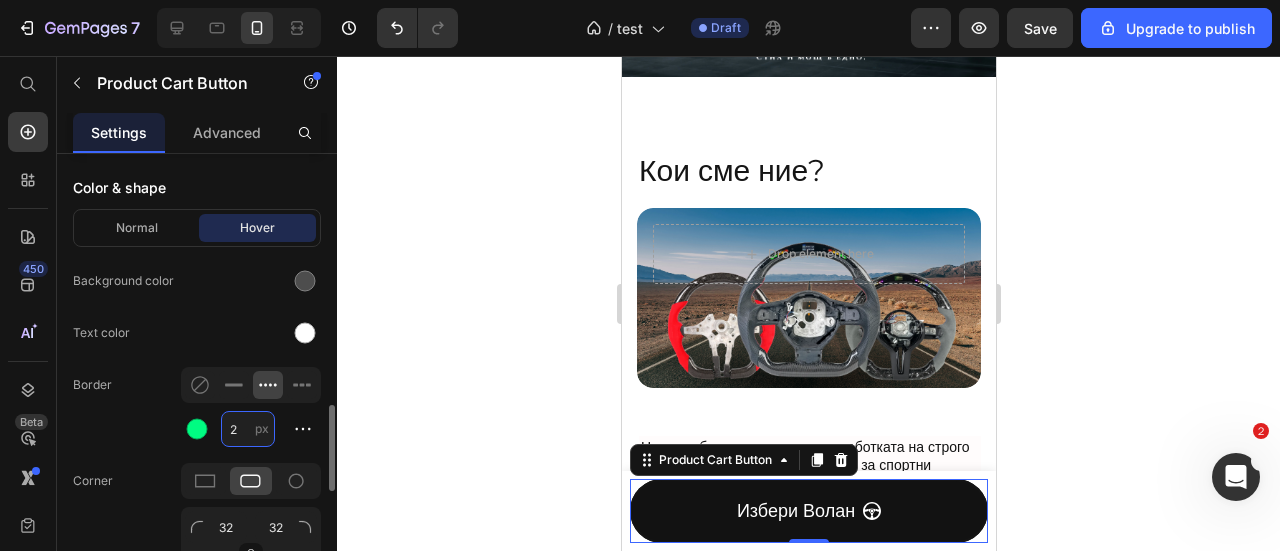 click on "2" at bounding box center (248, 429) 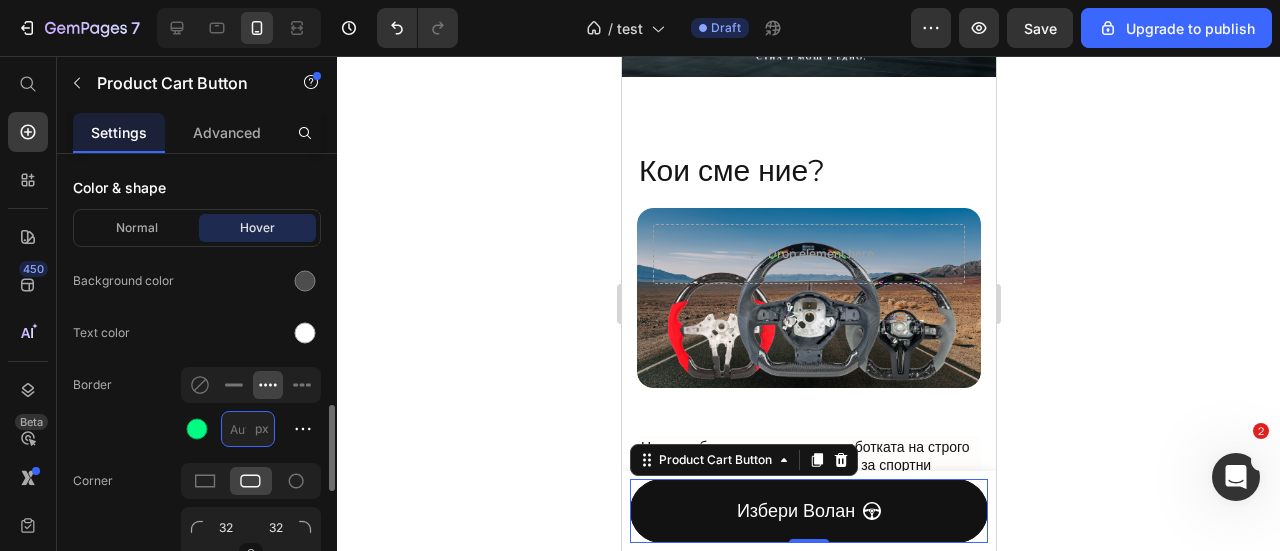 type on "1" 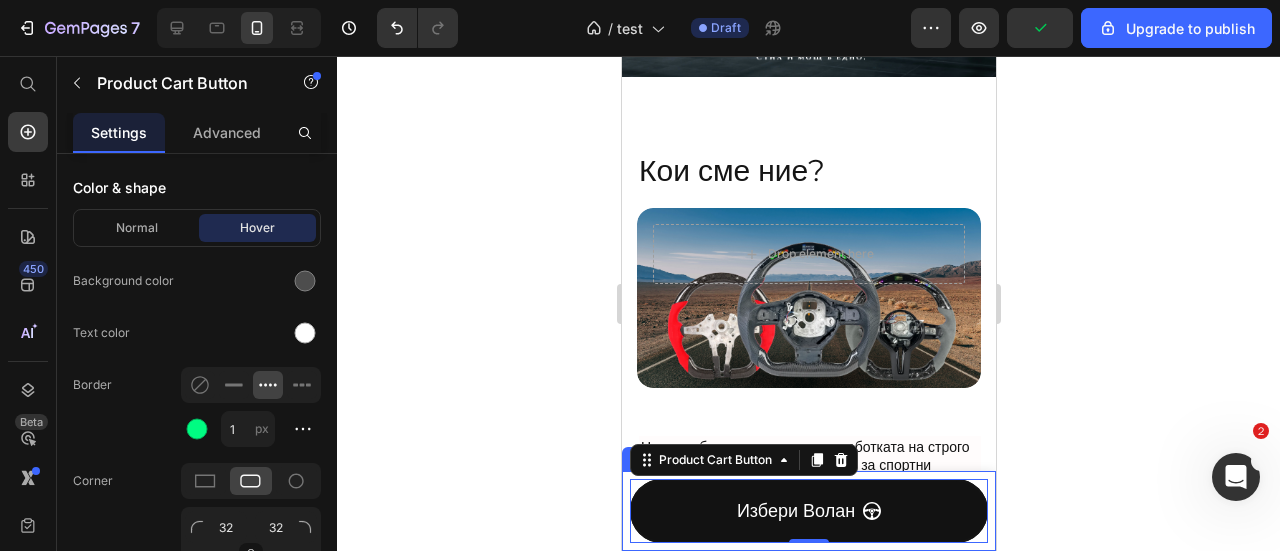 click 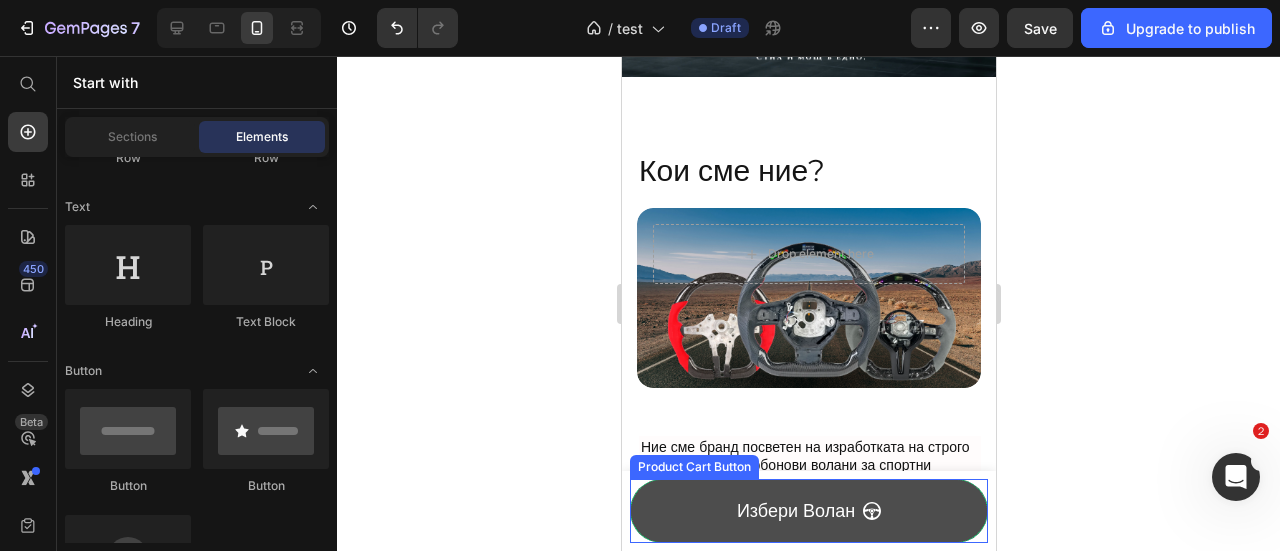 click on "избери волан" at bounding box center (808, 511) 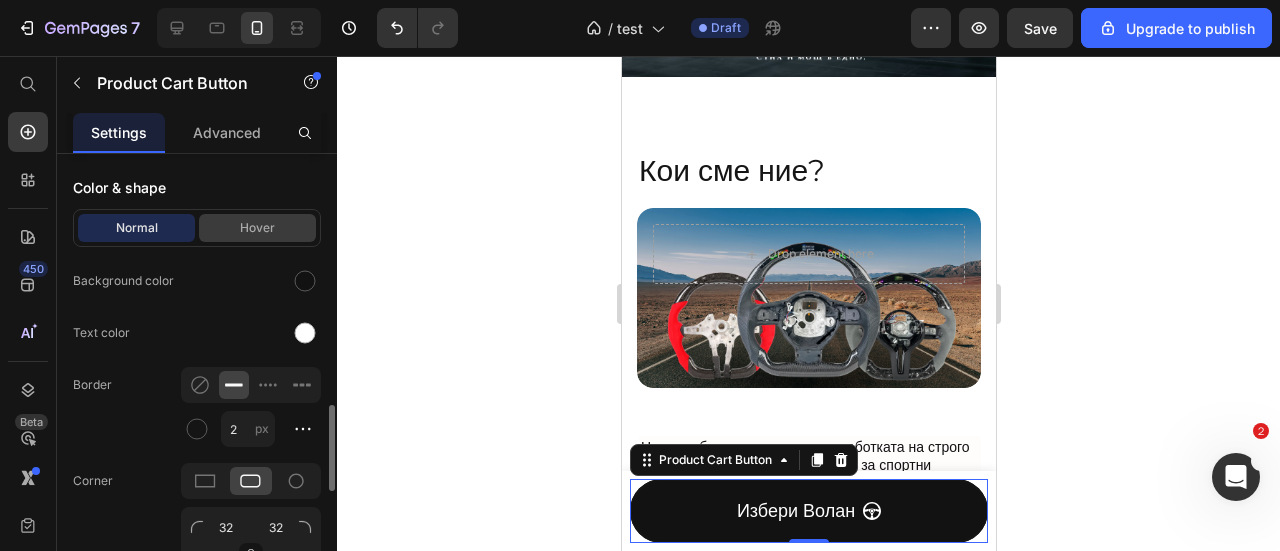 click on "Hover" at bounding box center [257, 228] 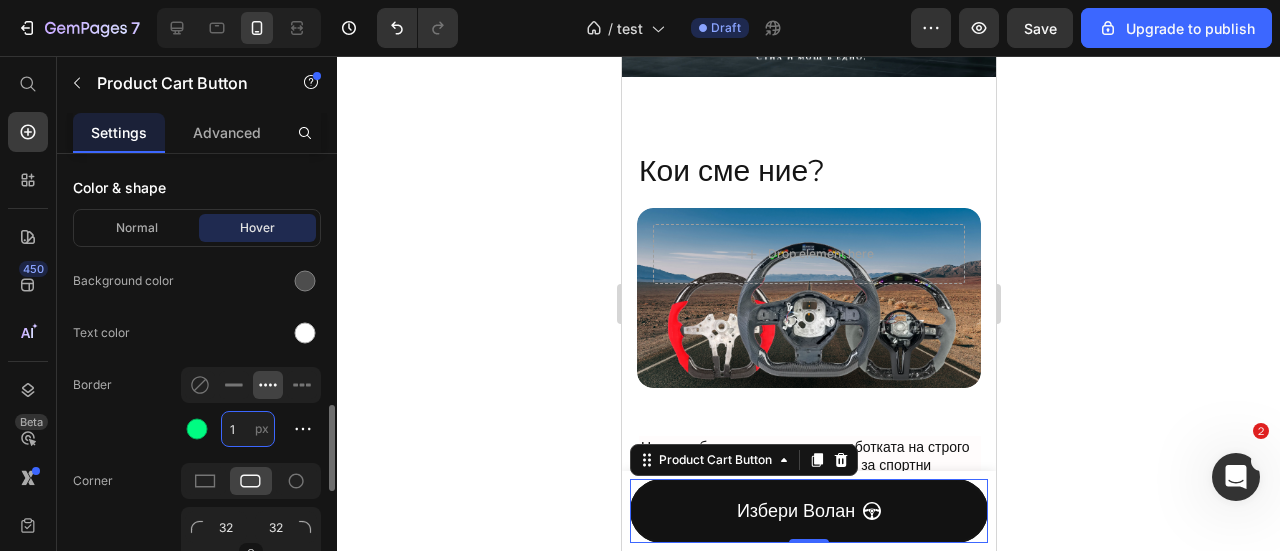 click on "1" at bounding box center [248, 429] 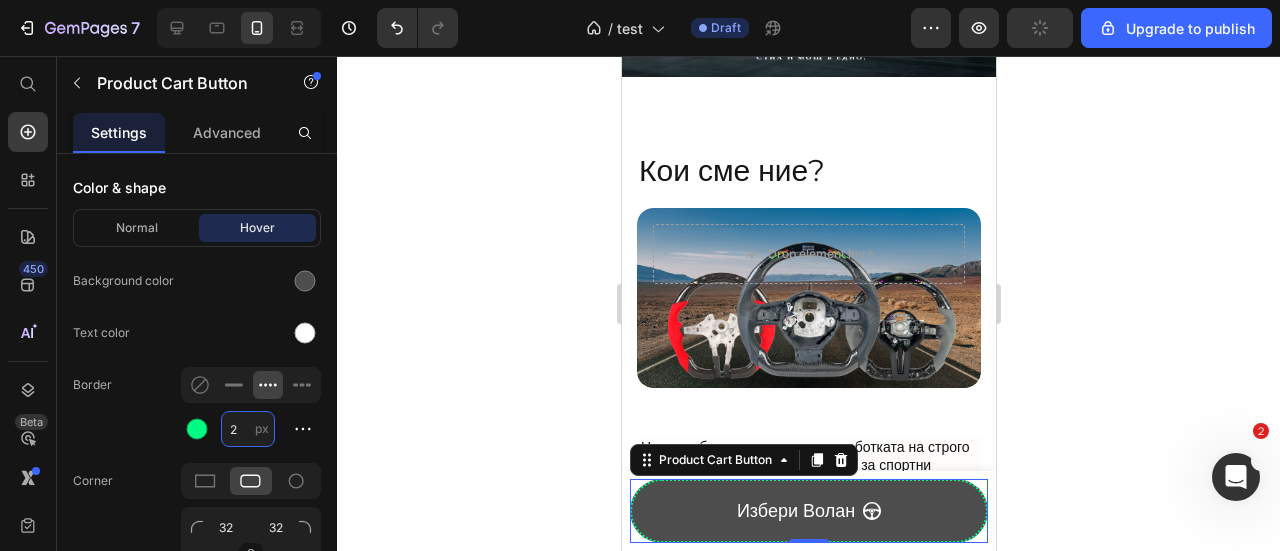 type on "1" 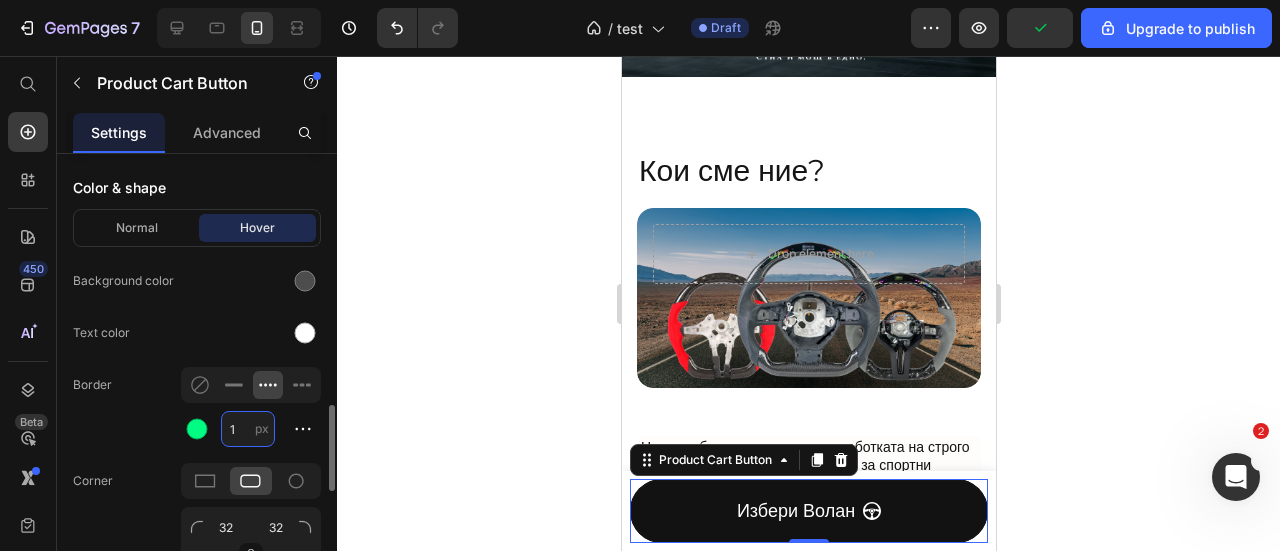 scroll, scrollTop: 1600, scrollLeft: 0, axis: vertical 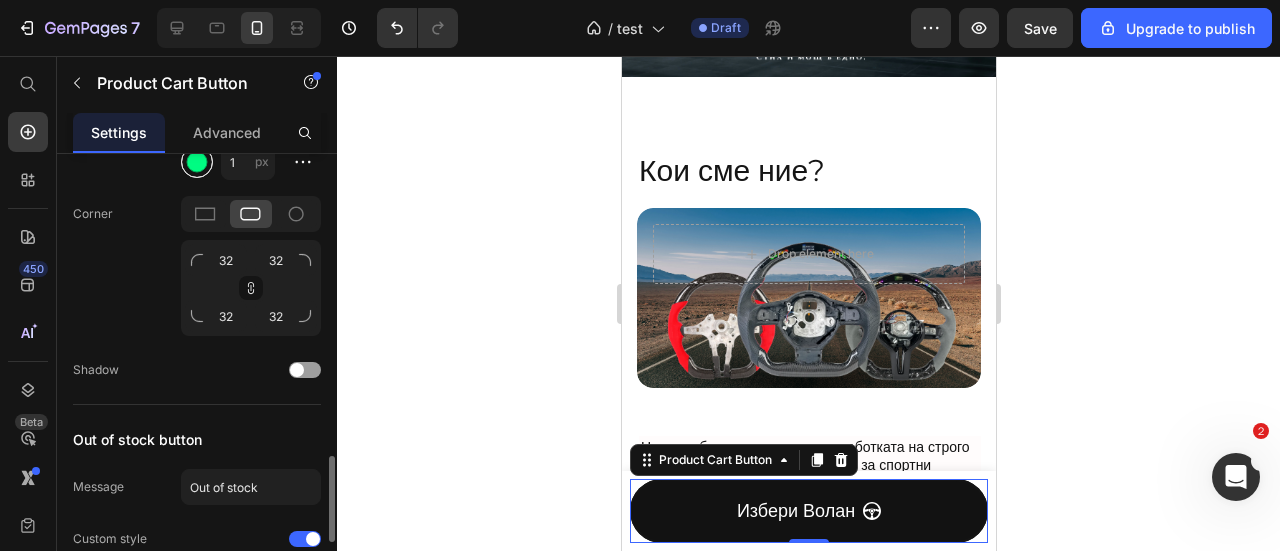 click at bounding box center [197, 162] 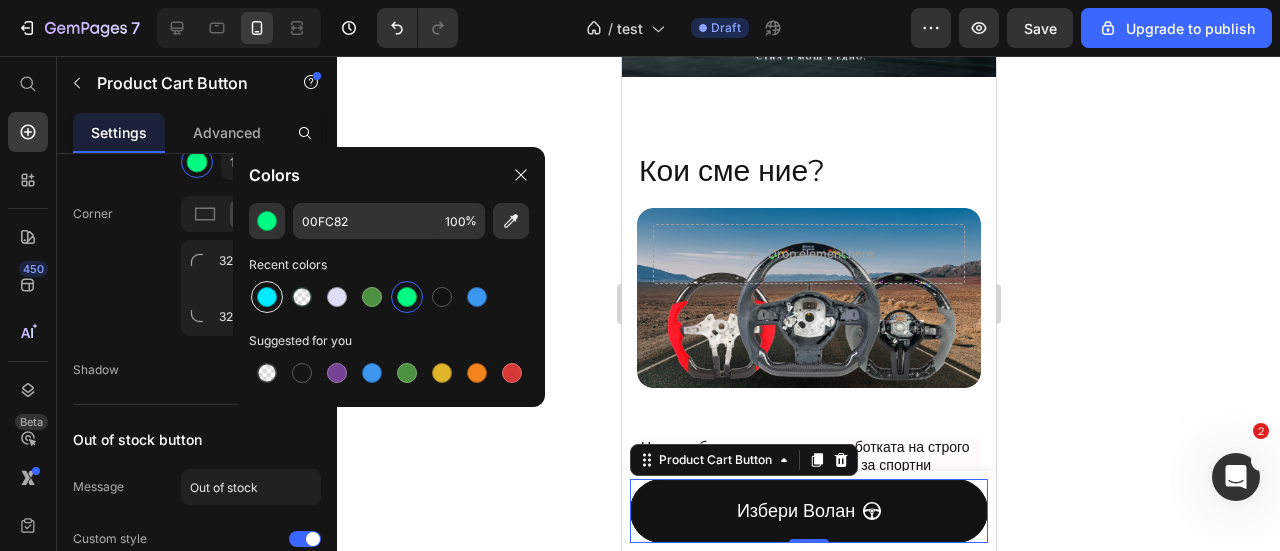 click at bounding box center (267, 297) 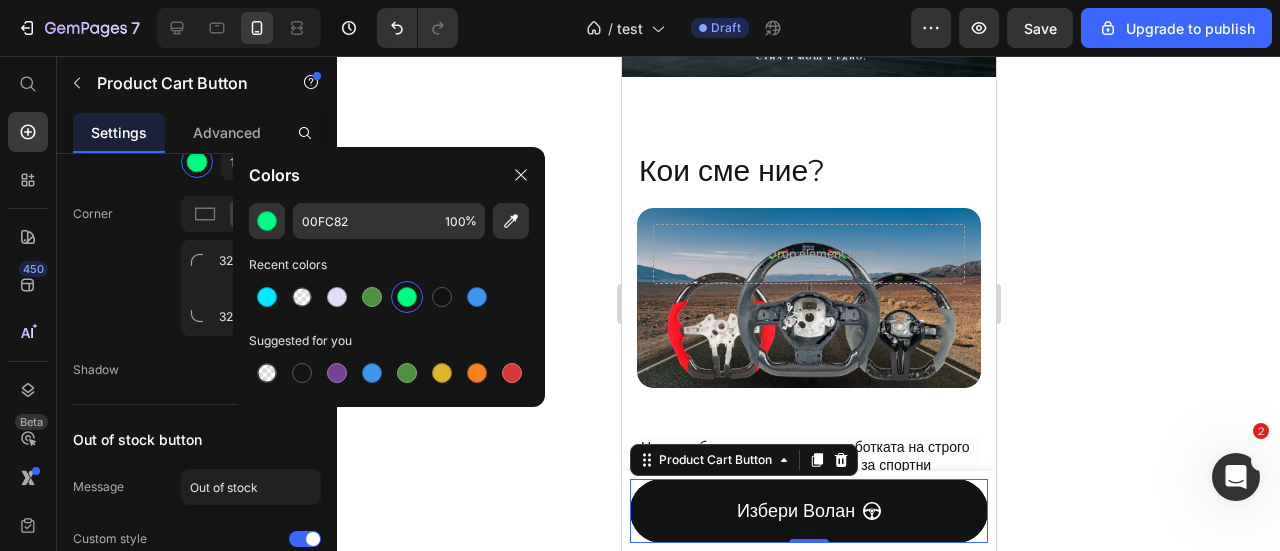 type on "00E9FF" 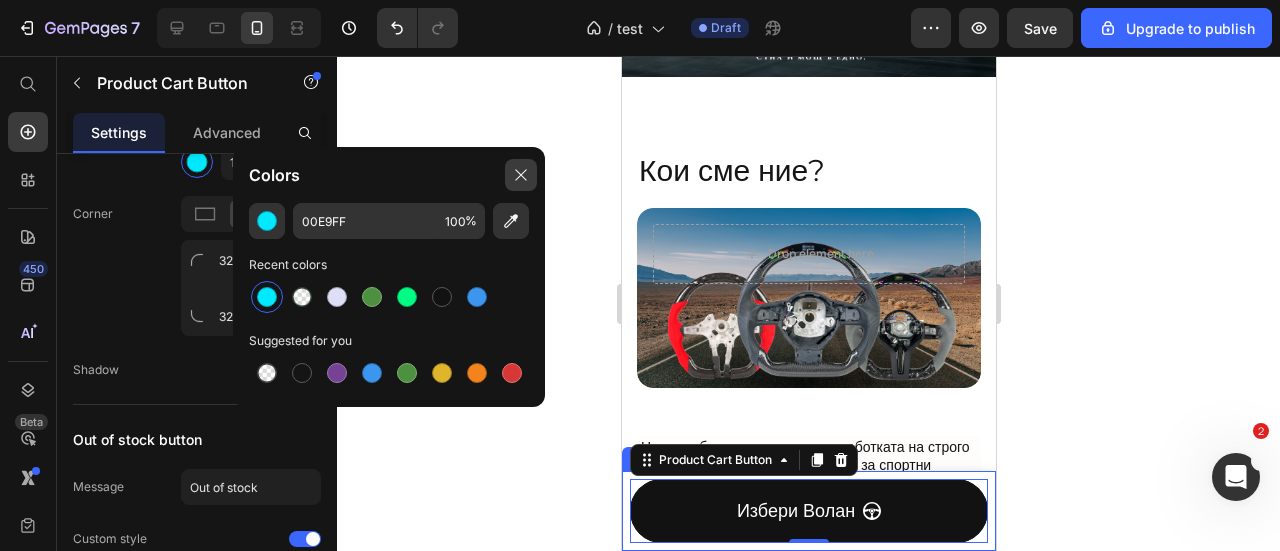 click at bounding box center (521, 175) 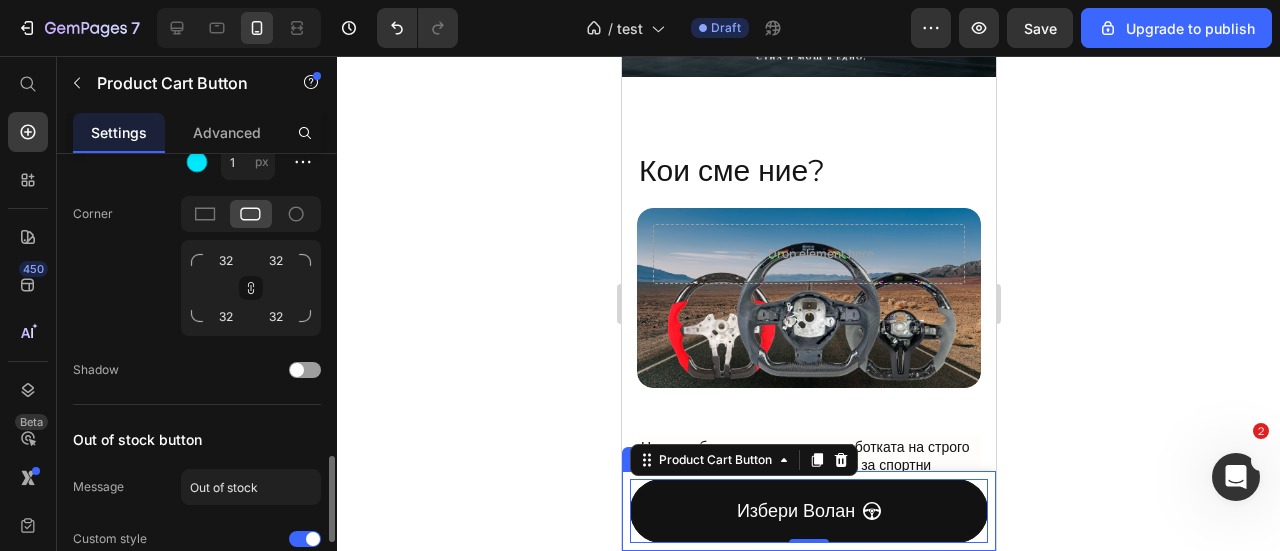scroll, scrollTop: 1333, scrollLeft: 0, axis: vertical 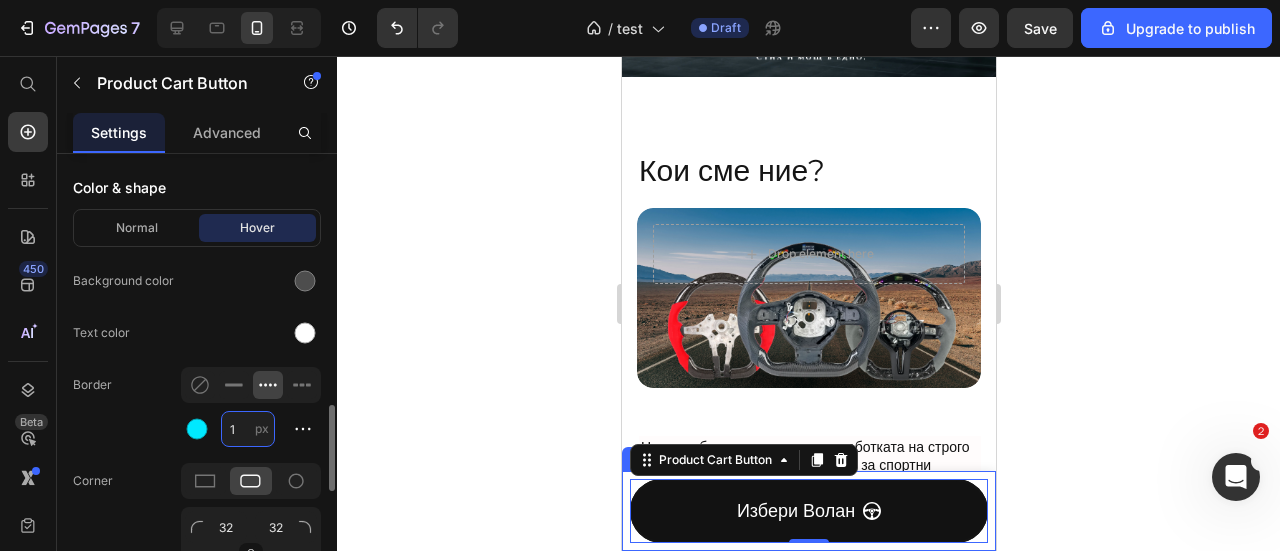 click on "1" at bounding box center [248, 429] 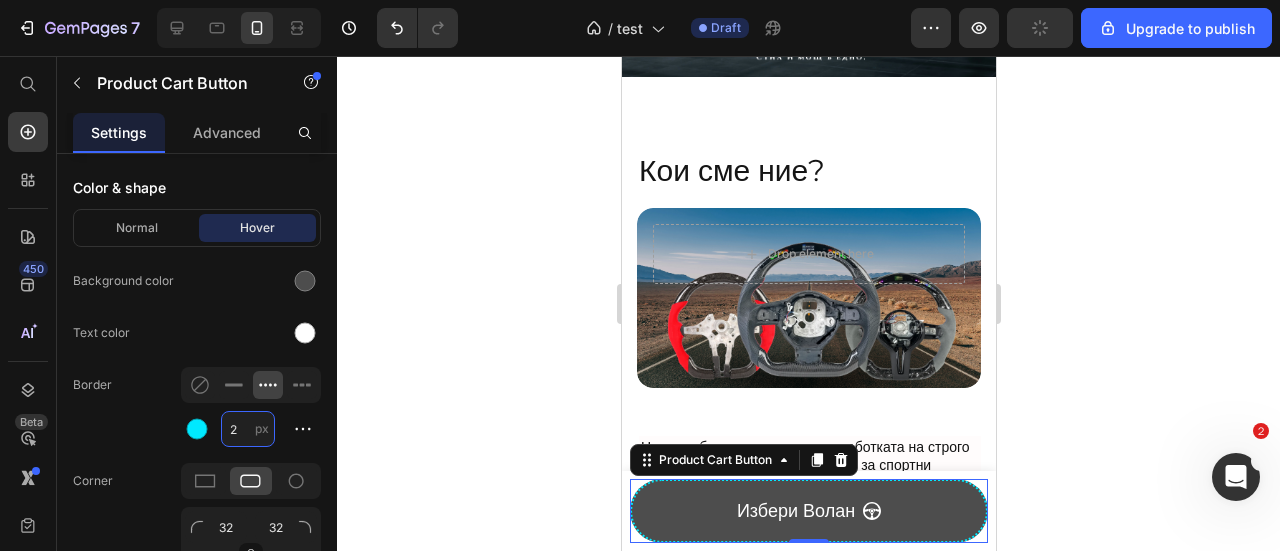 type on "1" 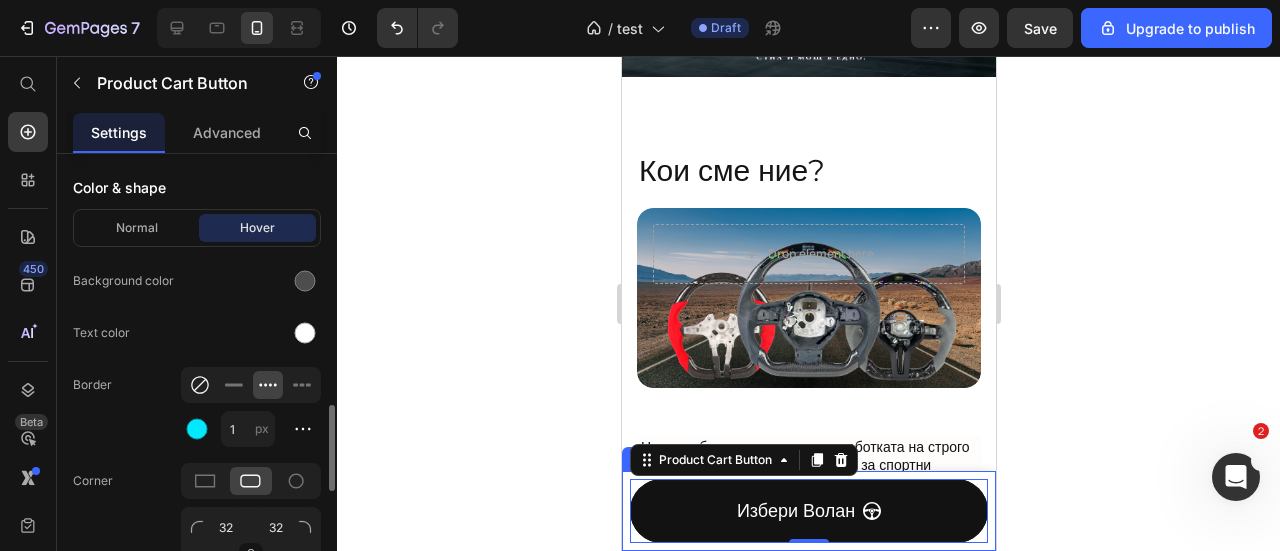 click 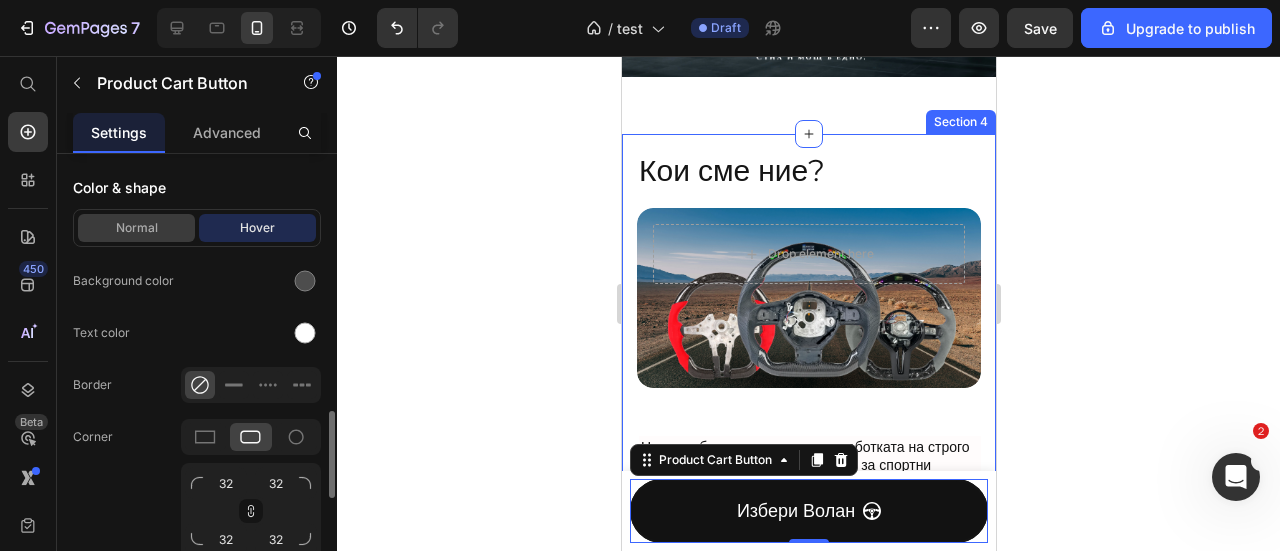 click on "Normal" at bounding box center (136, 228) 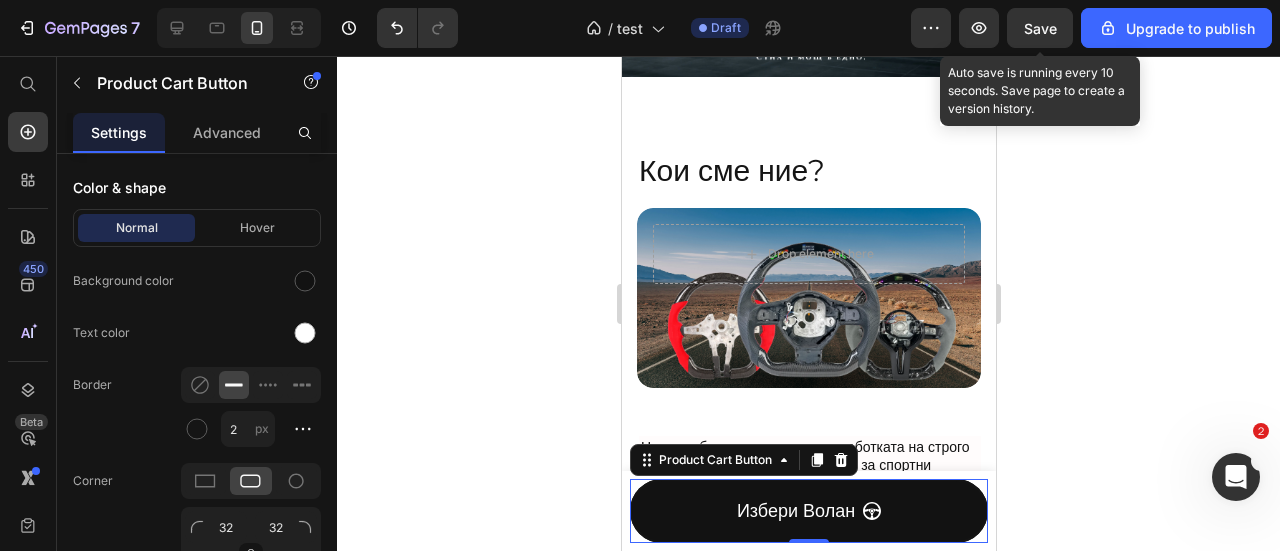 click on "Save" at bounding box center [1040, 28] 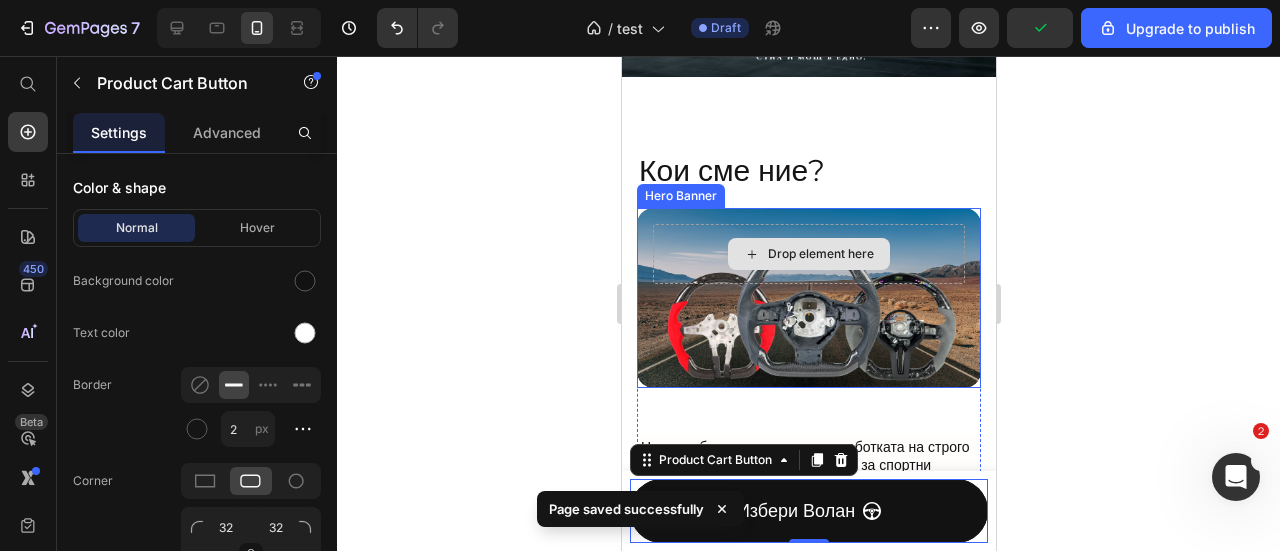 scroll, scrollTop: 0, scrollLeft: 0, axis: both 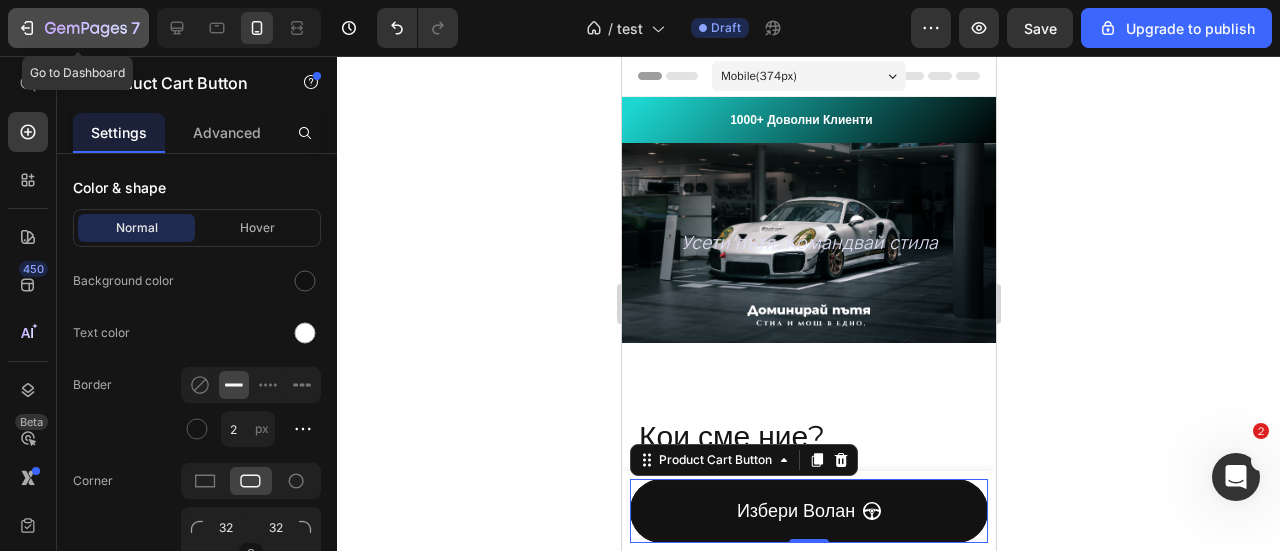 click on "7" at bounding box center (78, 28) 